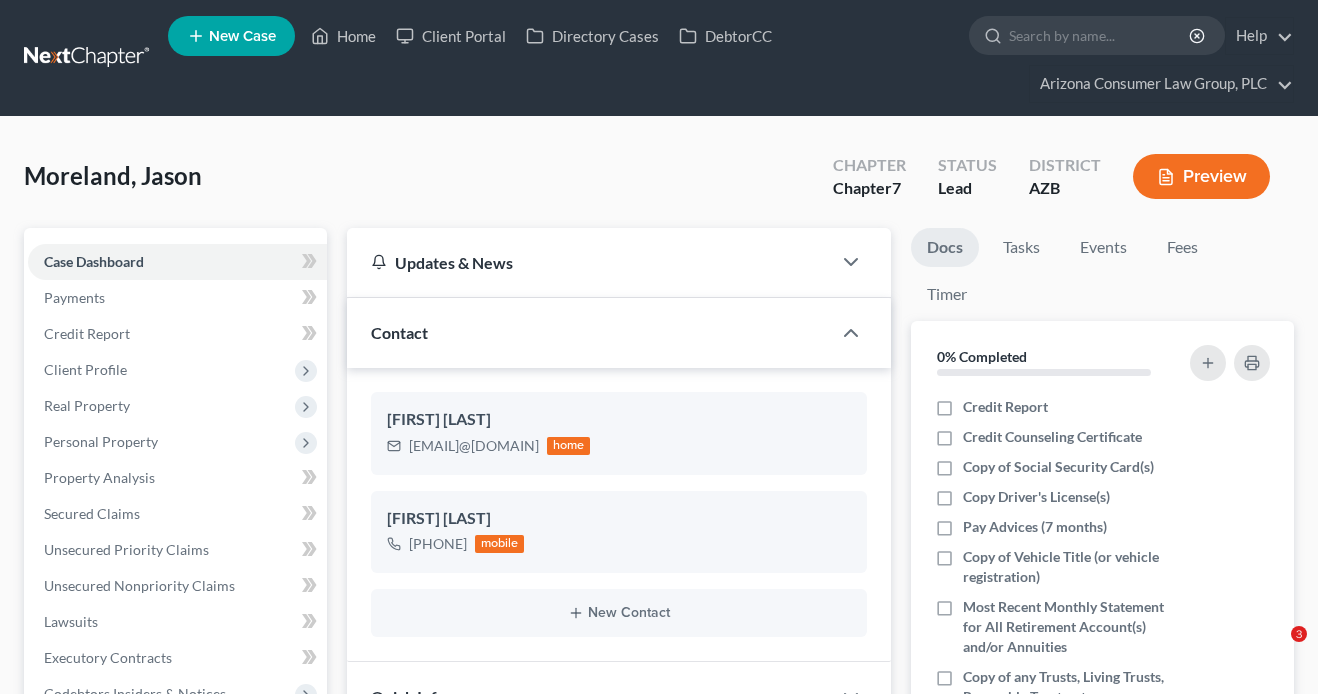 scroll, scrollTop: 0, scrollLeft: 0, axis: both 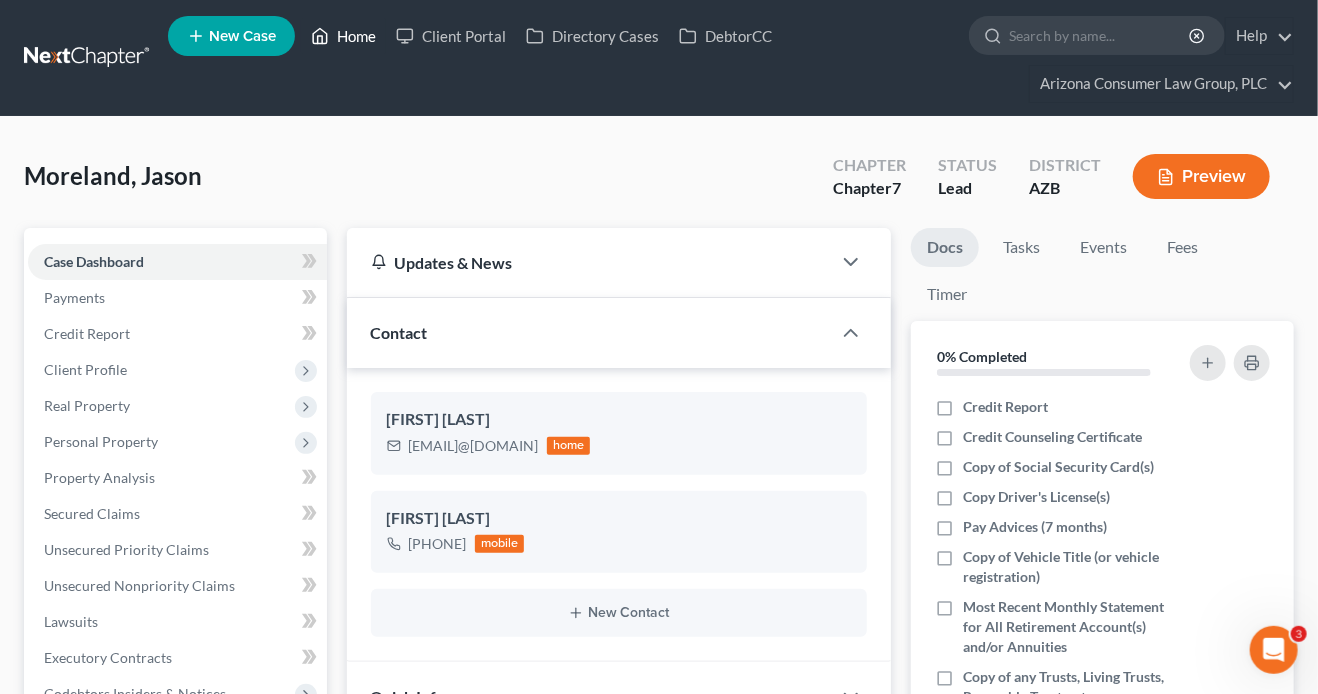 click on "Home" at bounding box center (343, 36) 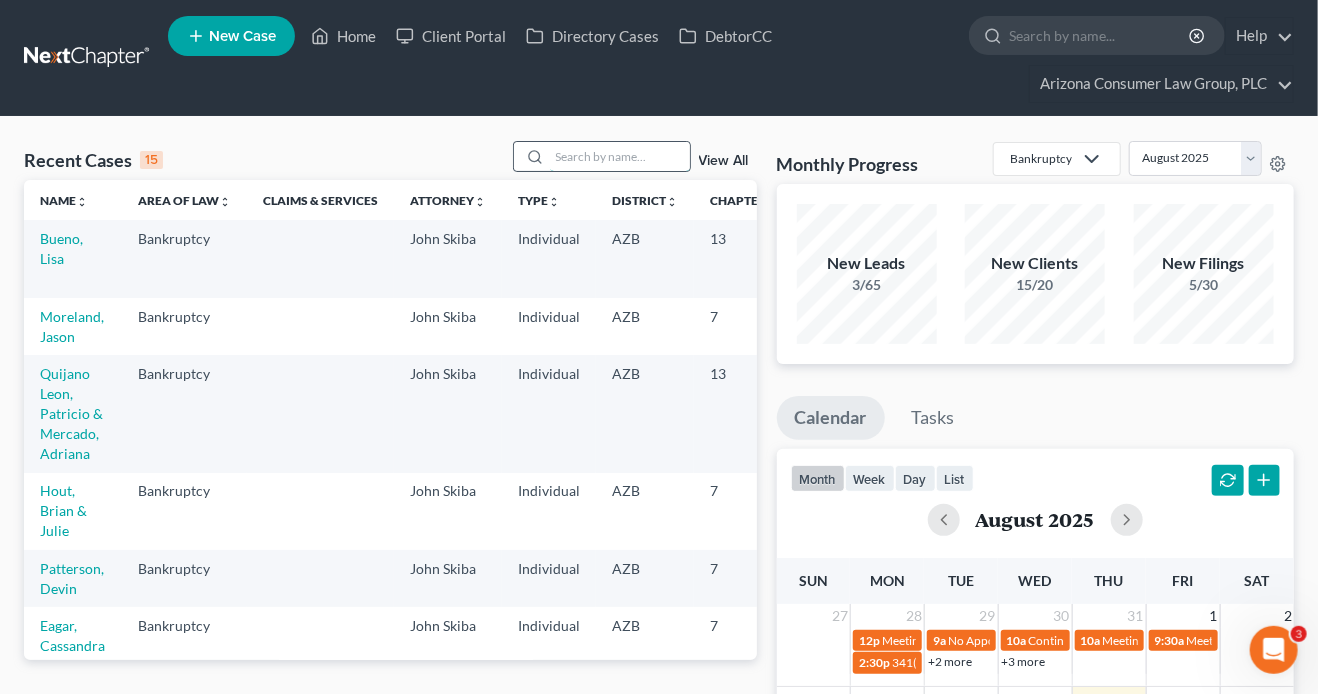 click at bounding box center [620, 156] 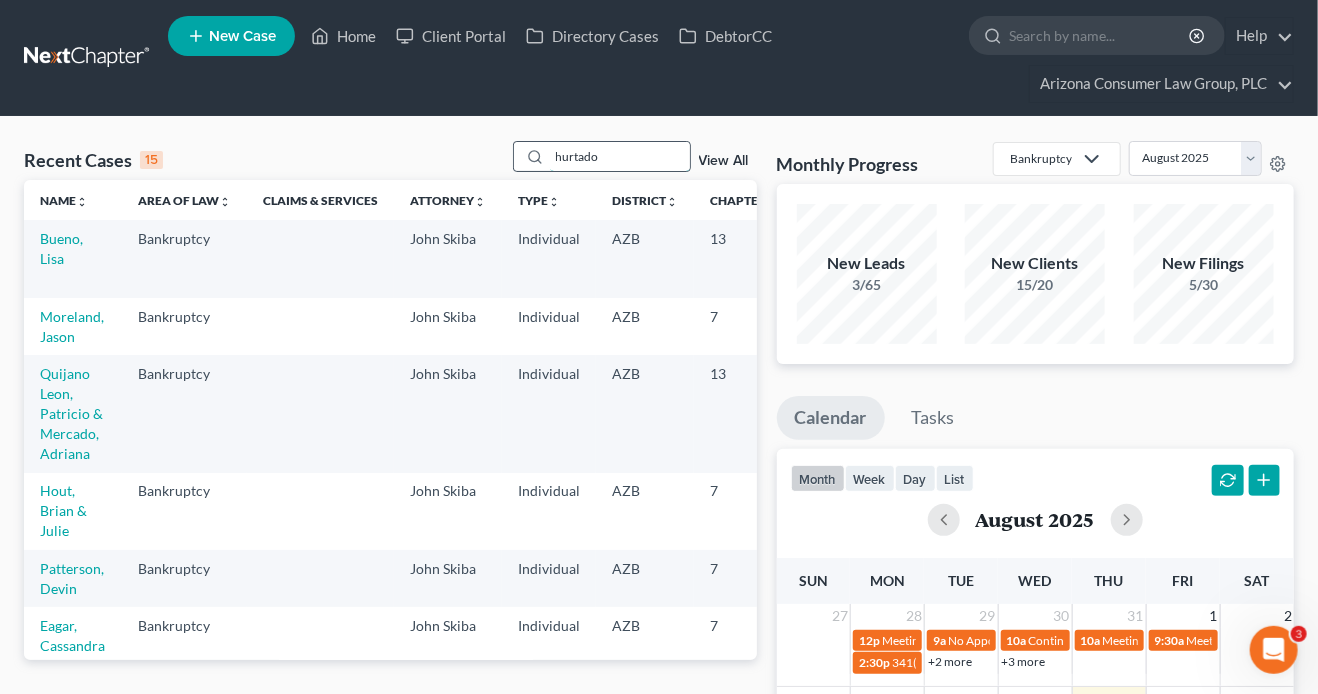 type on "hurtado" 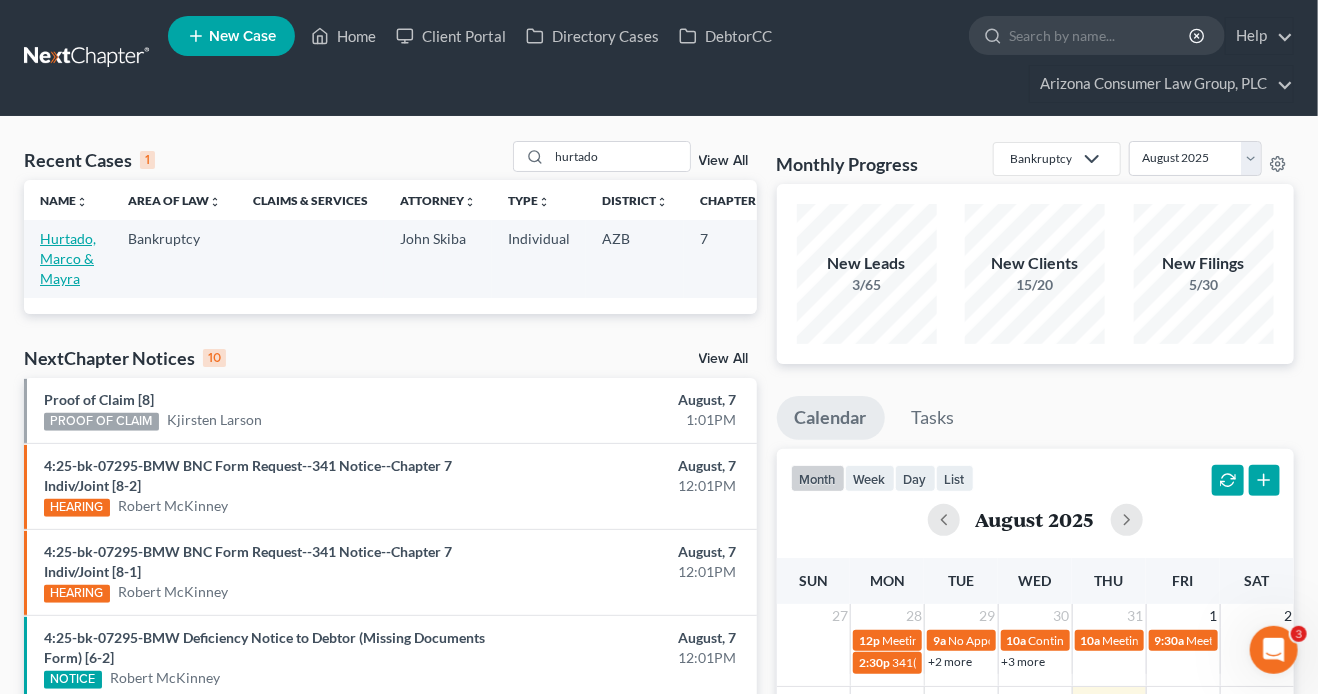 click on "Hurtado, Marco & Mayra" at bounding box center (68, 258) 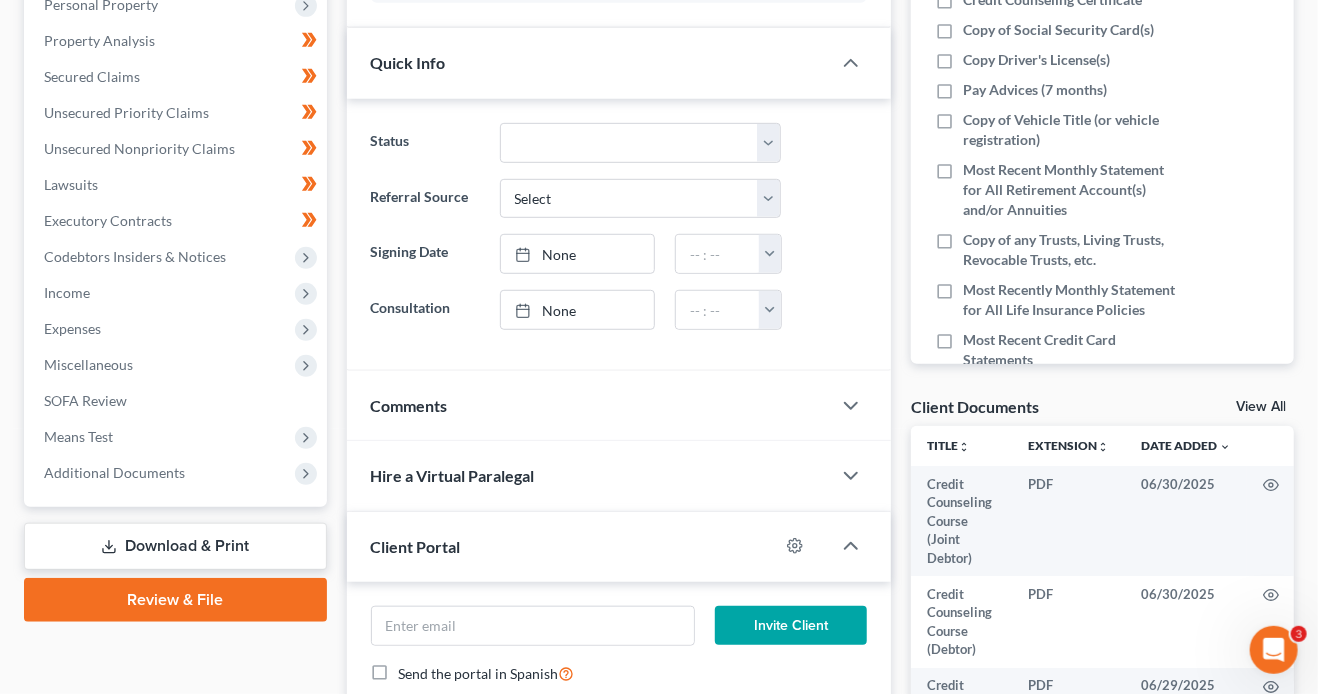 scroll, scrollTop: 492, scrollLeft: 0, axis: vertical 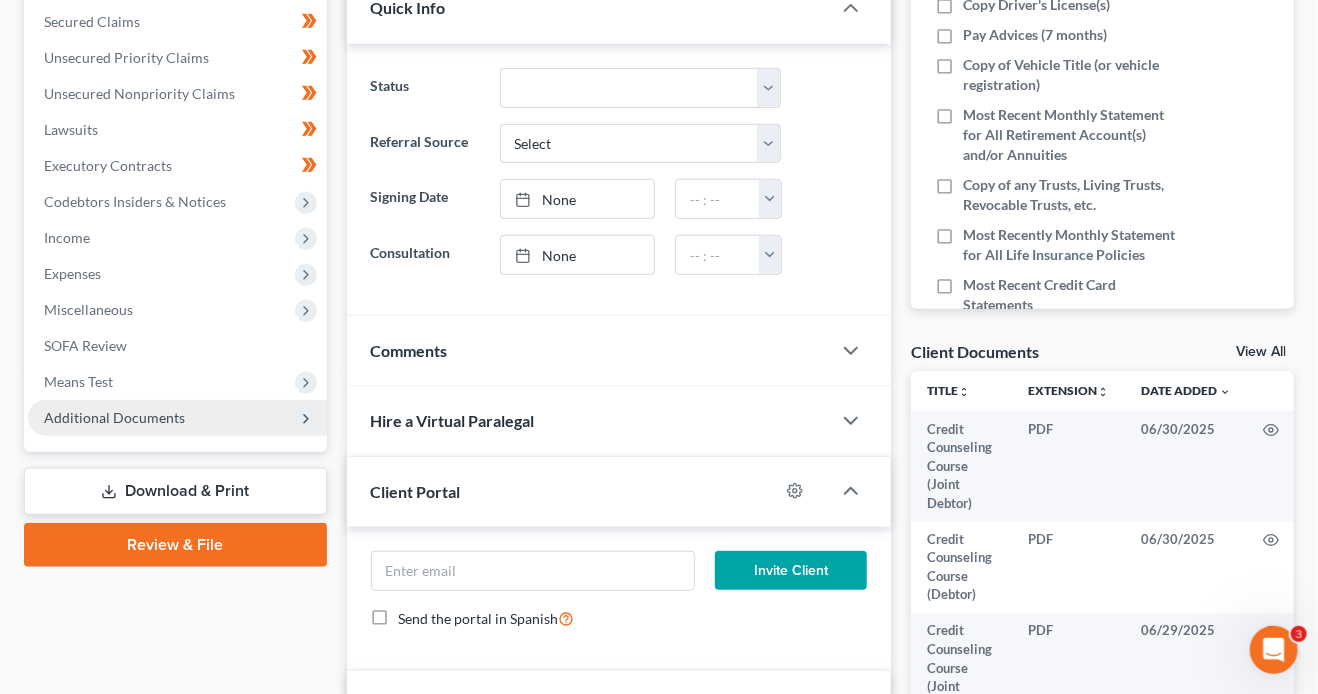 click on "Additional Documents" at bounding box center (114, 417) 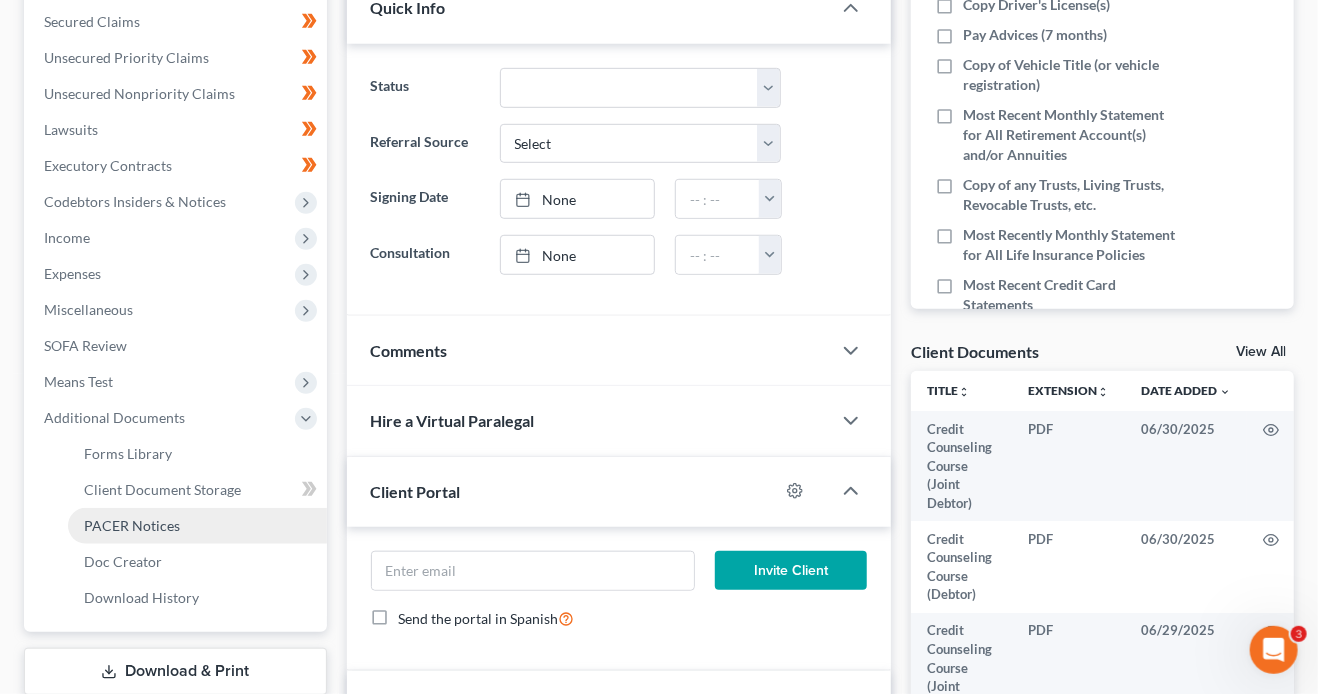 click on "PACER Notices" at bounding box center (197, 526) 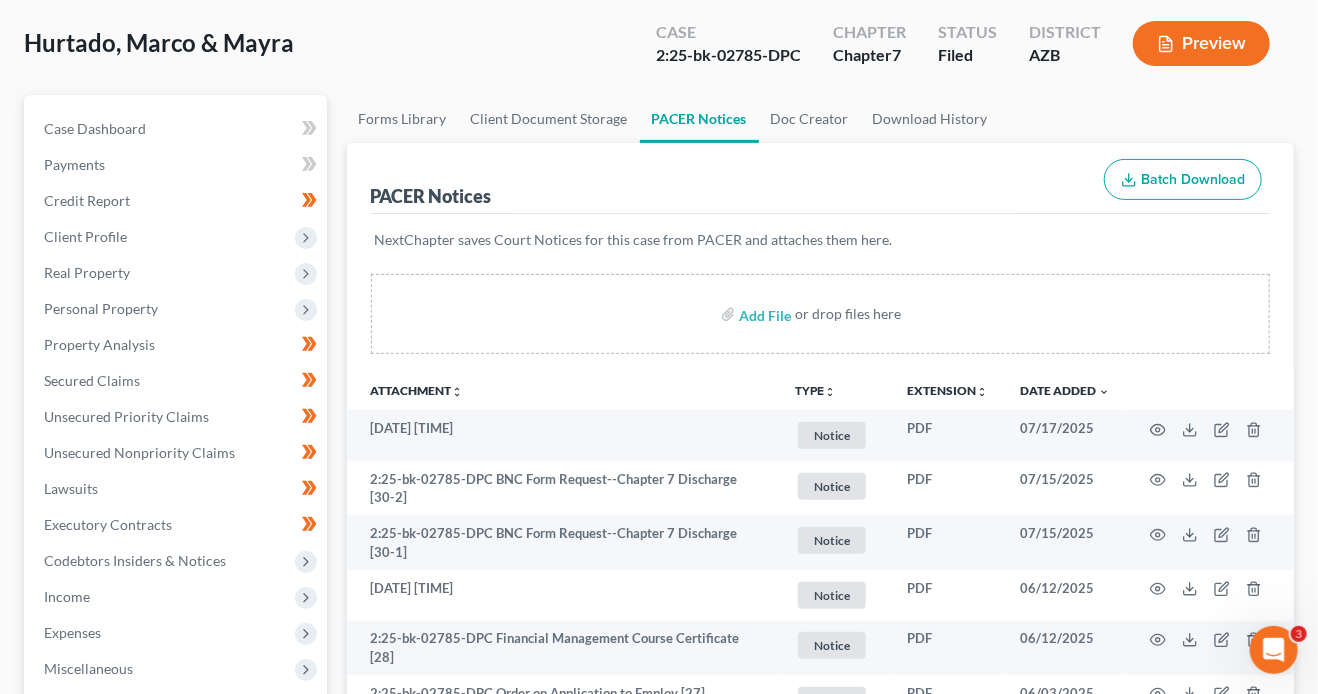 scroll, scrollTop: 10, scrollLeft: 0, axis: vertical 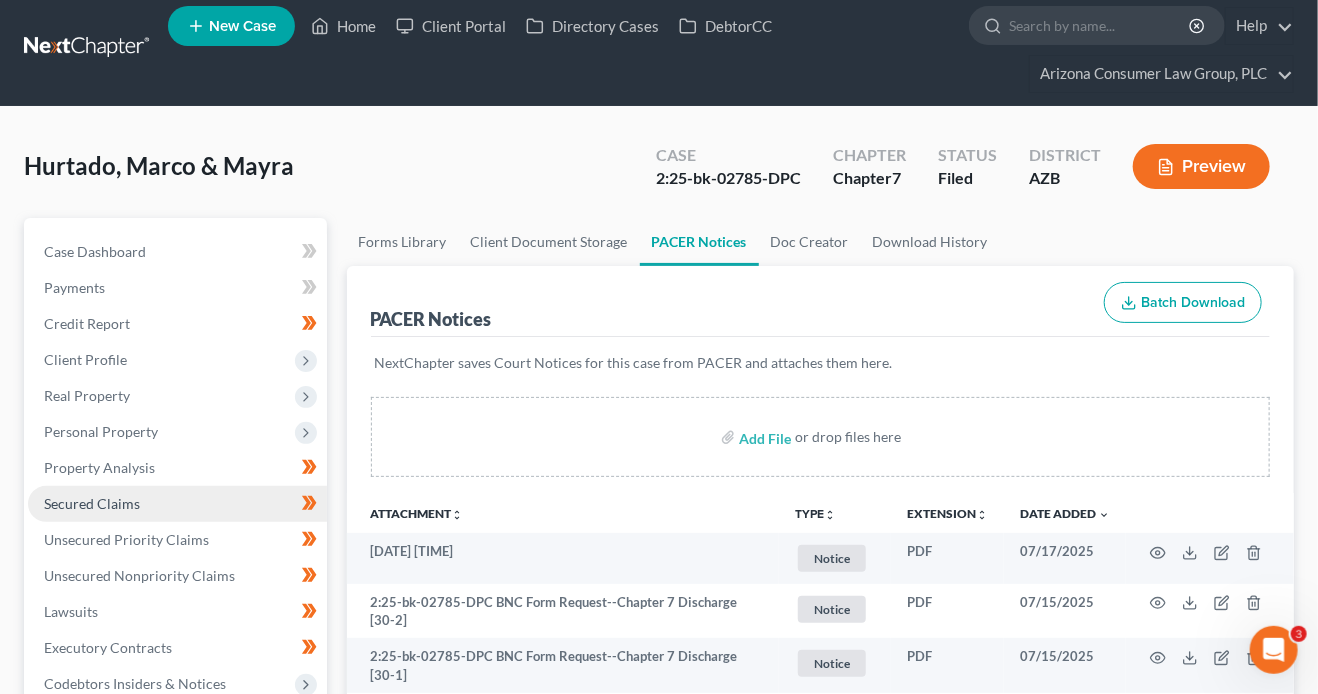 click on "Secured Claims" at bounding box center (177, 504) 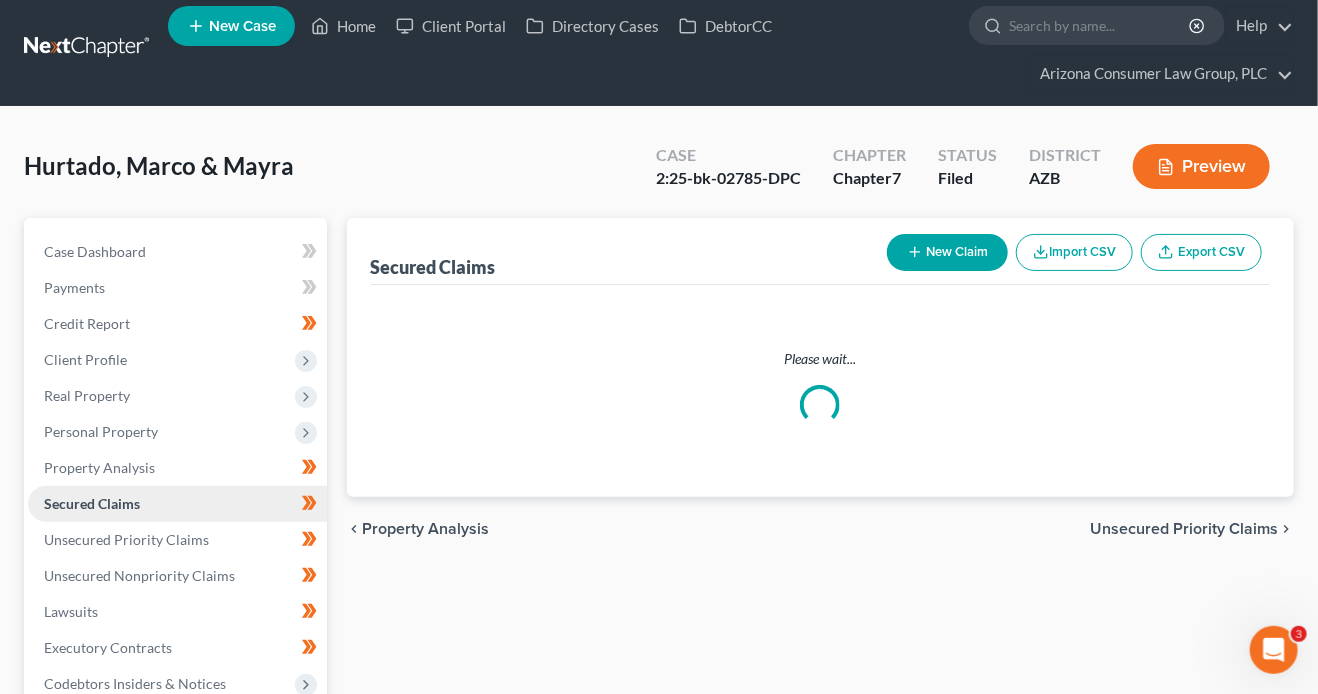 scroll, scrollTop: 0, scrollLeft: 0, axis: both 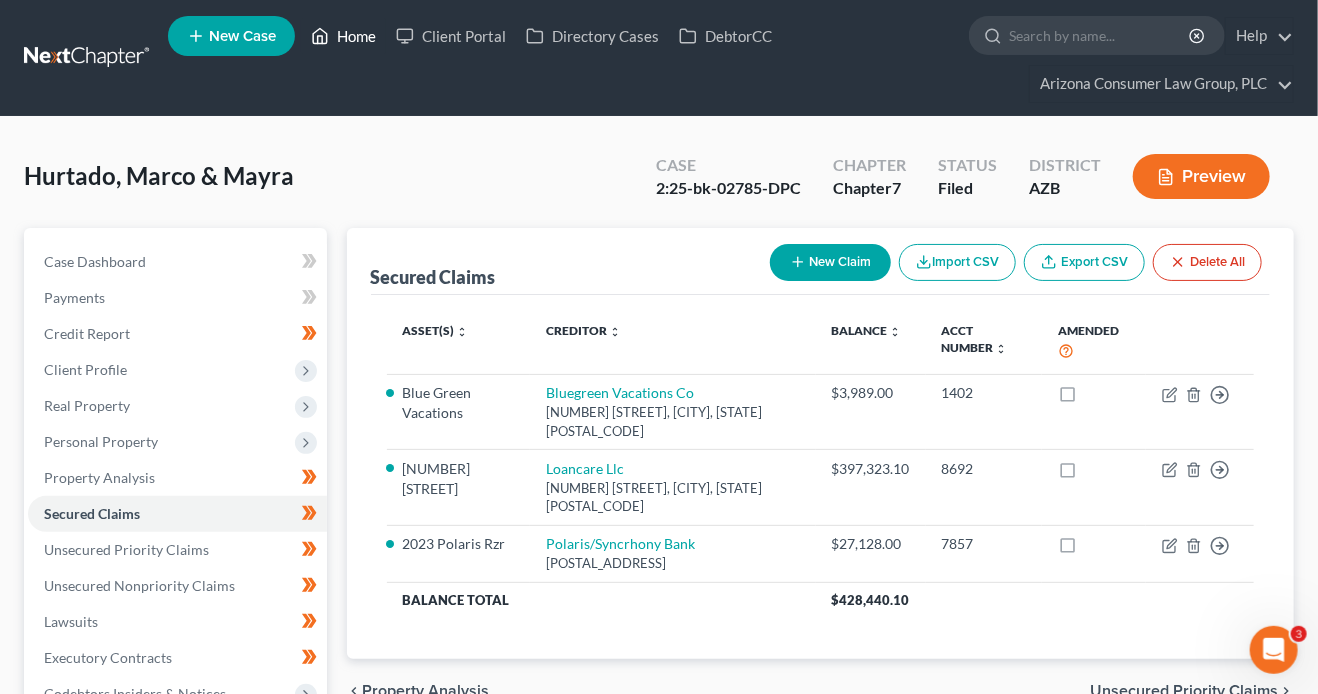 click on "Home" at bounding box center [343, 36] 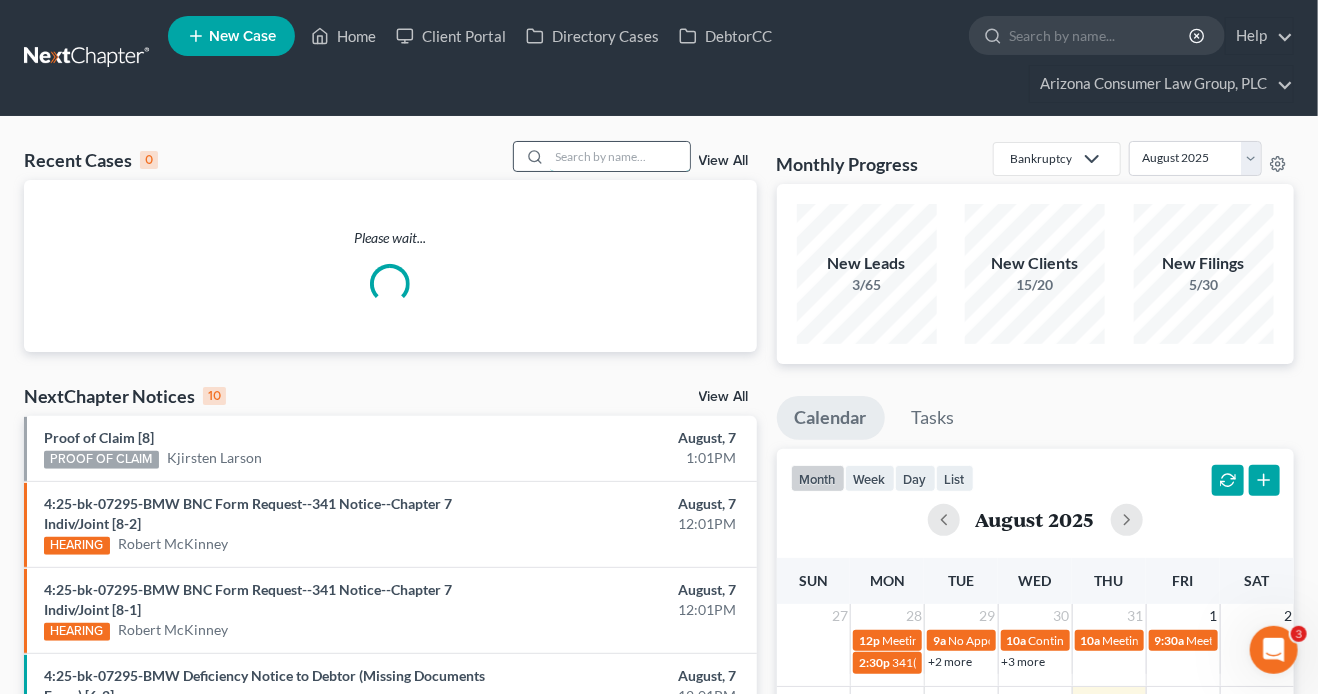 click at bounding box center [620, 156] 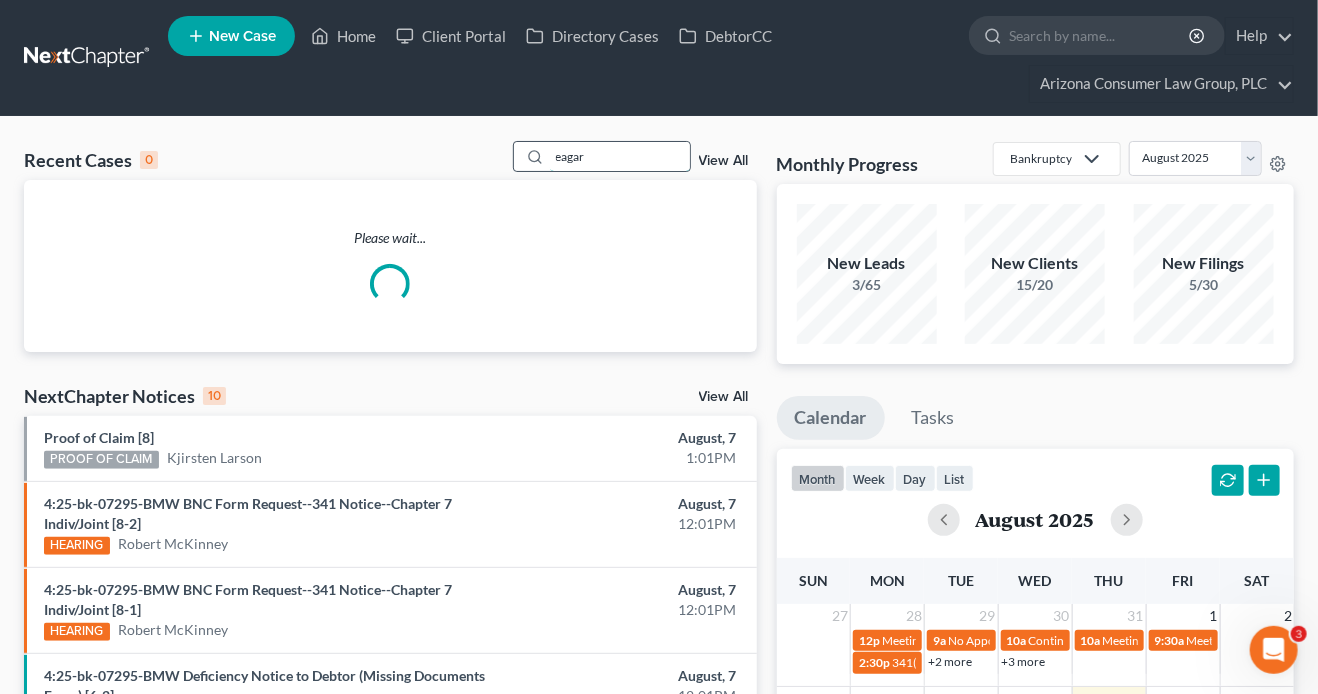 type on "eagar" 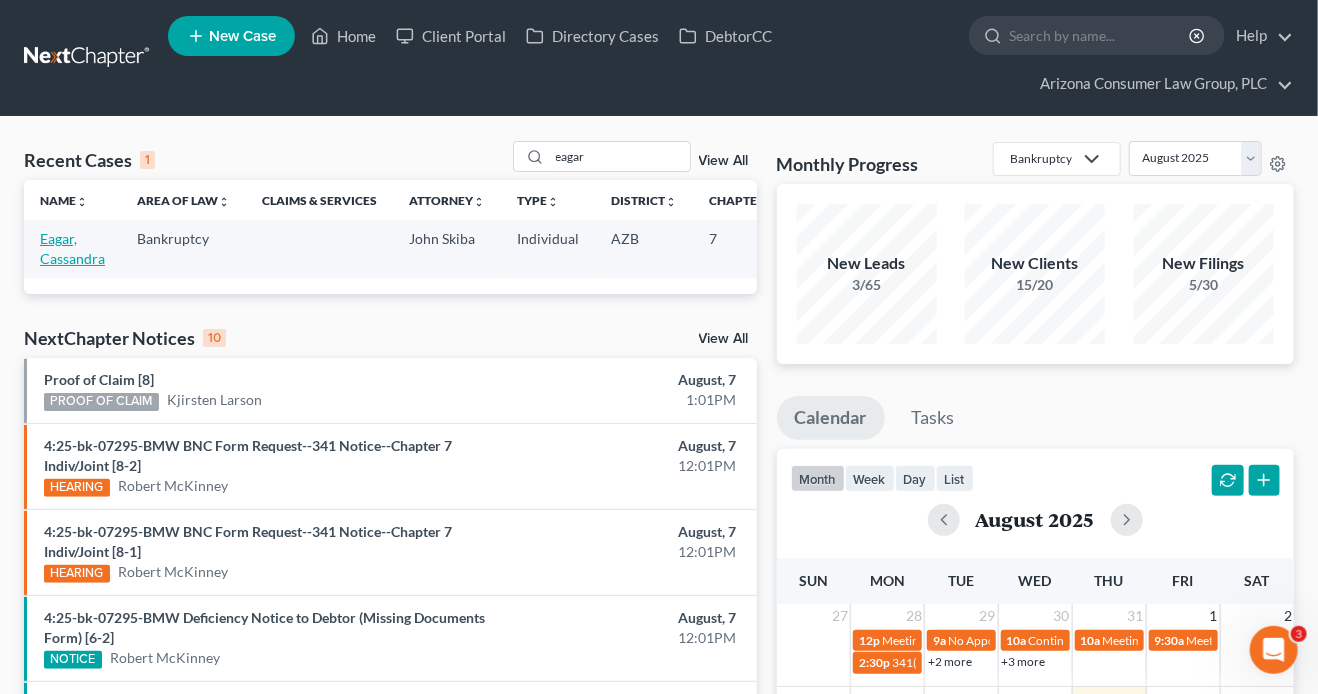click on "Eagar, Cassandra" at bounding box center (72, 248) 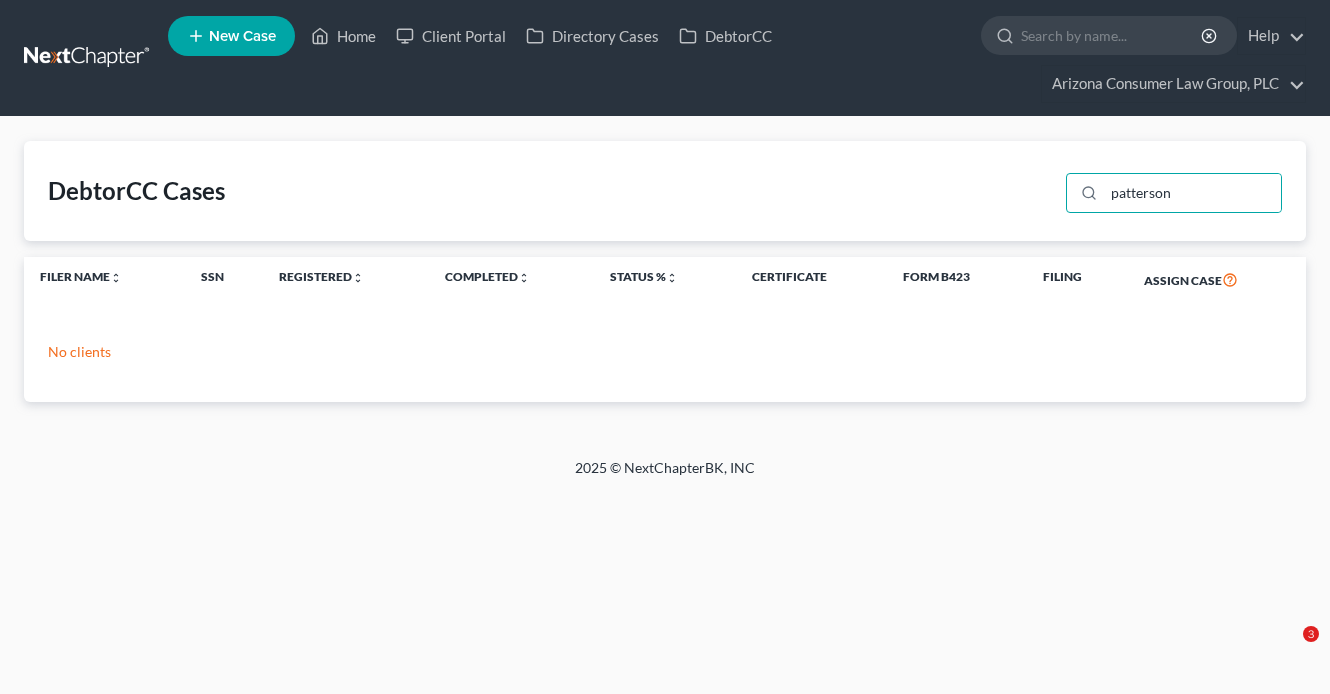 scroll, scrollTop: 0, scrollLeft: 0, axis: both 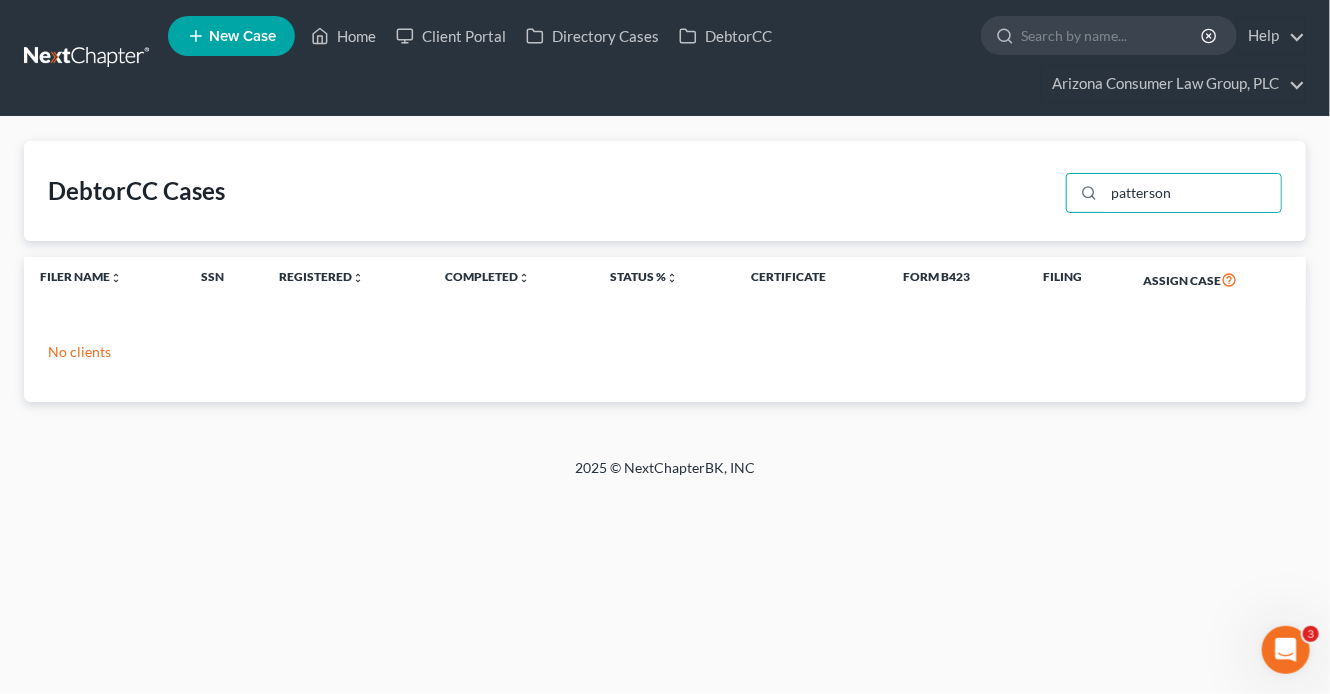 drag, startPoint x: 1217, startPoint y: 191, endPoint x: 1059, endPoint y: 160, distance: 161.01242 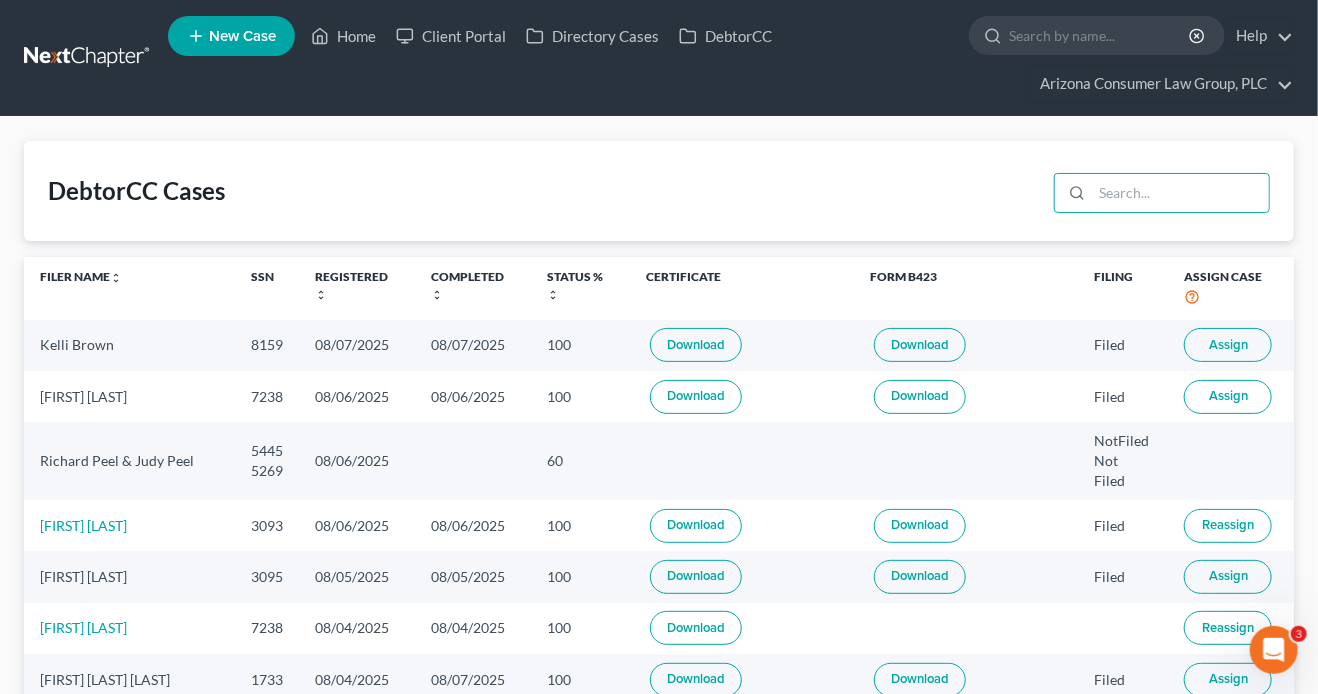 type 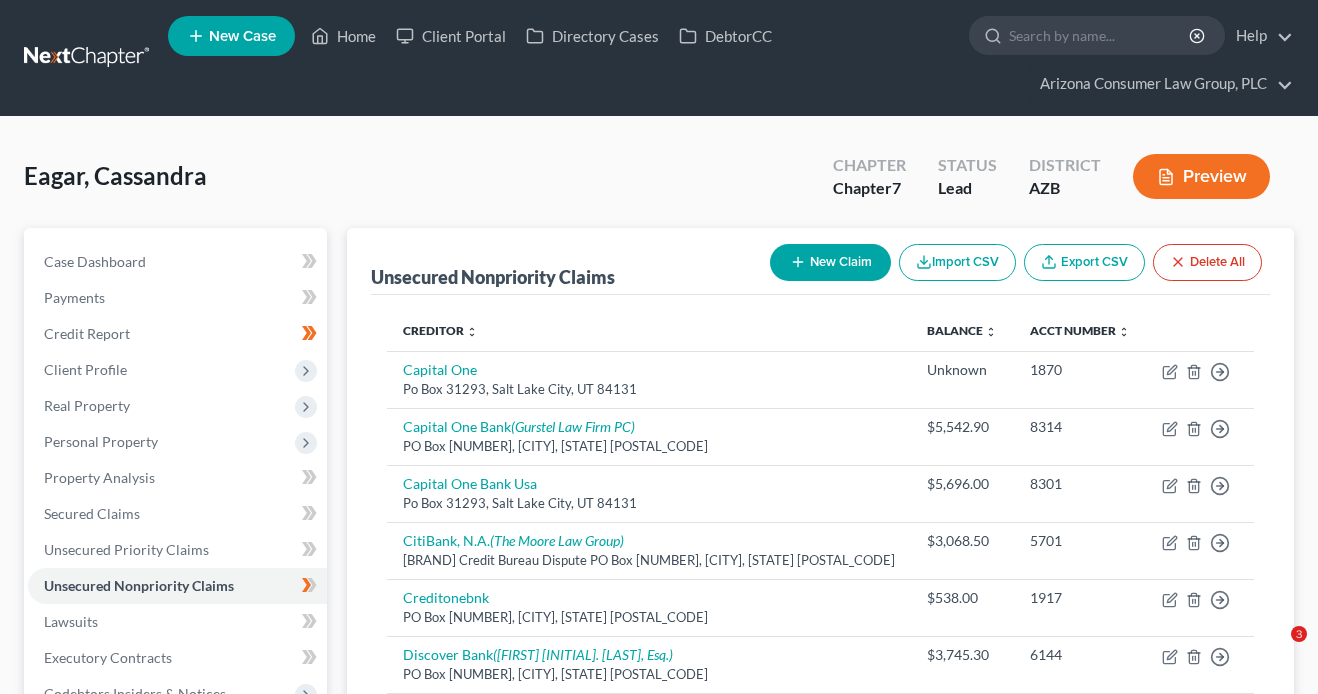 scroll, scrollTop: 0, scrollLeft: 0, axis: both 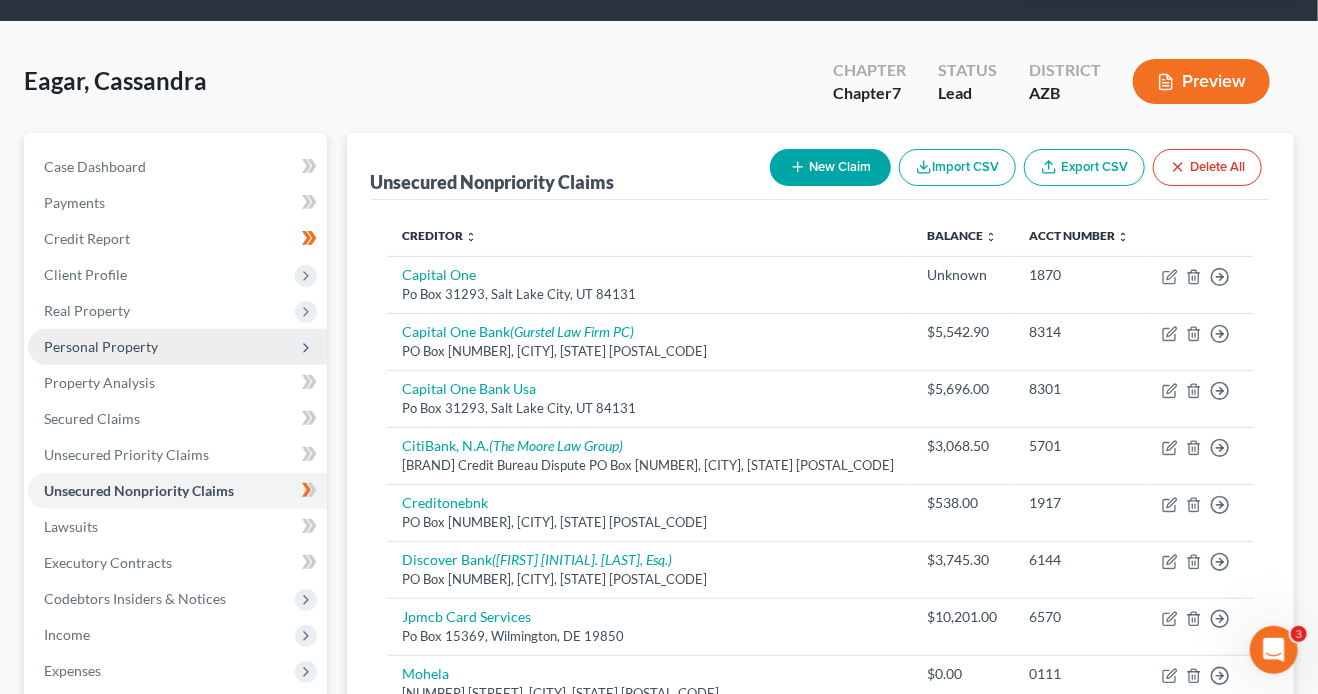 click on "Personal Property" at bounding box center [101, 346] 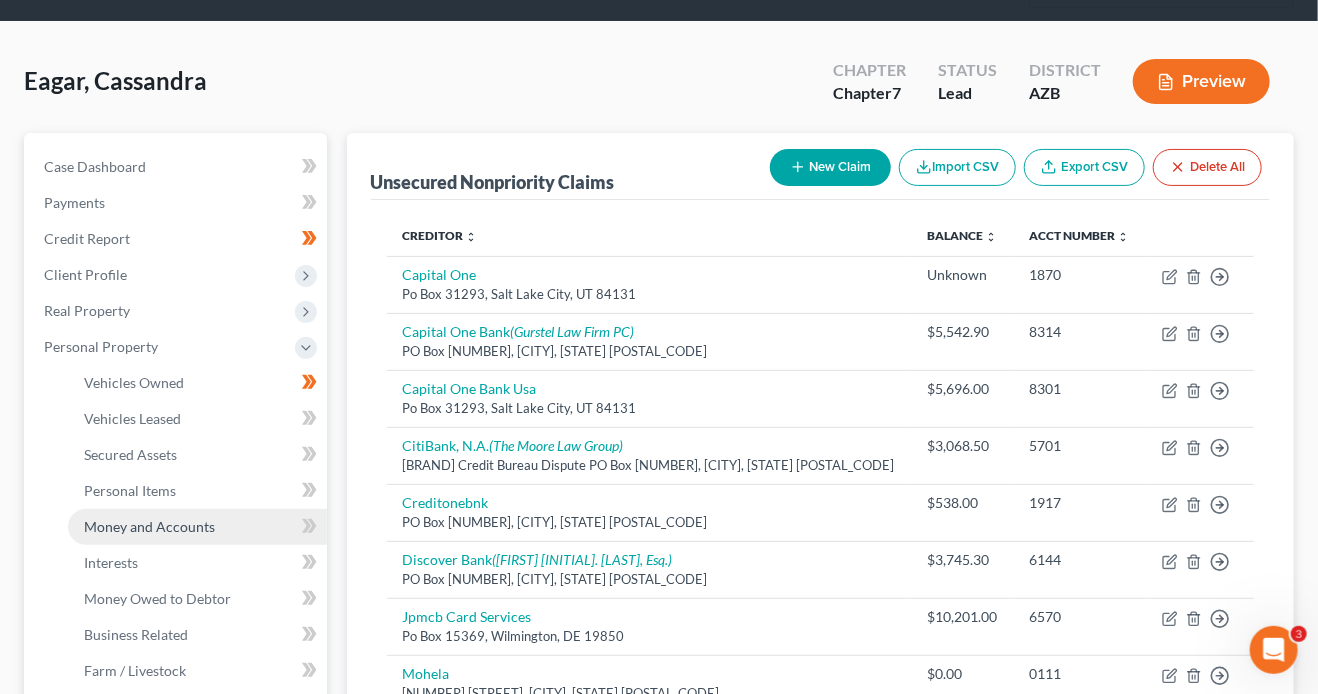 click on "Money and Accounts" at bounding box center (149, 526) 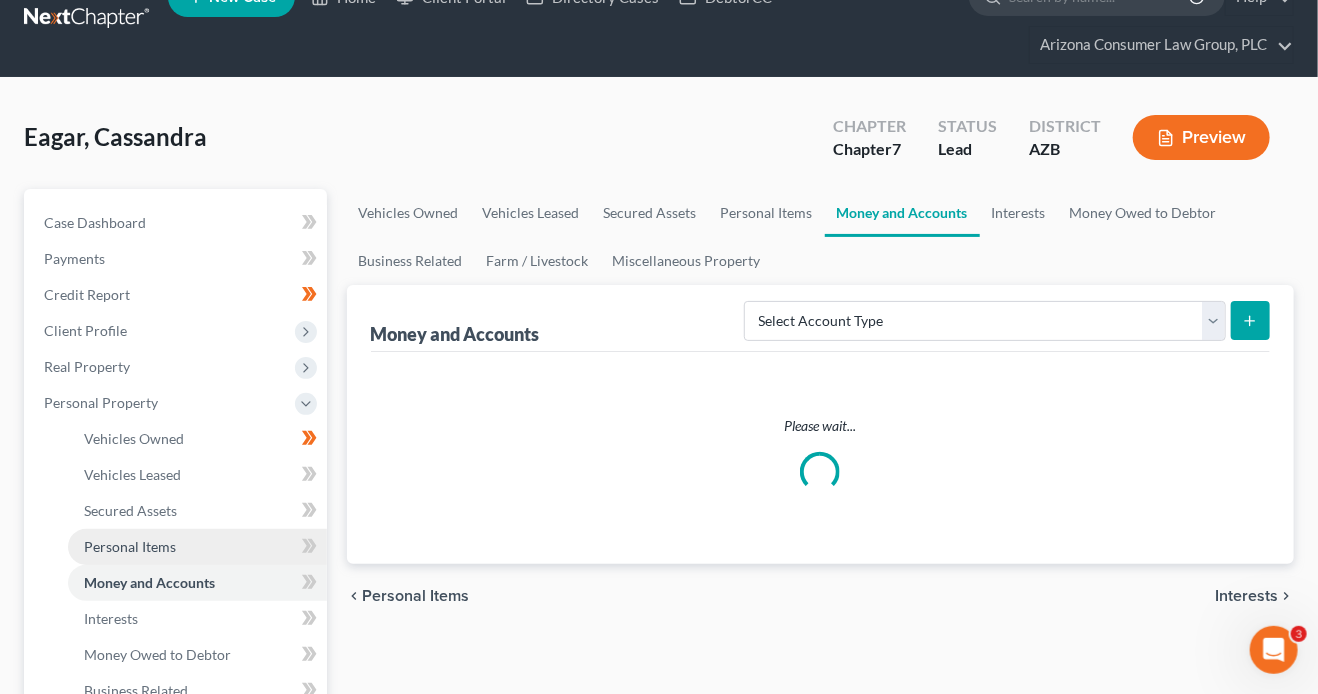 scroll, scrollTop: 0, scrollLeft: 0, axis: both 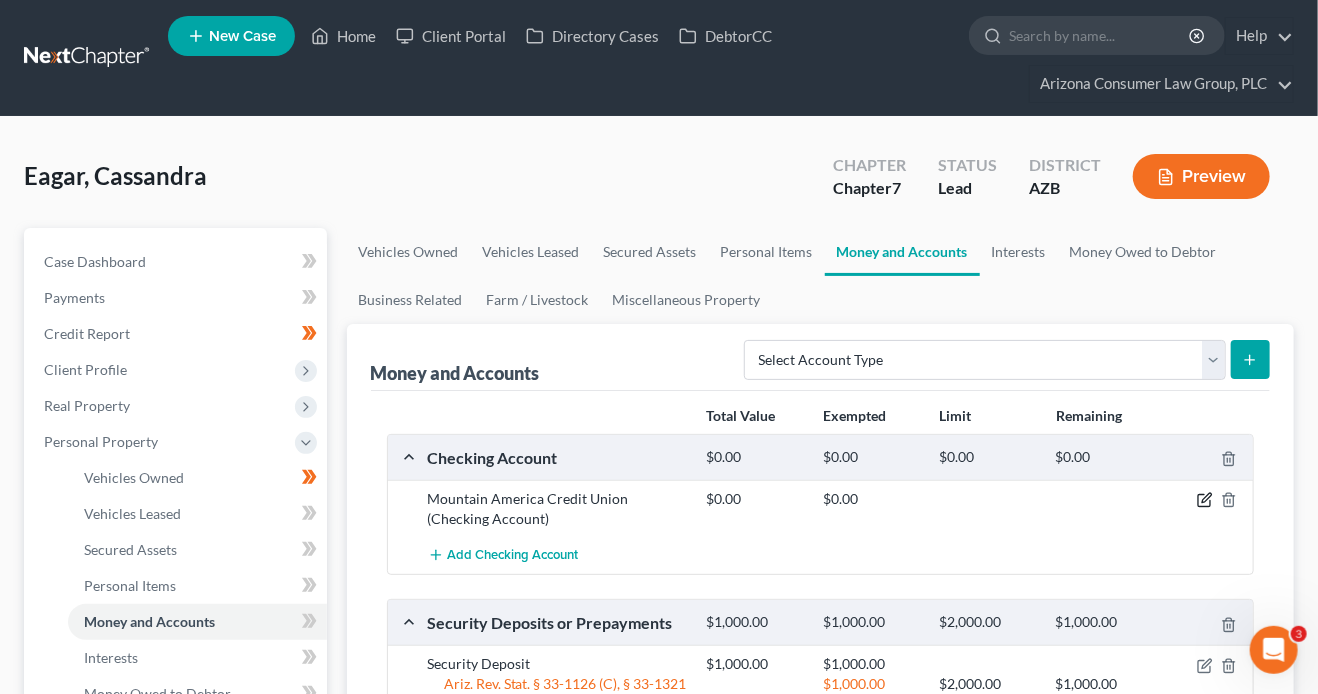 click 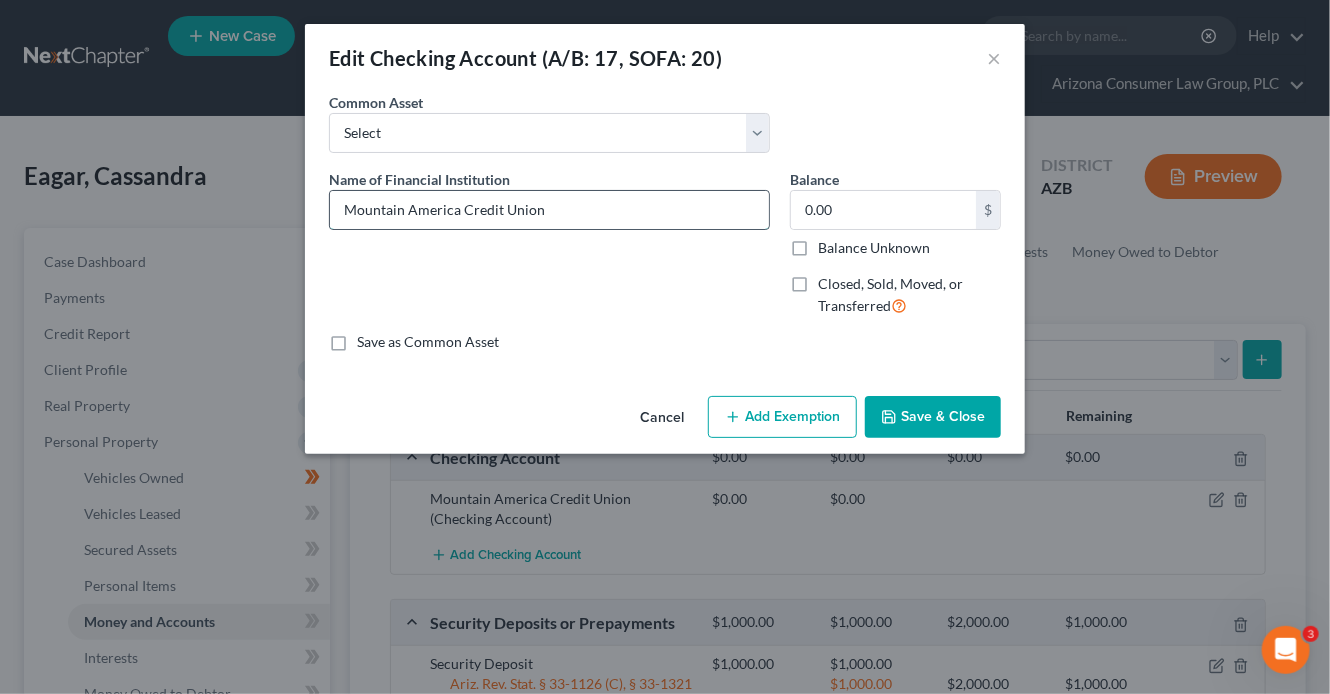 click on "Mountain America Credit Union" at bounding box center [549, 210] 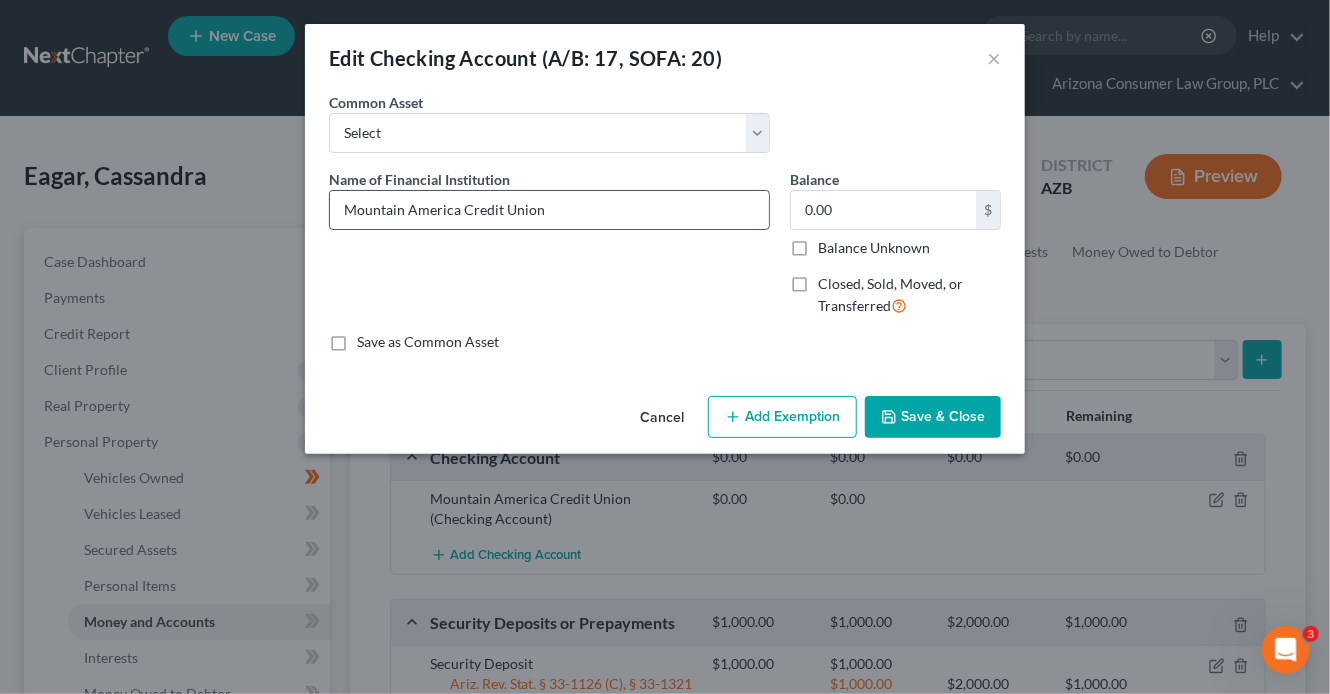 paste on "U 4423" 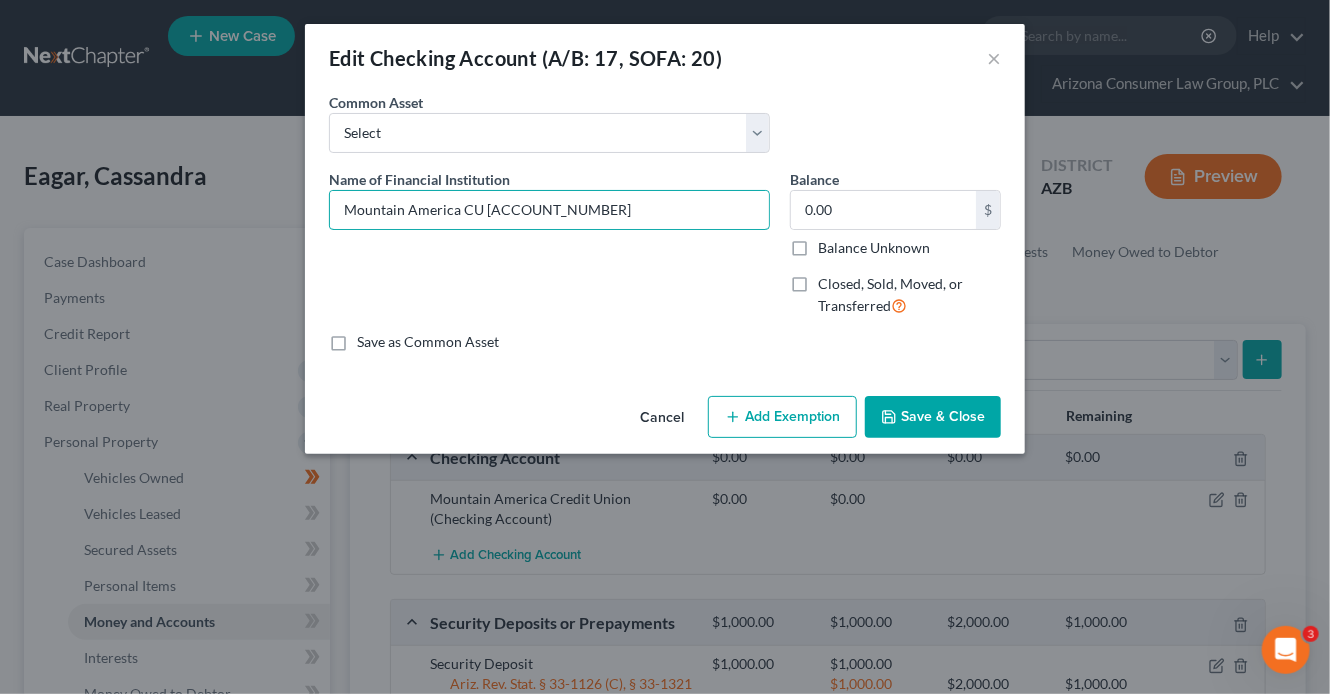 type on "Mountain America CU 4423" 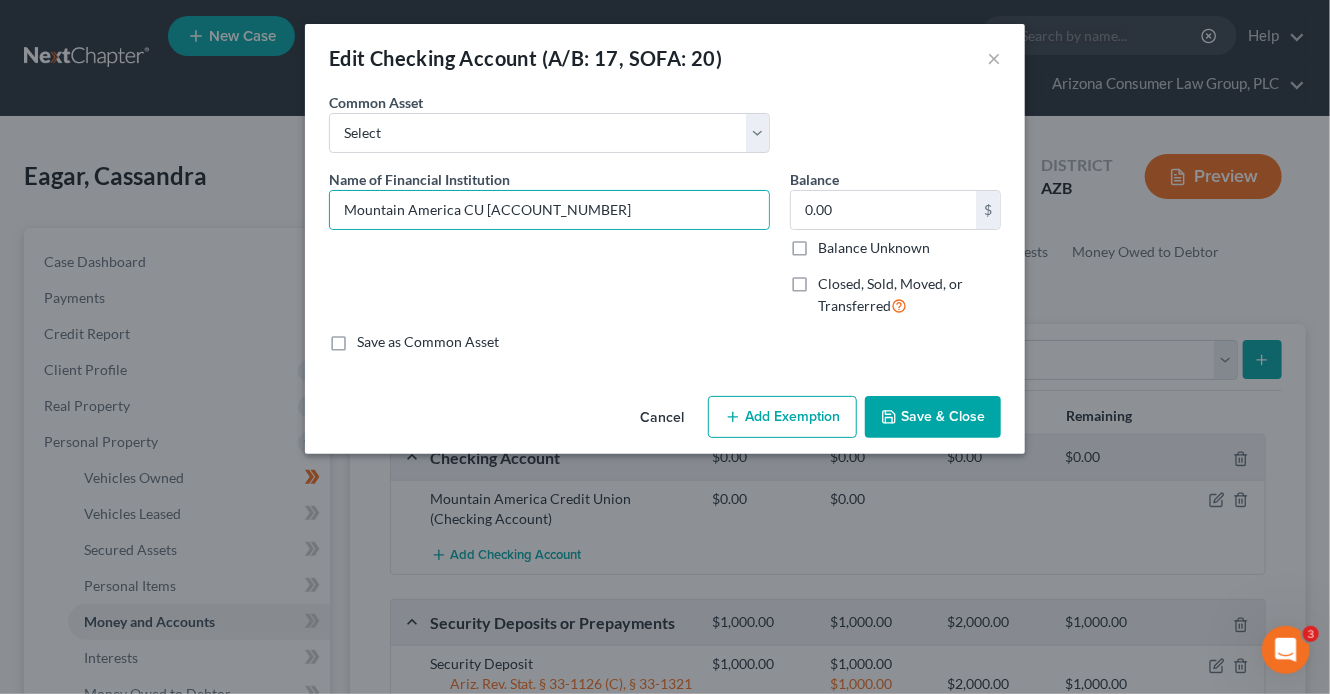 click on "Save & Close" at bounding box center (933, 417) 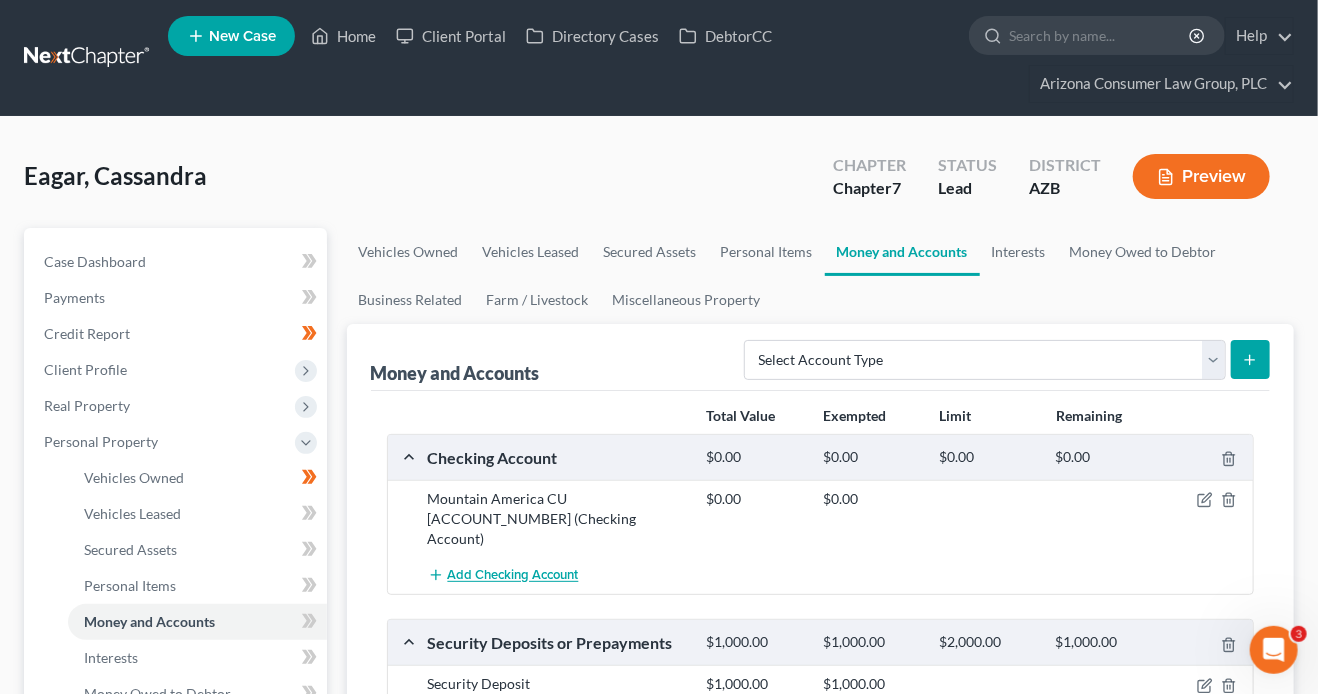 click on "Add Checking Account" at bounding box center [513, 576] 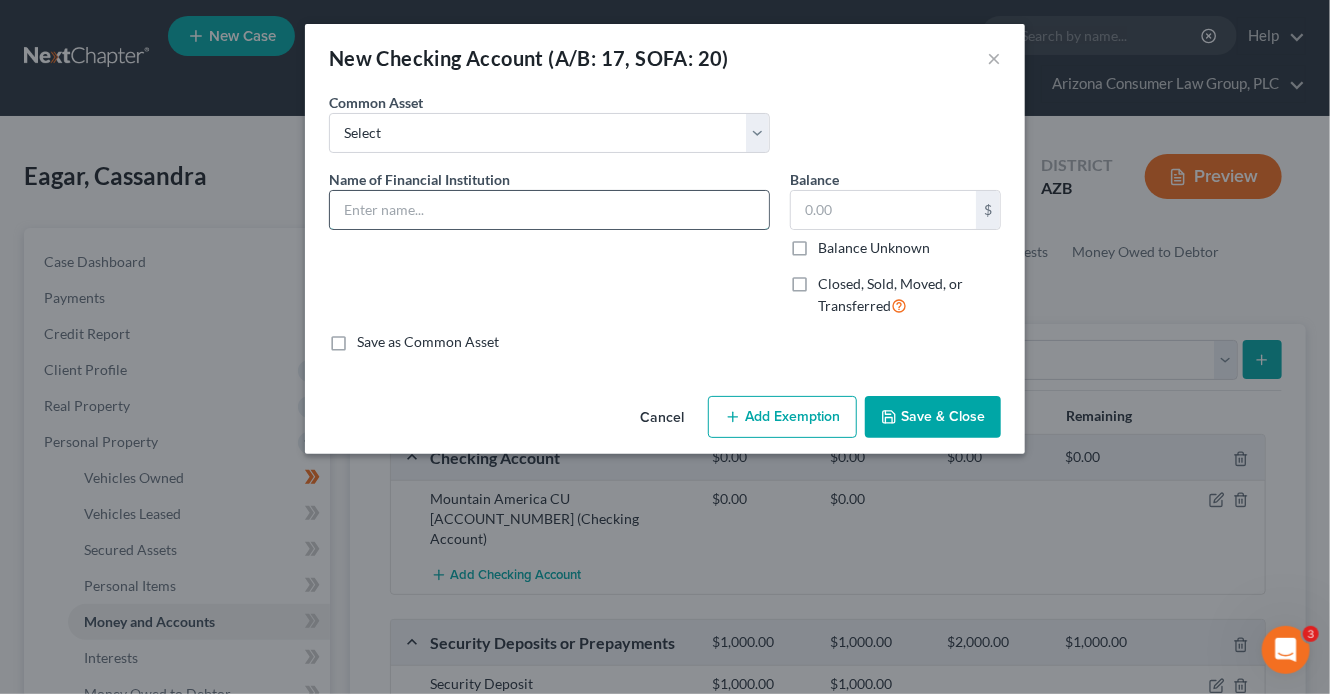 click at bounding box center (549, 210) 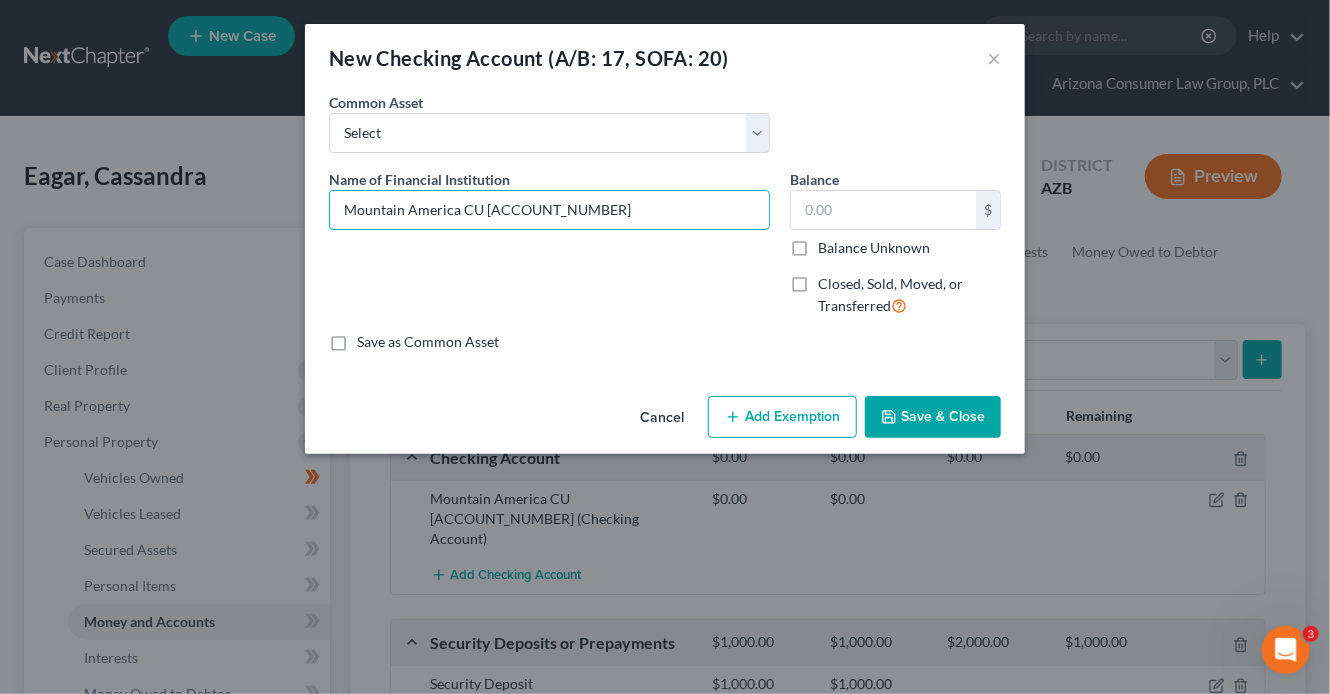type on "Mountain America CU 4423" 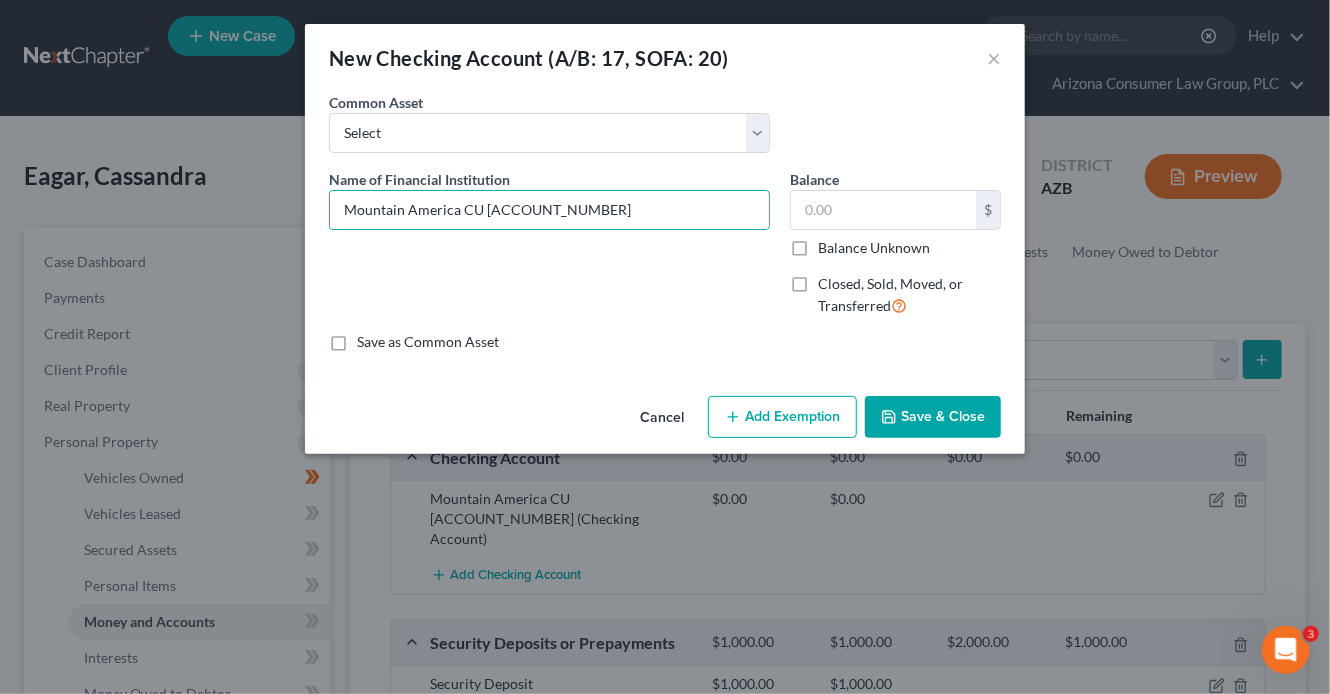 click on "Save & Close" at bounding box center [933, 417] 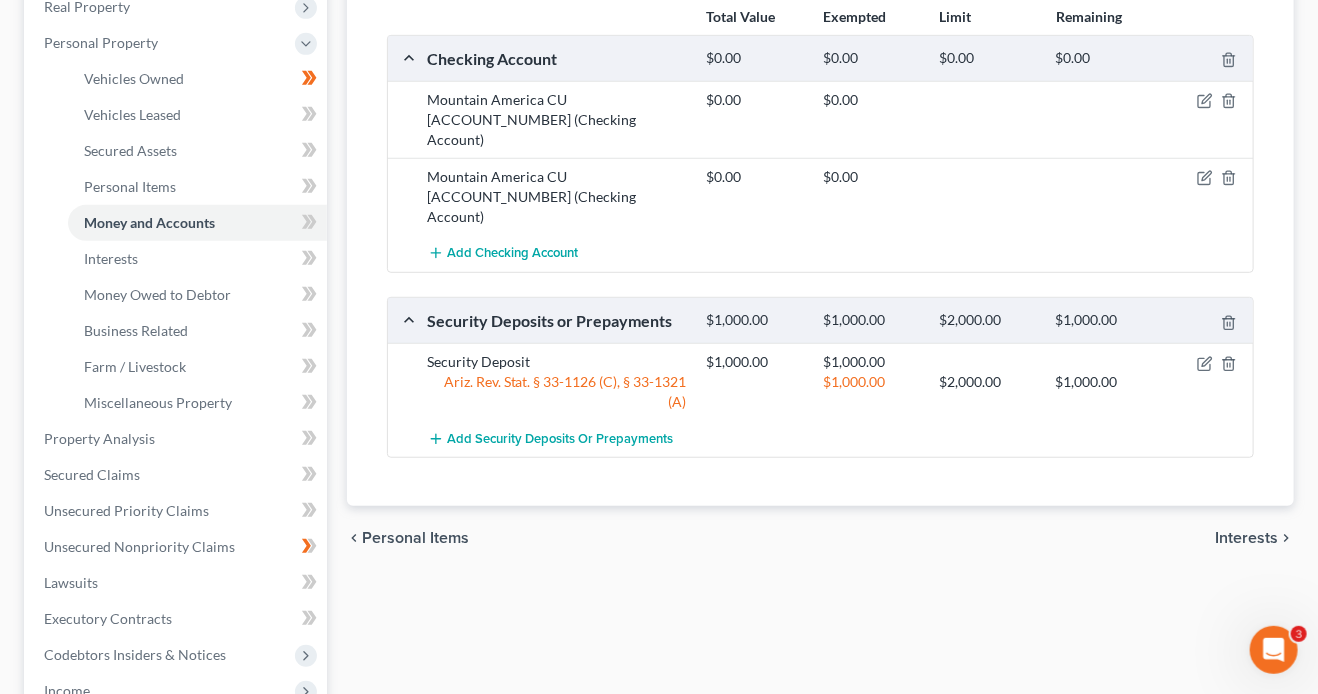 scroll, scrollTop: 16, scrollLeft: 0, axis: vertical 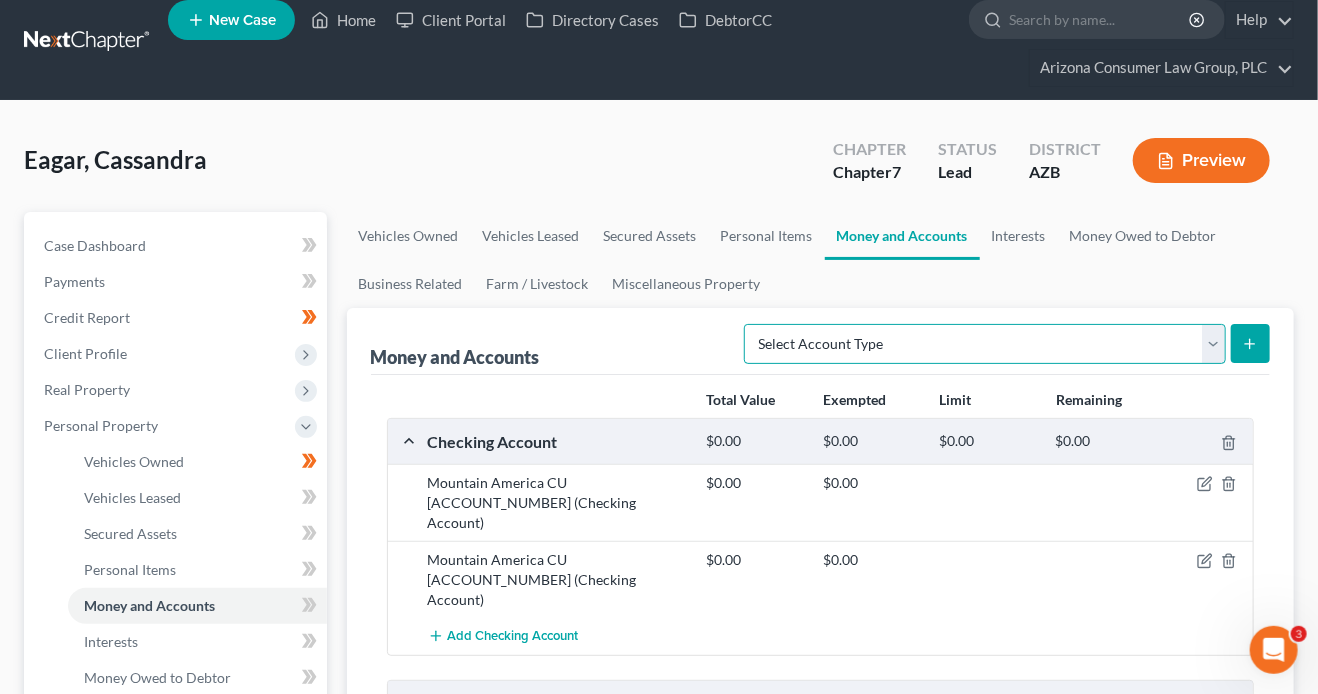 click on "Select Account Type Brokerage (A/B: 18, SOFA: 20) Cash on Hand (A/B: 16) Certificates of Deposit (A/B: 17, SOFA: 20) Checking Account (A/B: 17, SOFA: 20) Money Market (A/B: 18, SOFA: 20) Other (Credit Union, Health Savings Account, etc) (A/B: 17, SOFA: 20) Safe Deposit Box (A/B: 16) Savings Account (A/B: 17, SOFA: 20) Security Deposits or Prepayments (A/B: 22)" at bounding box center [985, 344] 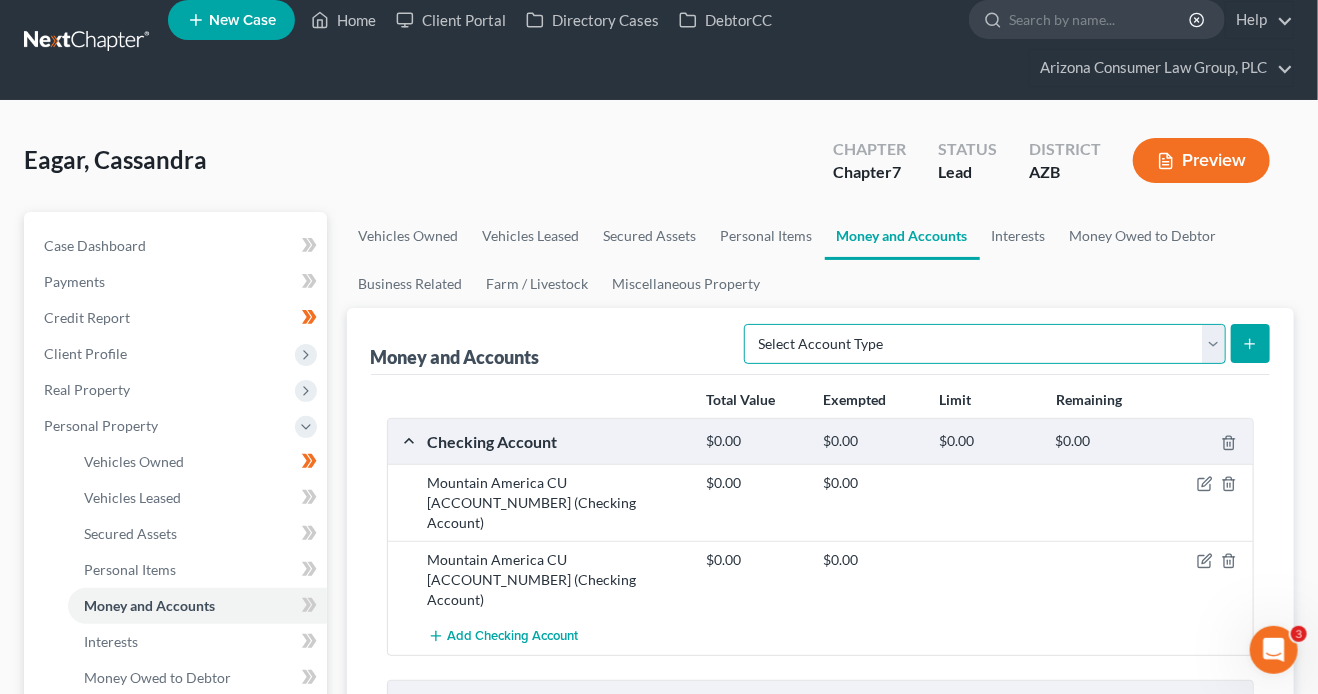 select on "savings" 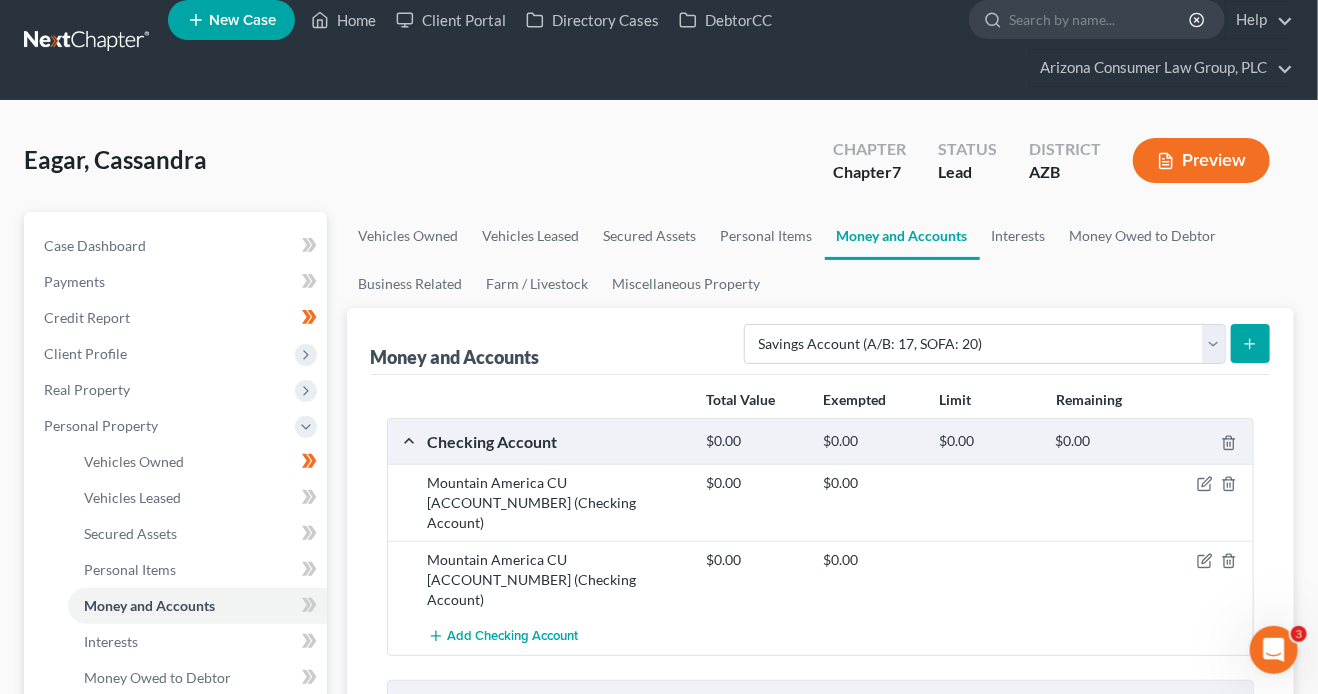 click 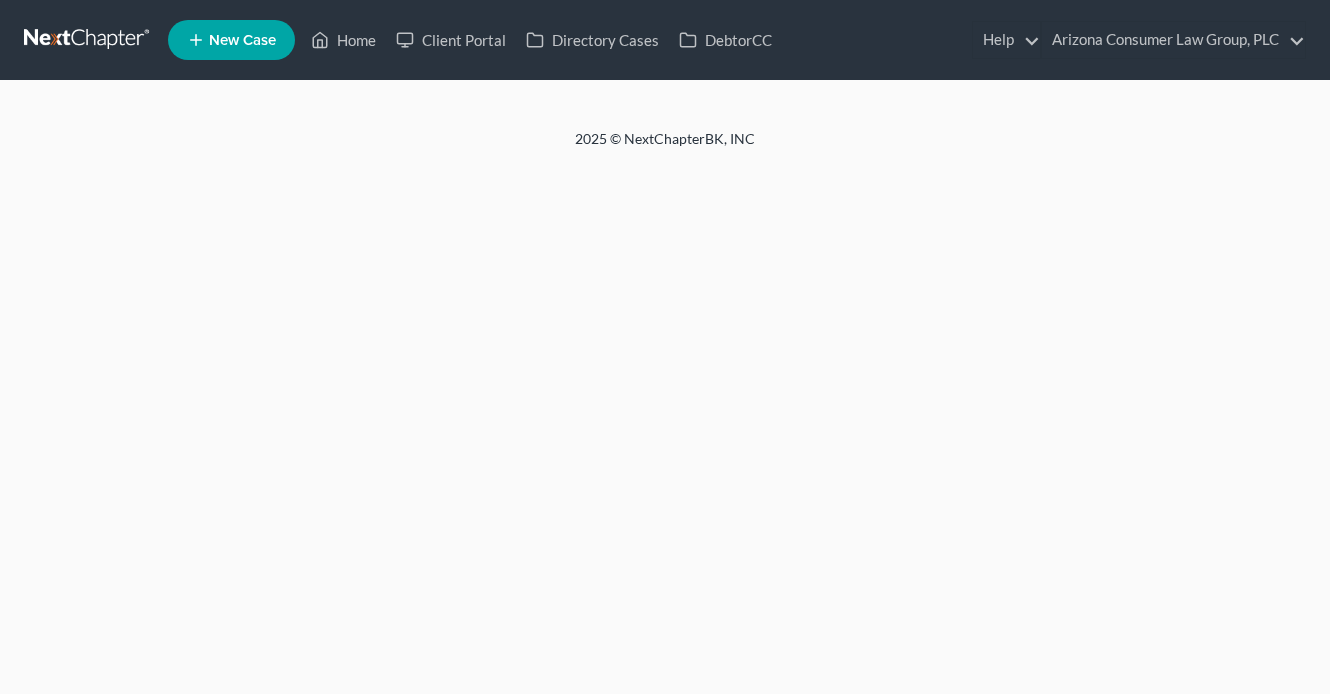scroll, scrollTop: 0, scrollLeft: 0, axis: both 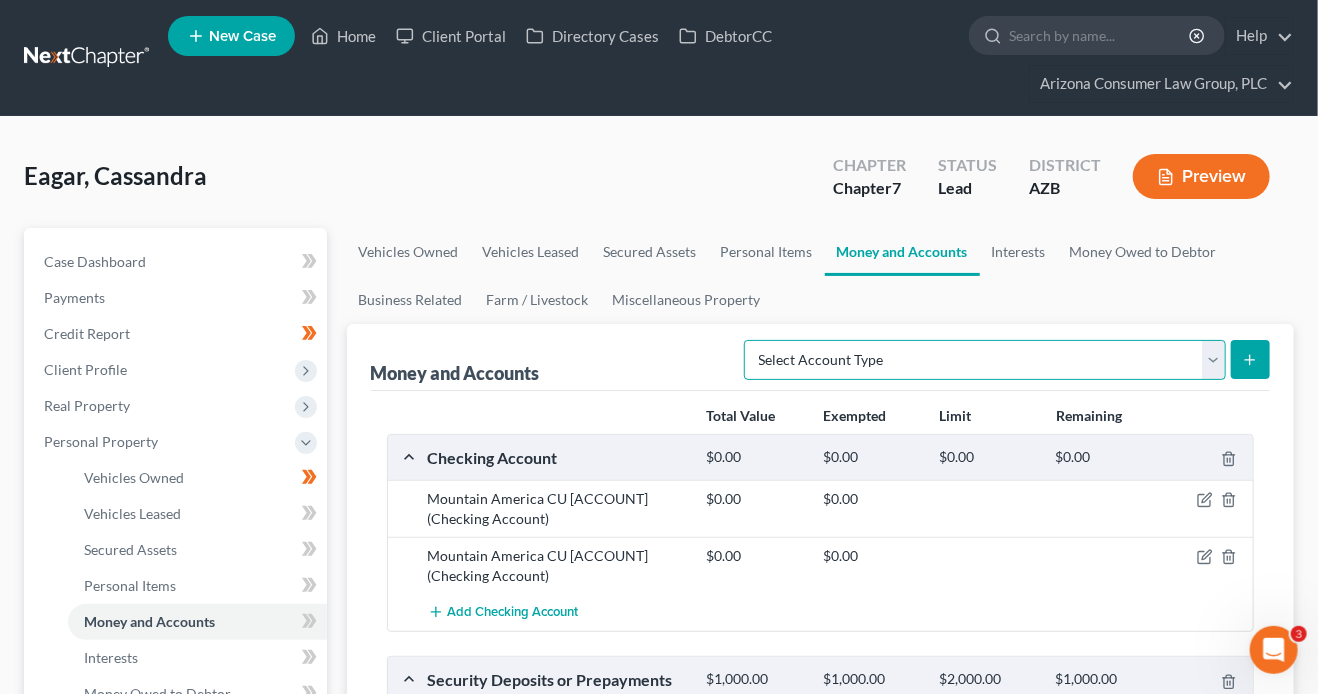 click on "Select Account Type Brokerage (A/B: 18, SOFA: 20) Cash on Hand (A/B: 16) Certificates of Deposit (A/B: 17, SOFA: 20) Checking Account (A/B: 17, SOFA: 20) Money Market (A/B: 18, SOFA: 20) Other (Credit Union, Health Savings Account, etc) (A/B: 17, SOFA: 20) Safe Deposit Box (A/B: 16) Savings Account (A/B: 17, SOFA: 20) Security Deposits or Prepayments (A/B: 22)" at bounding box center [985, 360] 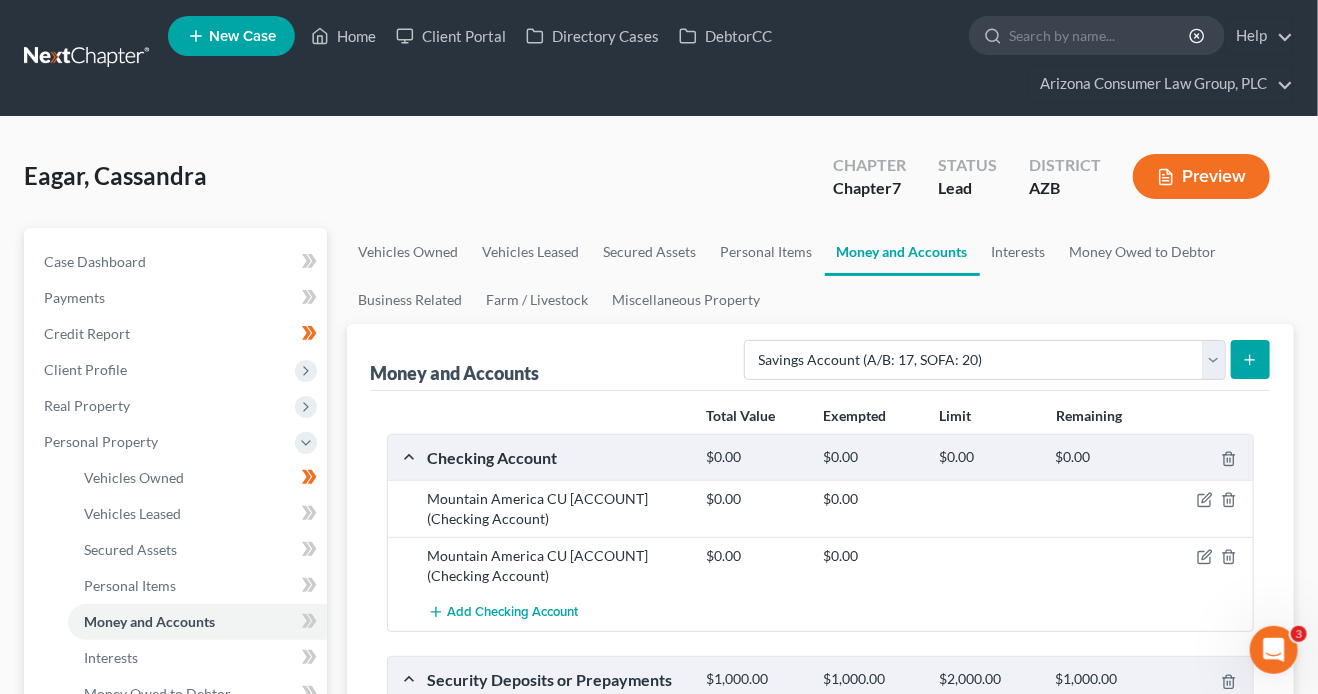 click 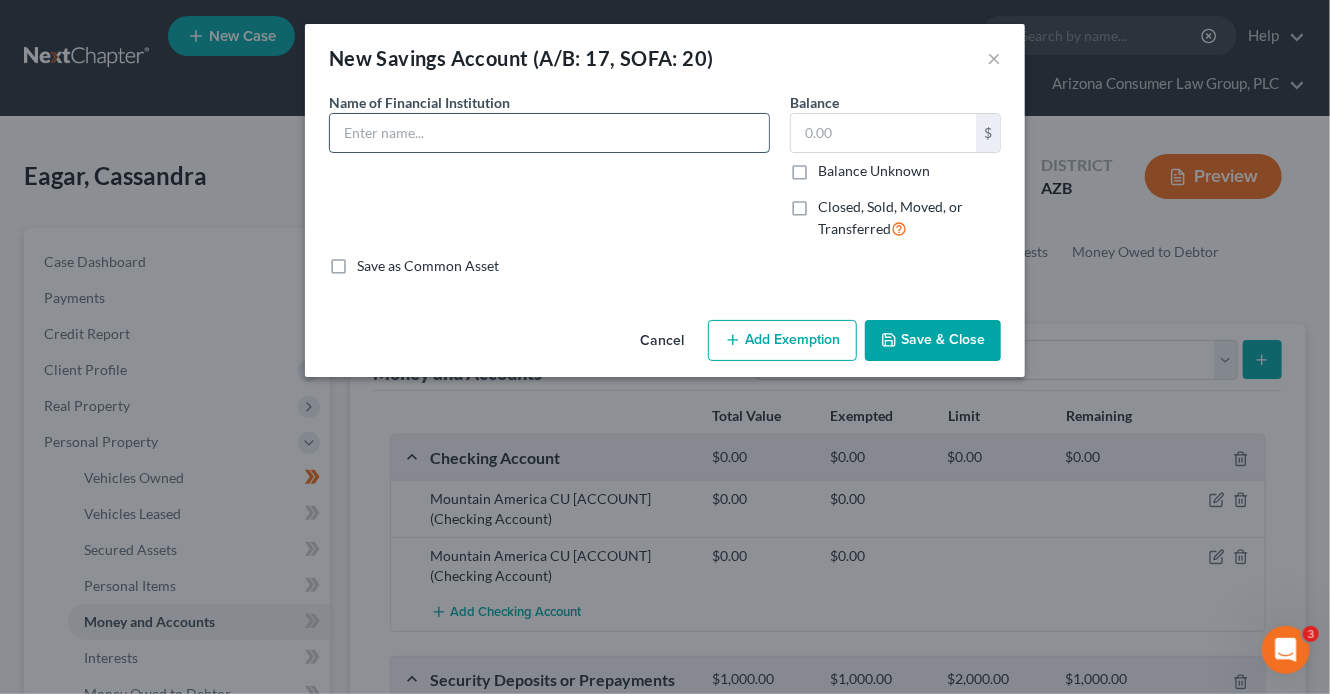 click at bounding box center (549, 133) 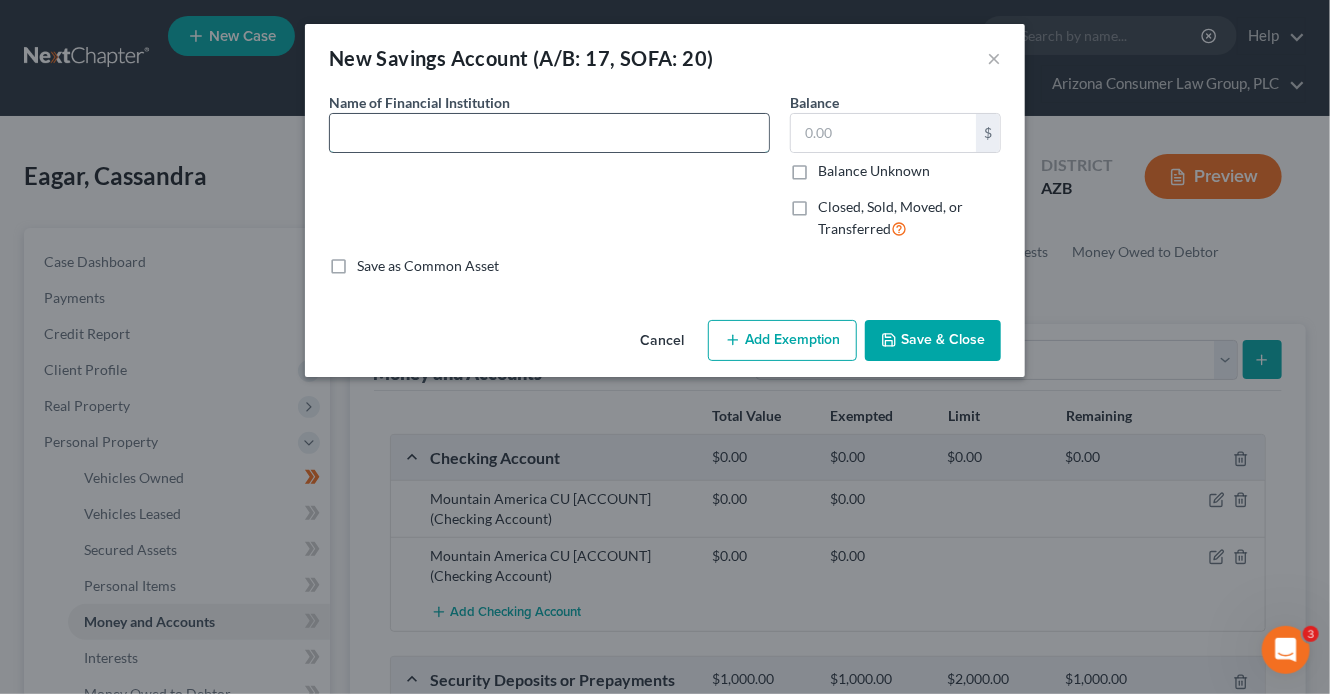 type on "v" 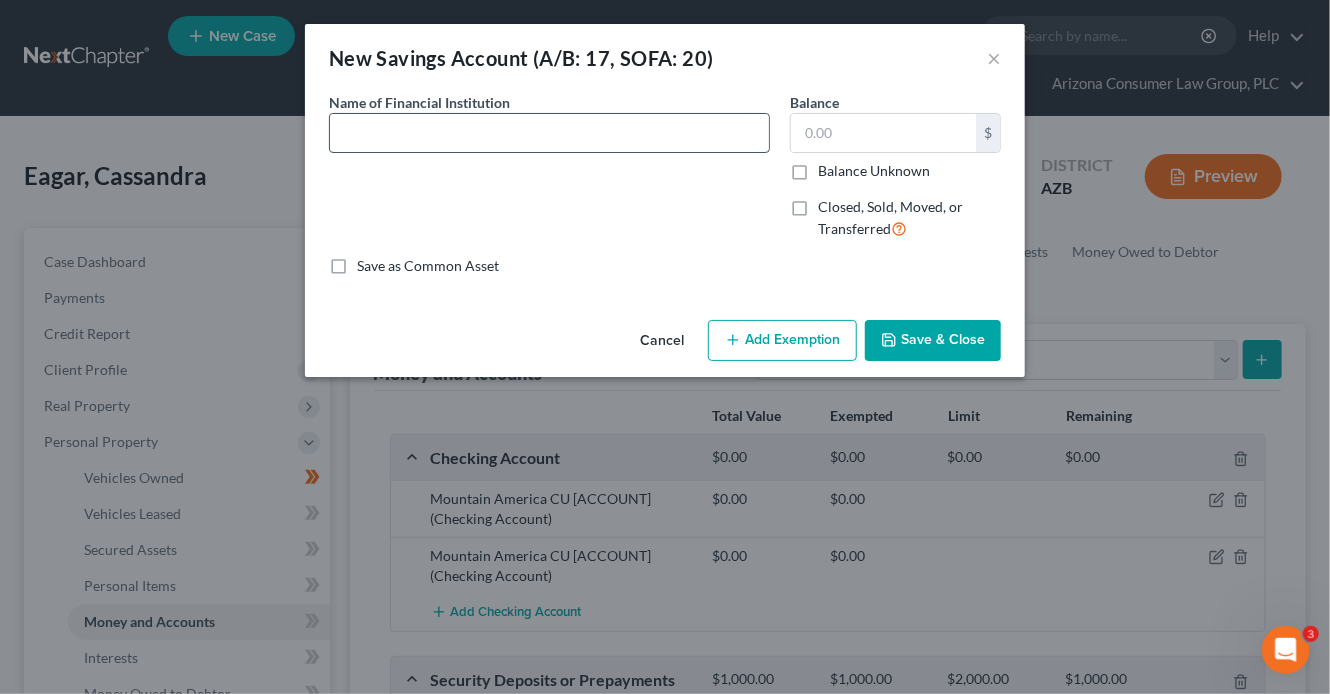 paste on "Mountain America CU 4423" 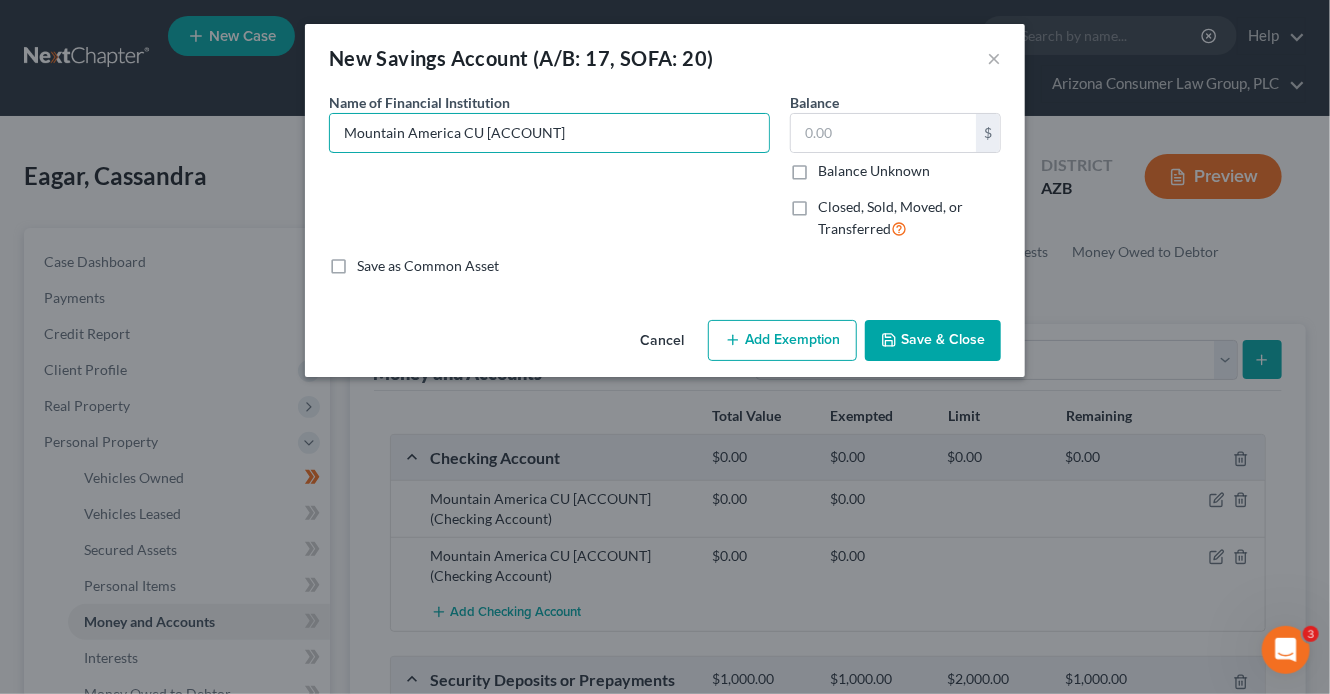 type on "Mountain America CU 4423-01" 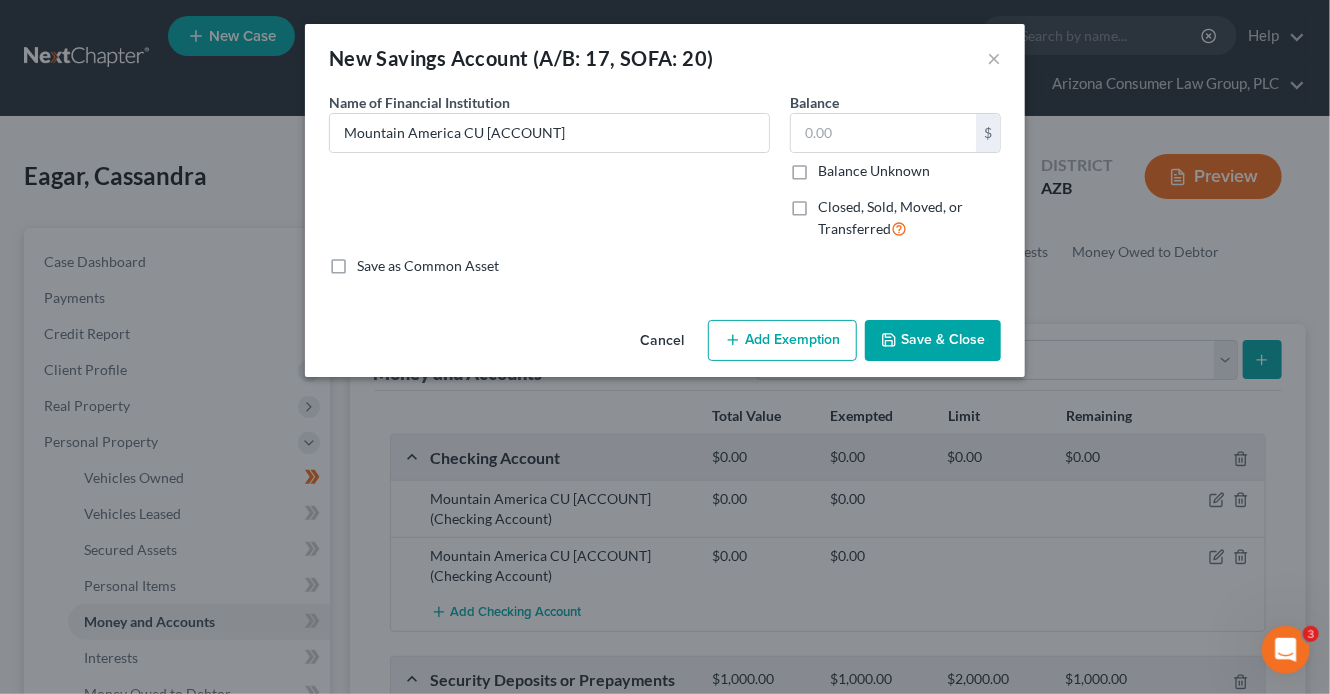 click on "Save & Close" at bounding box center [933, 341] 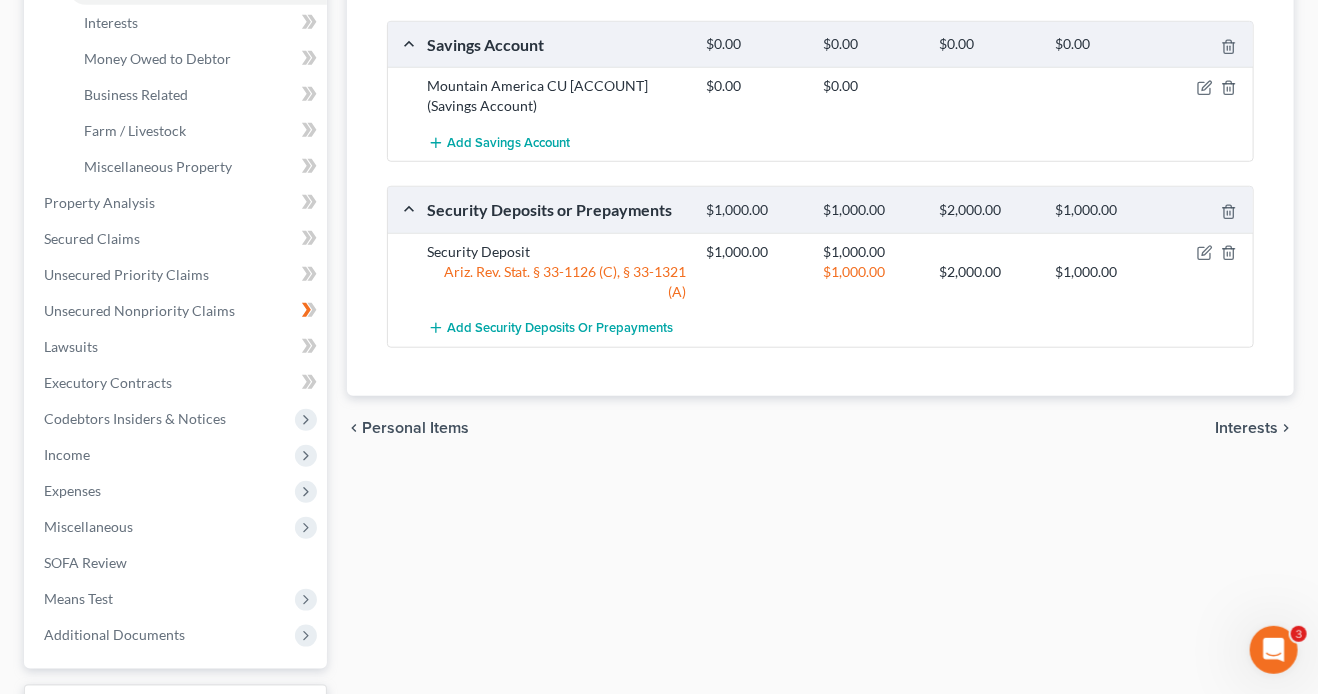 scroll, scrollTop: 633, scrollLeft: 0, axis: vertical 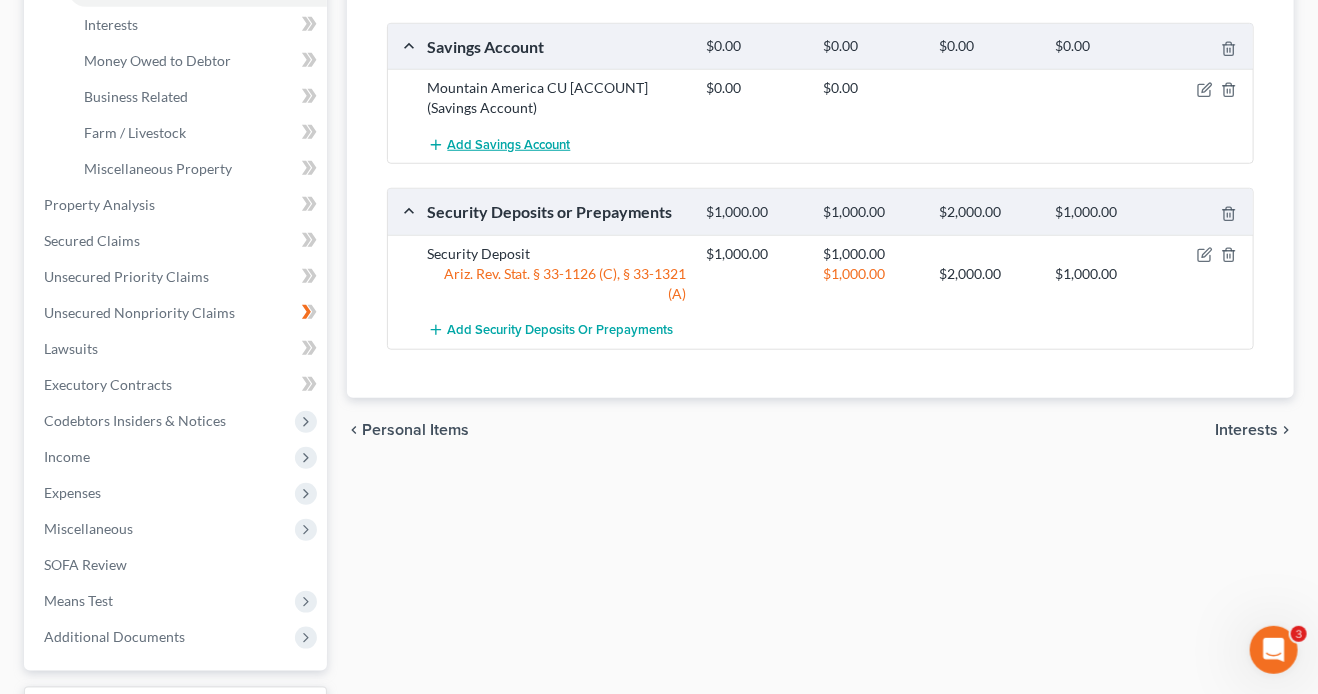 click on "Add Savings Account" at bounding box center (499, 144) 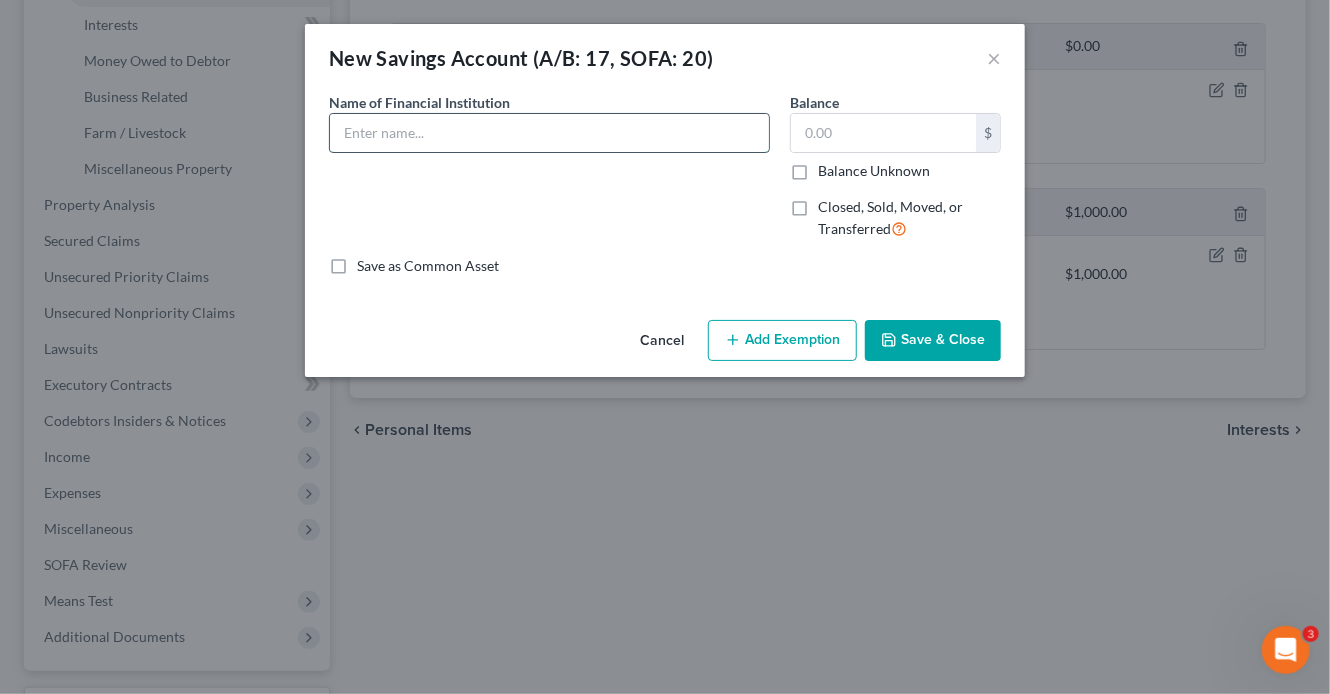click at bounding box center (549, 133) 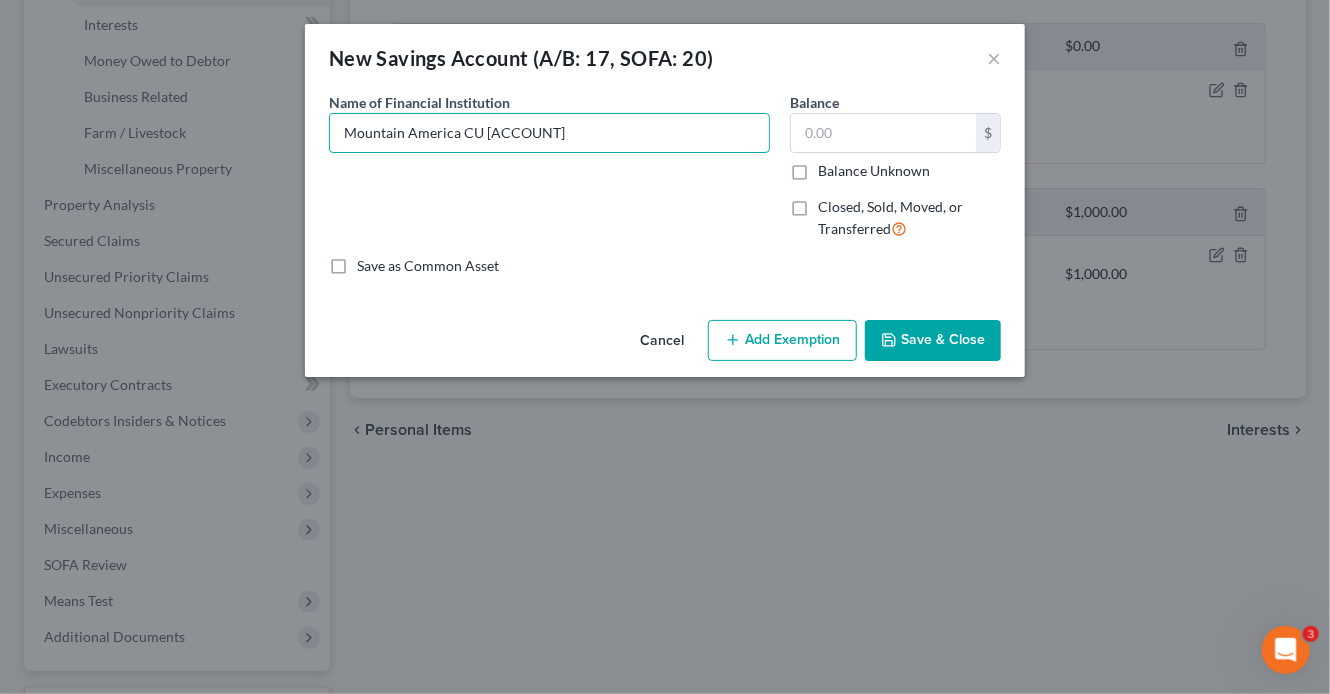 type on "Mountain America CU 4423-20" 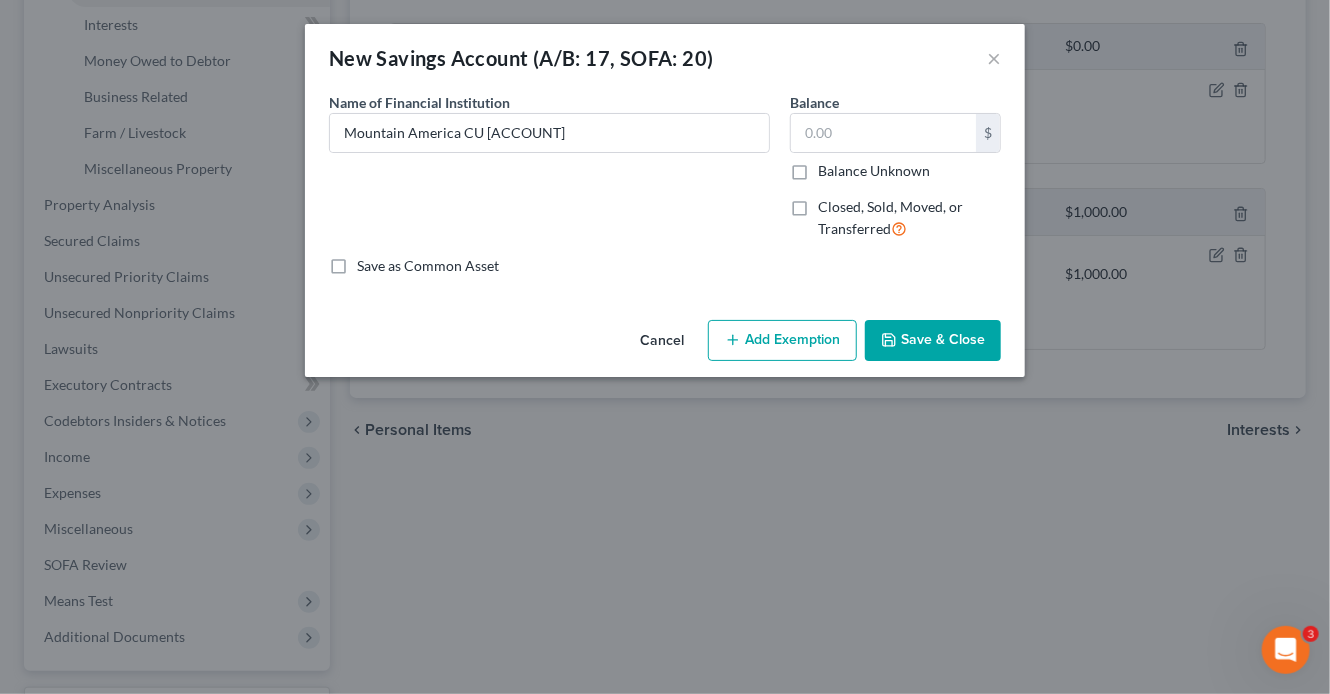 click on "Save & Close" at bounding box center (933, 341) 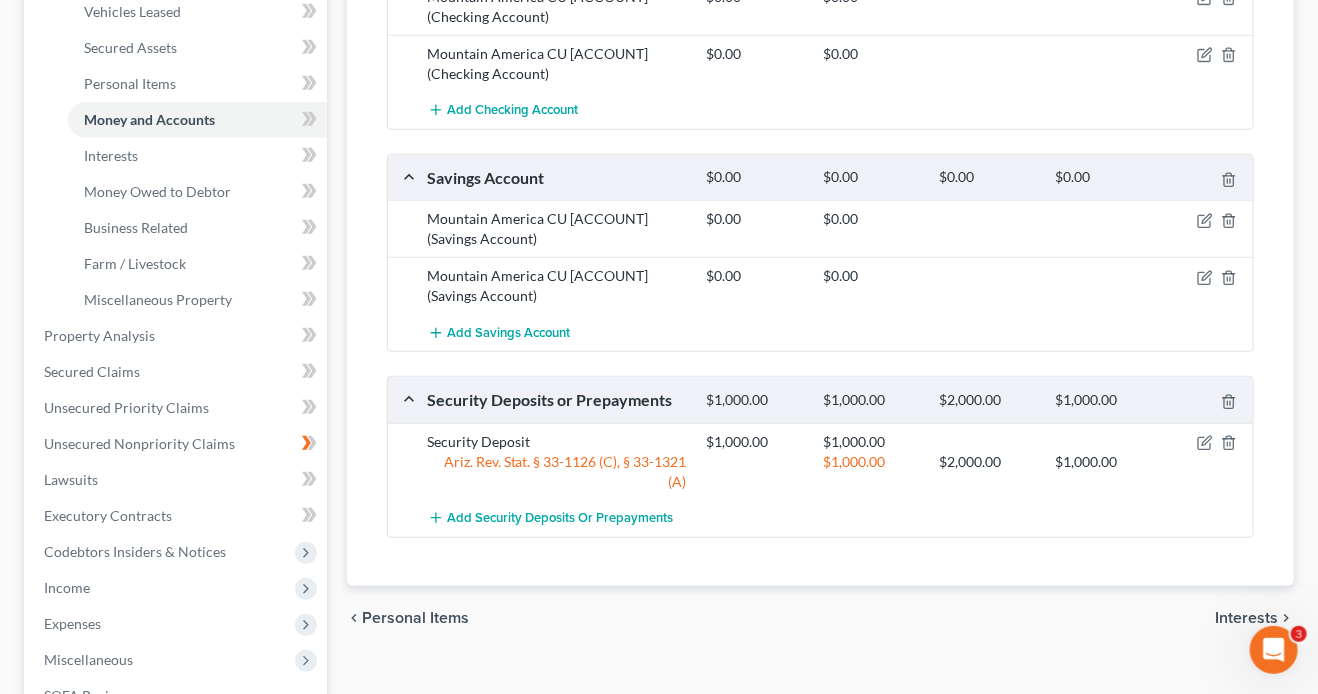 scroll, scrollTop: 433, scrollLeft: 0, axis: vertical 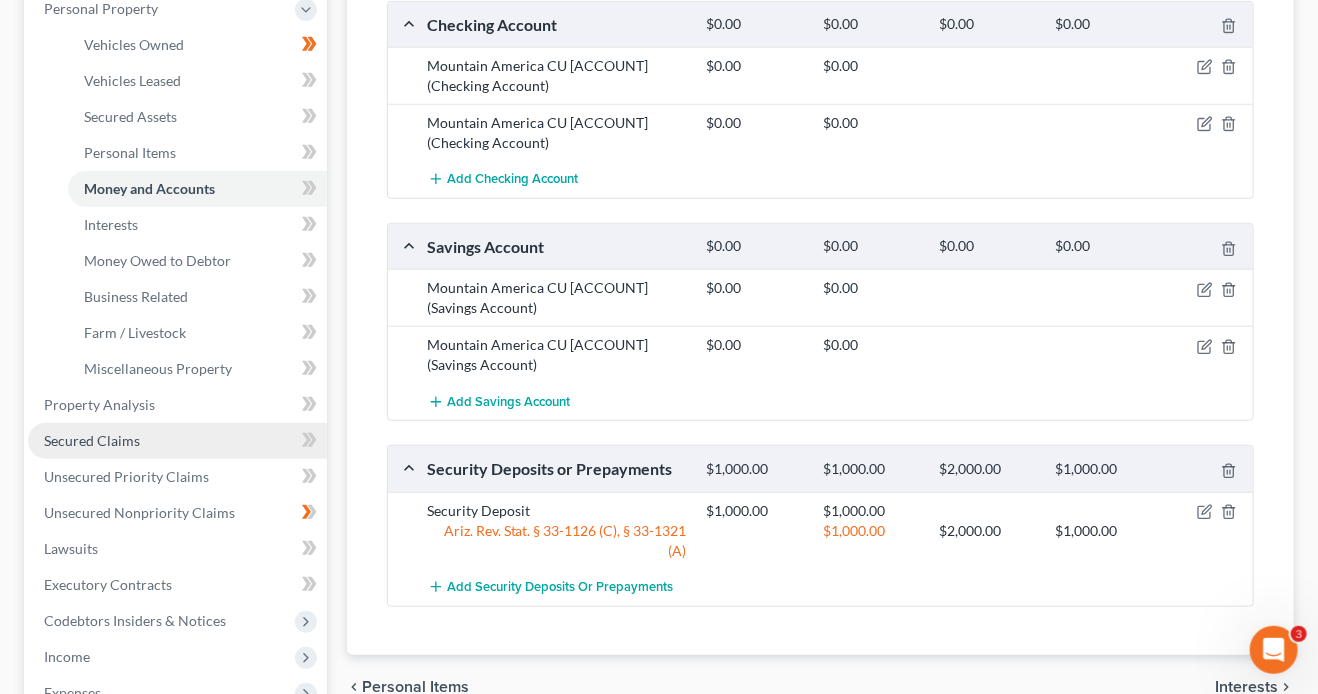 click on "Secured Claims" at bounding box center [177, 441] 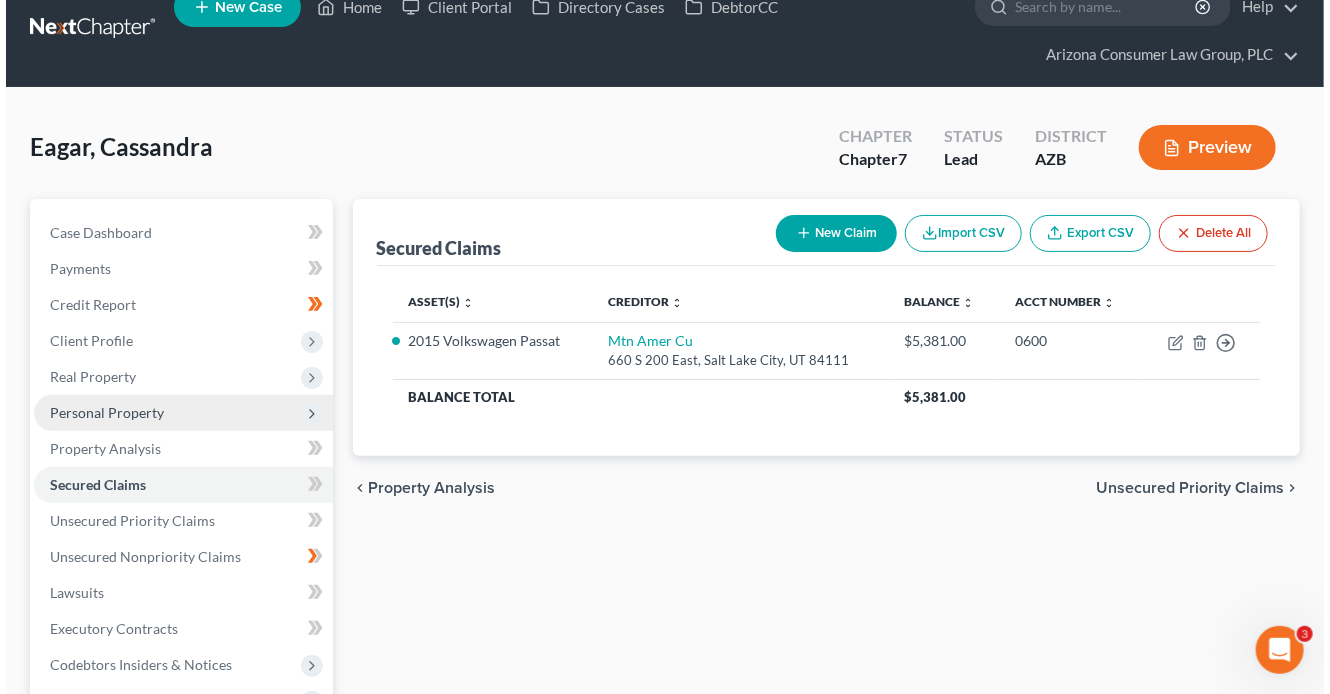 scroll, scrollTop: 0, scrollLeft: 0, axis: both 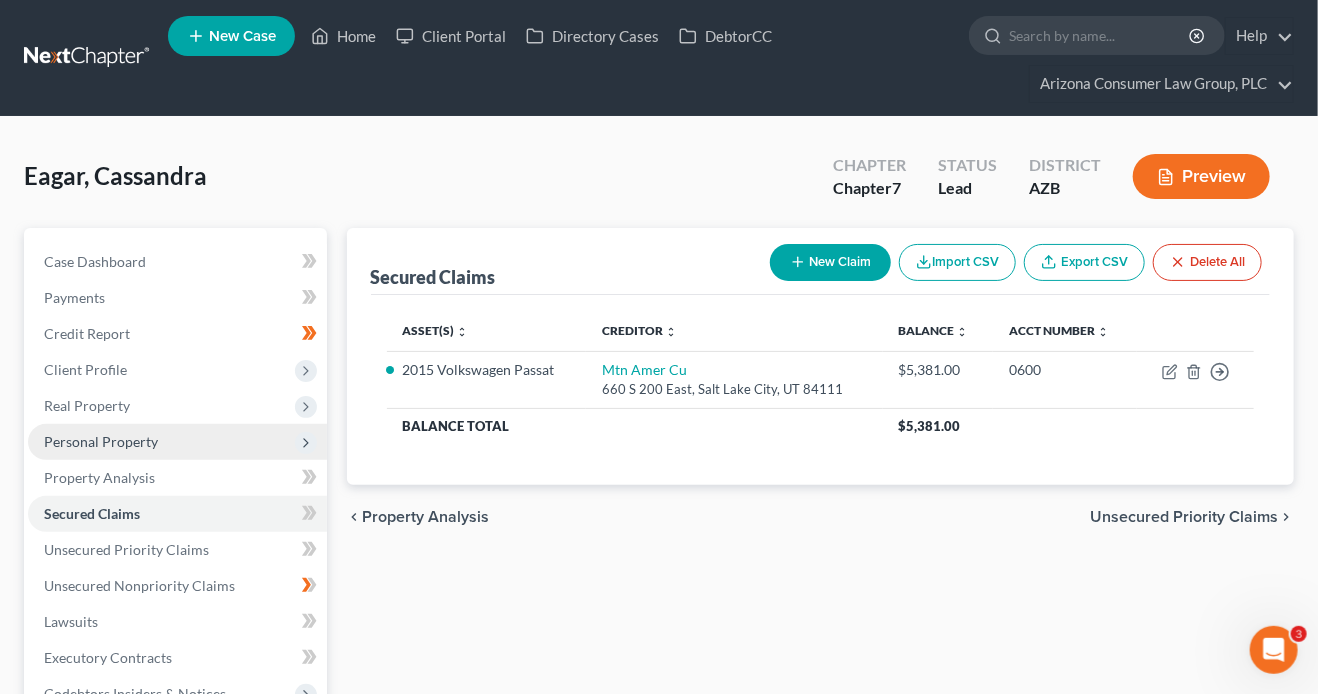 click on "Personal Property" at bounding box center [101, 441] 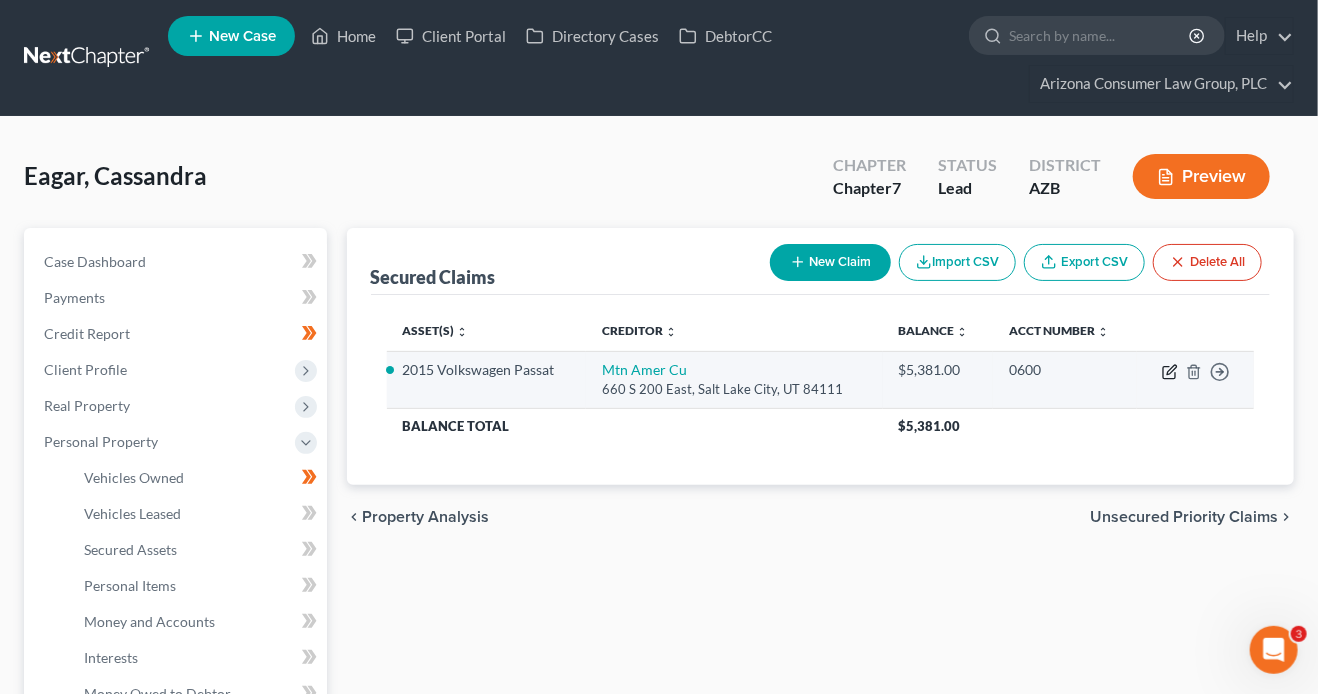 click 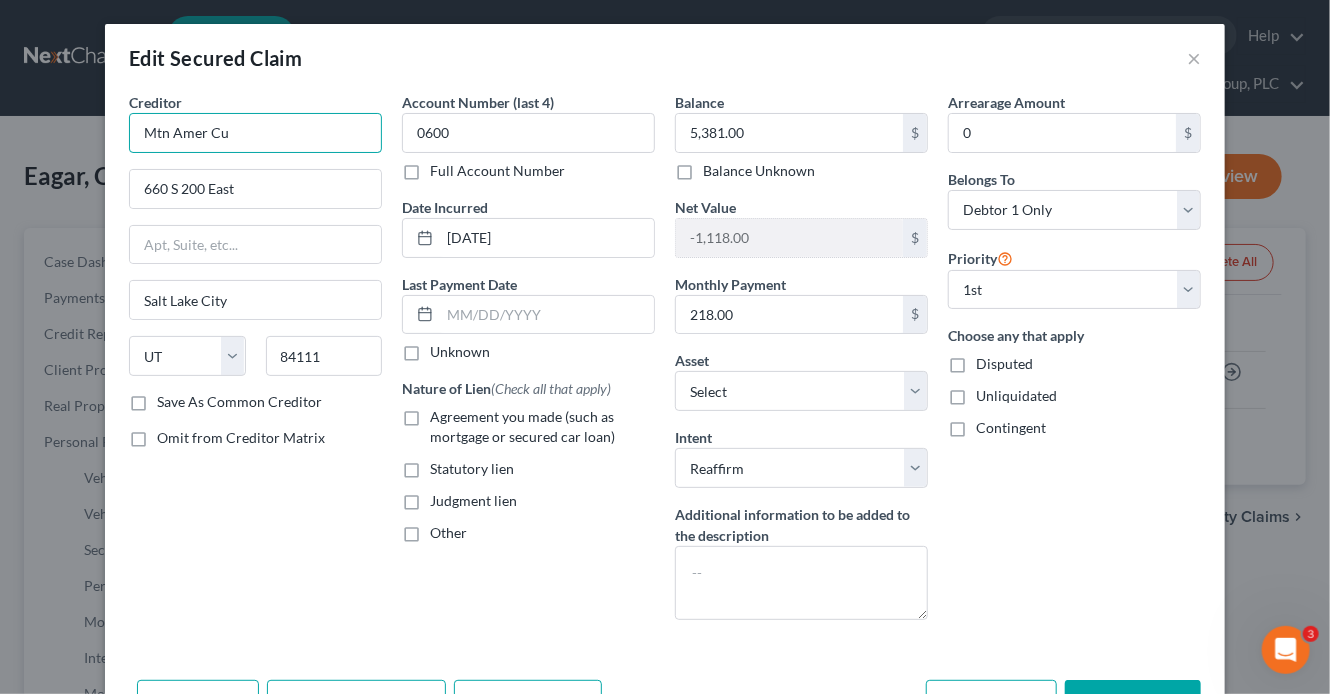 click on "Mtn Amer Cu" at bounding box center (255, 133) 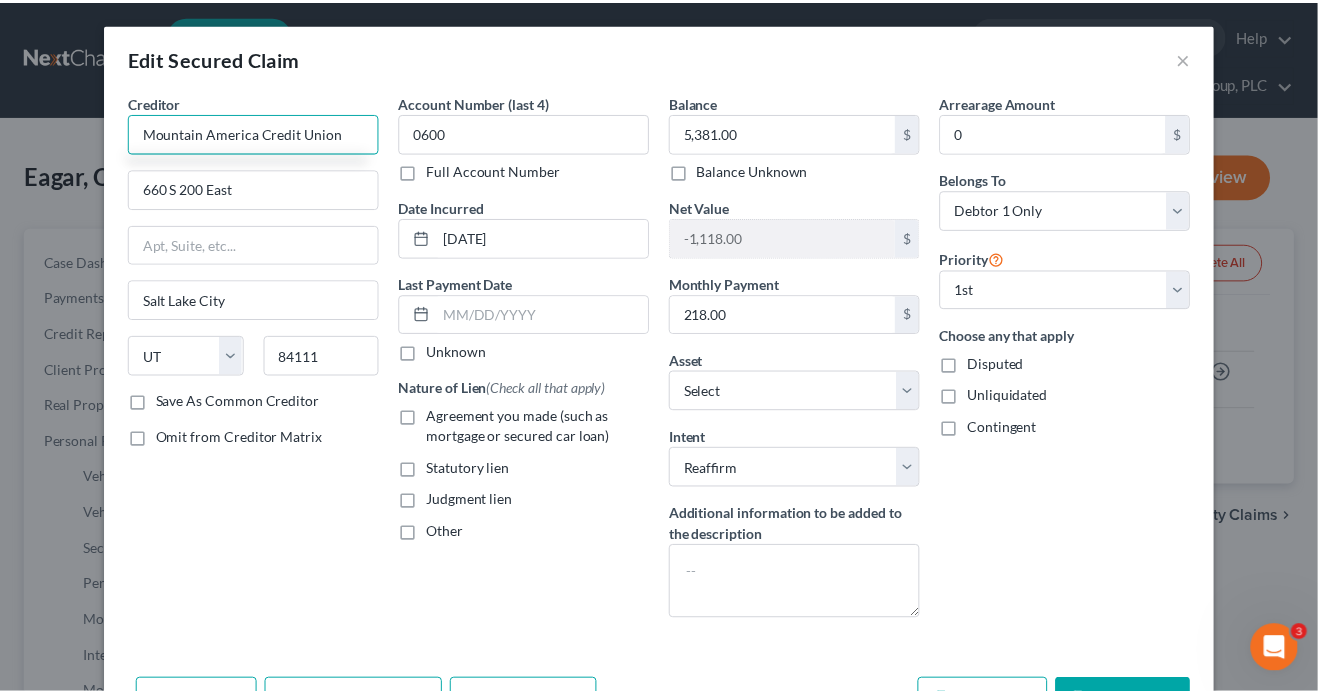 scroll, scrollTop: 80, scrollLeft: 0, axis: vertical 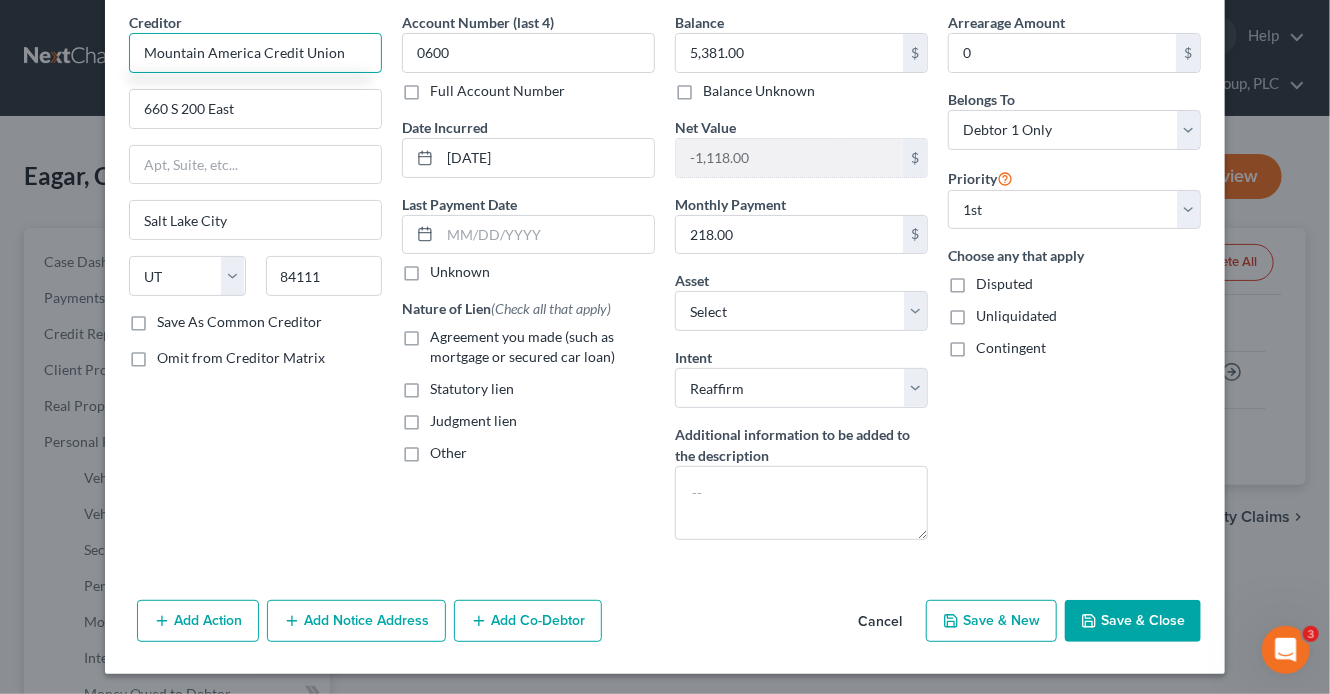 type on "Mountain America Credit Union" 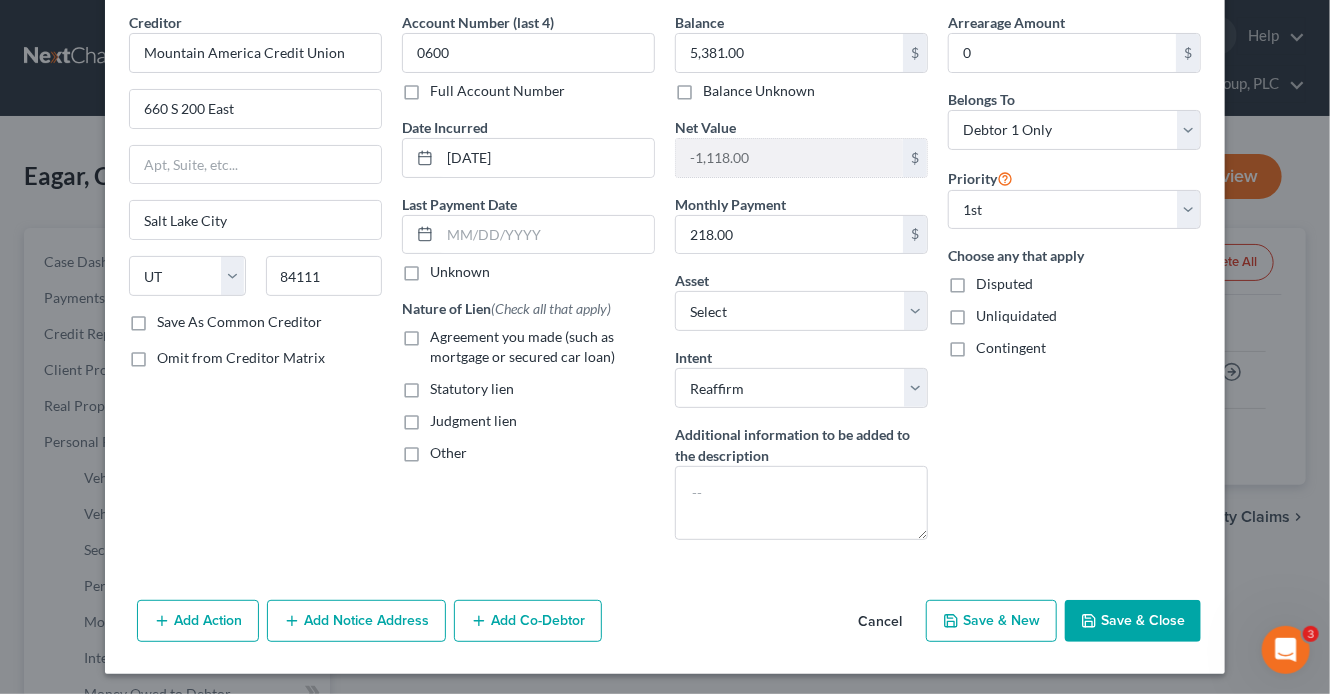 click 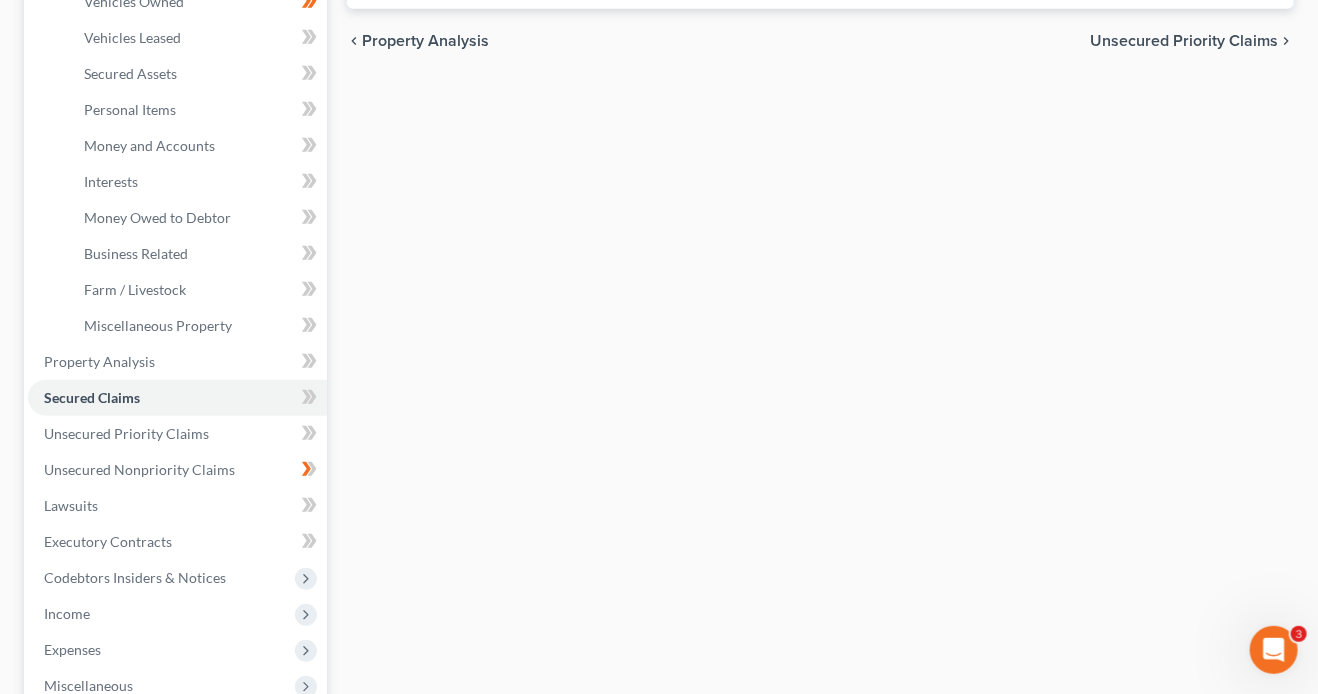 scroll, scrollTop: 478, scrollLeft: 0, axis: vertical 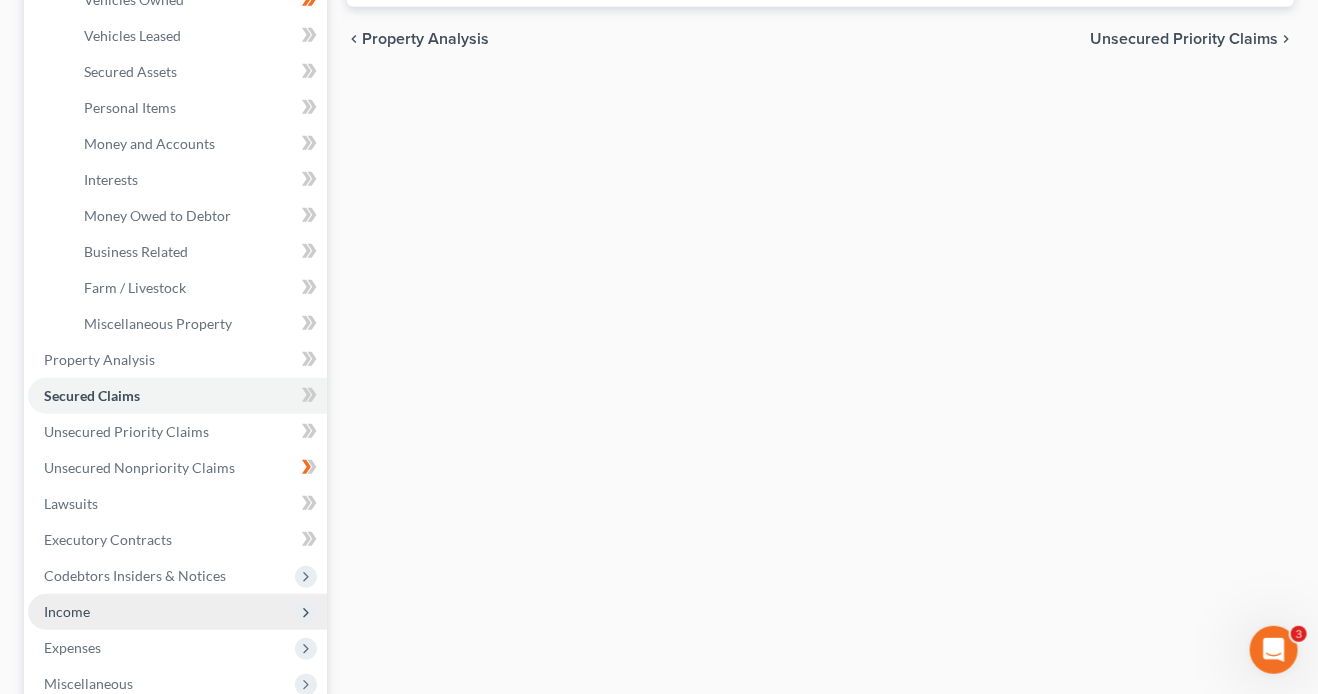 click on "Income" at bounding box center (177, 612) 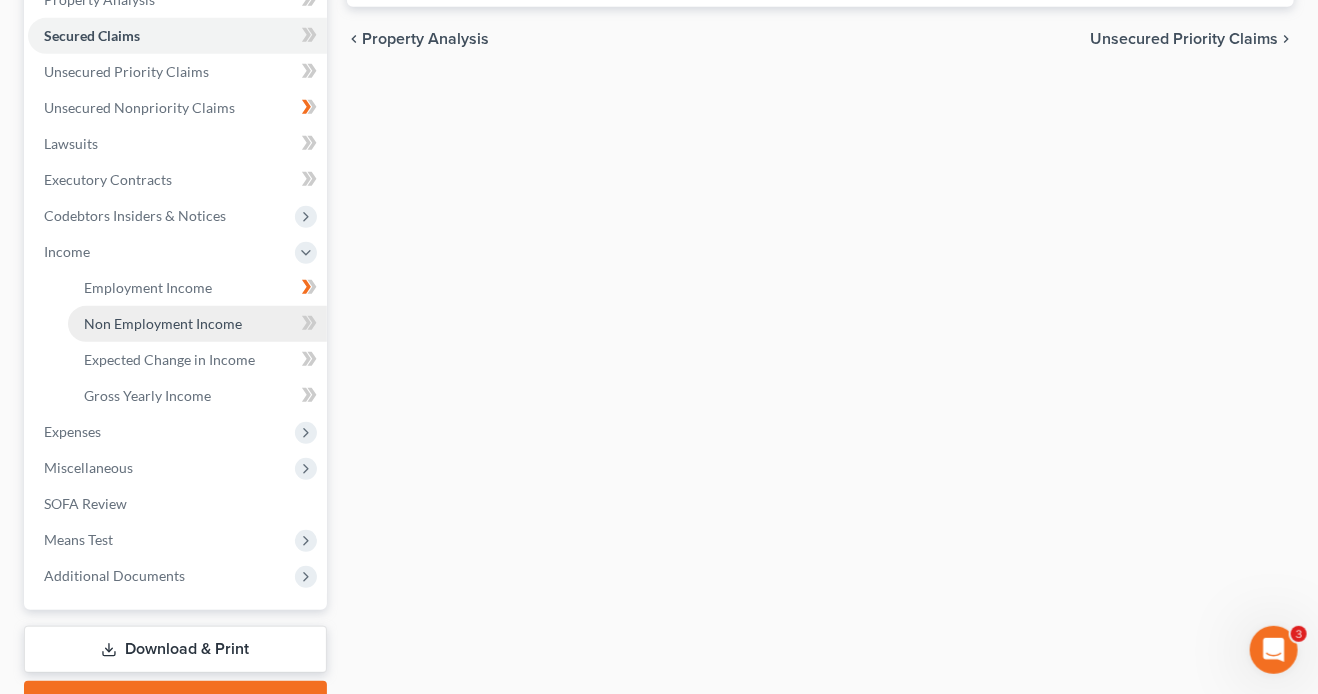 click on "Non Employment Income" at bounding box center [197, 324] 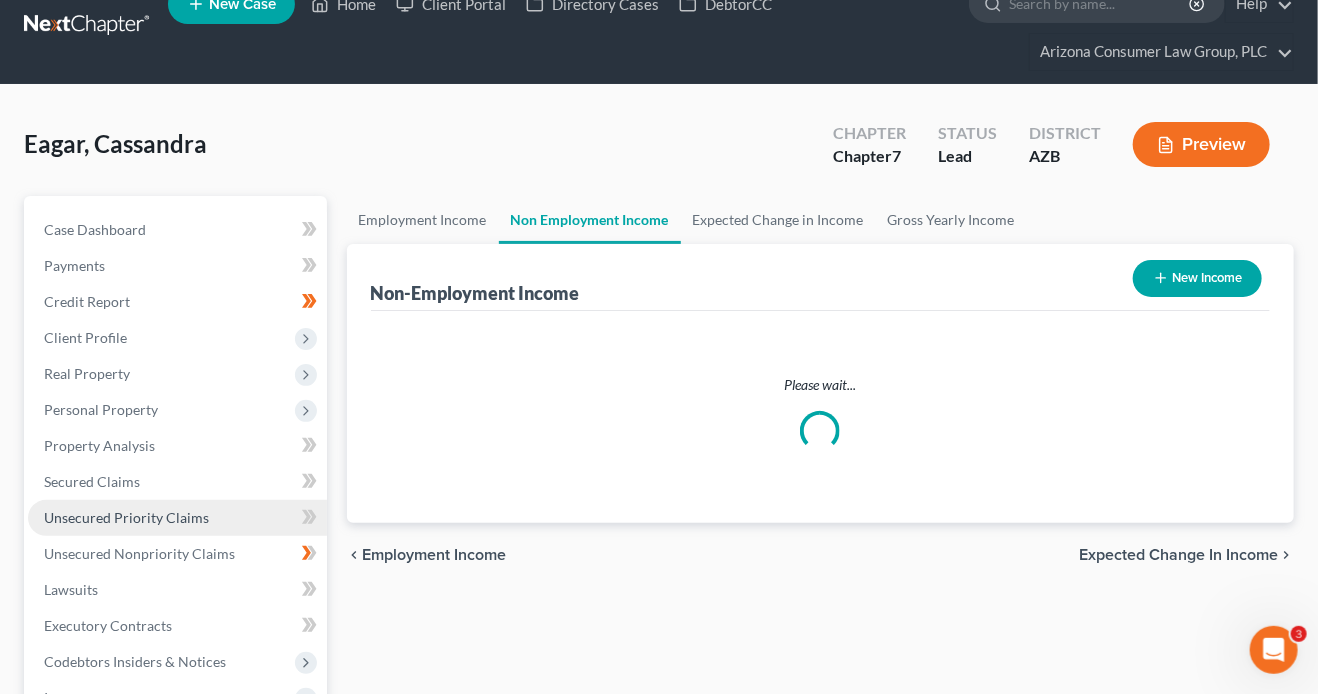 scroll, scrollTop: 0, scrollLeft: 0, axis: both 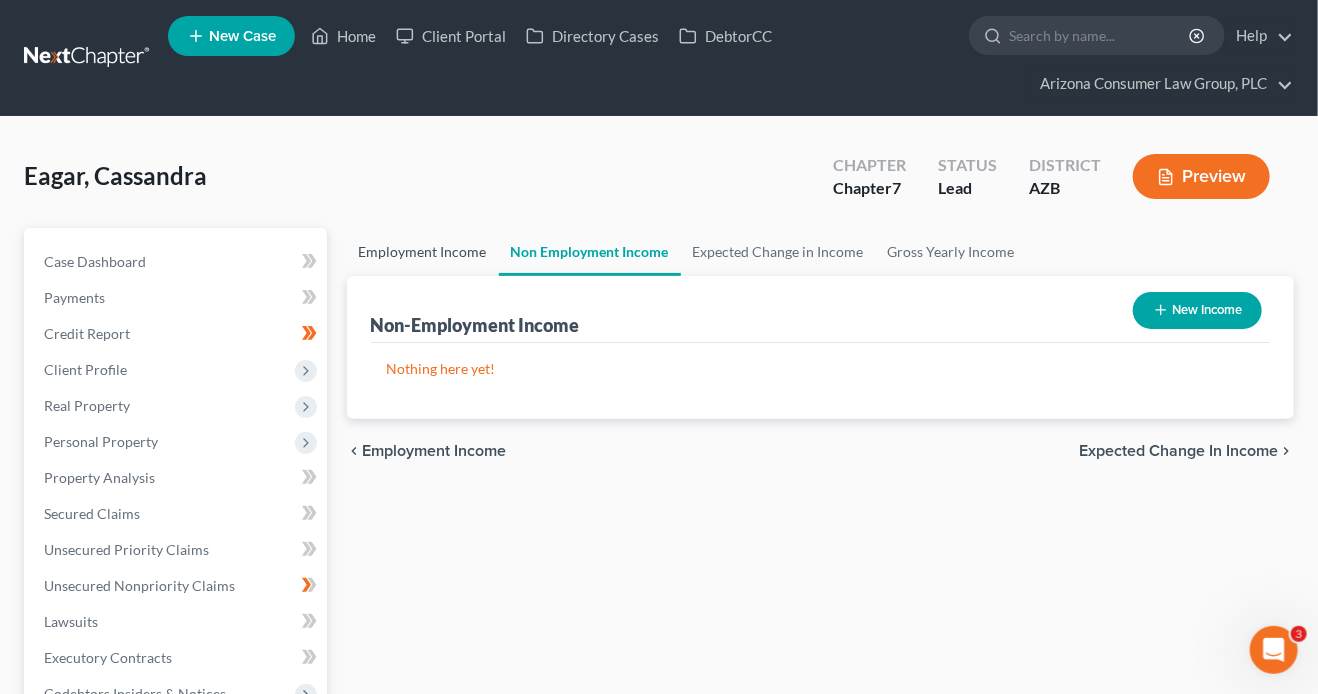 click on "Employment Income" at bounding box center [423, 252] 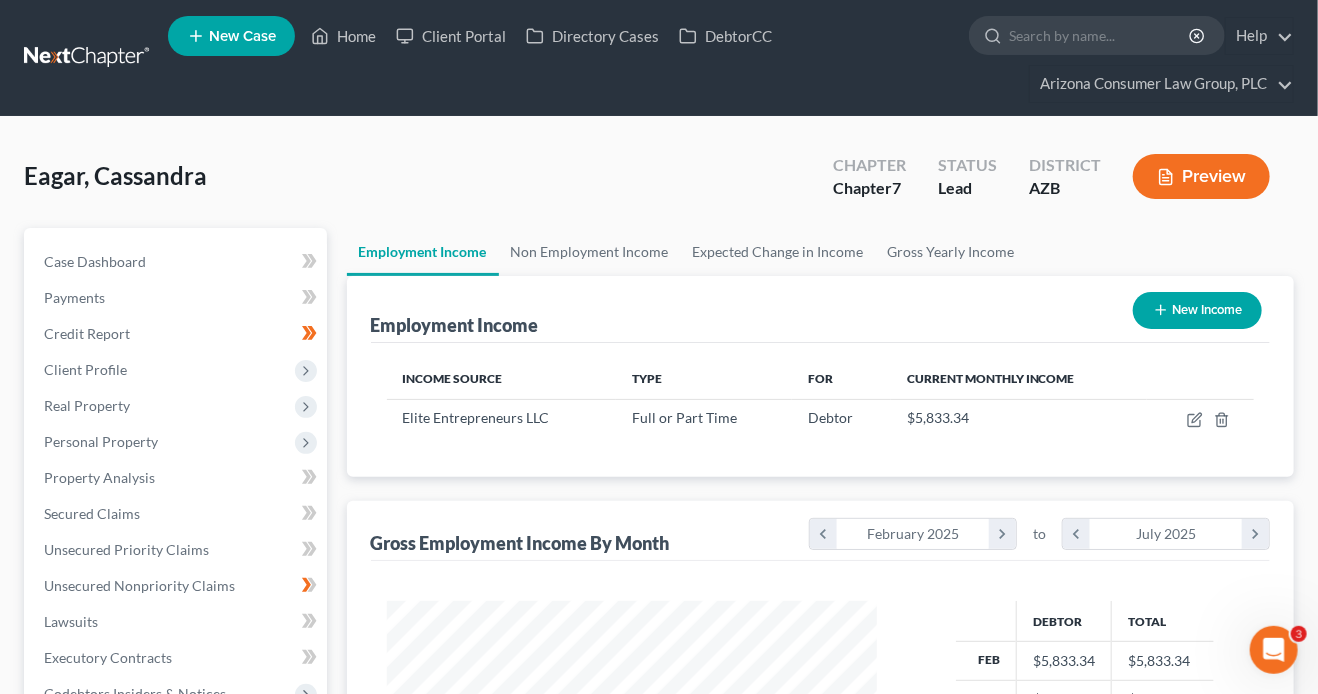 scroll, scrollTop: 999643, scrollLeft: 999470, axis: both 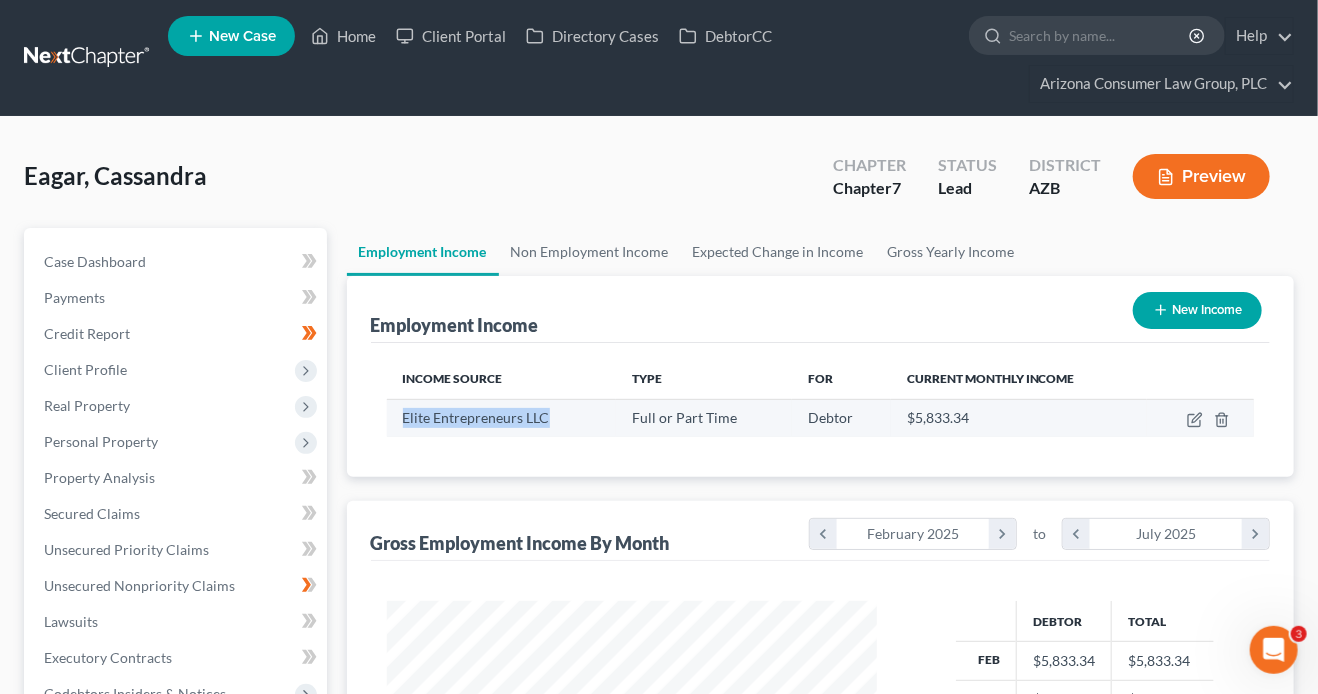 drag, startPoint x: 497, startPoint y: 416, endPoint x: 398, endPoint y: 417, distance: 99.00505 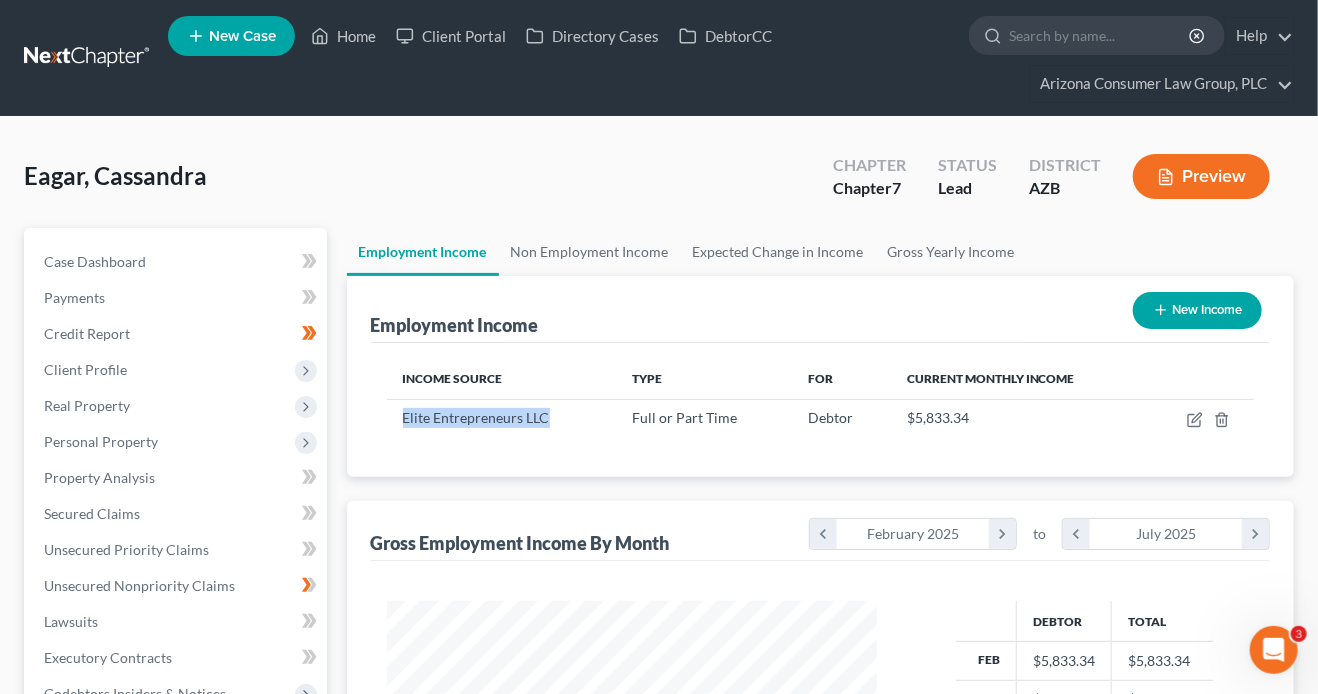 click on "New Income" at bounding box center (1197, 310) 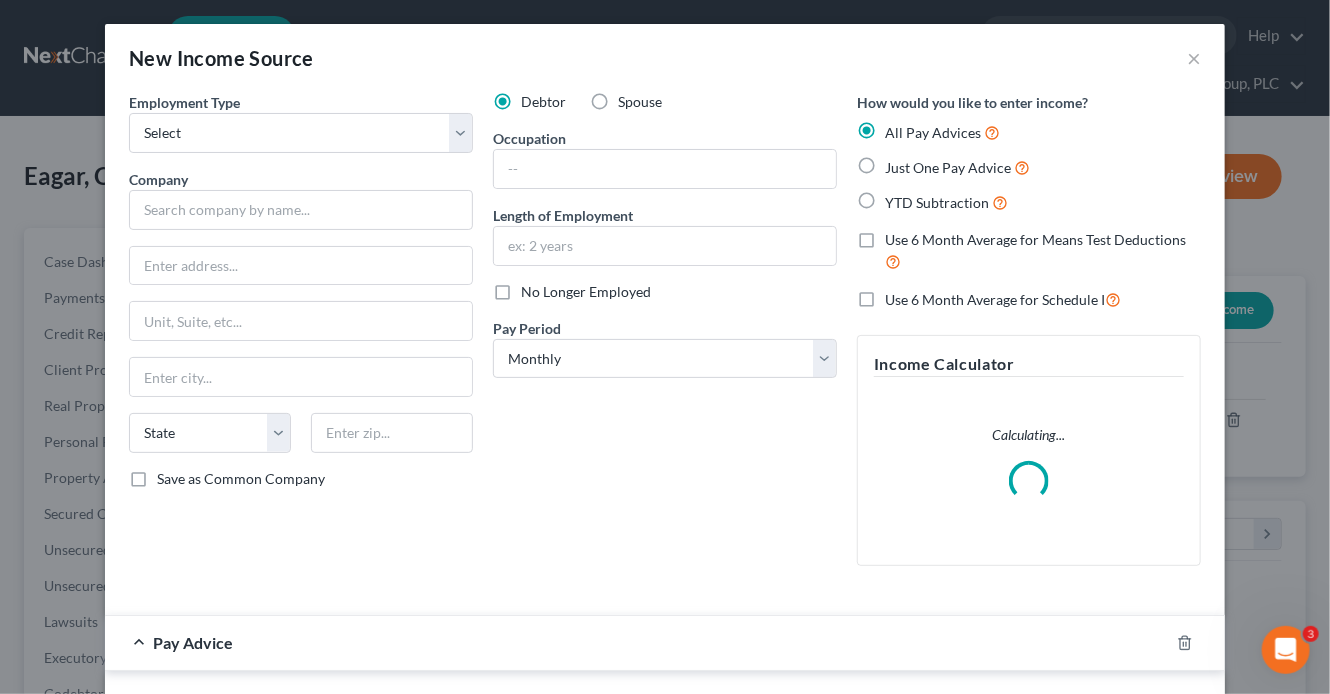 scroll, scrollTop: 999643, scrollLeft: 999464, axis: both 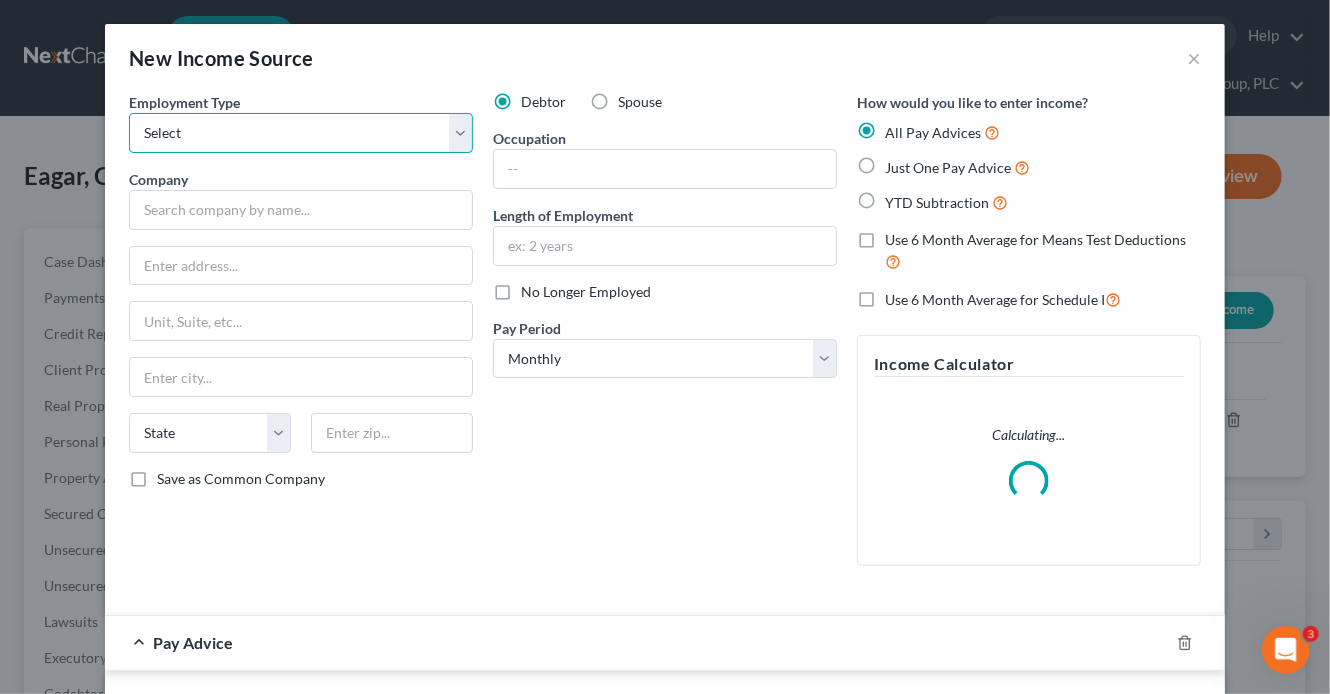 click on "Select Full or Part Time Employment Self Employment" at bounding box center [301, 133] 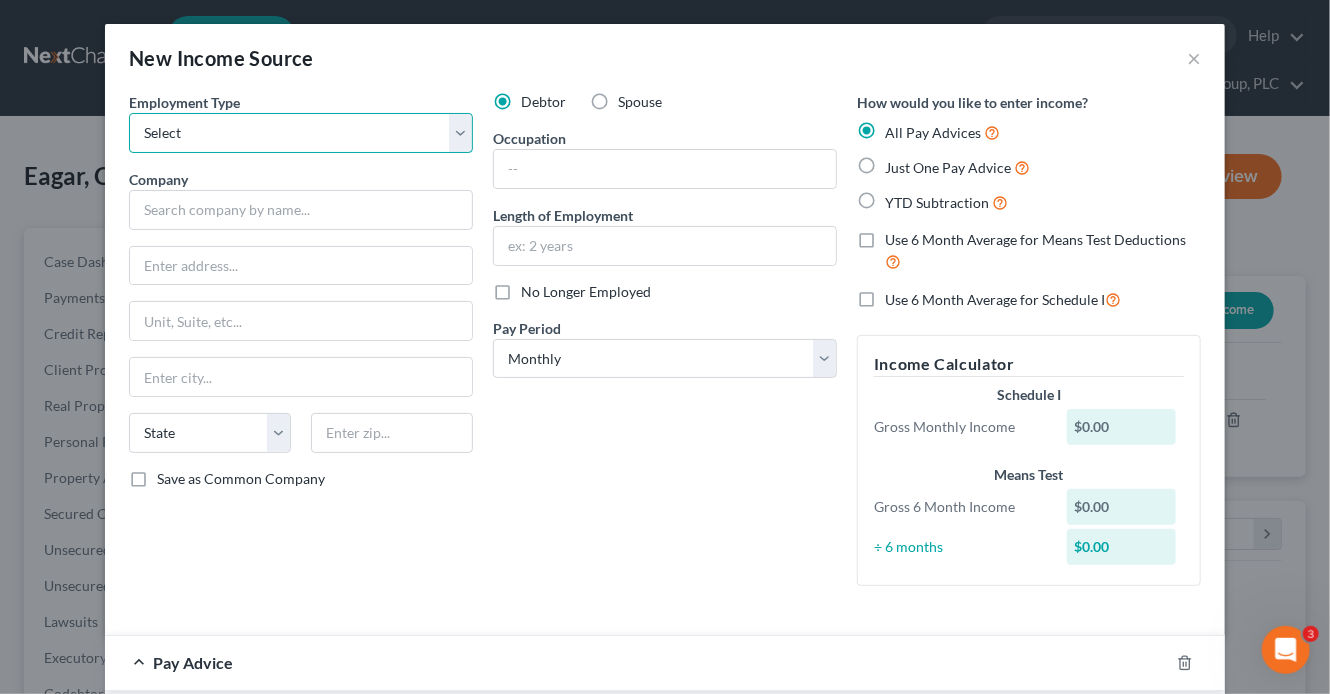 select on "1" 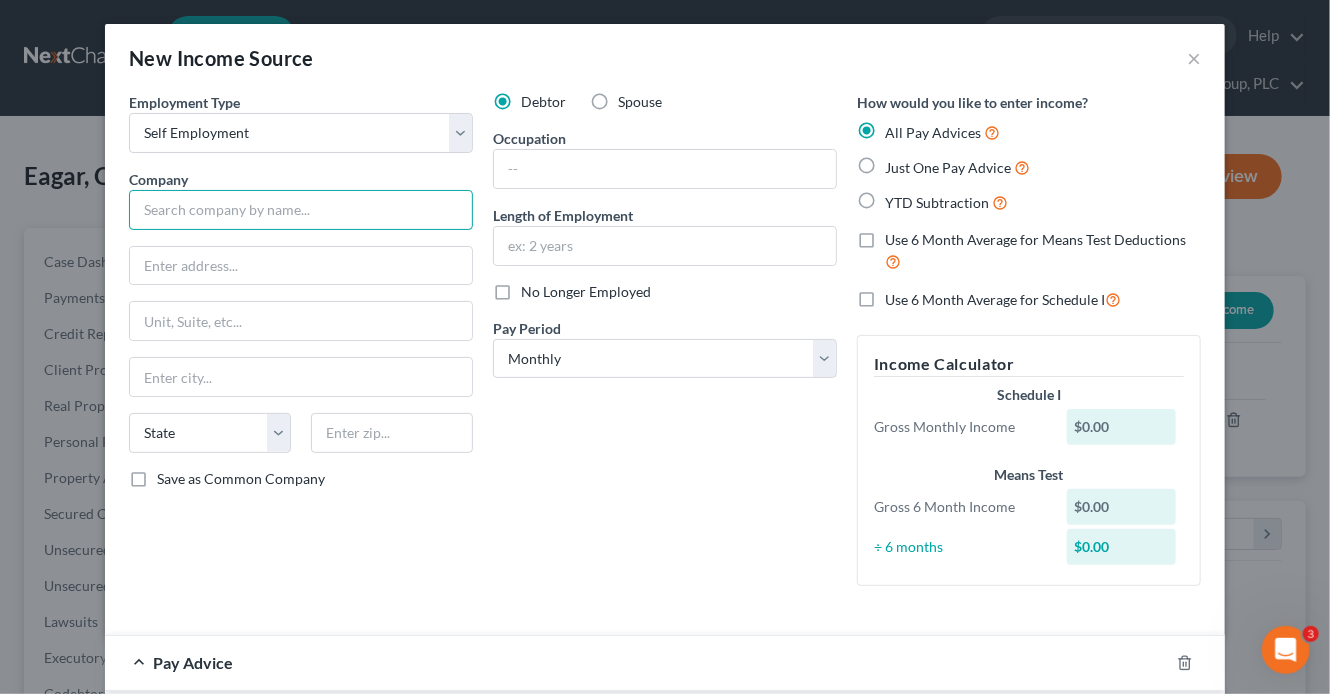 click at bounding box center (301, 210) 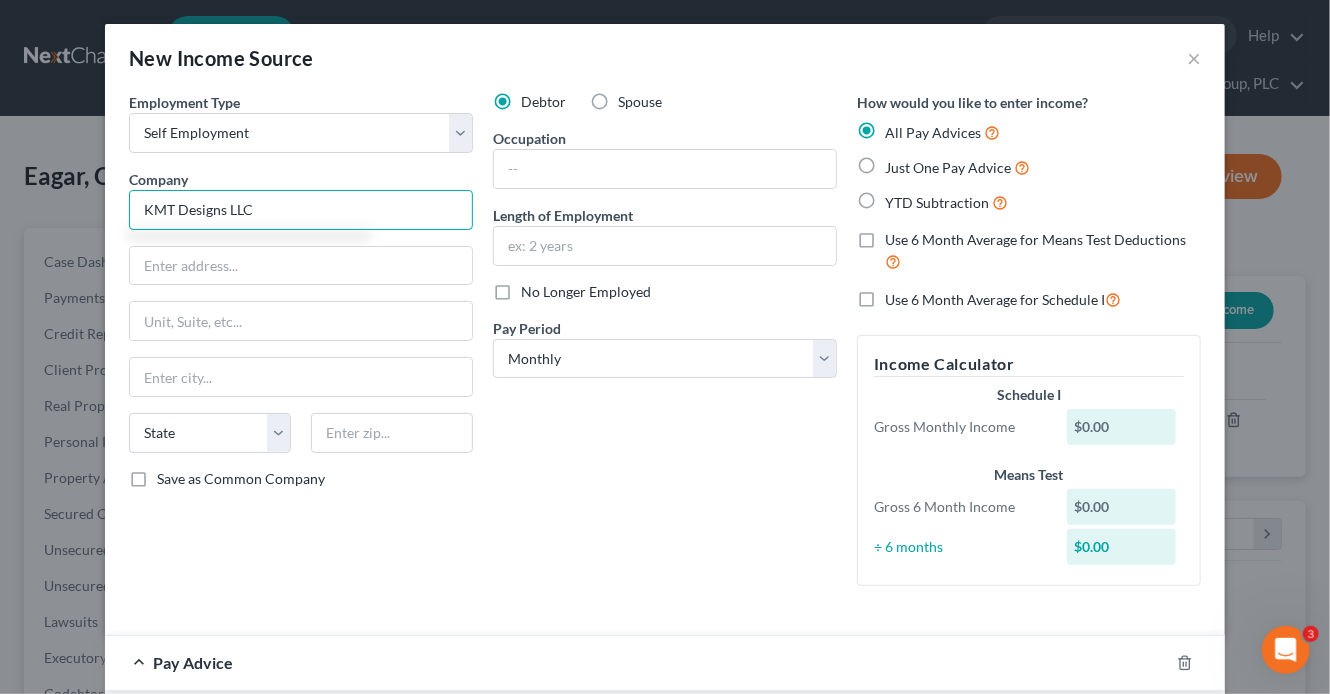 type on "KMT Designs LLC" 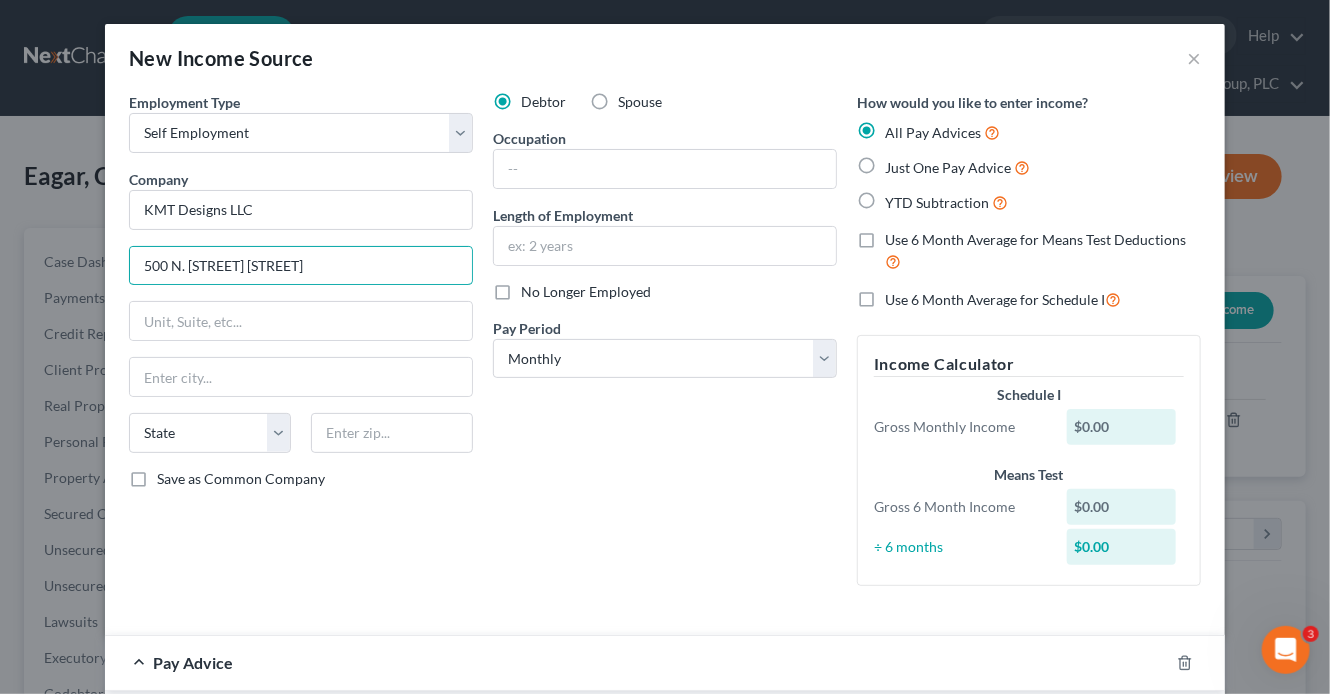 type on "500 N. Ranger Trail" 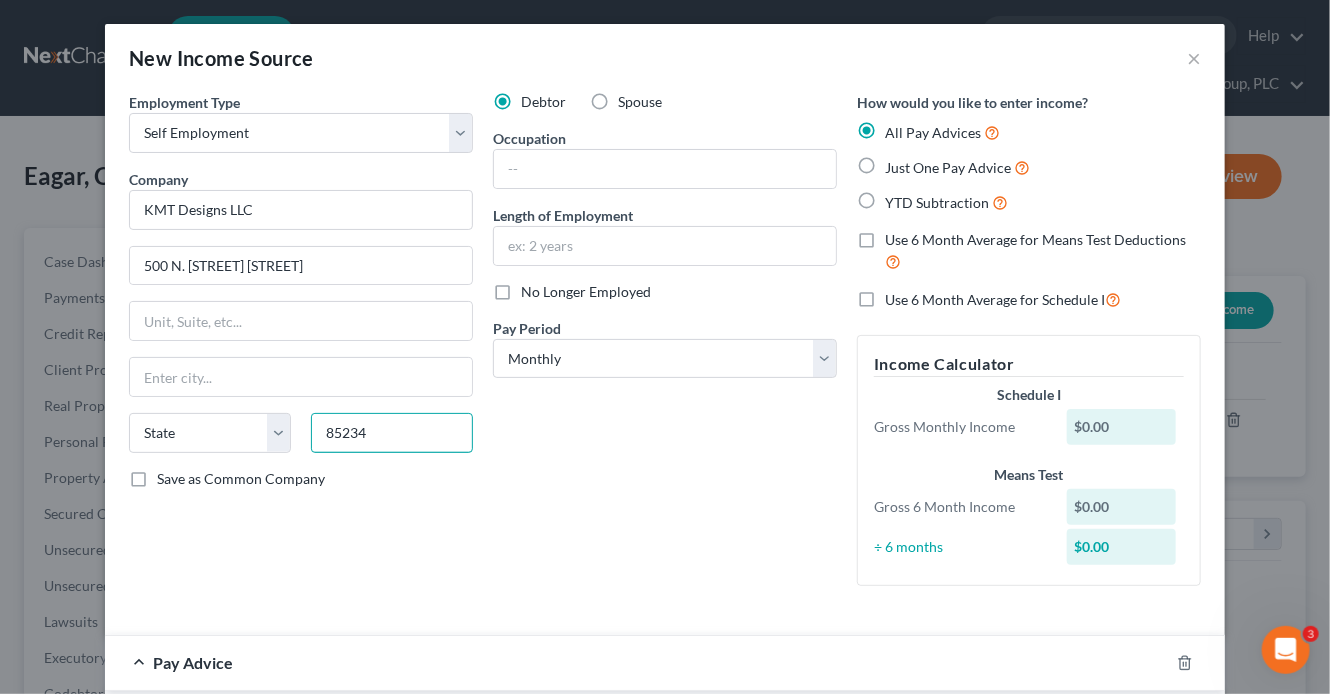 type on "85234" 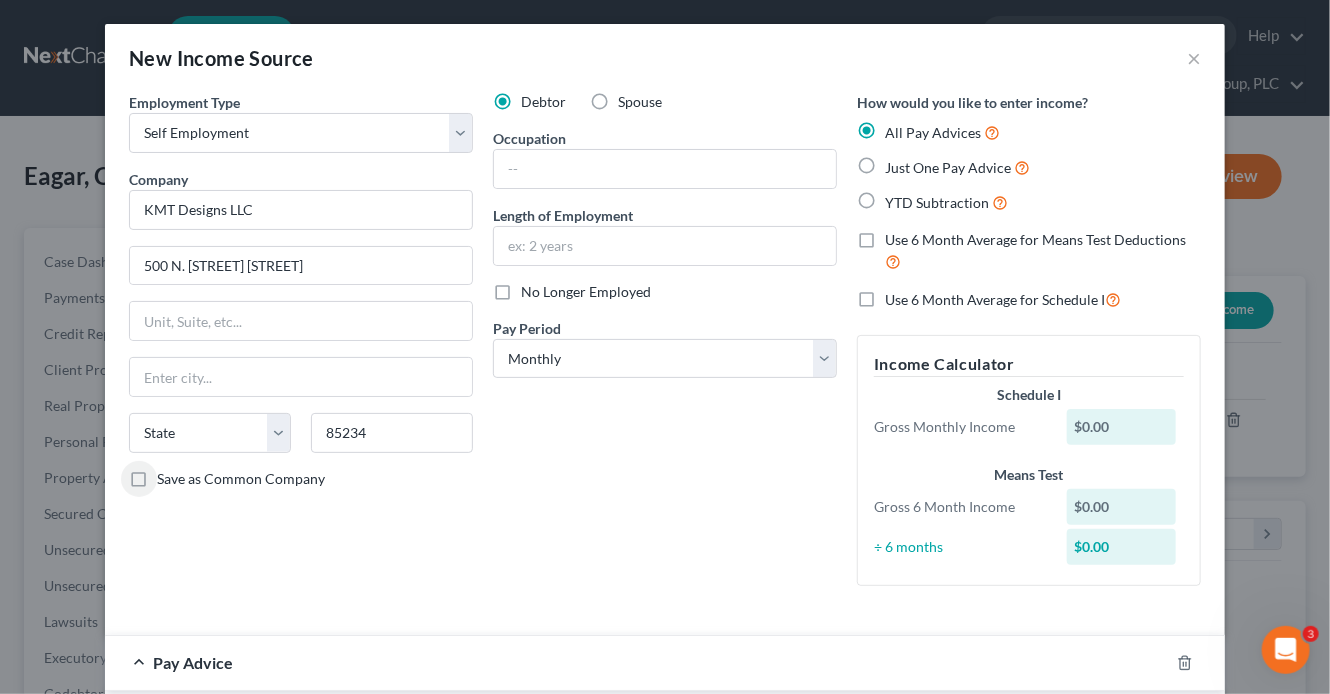 type on "Gilbert" 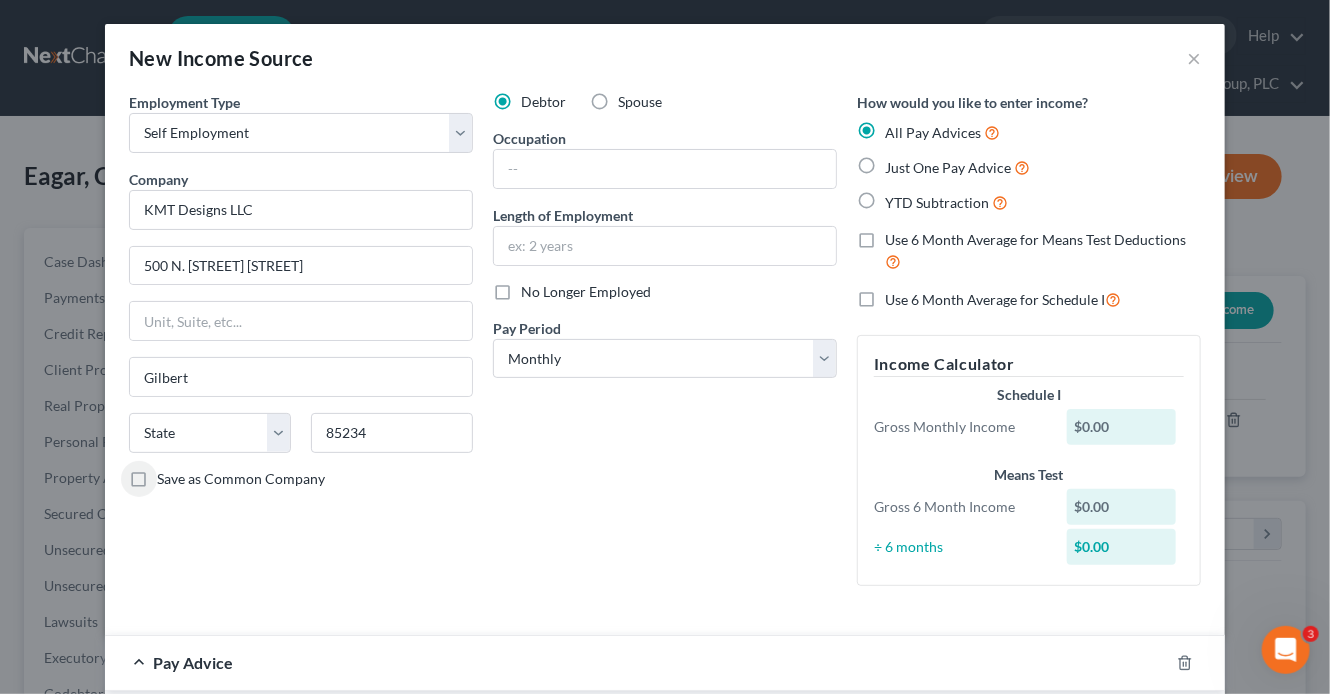 select on "3" 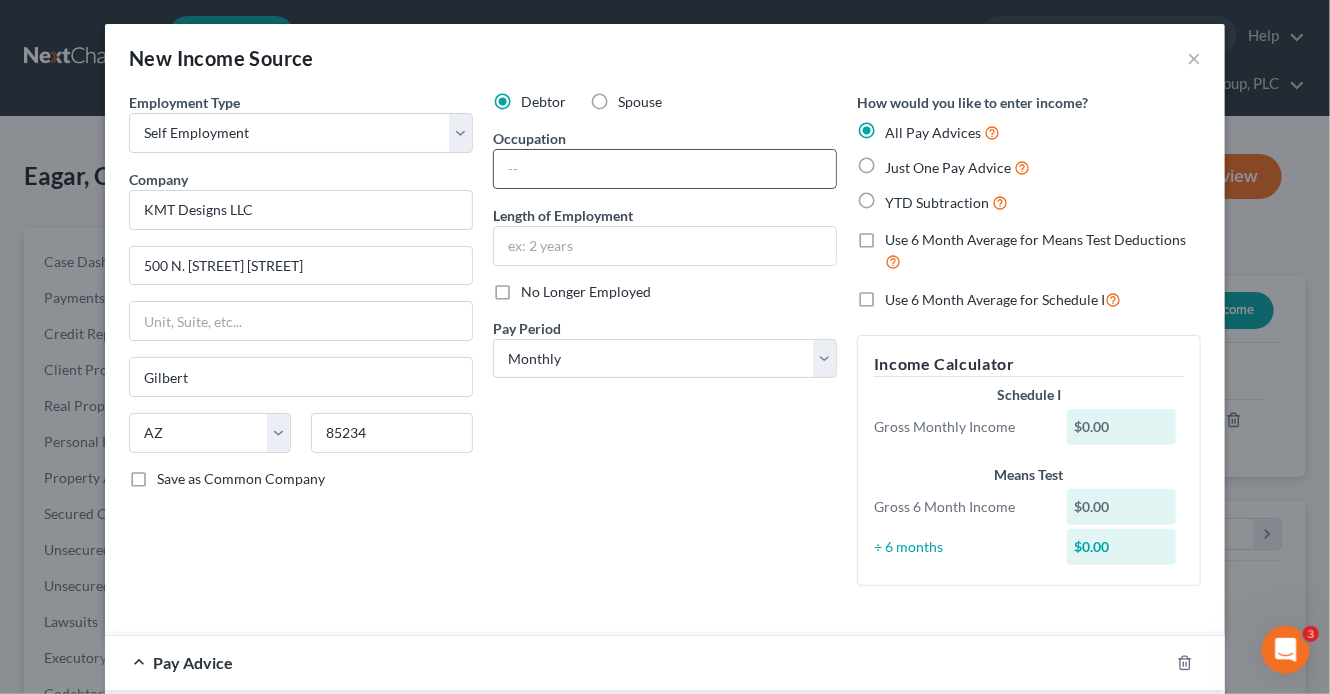 click at bounding box center [665, 169] 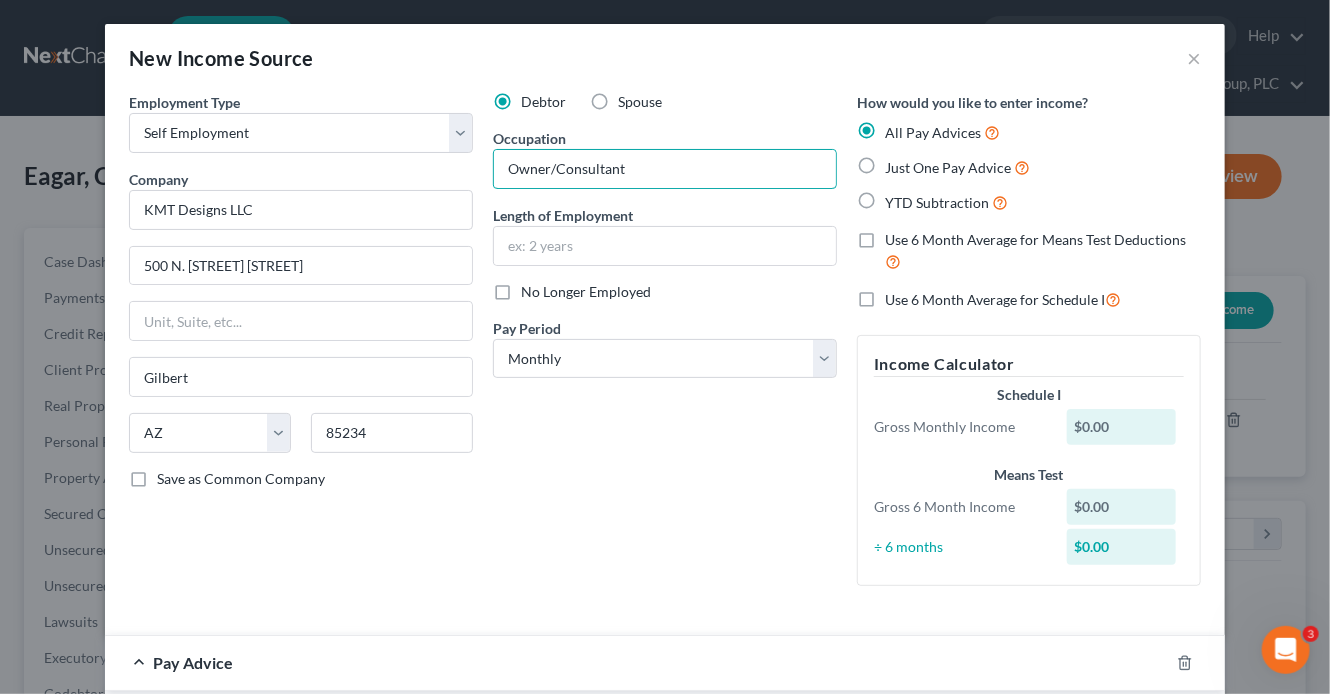 type on "Owner/Consultant" 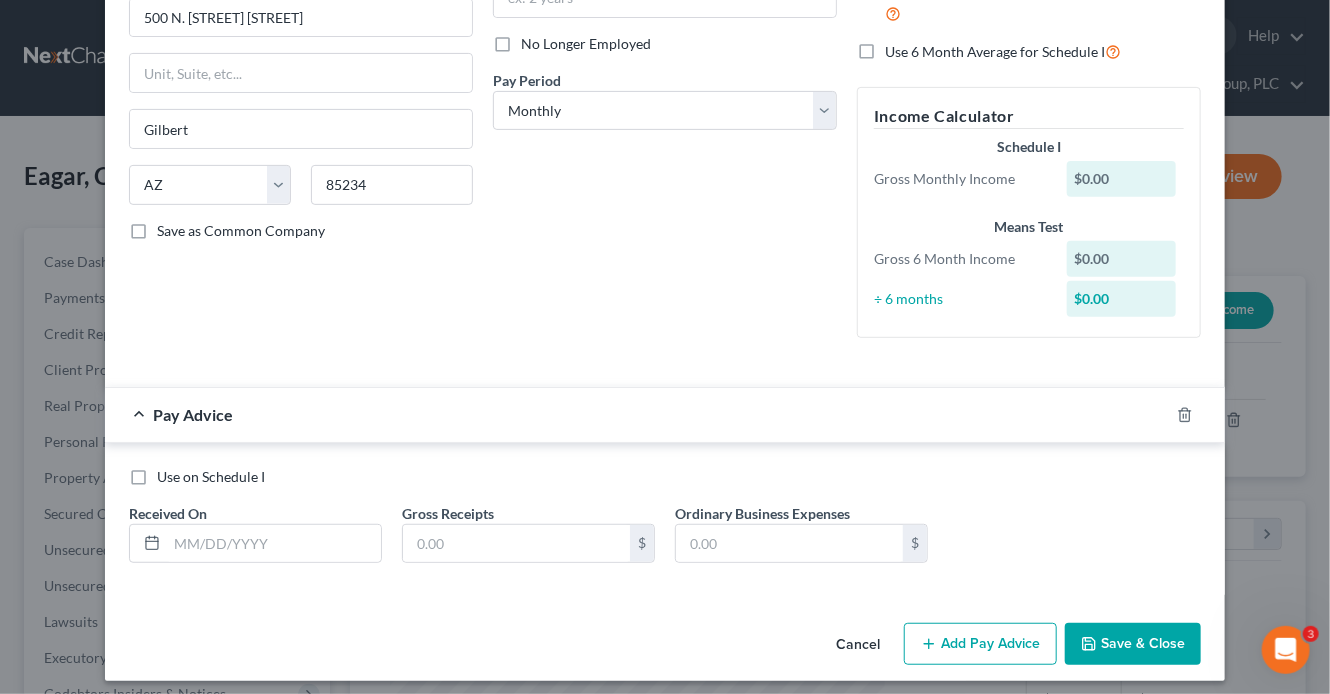 scroll, scrollTop: 256, scrollLeft: 0, axis: vertical 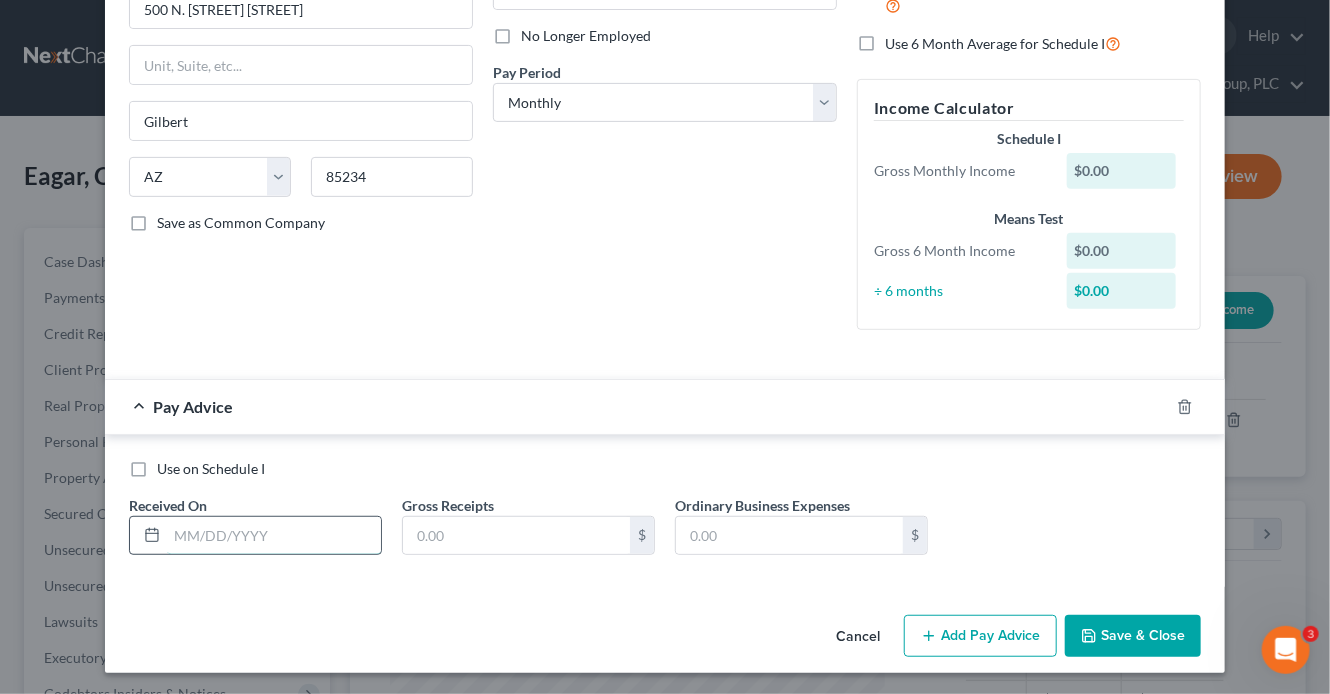 click at bounding box center (274, 536) 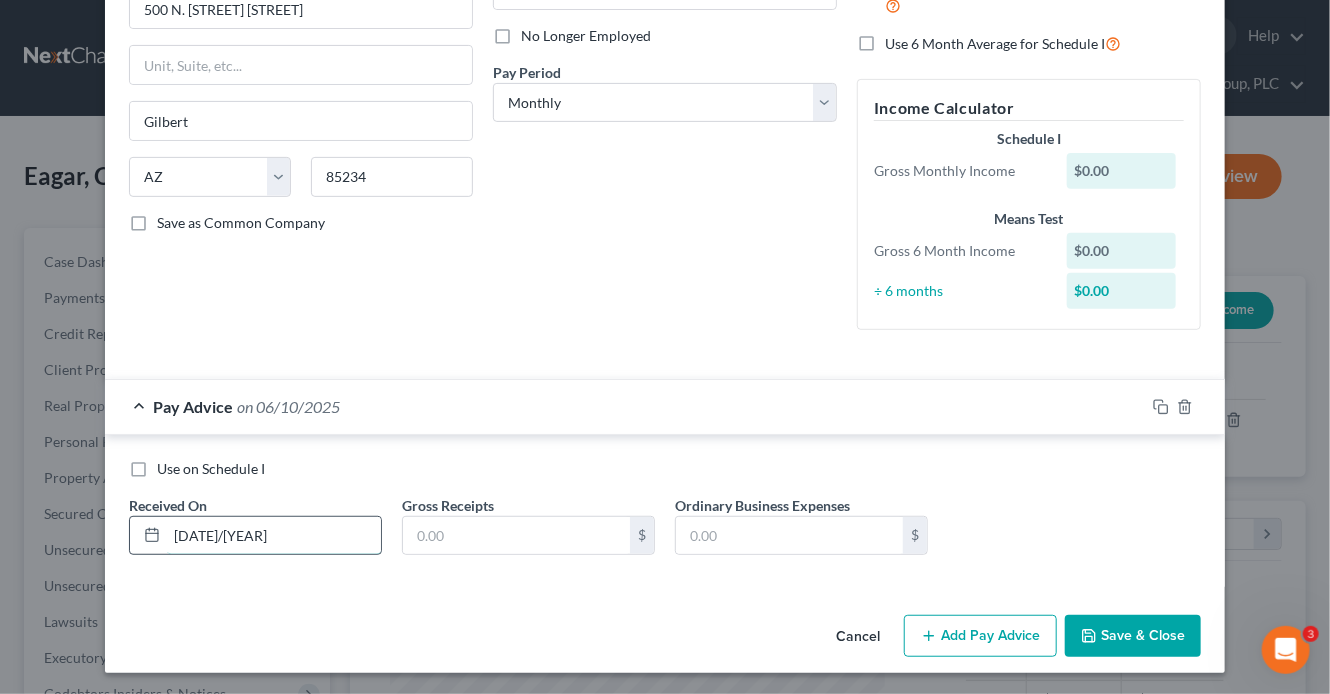 type on "6/10/25" 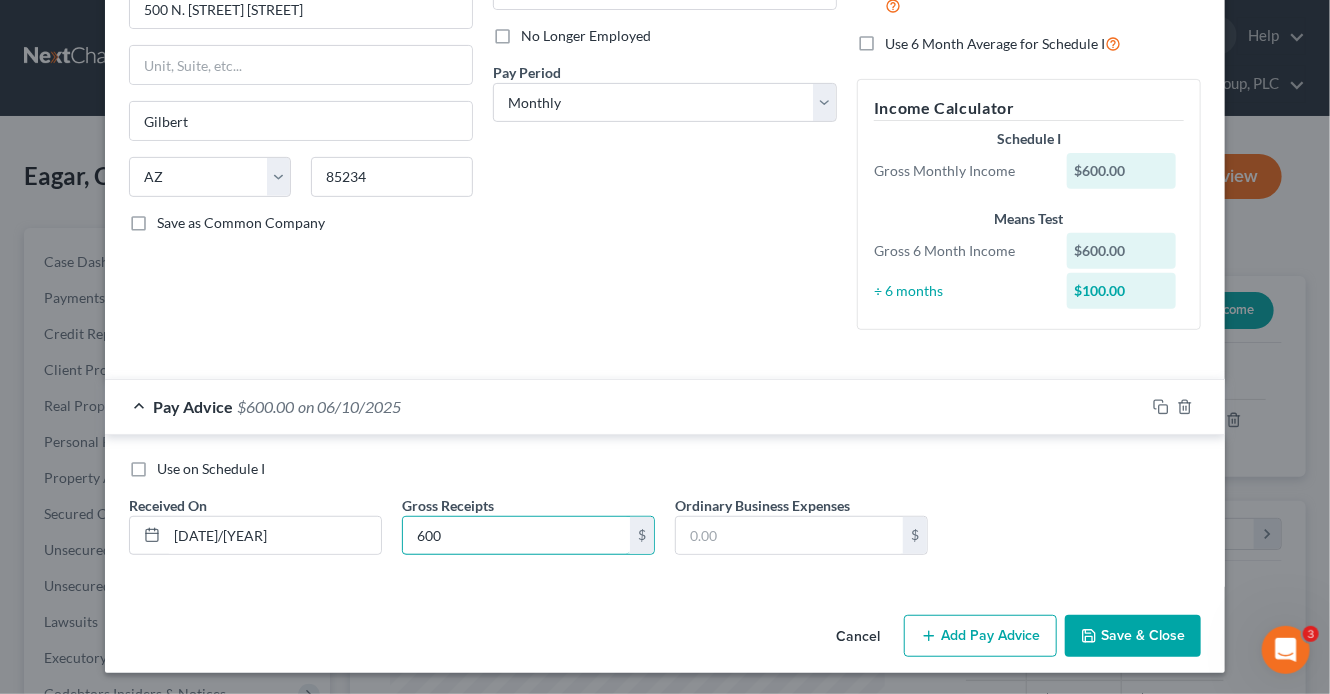 type on "600" 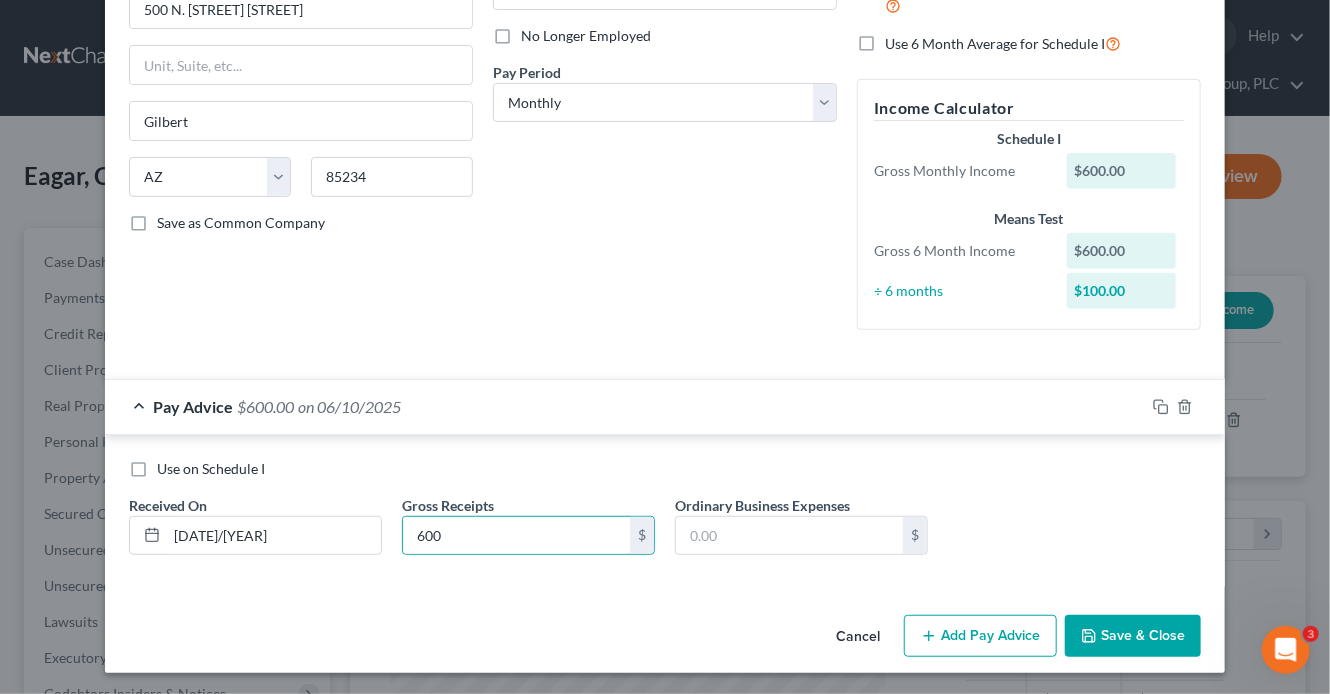 click on "Add Pay Advice" at bounding box center [980, 636] 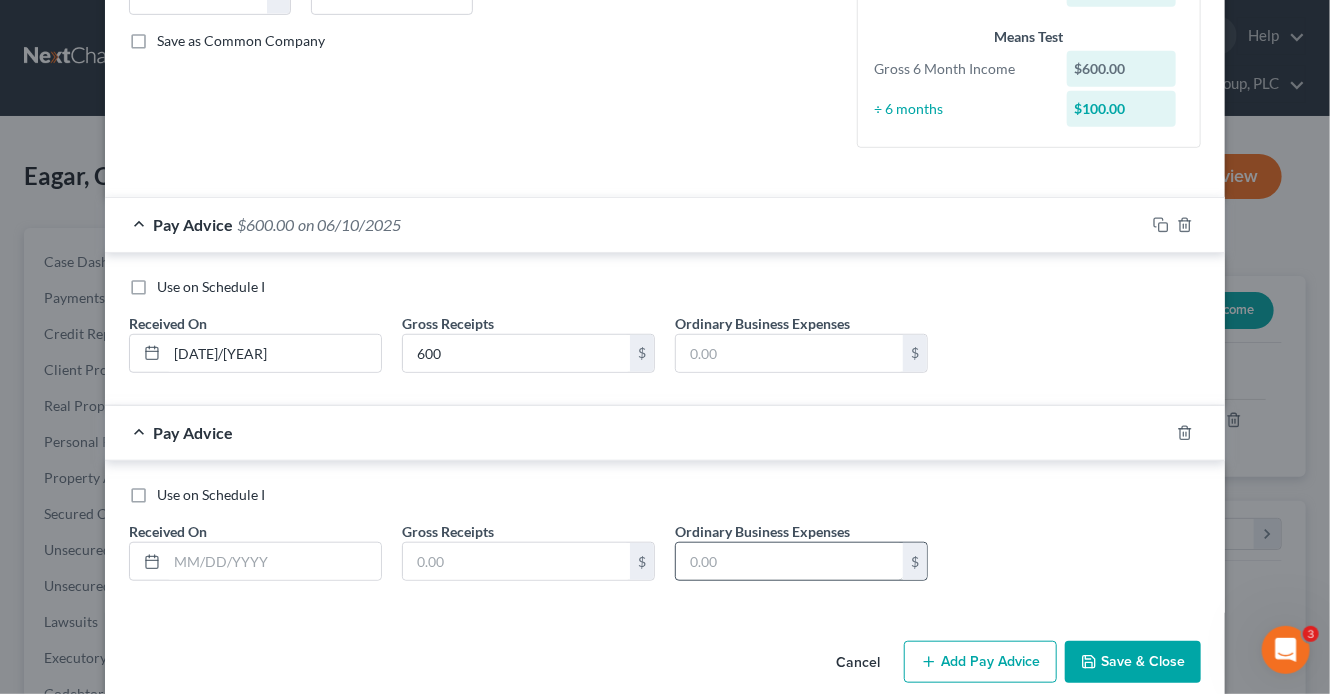 scroll, scrollTop: 464, scrollLeft: 0, axis: vertical 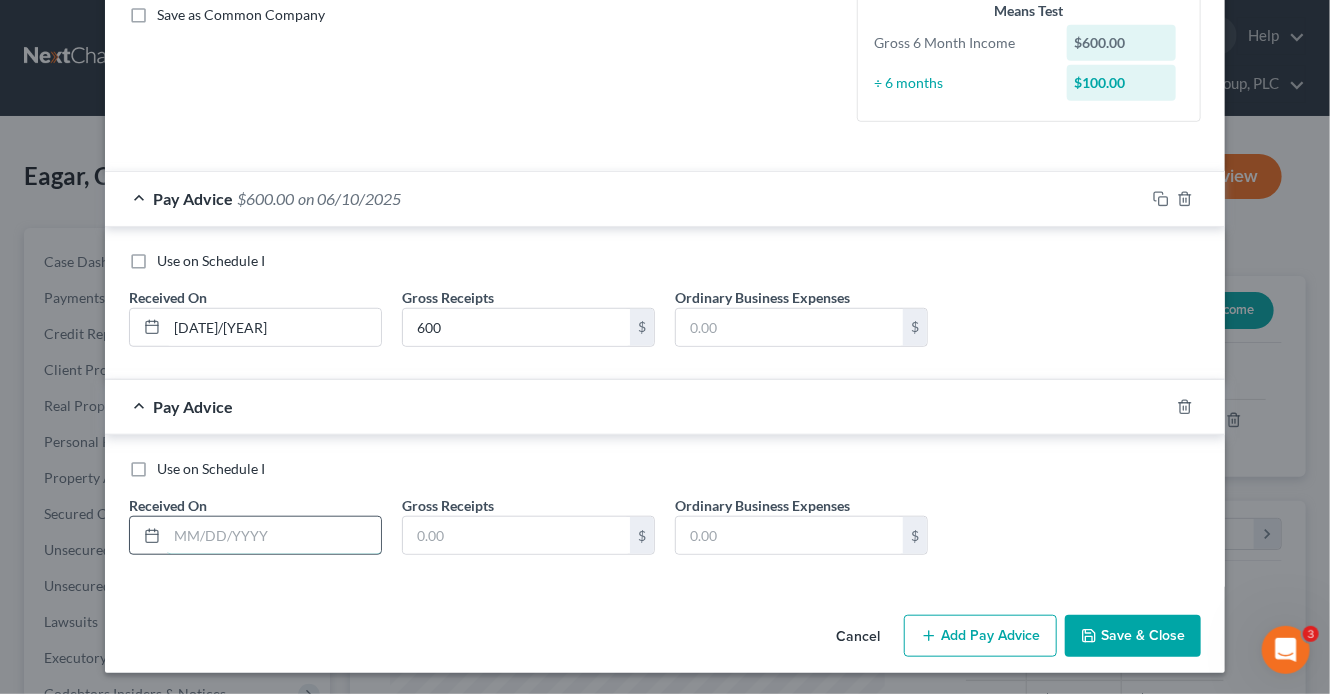 click at bounding box center [274, 536] 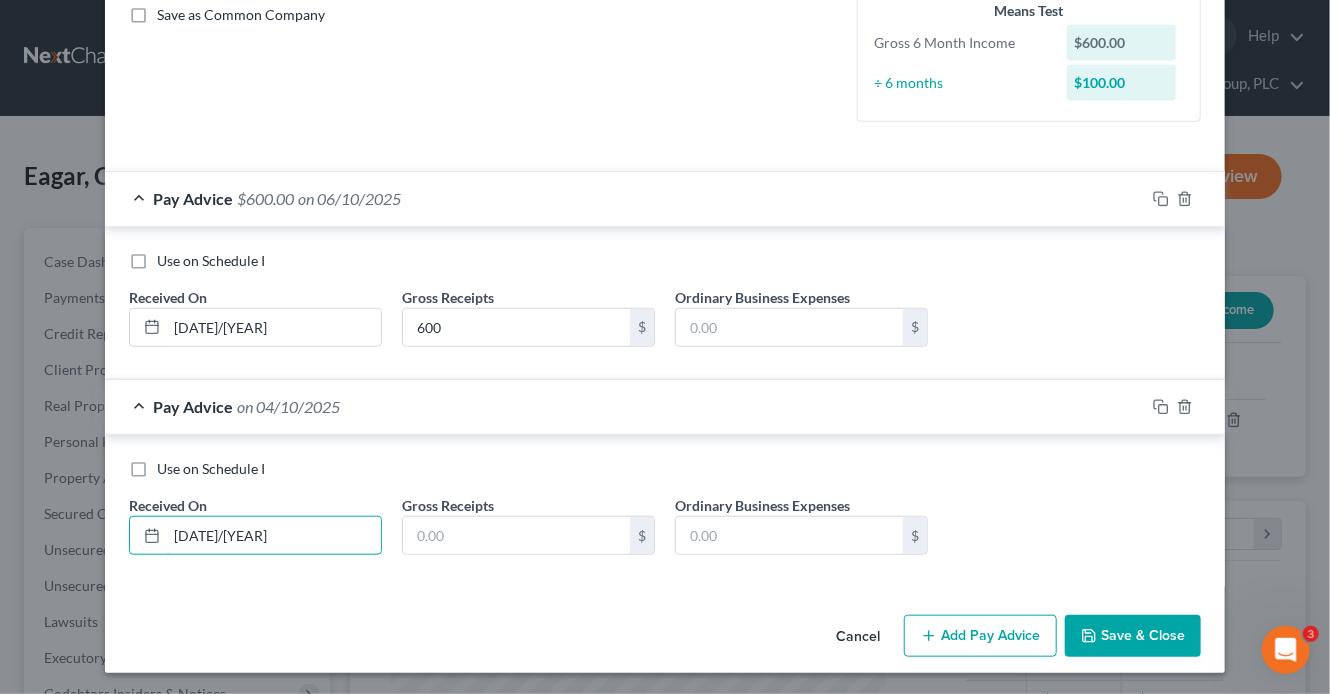 type on "4/10/25" 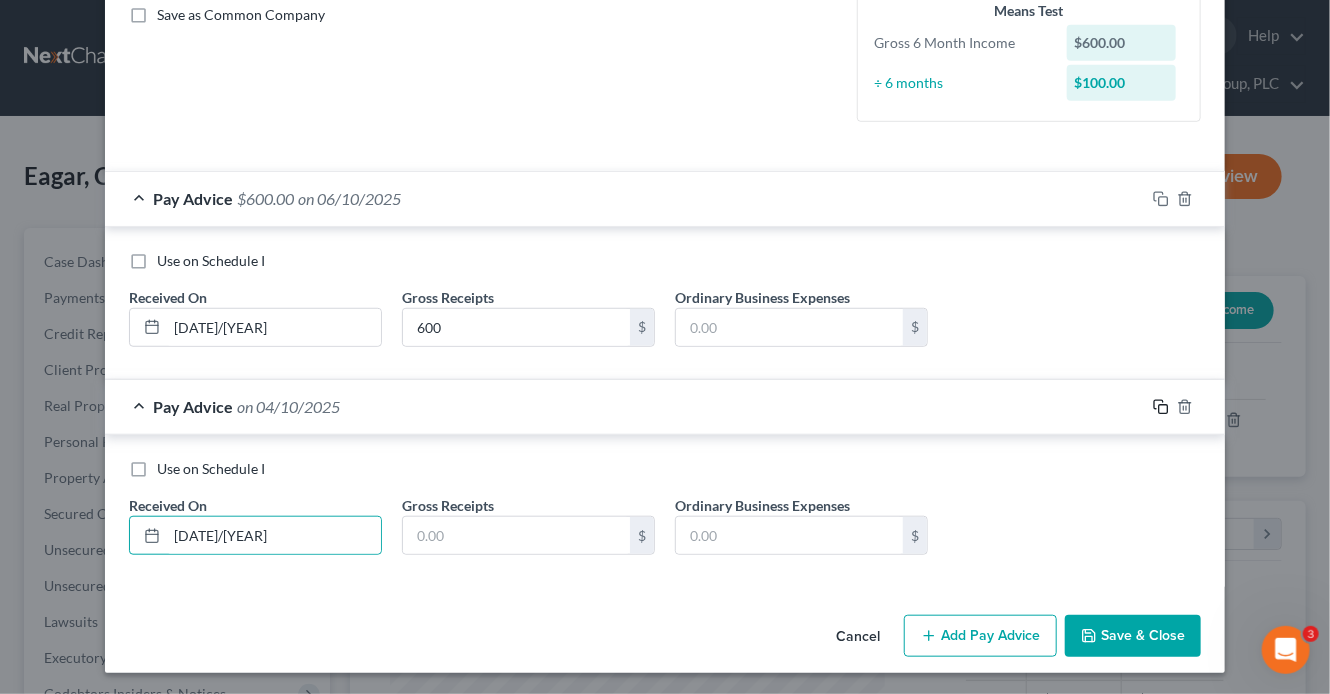 click 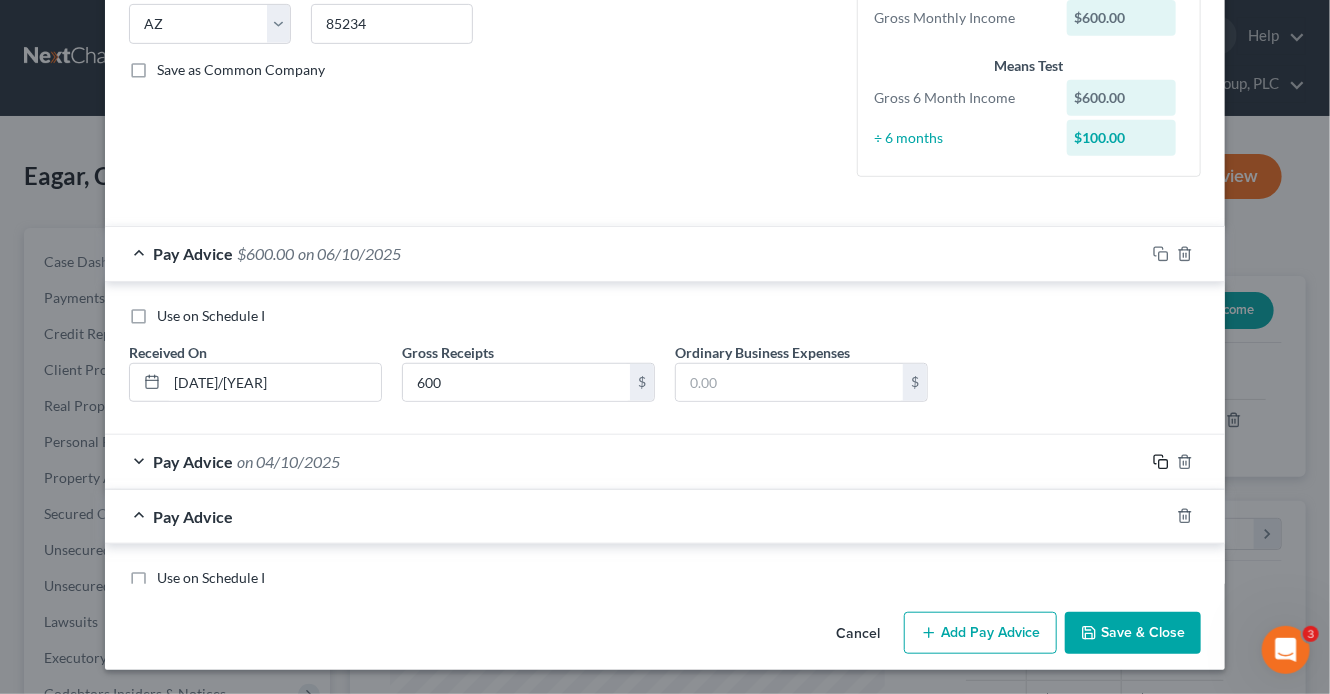 scroll, scrollTop: 464, scrollLeft: 0, axis: vertical 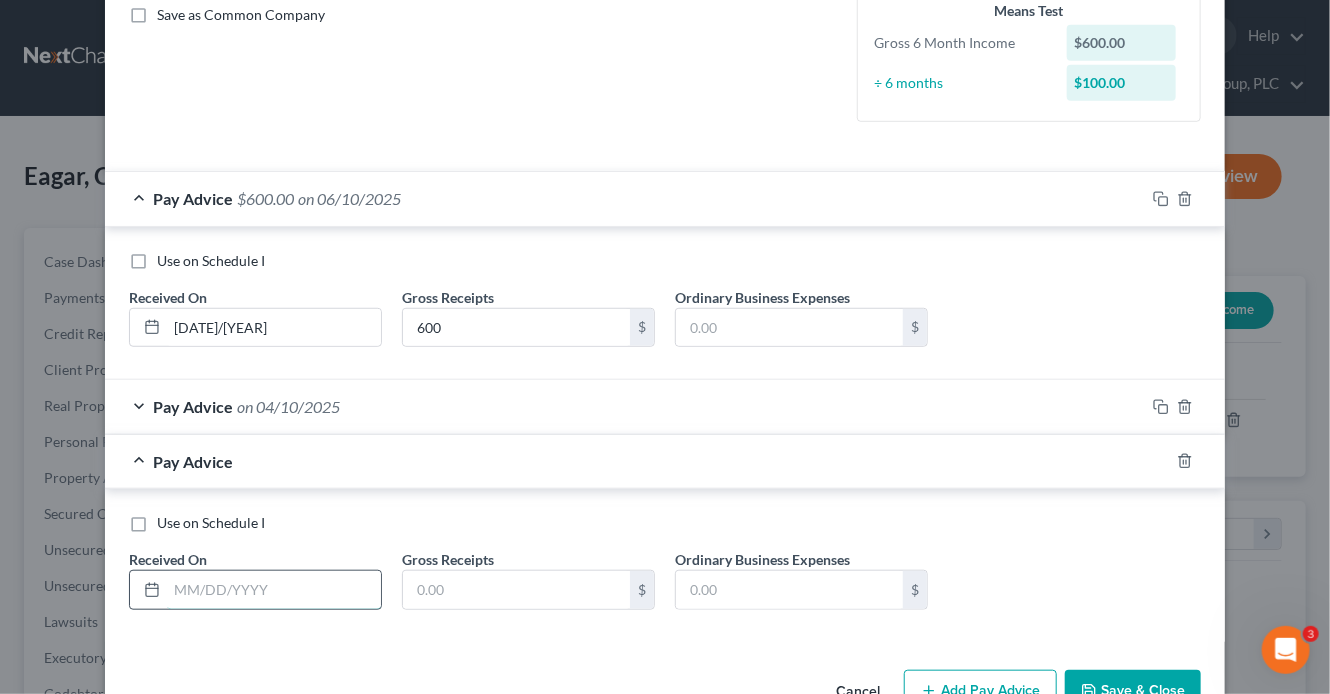 click at bounding box center (274, 590) 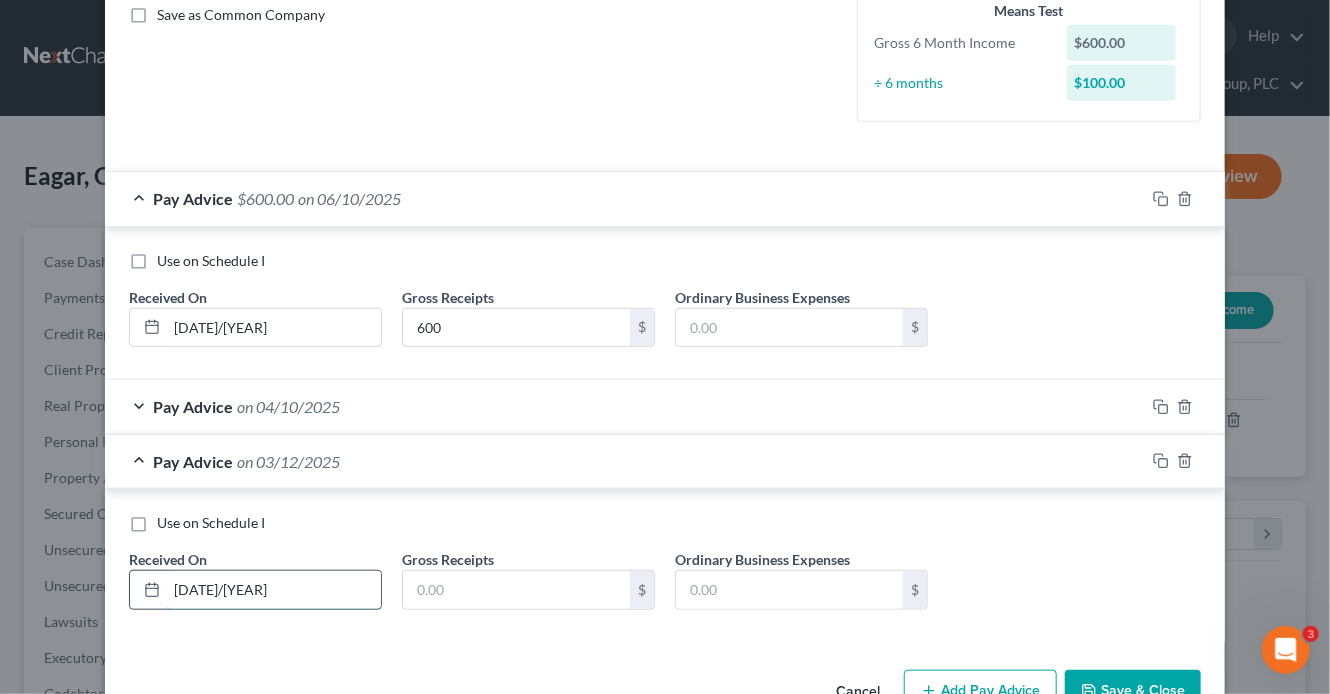 type on "3/12/25" 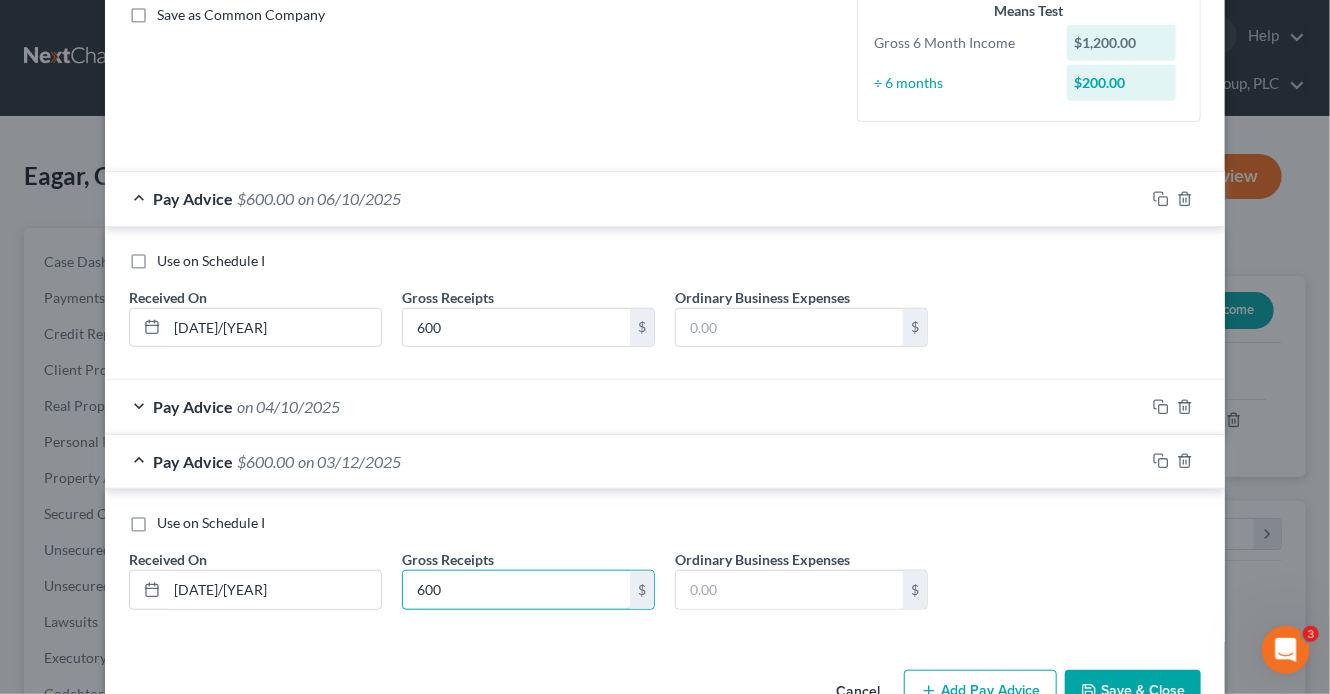 type on "600" 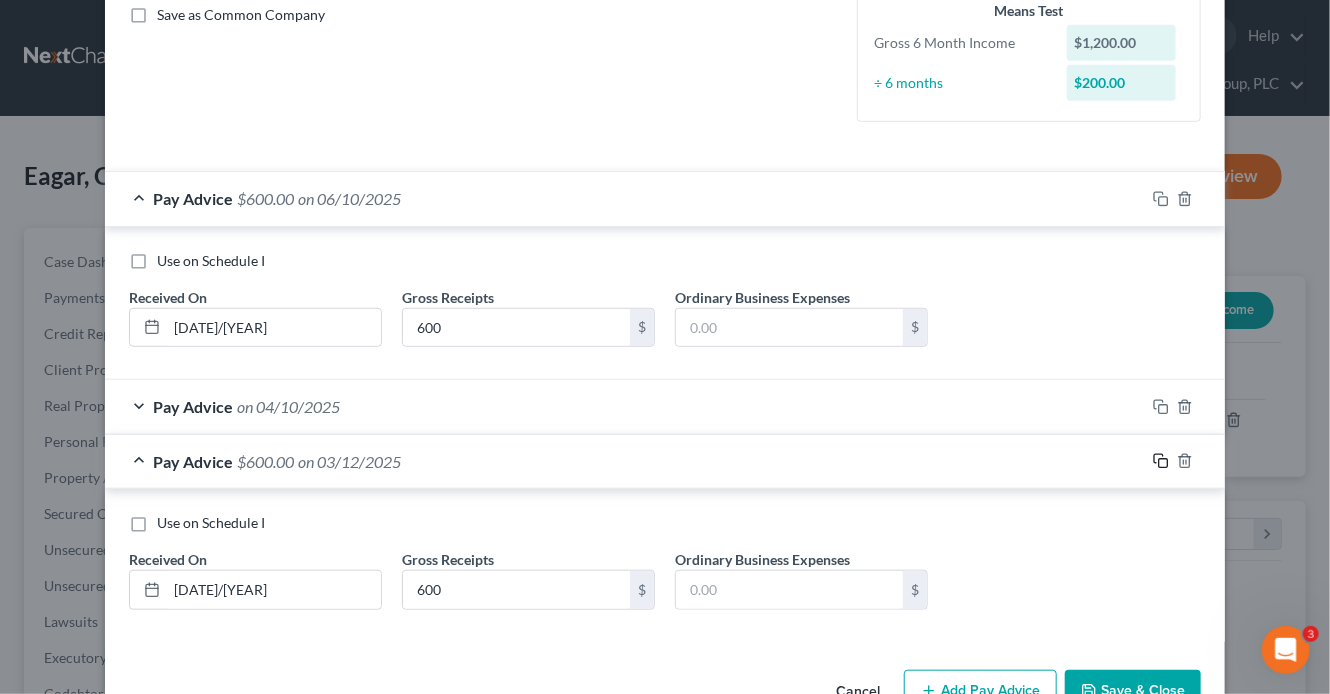 drag, startPoint x: 1154, startPoint y: 457, endPoint x: 1126, endPoint y: 481, distance: 36.878178 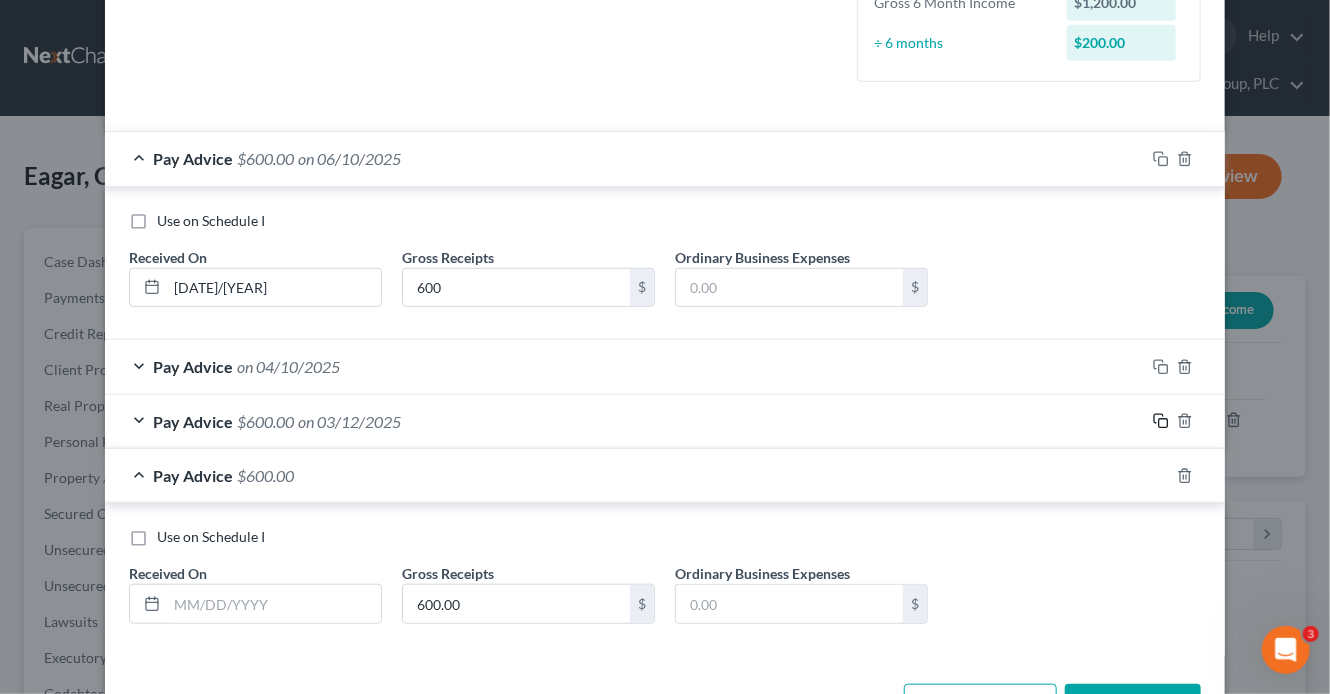 scroll, scrollTop: 572, scrollLeft: 0, axis: vertical 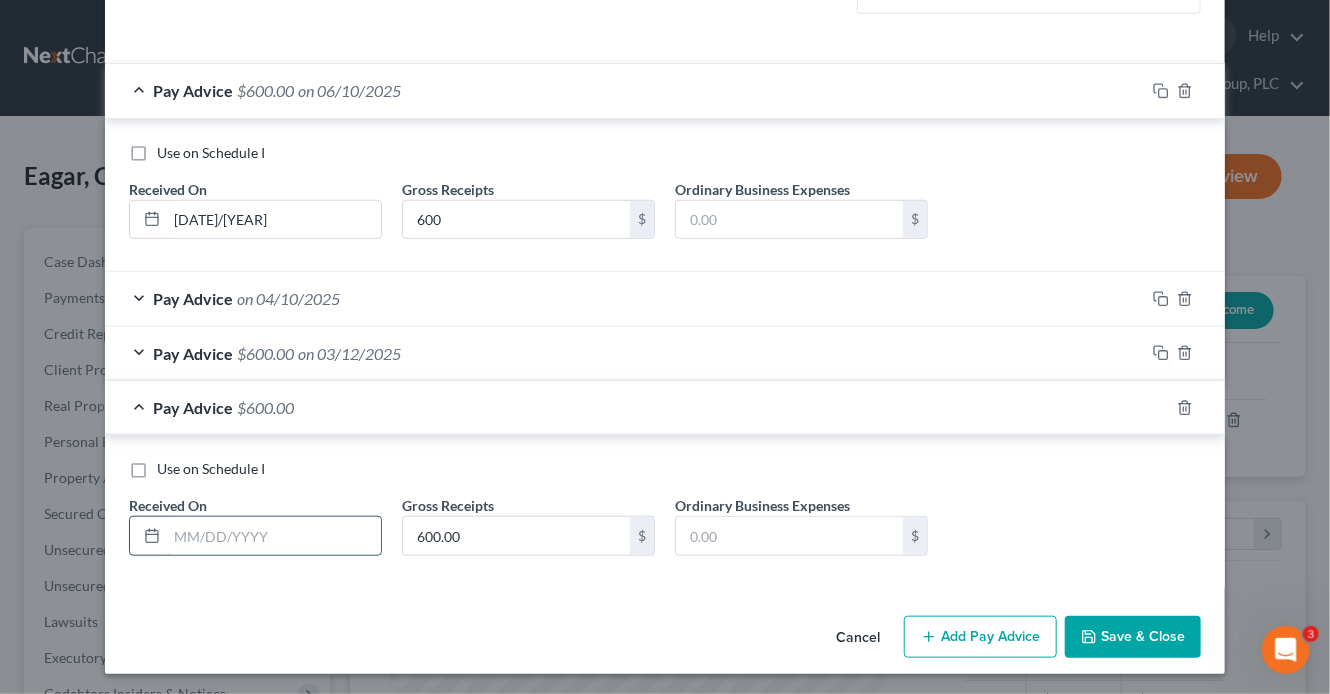 drag, startPoint x: 263, startPoint y: 535, endPoint x: 276, endPoint y: 534, distance: 13.038404 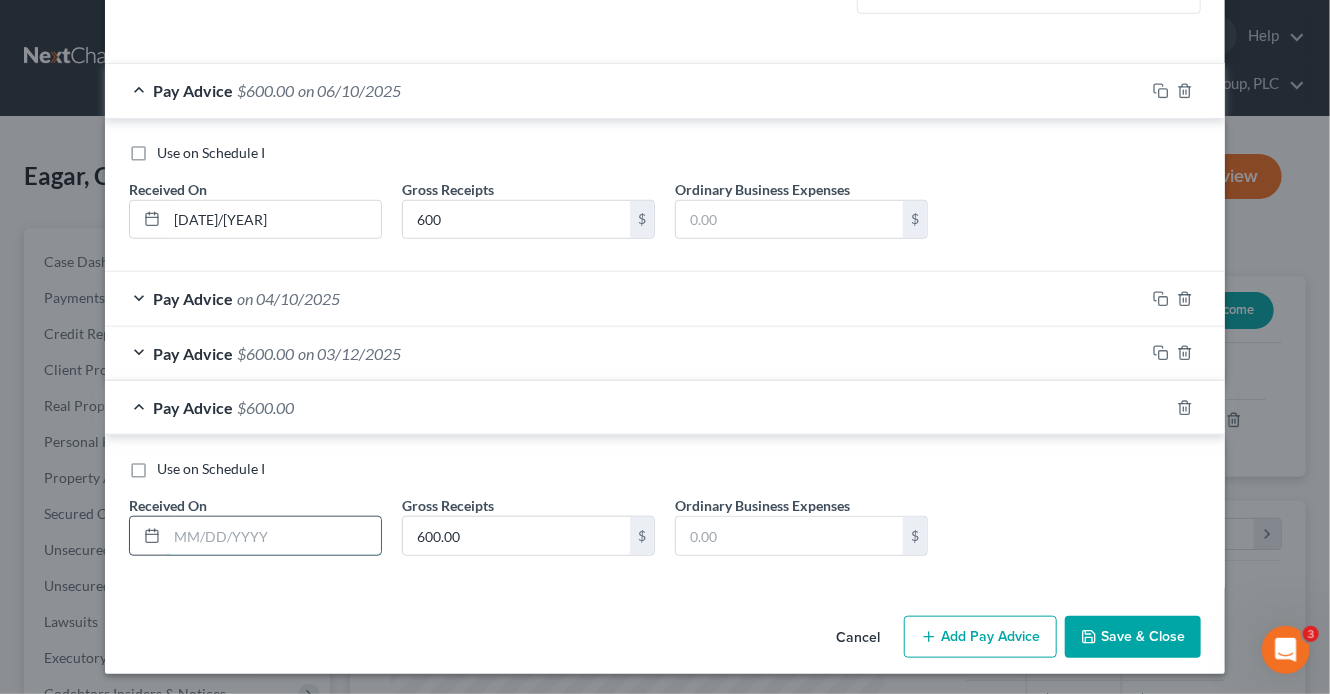 click at bounding box center [274, 536] 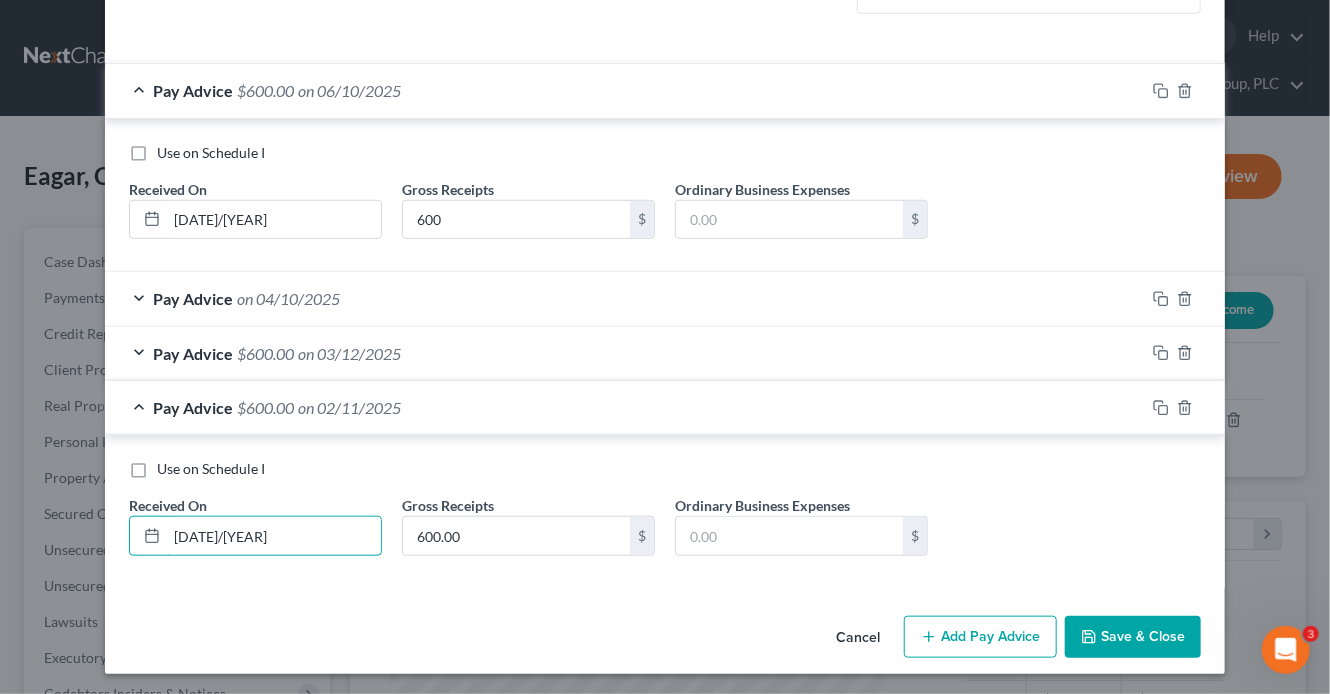 type on "2/11/25" 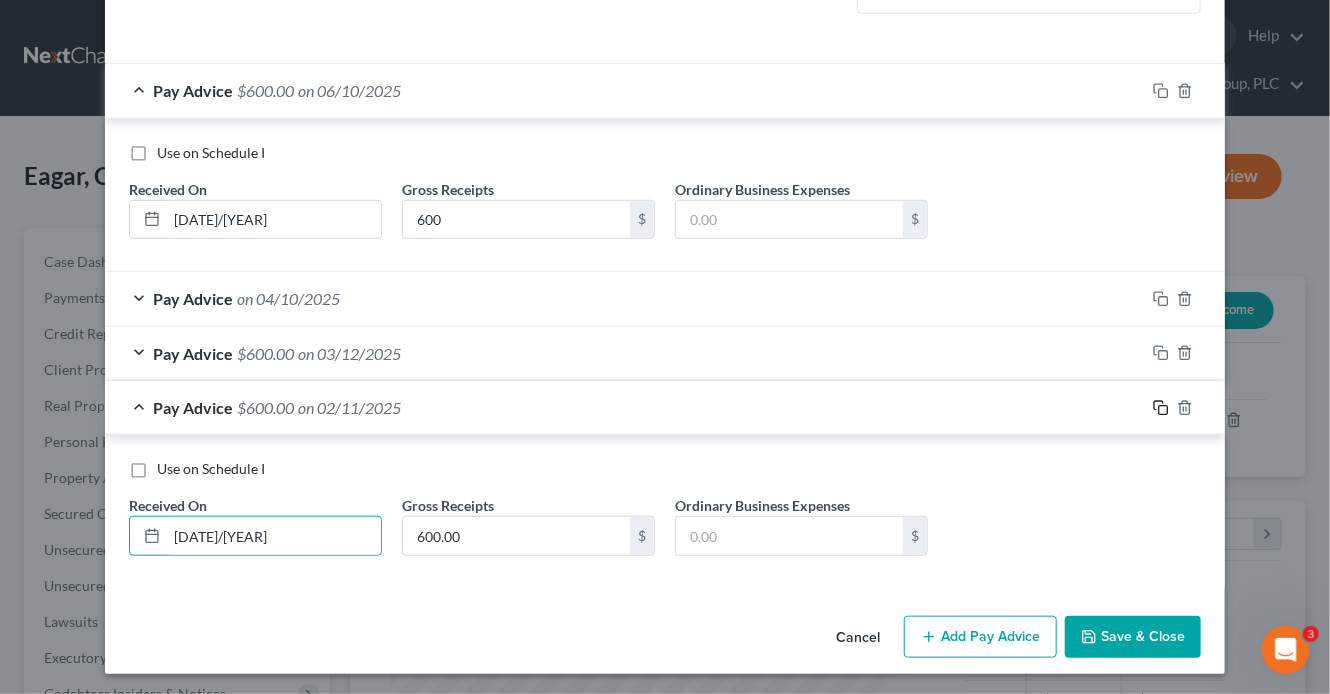 click 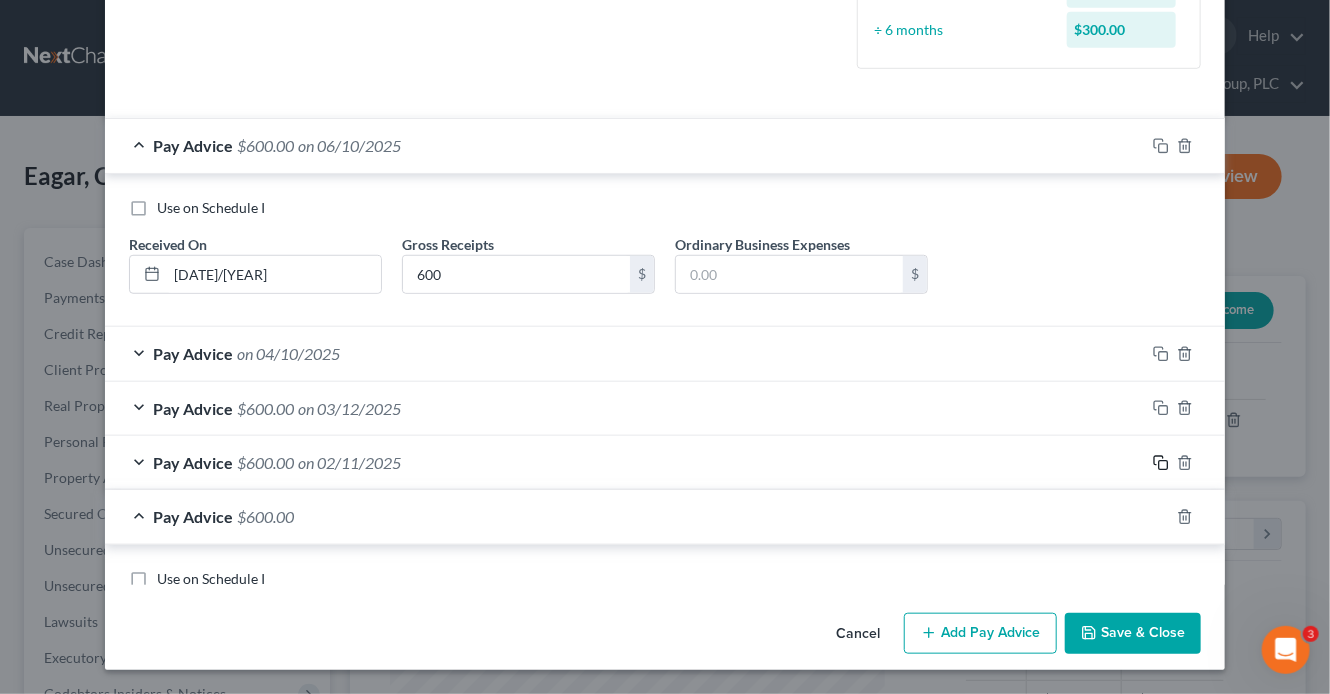 scroll, scrollTop: 572, scrollLeft: 0, axis: vertical 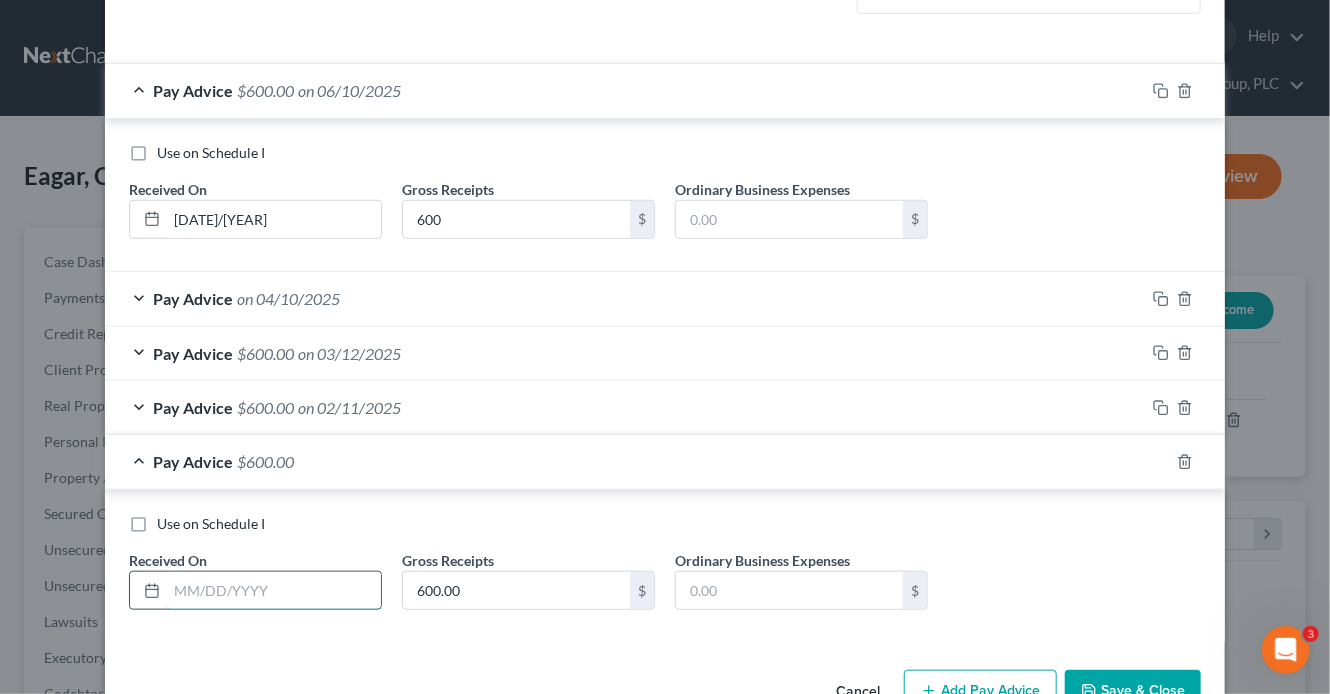 click at bounding box center [274, 591] 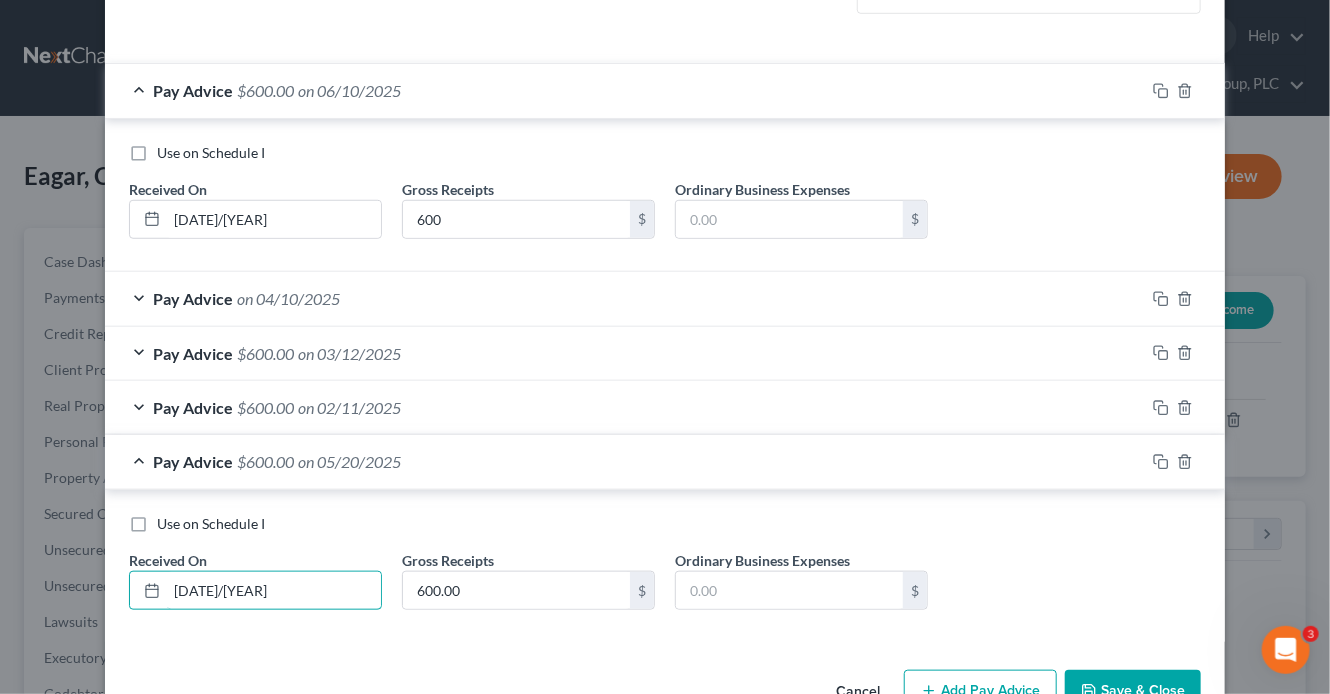 type on "5/20/25" 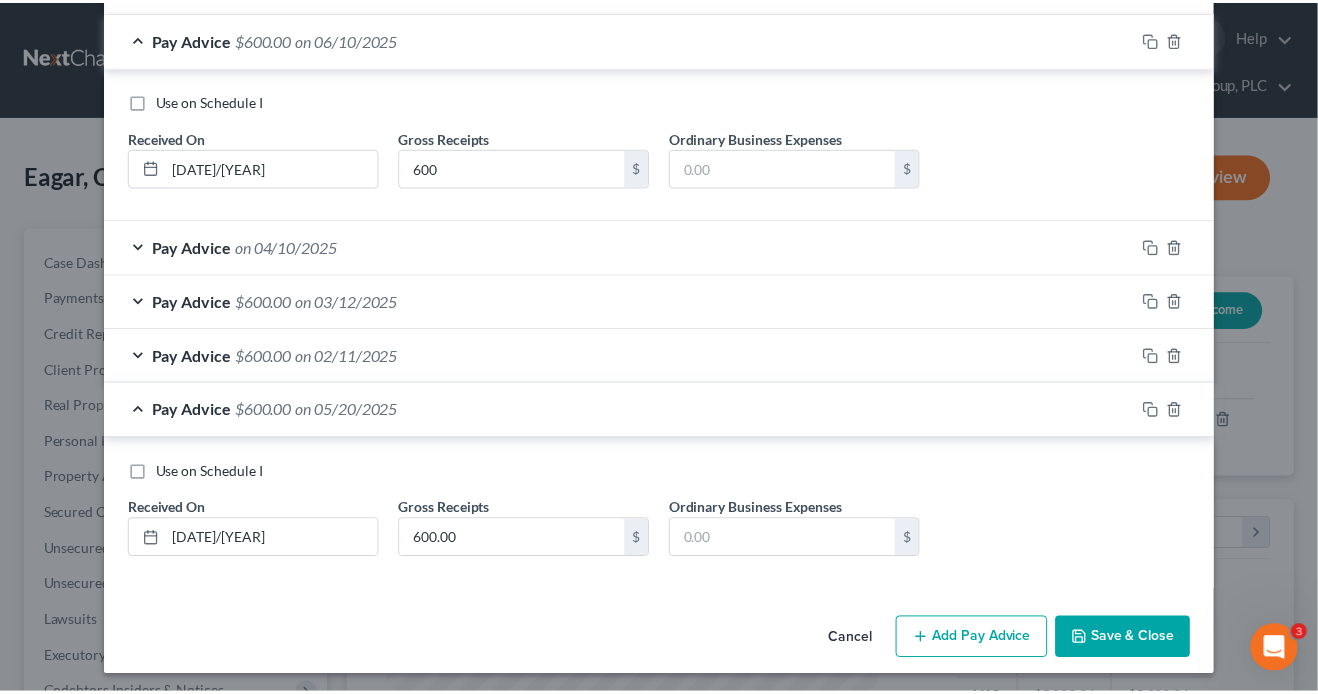 scroll, scrollTop: 627, scrollLeft: 0, axis: vertical 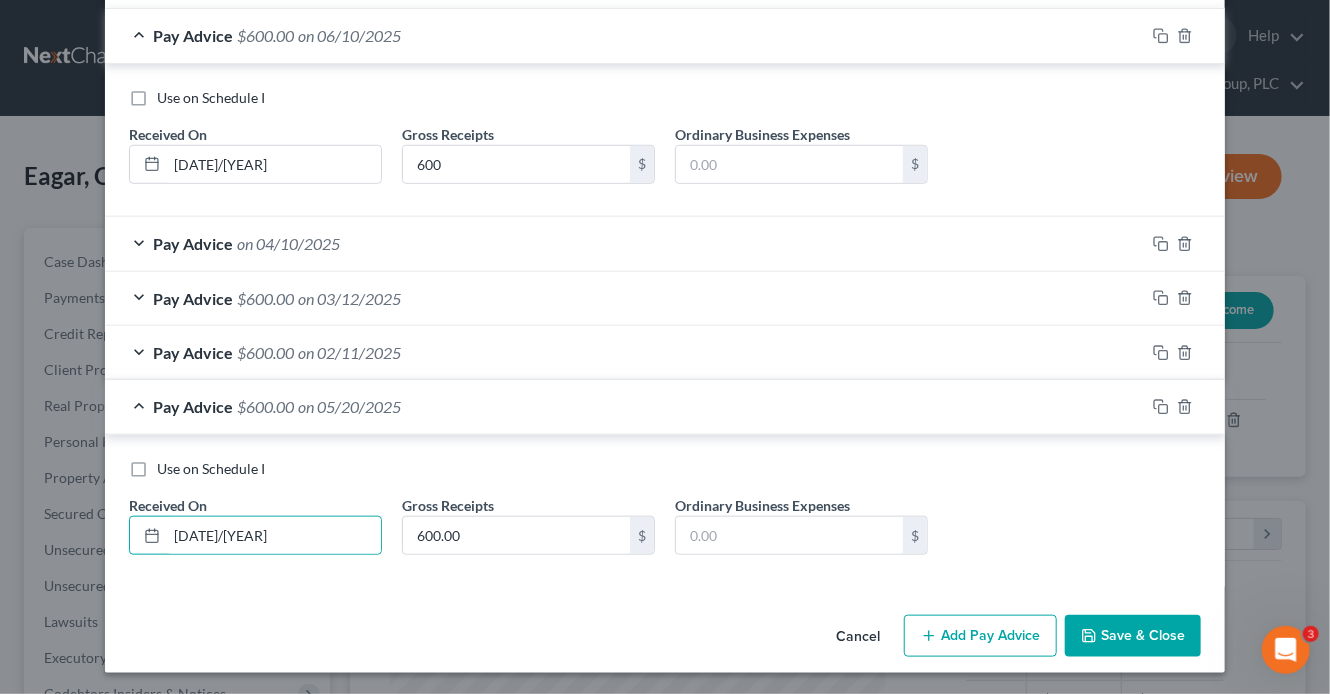 click on "Save & Close" at bounding box center (1133, 636) 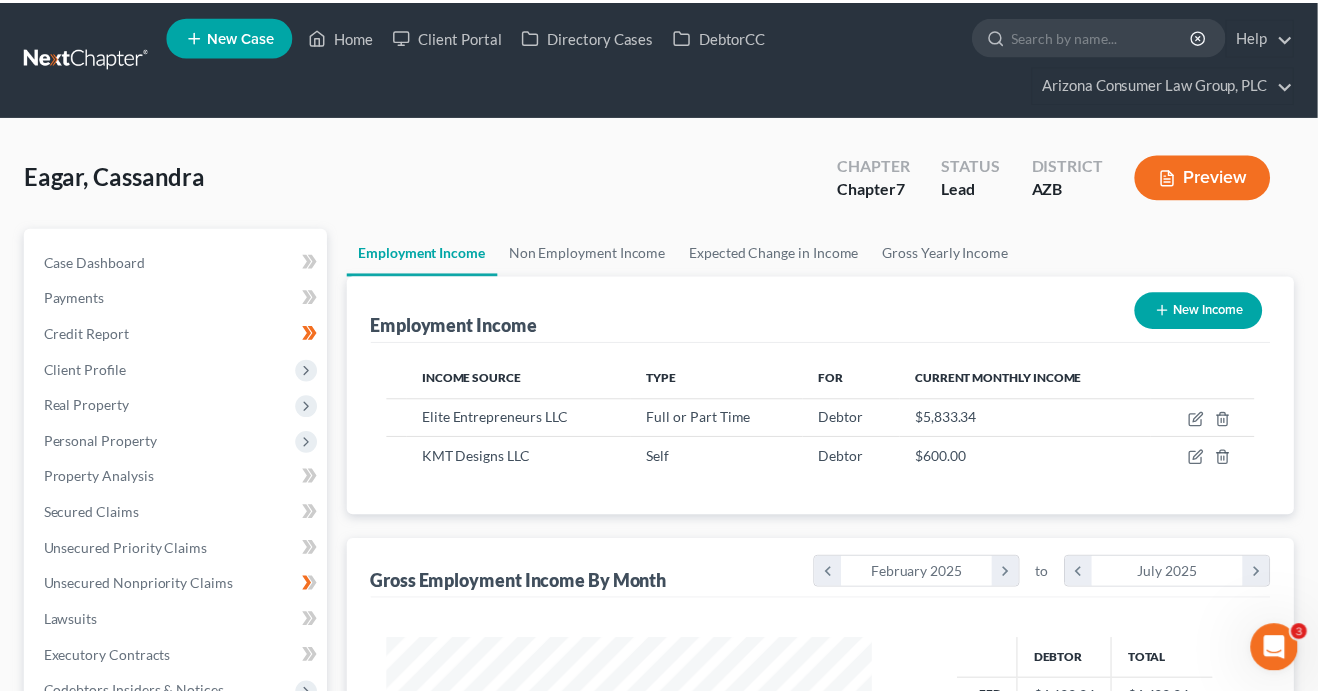 scroll, scrollTop: 356, scrollLeft: 529, axis: both 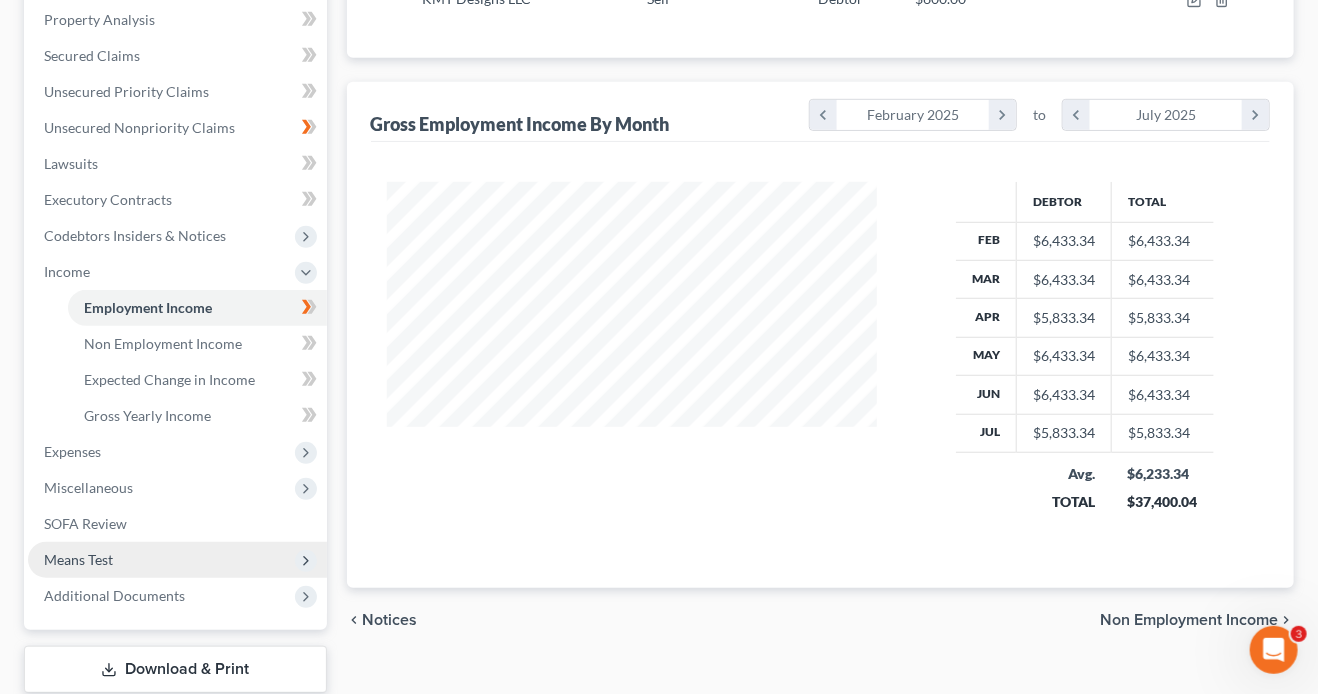 click on "Means Test" at bounding box center [78, 559] 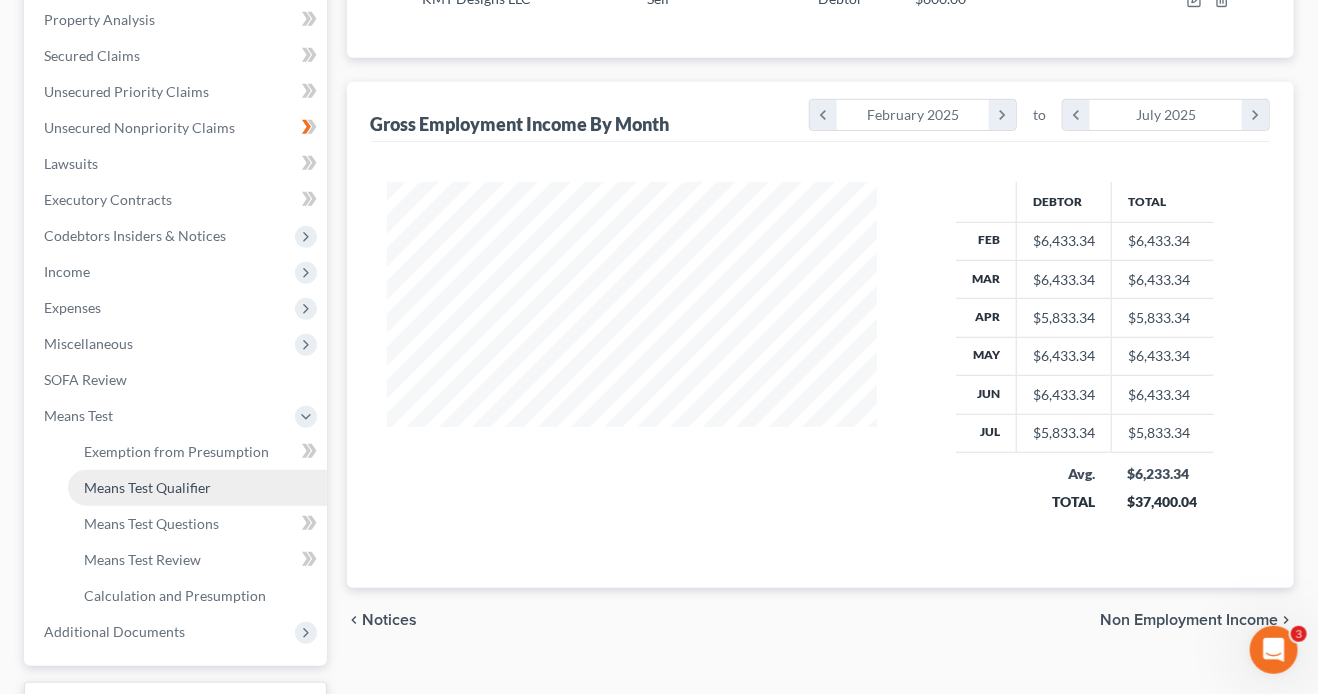 click on "Means Test Qualifier" at bounding box center [147, 487] 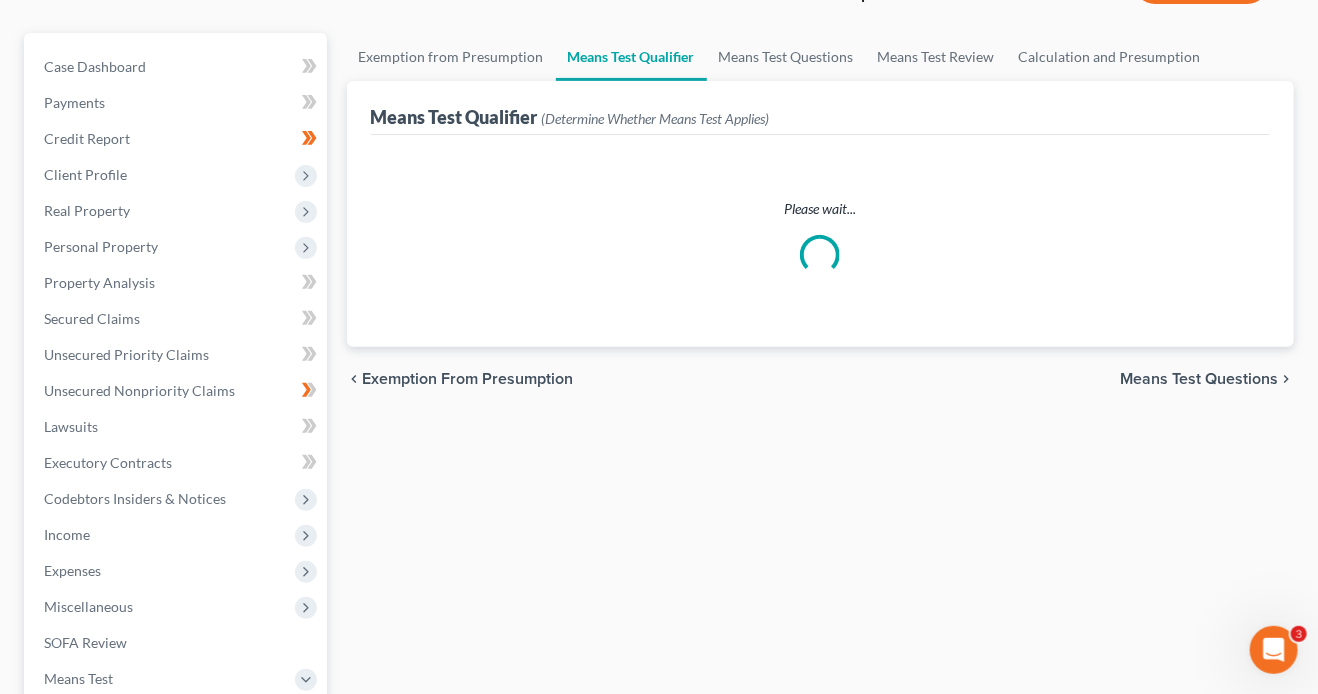 scroll, scrollTop: 0, scrollLeft: 0, axis: both 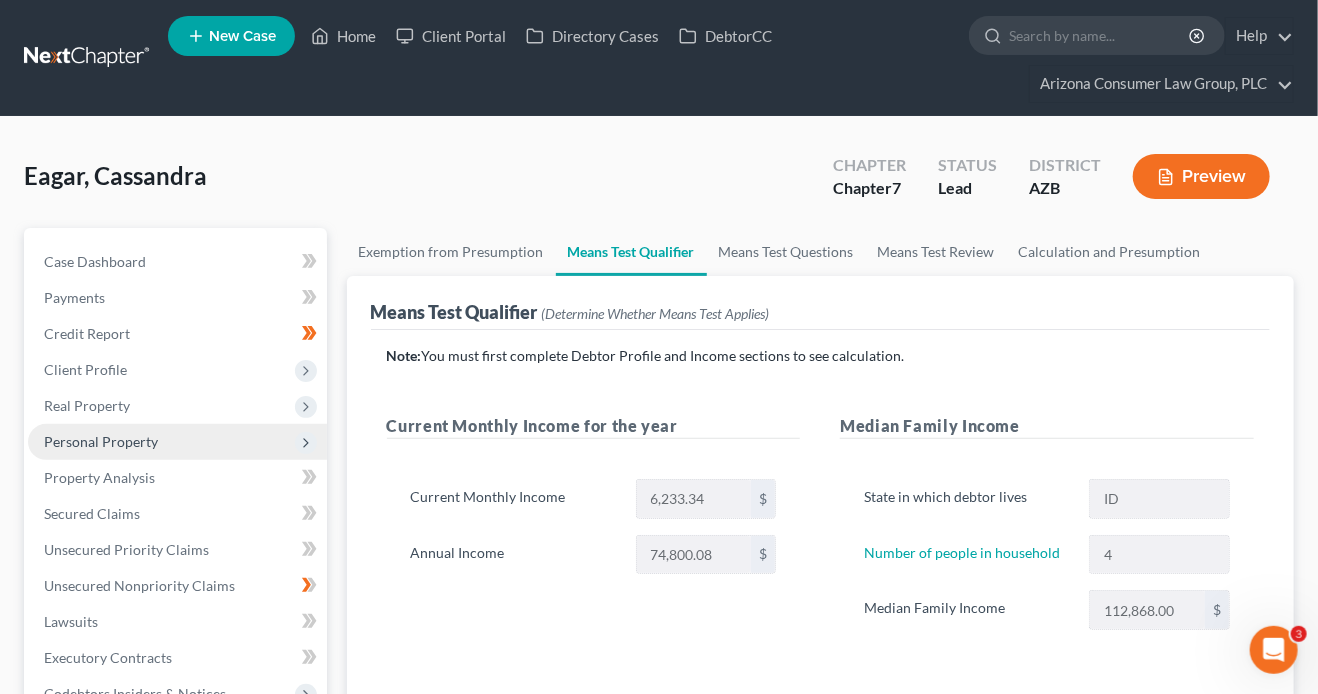 click on "Personal Property" at bounding box center [101, 441] 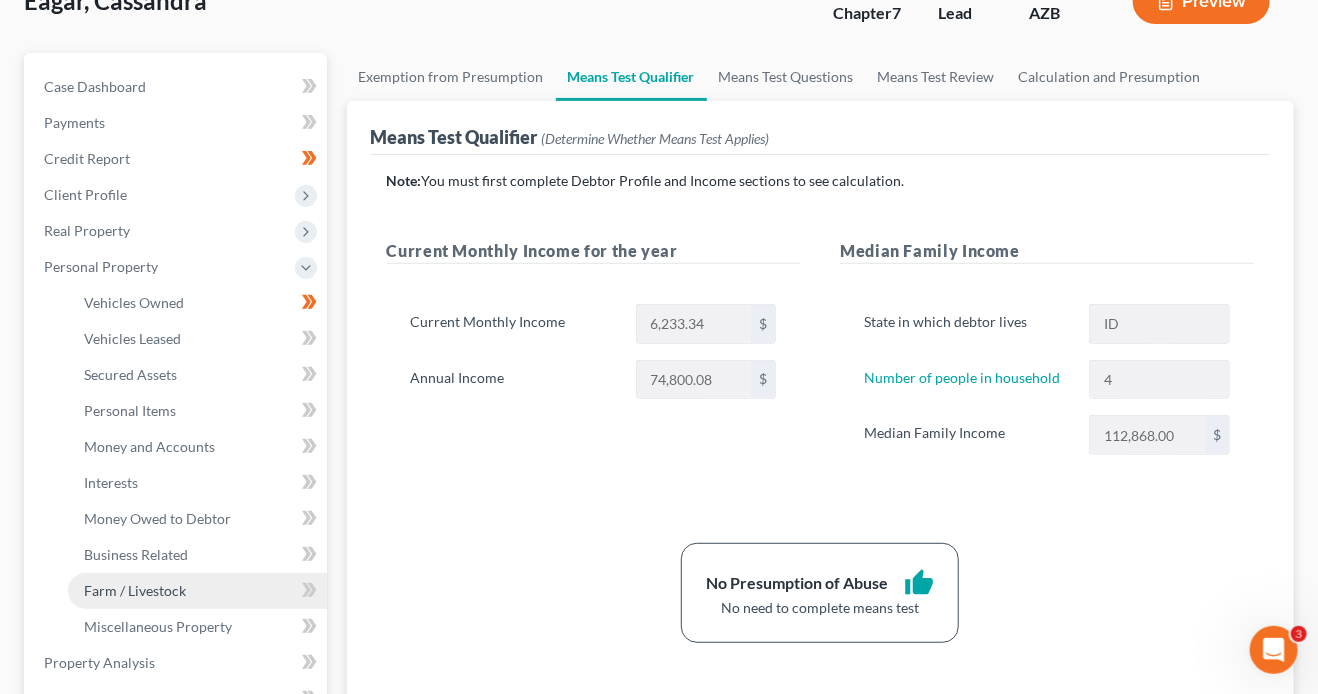 scroll, scrollTop: 238, scrollLeft: 0, axis: vertical 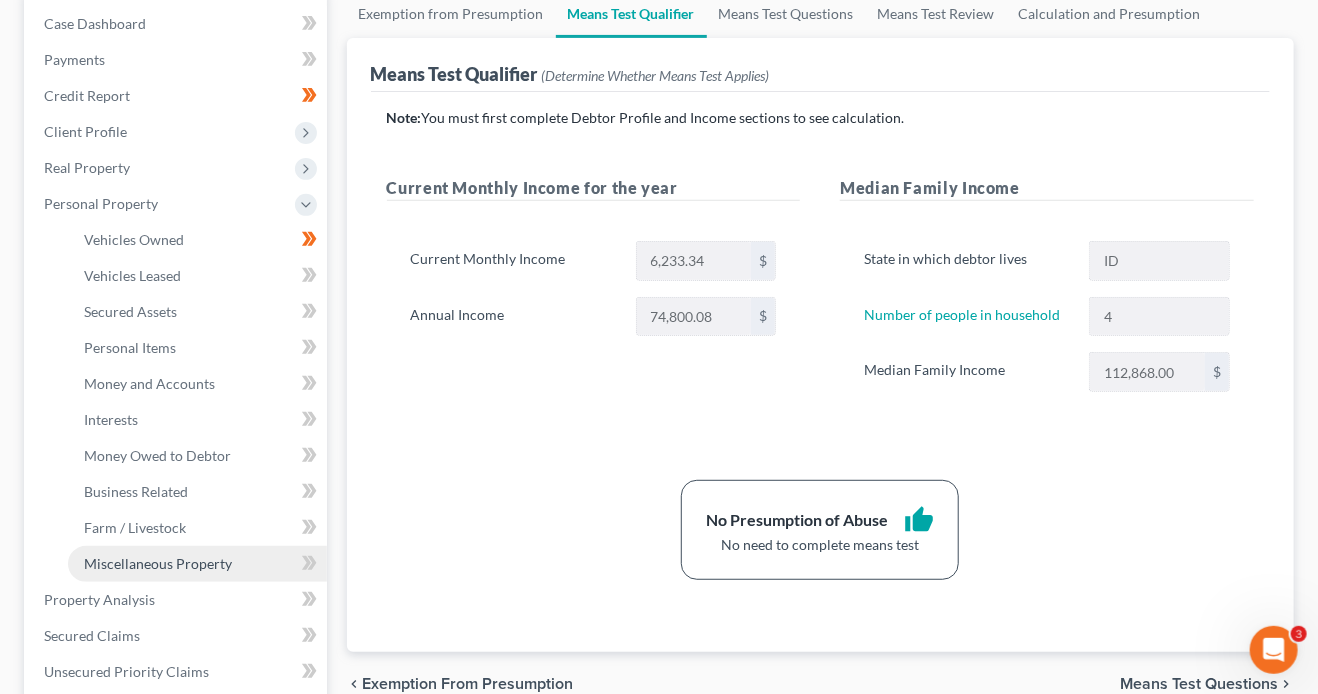 click on "Miscellaneous Property" at bounding box center (158, 563) 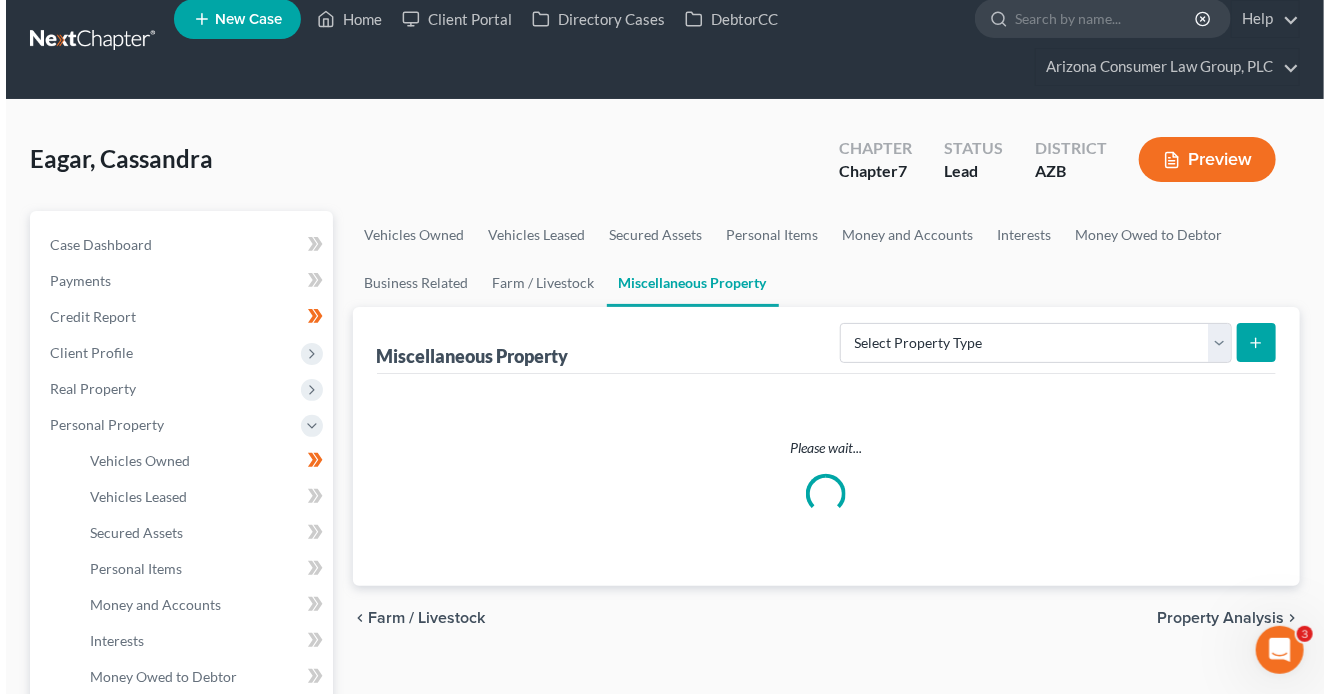 scroll, scrollTop: 0, scrollLeft: 0, axis: both 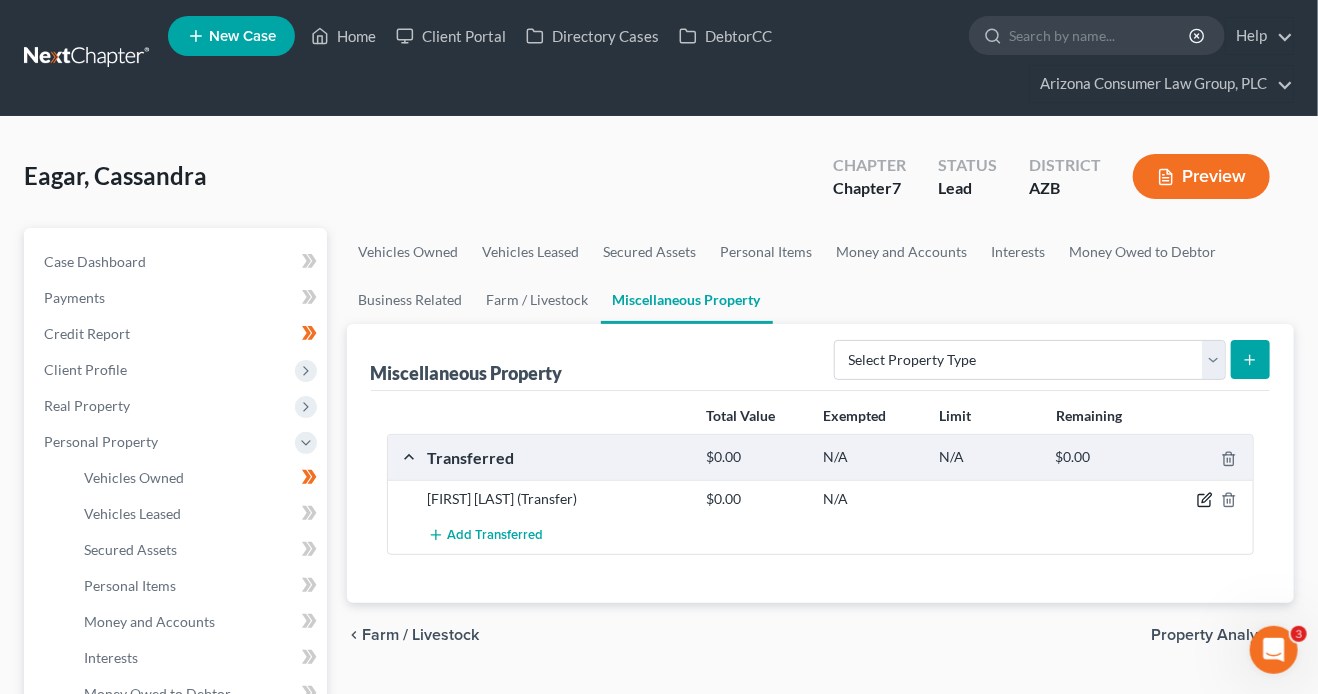 click 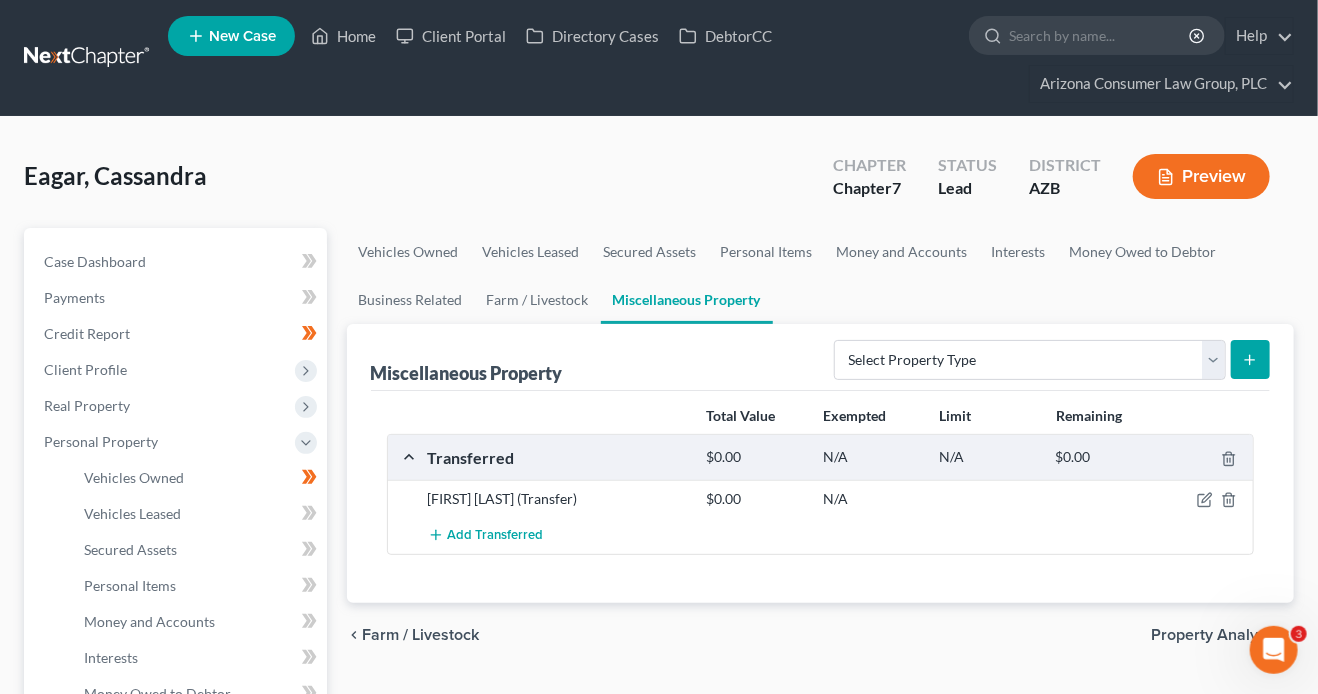 select on "Ordinary (within 2 years)" 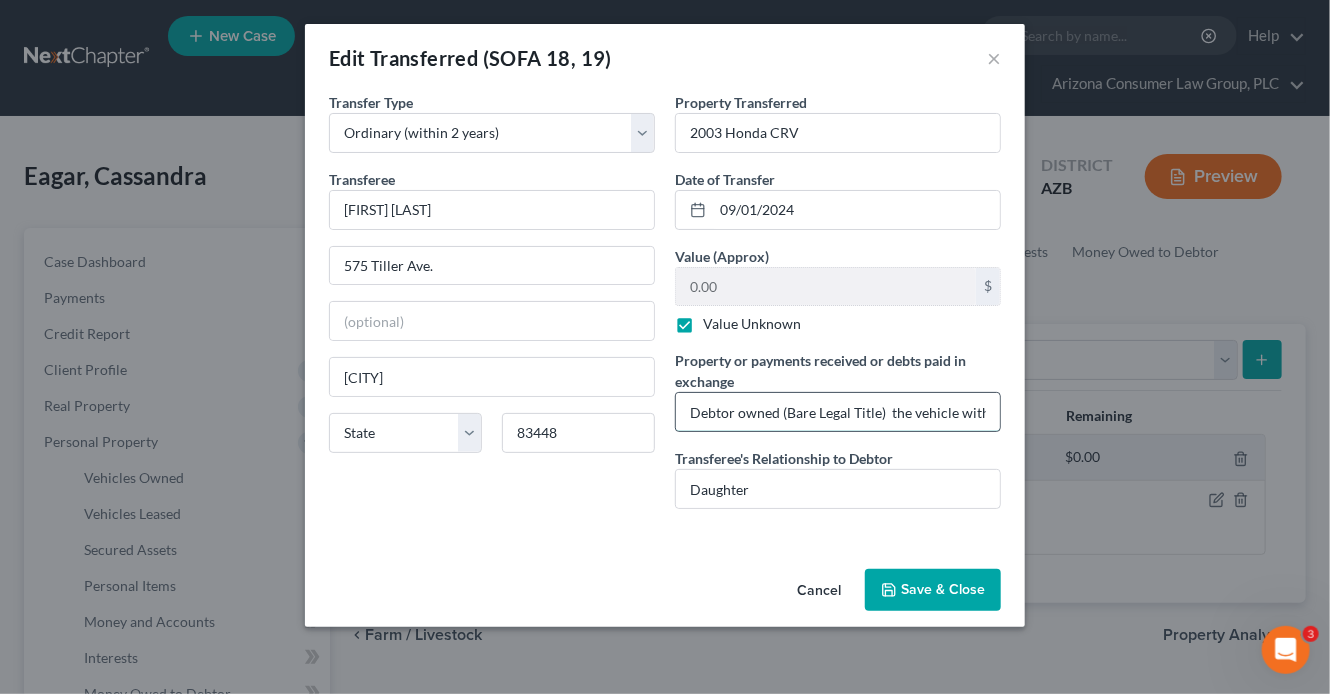 click on "Debtor owned (Bare Legal Title)  the vehicle with Debtor's daughter, who purchased the vehicle. Once Debtor's daughter reached legal age, Debtor transferred the title into her daughter's name." at bounding box center [838, 412] 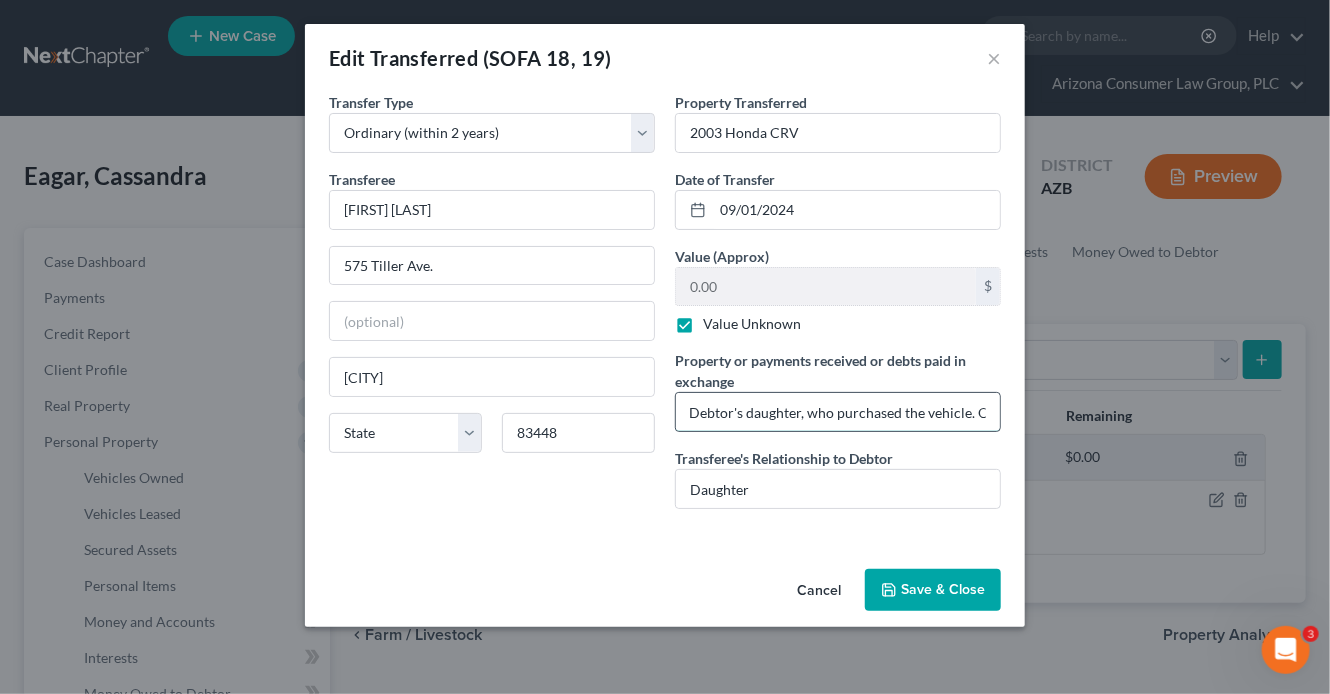 scroll, scrollTop: 0, scrollLeft: 453, axis: horizontal 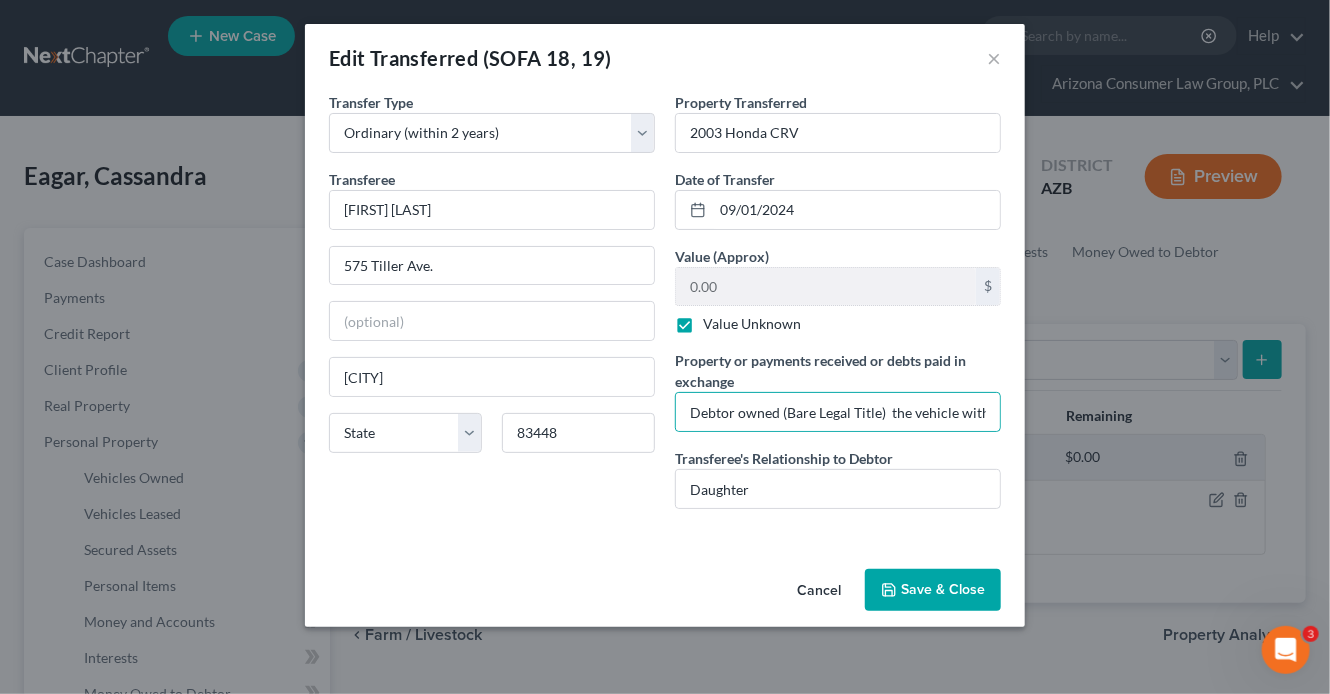 click on "Value Unknown" at bounding box center [752, 324] 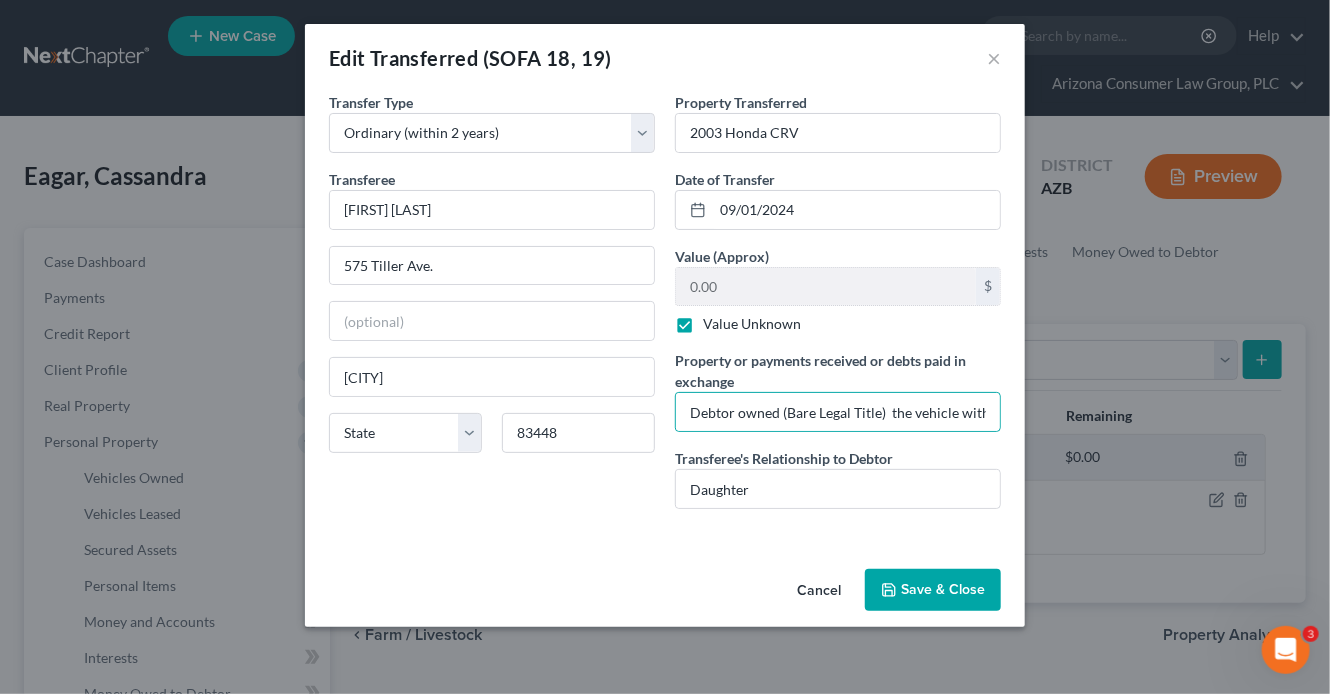 click on "Value Unknown" at bounding box center [717, 320] 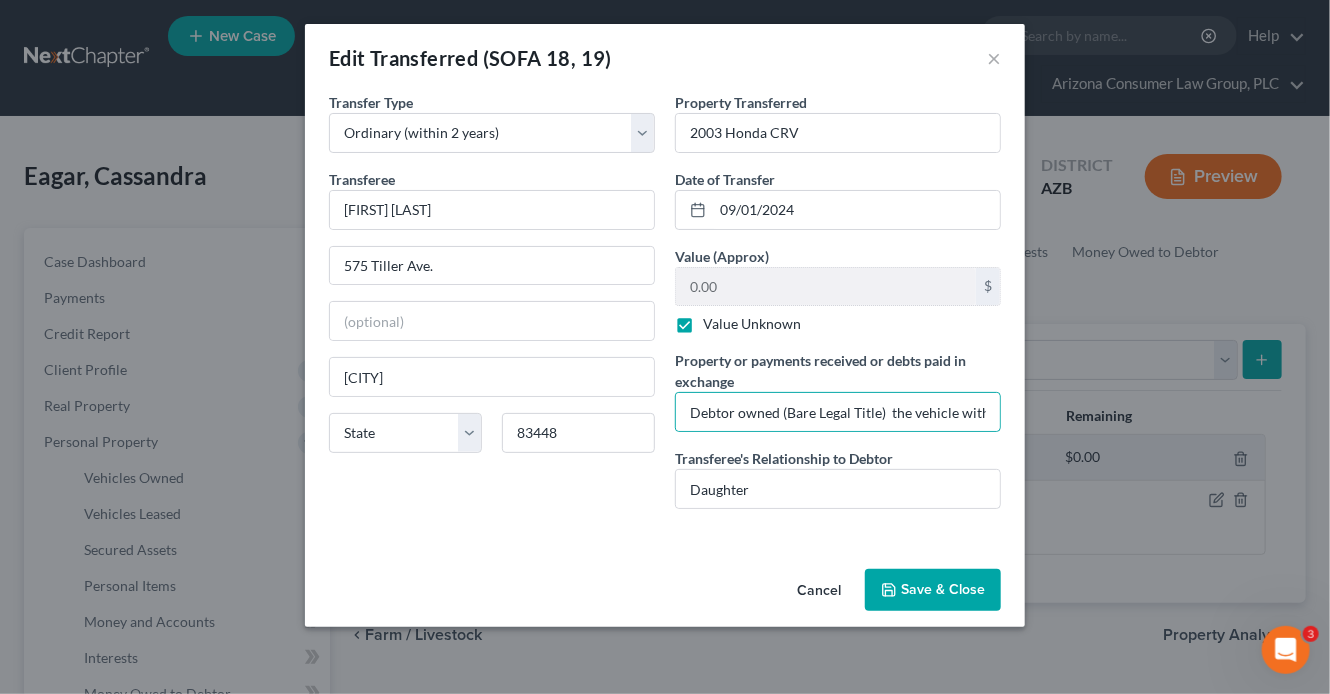 checkbox on "false" 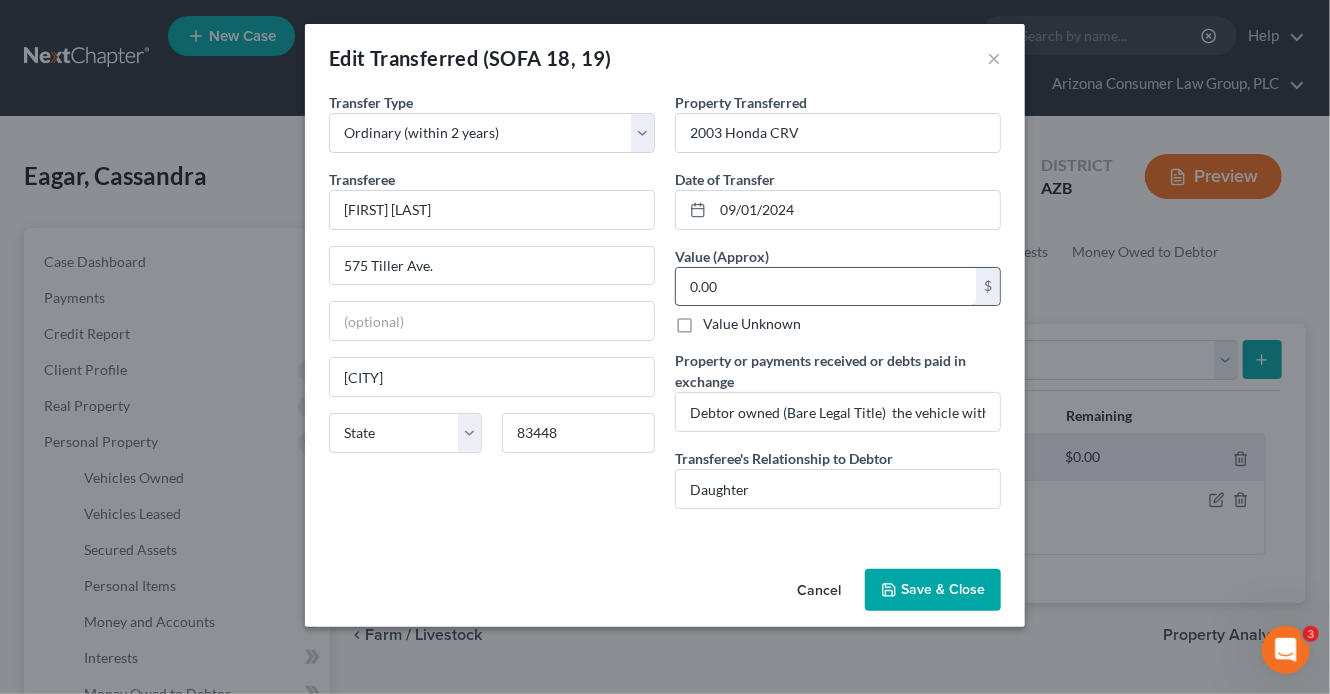 click on "0.00" at bounding box center (826, 287) 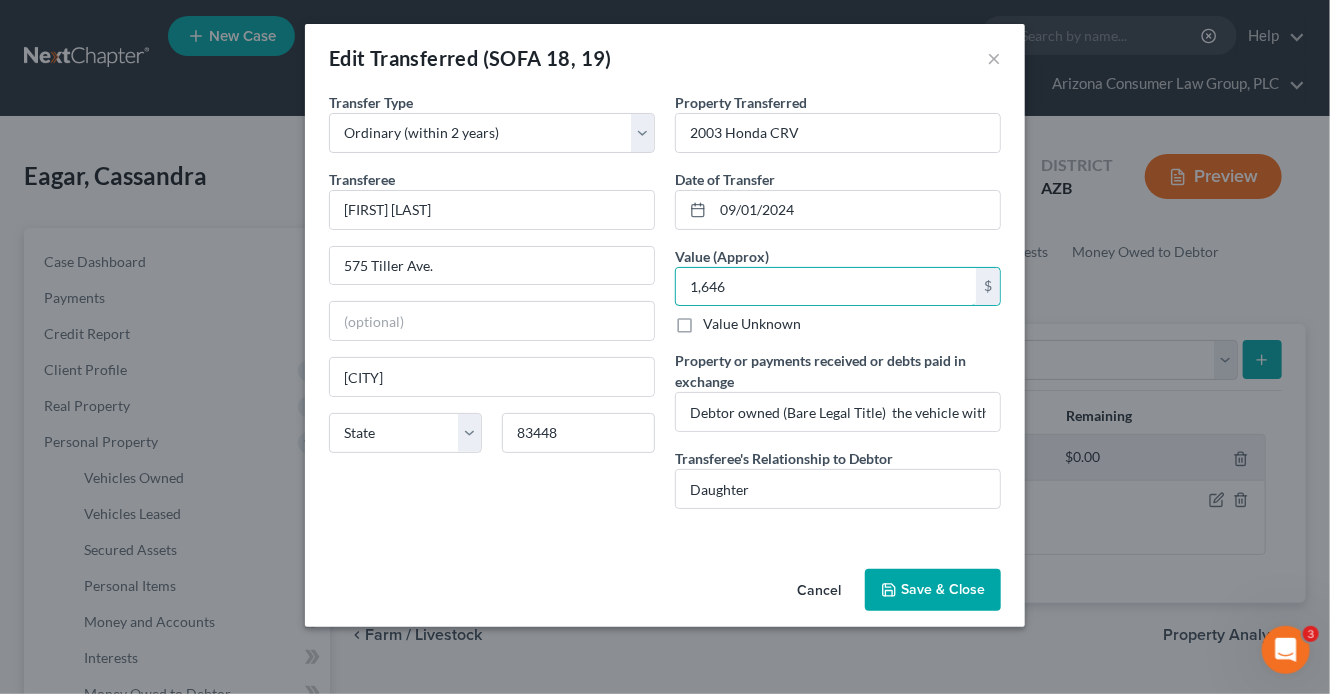 type on "1,646" 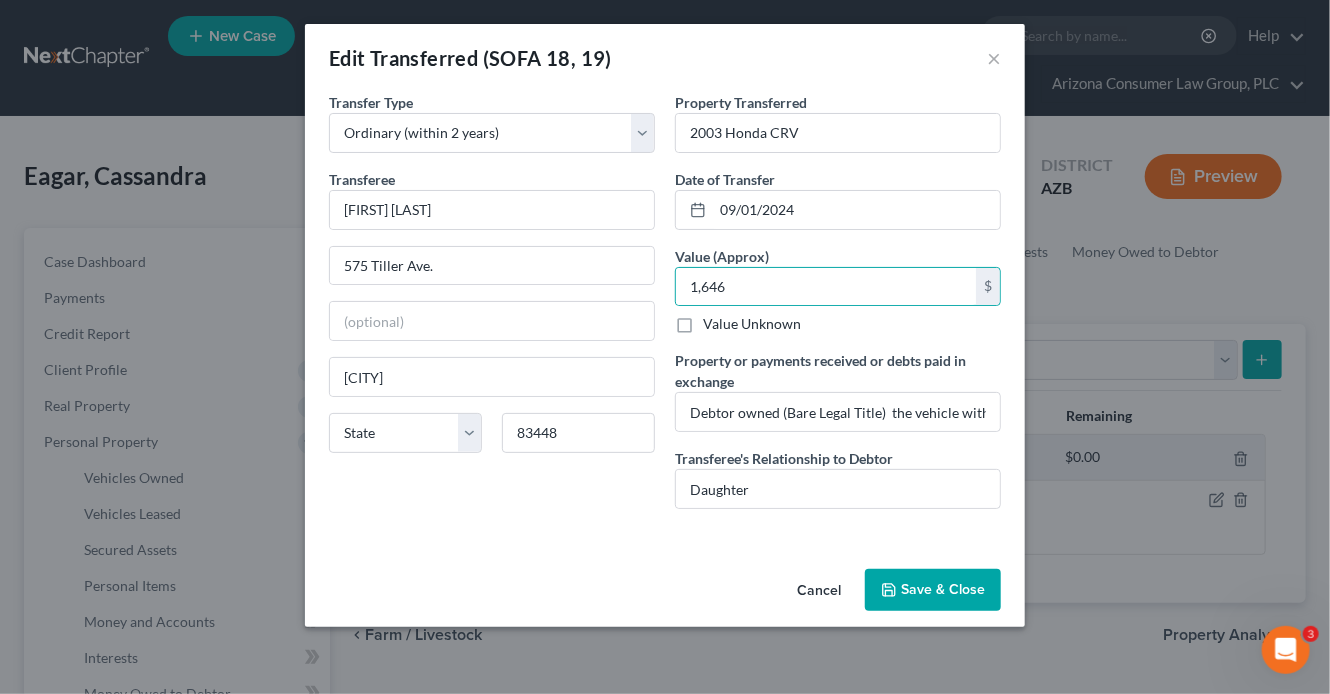 click on "Cancel Save & Close" at bounding box center [665, 594] 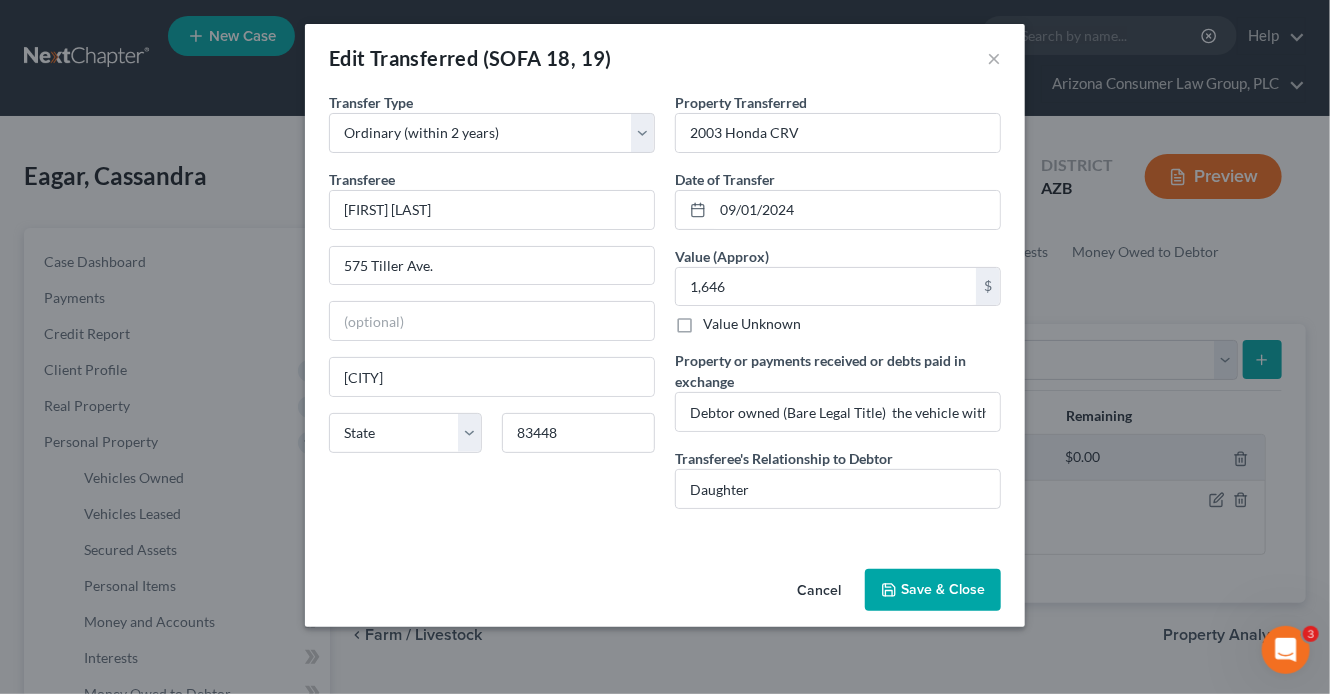 click on "Save & Close" at bounding box center [933, 590] 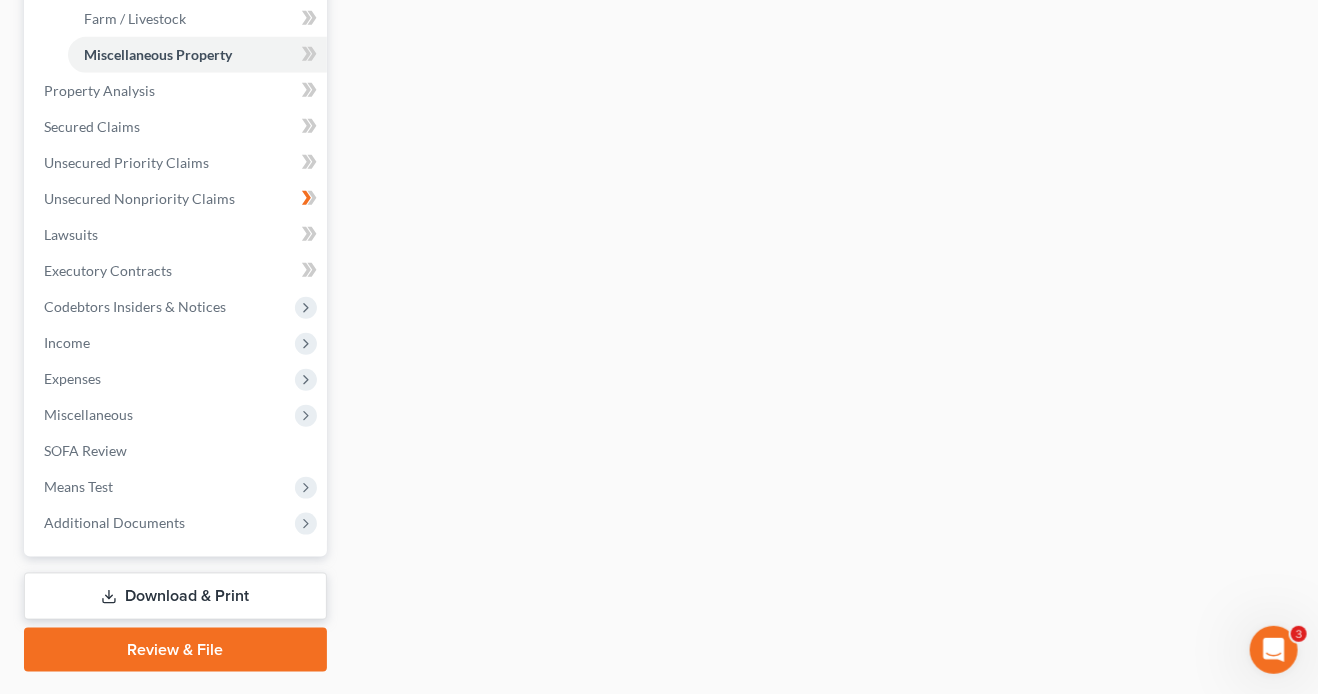 scroll, scrollTop: 798, scrollLeft: 0, axis: vertical 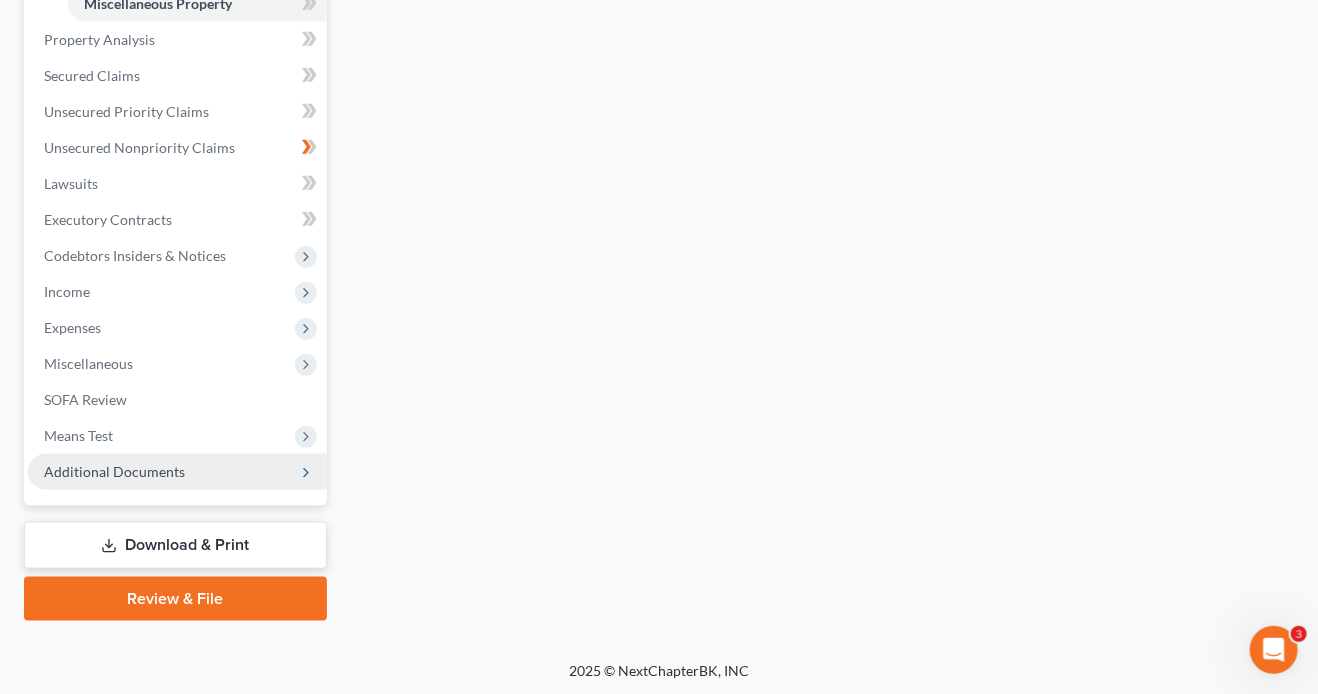 click on "Additional Documents" at bounding box center (114, 471) 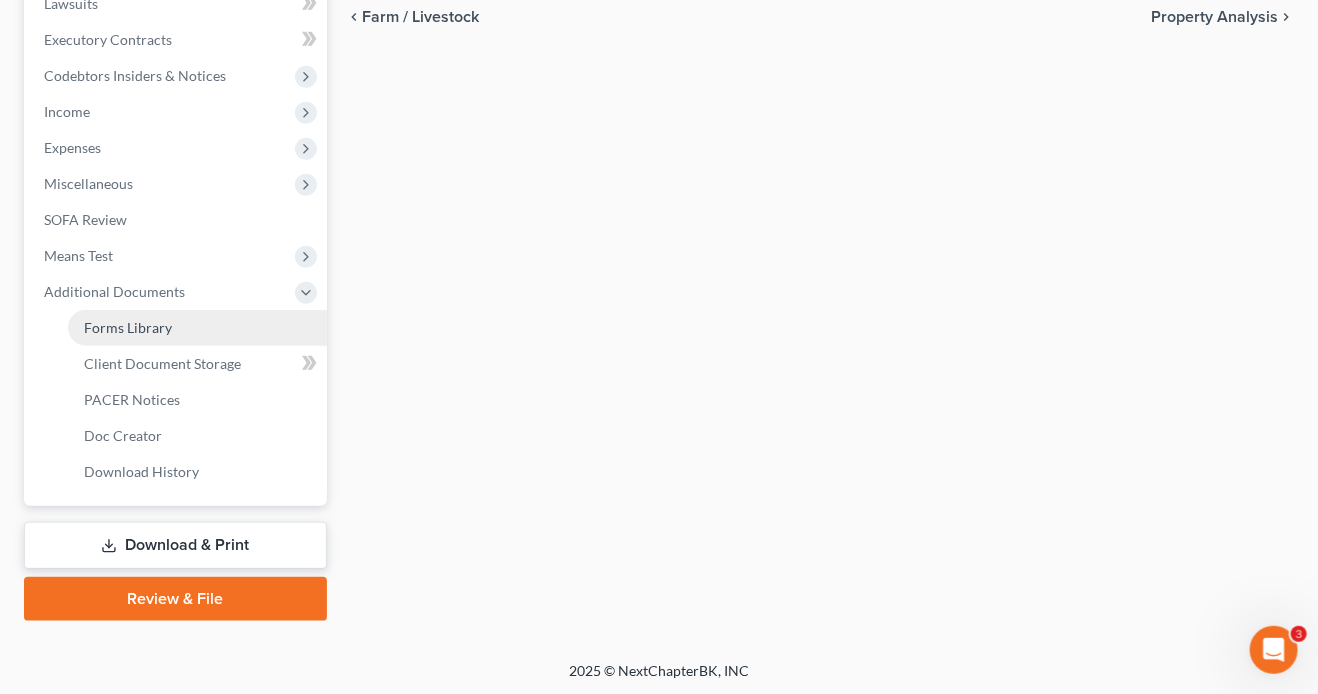 click on "Forms Library" at bounding box center (197, 328) 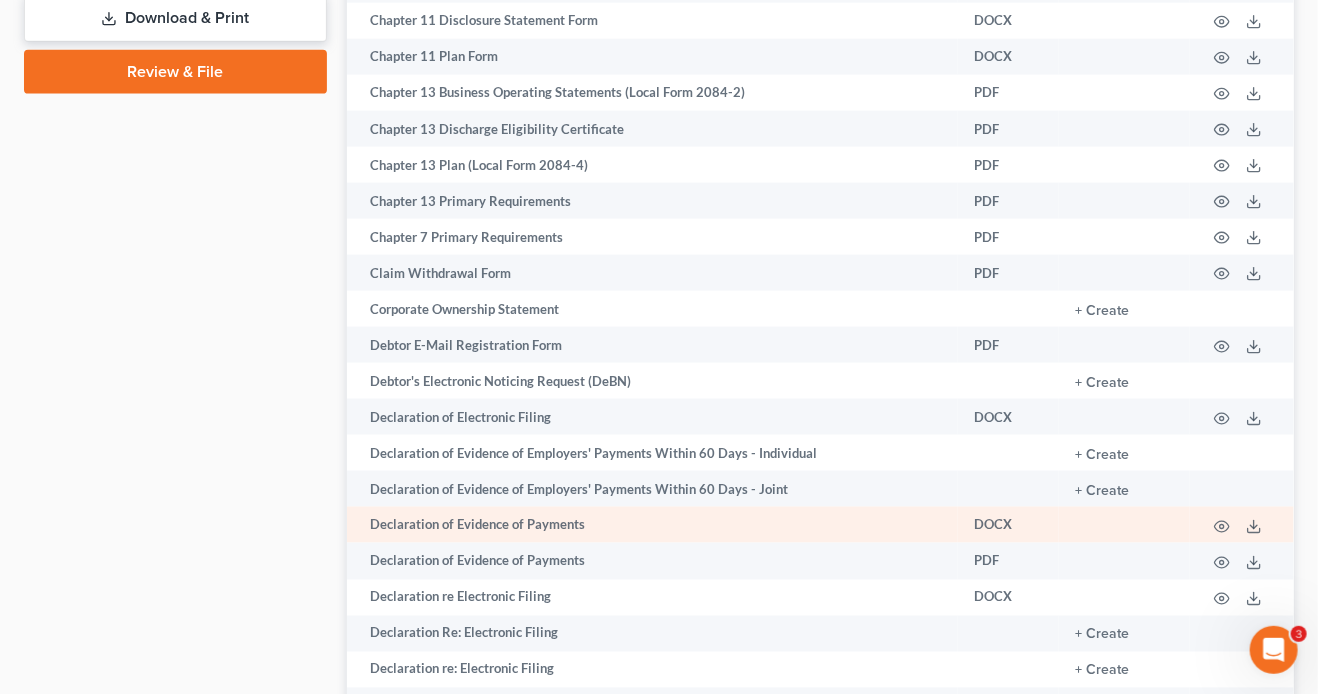 scroll, scrollTop: 1157, scrollLeft: 0, axis: vertical 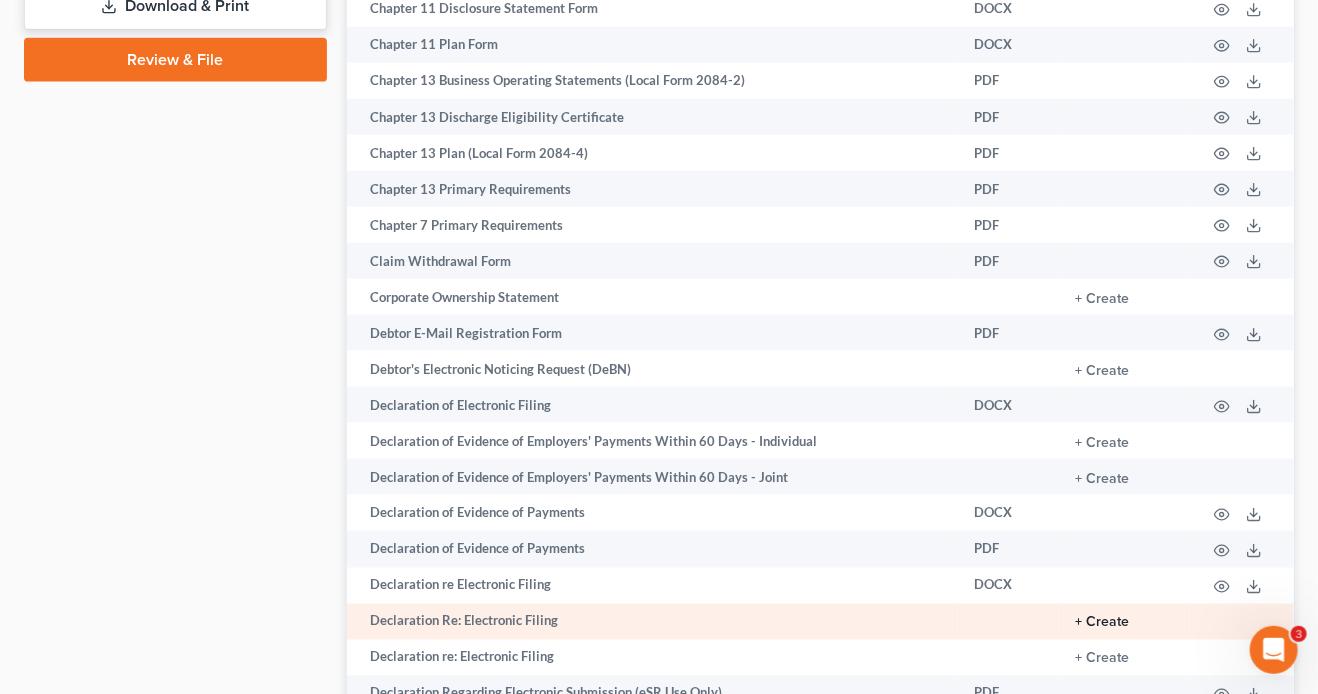 click on "+ Create" at bounding box center [1102, 623] 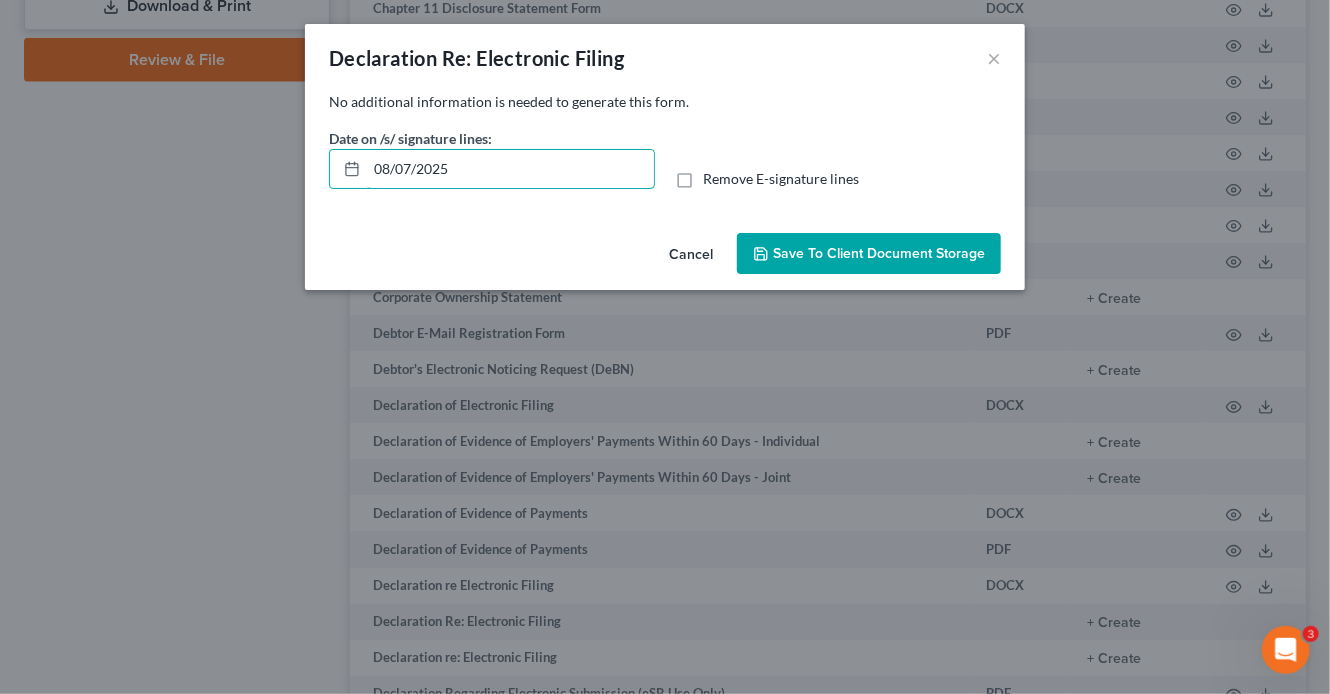 drag, startPoint x: 520, startPoint y: 171, endPoint x: 212, endPoint y: 58, distance: 328.07468 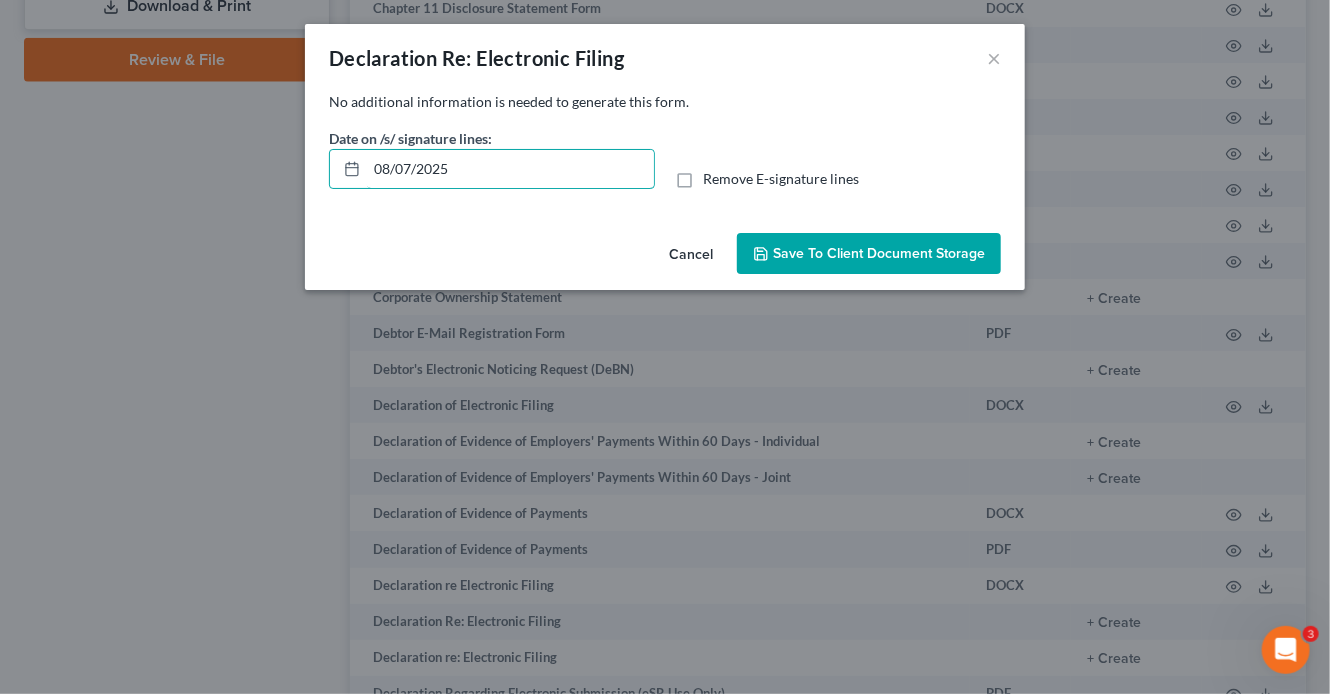 click on "Declaration Re: Electronic Filing × No additional information is needed to generate this form. Date on /s/ signature lines:         08/07/2025 Remove E-signature lines Cancel
Save to Client Document Storage" at bounding box center (665, 347) 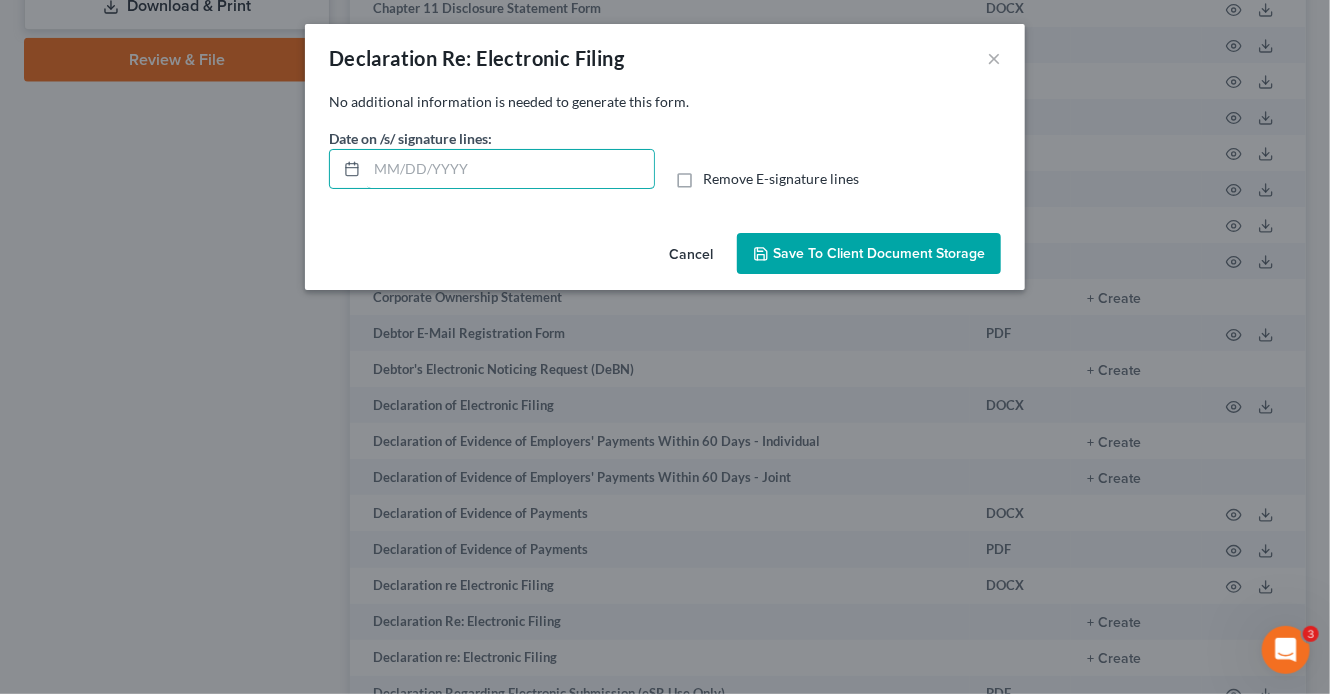 type 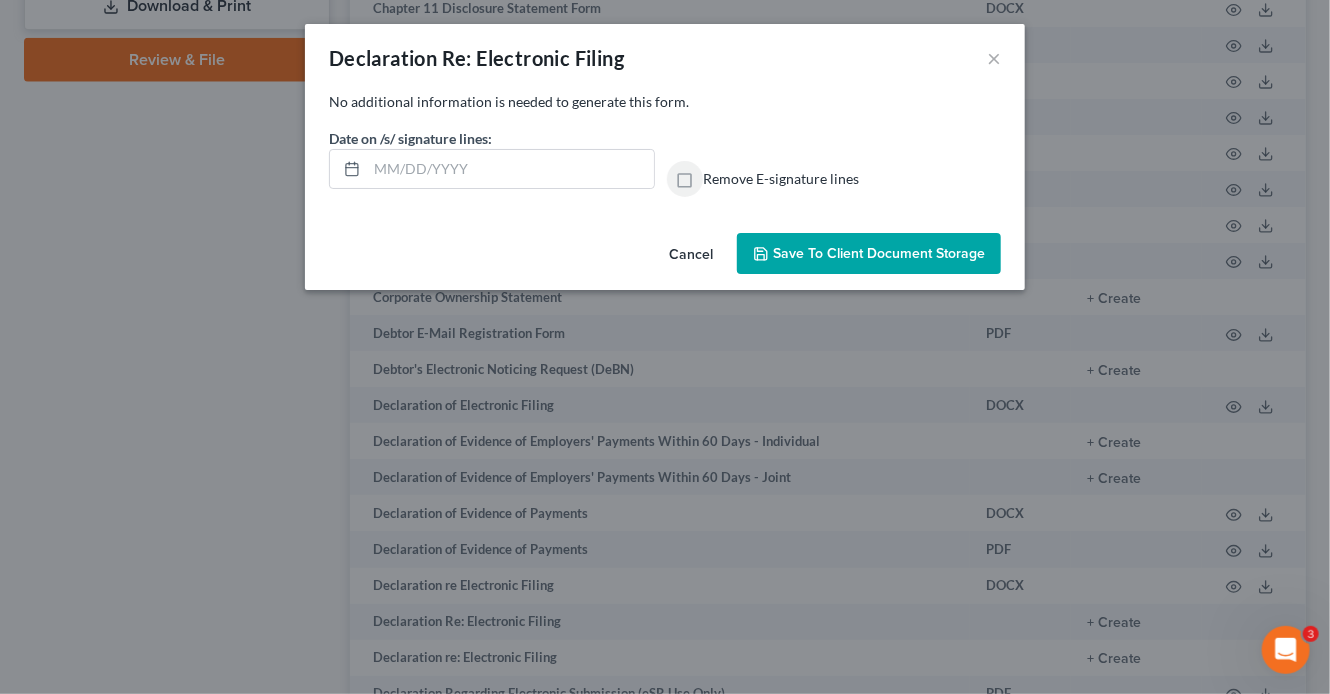 click on "Remove E-signature lines" at bounding box center (717, 175) 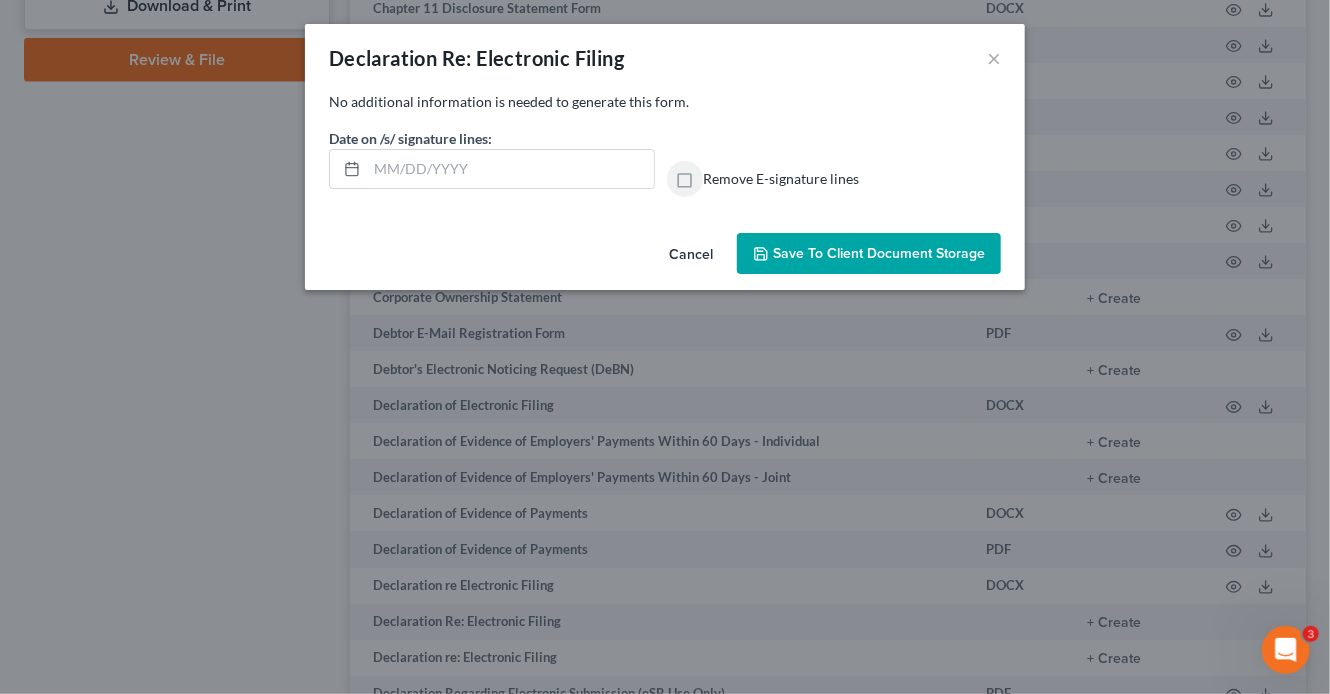 checkbox on "true" 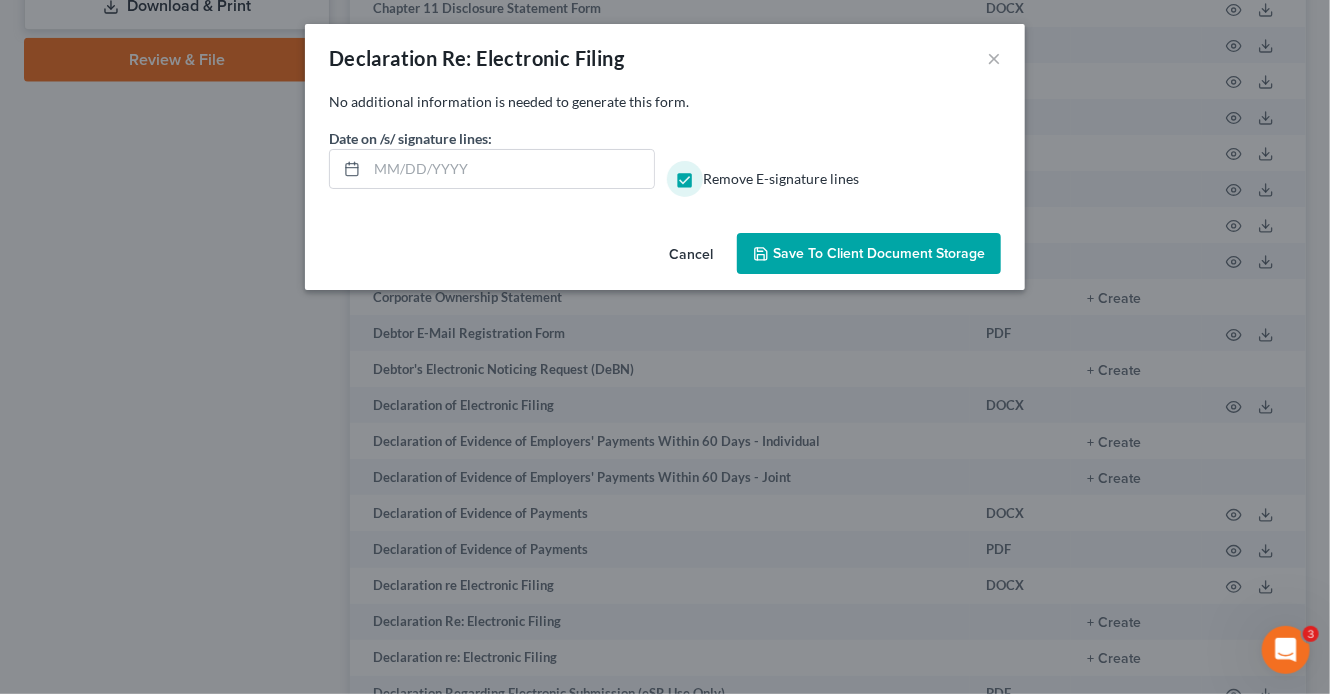 click on "Save to Client Document Storage" at bounding box center (879, 253) 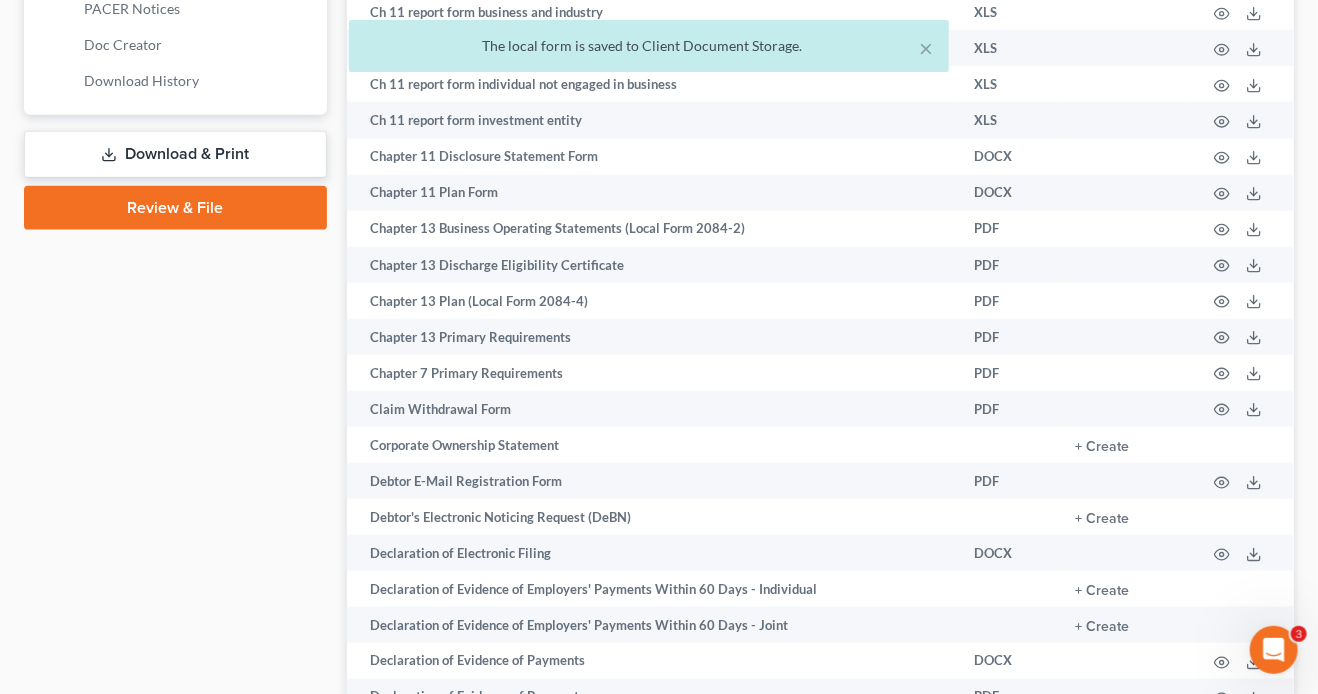 click on "Download & Print" at bounding box center [175, 154] 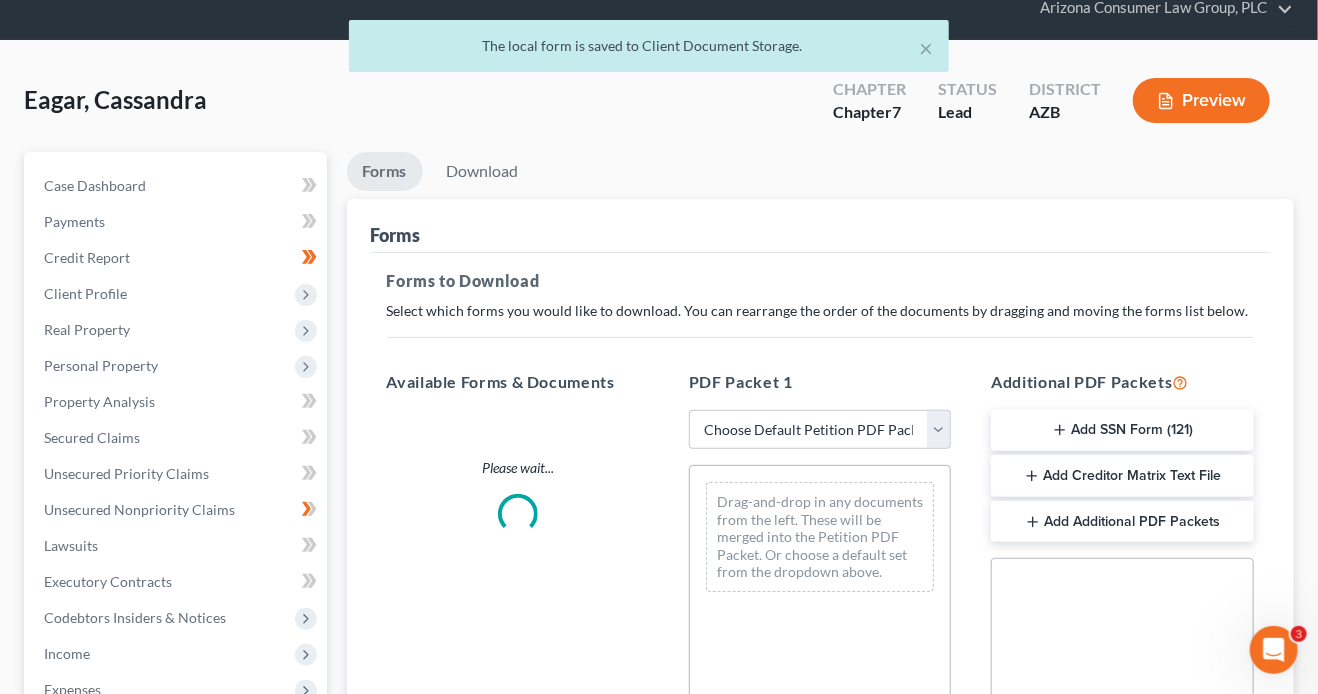 scroll, scrollTop: 0, scrollLeft: 0, axis: both 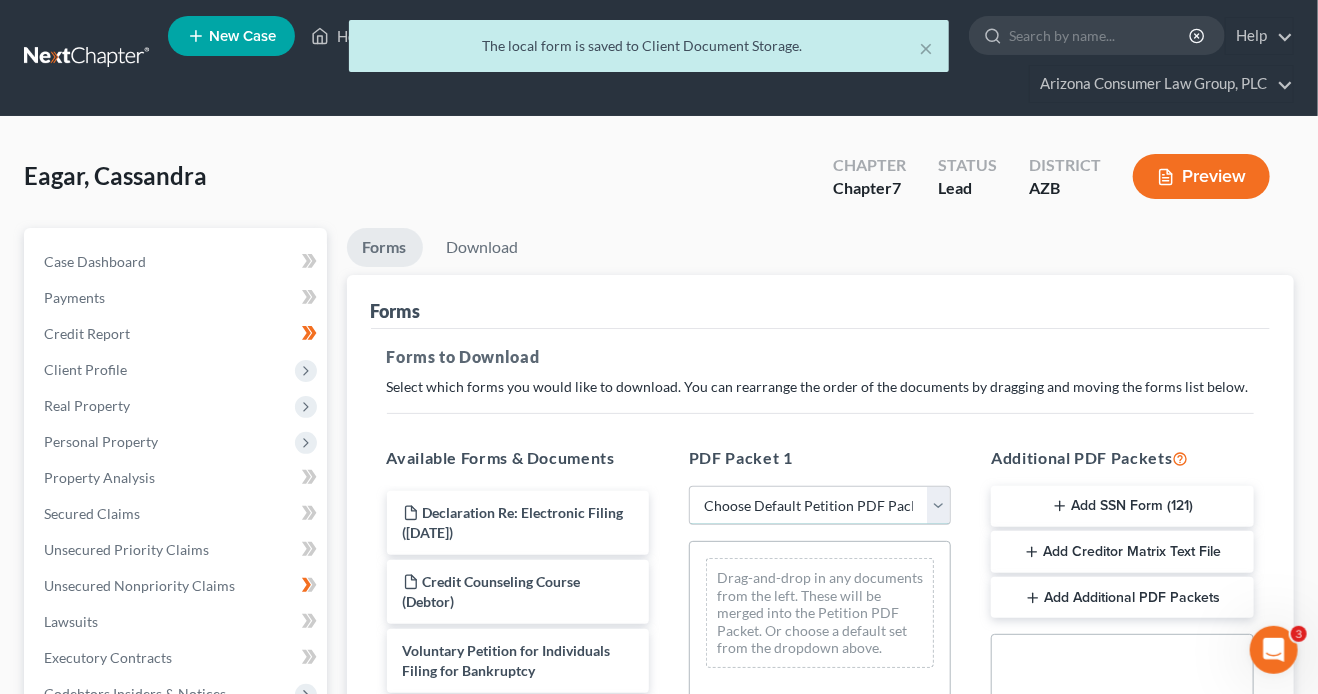 click on "Choose Default Petition PDF Packet Complete Bankruptcy Petition (all forms and schedules) Emergency Filing Forms (Petition and Creditor List Only) Amended Forms Signature Pages Only Emergency Completion Emergency Completion - Business Debts Emergency Completion Emergency Completion with Disclosure Emergency Filing with Declaration" at bounding box center [820, 506] 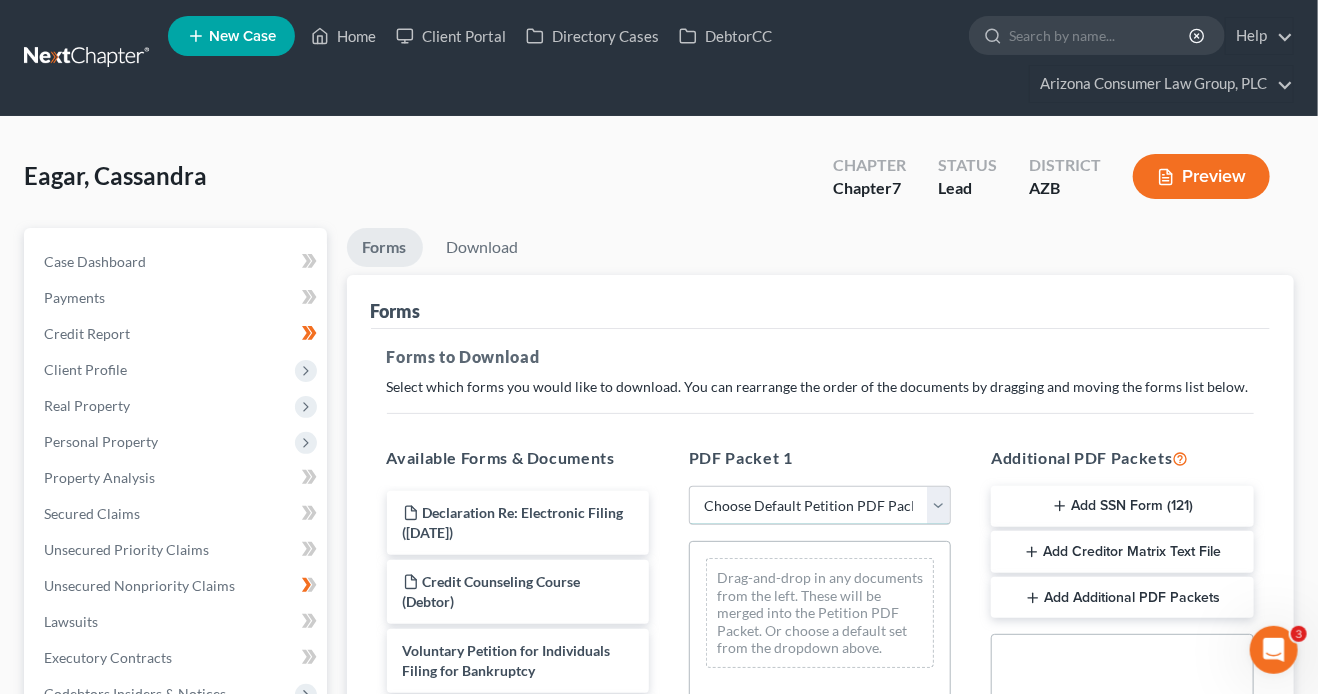 click on "Choose Default Petition PDF Packet Complete Bankruptcy Petition (all forms and schedules) Emergency Filing Forms (Petition and Creditor List Only) Amended Forms Signature Pages Only Emergency Completion Emergency Completion - Business Debts Emergency Completion Emergency Completion with Disclosure Emergency Filing with Declaration" at bounding box center [820, 506] 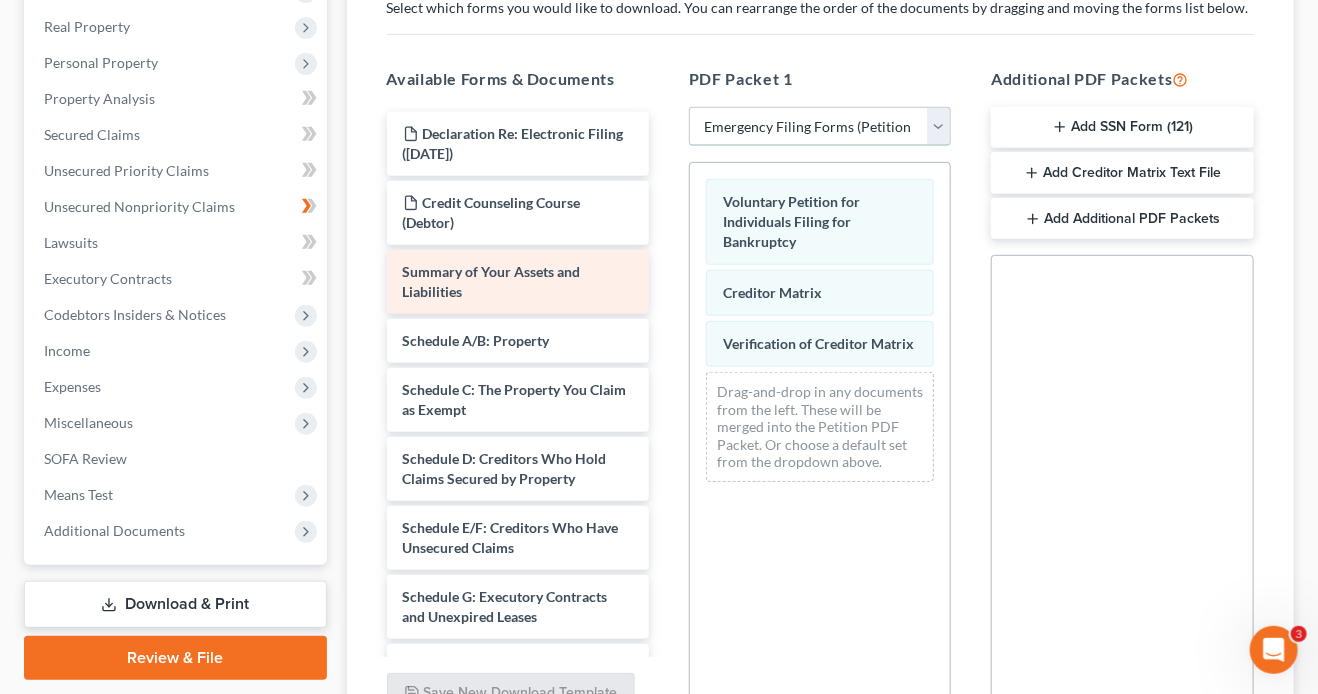 scroll, scrollTop: 431, scrollLeft: 0, axis: vertical 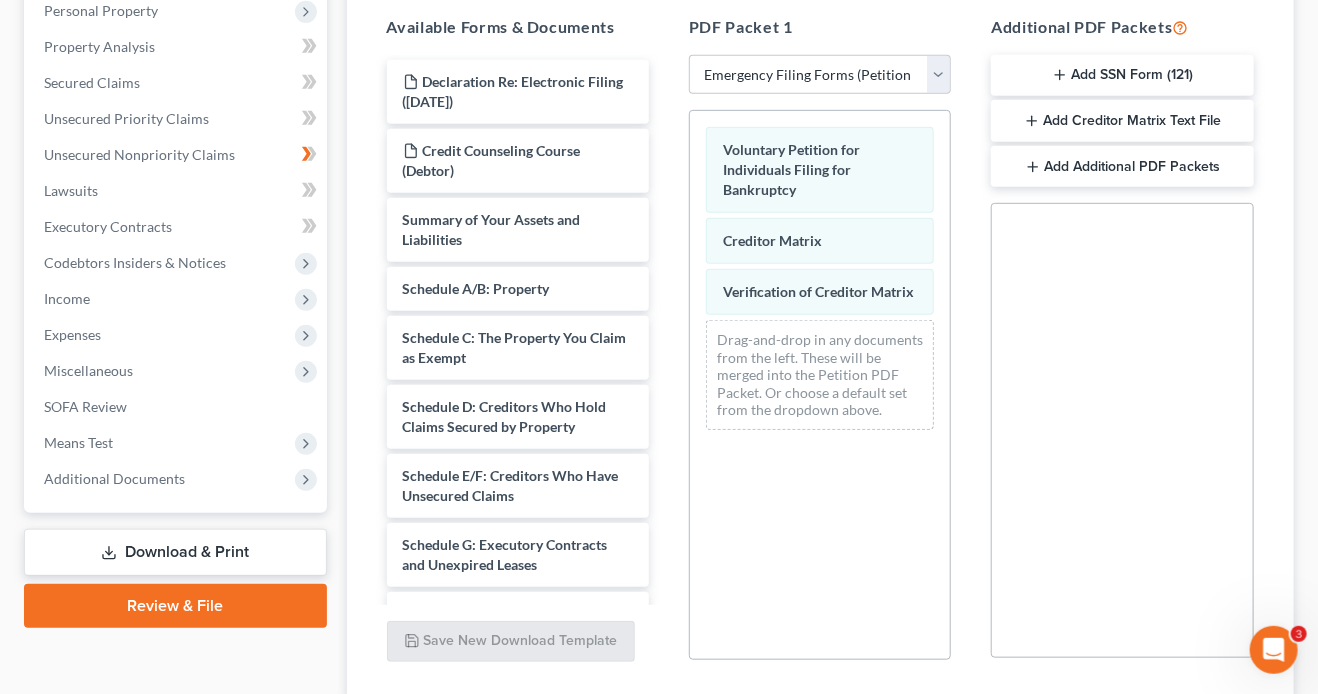 click on "Add Additional PDF Packets" at bounding box center (1122, 167) 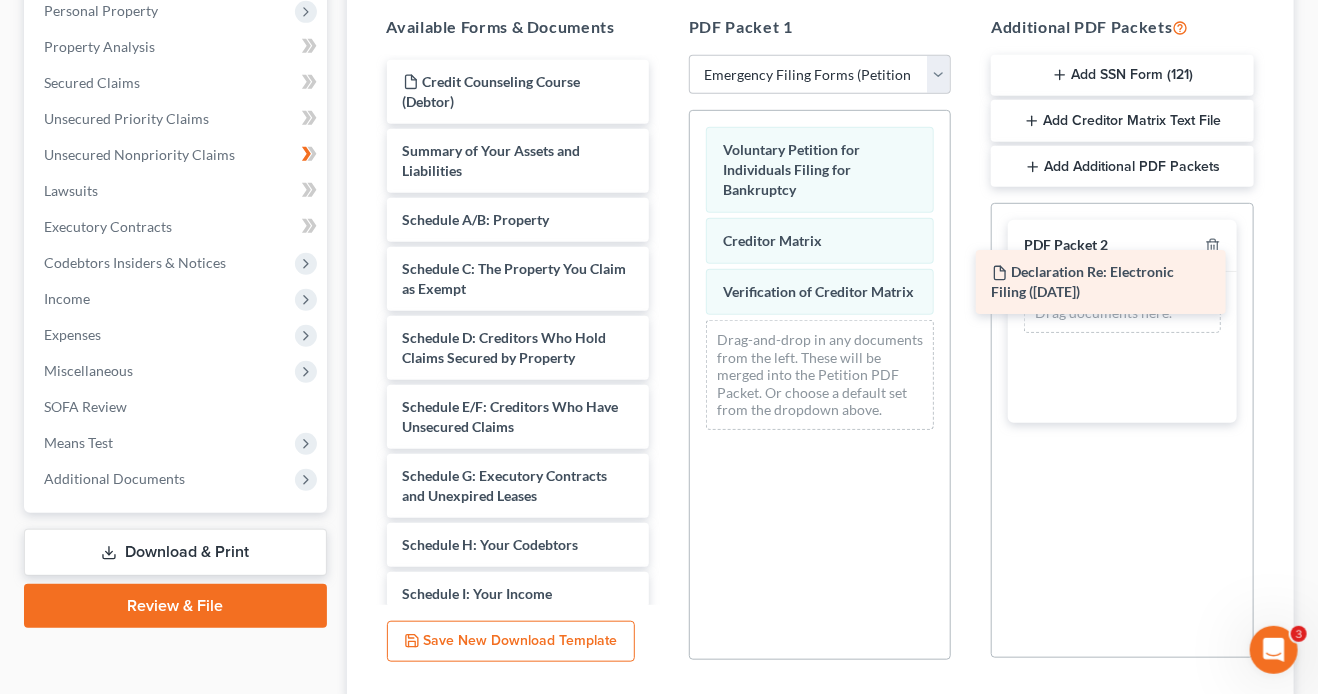 drag, startPoint x: 581, startPoint y: 84, endPoint x: 1195, endPoint y: 304, distance: 652.2239 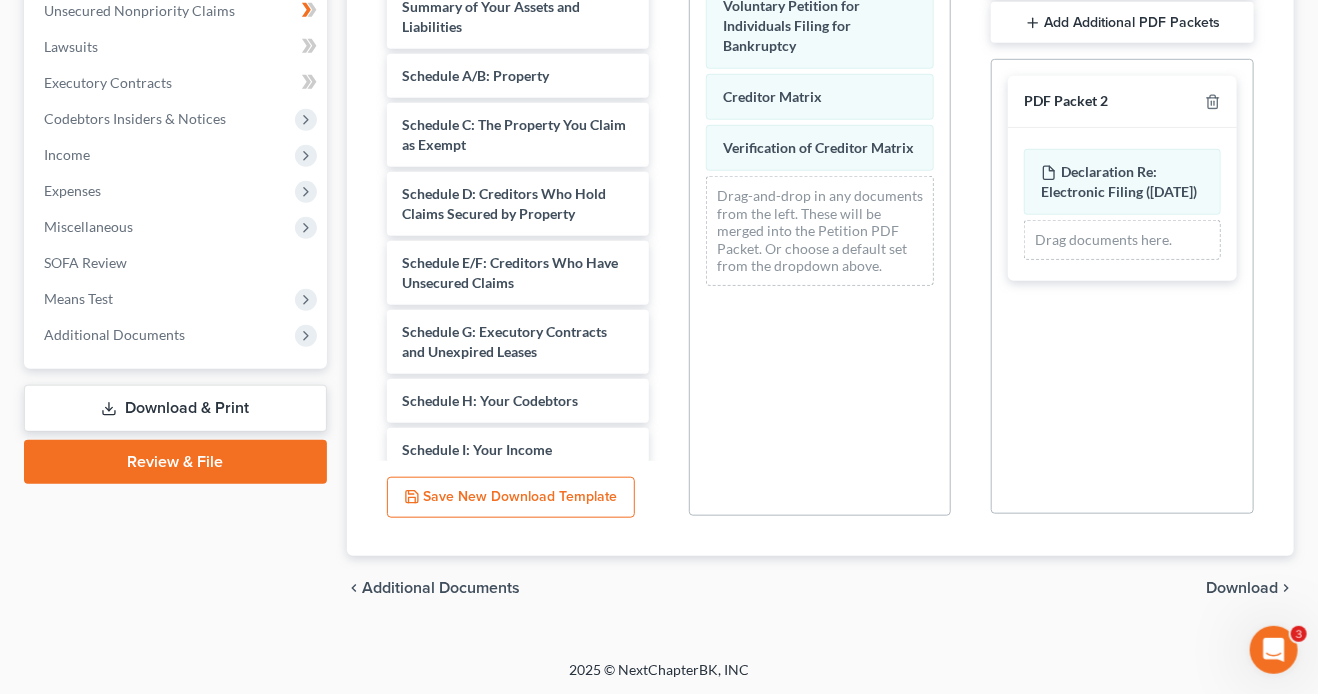 click on "Download" at bounding box center (1242, 588) 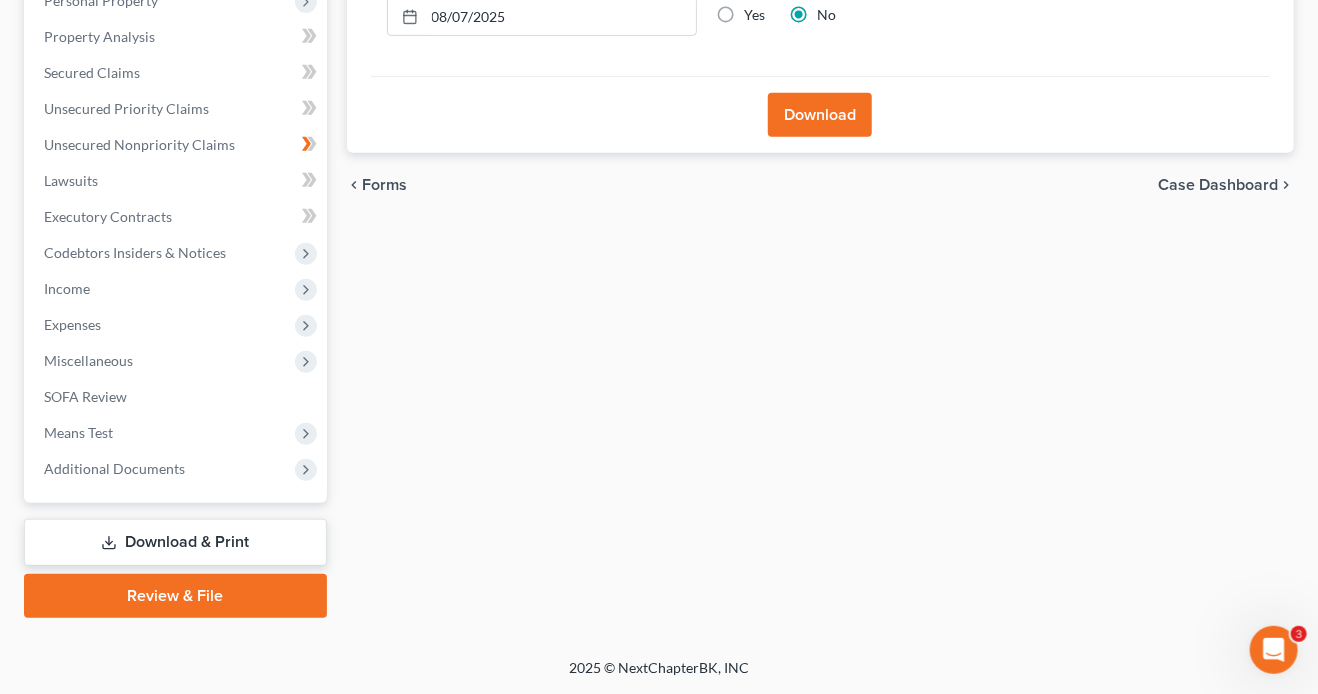 scroll, scrollTop: 438, scrollLeft: 0, axis: vertical 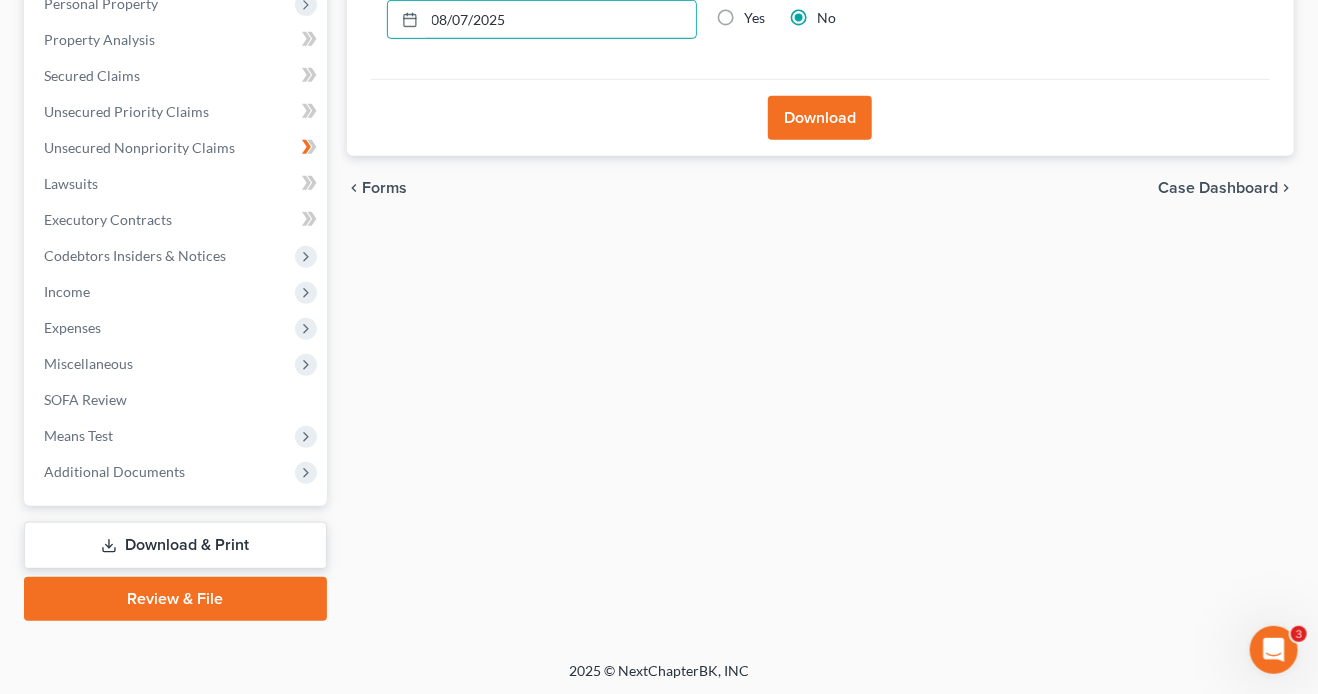 drag, startPoint x: 597, startPoint y: 20, endPoint x: 323, endPoint y: -44, distance: 281.37518 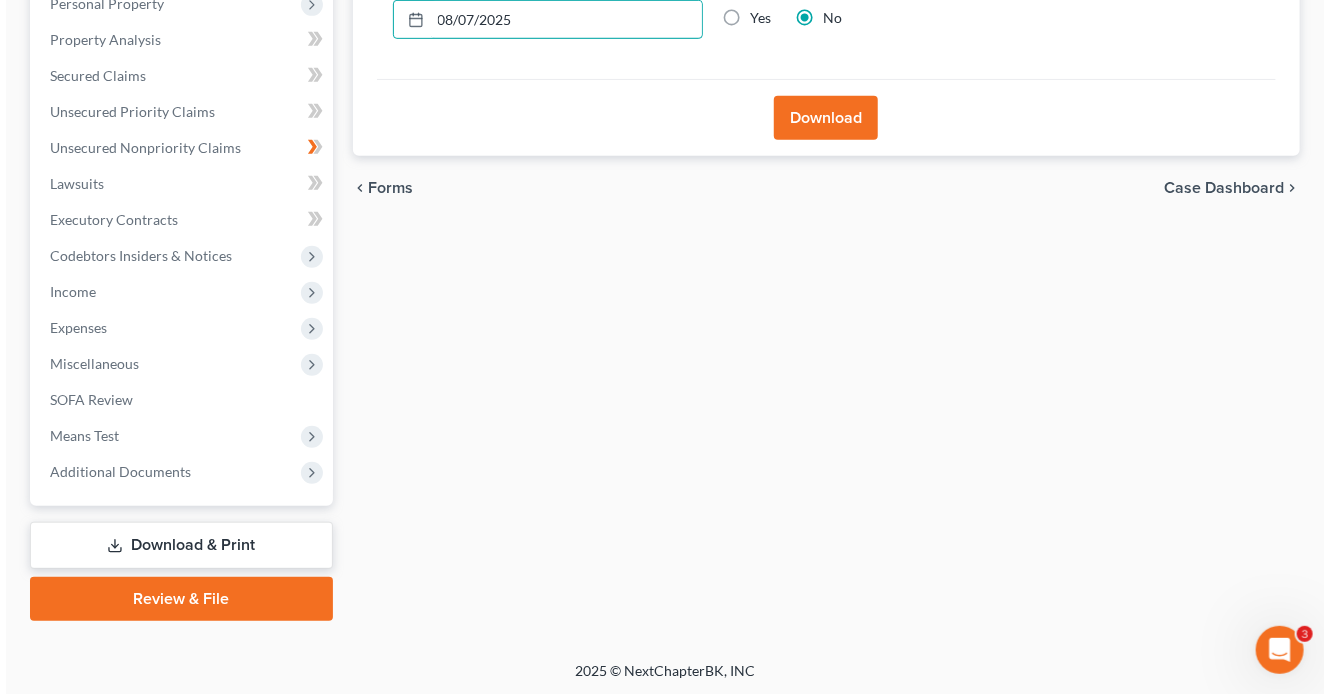 scroll, scrollTop: 222, scrollLeft: 0, axis: vertical 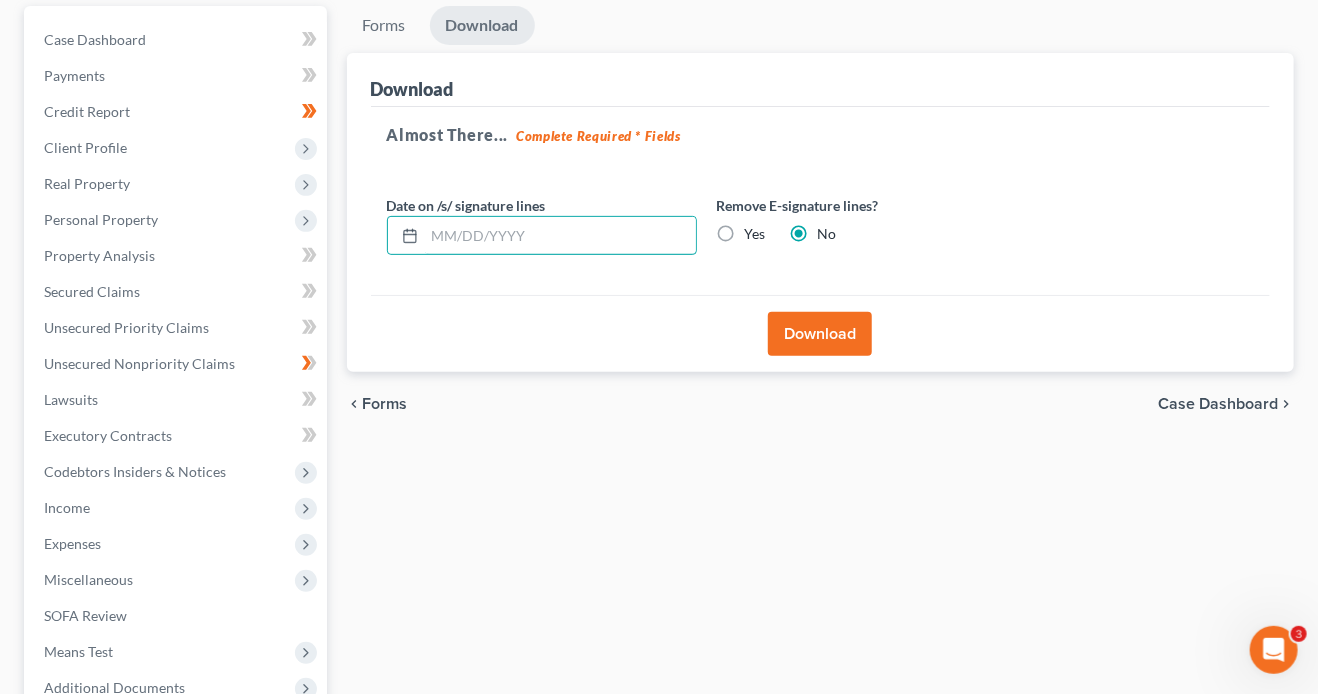 type 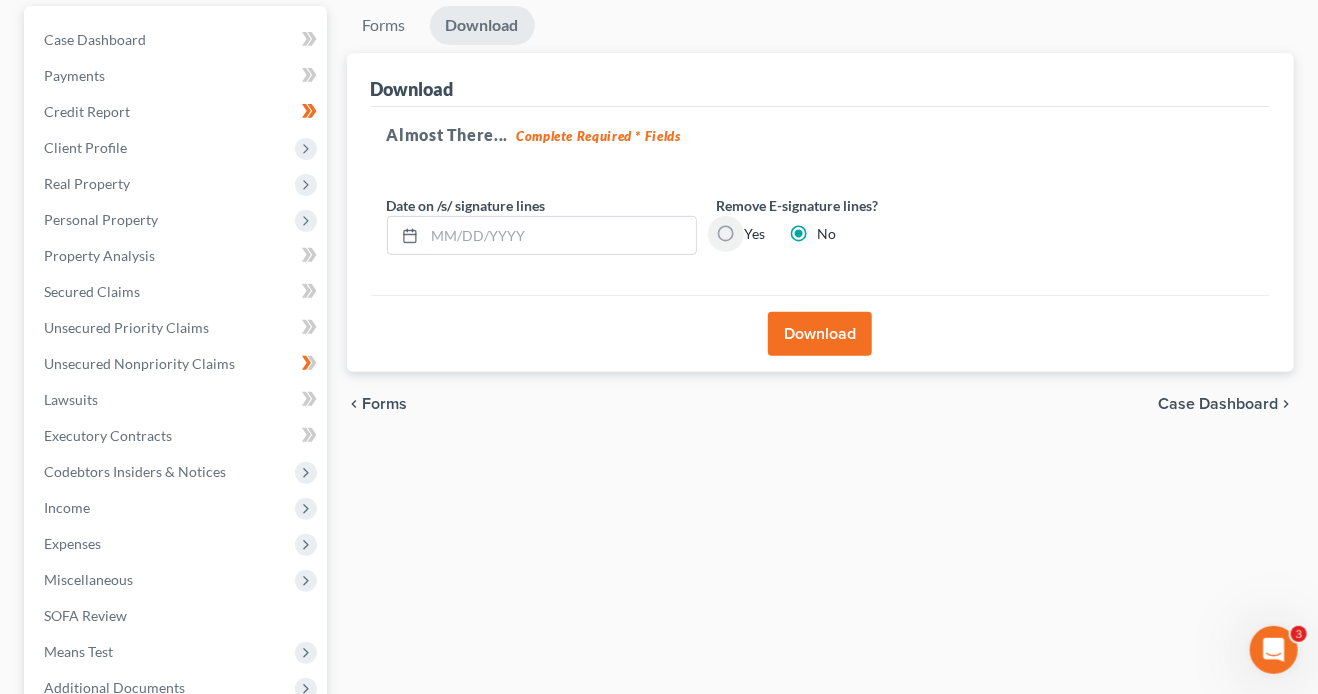 click on "Yes" at bounding box center (759, 230) 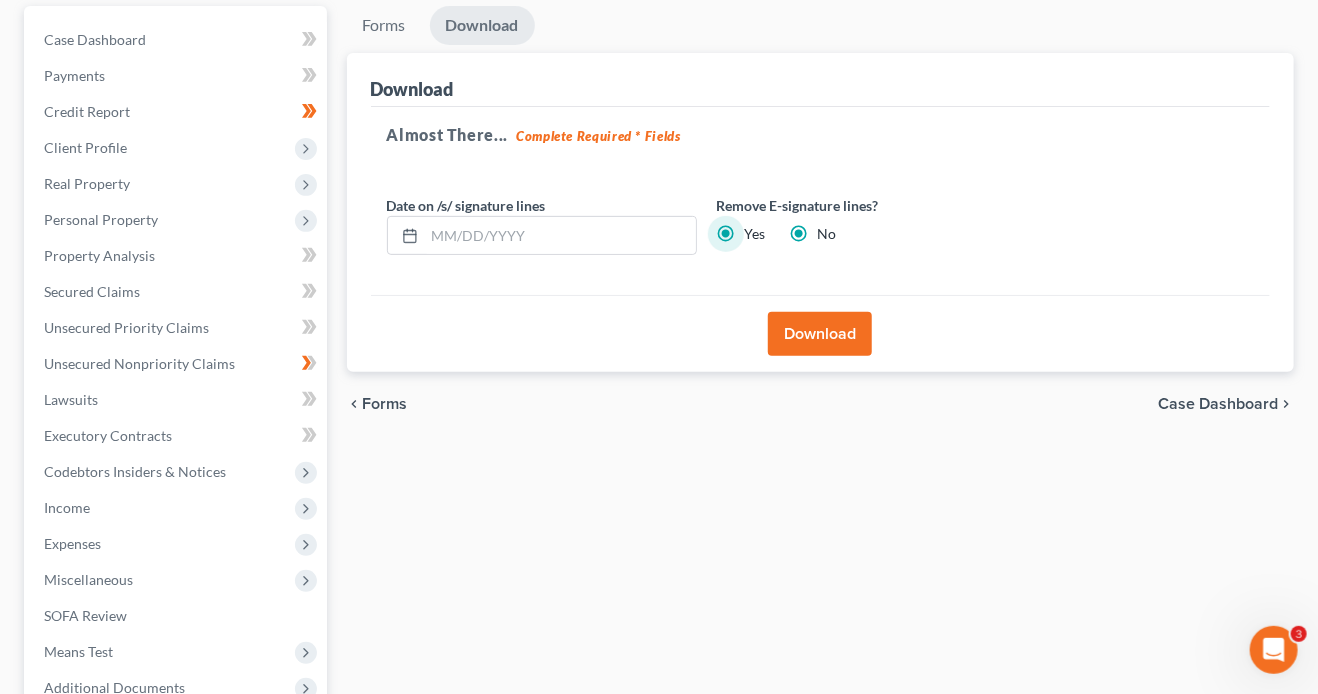 radio on "false" 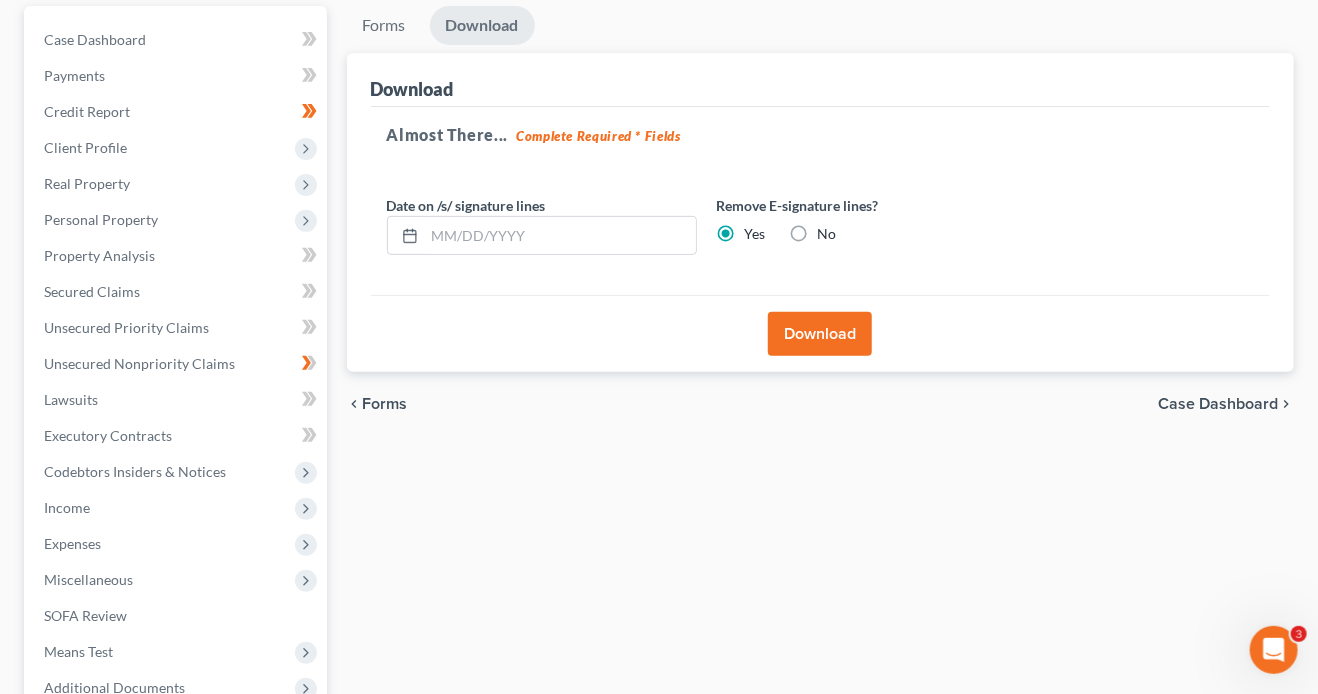 click on "Download" at bounding box center [821, 333] 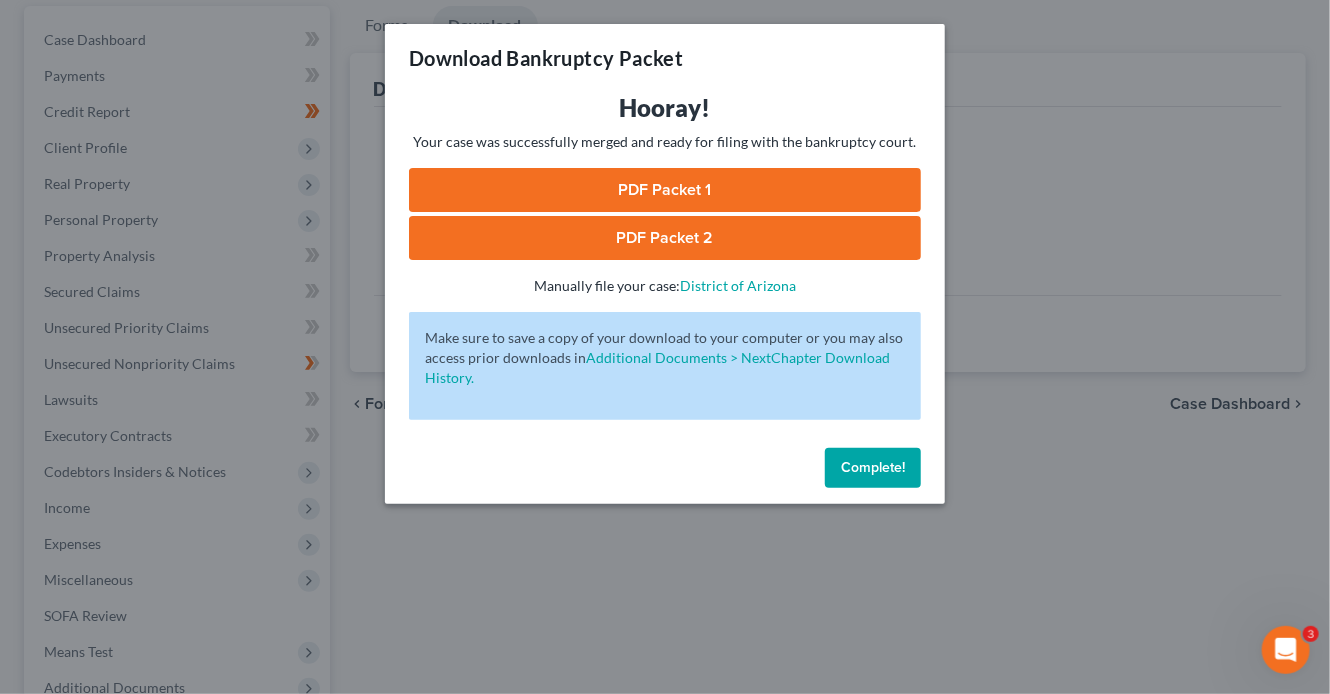 click on "PDF Packet 1" at bounding box center [665, 190] 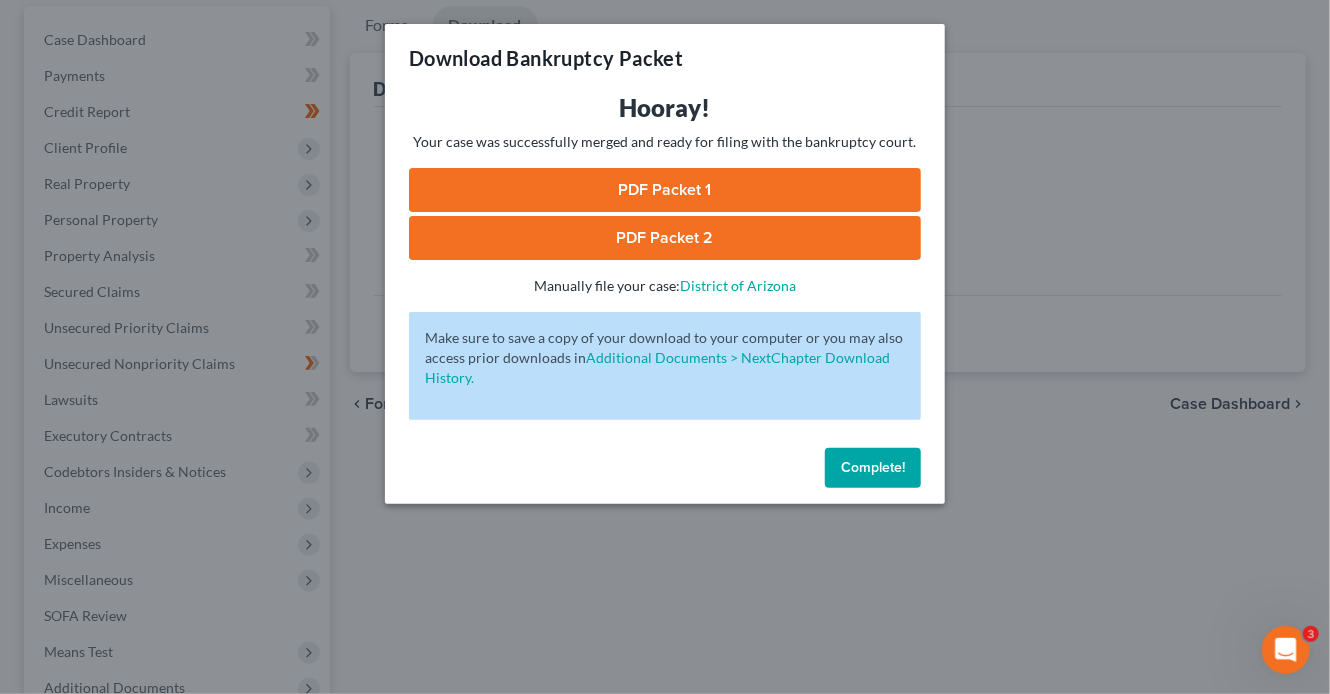 click on "PDF Packet 2" at bounding box center (665, 238) 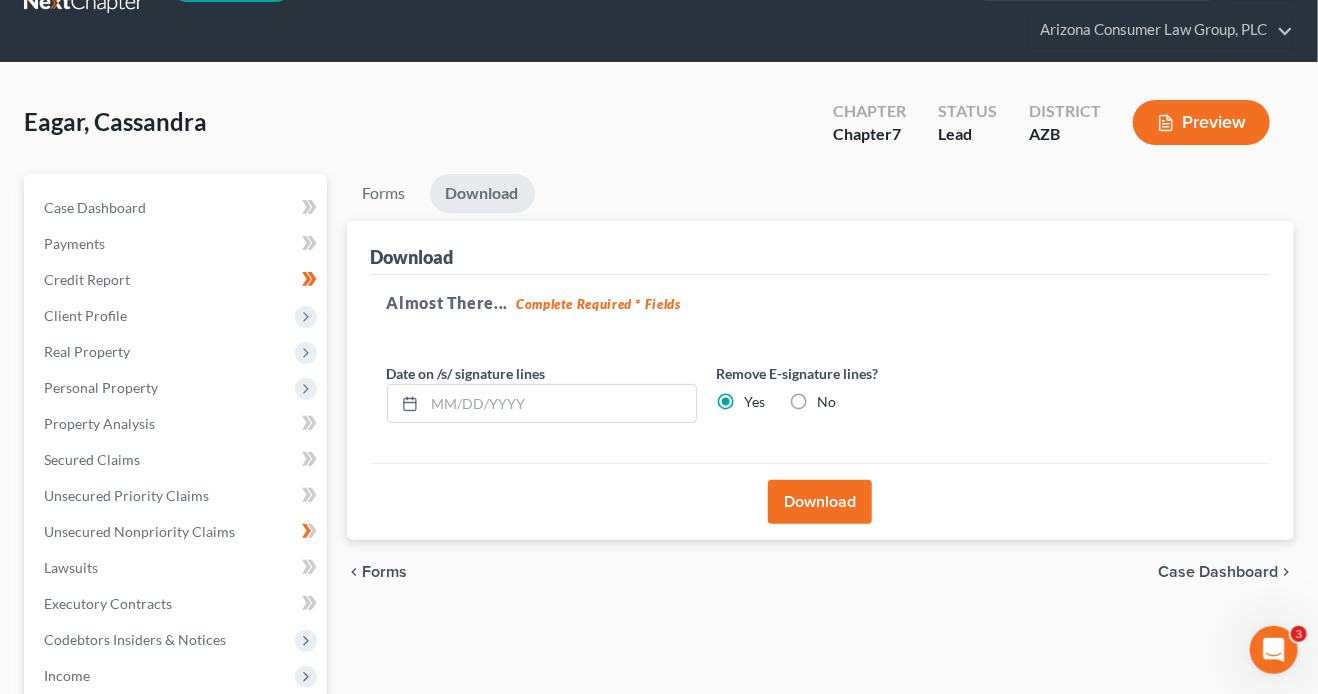 scroll, scrollTop: 0, scrollLeft: 0, axis: both 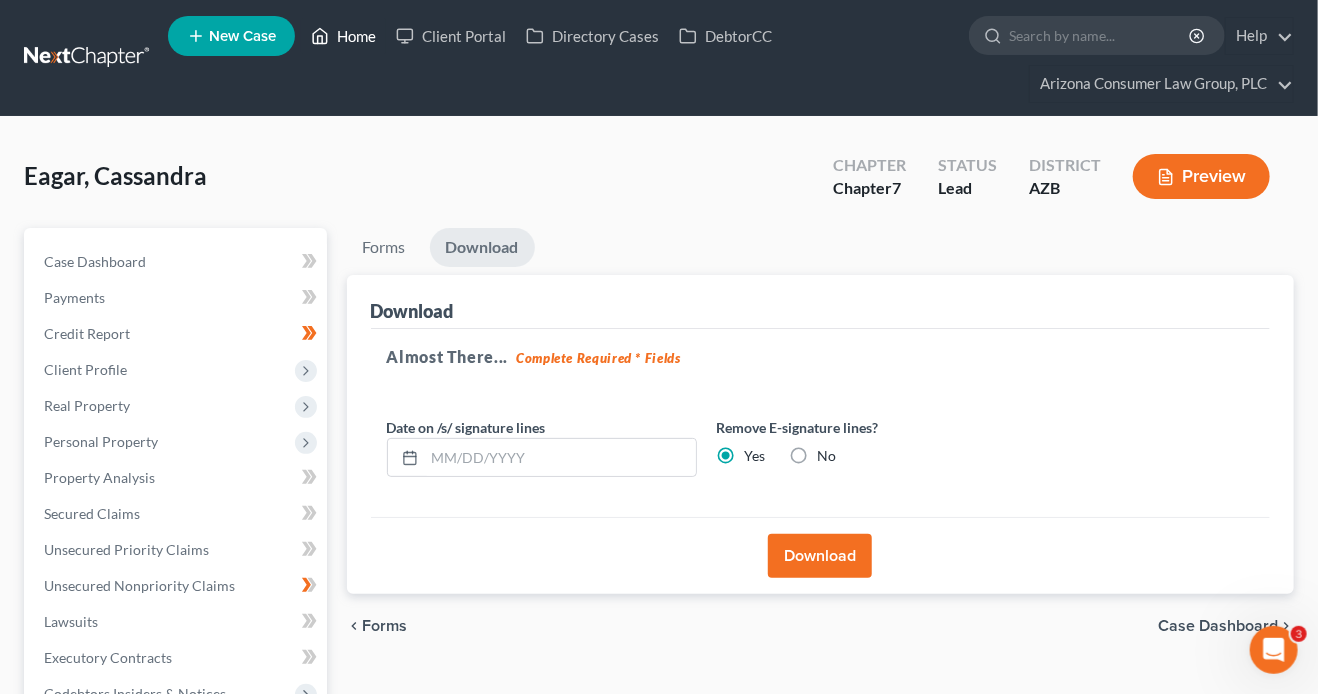 click on "Home" at bounding box center [343, 36] 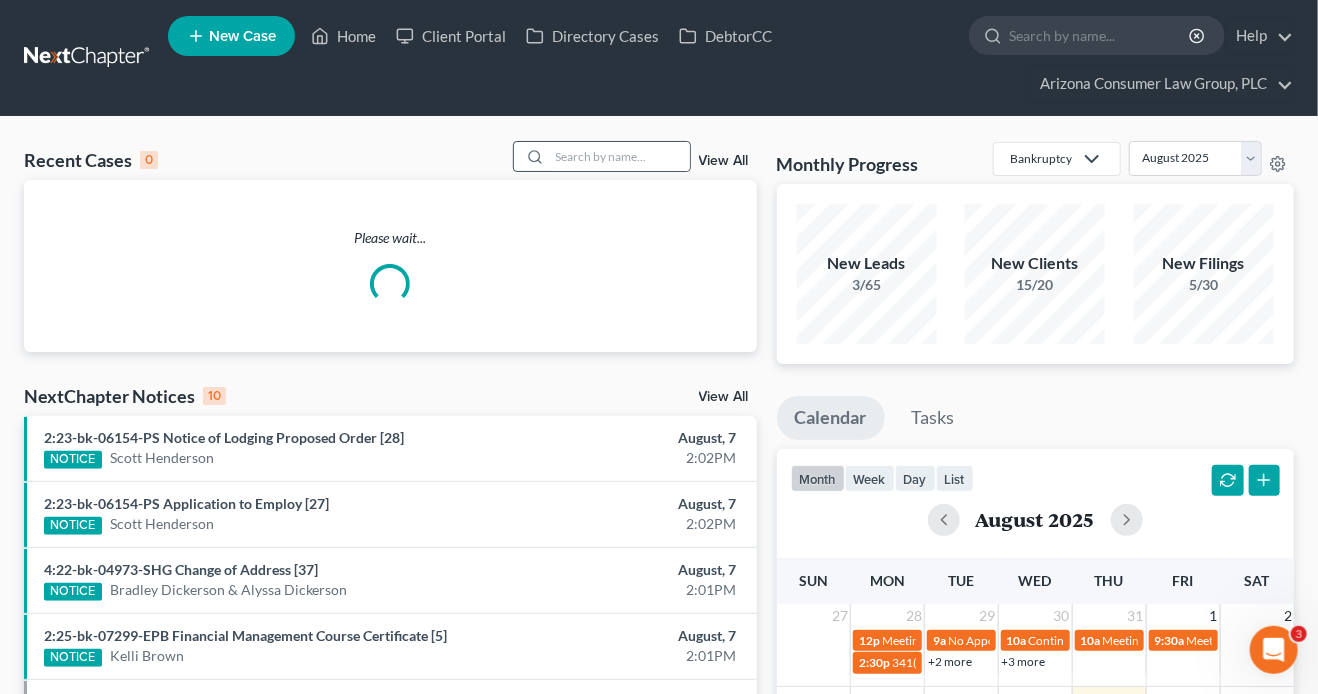 click on "Recent Cases 0         View All
Please wait...
NextChapter Notices 10 View All
2:23-bk-06154-PS Notice of Lodging Proposed Order [28] NOTICE Scott Henderson August, 7 2:02PM 2:23-bk-06154-PS Application to Employ [27] NOTICE Scott Henderson August, 7 2:02PM 4:22-bk-04973-SHG Change of Address [37] NOTICE Bradley Dickerson & Alyssa Dickerson August, 7 2:01PM 2:25-bk-07299-EPB Financial Management Course Certificate [5] NOTICE Kelli Brown August, 7 2:01PM Proof of Claim [8] PROOF OF CLAIM Kjirsten Larson August, 7 1:01PM 4:25-bk-07295-BMW BNC Form Request--341 Notice--Chapter 7 Indiv/Joint [8-2] HEARING Robert McKinney August, 7 12:01PM 4:25-bk-07295-BMW BNC Form Request--341 Notice--Chapter 7 Indiv/Joint [8-1] HEARING Robert McKinney August, 7 12:01PM 4:25-bk-07295-BMW Deficiency Notice to Debtor (Missing Documents Form) [6-2] NOTICE Robert McKinney August, 7 12:01PM NOTICE Robert McKinney" at bounding box center (659, 664) 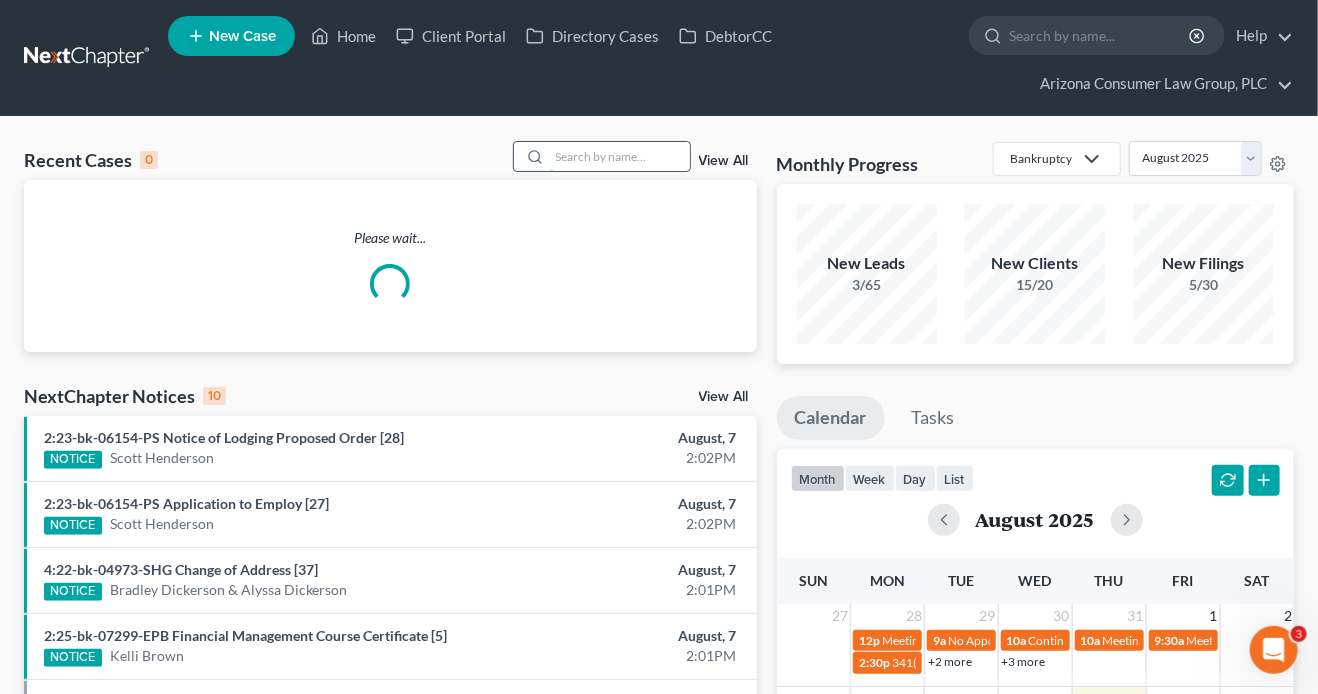 click at bounding box center (620, 156) 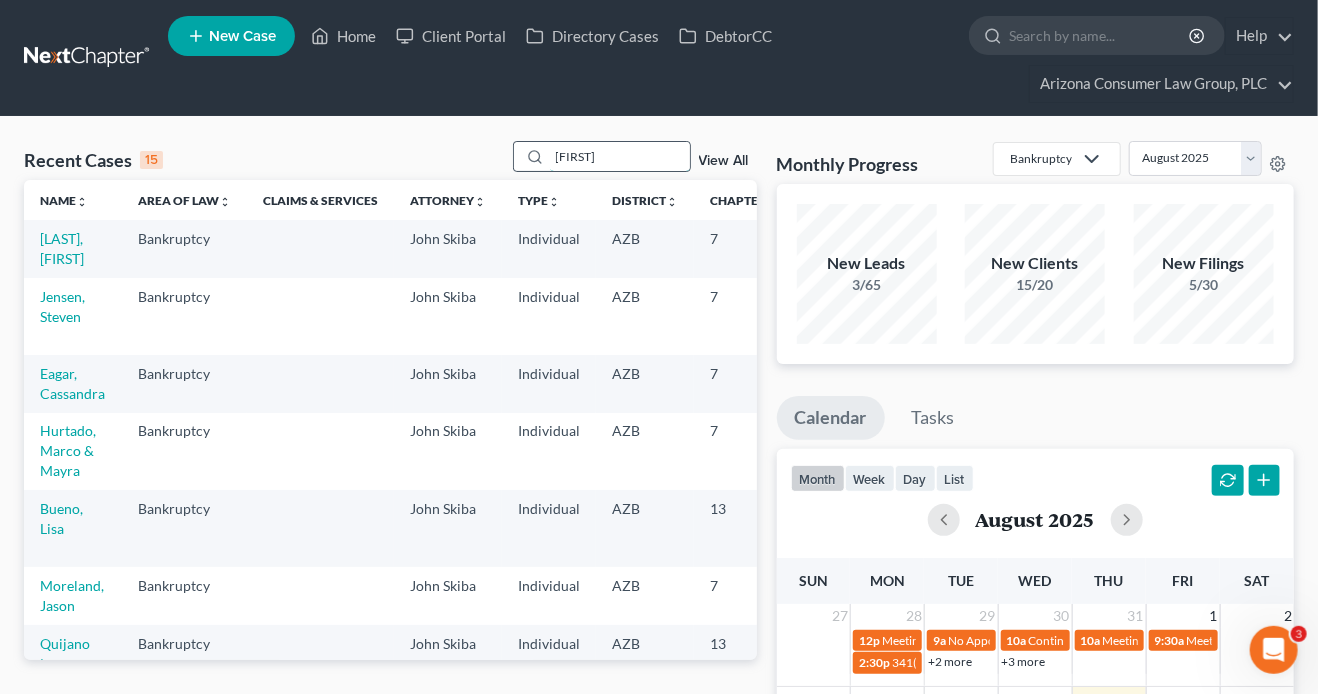 type on "ziad" 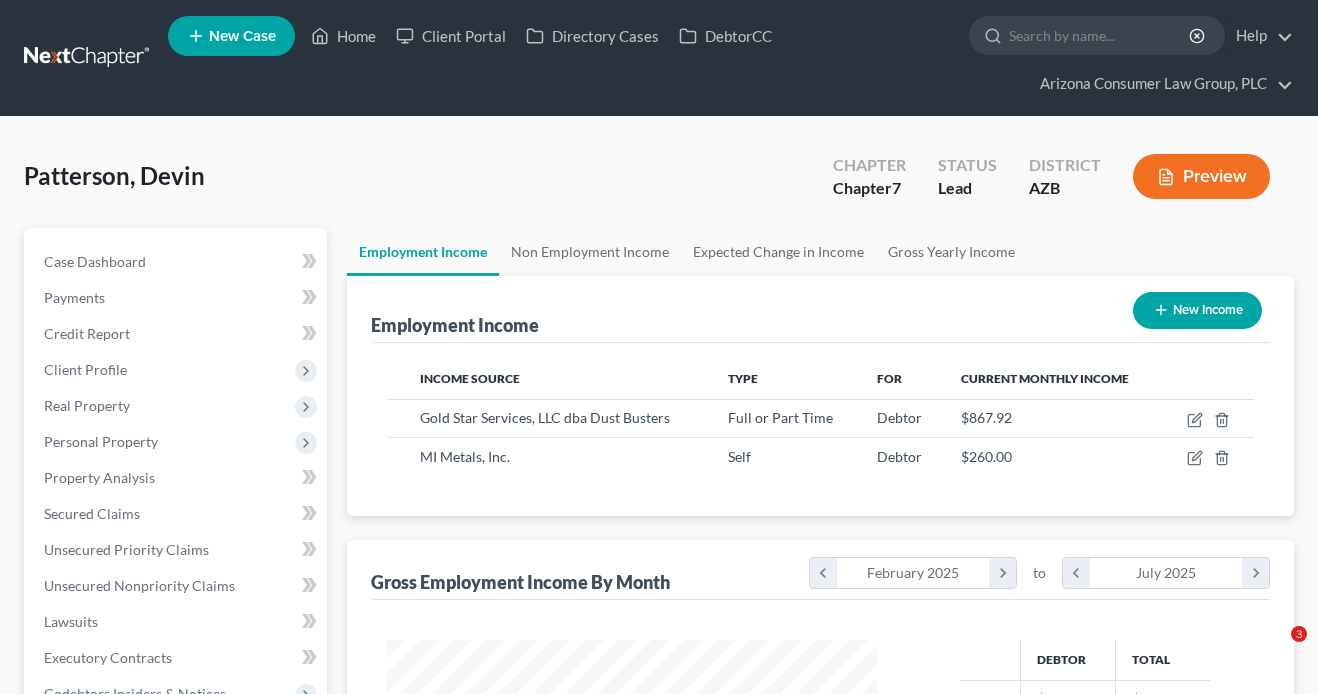 scroll, scrollTop: 236, scrollLeft: 0, axis: vertical 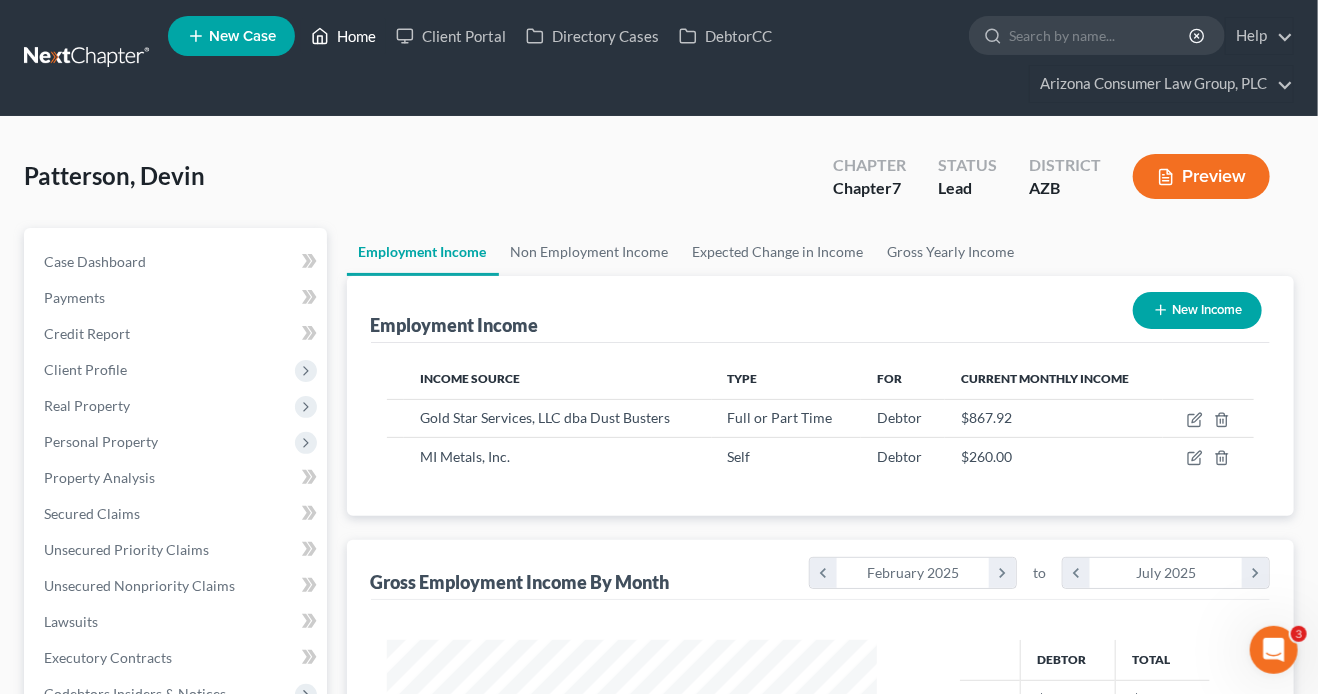click on "Home" at bounding box center (343, 36) 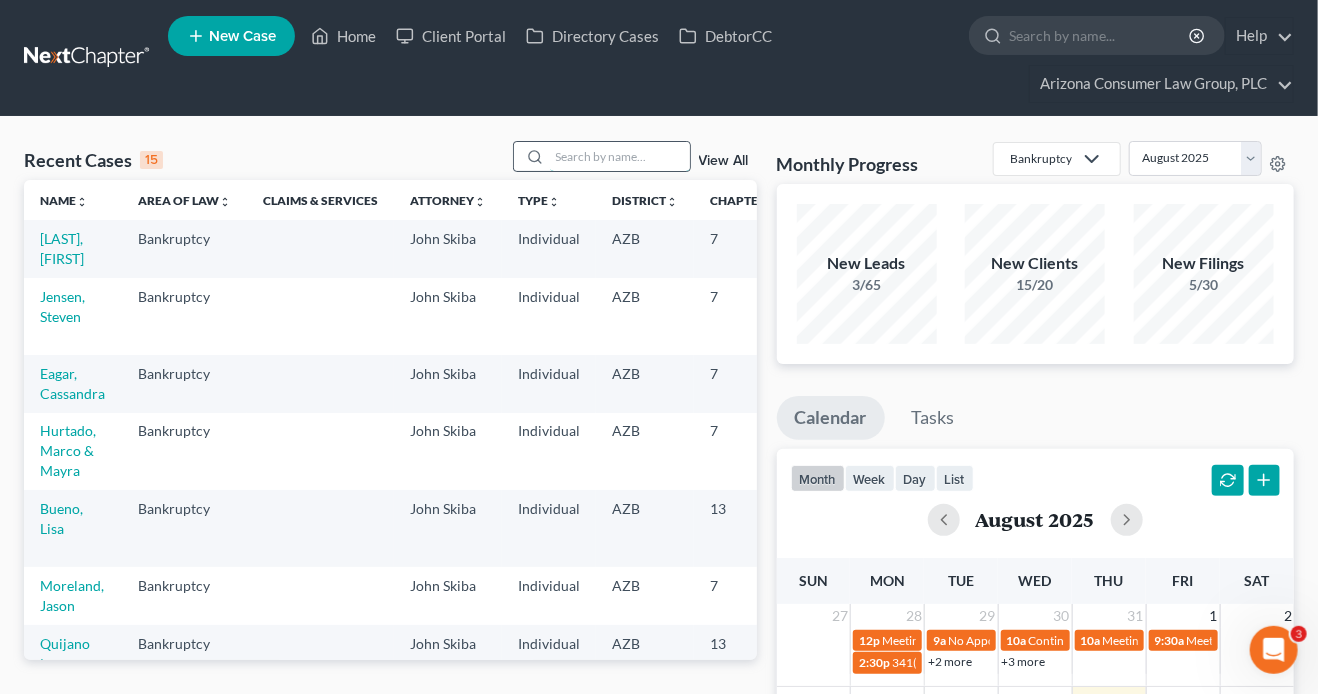 click at bounding box center (620, 156) 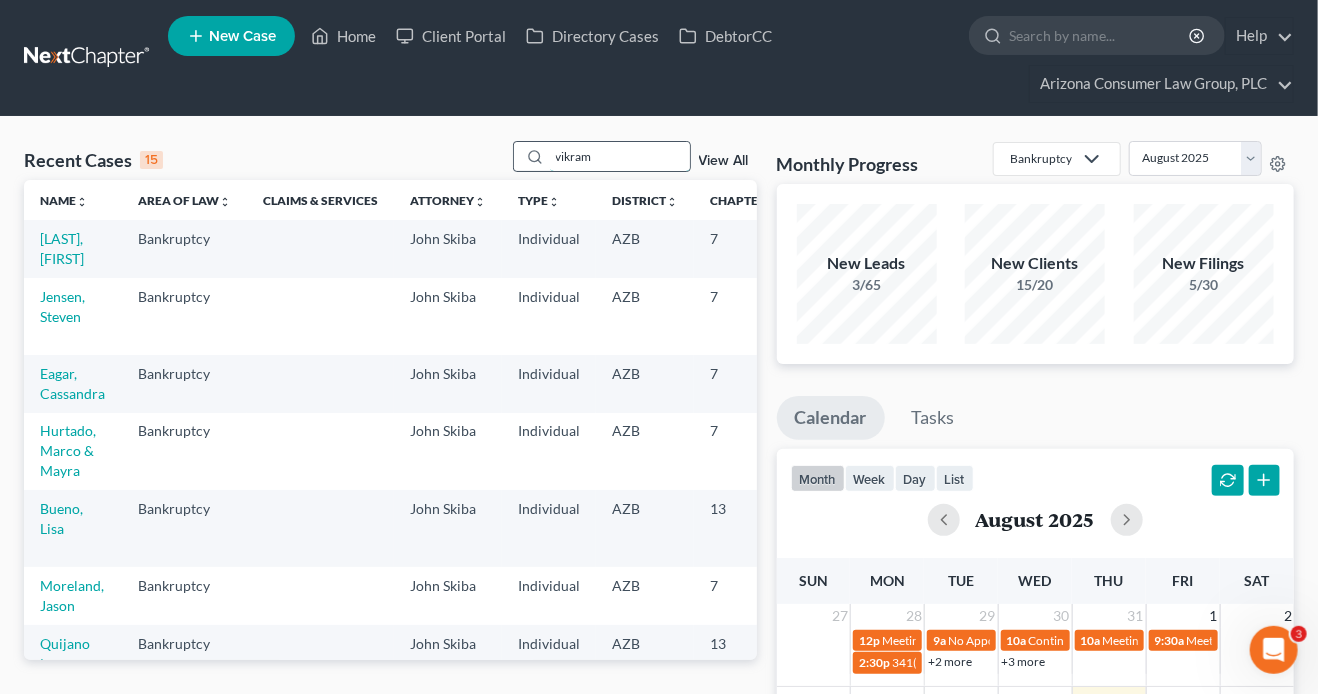 type on "vikram" 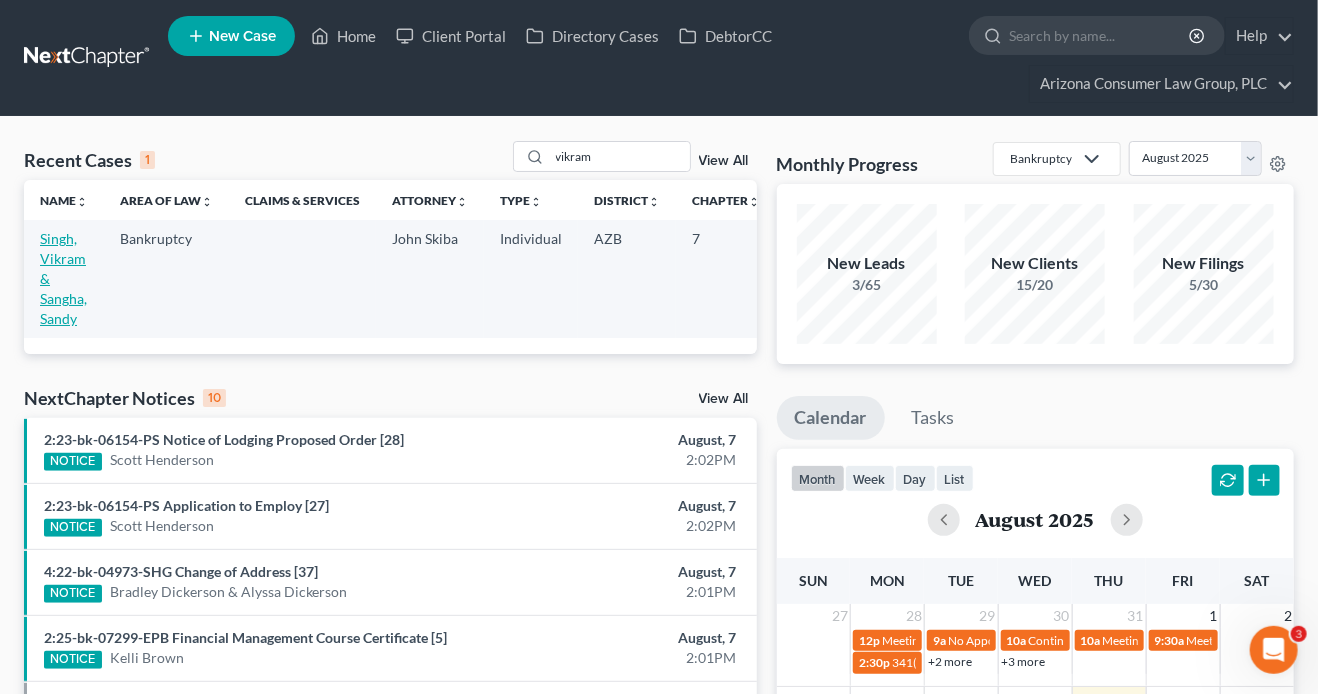 click on "Singh, Vikram & Sangha, Sandy" at bounding box center [63, 278] 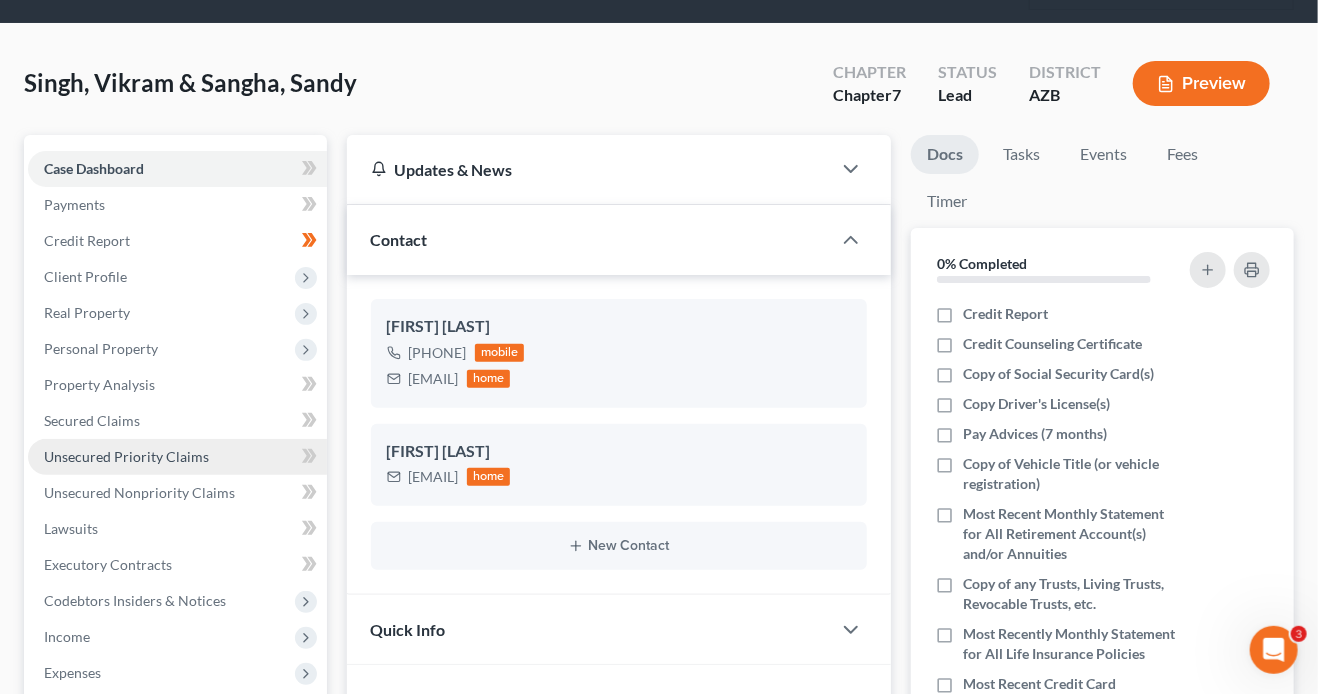 scroll, scrollTop: 97, scrollLeft: 0, axis: vertical 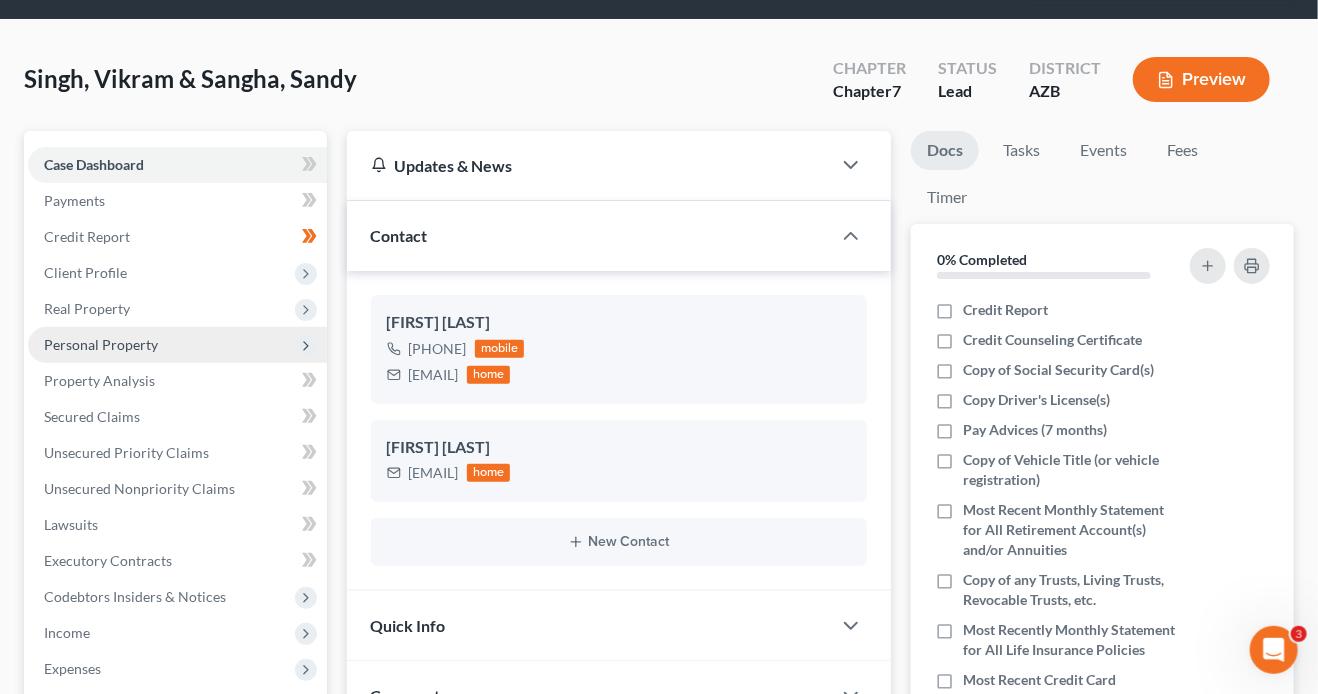 click on "Personal Property" at bounding box center [101, 344] 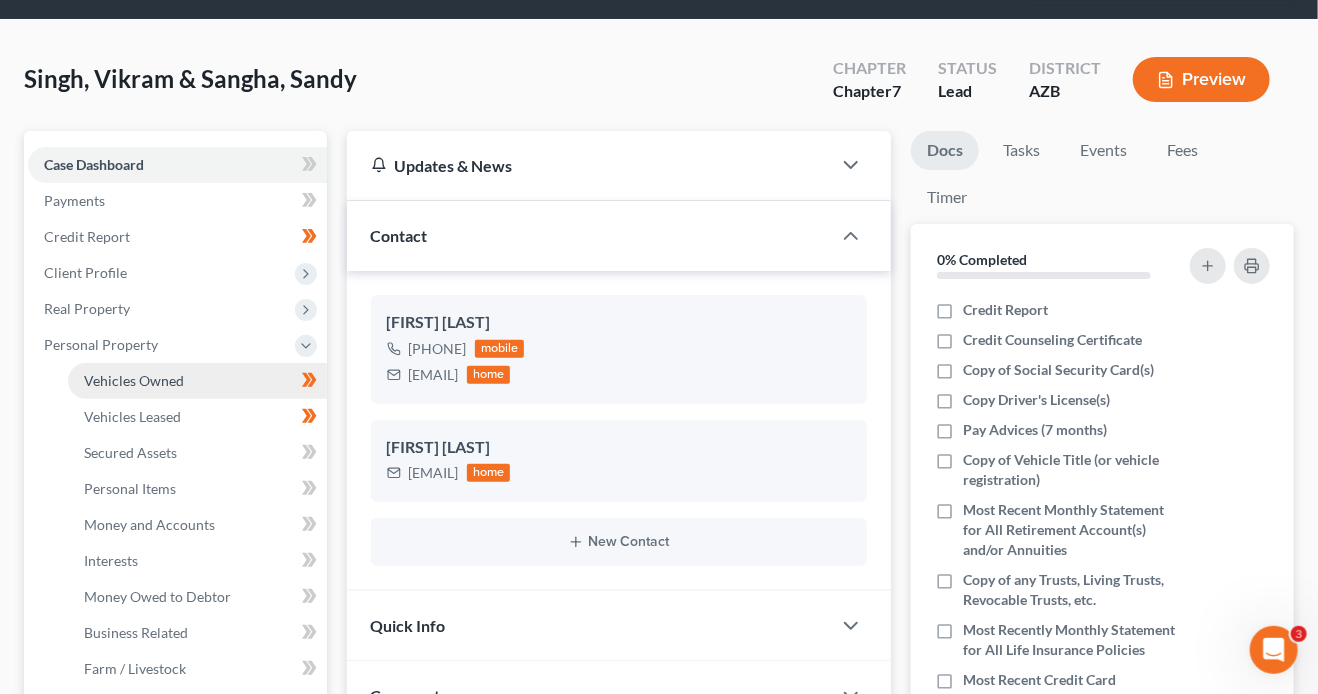 click on "Vehicles Owned" at bounding box center (197, 381) 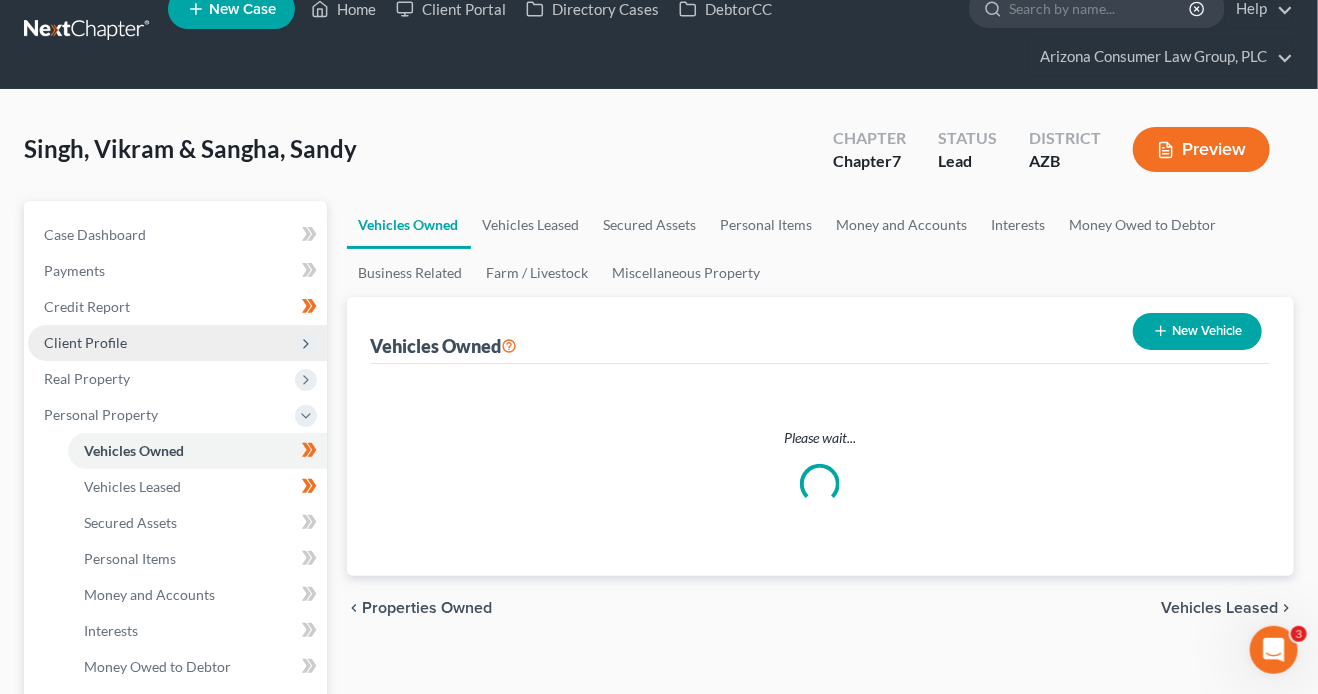 scroll, scrollTop: 0, scrollLeft: 0, axis: both 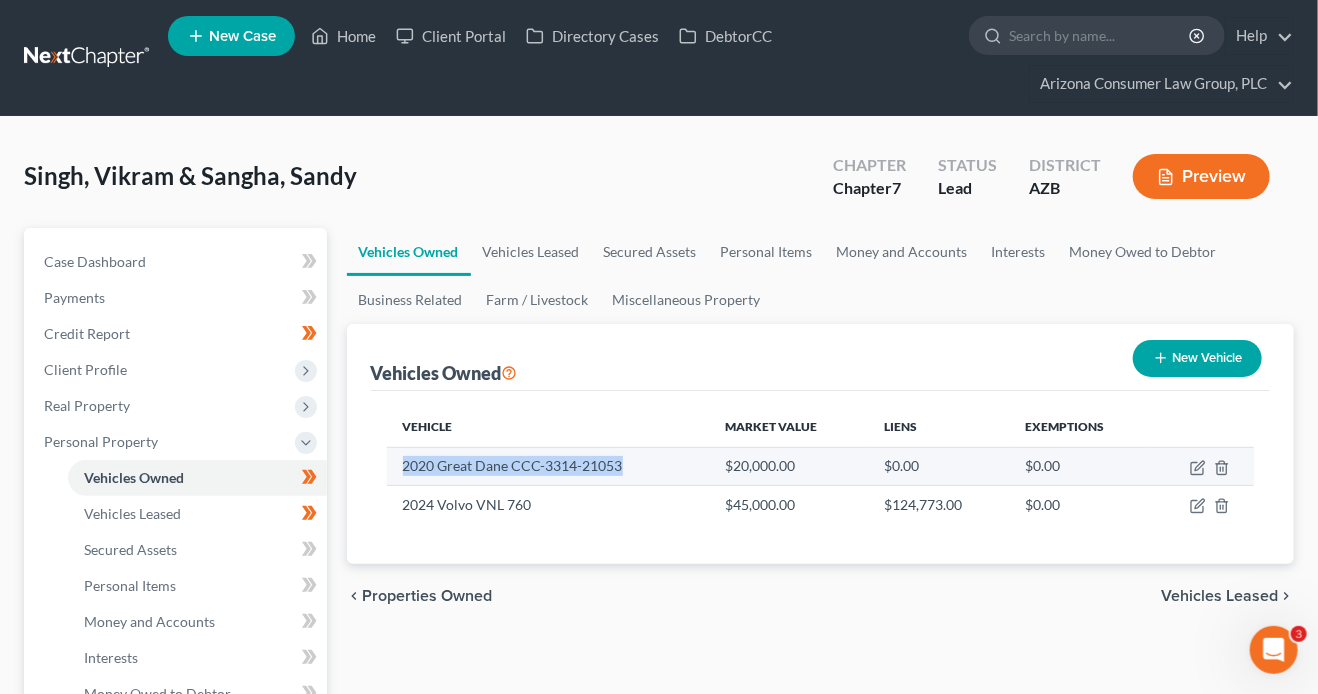 drag, startPoint x: 610, startPoint y: 460, endPoint x: 392, endPoint y: 460, distance: 218 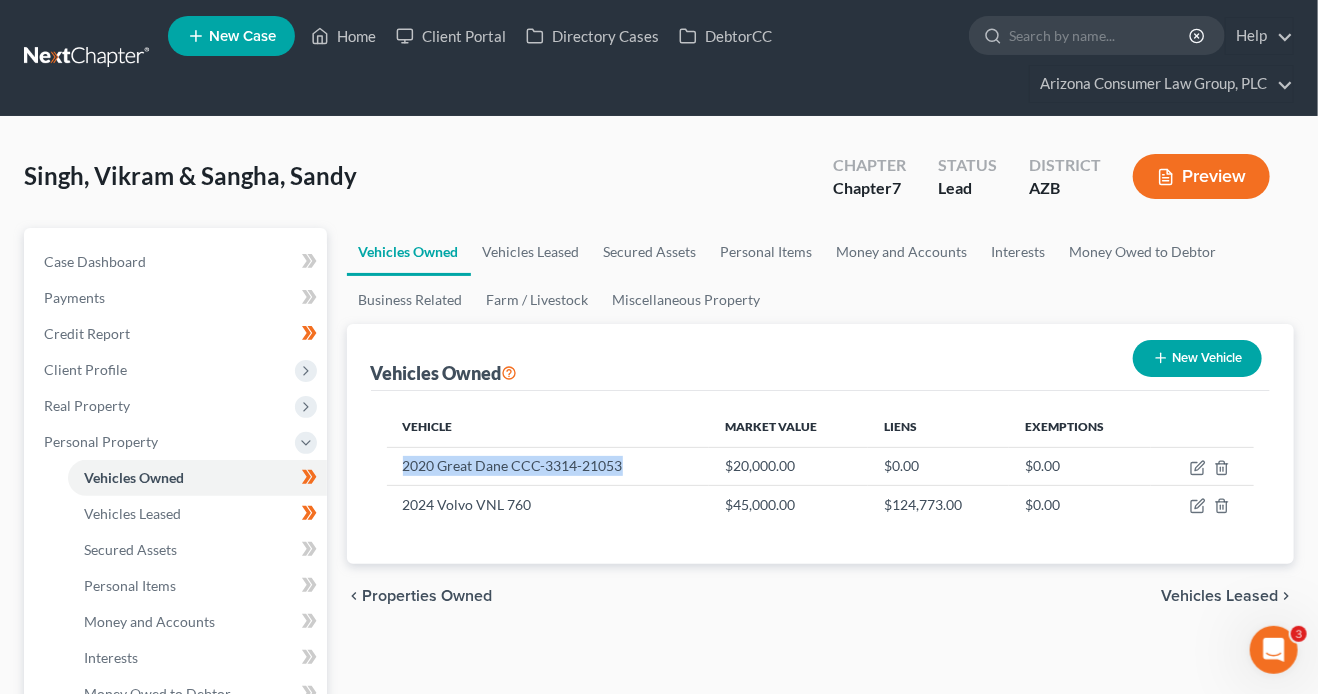 copy on "2020 Great Dane CCC-3314-21053" 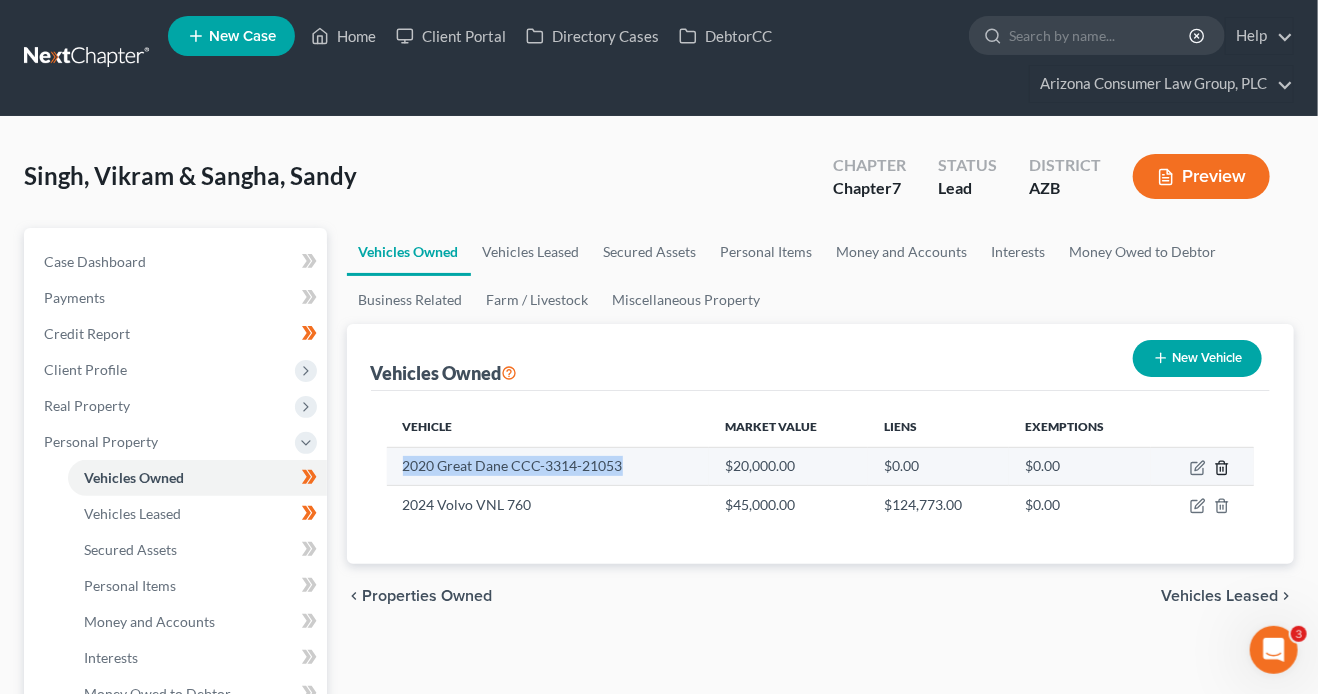 click 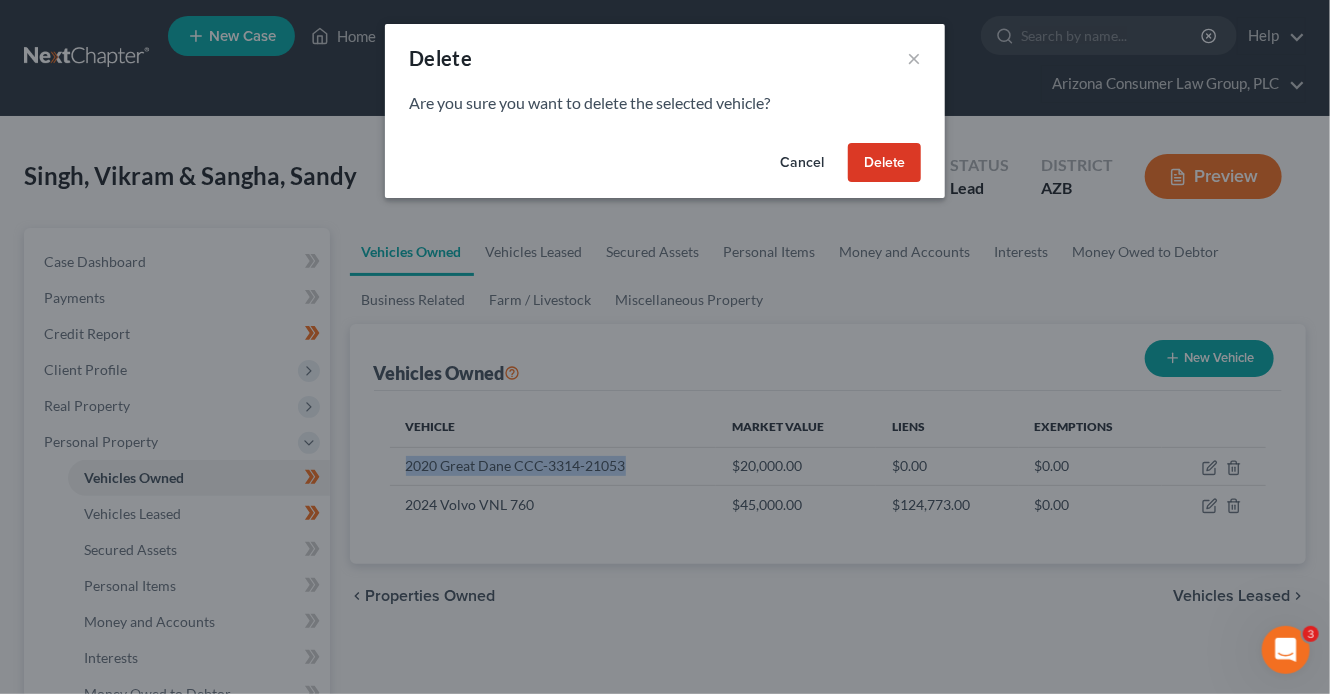 click on "Delete" at bounding box center [884, 163] 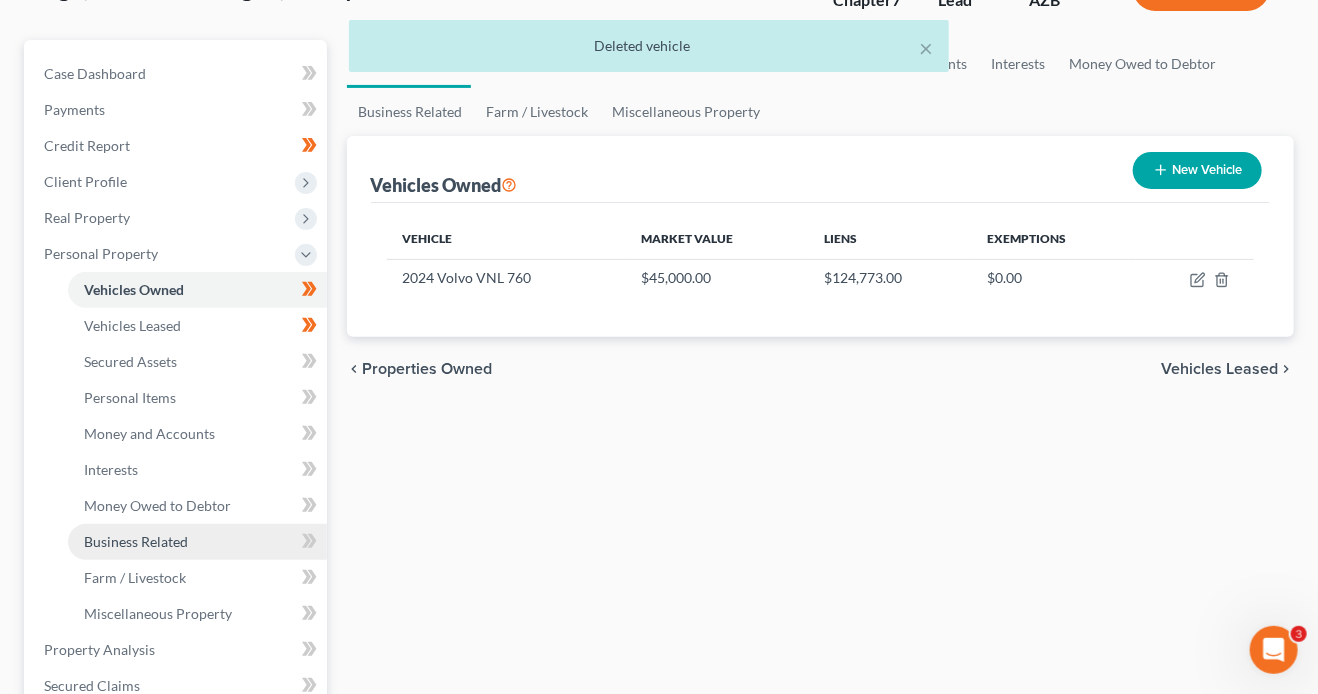 click on "Business Related" at bounding box center (197, 542) 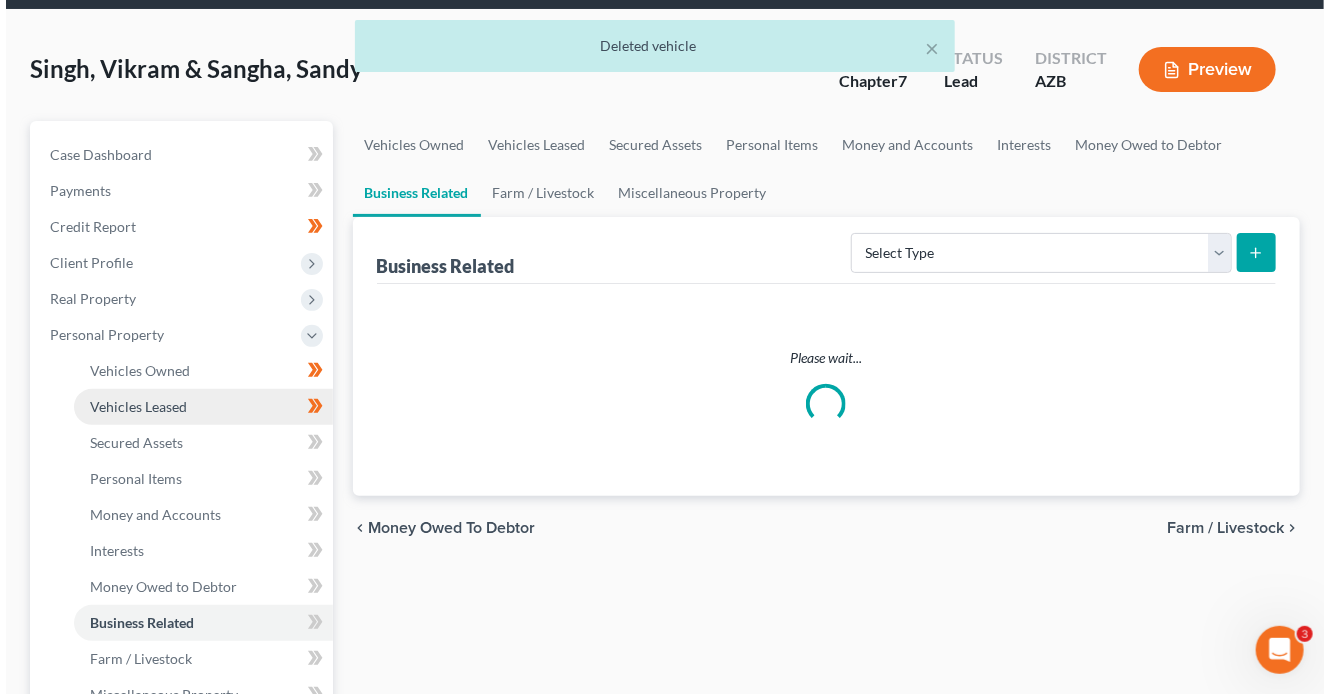 scroll, scrollTop: 0, scrollLeft: 0, axis: both 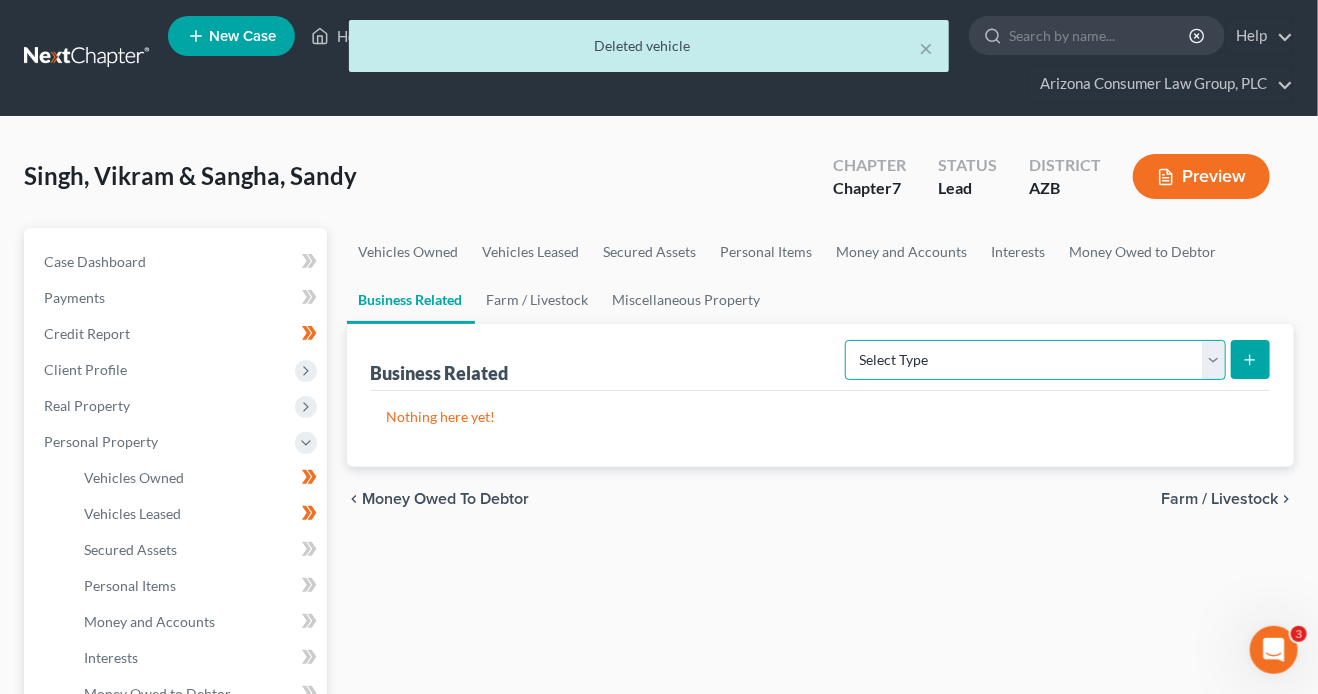 click on "Select Type Customer Lists  (A/B: 43) Franchises  (A/B: 27) Inventory  (A/B: 41) Licenses  (A/B: 27) Machinery  (A/B: 40) Office Equipment, Furnishings, Supplies  (A/B: 39) Other Business Related Property Not Listed  (A/B: 44) Patents, Copyrights, Intellectual Property  (A/B: 26)" at bounding box center [1035, 360] 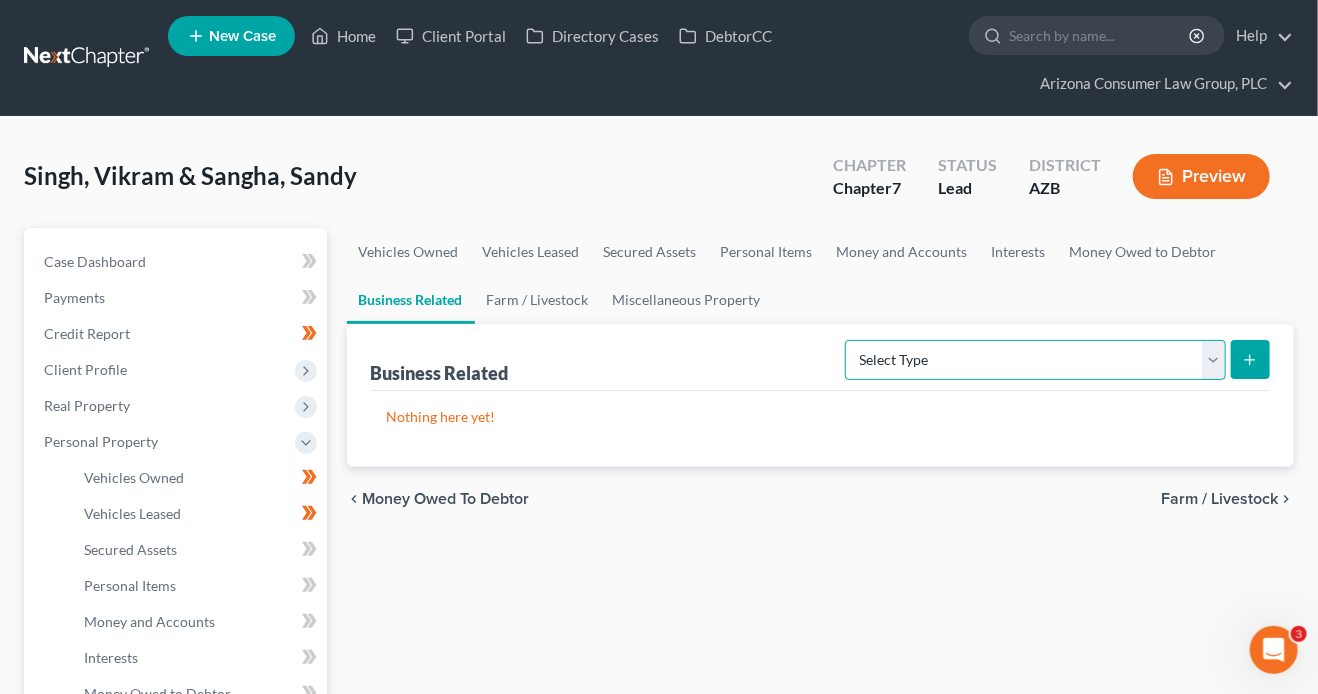 select on "office_equipment" 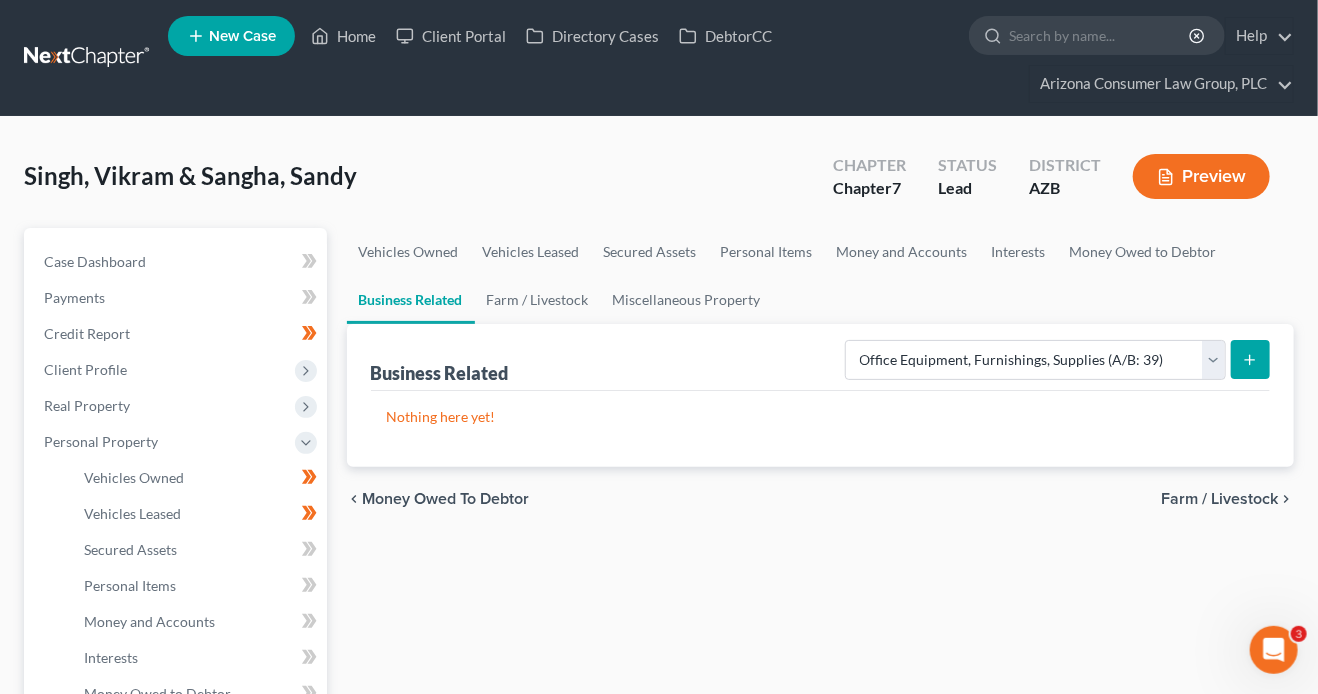 click 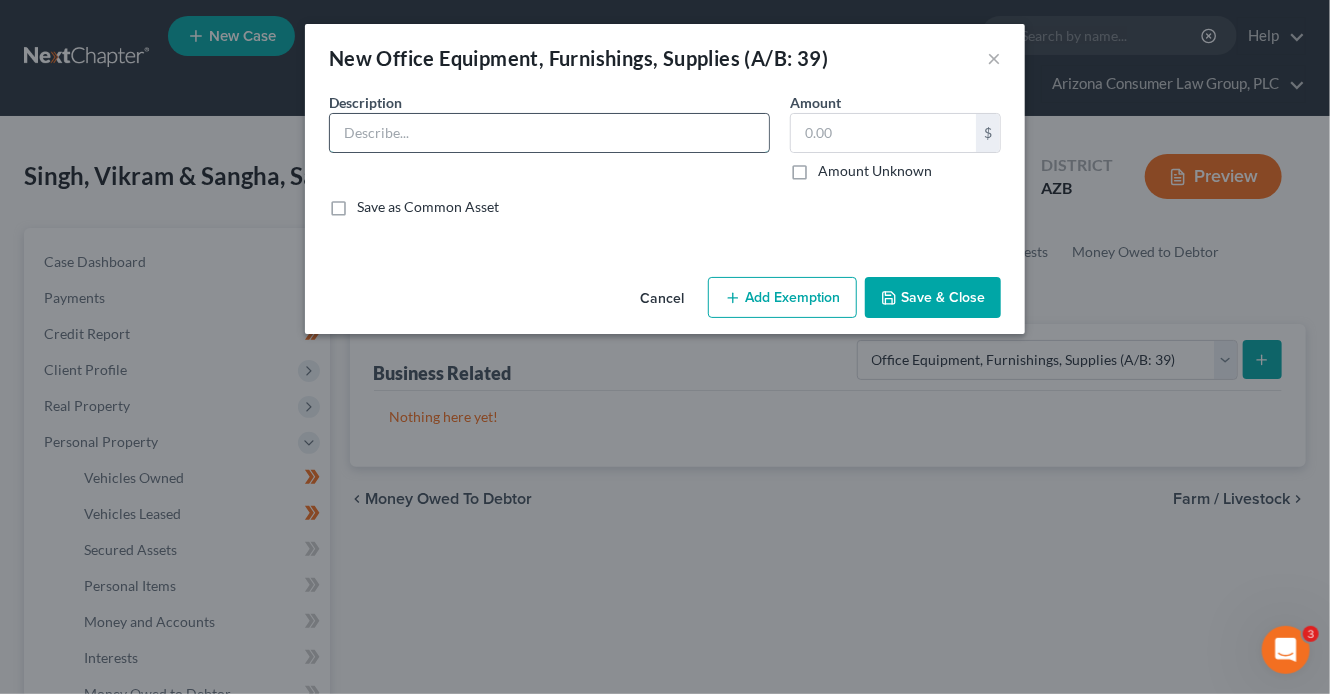 click at bounding box center (549, 133) 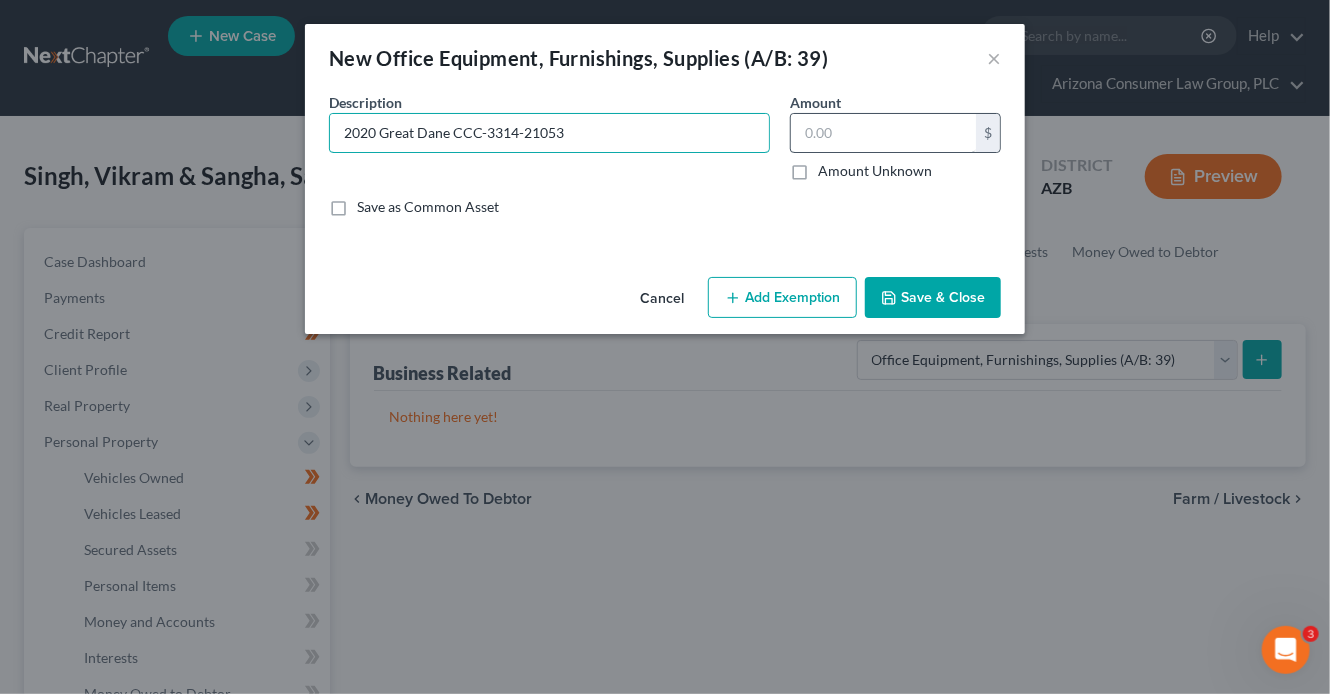 type on "2020 Great Dane CCC-3314-21053" 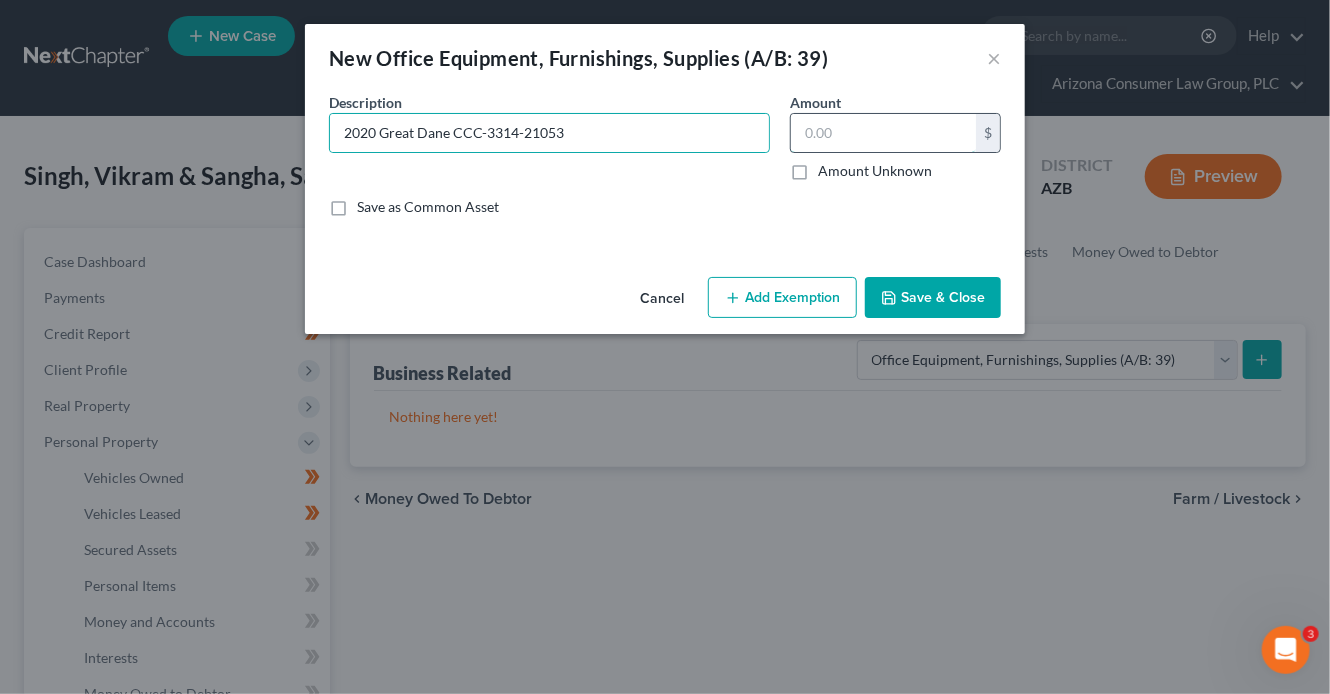 click at bounding box center [883, 133] 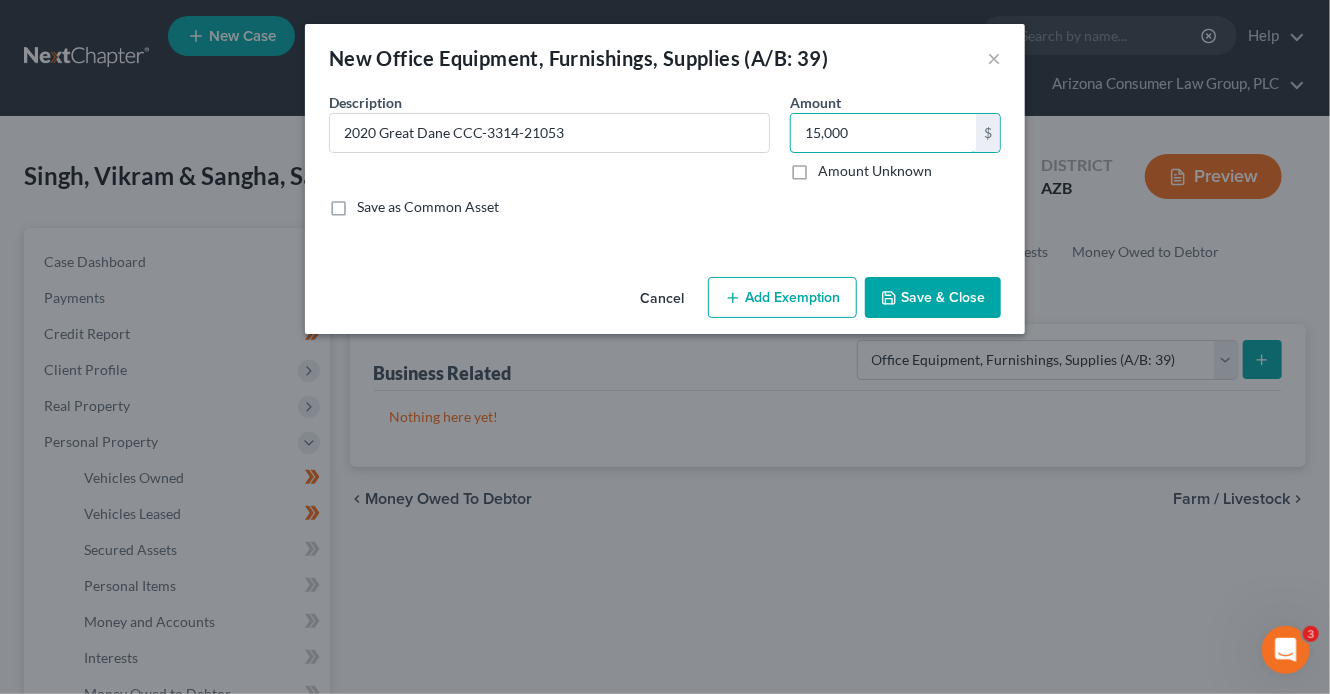 type on "15,000" 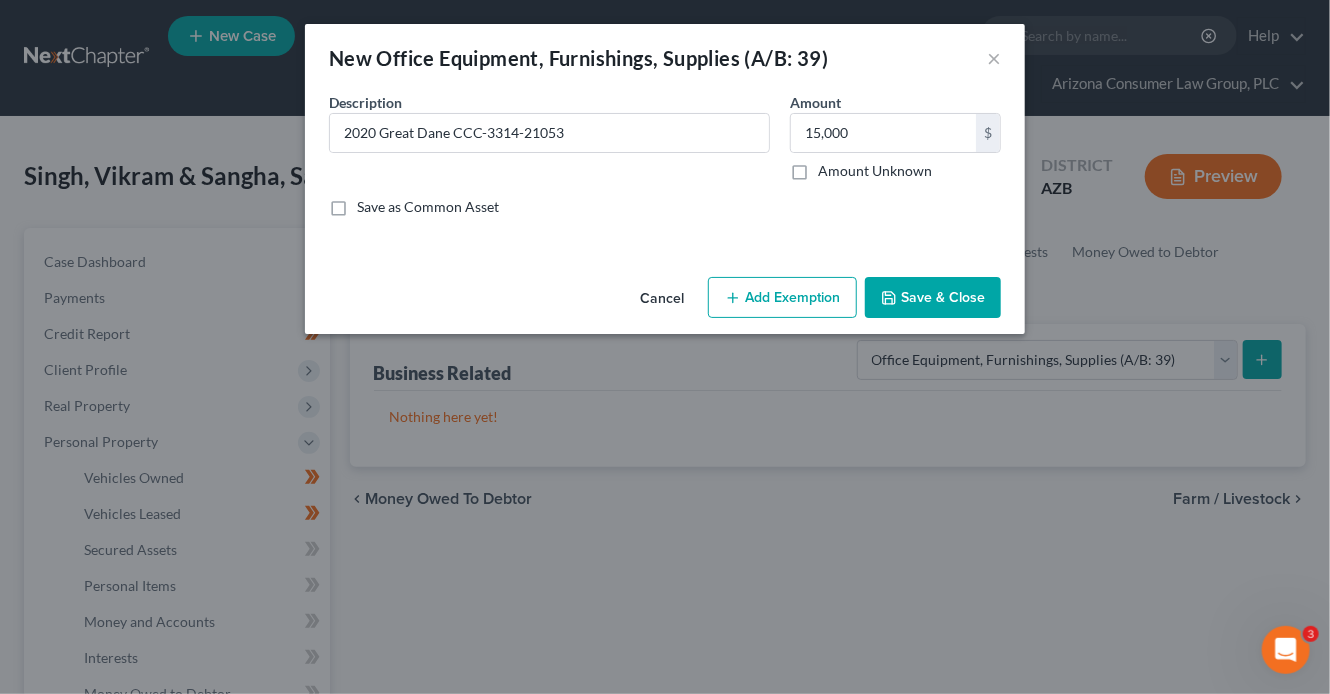 drag, startPoint x: 934, startPoint y: 300, endPoint x: 809, endPoint y: 295, distance: 125.09996 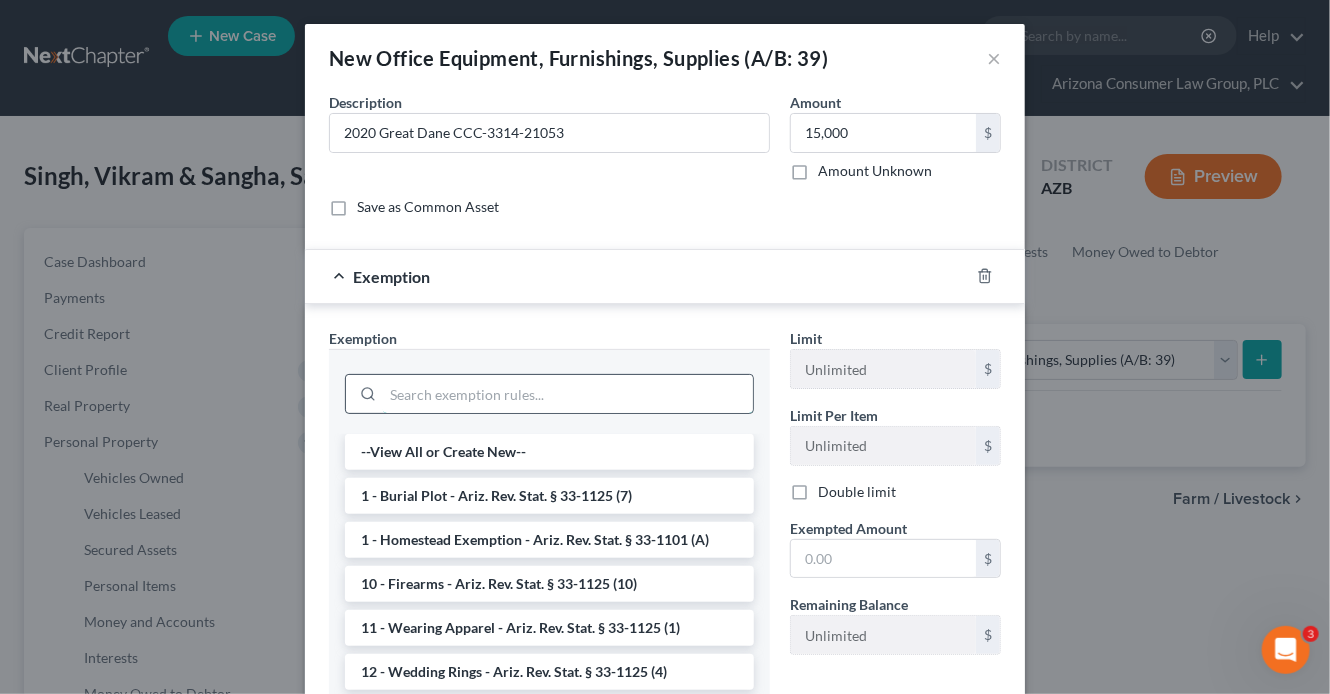 click at bounding box center (568, 394) 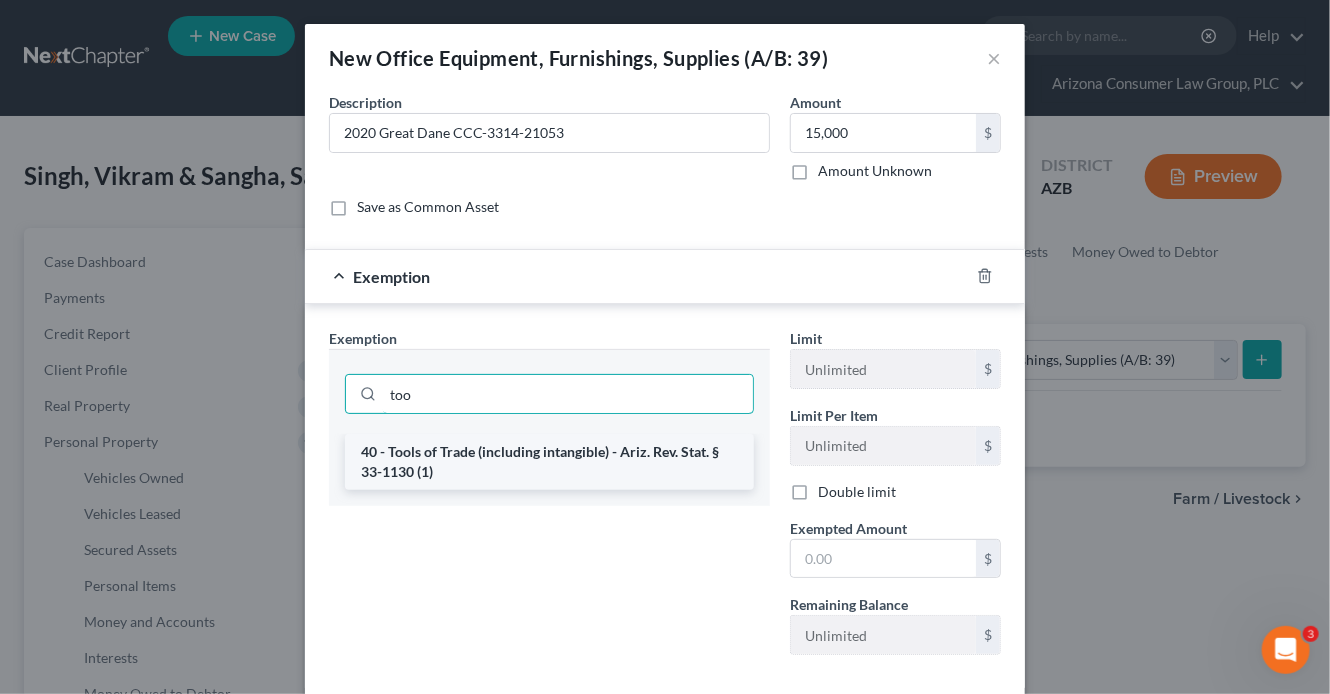 type on "too" 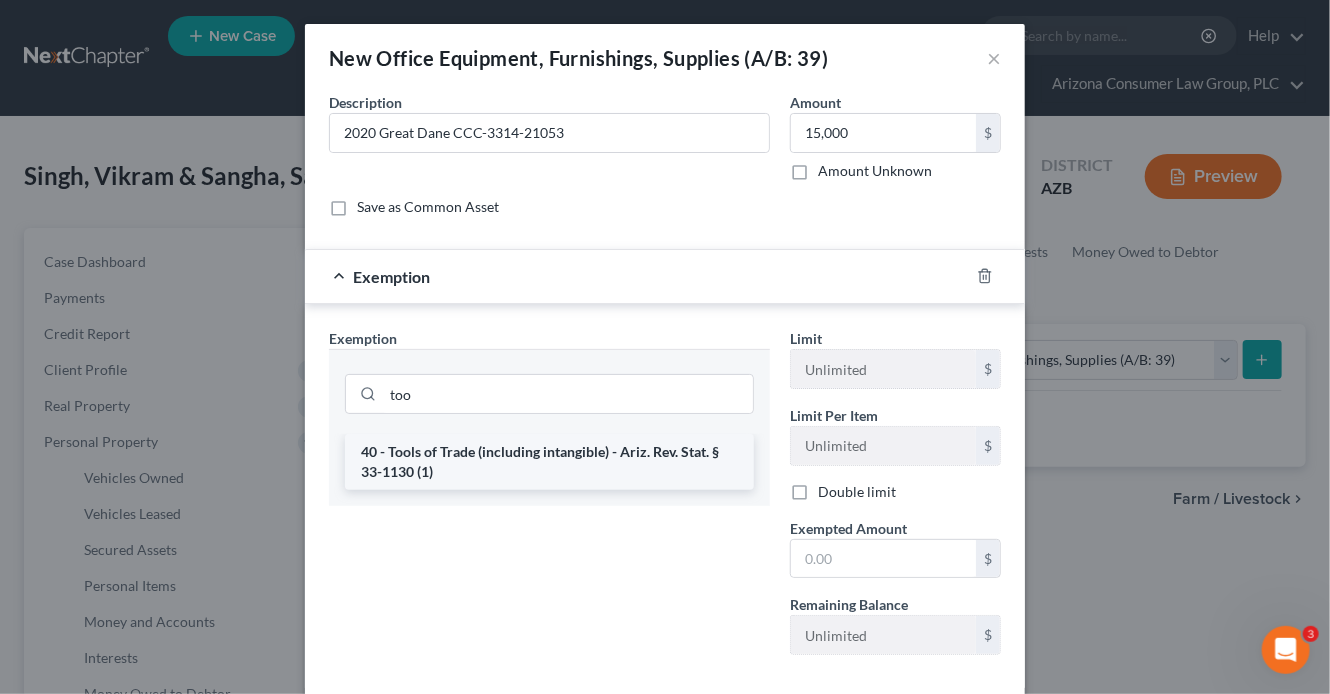 click on "40 - Tools of Trade (including intangible) - Ariz. Rev. Stat. § 33-1130 (1)" at bounding box center (549, 462) 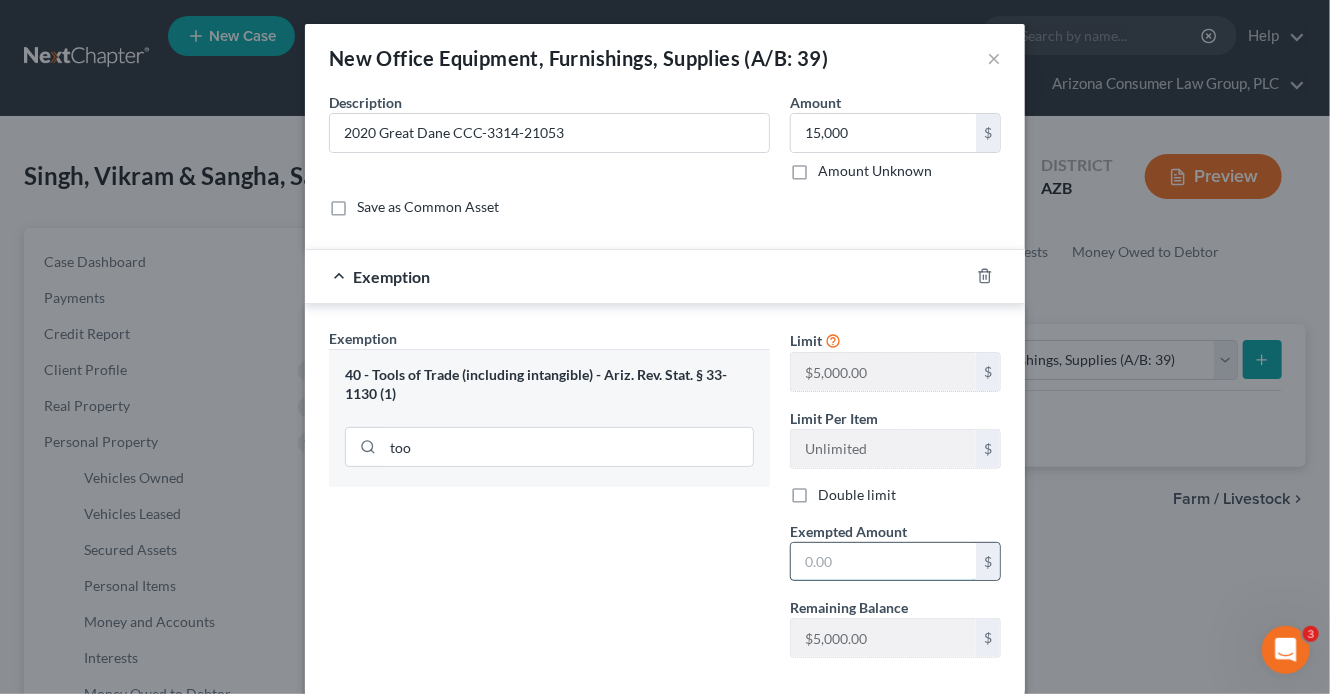 click at bounding box center [883, 562] 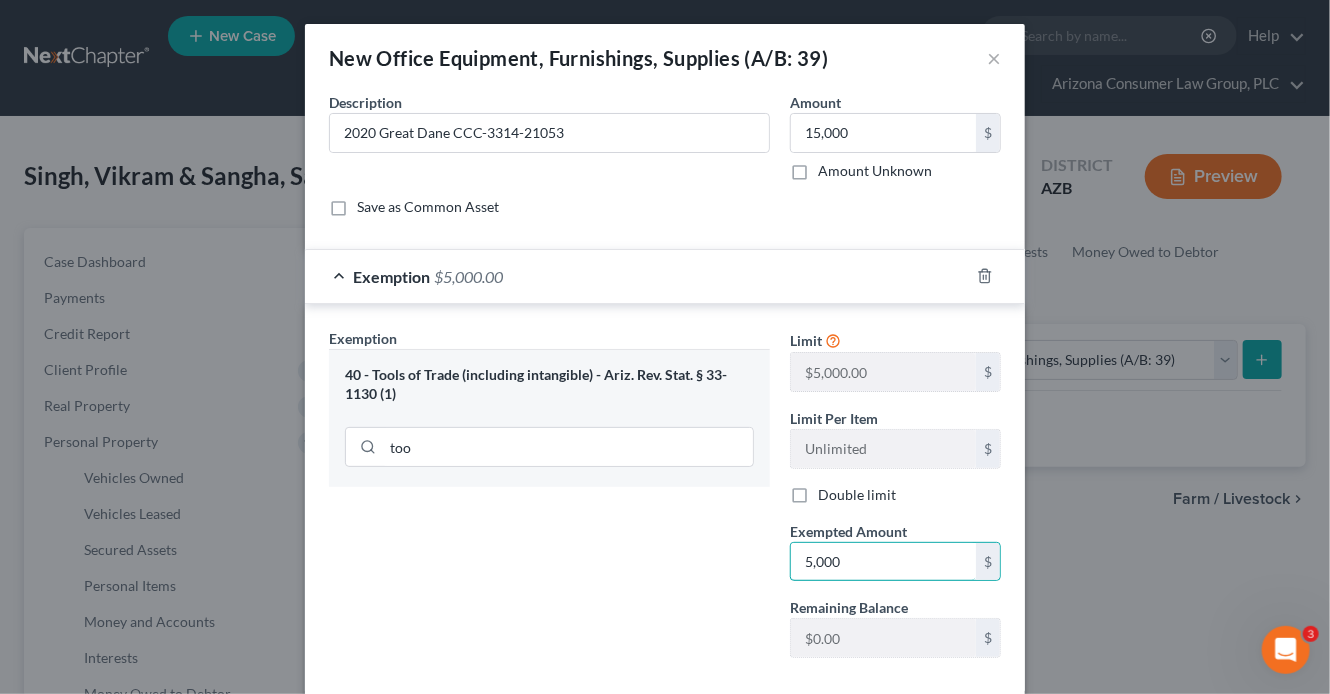 type on "5,000" 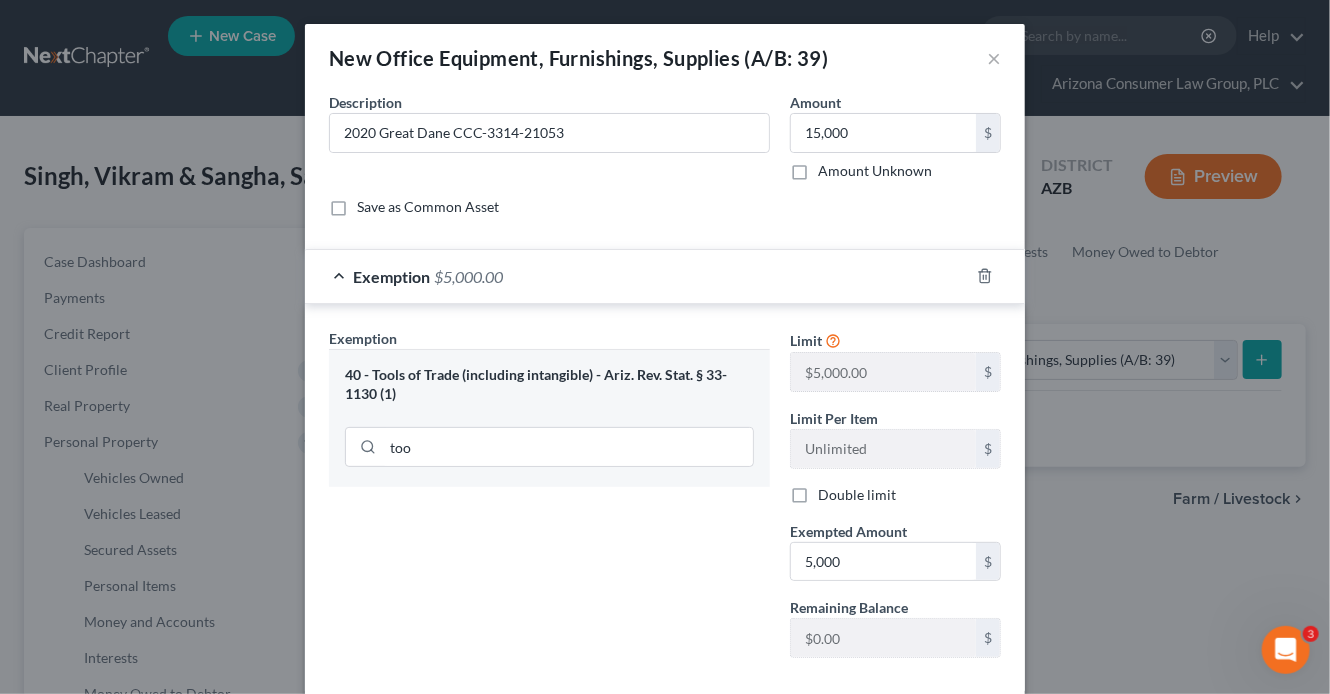 click on "Exemption Set must be selected for CA.
Exemption
*
40 - Tools of Trade (including intangible) - Ariz. Rev. Stat. § 33-1130 (1)         too" at bounding box center [549, 501] 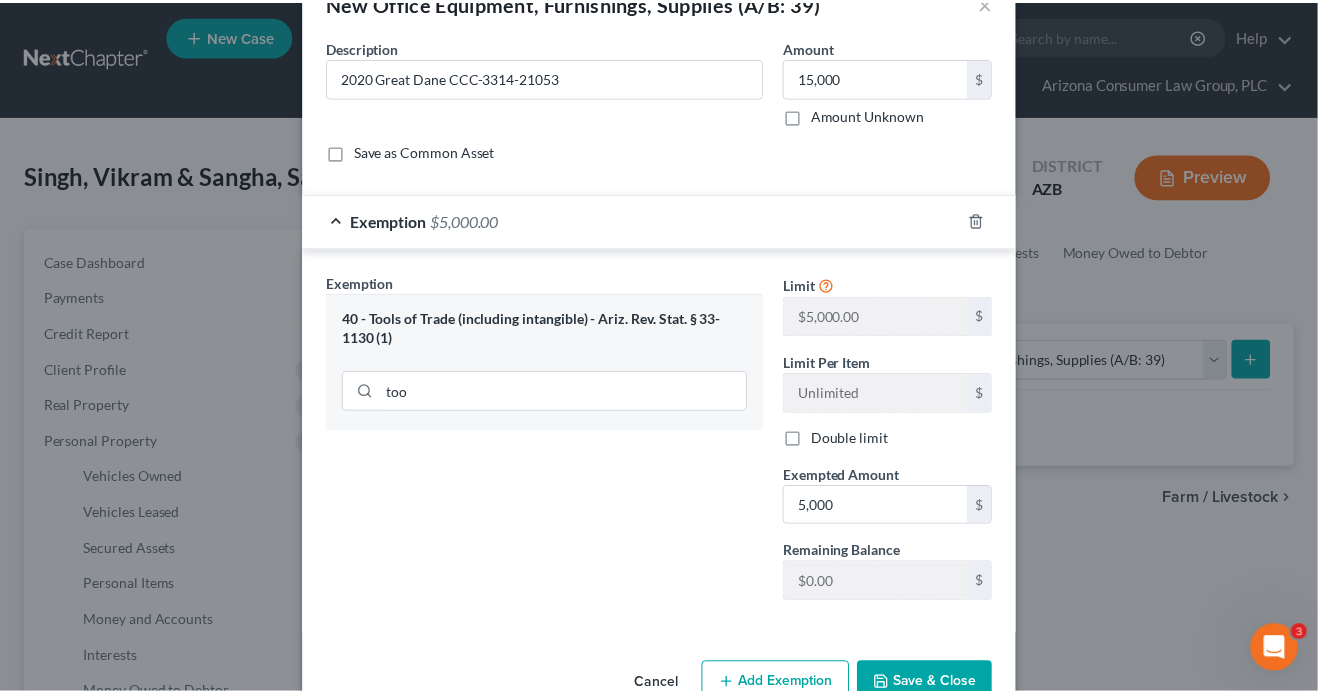 scroll, scrollTop: 104, scrollLeft: 0, axis: vertical 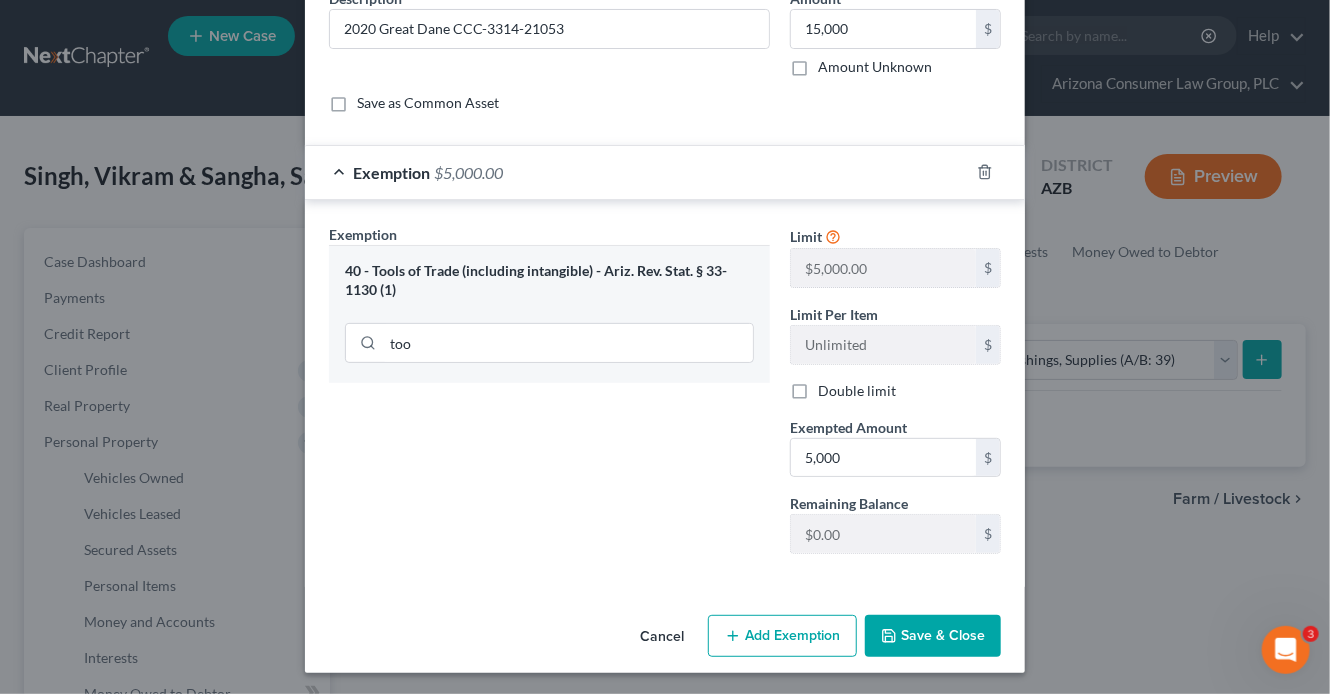 click on "Save & Close" at bounding box center [933, 636] 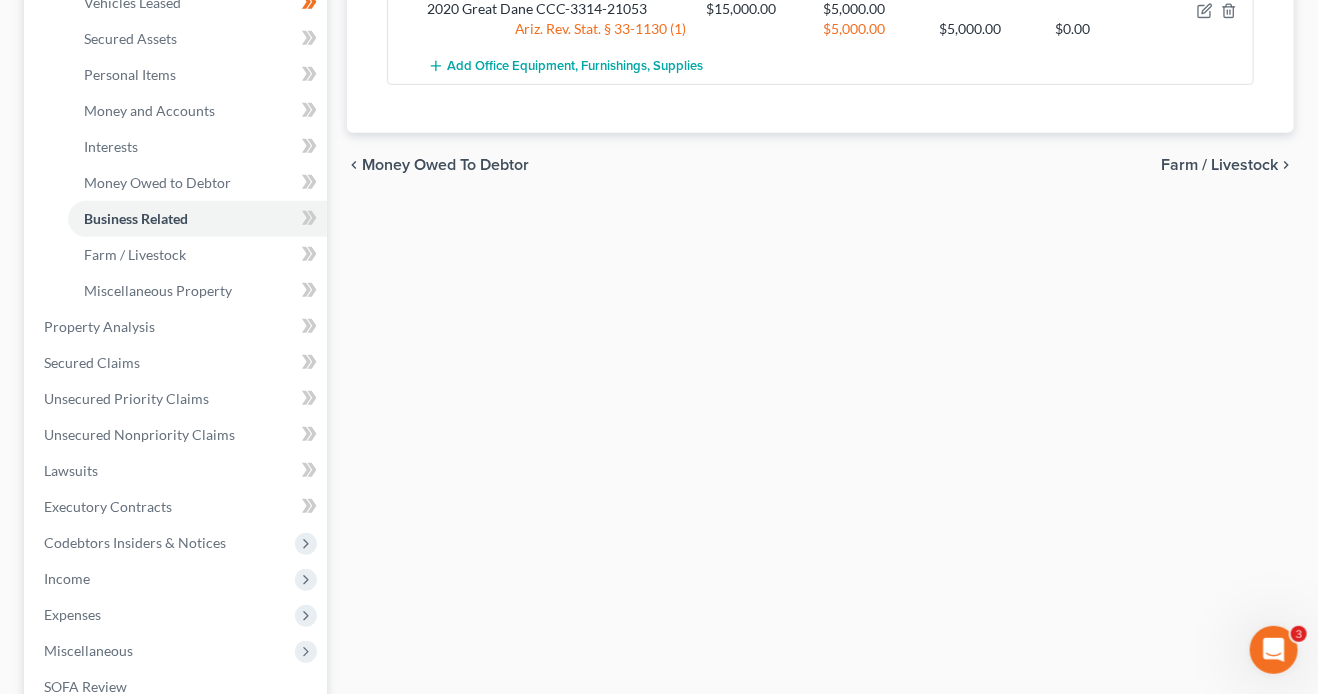 scroll, scrollTop: 524, scrollLeft: 0, axis: vertical 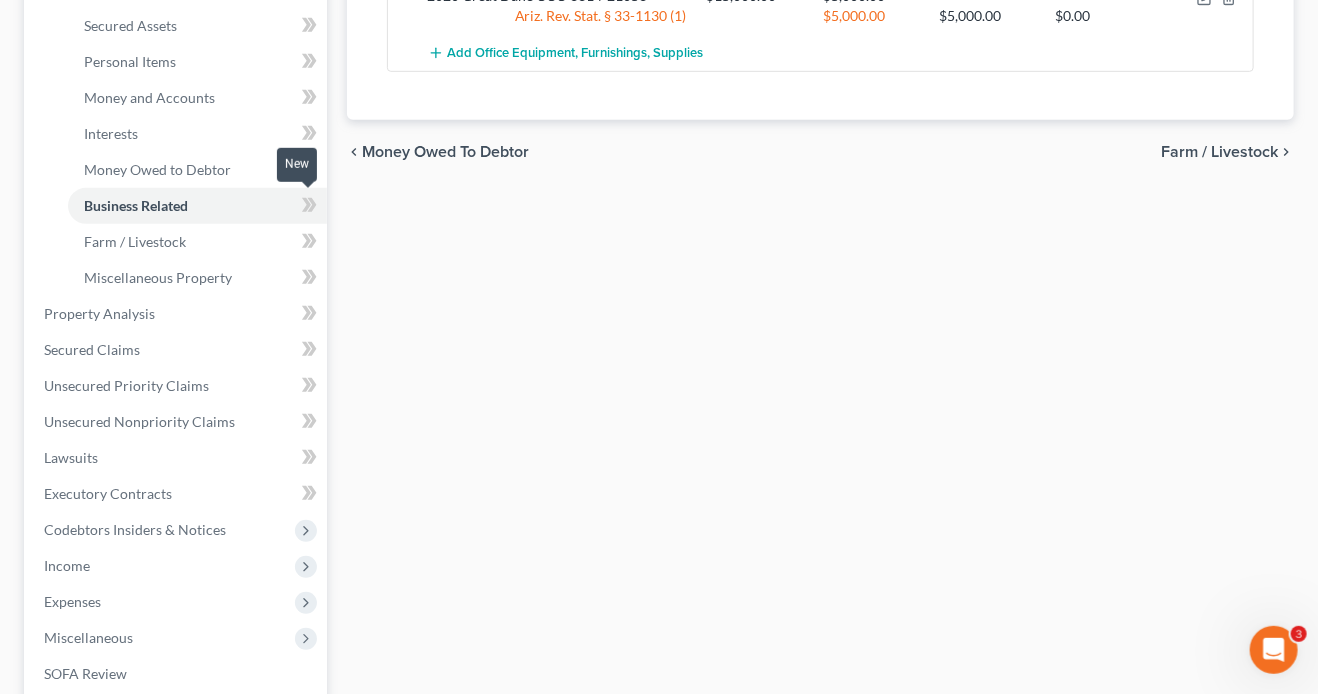 click 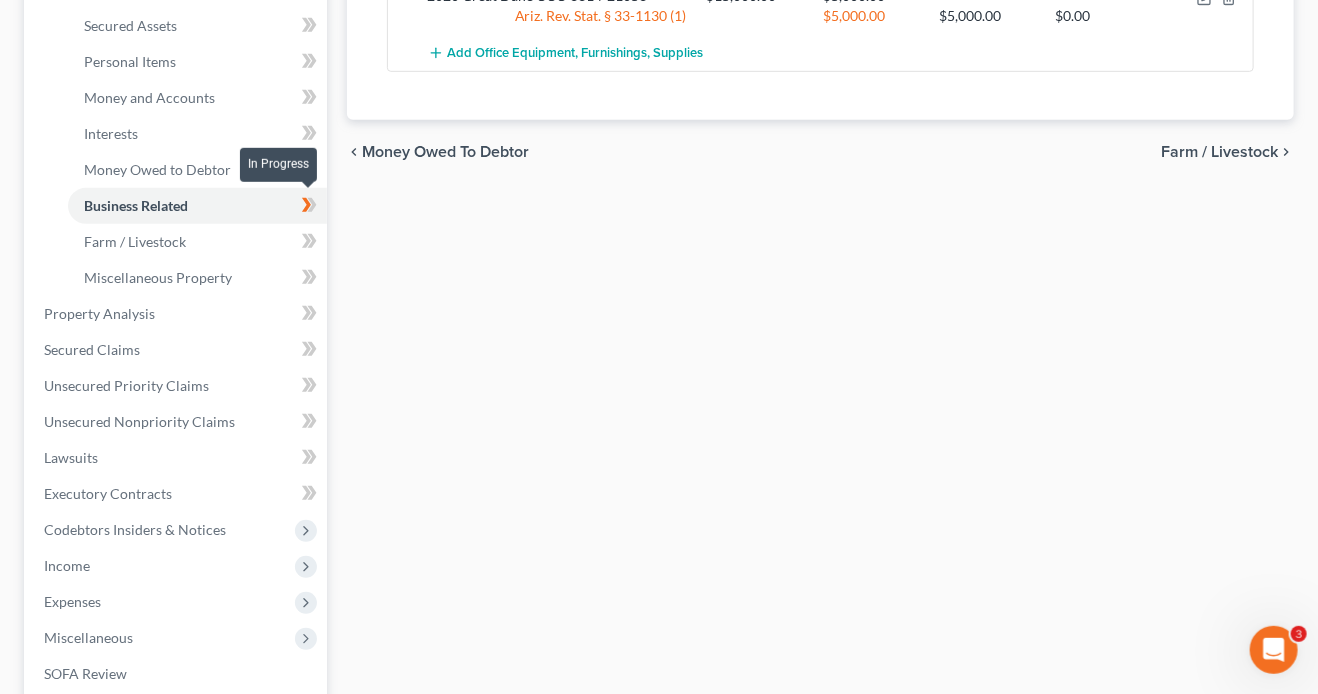 click 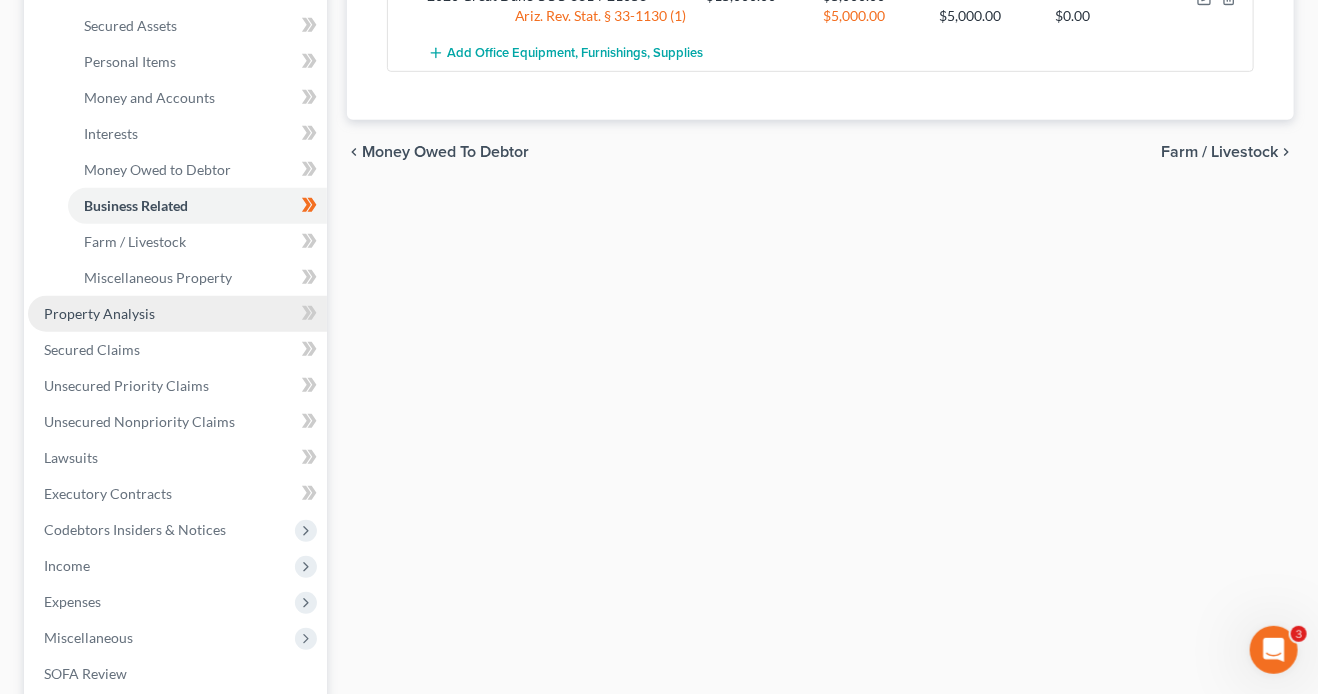 click on "Property Analysis" at bounding box center (177, 314) 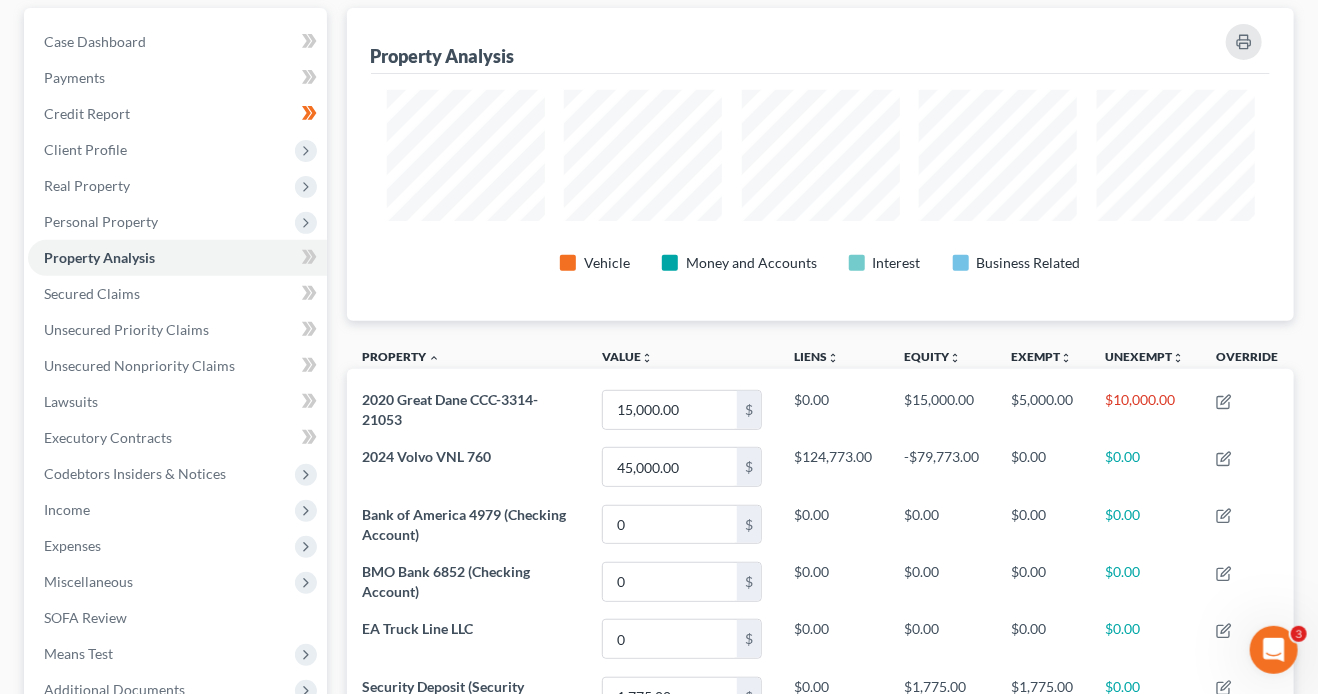 scroll, scrollTop: 21, scrollLeft: 0, axis: vertical 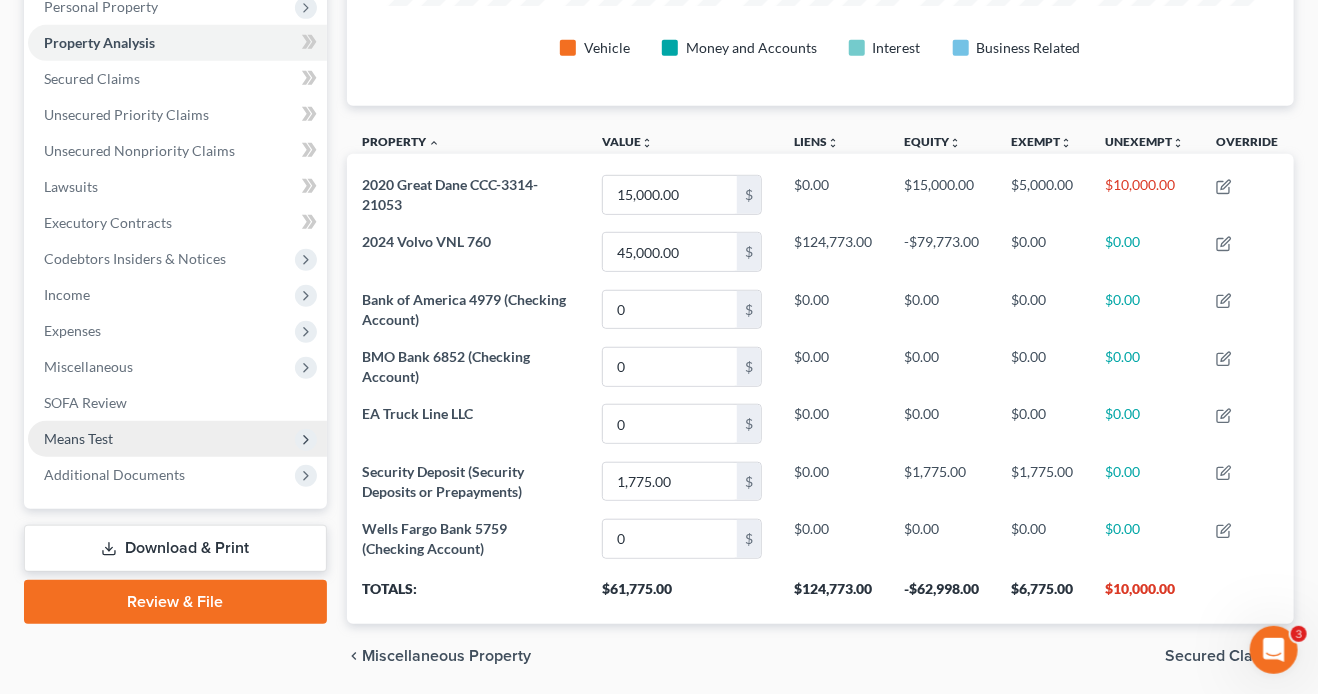 drag, startPoint x: 136, startPoint y: 441, endPoint x: 148, endPoint y: 441, distance: 12 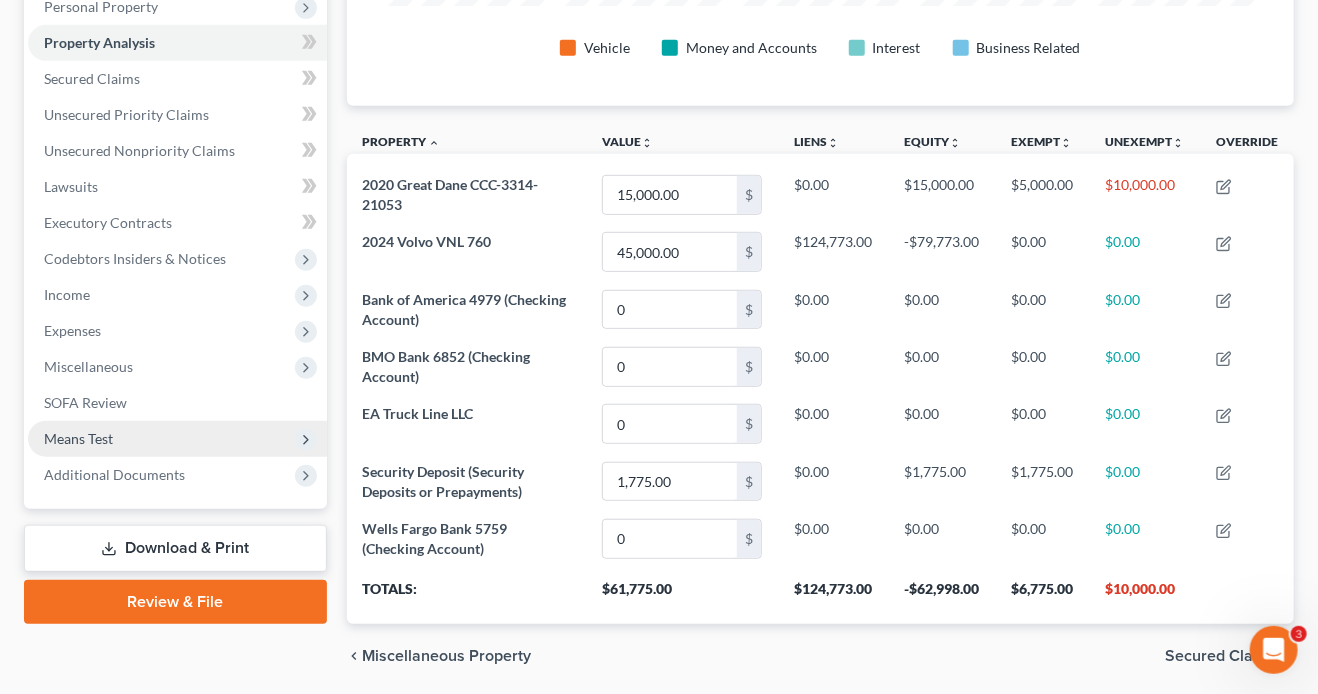 click on "Means Test" at bounding box center [177, 439] 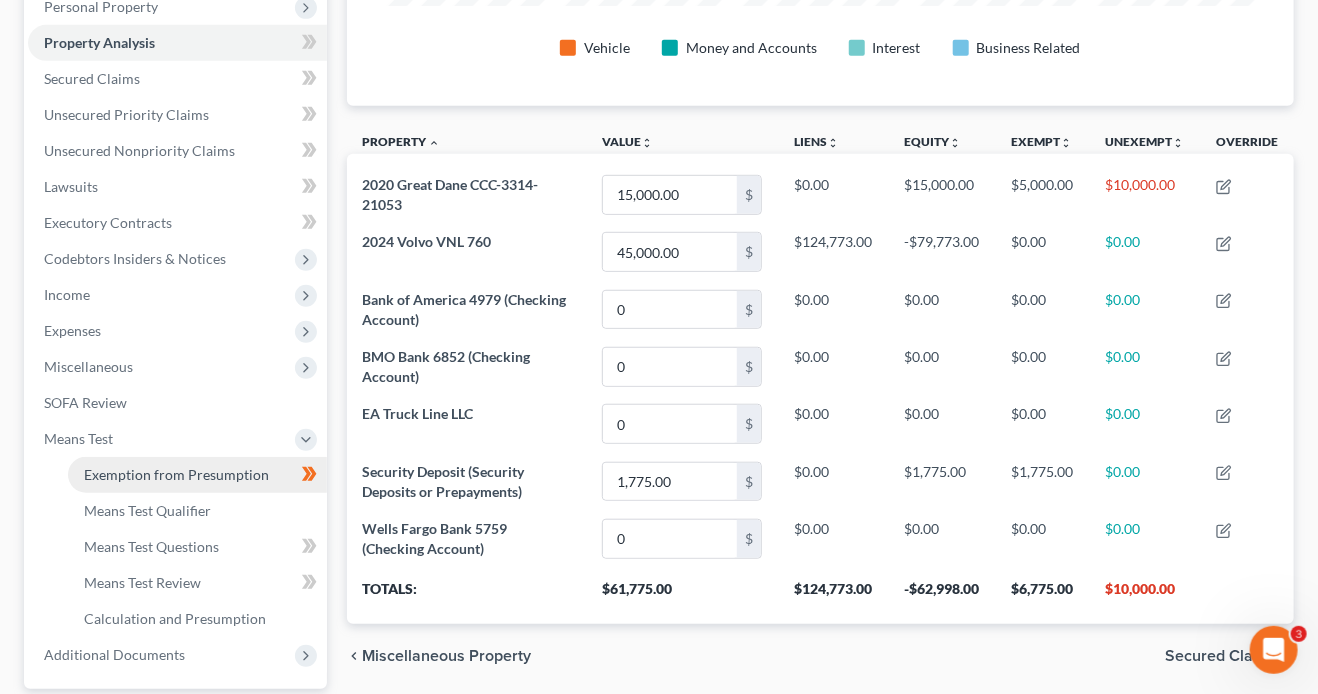 click on "Exemption from Presumption" at bounding box center [176, 474] 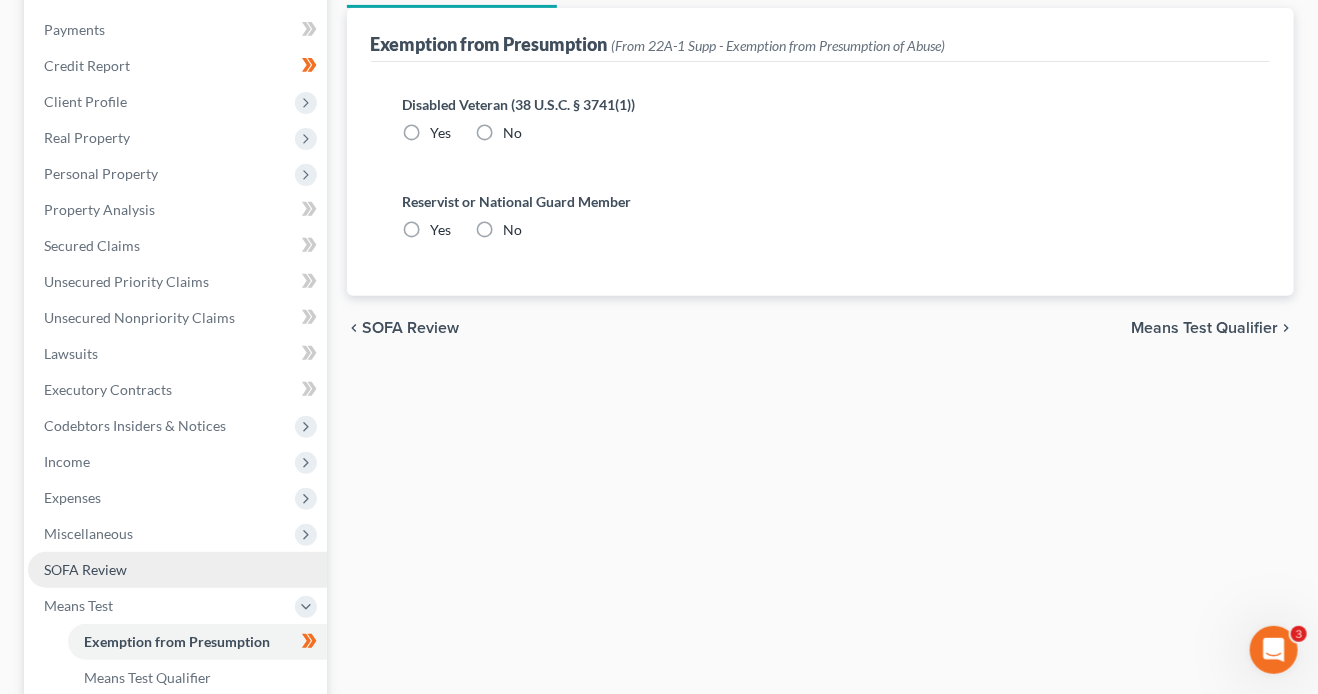 scroll, scrollTop: 8, scrollLeft: 0, axis: vertical 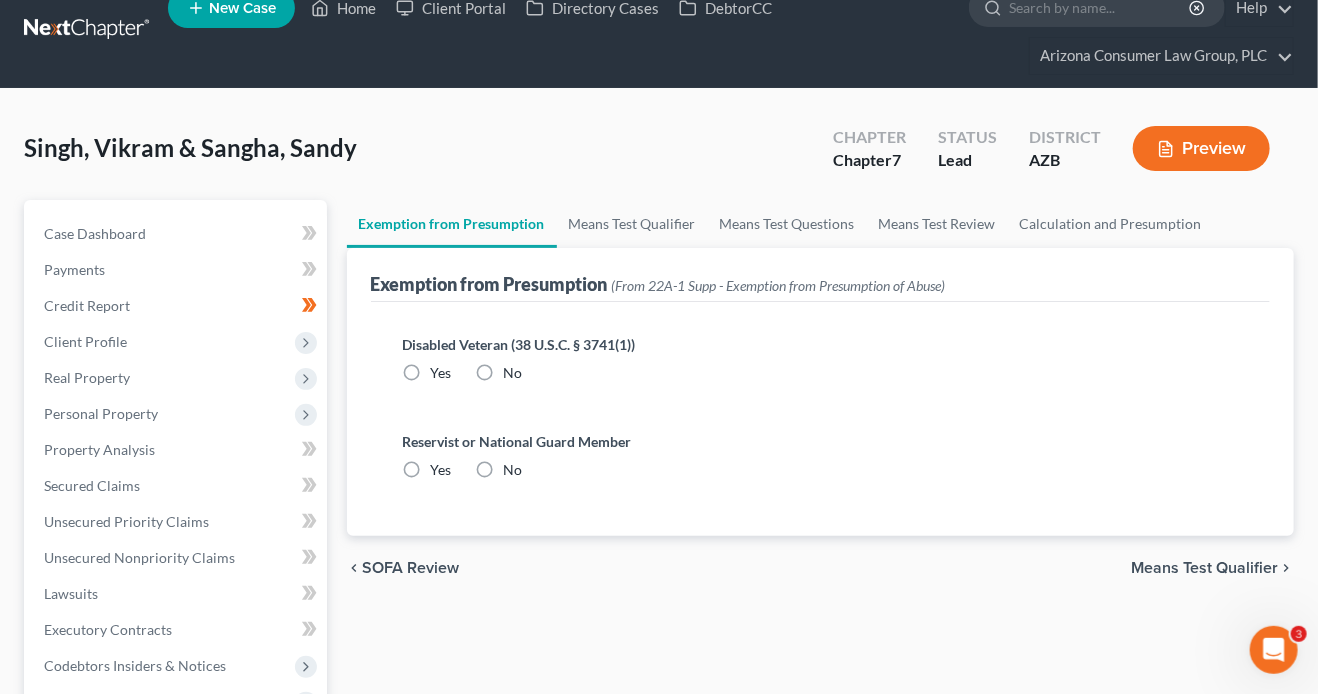 radio on "true" 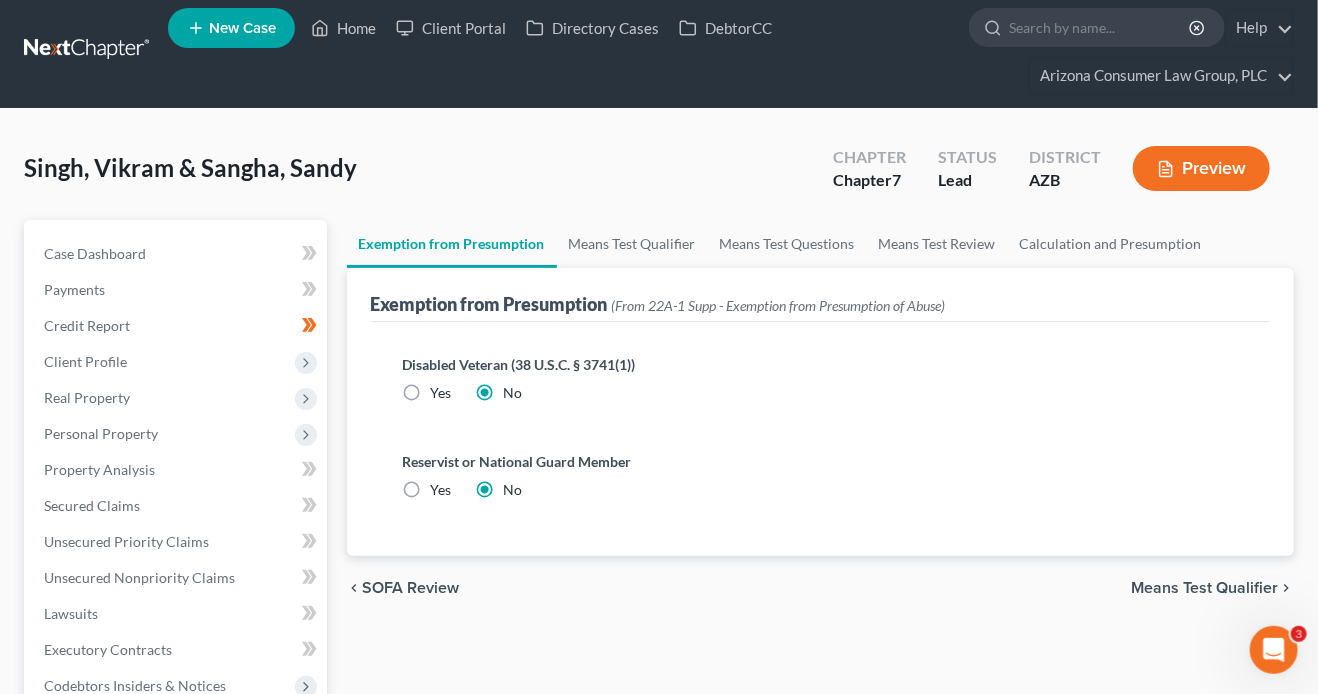 scroll, scrollTop: 0, scrollLeft: 0, axis: both 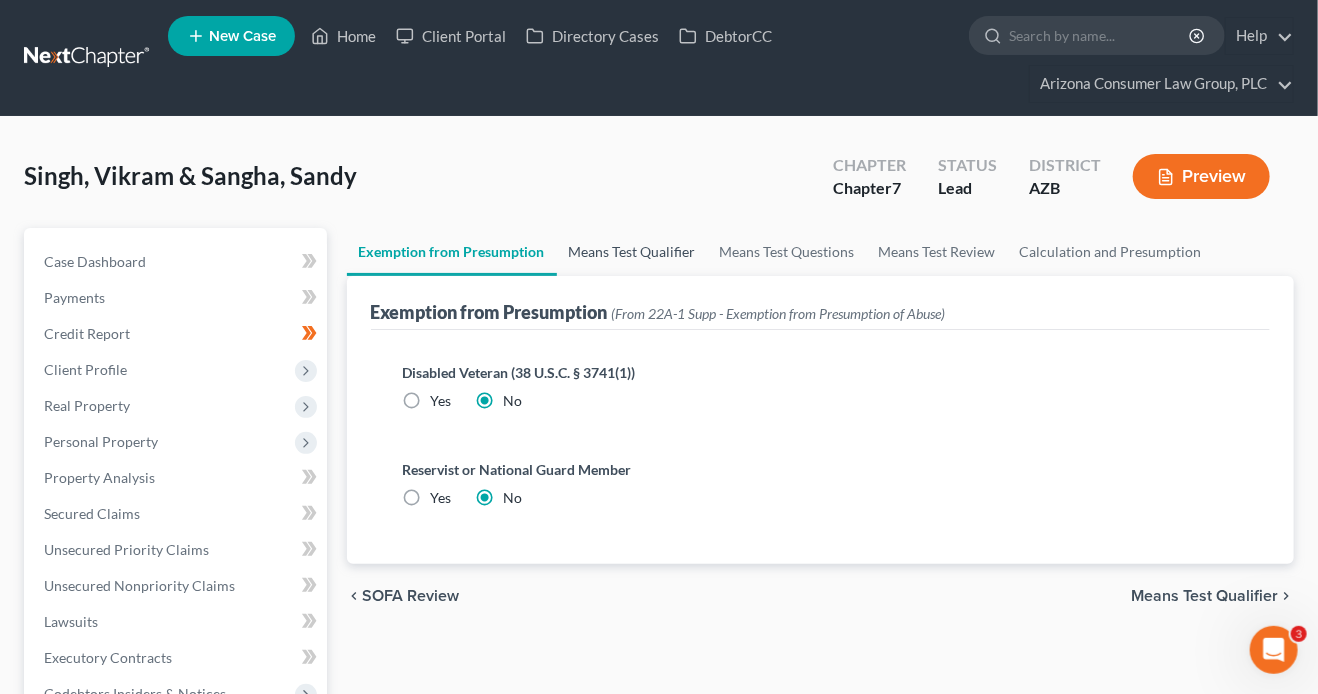 click on "Means Test Qualifier" at bounding box center [632, 252] 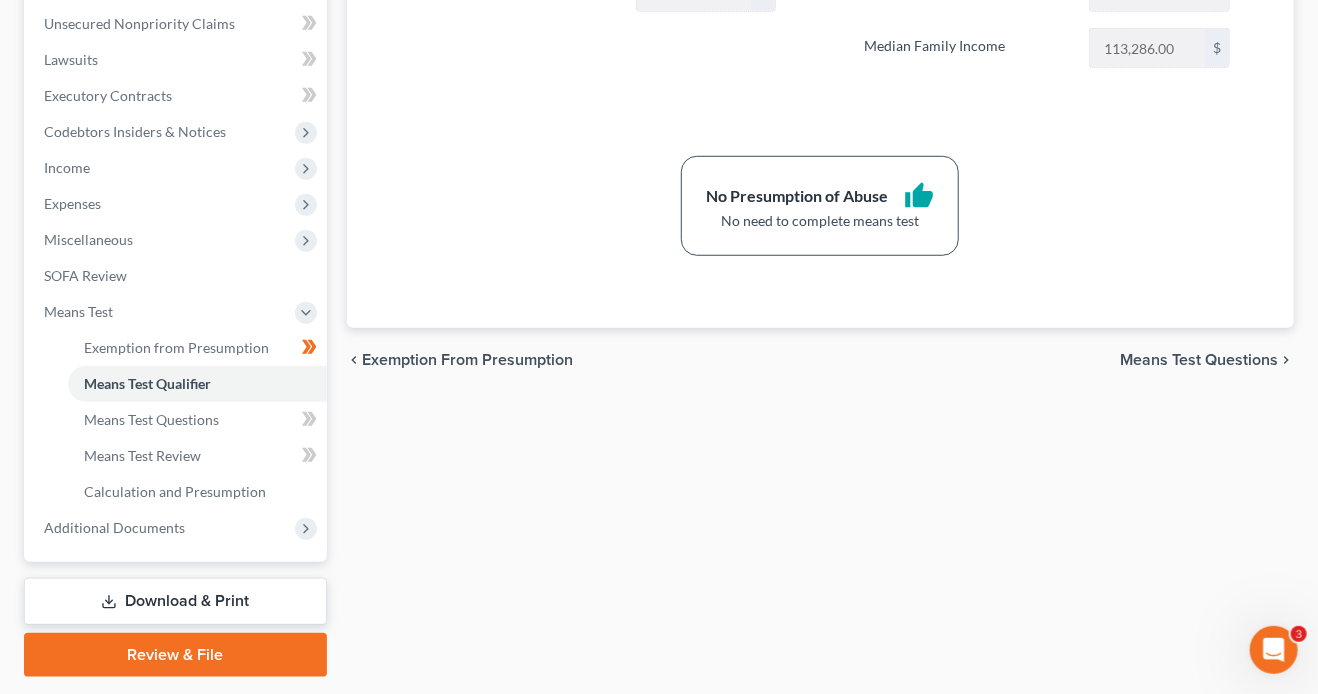 scroll, scrollTop: 618, scrollLeft: 0, axis: vertical 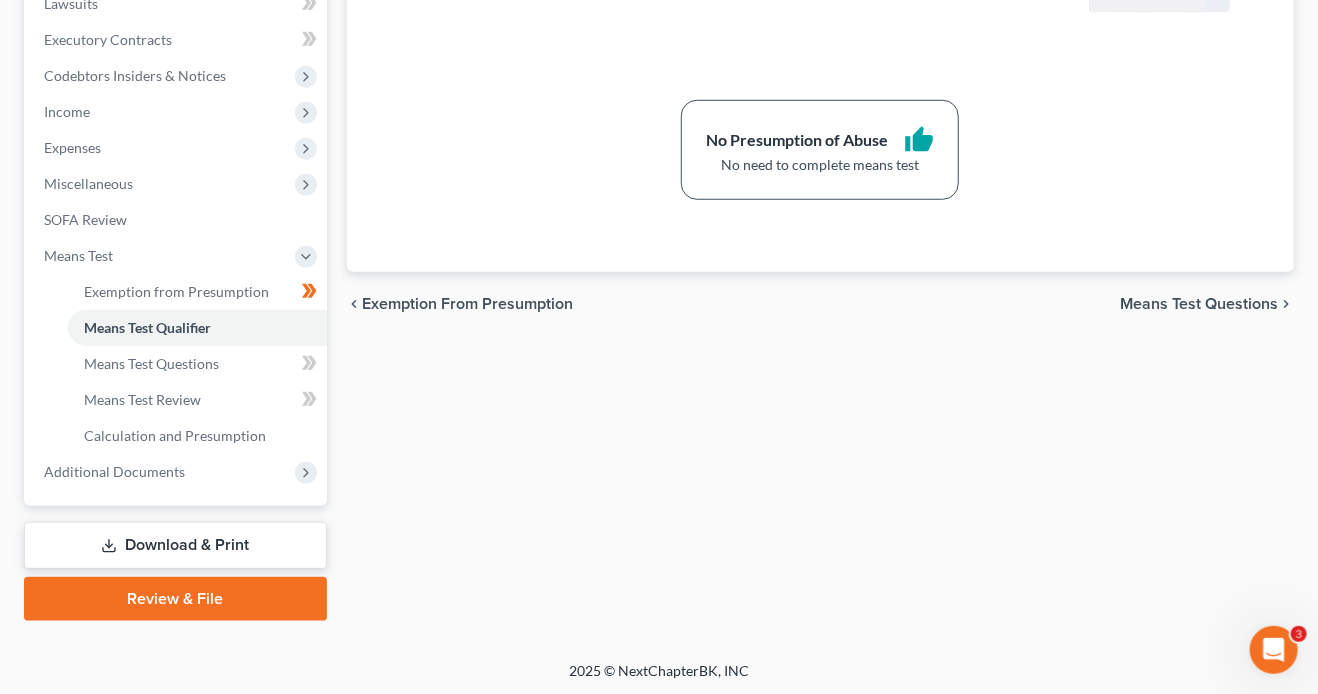 click on "Download & Print" at bounding box center [175, 545] 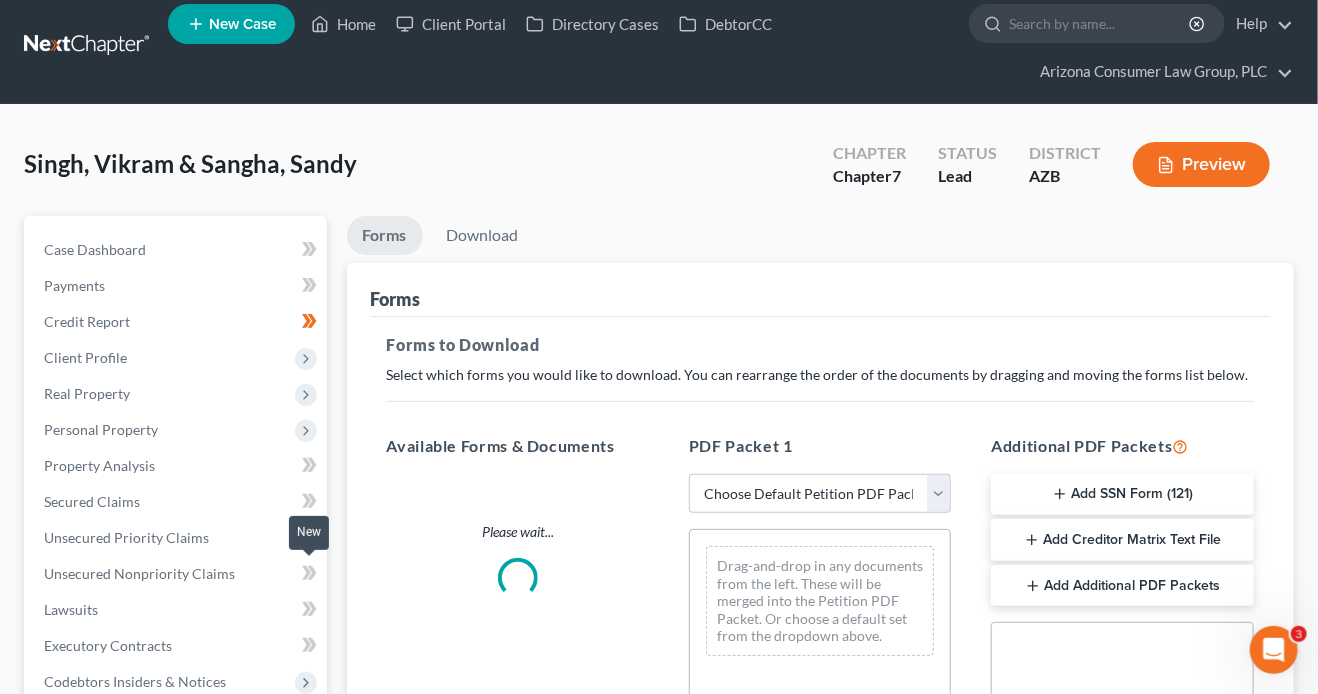 scroll, scrollTop: 0, scrollLeft: 0, axis: both 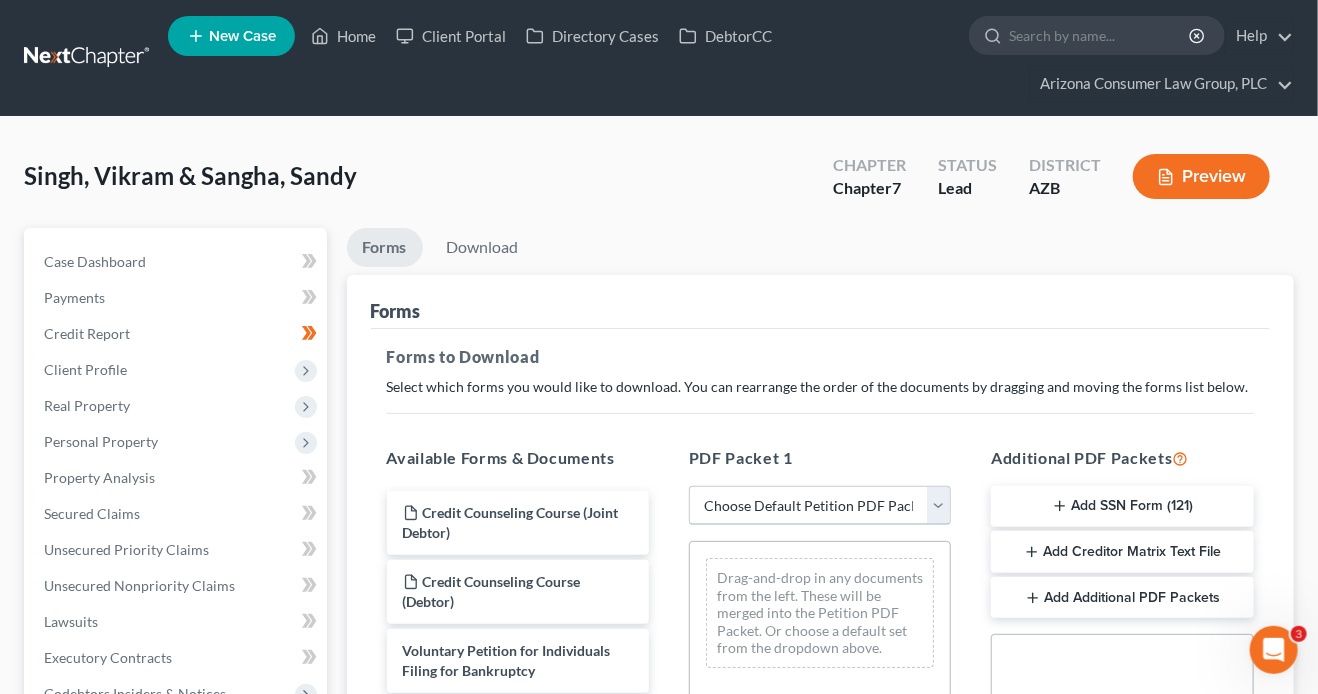 click on "Choose Default Petition PDF Packet Complete Bankruptcy Petition (all forms and schedules) Emergency Filing Forms (Petition and Creditor List Only) Amended Forms Signature Pages Only Emergency Completion Emergency Completion - Business Debts Emergency Completion Emergency Completion with Disclosure Emergency Filing with Declaration" at bounding box center (820, 506) 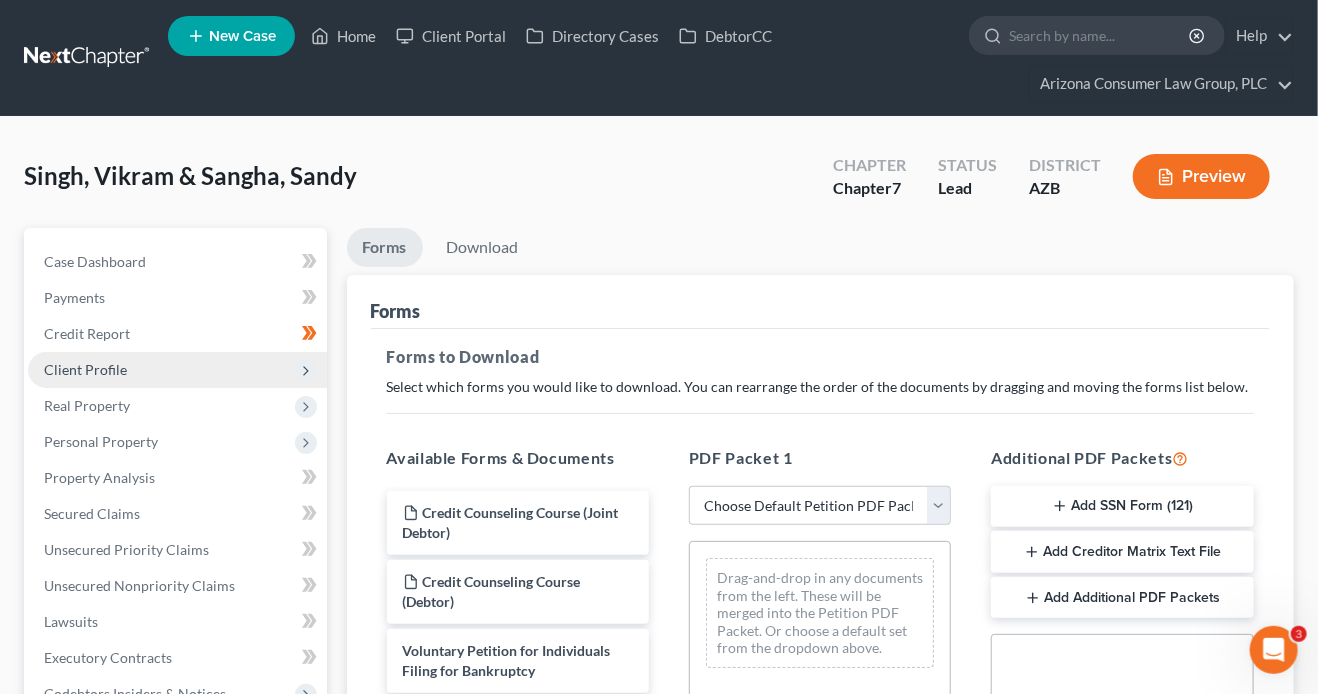 click on "Client Profile" at bounding box center [177, 370] 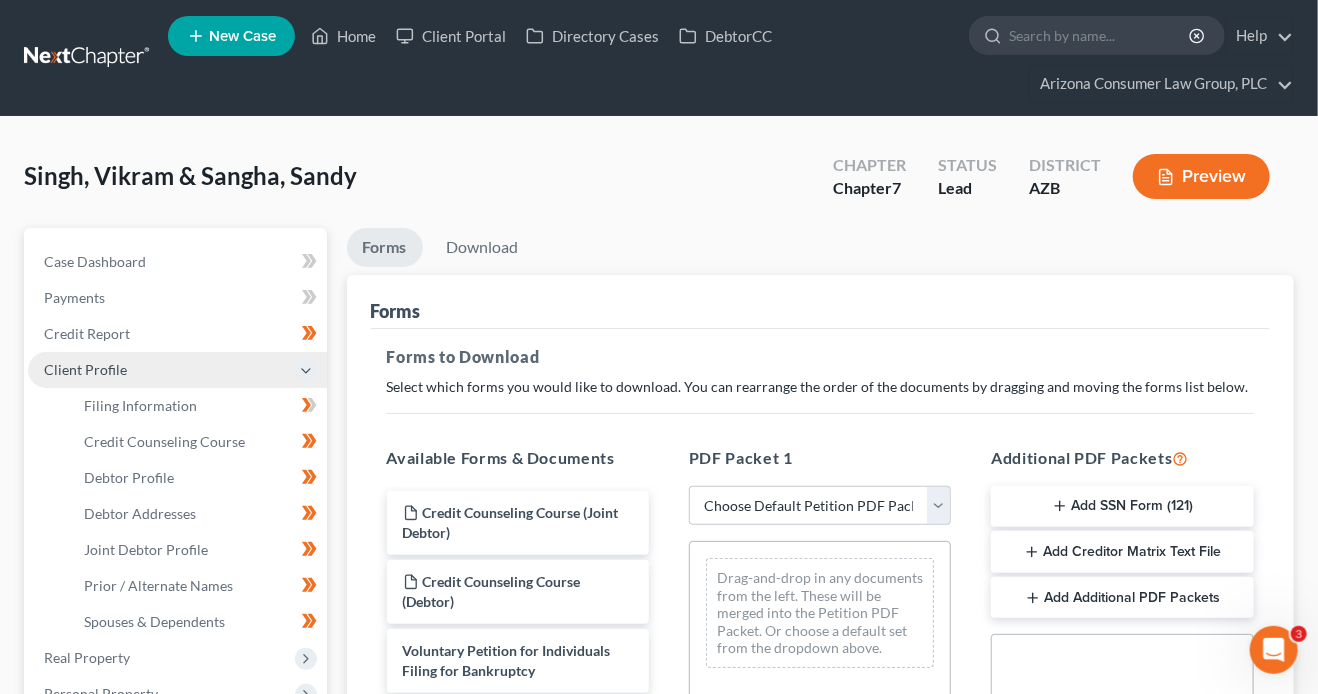 scroll, scrollTop: 485, scrollLeft: 0, axis: vertical 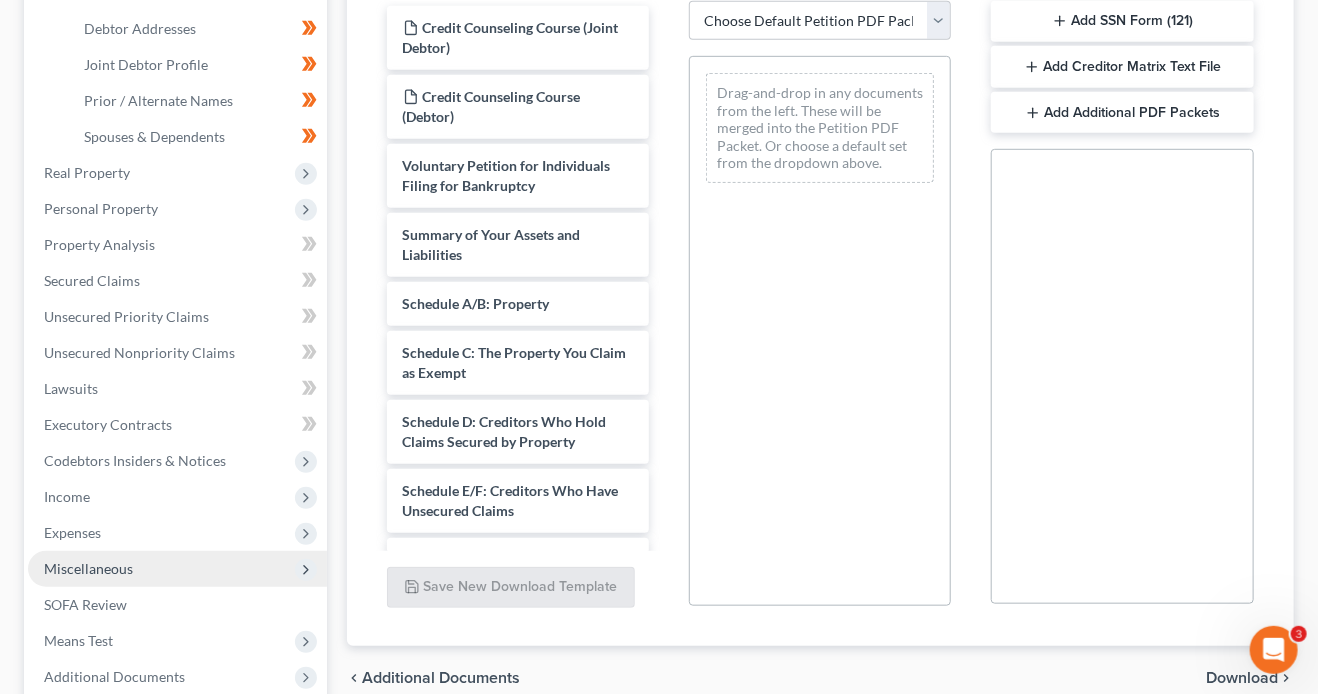 click on "Miscellaneous" at bounding box center [88, 568] 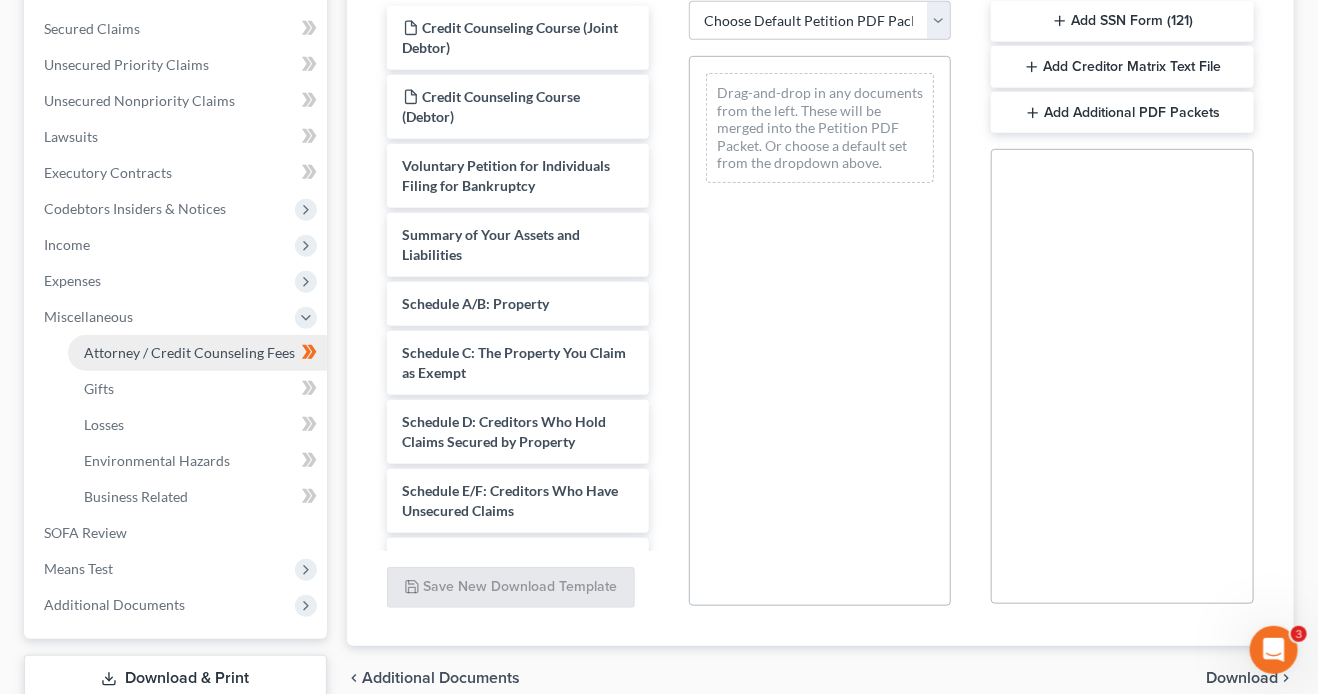 click on "Attorney / Credit Counseling Fees" at bounding box center [197, 353] 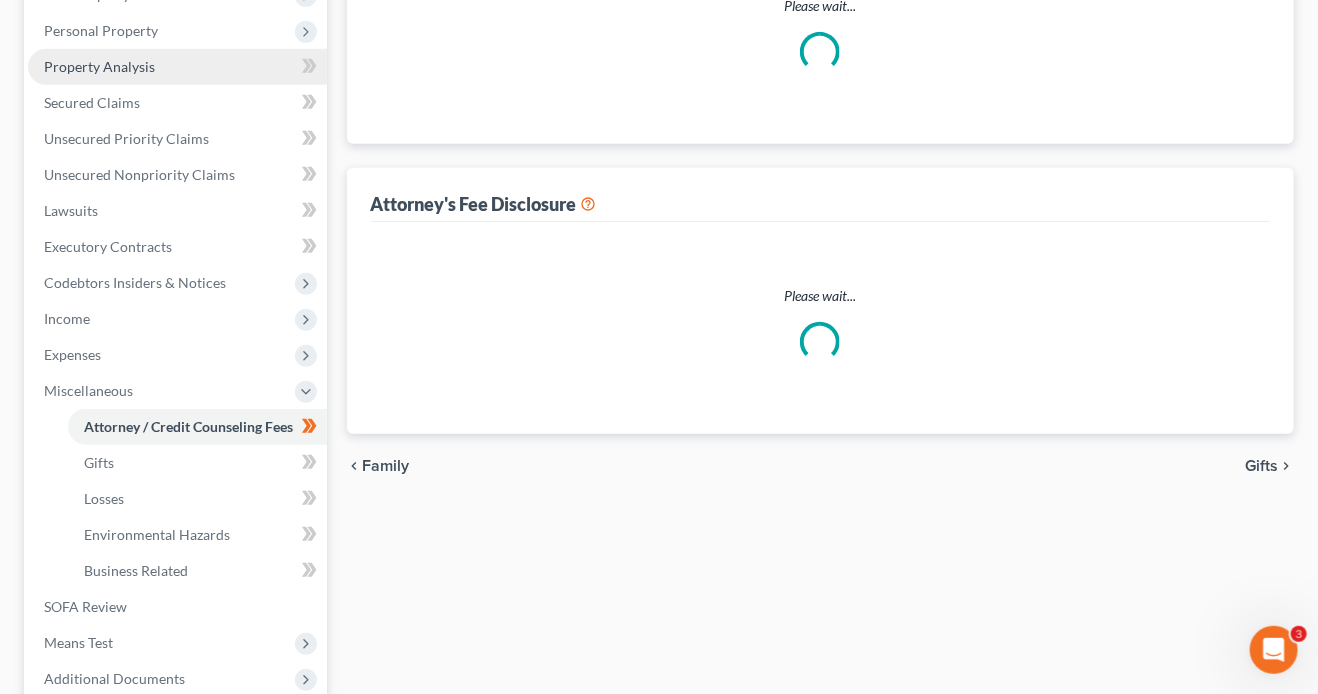 select on "14" 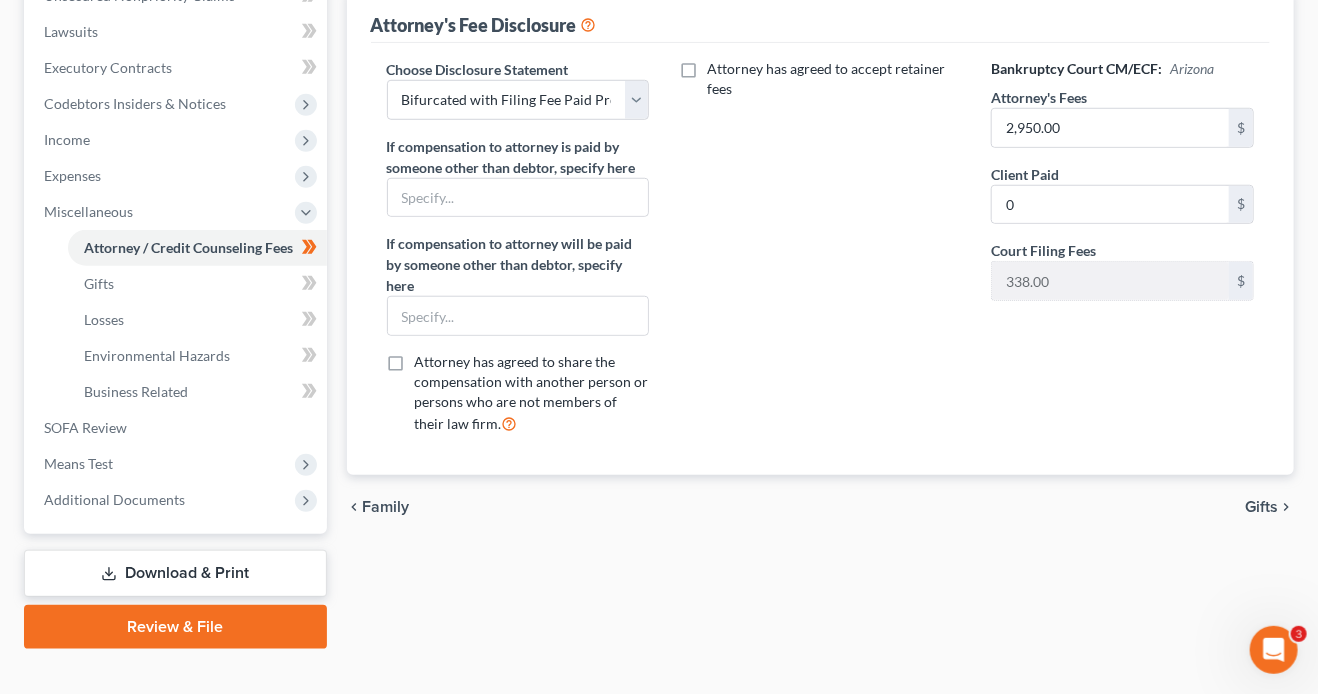 scroll, scrollTop: 618, scrollLeft: 0, axis: vertical 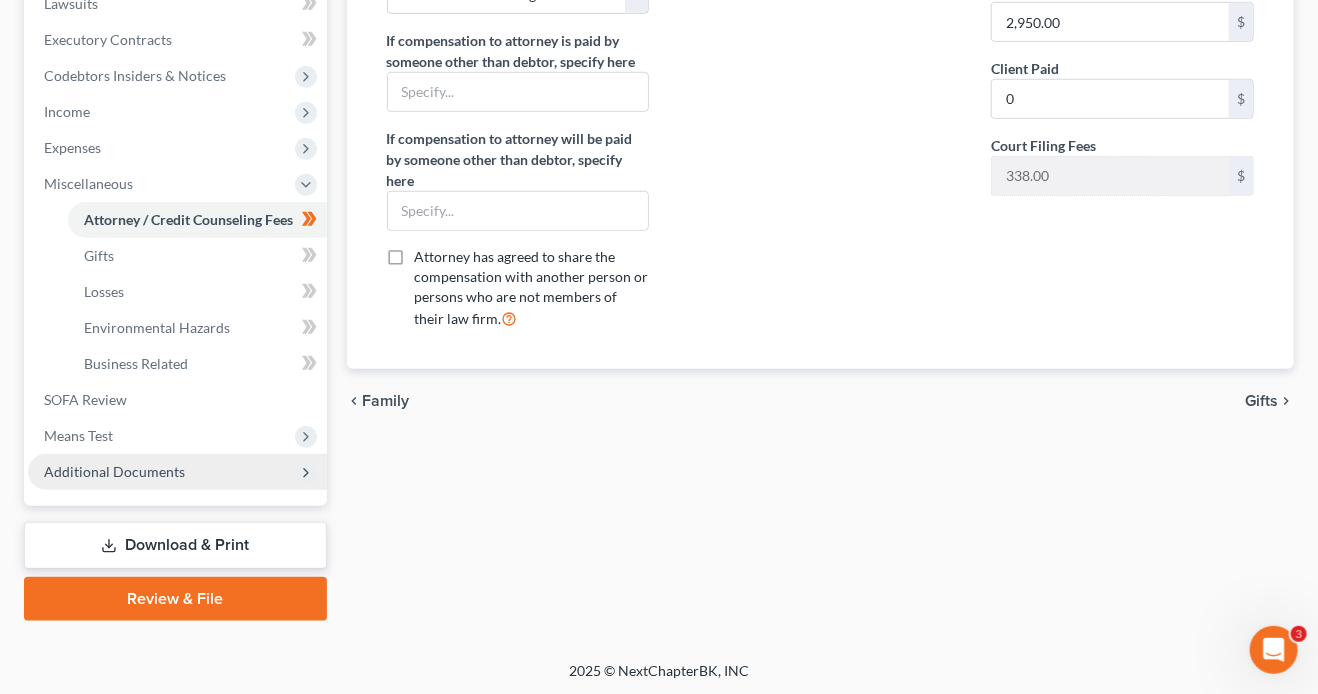 click on "Additional Documents" at bounding box center [177, 472] 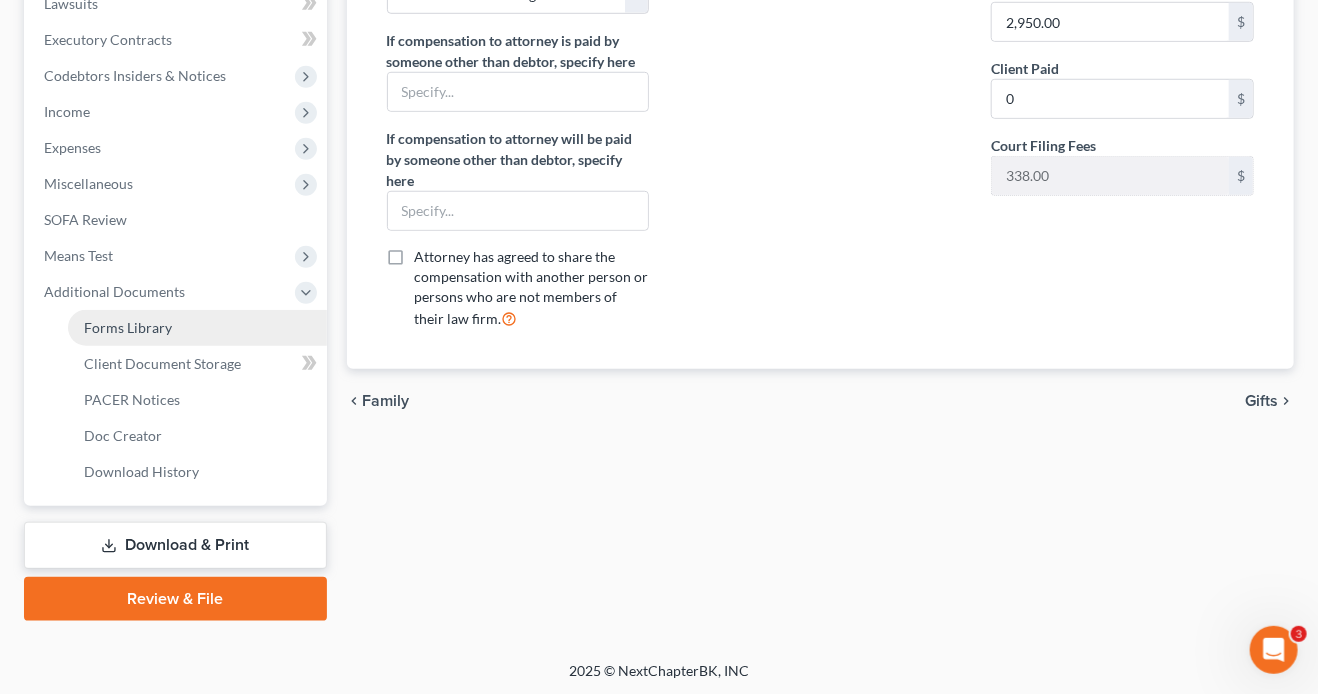 click on "Forms Library" at bounding box center [128, 327] 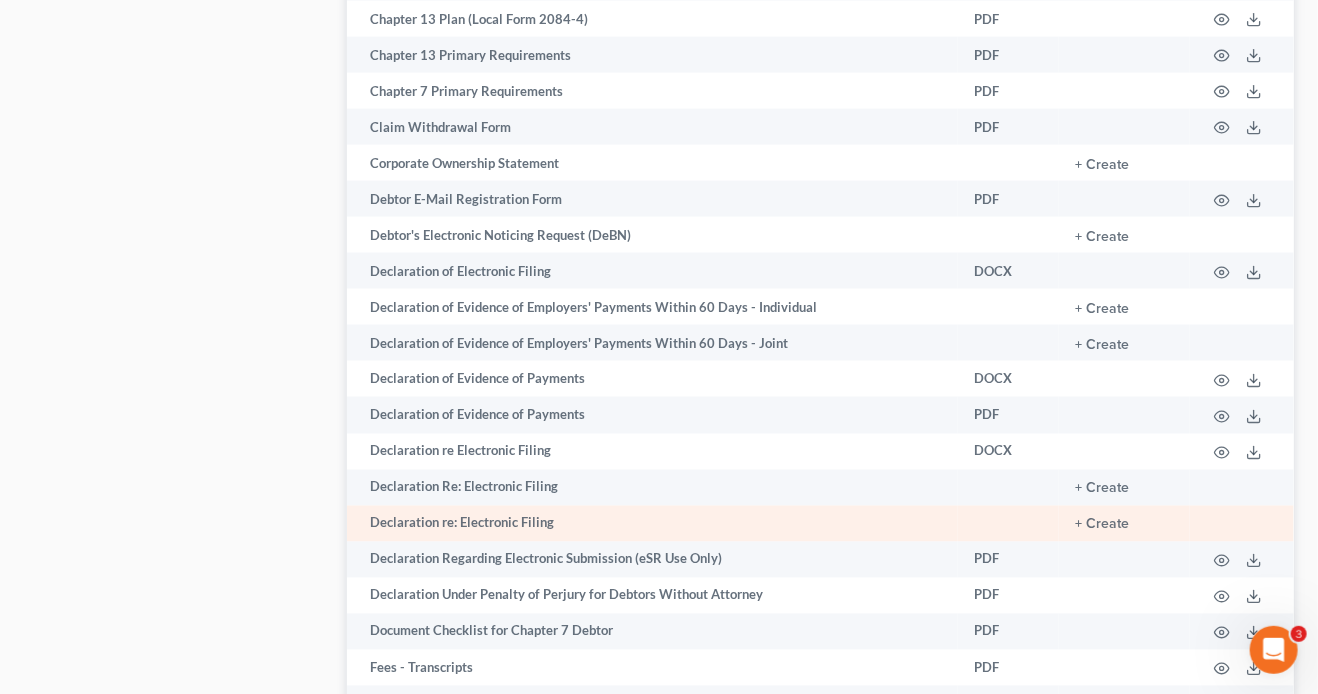 scroll, scrollTop: 1292, scrollLeft: 0, axis: vertical 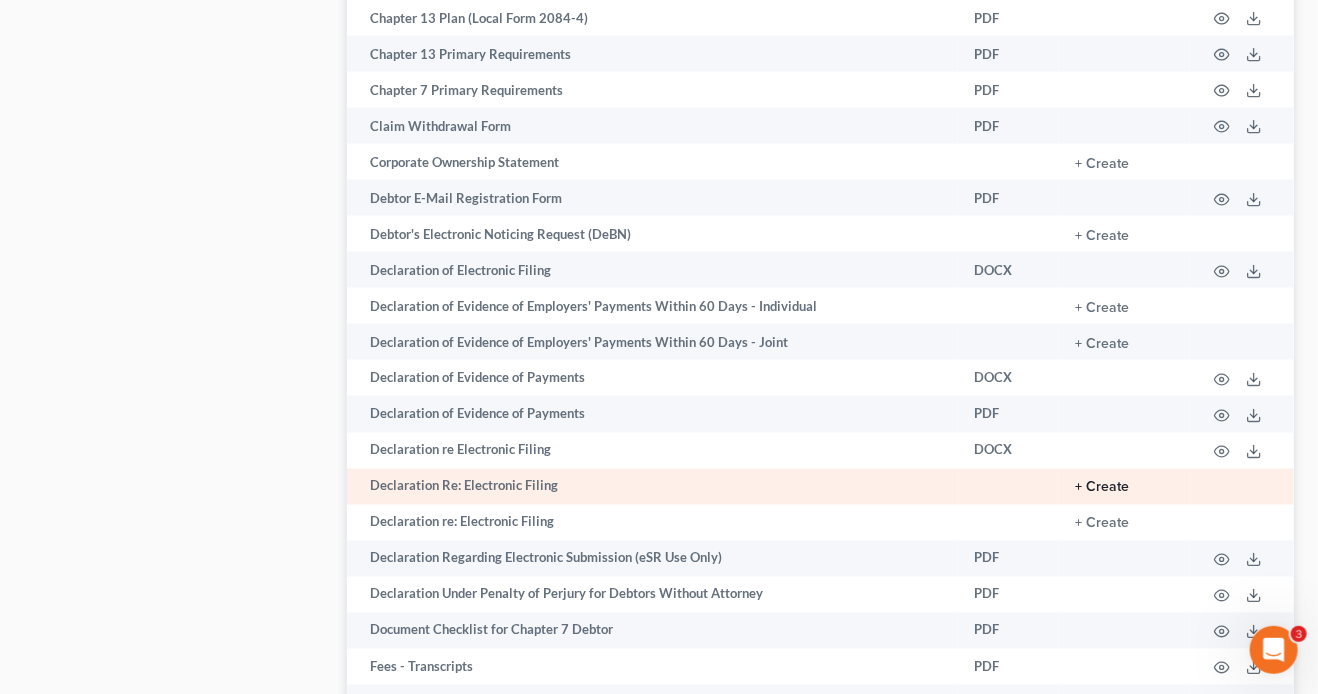 click on "+ Create" at bounding box center [1102, 488] 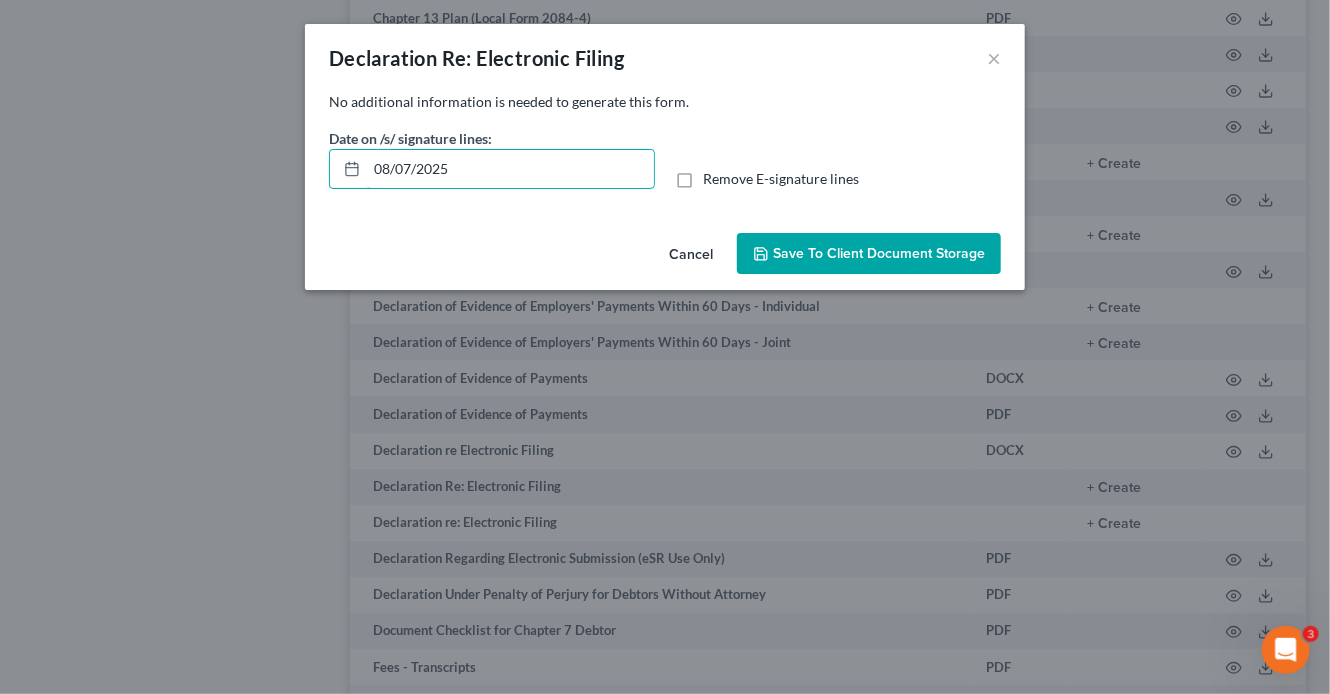 drag, startPoint x: 541, startPoint y: 172, endPoint x: 306, endPoint y: 148, distance: 236.22235 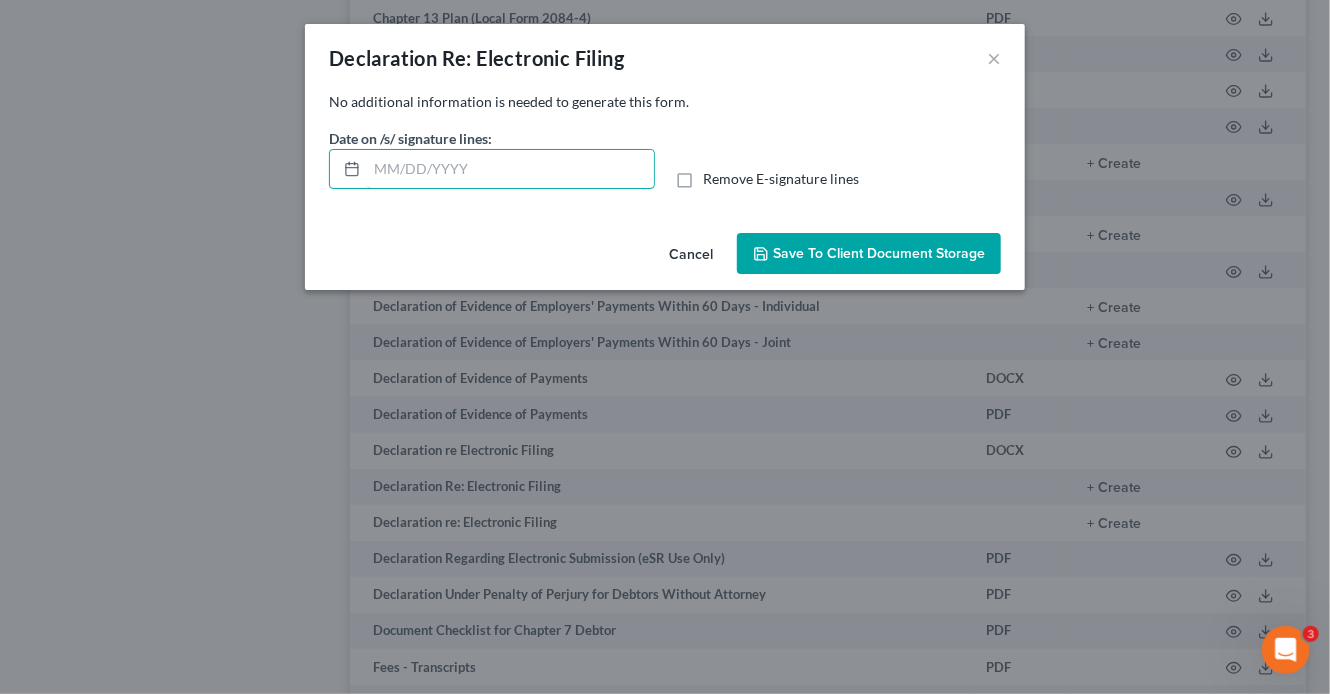 type 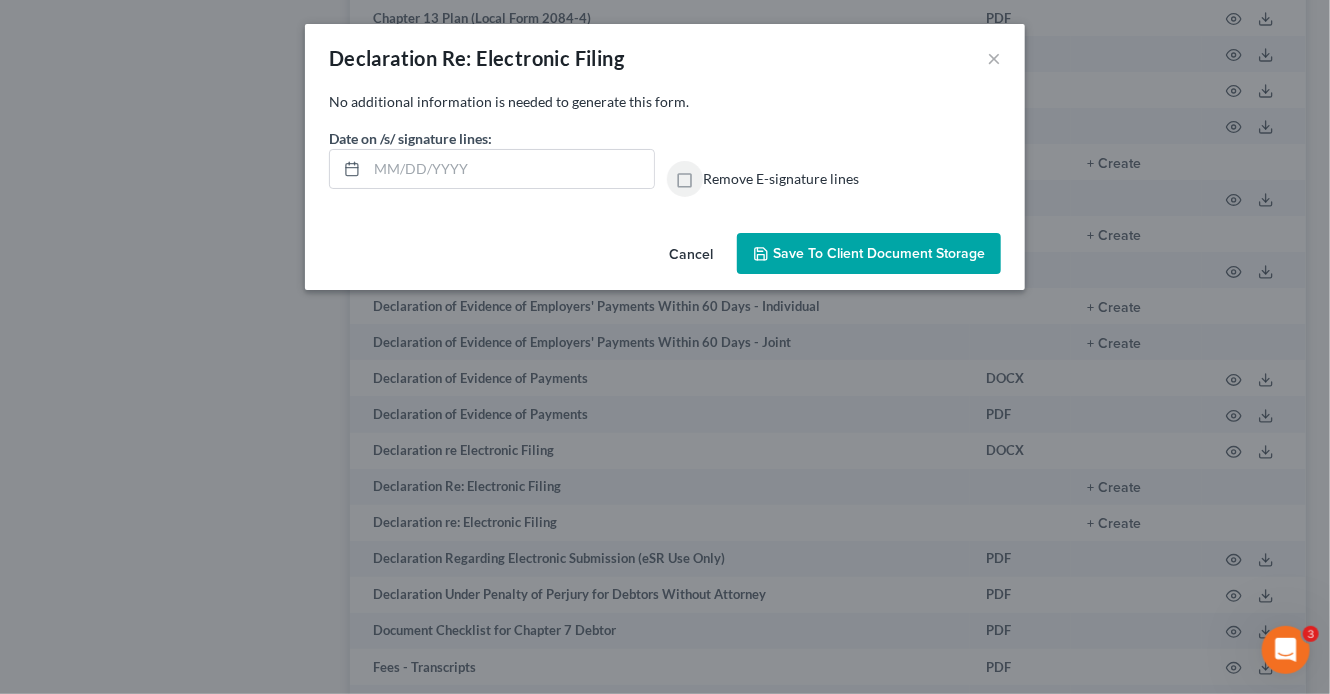 click on "Remove E-signature lines" at bounding box center (717, 175) 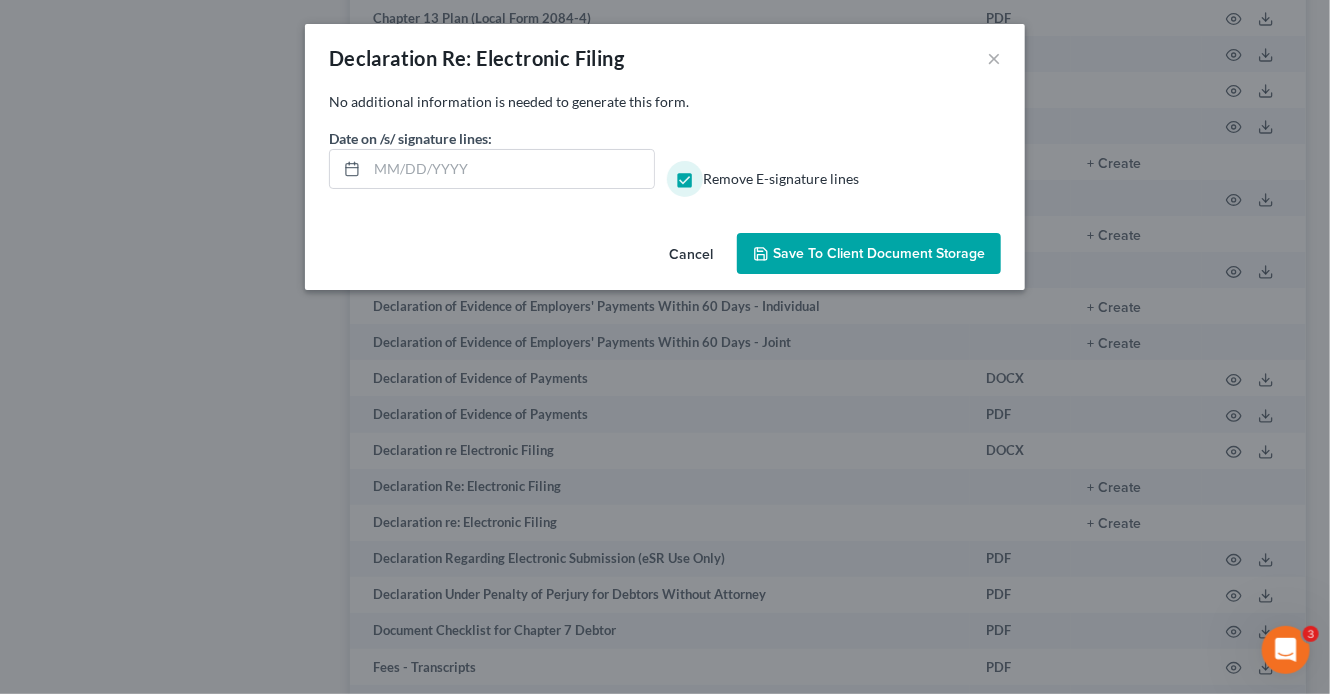 click on "Save to Client Document Storage" at bounding box center [879, 253] 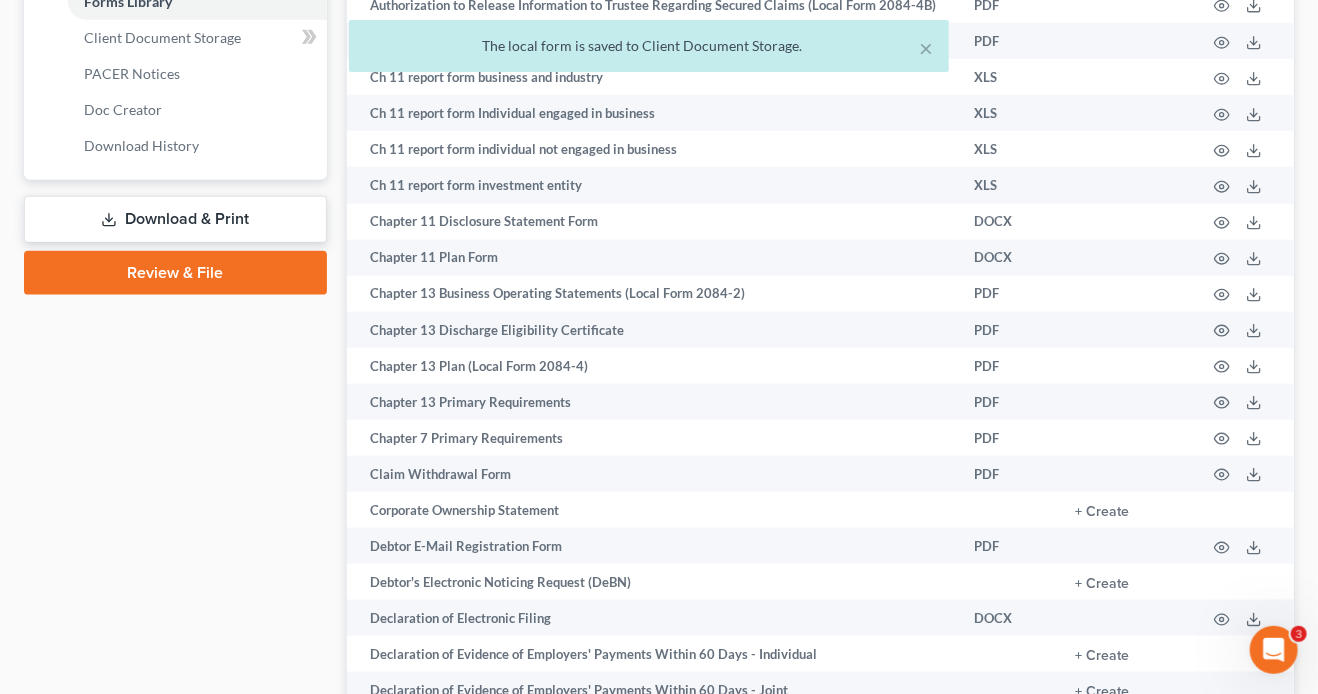 scroll, scrollTop: 940, scrollLeft: 0, axis: vertical 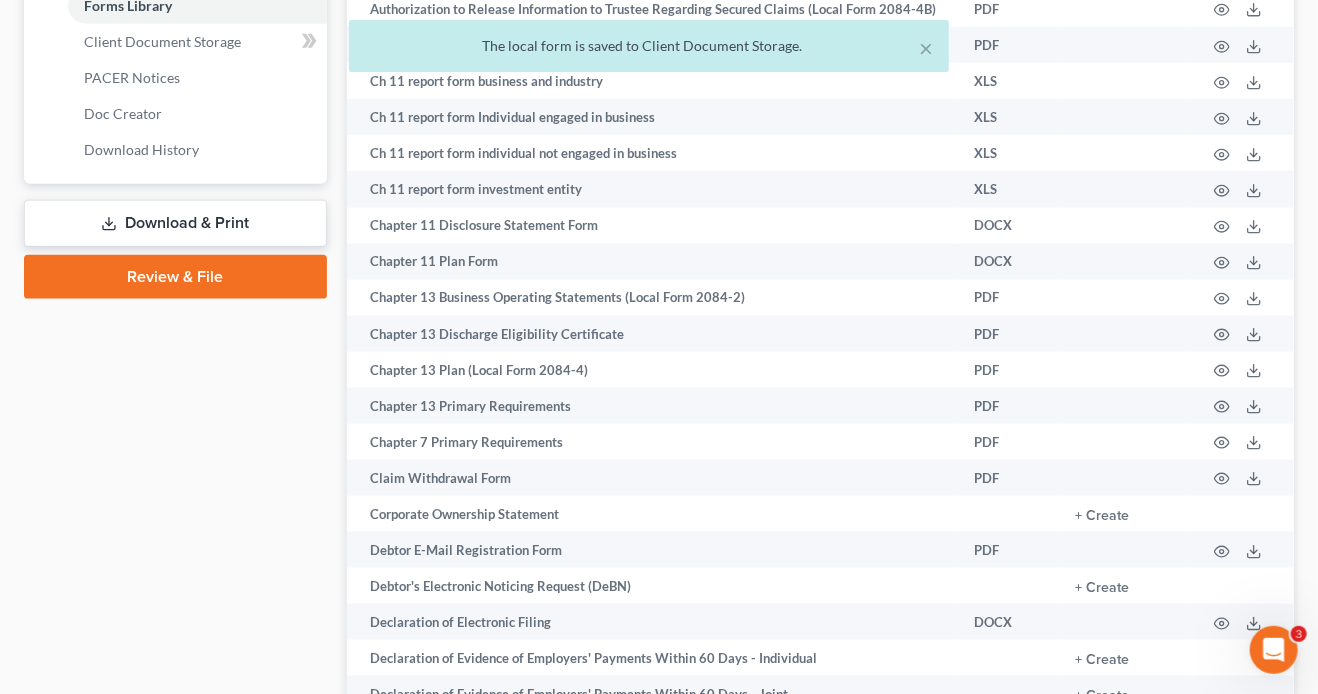 click on "Download & Print" at bounding box center [175, 223] 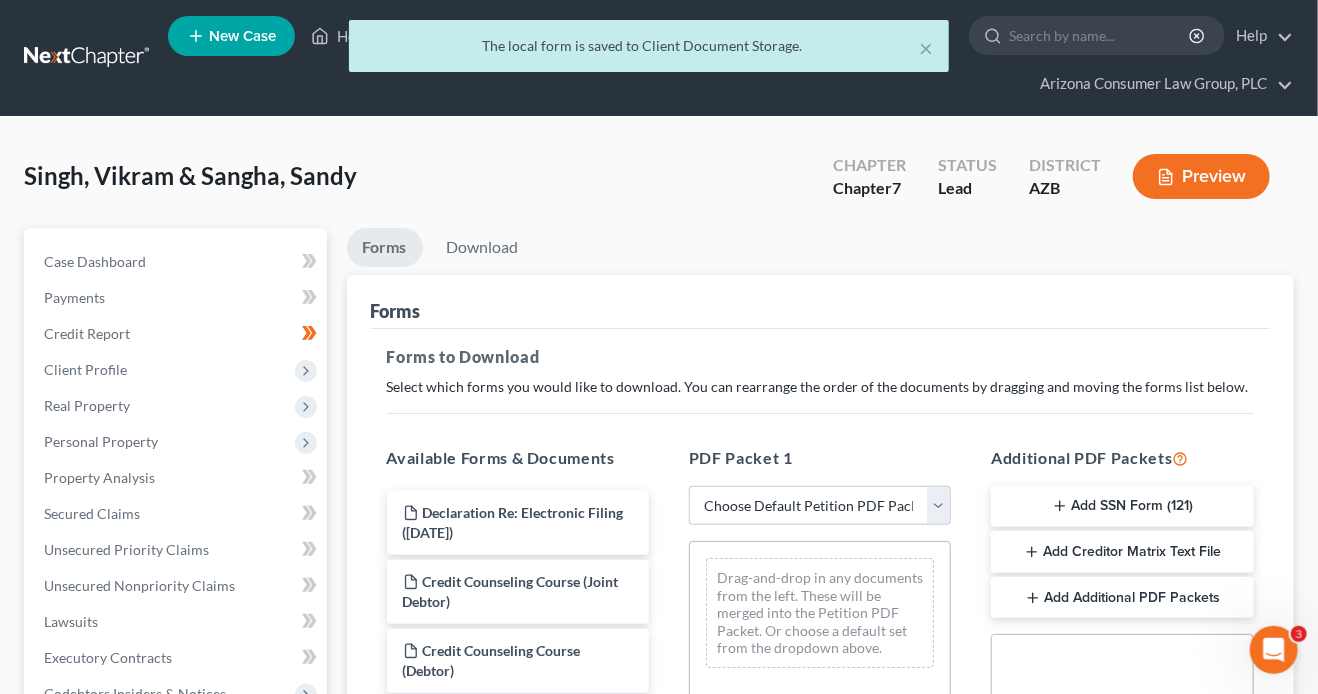 scroll, scrollTop: 0, scrollLeft: 0, axis: both 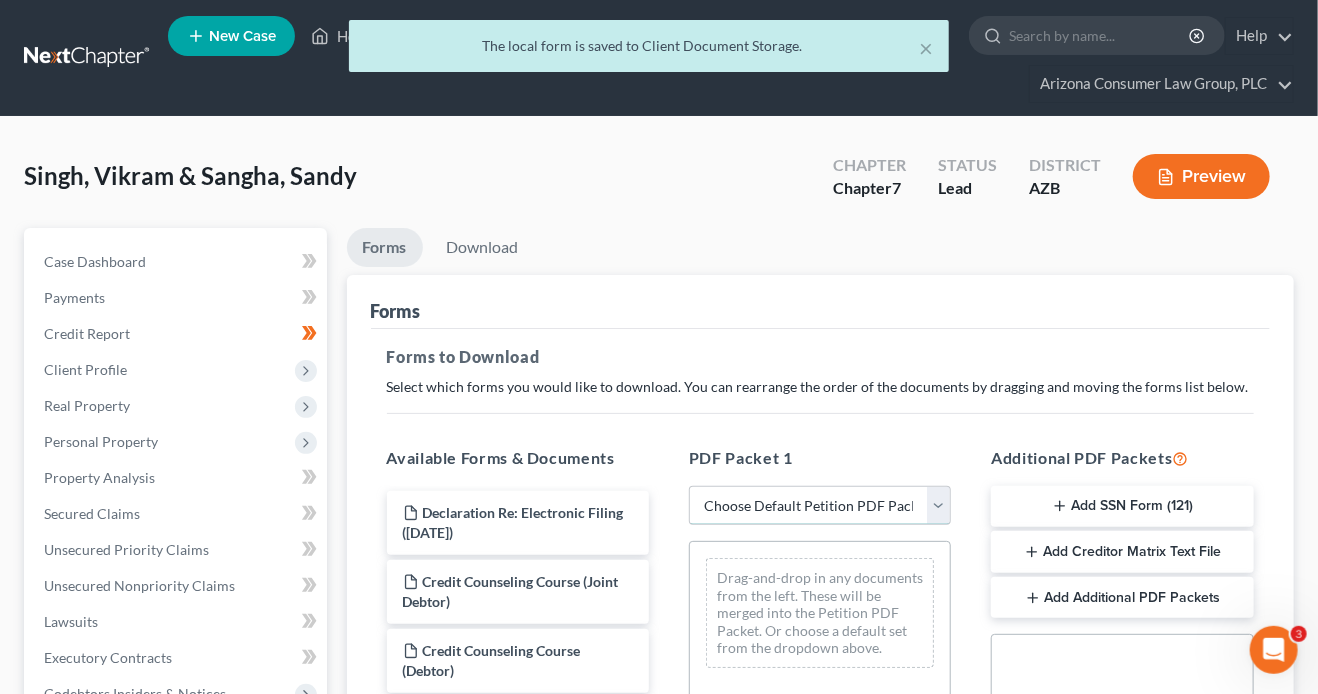 click on "Choose Default Petition PDF Packet Complete Bankruptcy Petition (all forms and schedules) Emergency Filing Forms (Petition and Creditor List Only) Amended Forms Signature Pages Only Emergency Completion Emergency Completion - Business Debts Emergency Completion Emergency Completion with Disclosure Emergency Filing with Declaration" at bounding box center (820, 506) 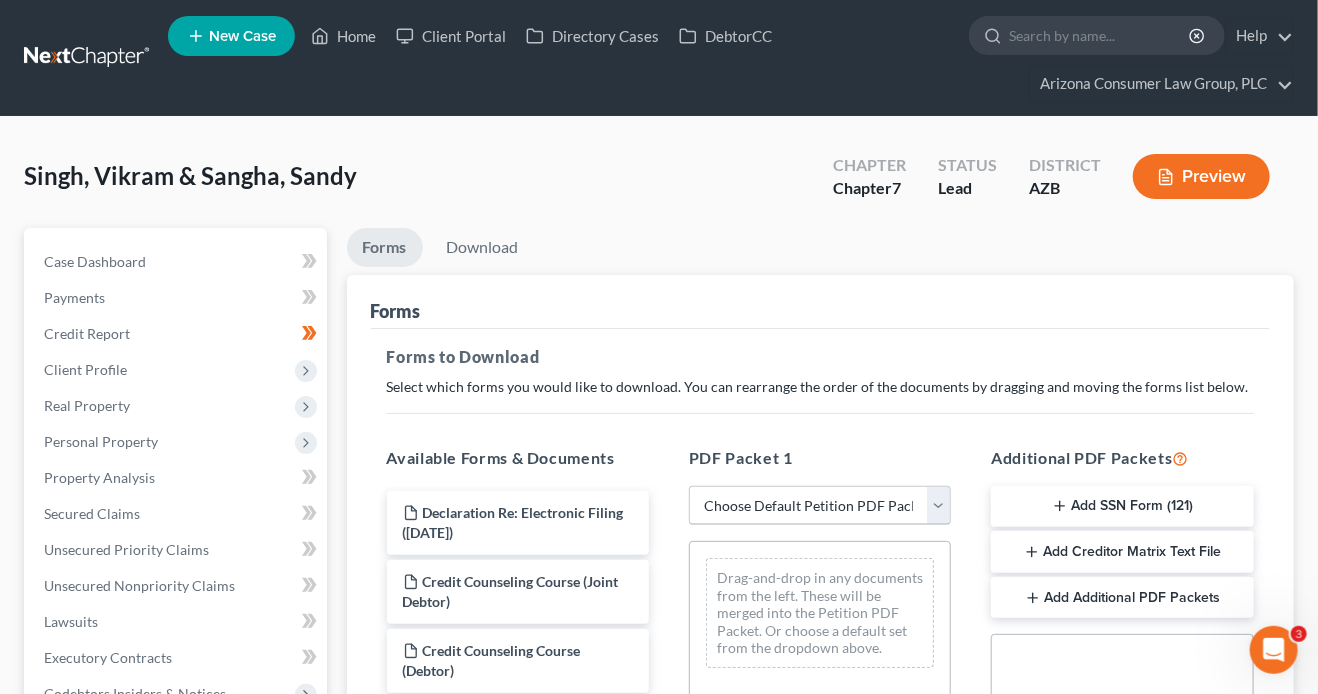 select on "1" 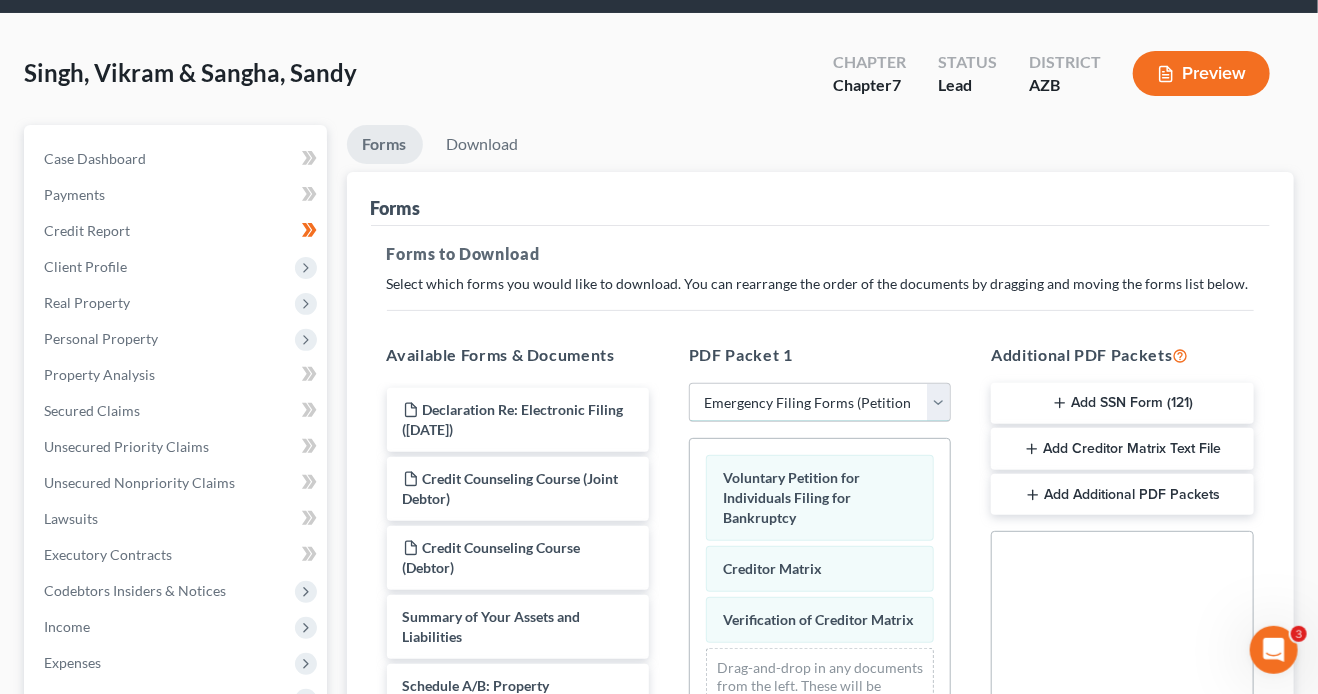 scroll, scrollTop: 181, scrollLeft: 0, axis: vertical 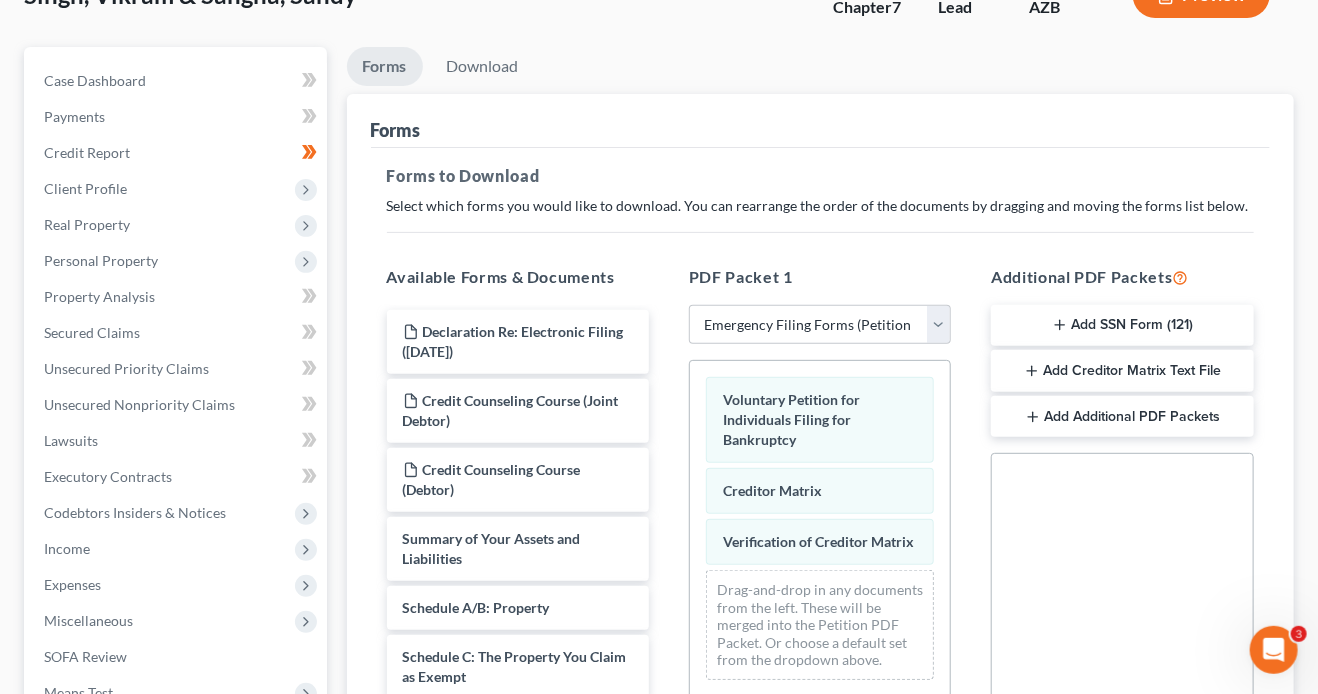 click on "Add Additional PDF Packets" at bounding box center [1122, 417] 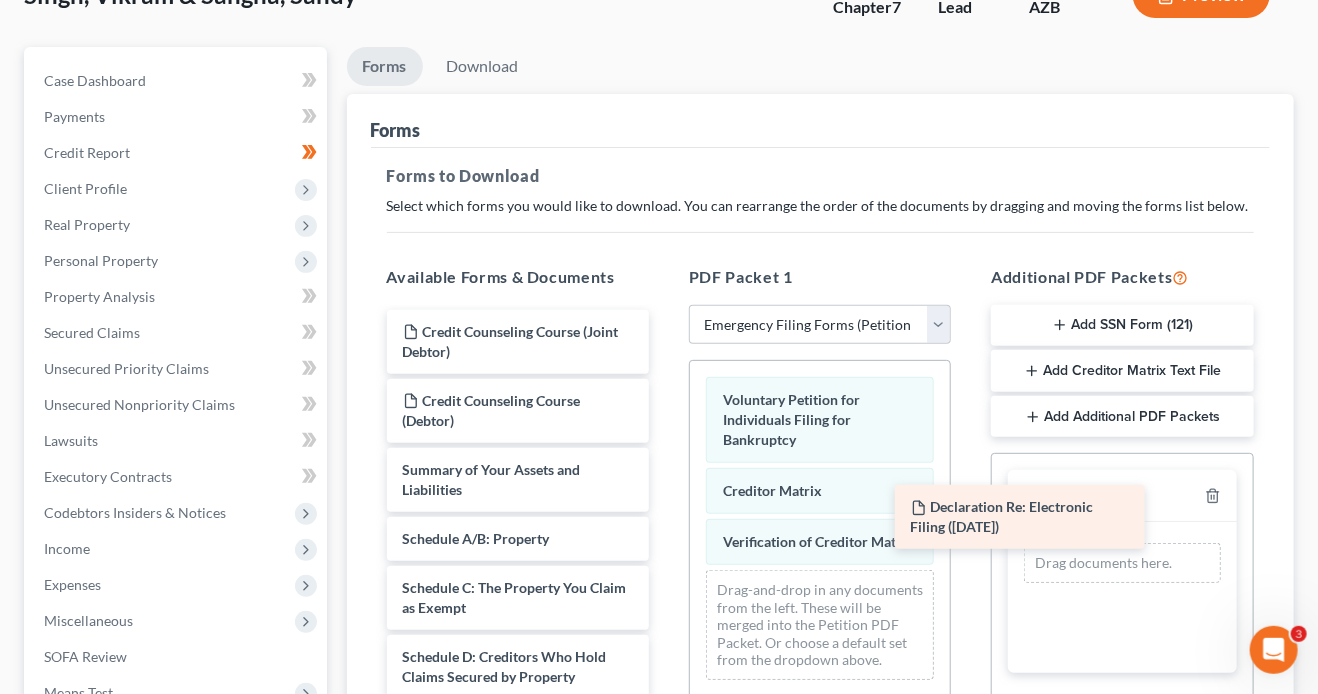 drag, startPoint x: 578, startPoint y: 322, endPoint x: 1136, endPoint y: 512, distance: 589.46075 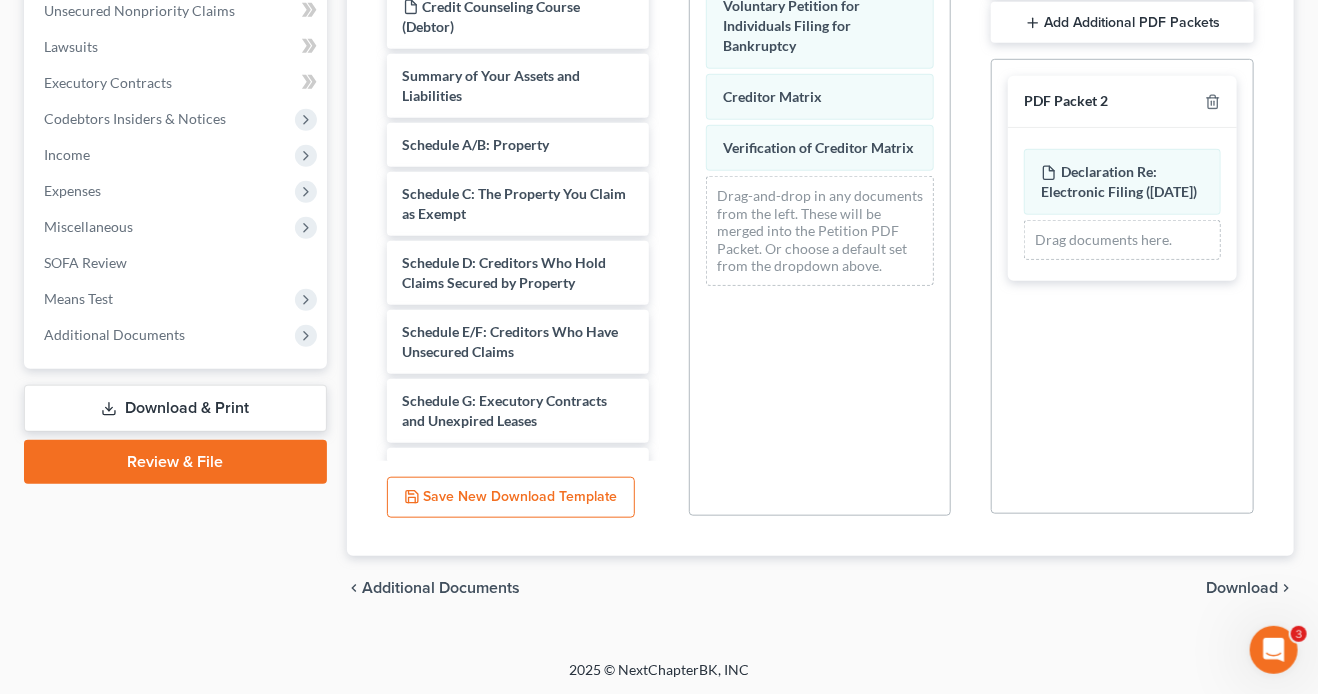 click on "Download" at bounding box center (1242, 588) 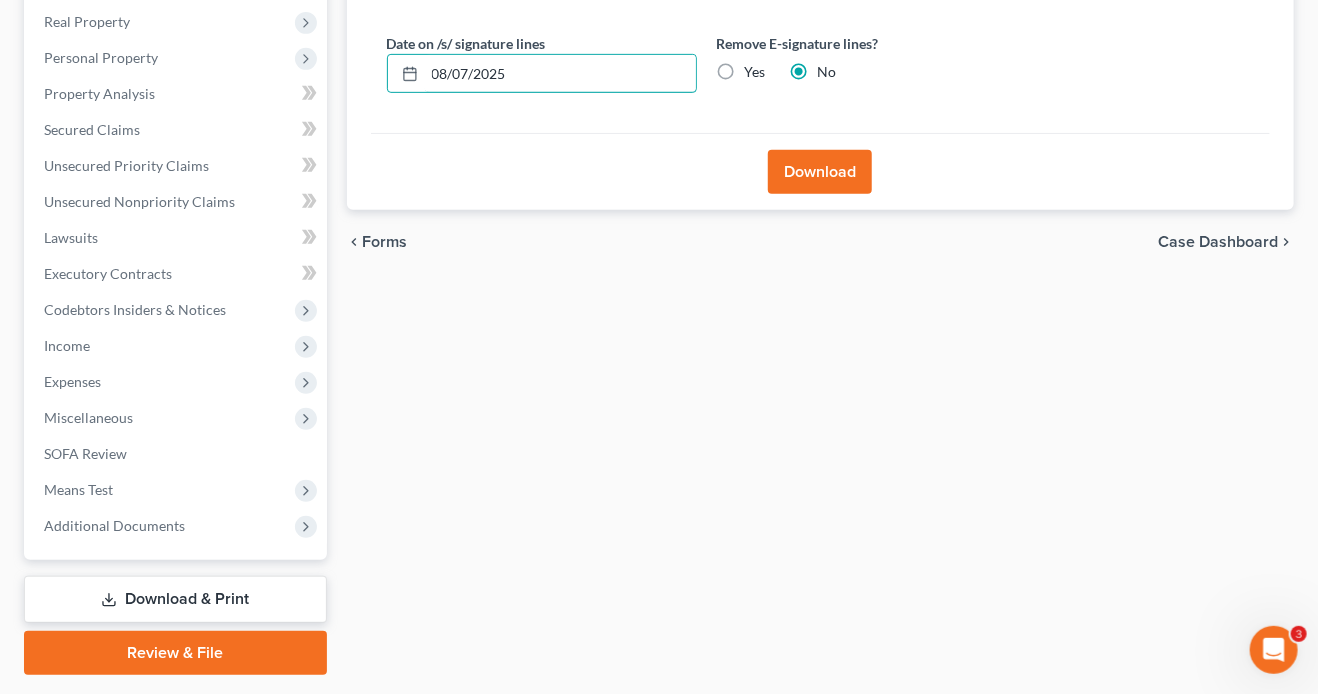 drag, startPoint x: 411, startPoint y: 7, endPoint x: 393, endPoint y: 5, distance: 18.110771 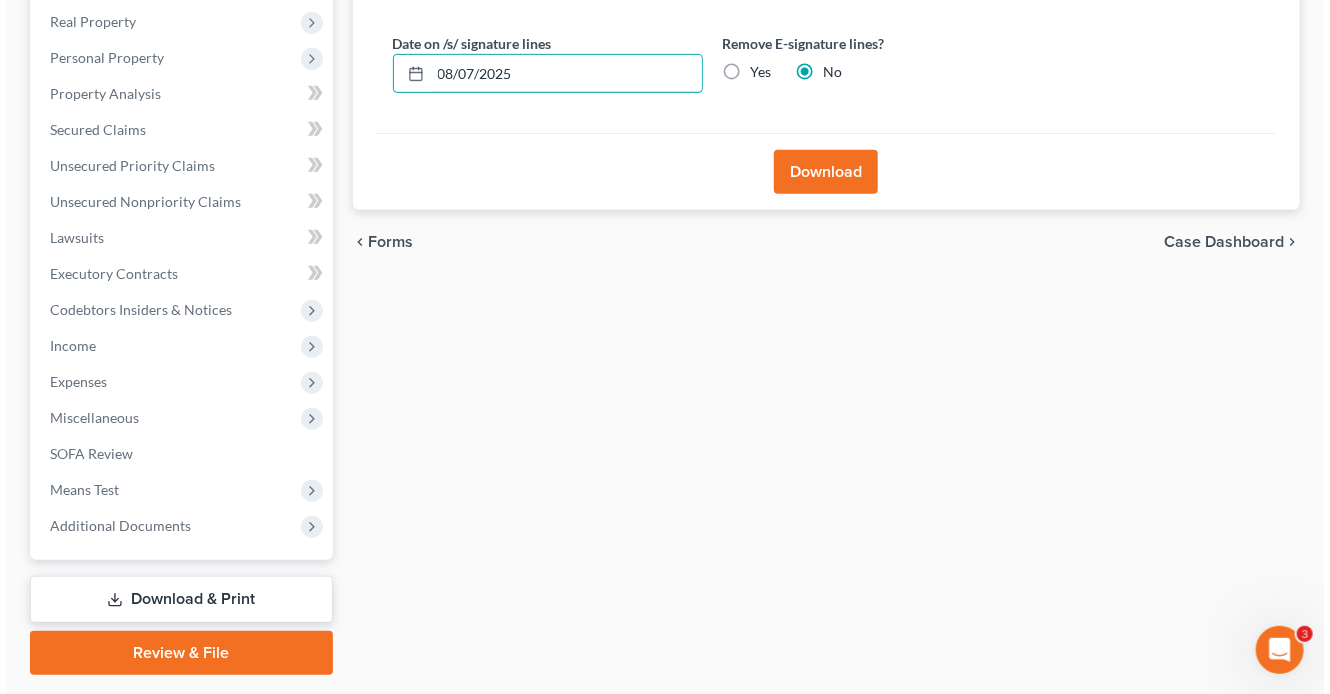 scroll, scrollTop: 332, scrollLeft: 0, axis: vertical 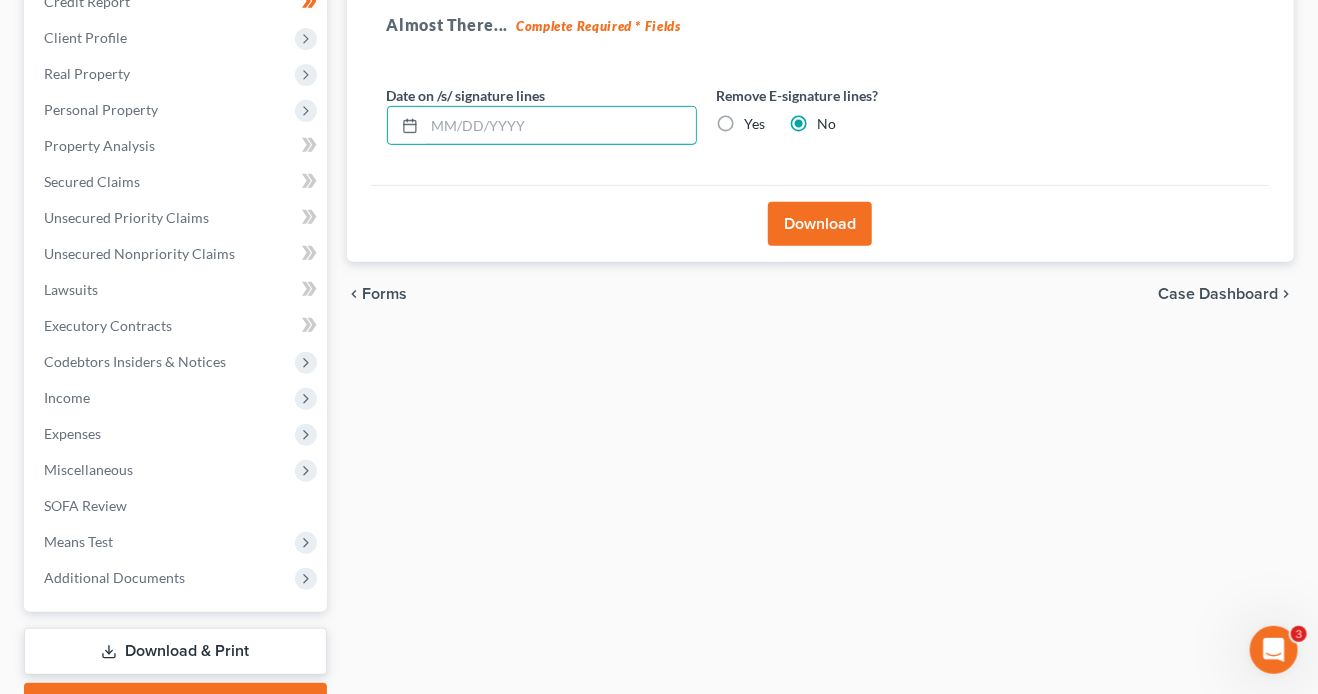 type 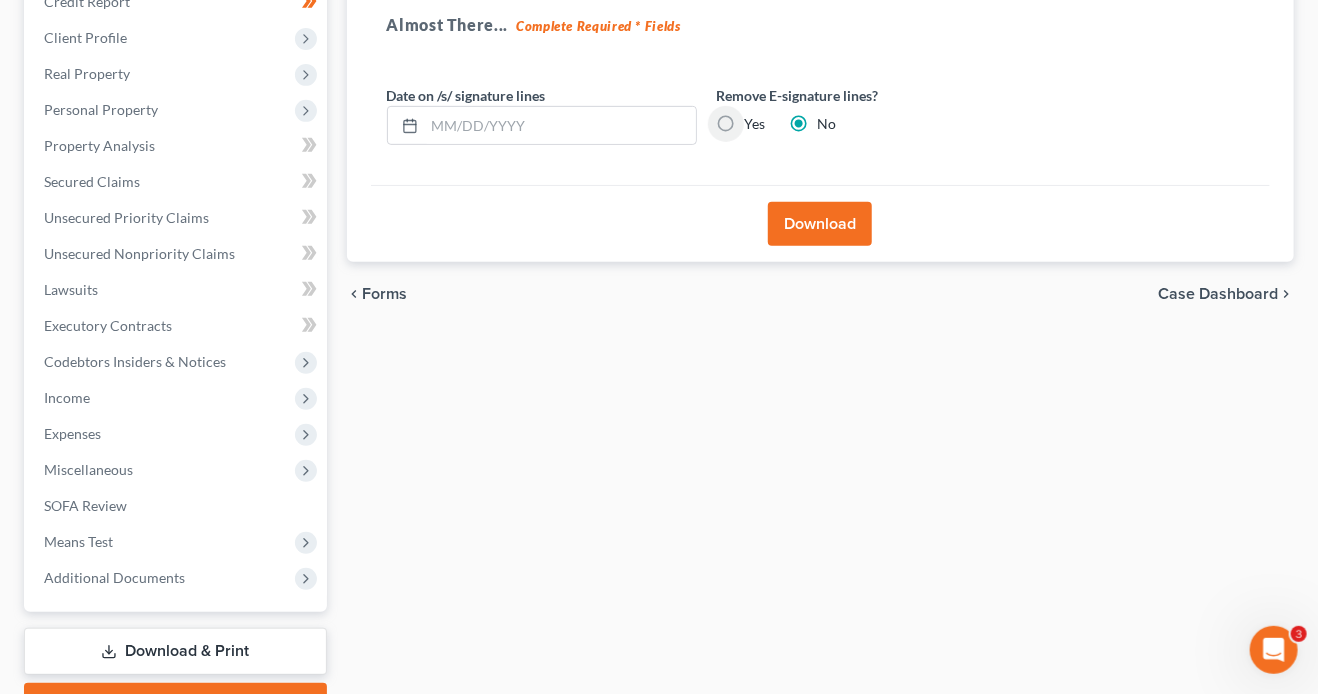 click on "Yes" at bounding box center [759, 120] 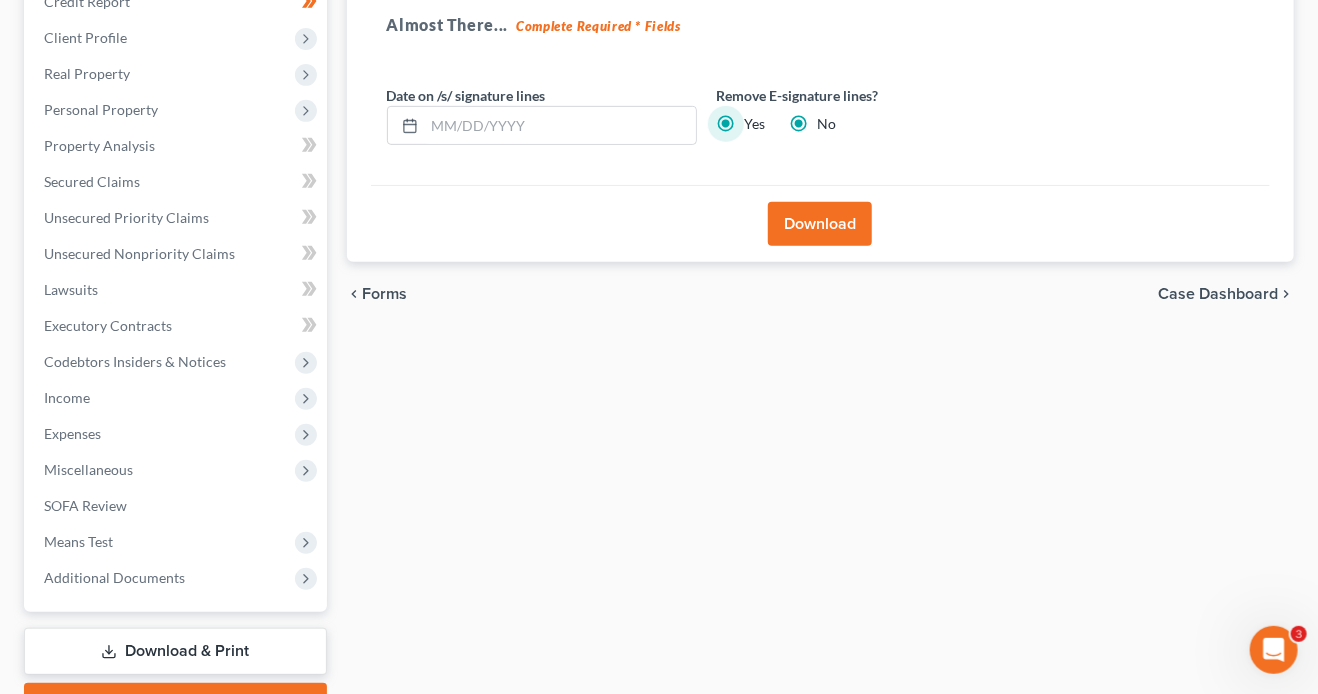 radio on "false" 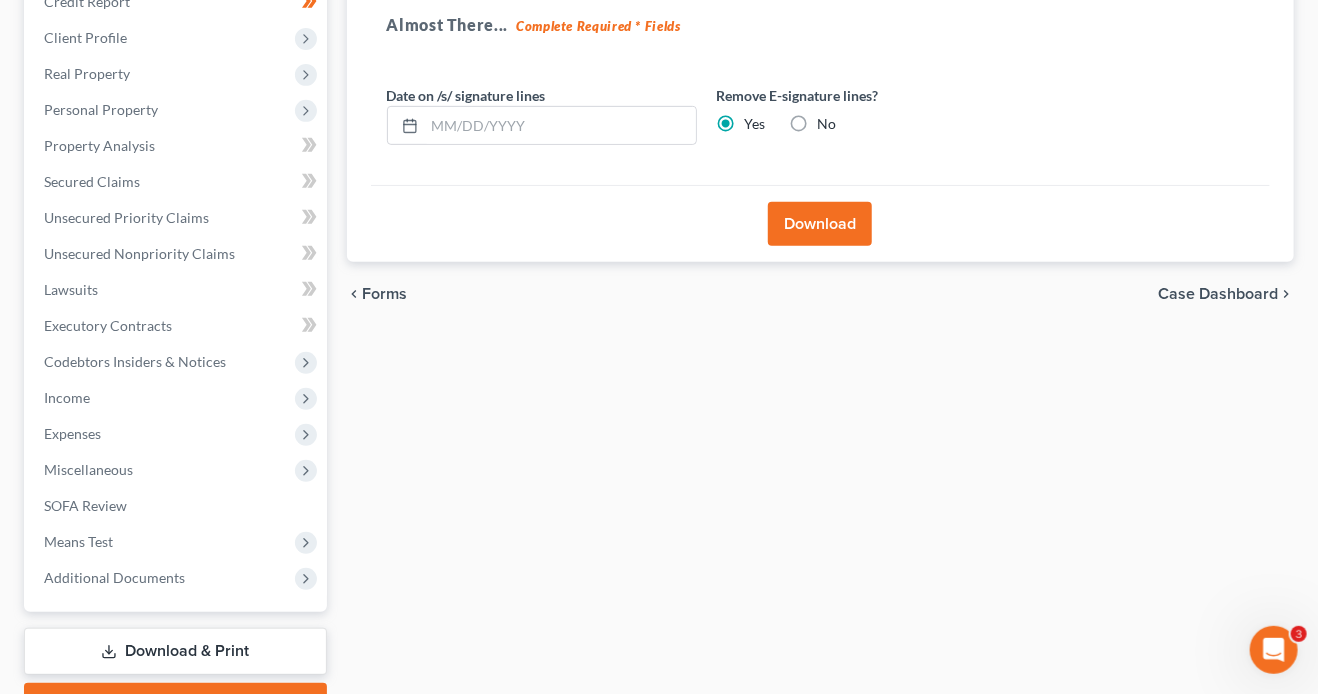 click on "Download" at bounding box center [820, 224] 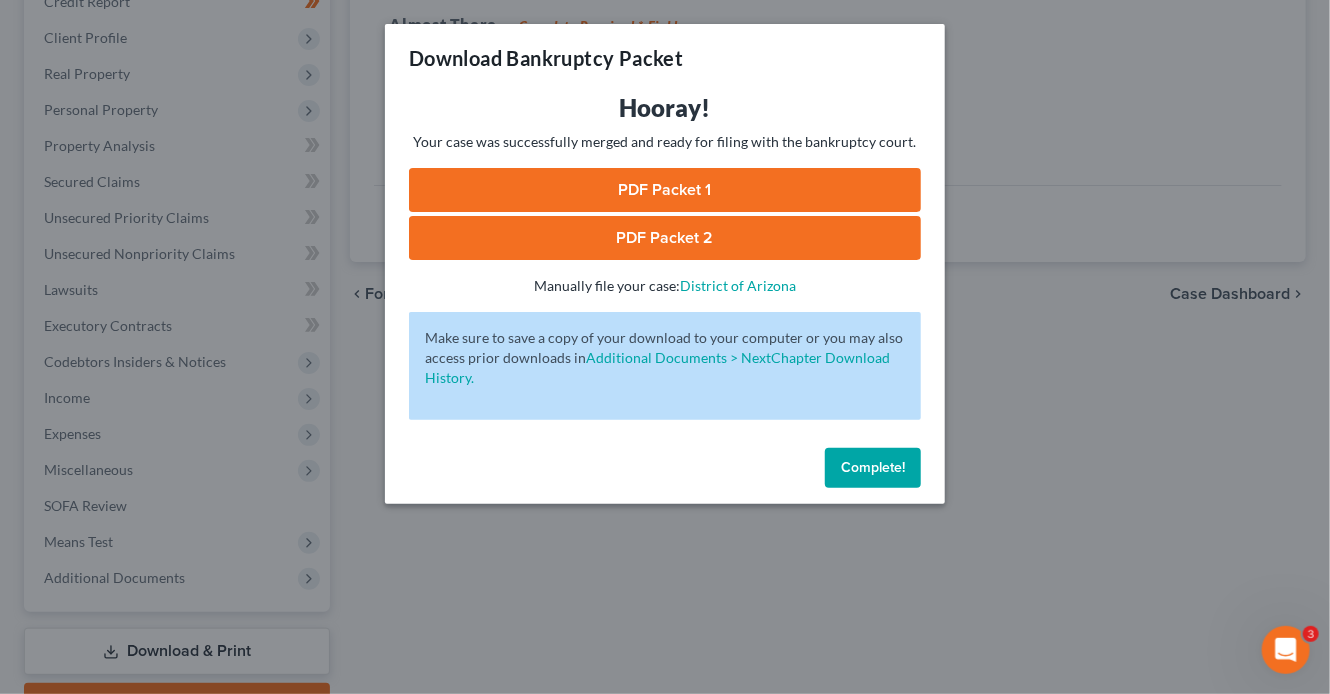 click on "PDF Packet 1" at bounding box center [665, 190] 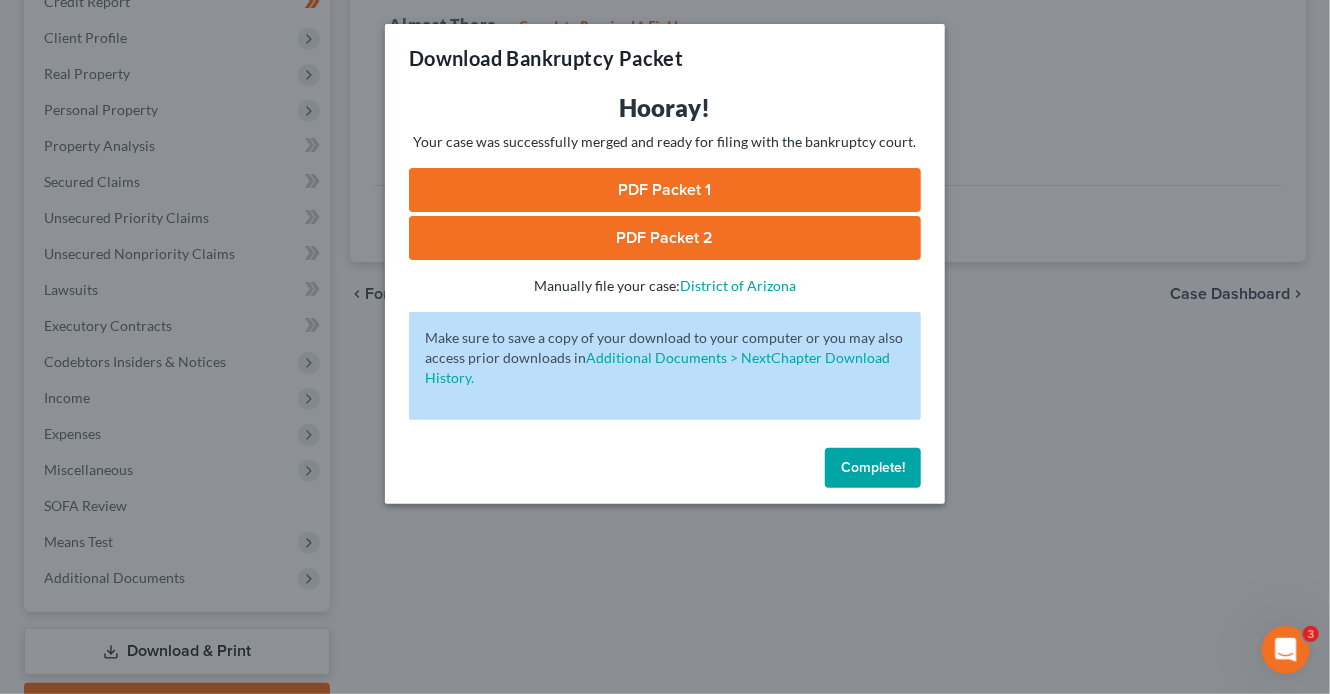 click on "PDF Packet 2" at bounding box center [665, 238] 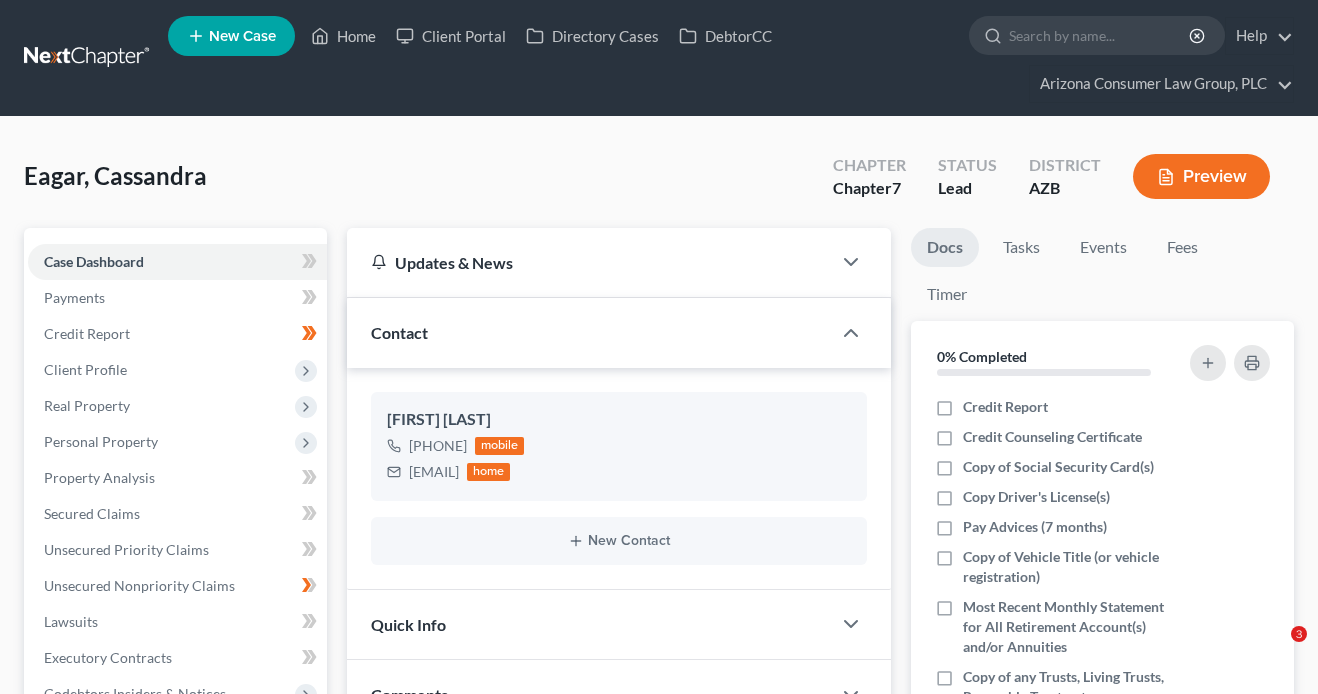 scroll, scrollTop: 0, scrollLeft: 0, axis: both 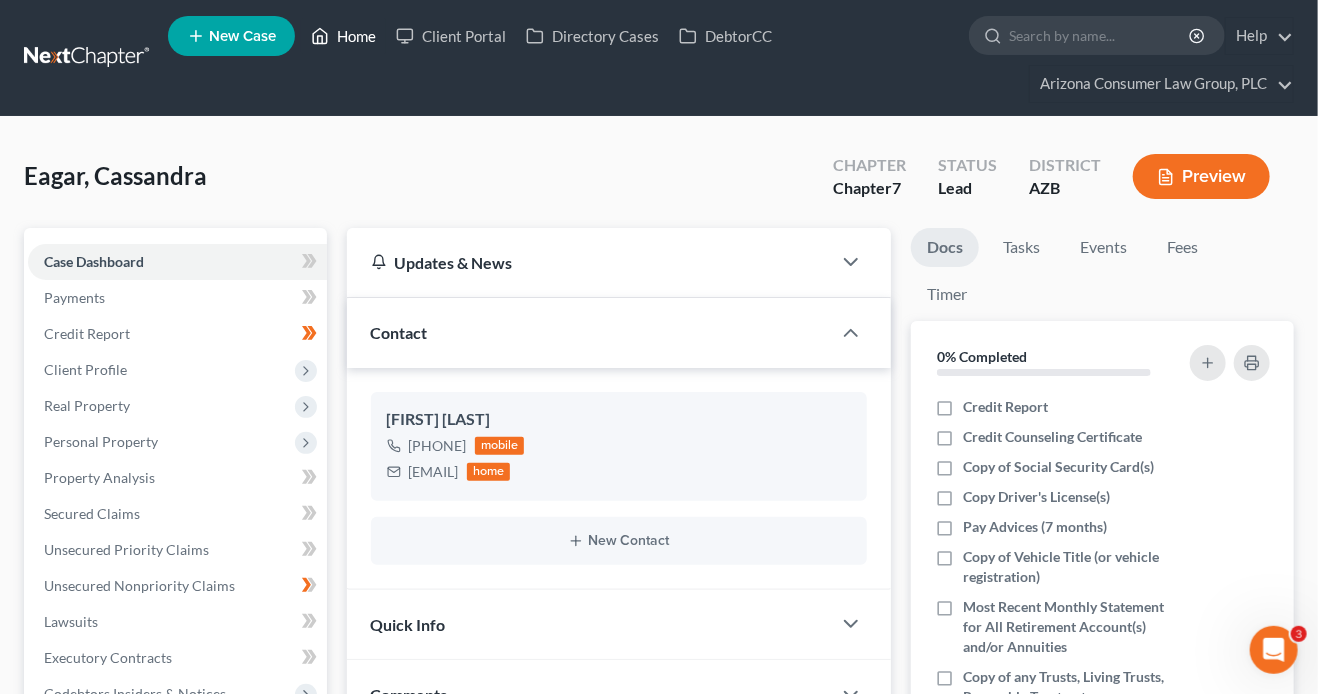 click on "Home" at bounding box center [343, 36] 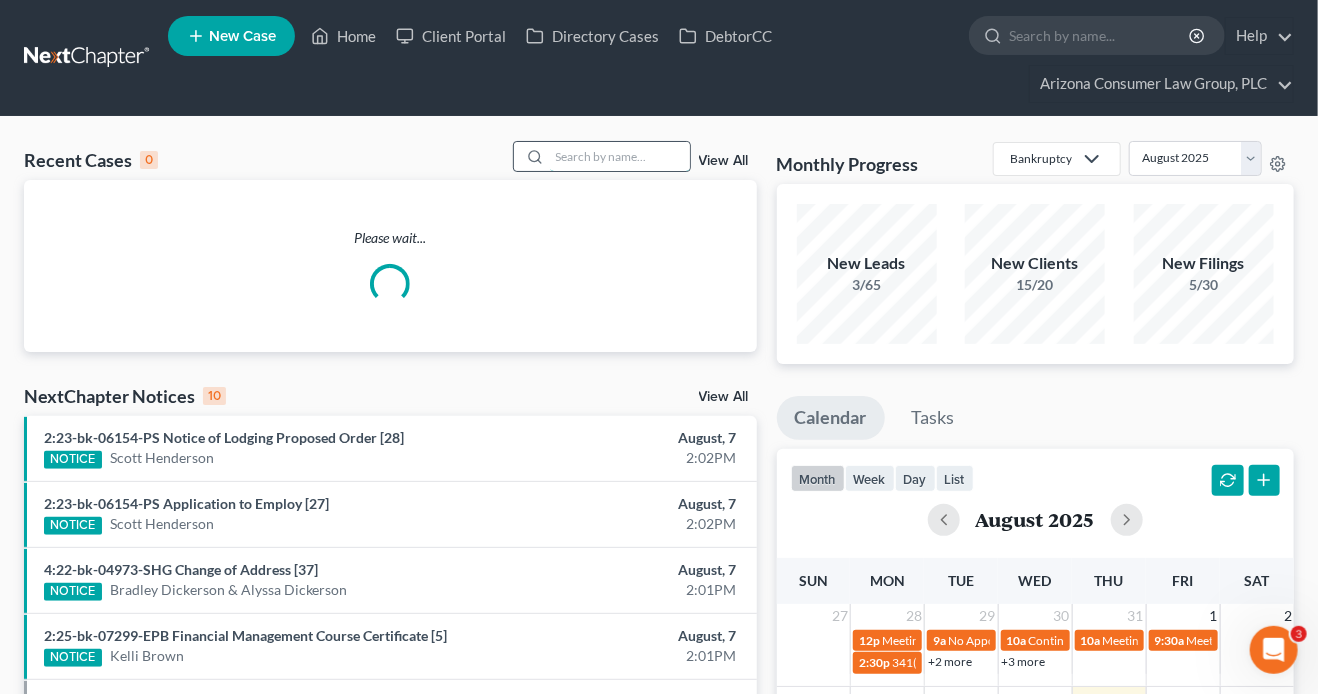 click at bounding box center (620, 156) 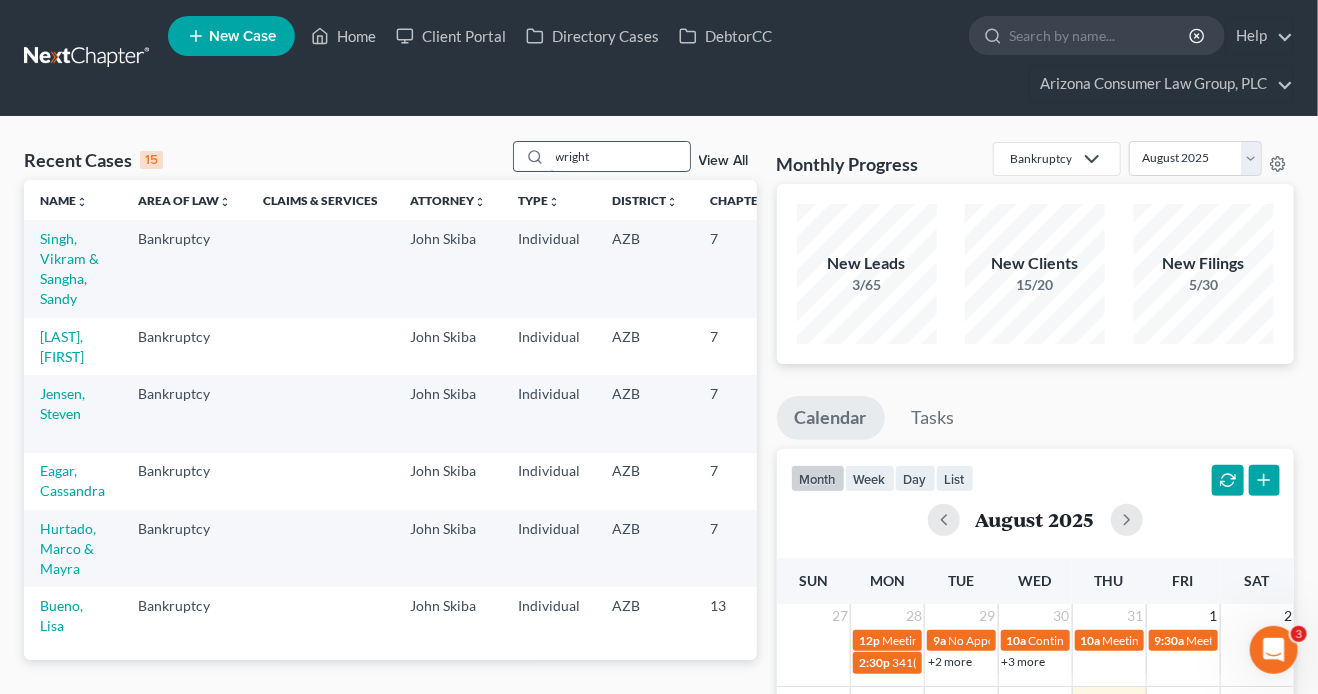 type on "wright" 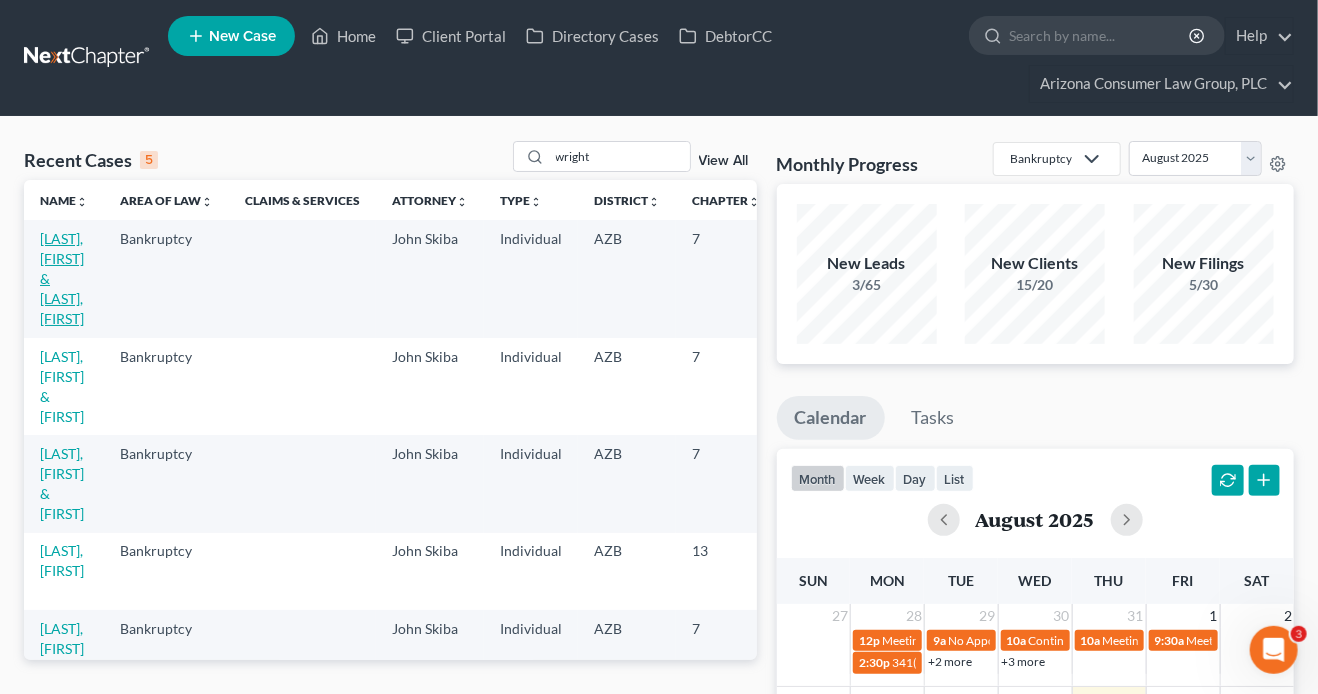 click on "[LAST], [FIRST] & [LAST], [FIRST]" at bounding box center [62, 278] 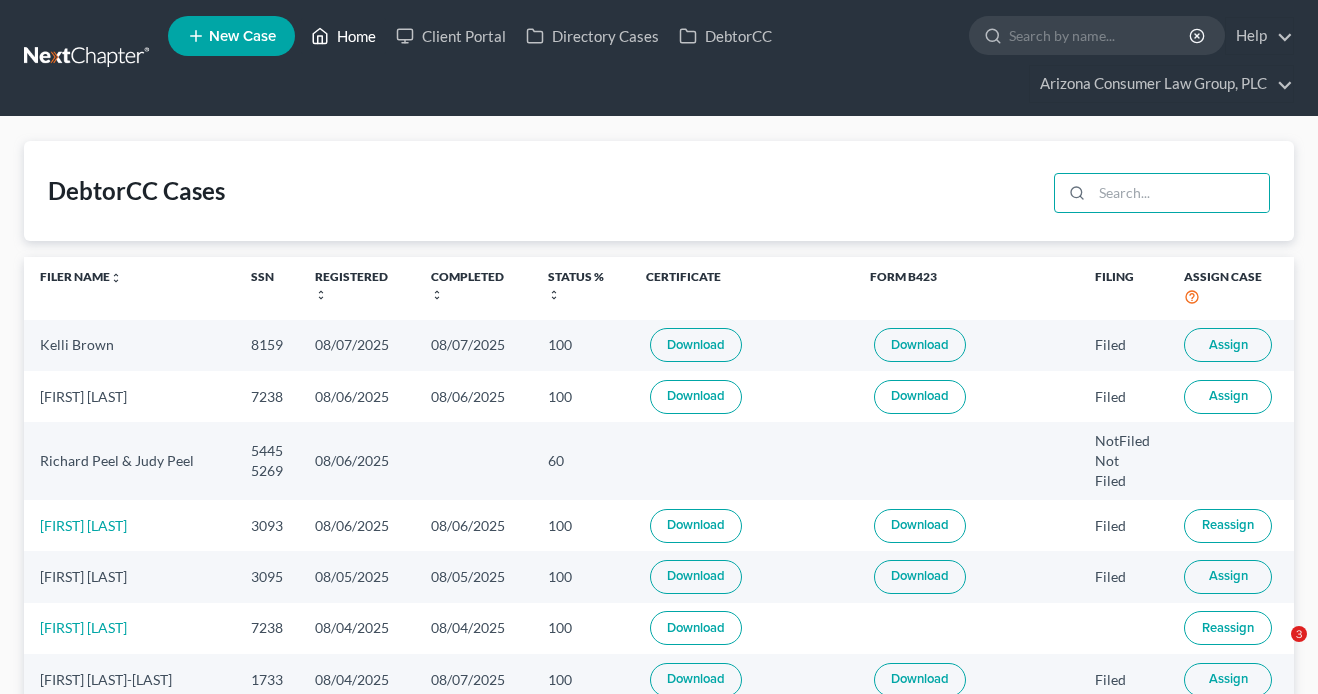 scroll, scrollTop: 0, scrollLeft: 0, axis: both 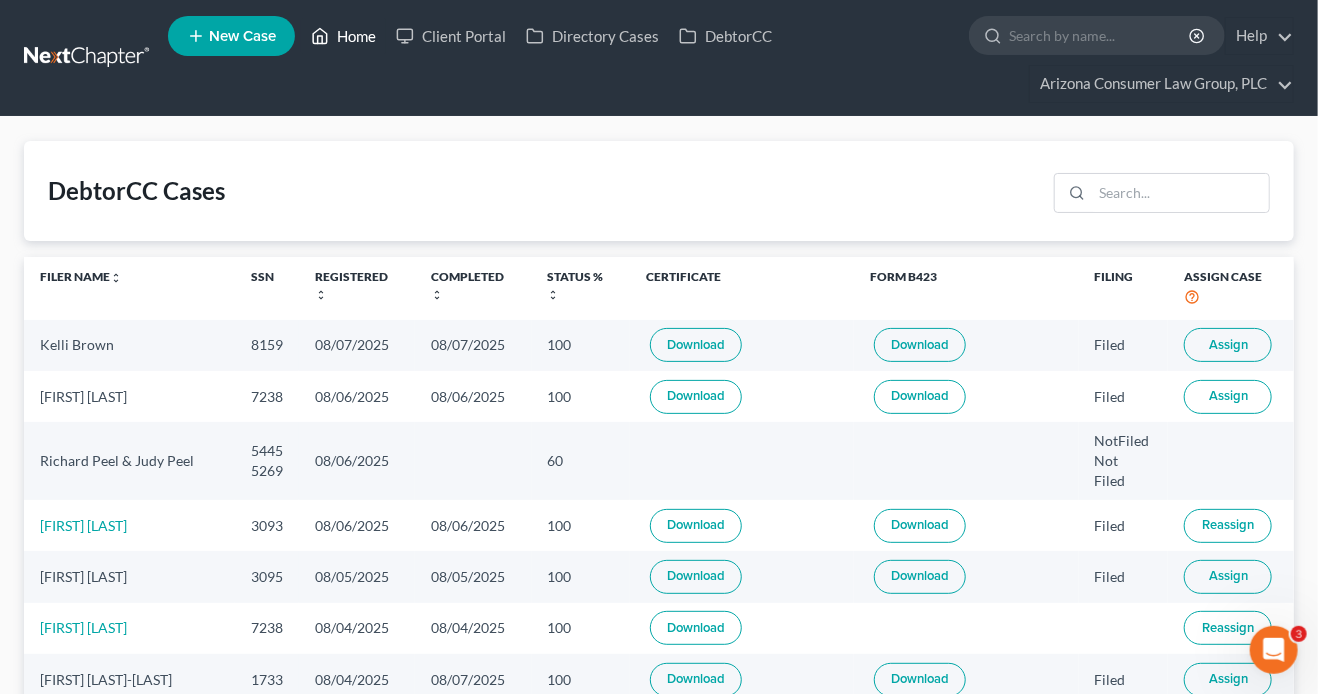 click on "Home" at bounding box center [343, 36] 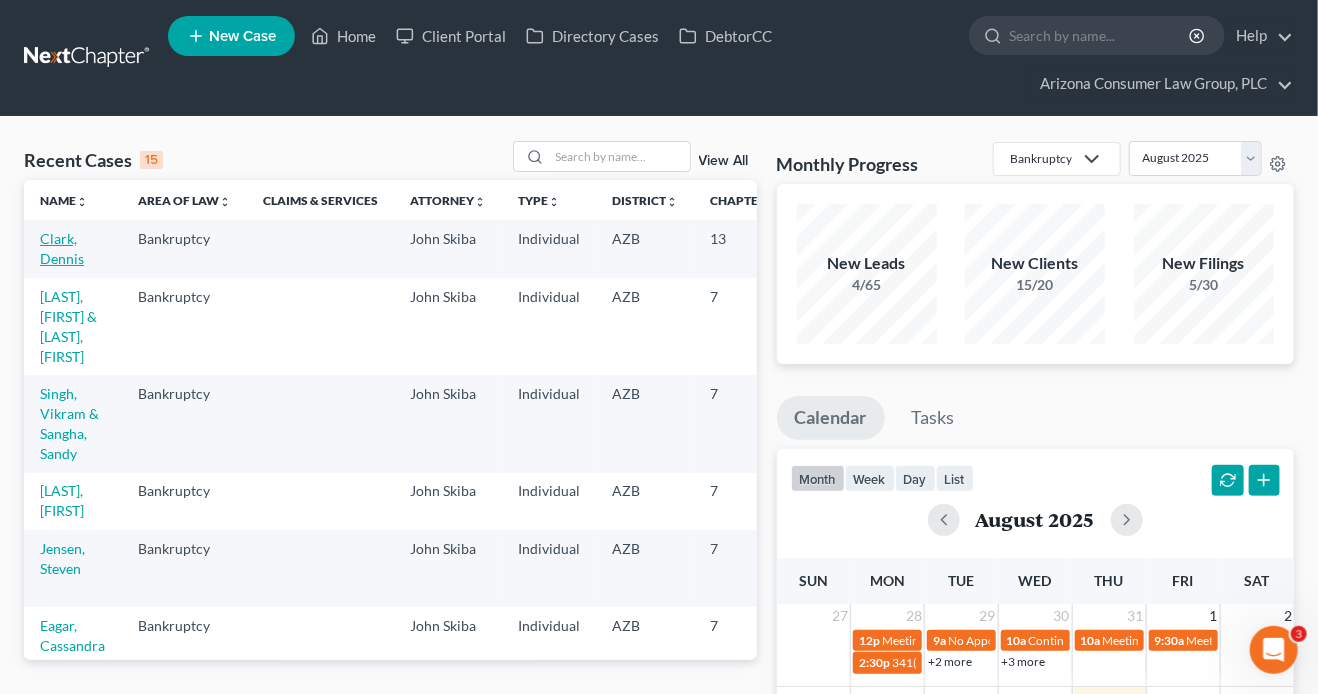 click on "Clark, Dennis" at bounding box center [62, 248] 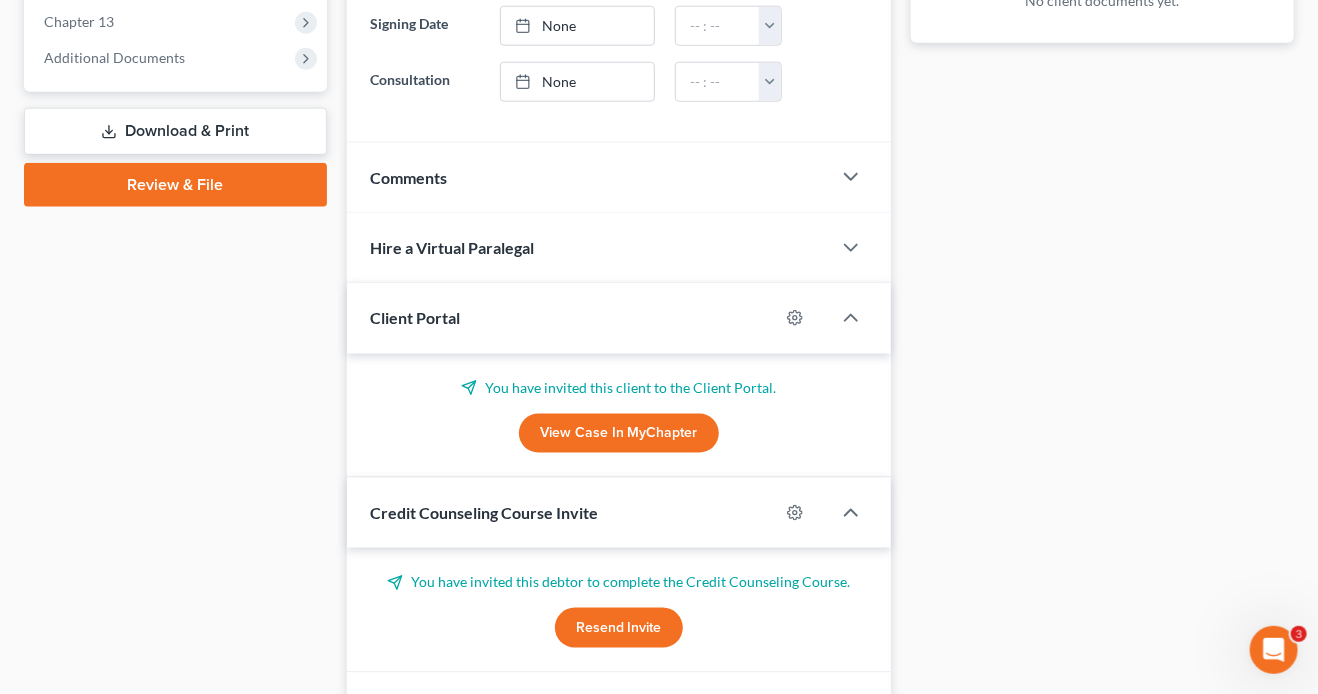 scroll, scrollTop: 894, scrollLeft: 0, axis: vertical 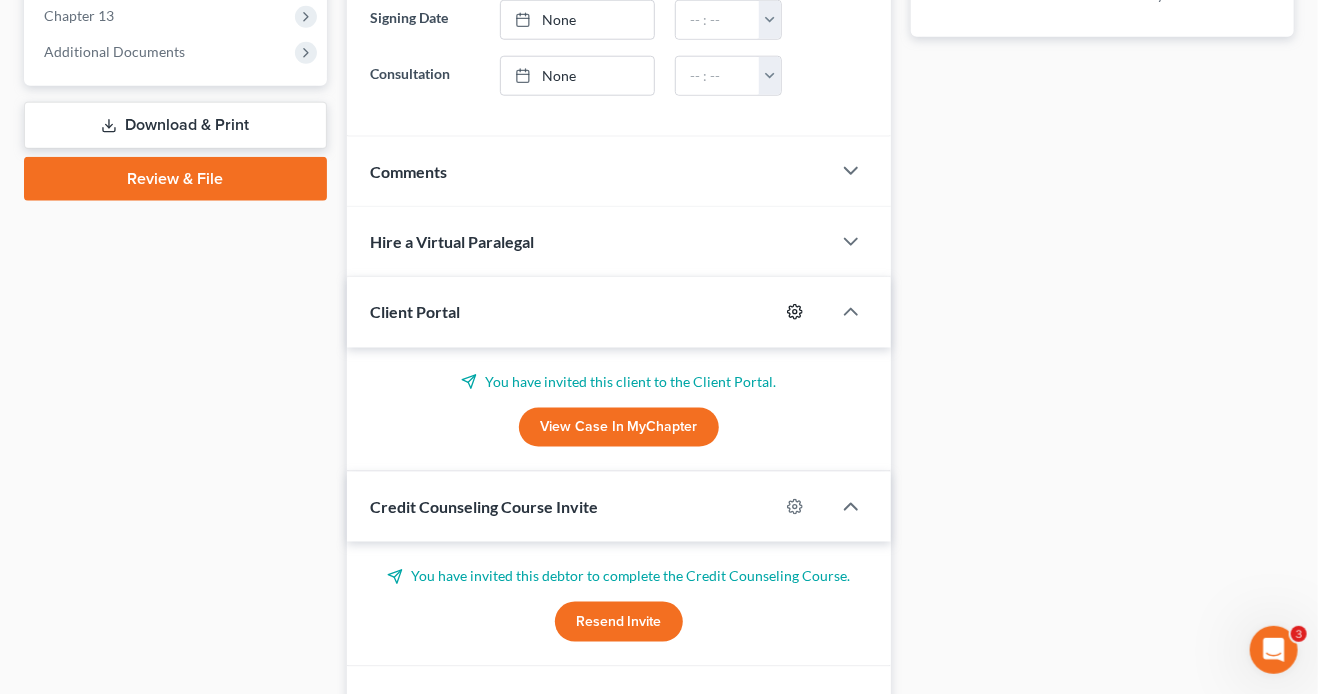 click 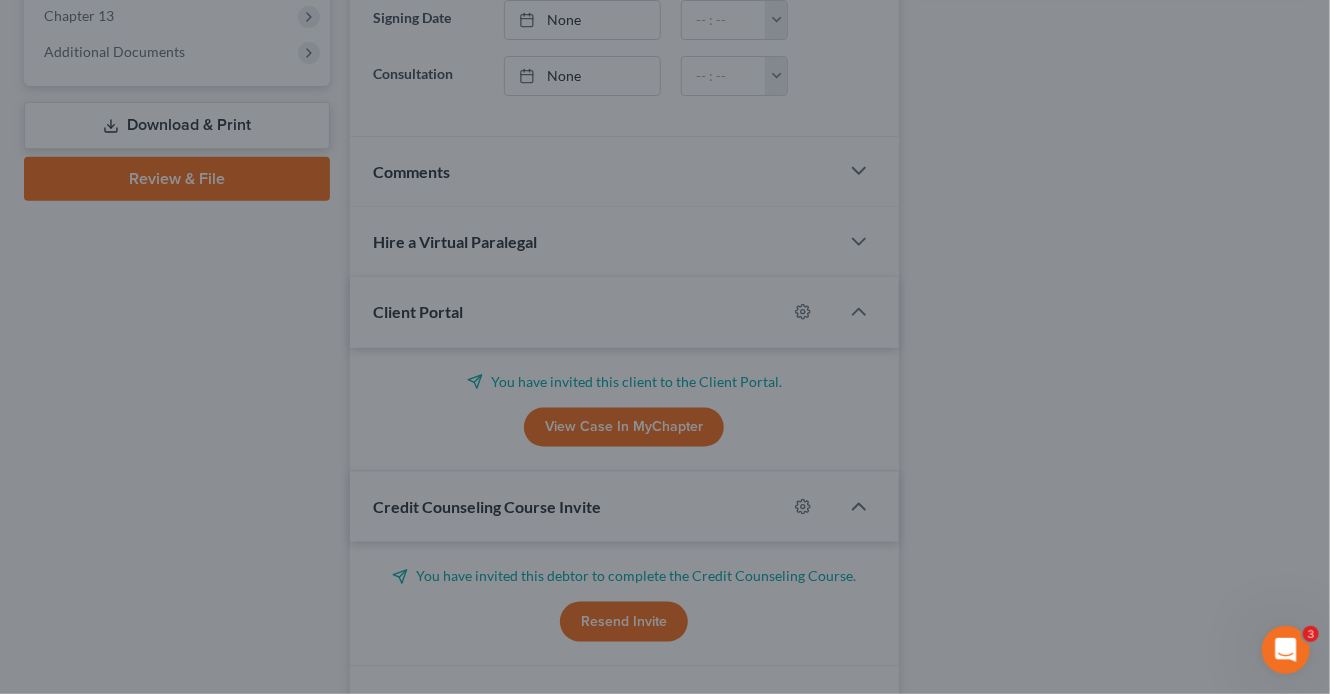 click on "MyChapter Settings for [FIRST], [LAST] If you would like to add custom instructions for the client, please update sections below. You can click here to see your current settings. Please select the user to receive email notifications for updates on this case: Select [EMAIL] [EMAIL] [EMAIL] [EMAIL] [EMAIL] [EMAIL] [EMAIL] [EMAIL]
Click each section below to add custom instructions for the client. Addresses Custom Instructions Please list all addresses you have had within the last 3 years. Dependents Custom Instructions Please list the dependent's relationship to you and their age, but do not include their name(s). Real Property Custom Instructions Please list all property including any home(s), rental property(ies), burial plot(s), etc. directions_car Vehicles Custom Instructions Please list all vehicles including, but not limited to, autmobiles, ATVs, trailers, motorcycles, etc." at bounding box center [665, 347] 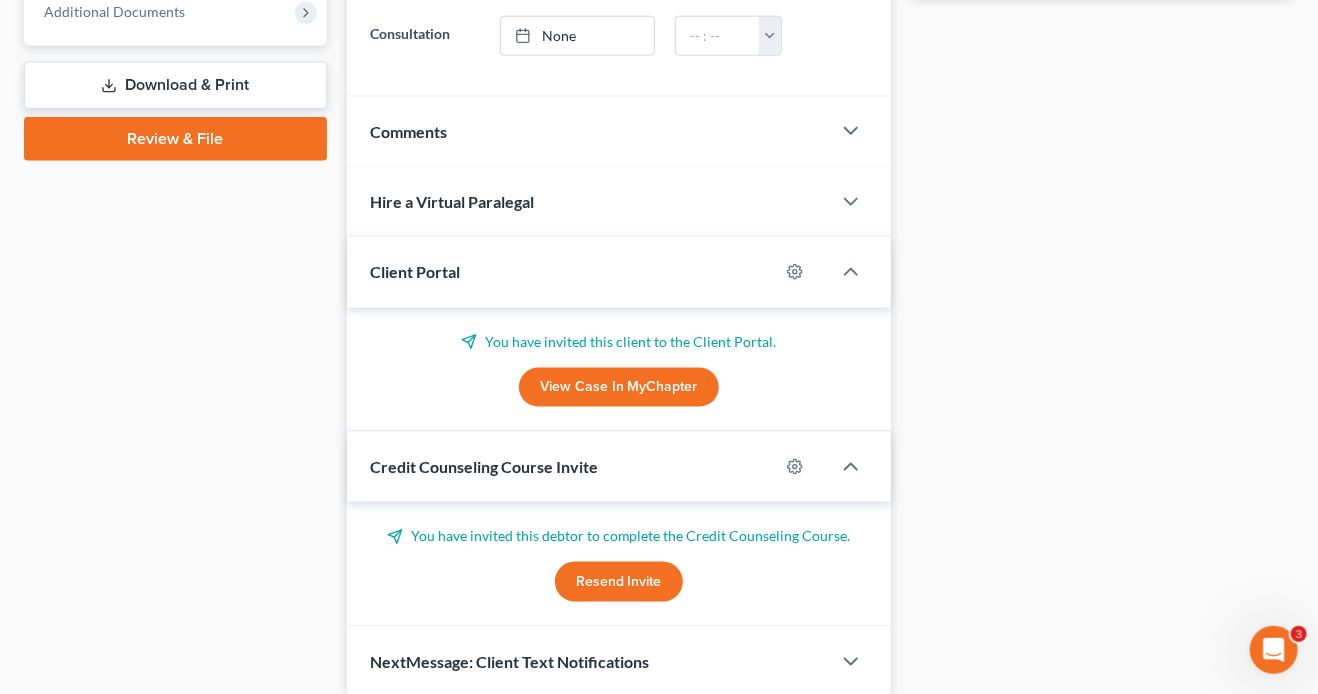 scroll, scrollTop: 1008, scrollLeft: 0, axis: vertical 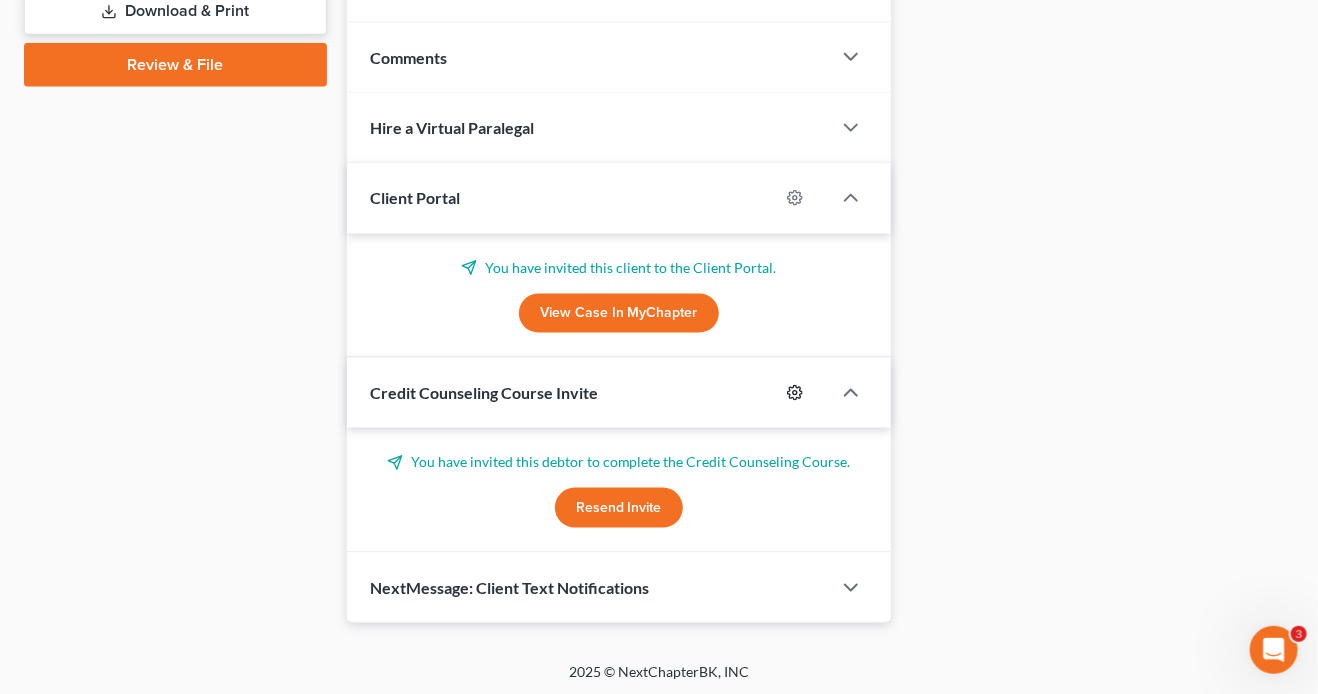 click 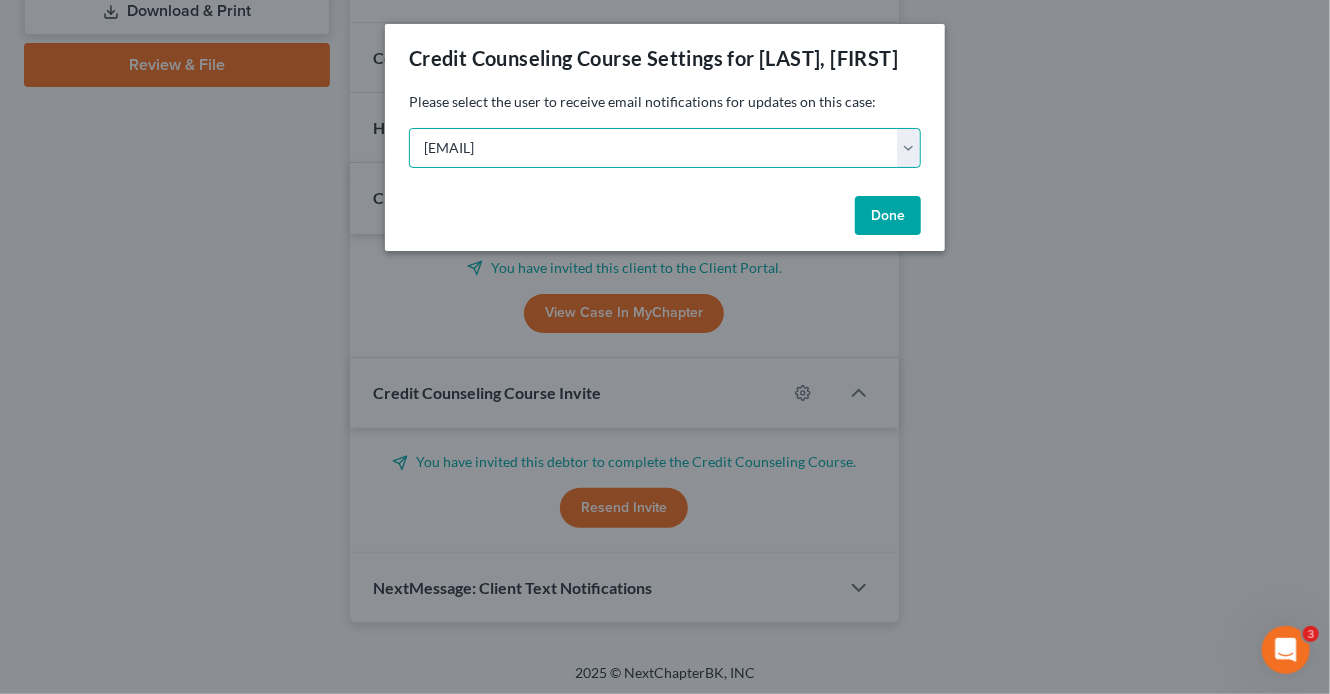 click on "Select [EMAIL] [EMAIL] [EMAIL] [EMAIL] [EMAIL] [EMAIL] [EMAIL]" at bounding box center (665, 148) 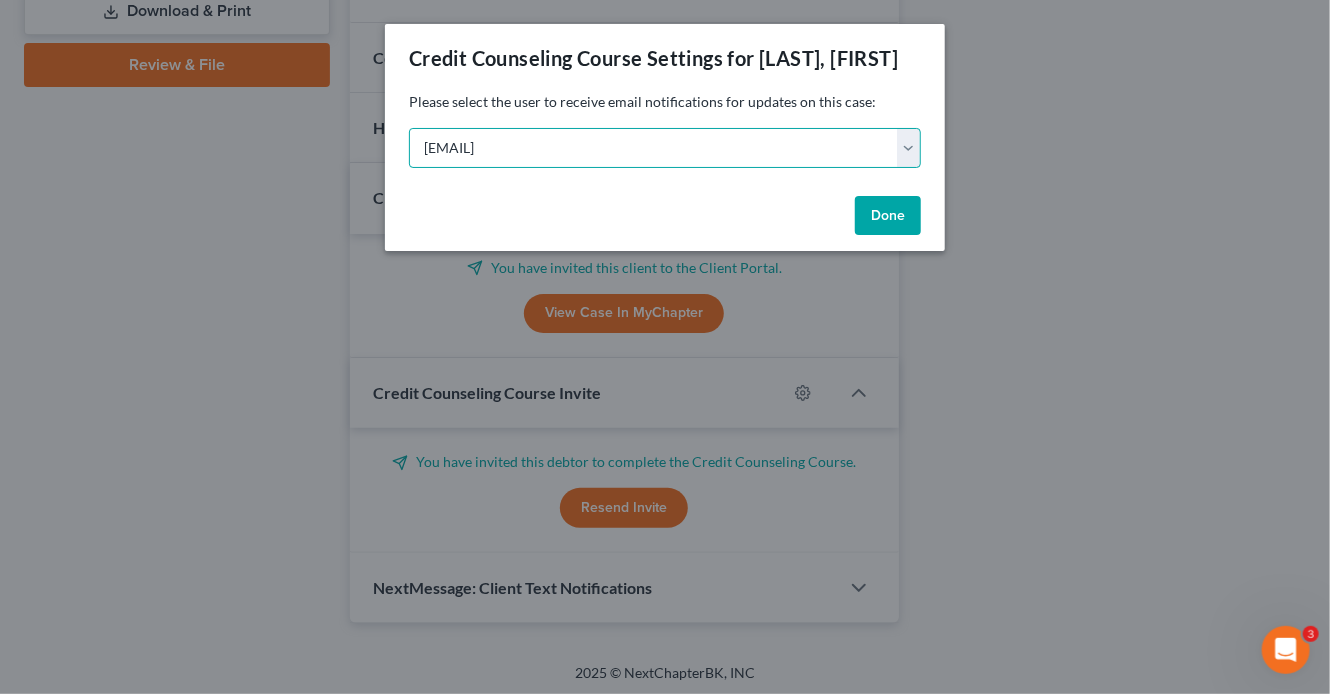 select on "3" 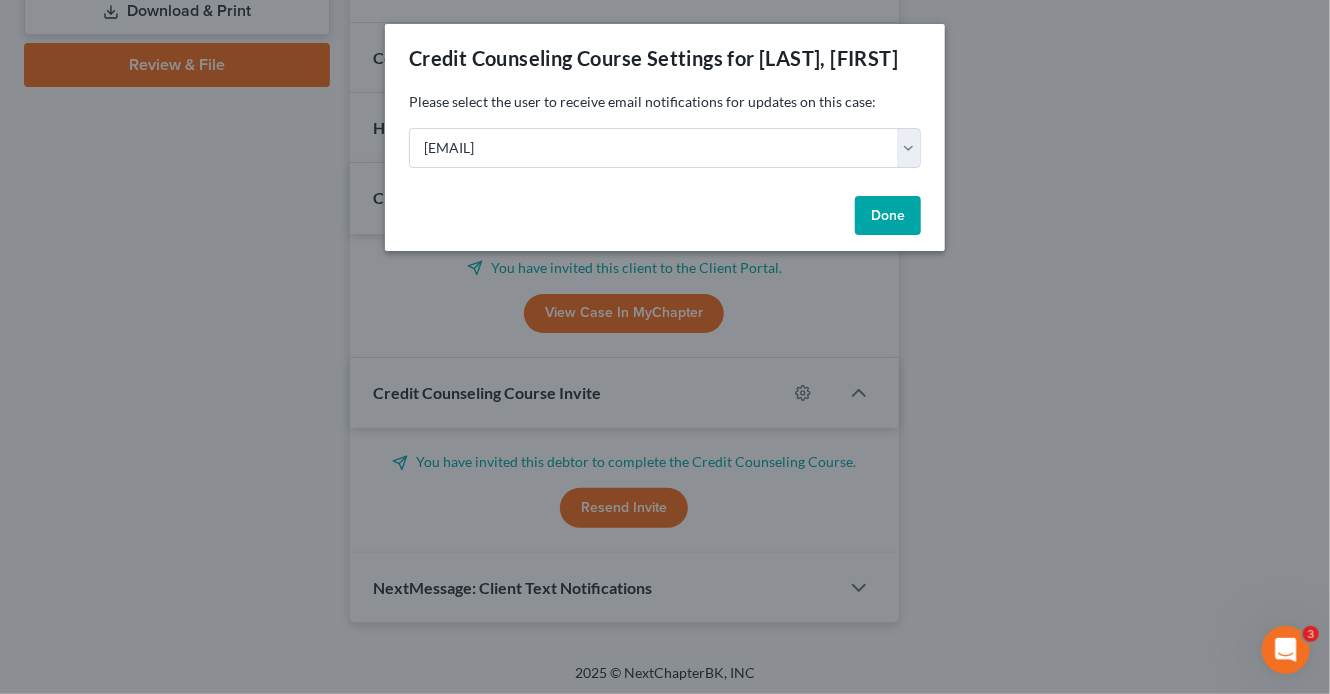 click on "Done" at bounding box center (888, 216) 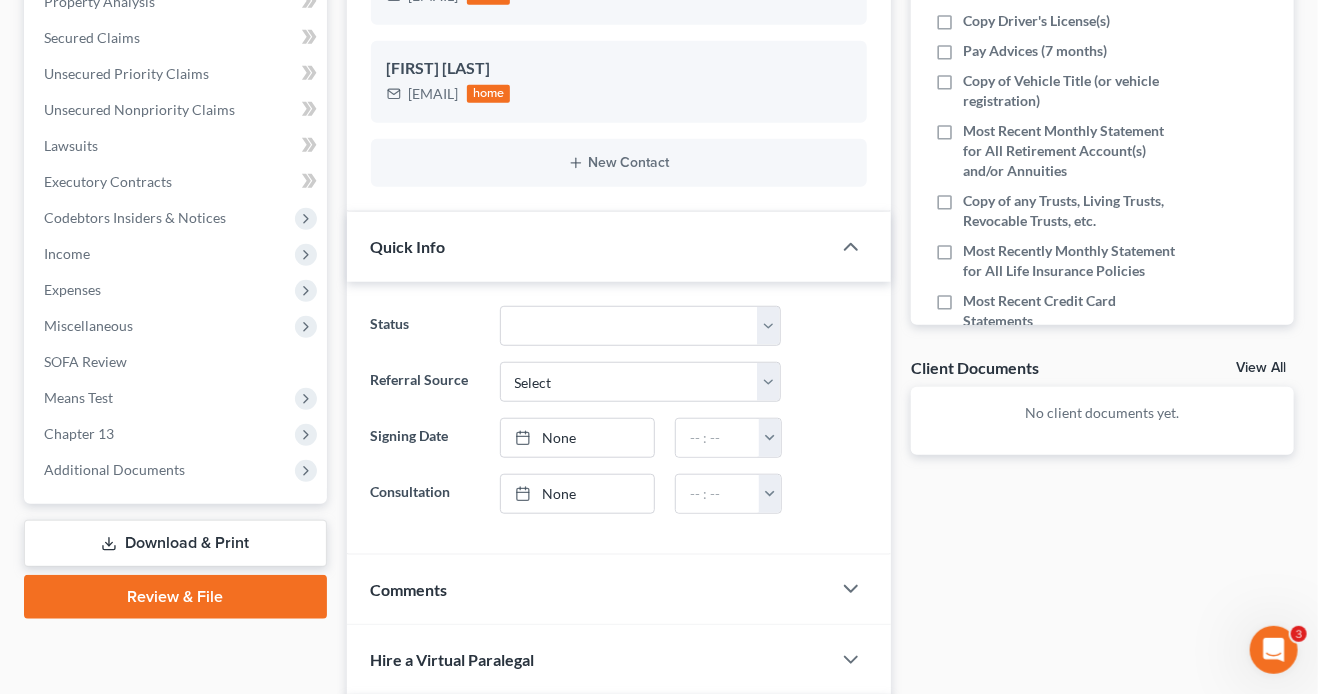 scroll, scrollTop: 0, scrollLeft: 0, axis: both 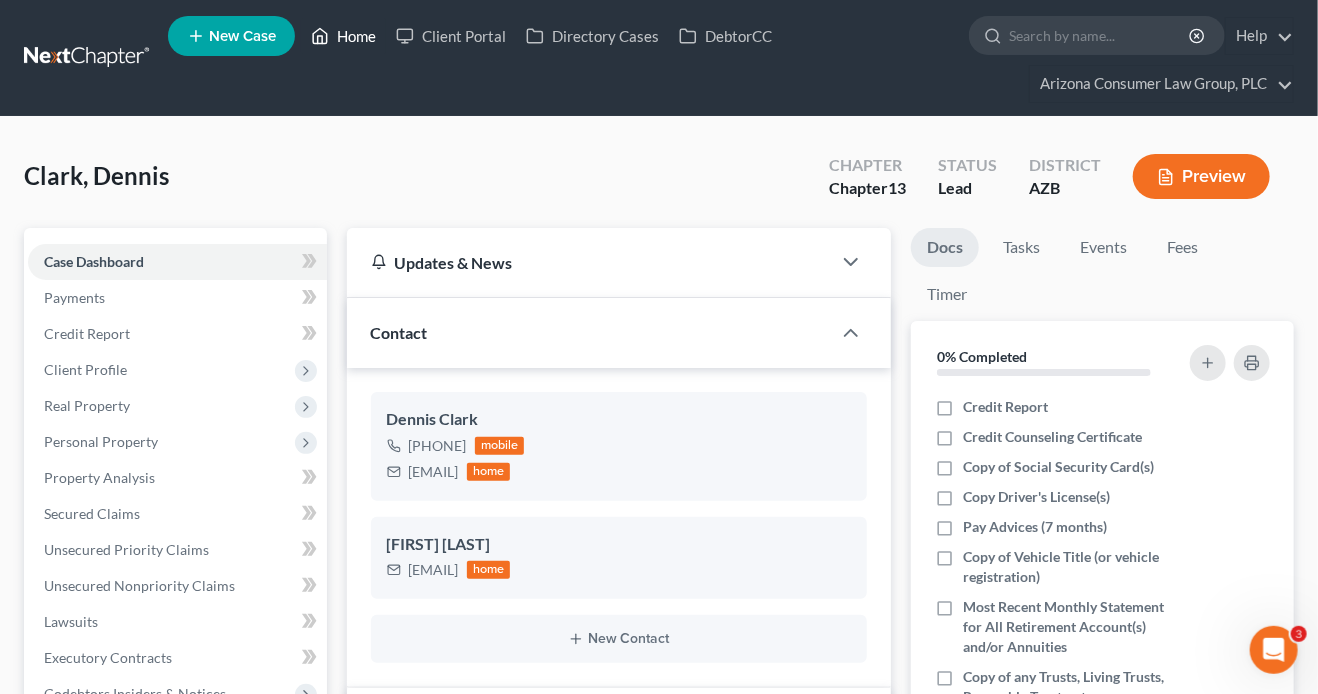 click on "Home" at bounding box center (343, 36) 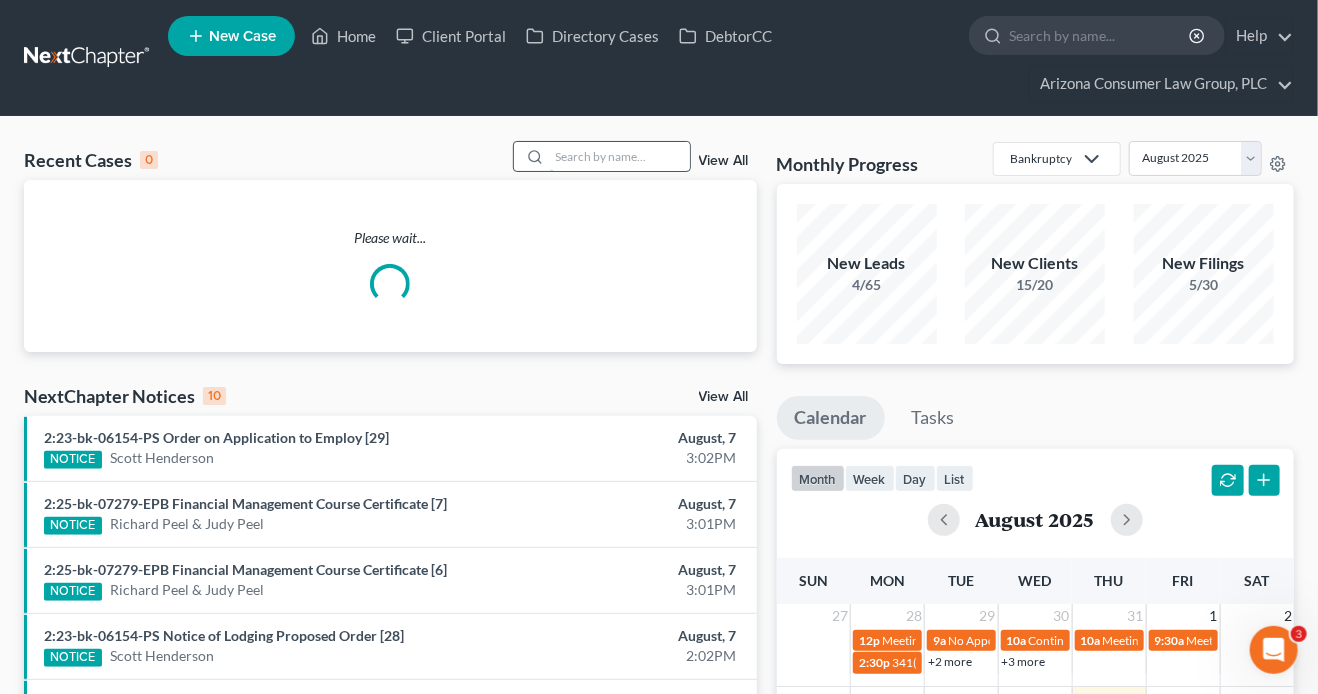 click at bounding box center [620, 156] 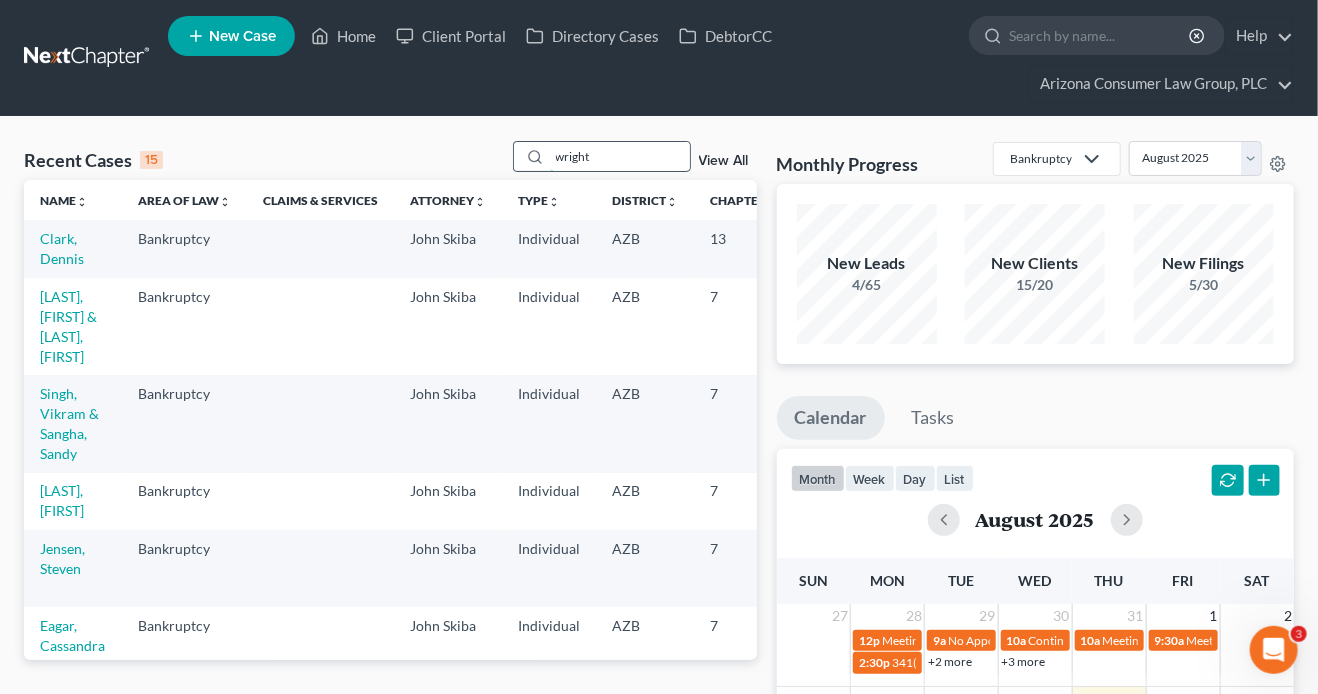 type on "wright" 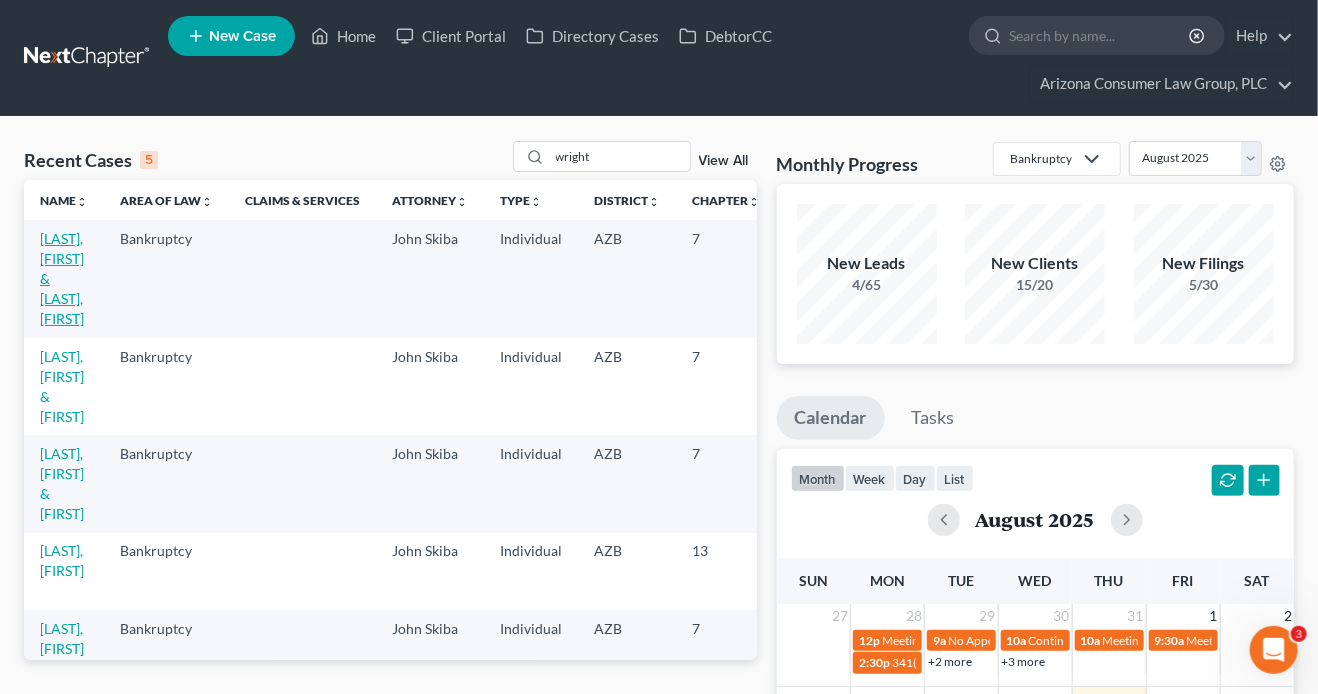 click on "[LAST], [FIRST] & [LAST], [FIRST]" at bounding box center (62, 278) 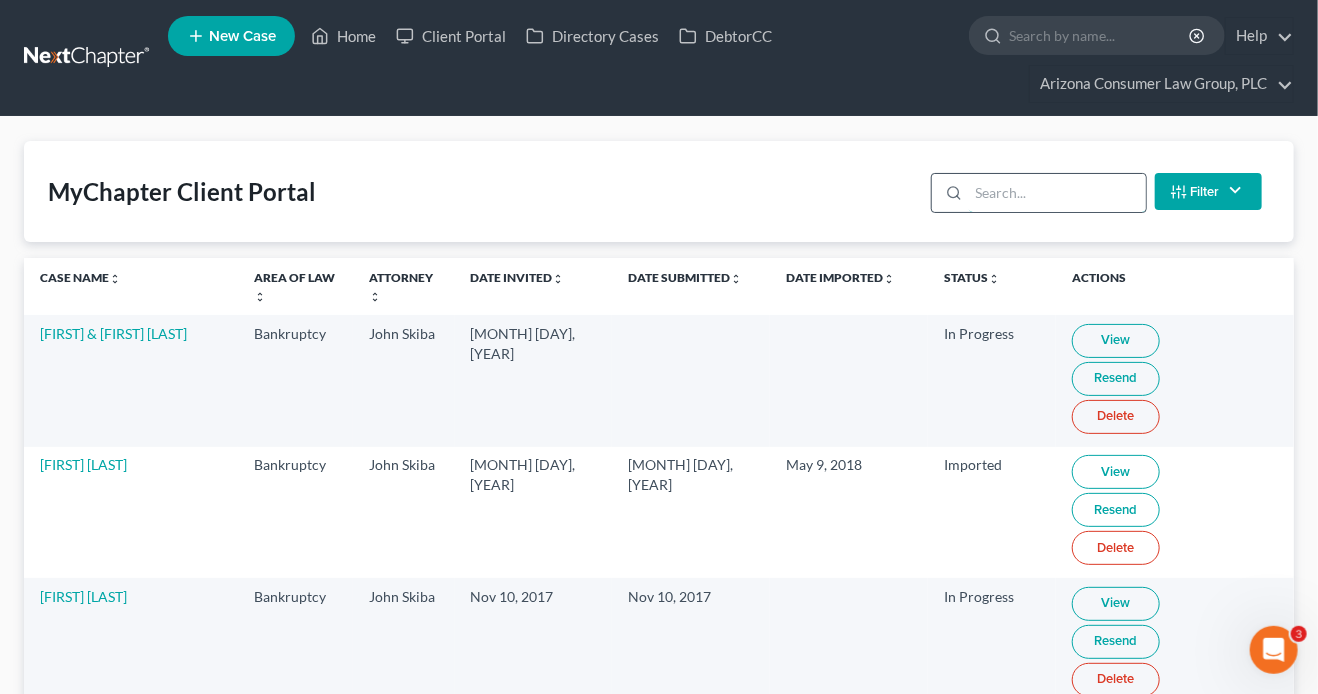 drag, startPoint x: 1014, startPoint y: 196, endPoint x: 1022, endPoint y: 164, distance: 32.984844 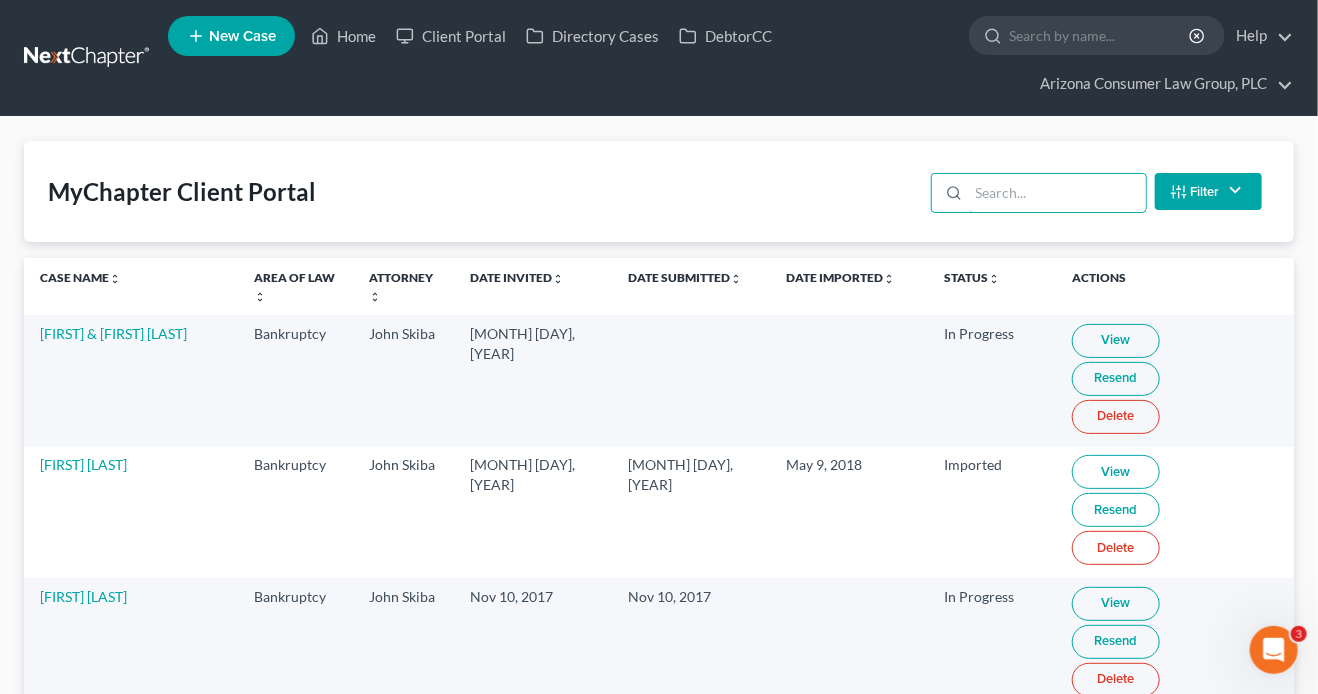 click at bounding box center (1057, 193) 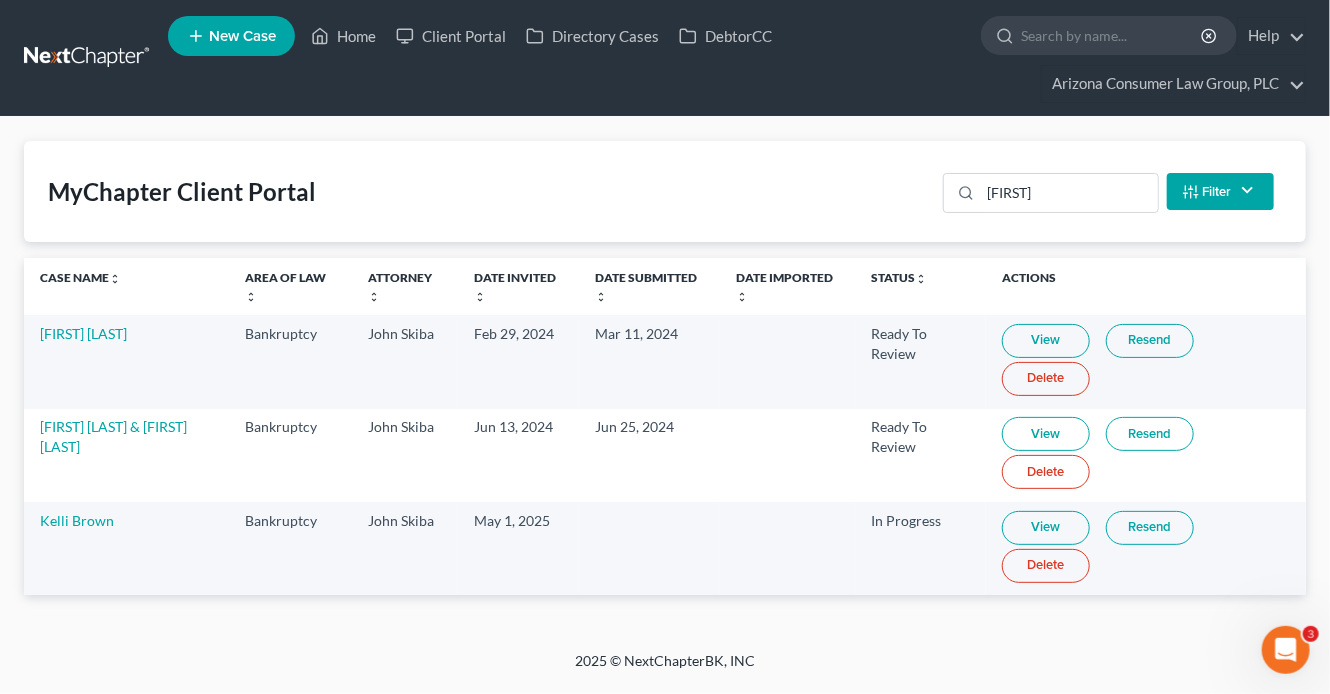 click on "Resend" at bounding box center (1150, 528) 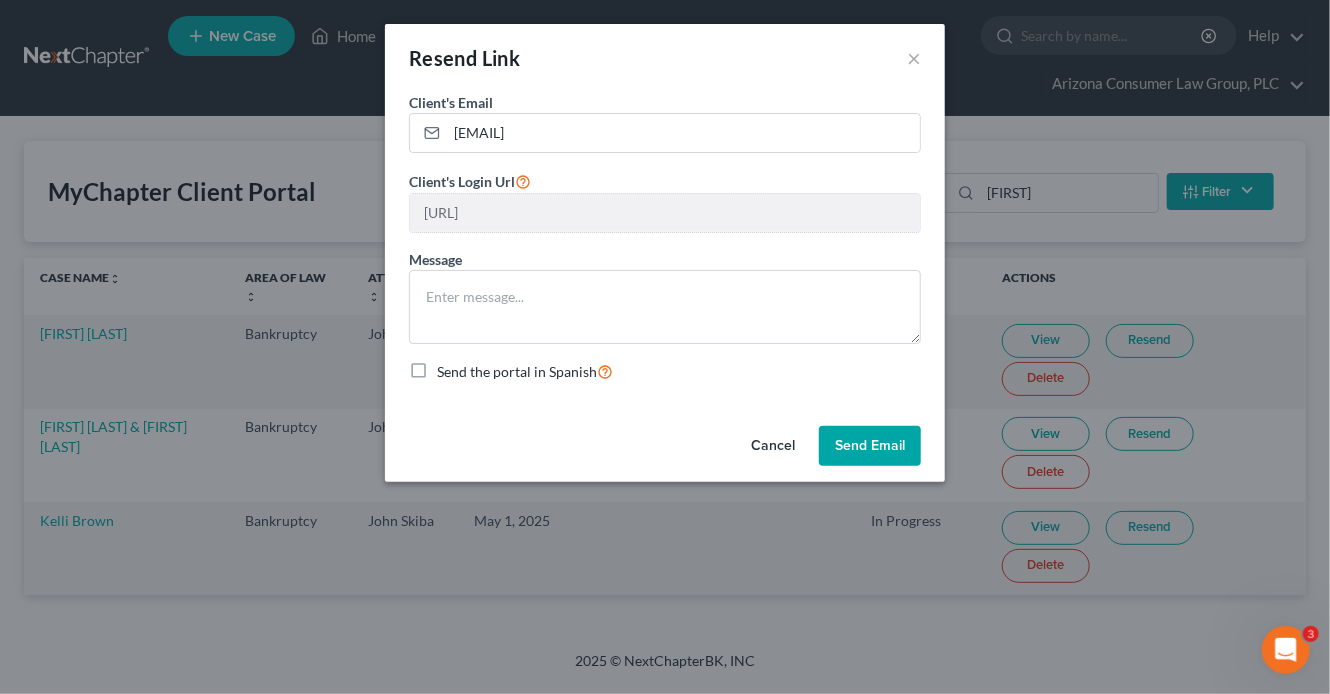 click on "Send Email" at bounding box center (870, 446) 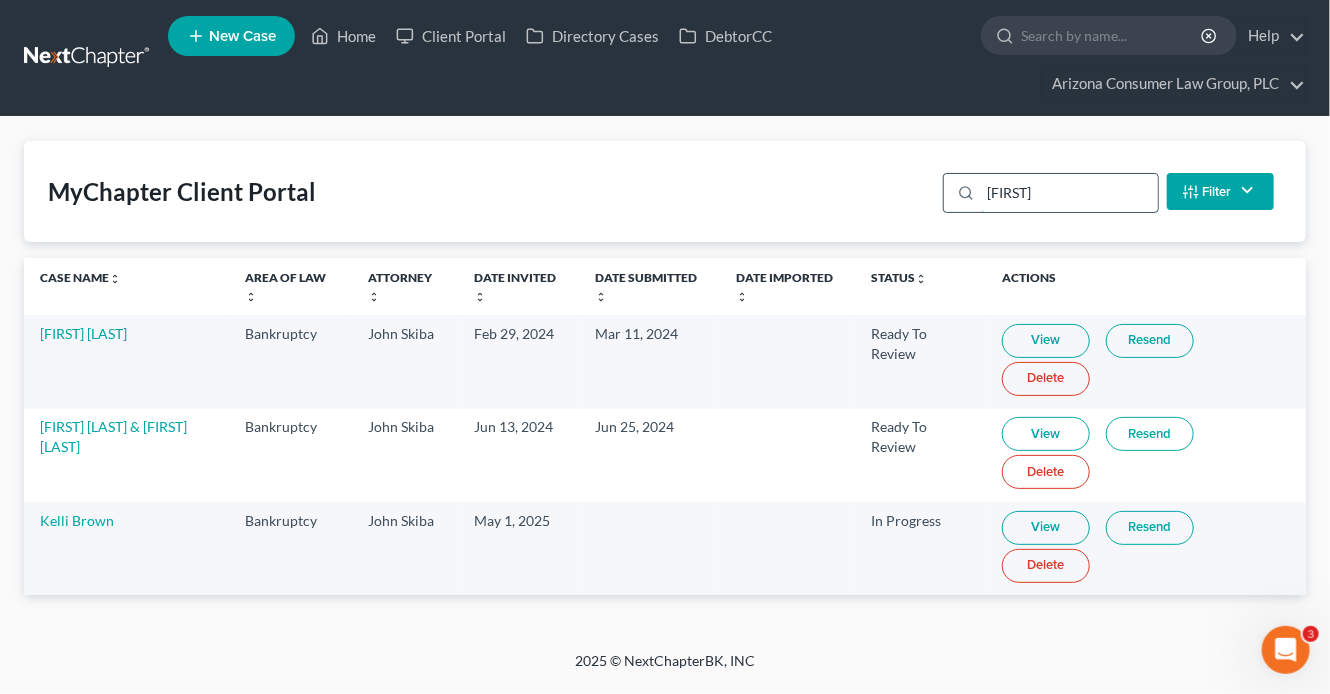 drag, startPoint x: 1005, startPoint y: 190, endPoint x: 967, endPoint y: 174, distance: 41.231056 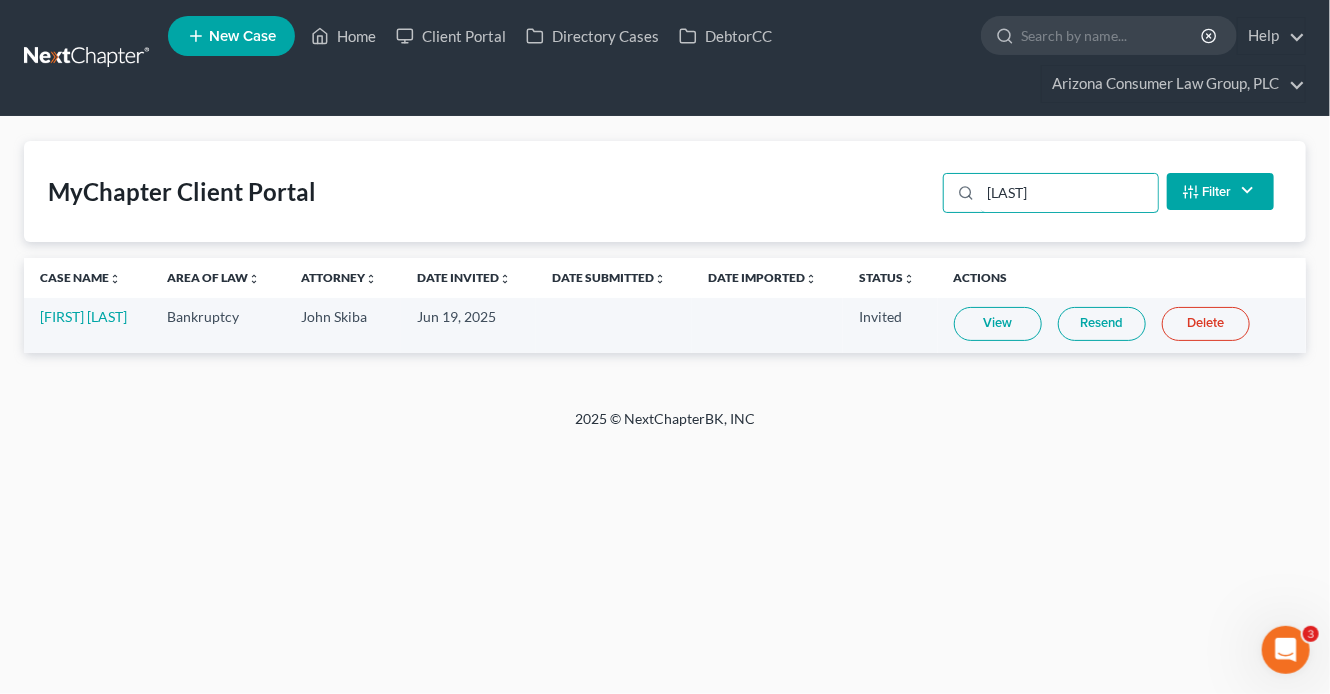 type on "[LAST]" 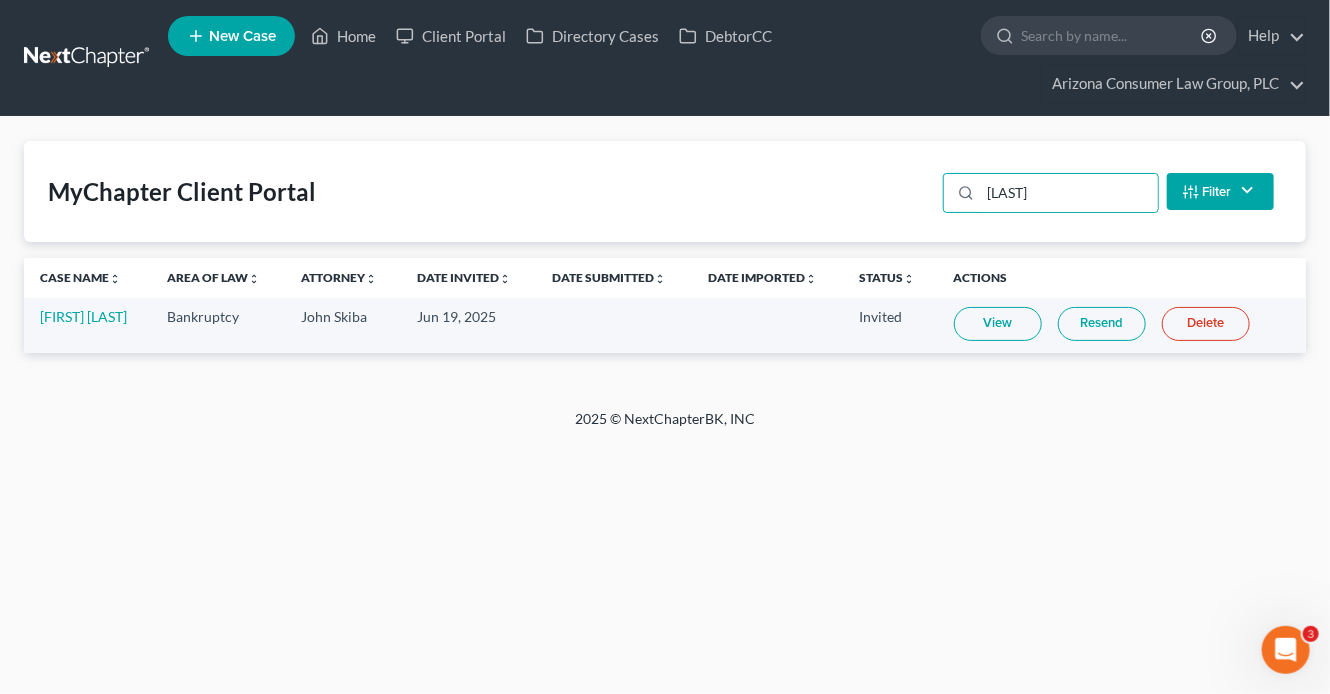 click on "Resend" at bounding box center (1102, 324) 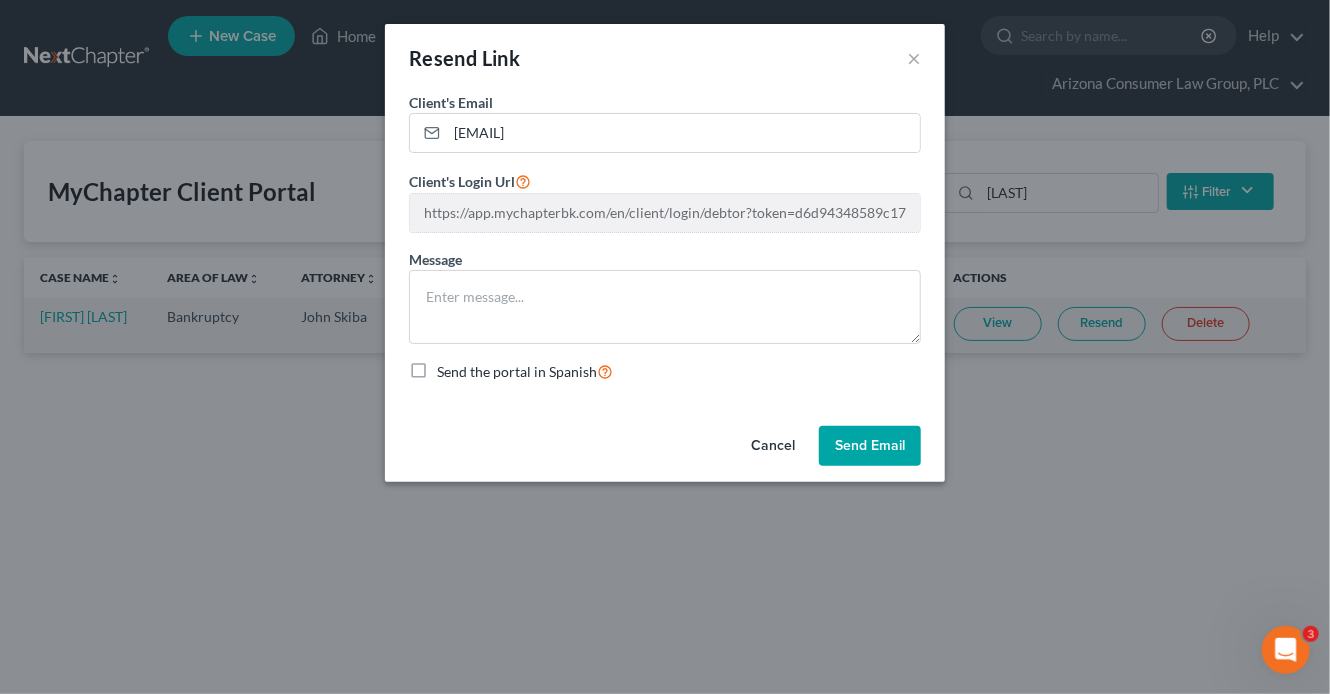 click on "Send Email" at bounding box center (870, 446) 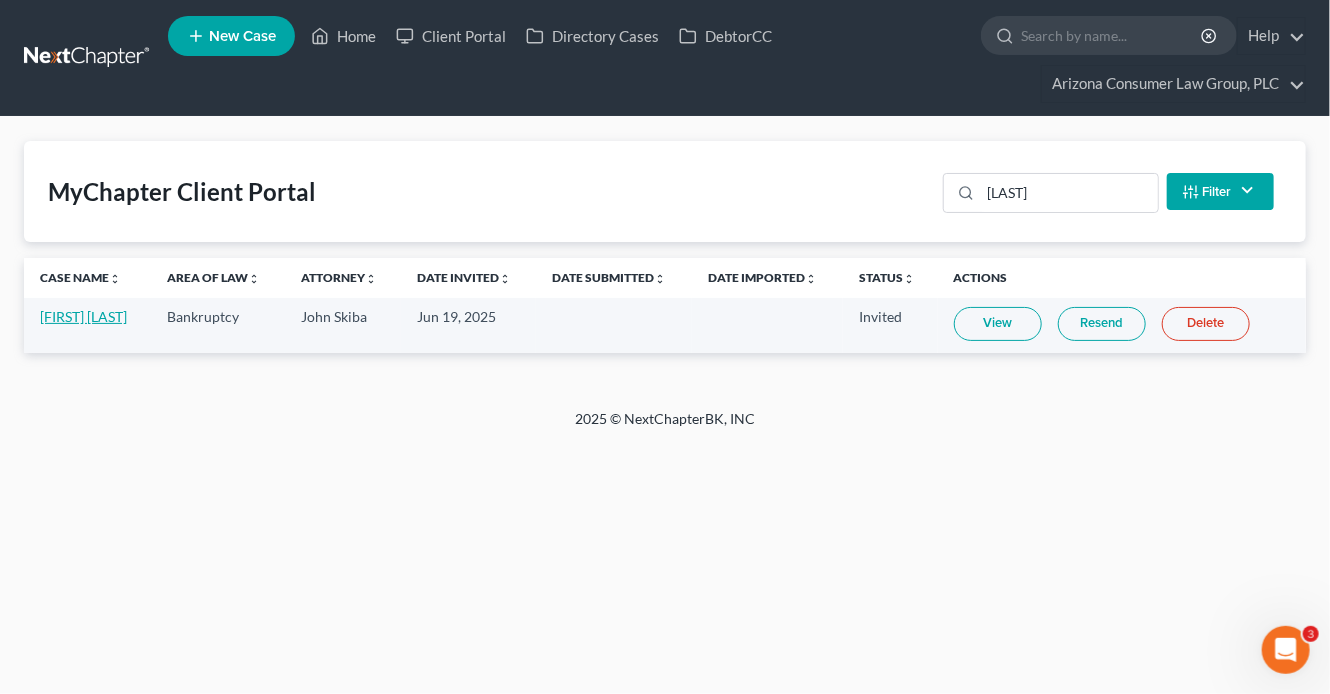 click on "[FIRST] [LAST]" at bounding box center [83, 316] 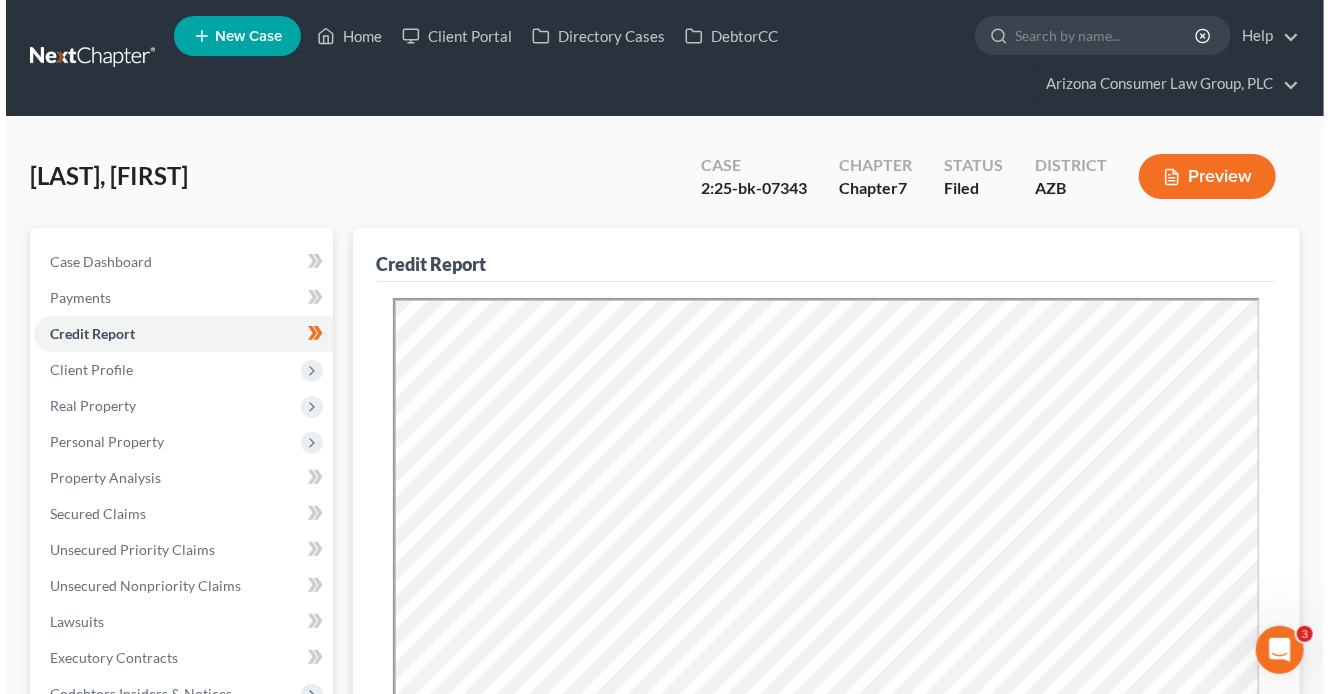 scroll, scrollTop: 0, scrollLeft: 0, axis: both 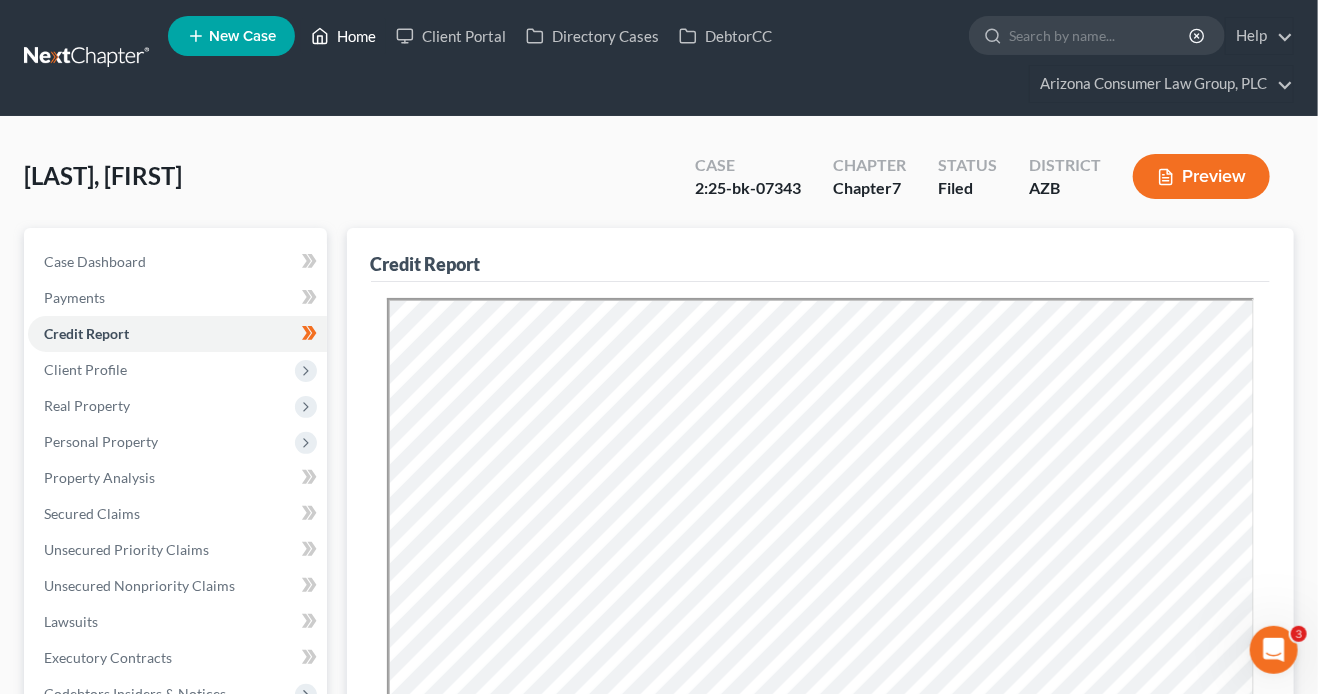 click on "Home" at bounding box center [343, 36] 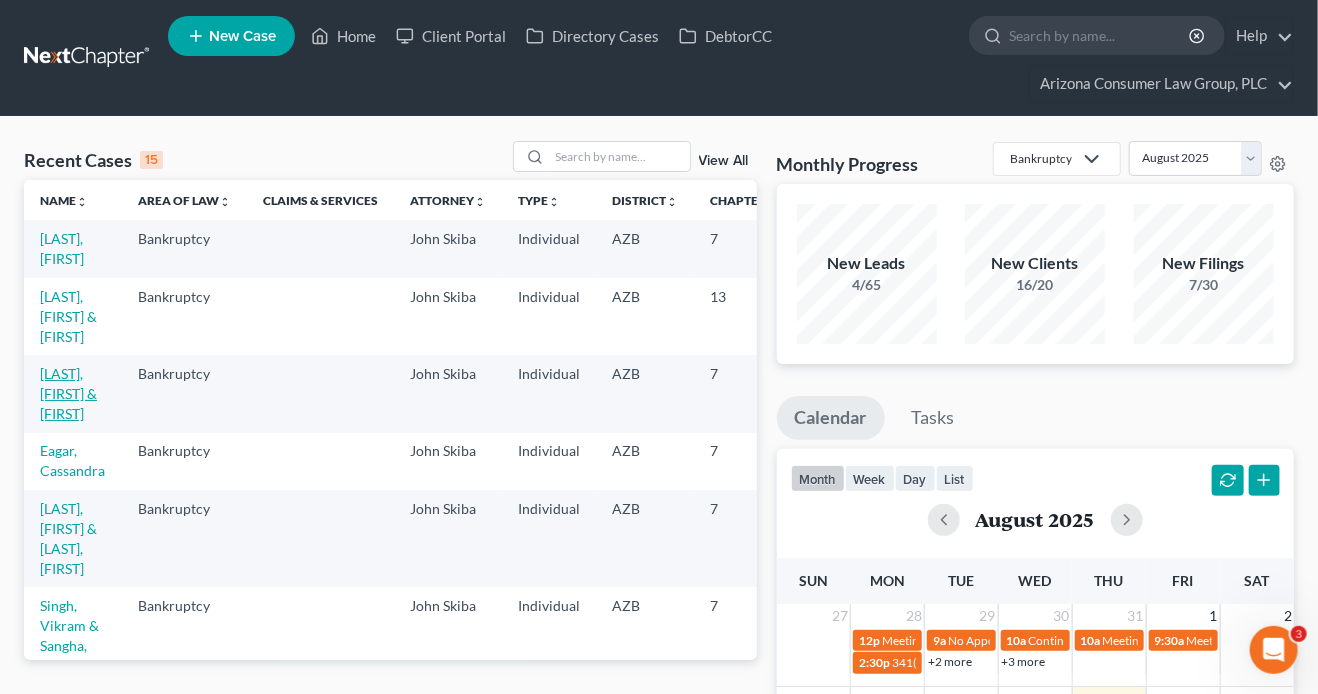 click on "[LAST], [FIRST] & [FIRST]" at bounding box center (68, 393) 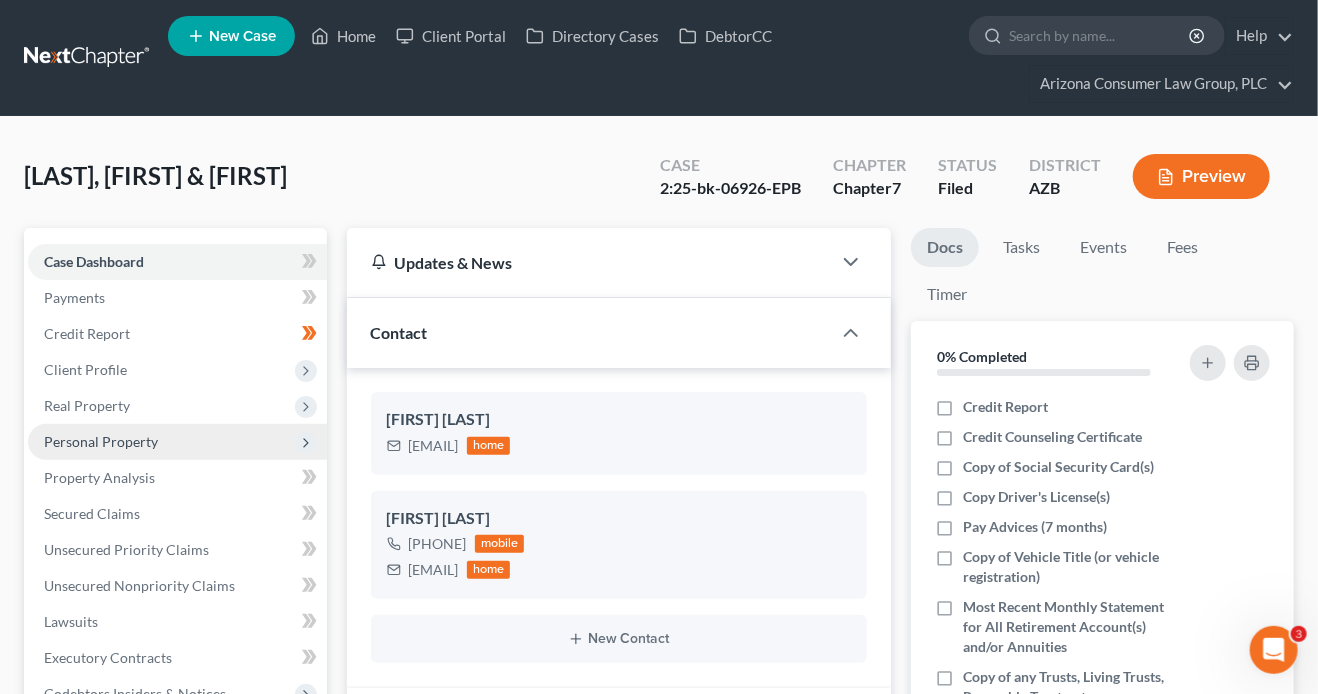 click on "Personal Property" at bounding box center (101, 441) 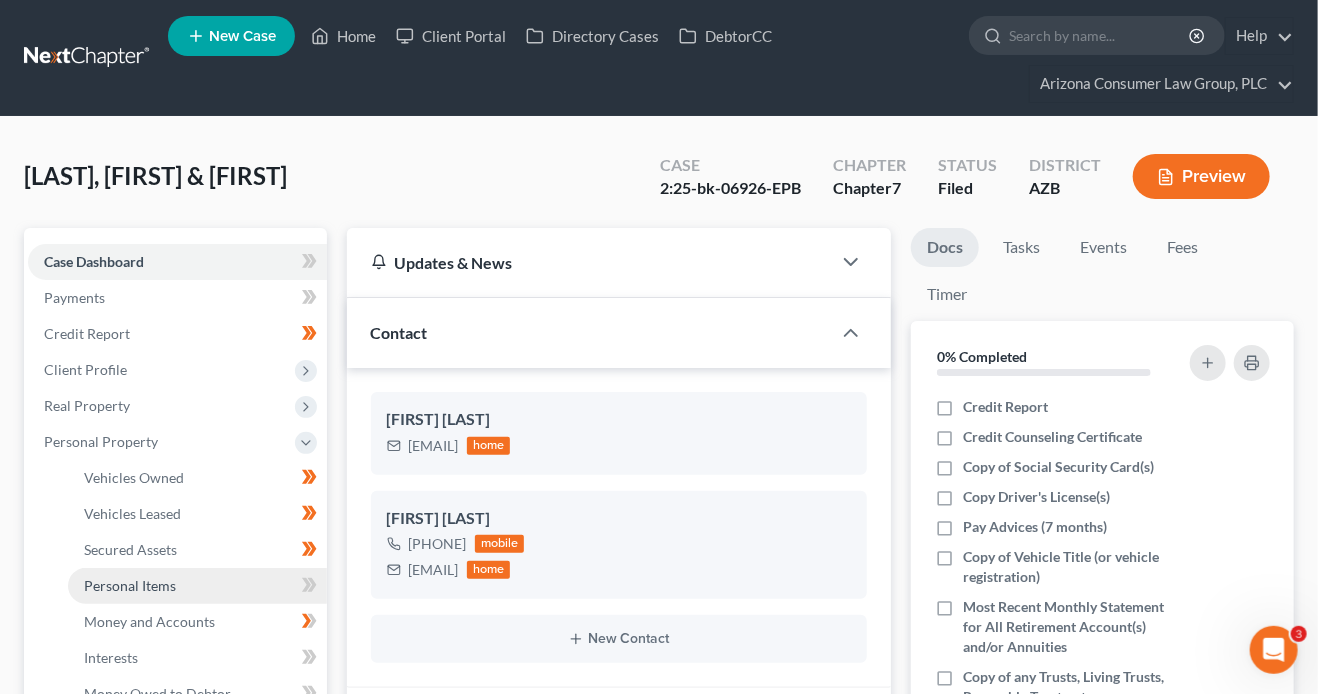 click on "Personal Items" at bounding box center (197, 586) 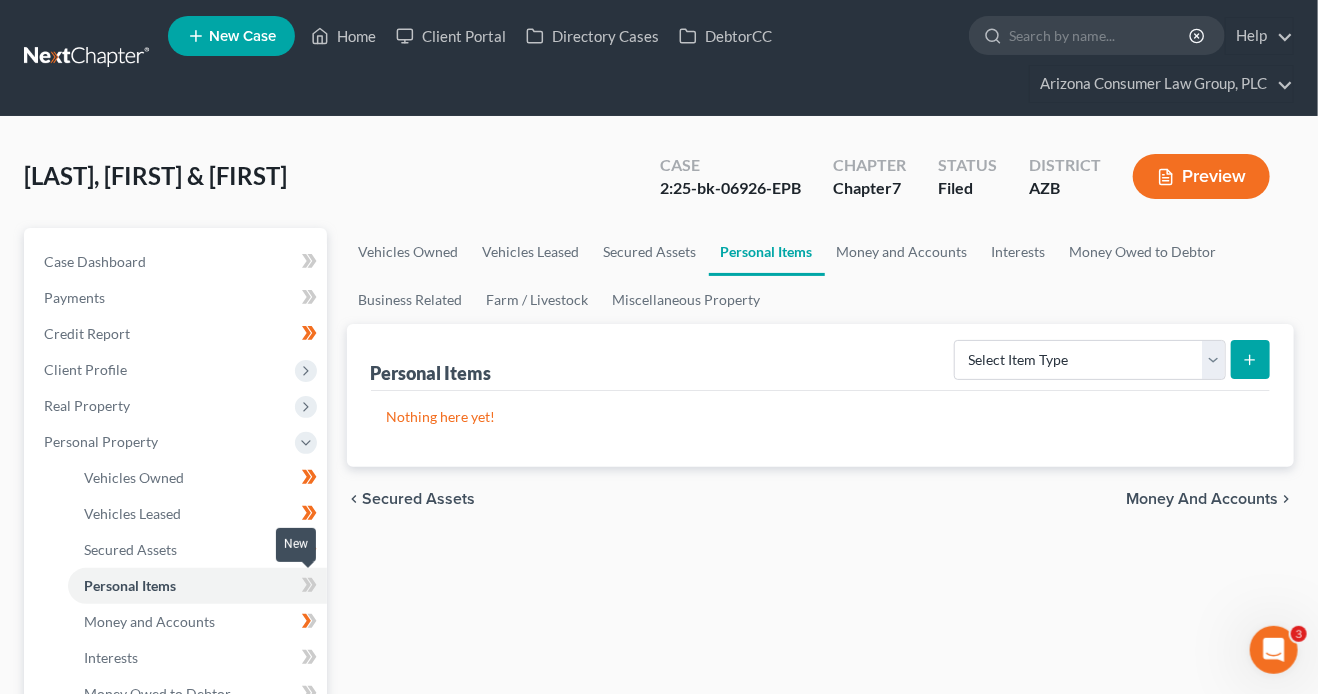 click 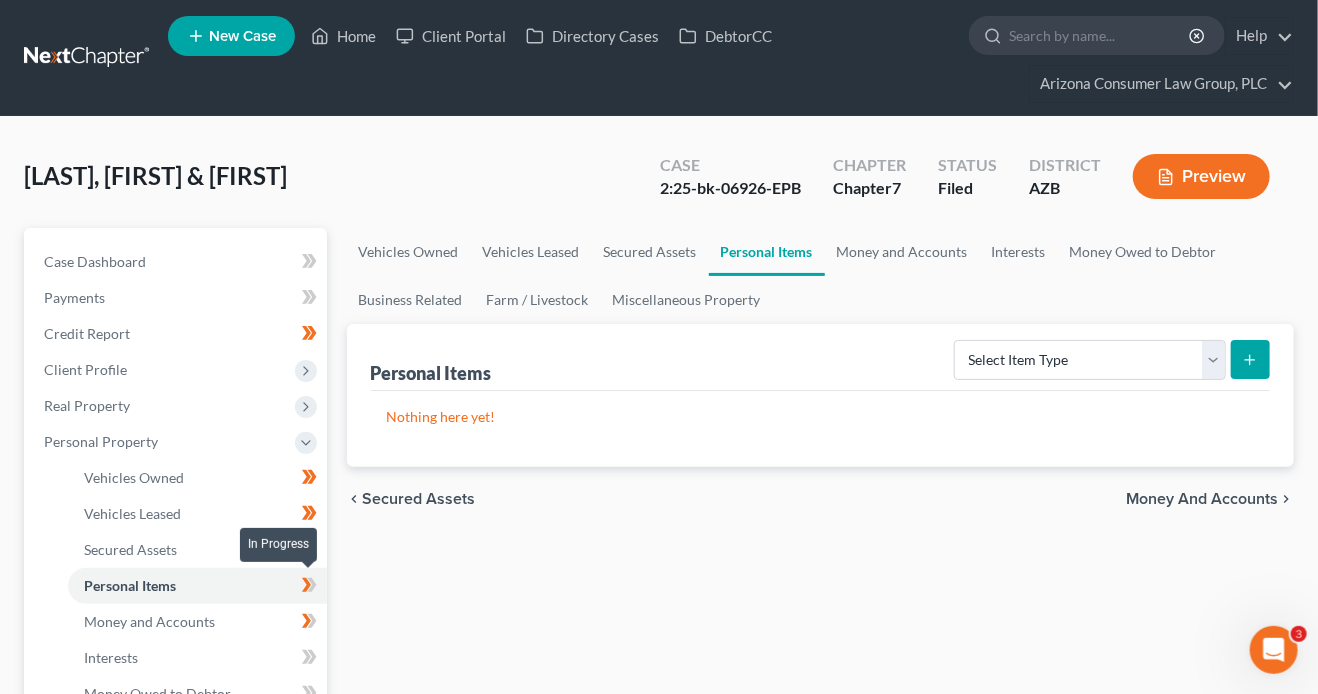 click 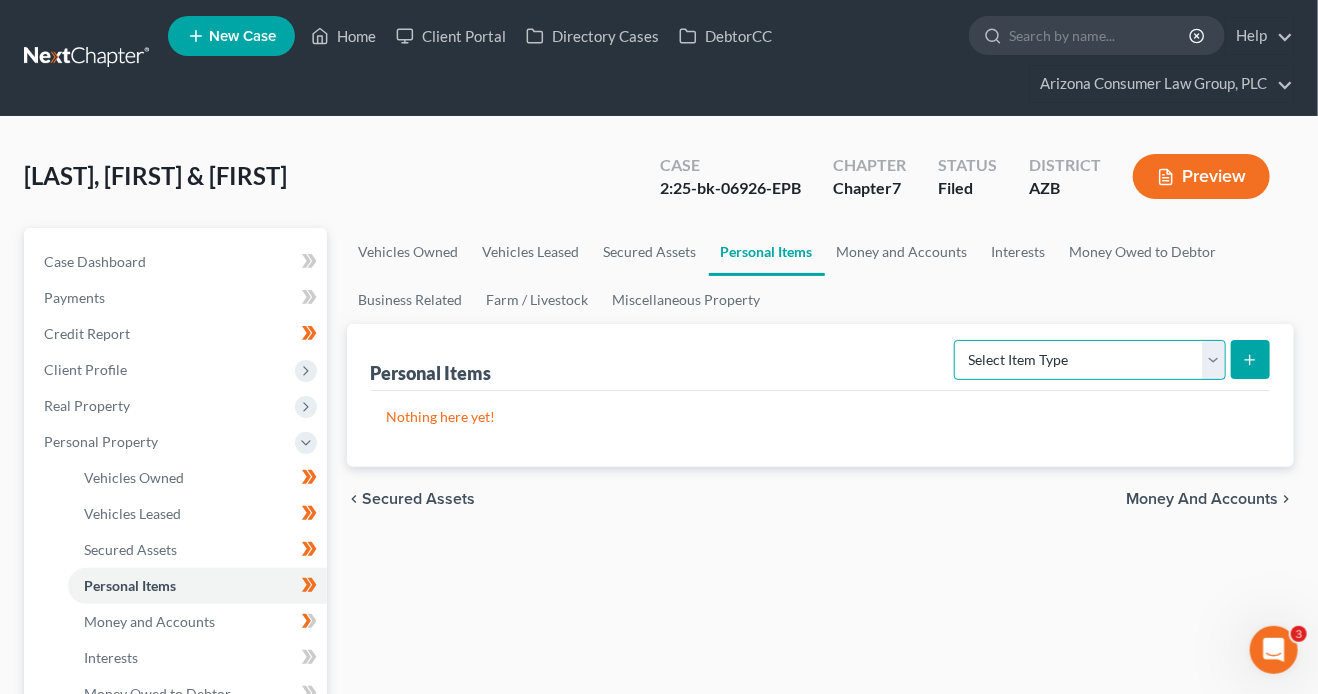 click on "Select Item Type Clothing (A/B: 11) Collectibles Of Value (A/B: 8) Electronics (A/B: 7) Firearms (A/B: 10) Household Goods (A/B: 6) Jewelry (A/B: 12) Other (A/B: 14) Pet(s) (A/B: 13) Sports & Hobby Equipment (A/B: 9)" at bounding box center (1090, 360) 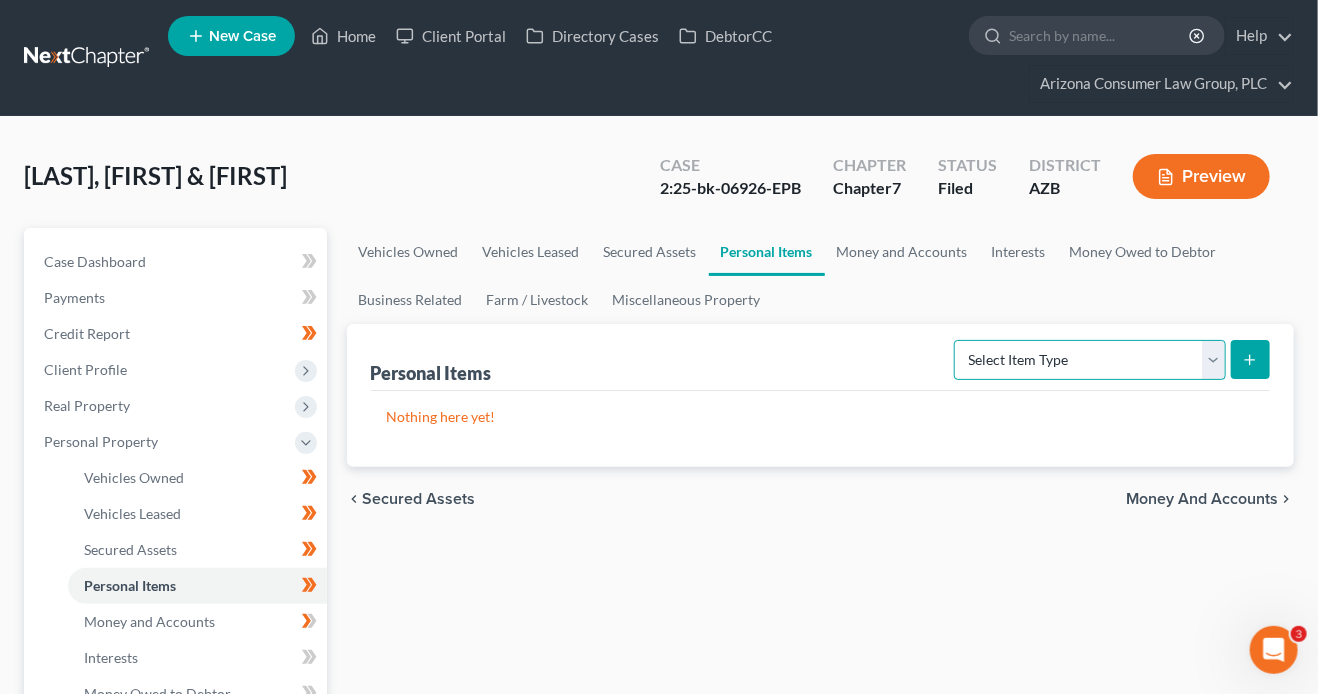 select on "clothing" 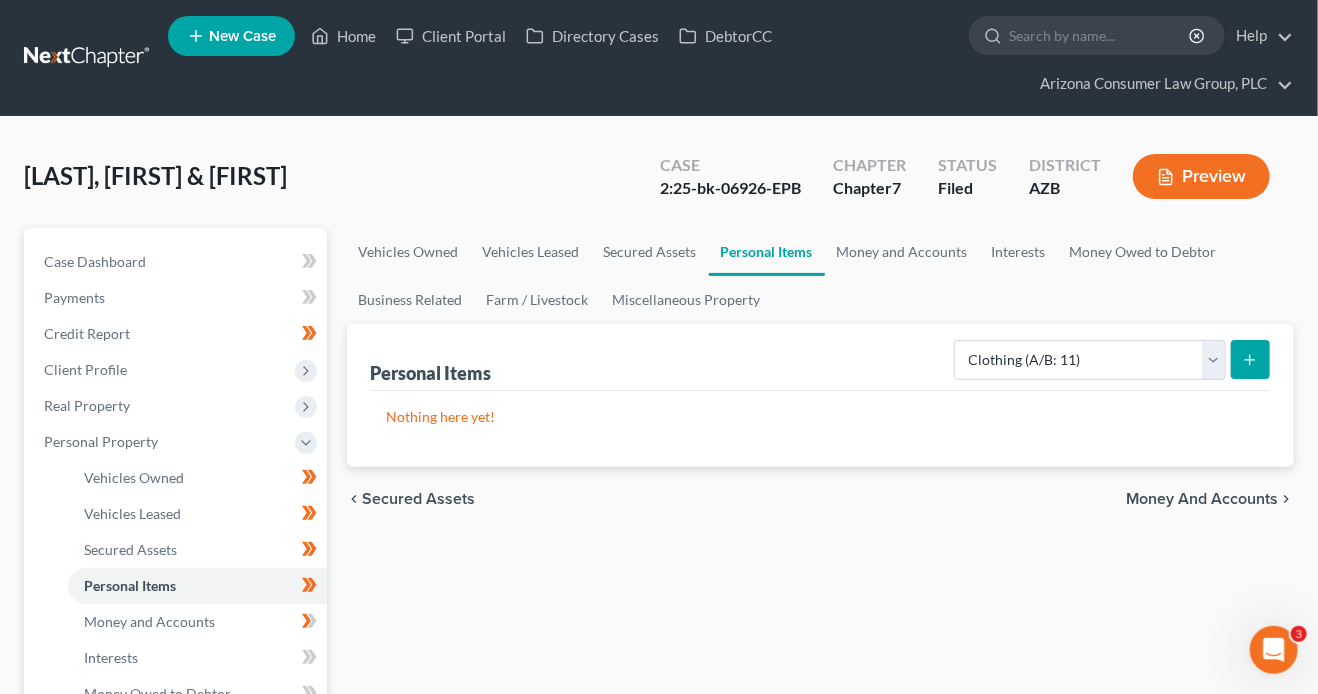 click at bounding box center (1250, 359) 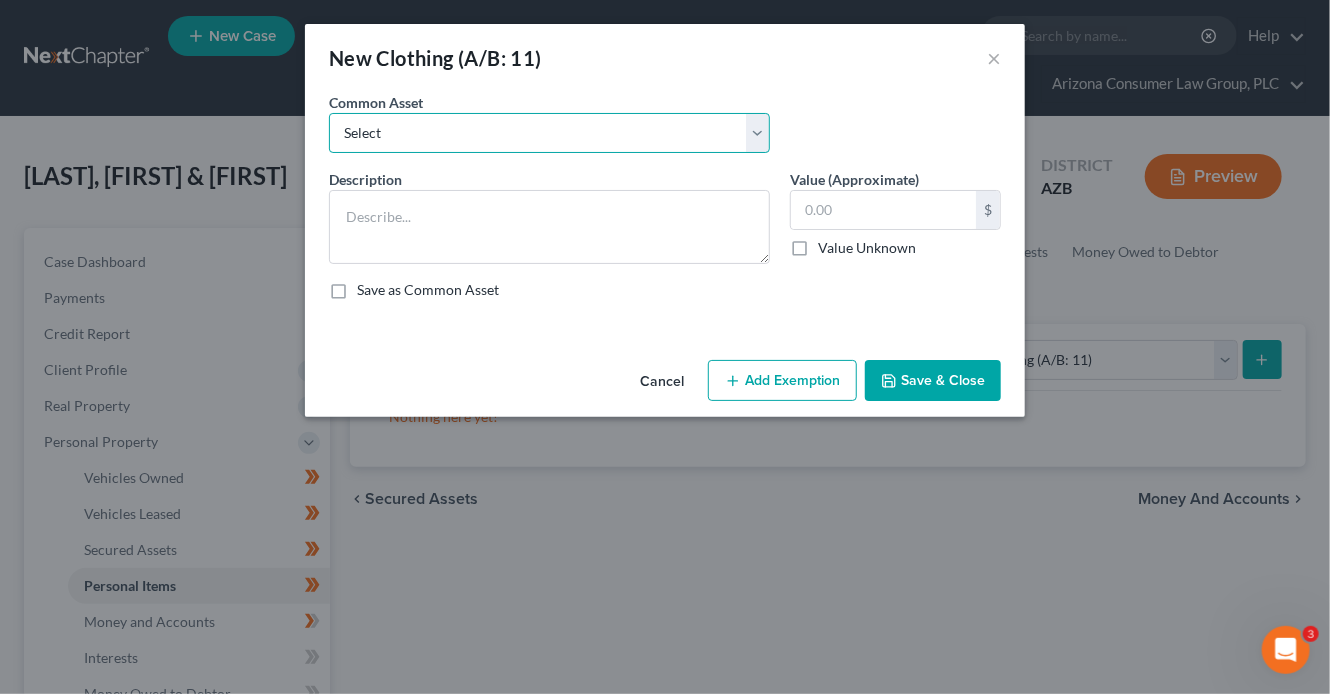 click on "Select Everyday clothing, shoes, coats" at bounding box center [549, 133] 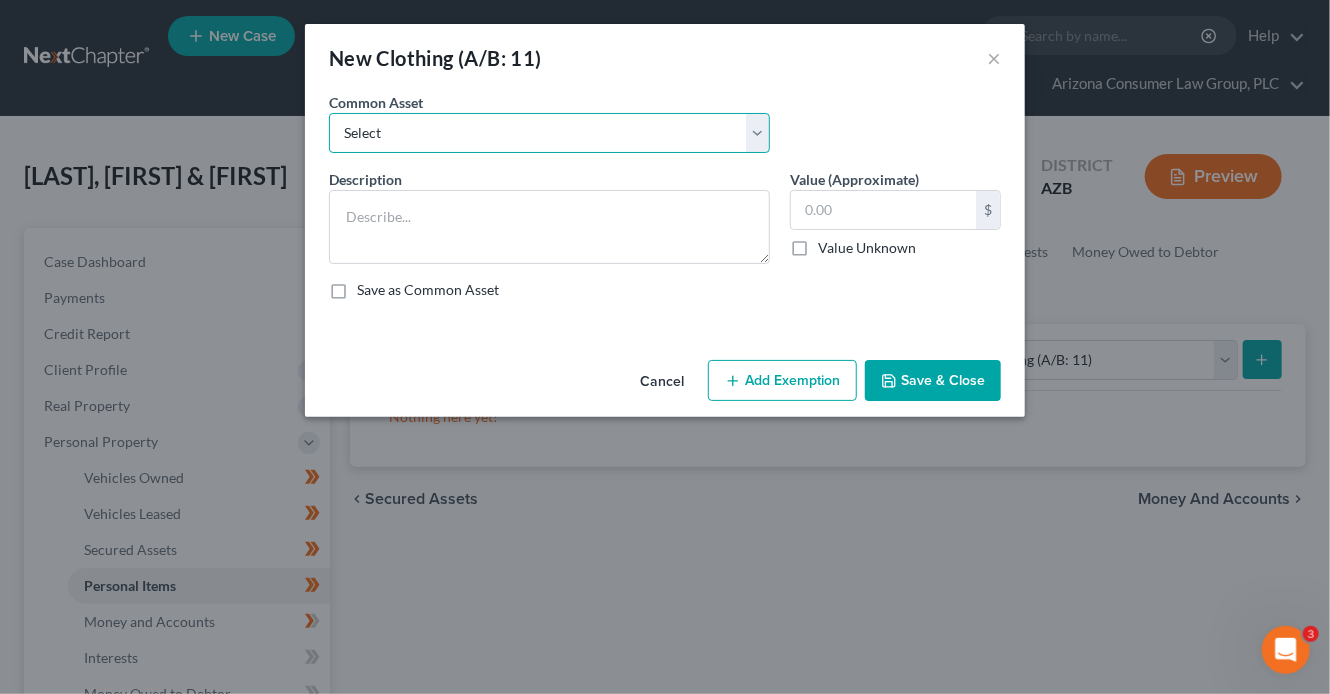 select on "0" 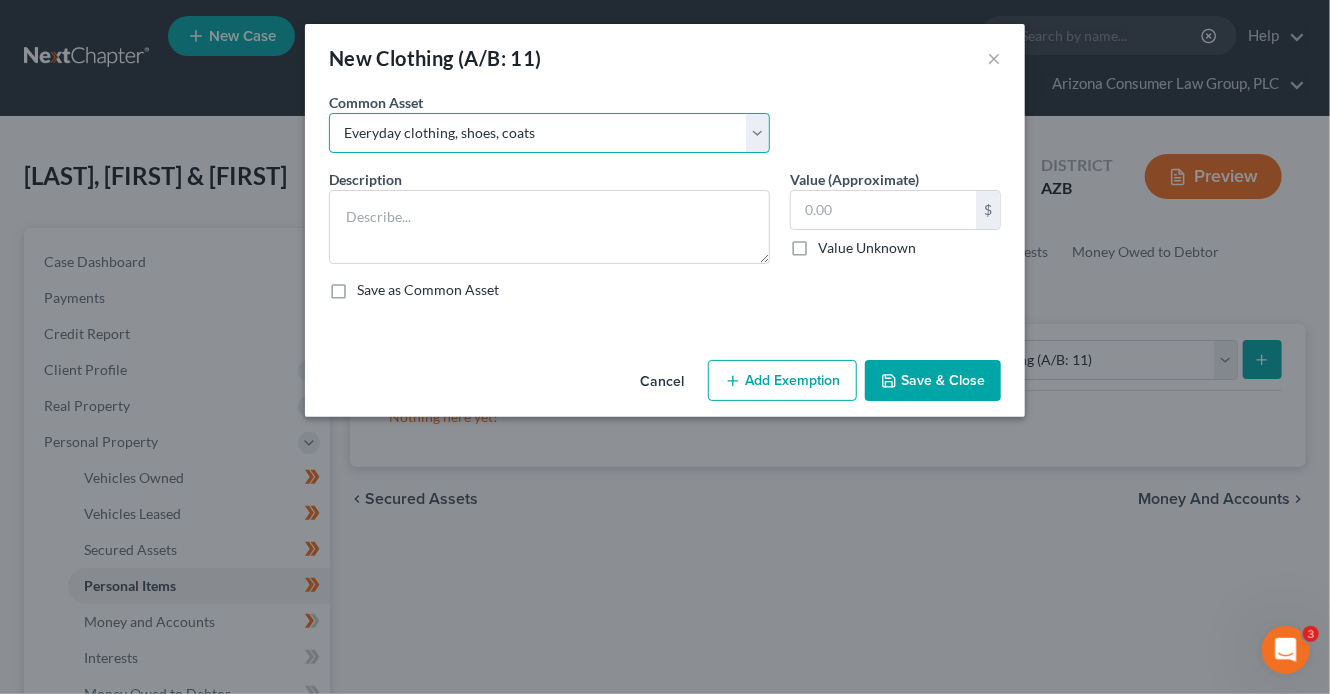 type on "Everyday clothing, shoes, coats" 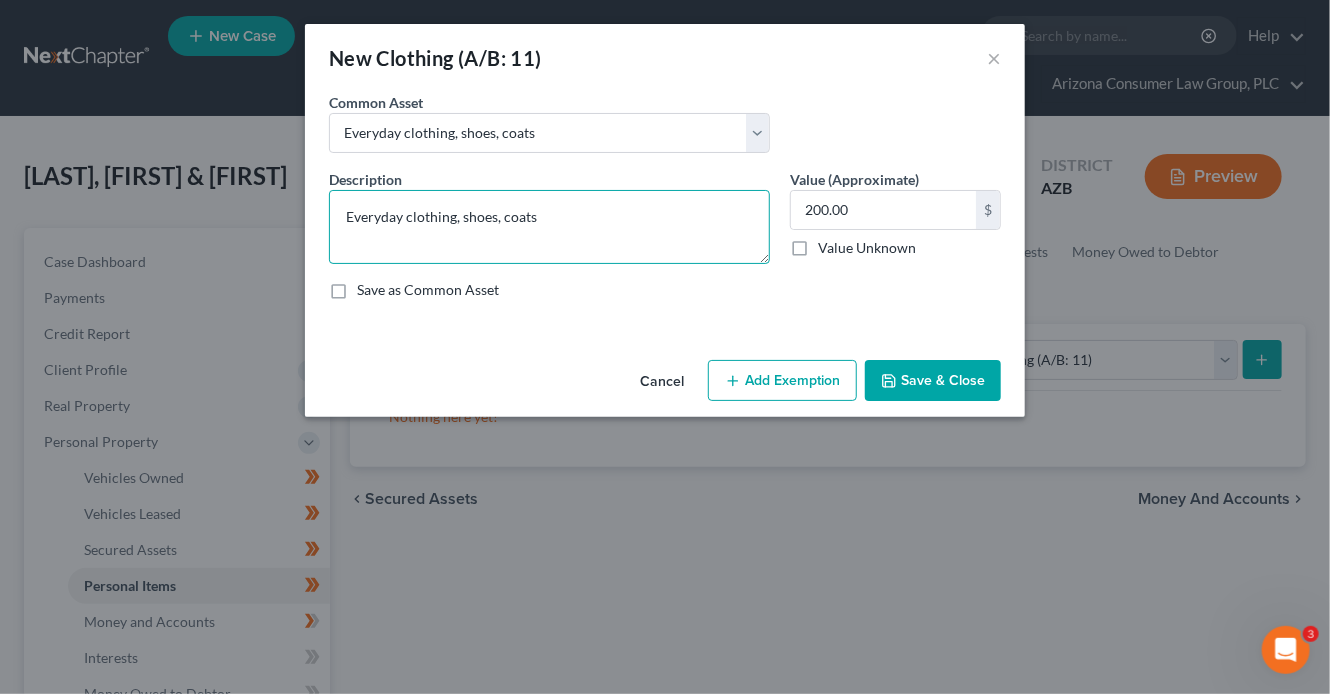click on "Everyday clothing, shoes, coats" at bounding box center [549, 227] 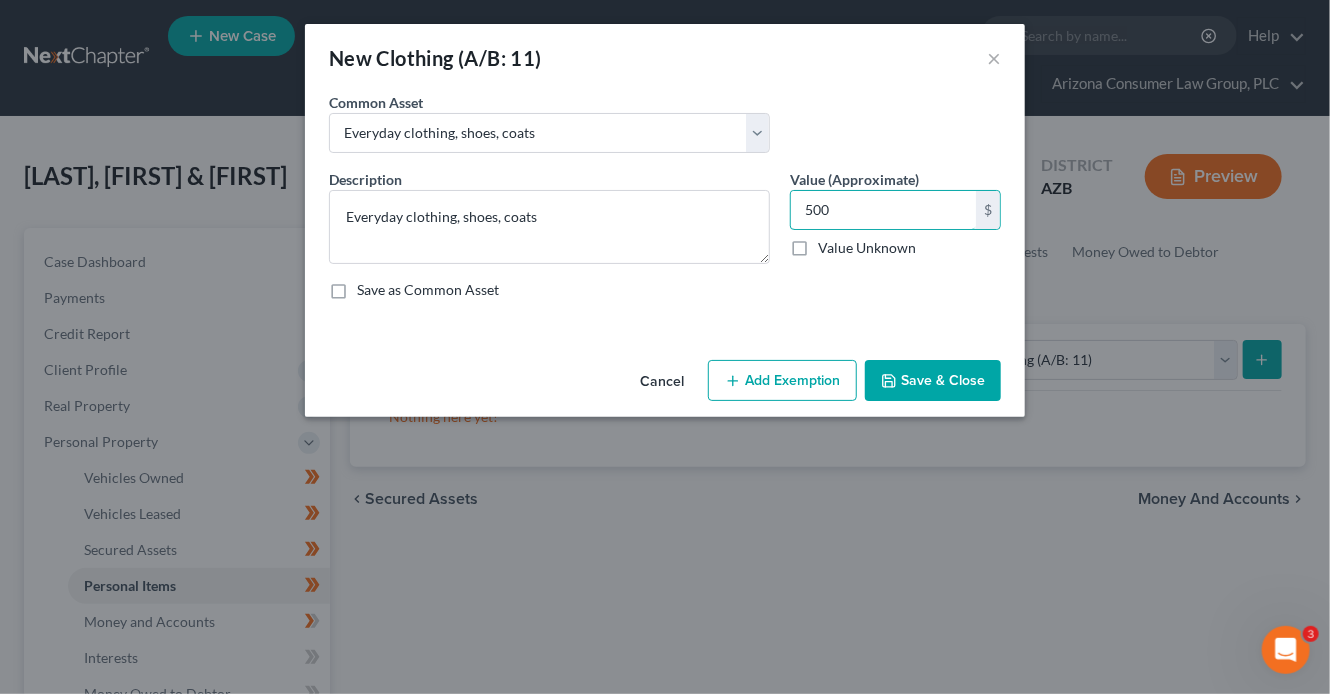 type on "500" 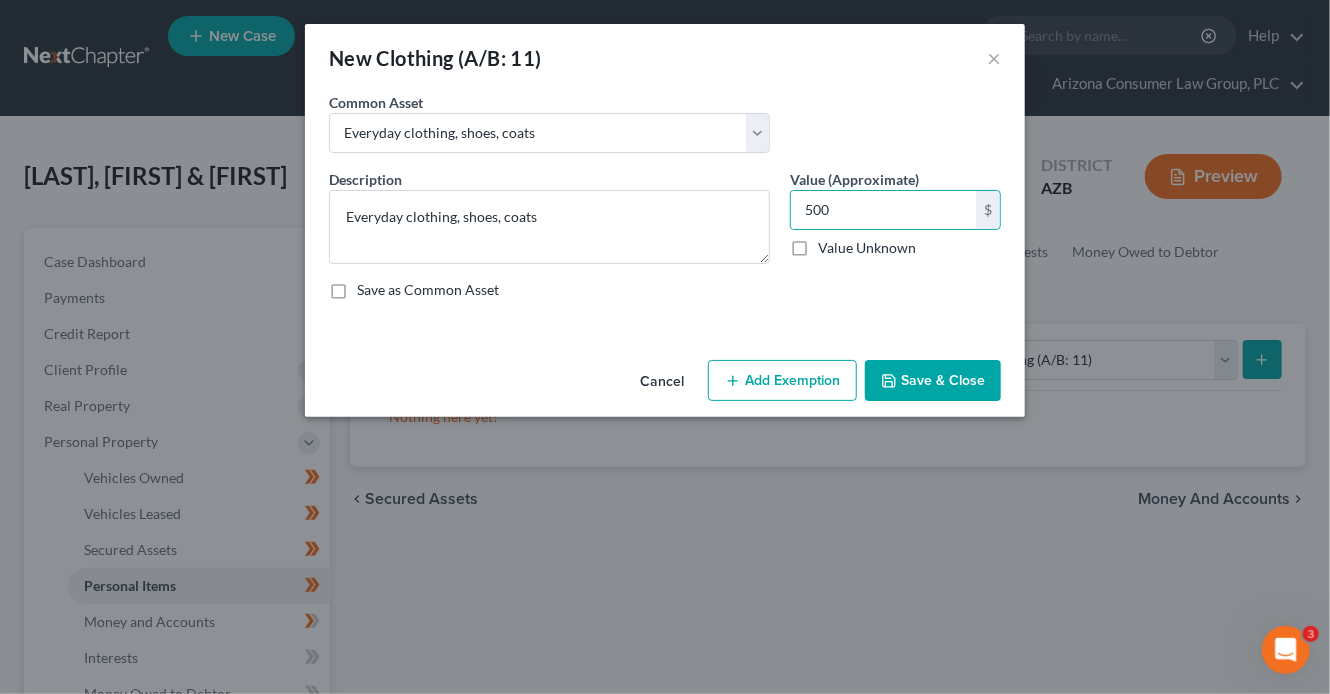 click on "Add Exemption" at bounding box center [782, 381] 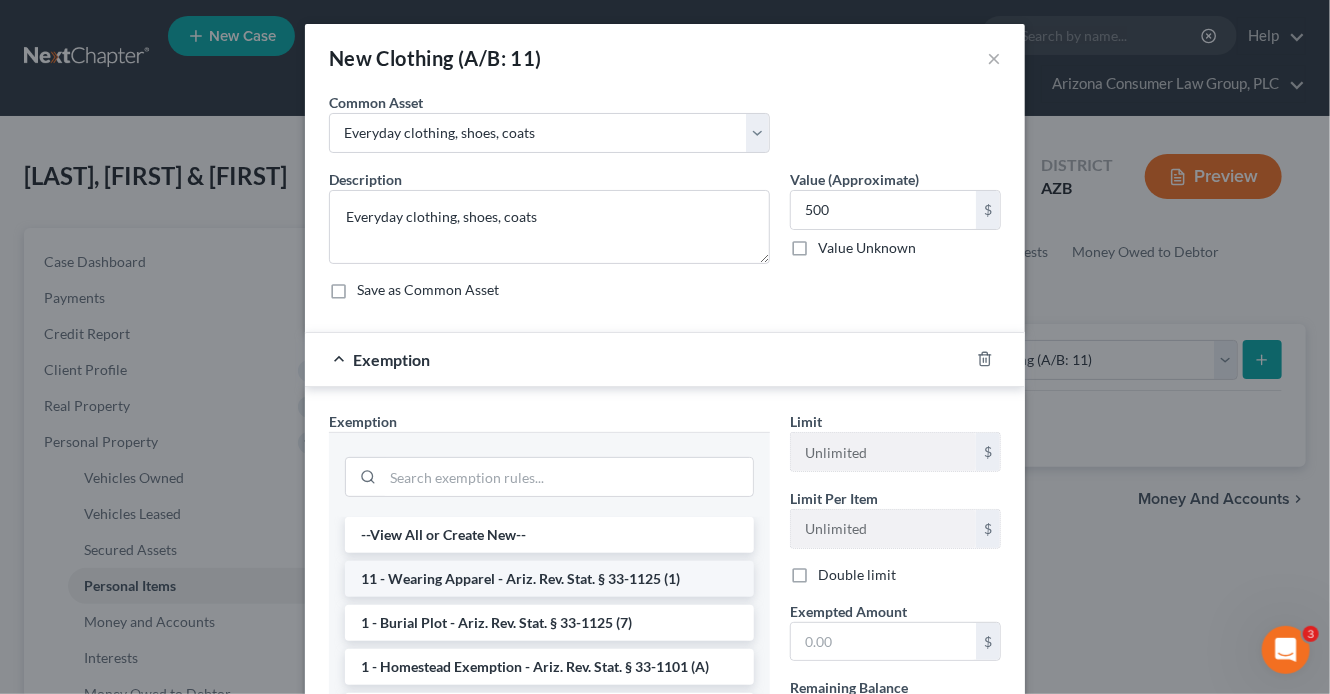 click on "11 - Wearing Apparel - Ariz. Rev. Stat. § 33-1125 (1)" at bounding box center [549, 579] 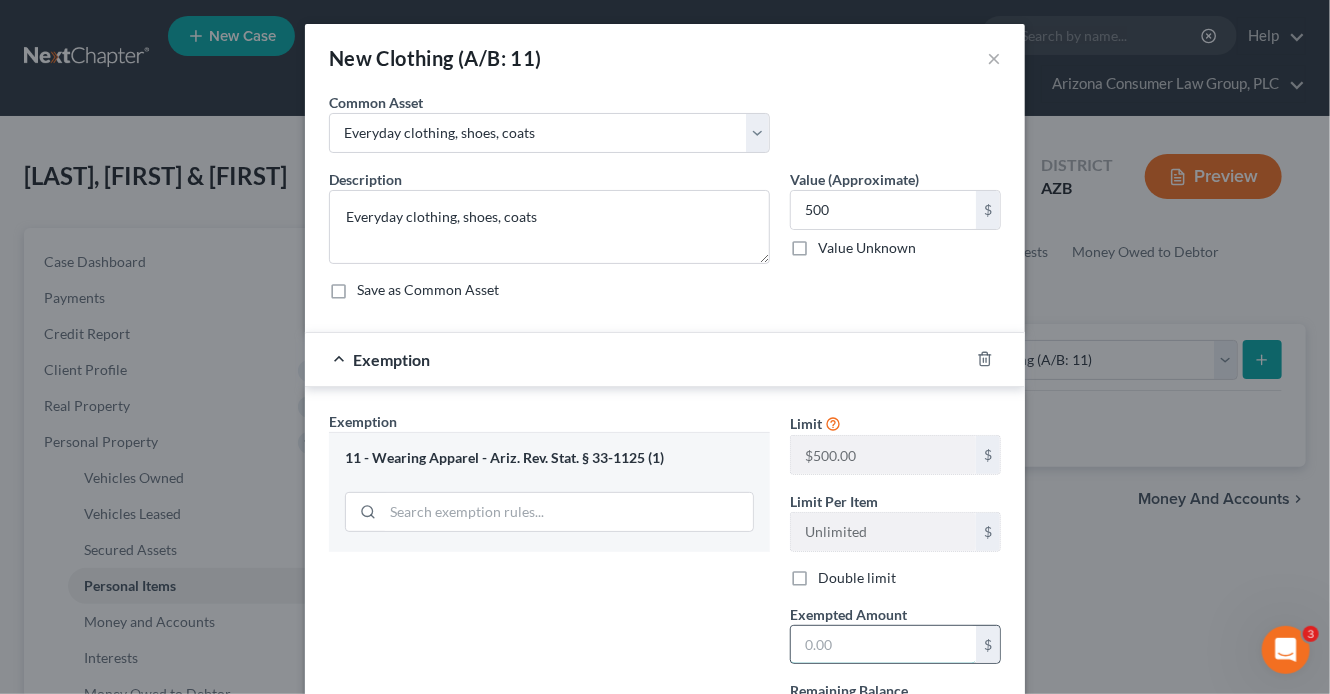 click at bounding box center (883, 645) 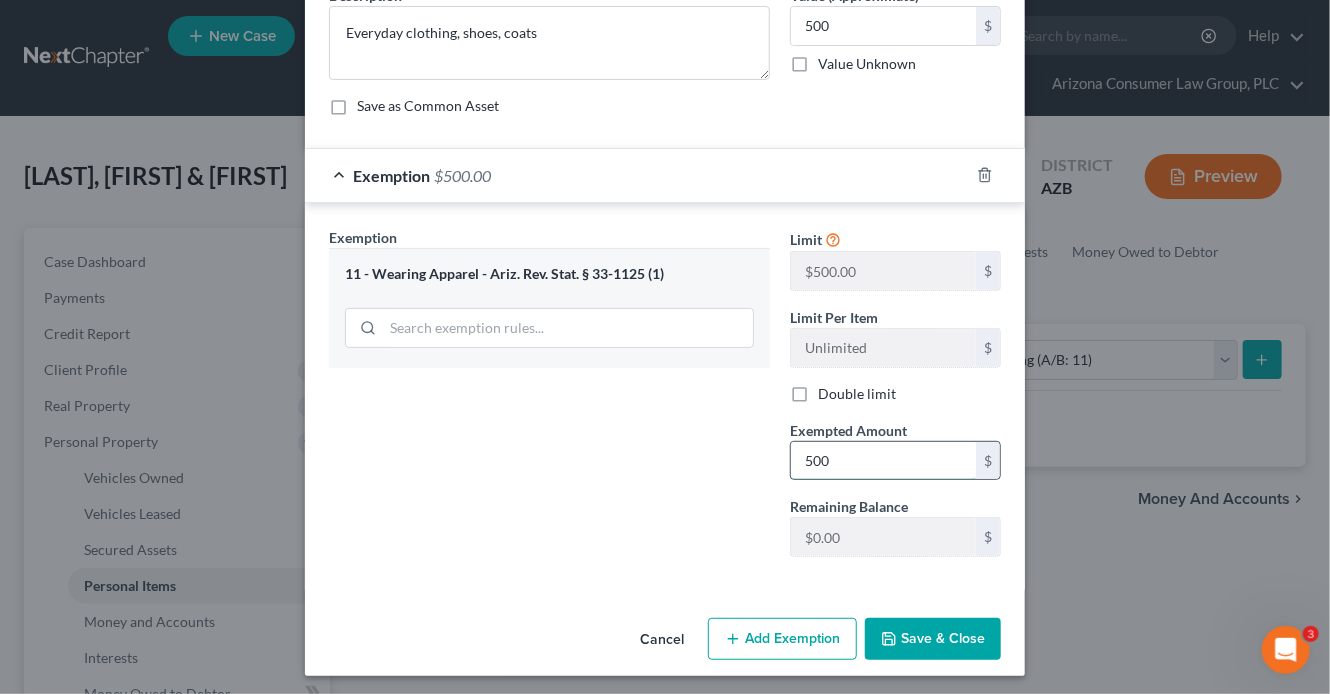 scroll, scrollTop: 187, scrollLeft: 0, axis: vertical 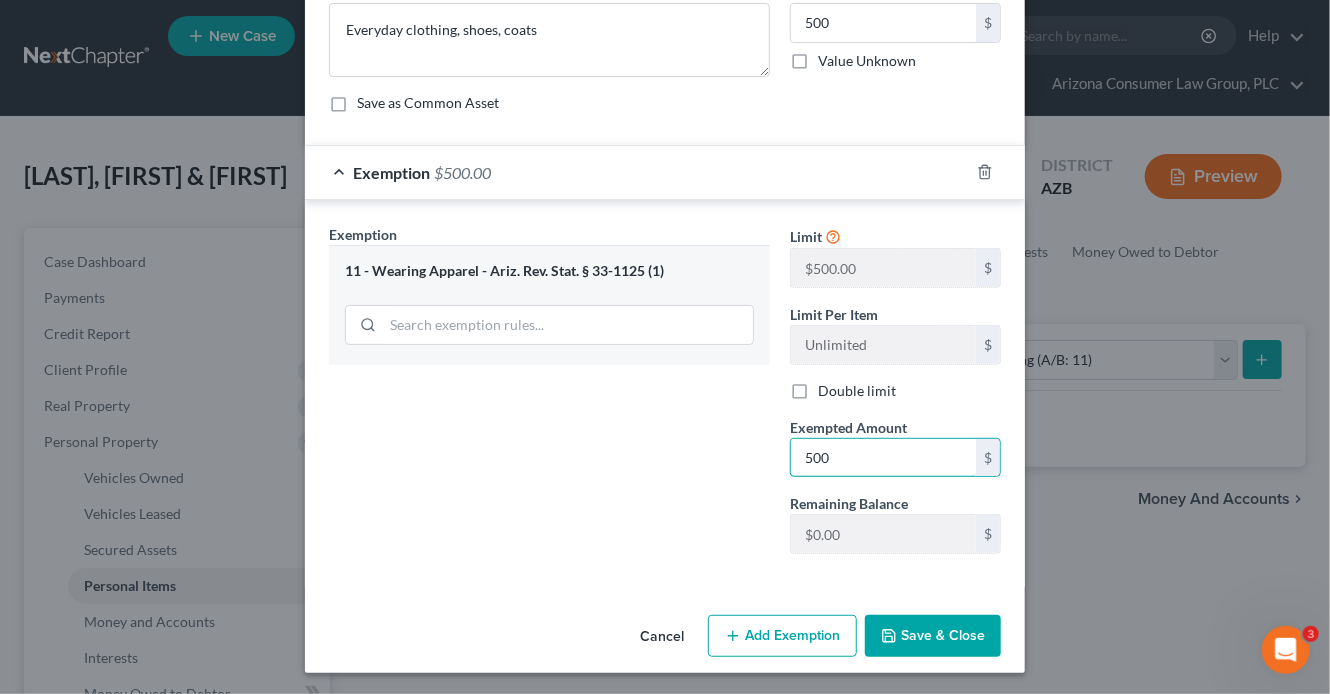 type on "500" 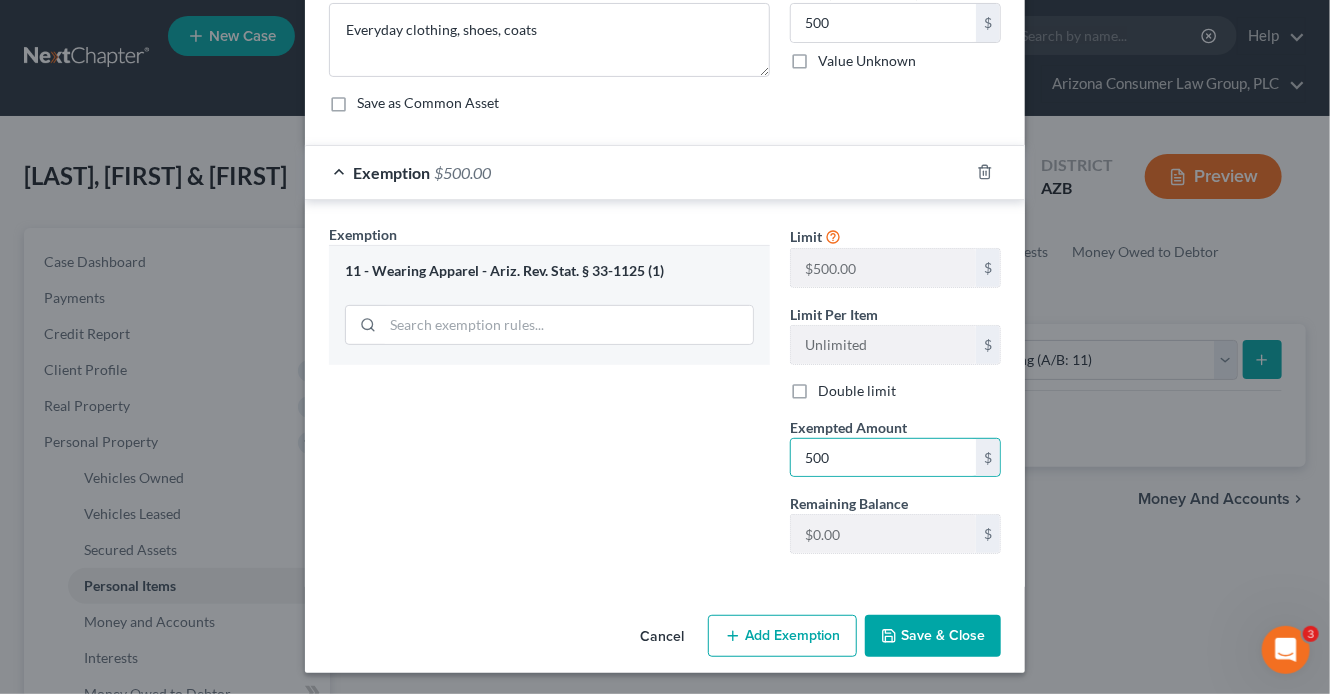 click on "Save & Close" at bounding box center [933, 636] 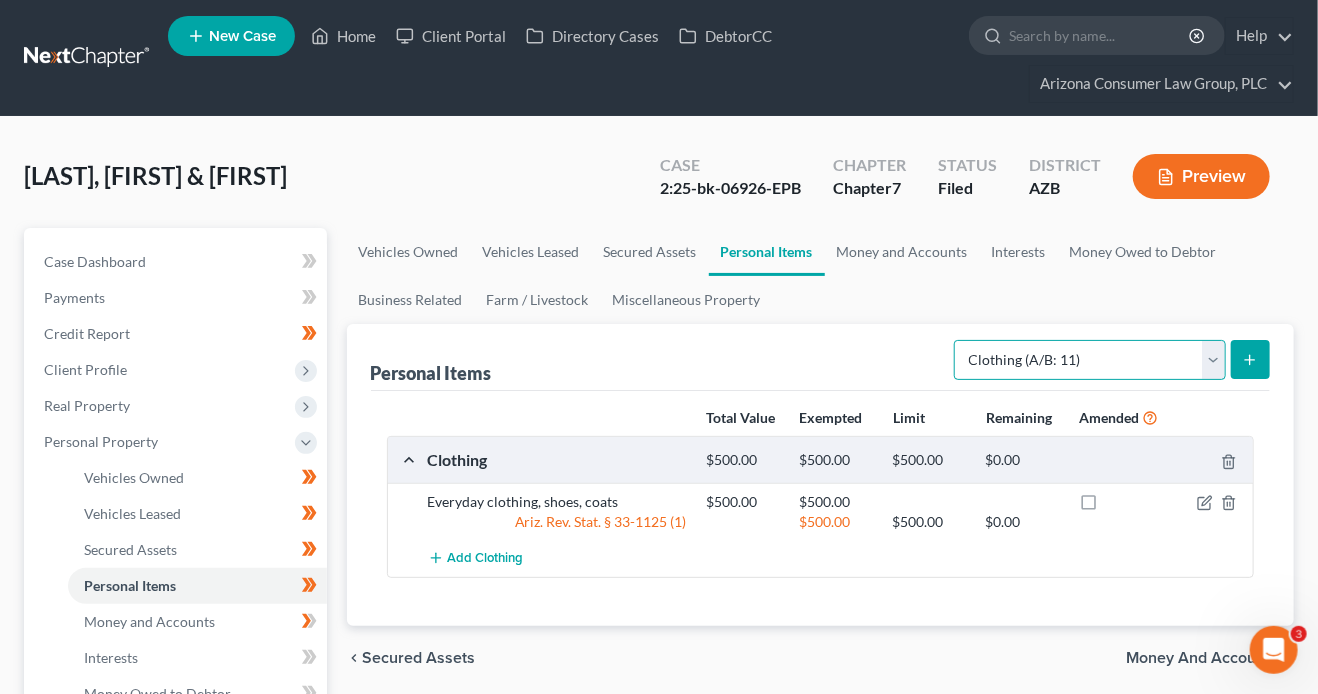 click on "Select Item Type Clothing (A/B: 11) Collectibles Of Value (A/B: 8) Electronics (A/B: 7) Firearms (A/B: 10) Household Goods (A/B: 6) Jewelry (A/B: 12) Other (A/B: 14) Pet(s) (A/B: 13) Sports & Hobby Equipment (A/B: 9)" at bounding box center (1090, 360) 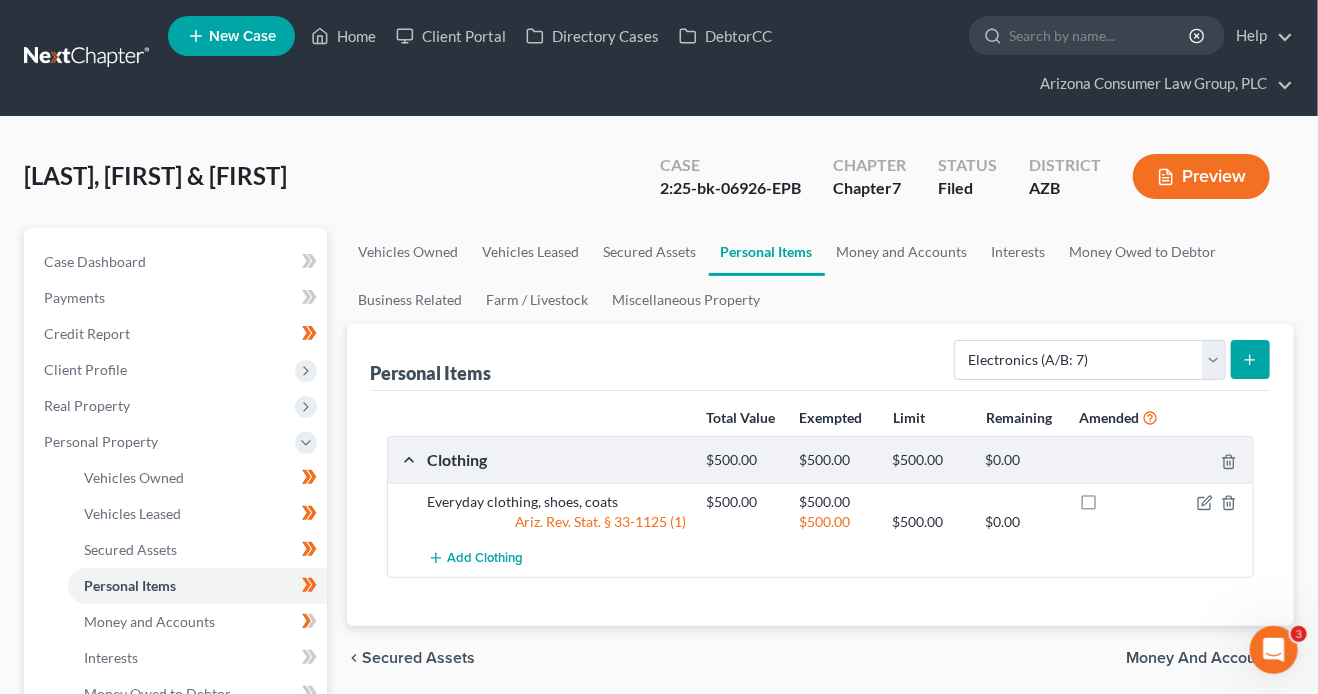 click at bounding box center [1250, 359] 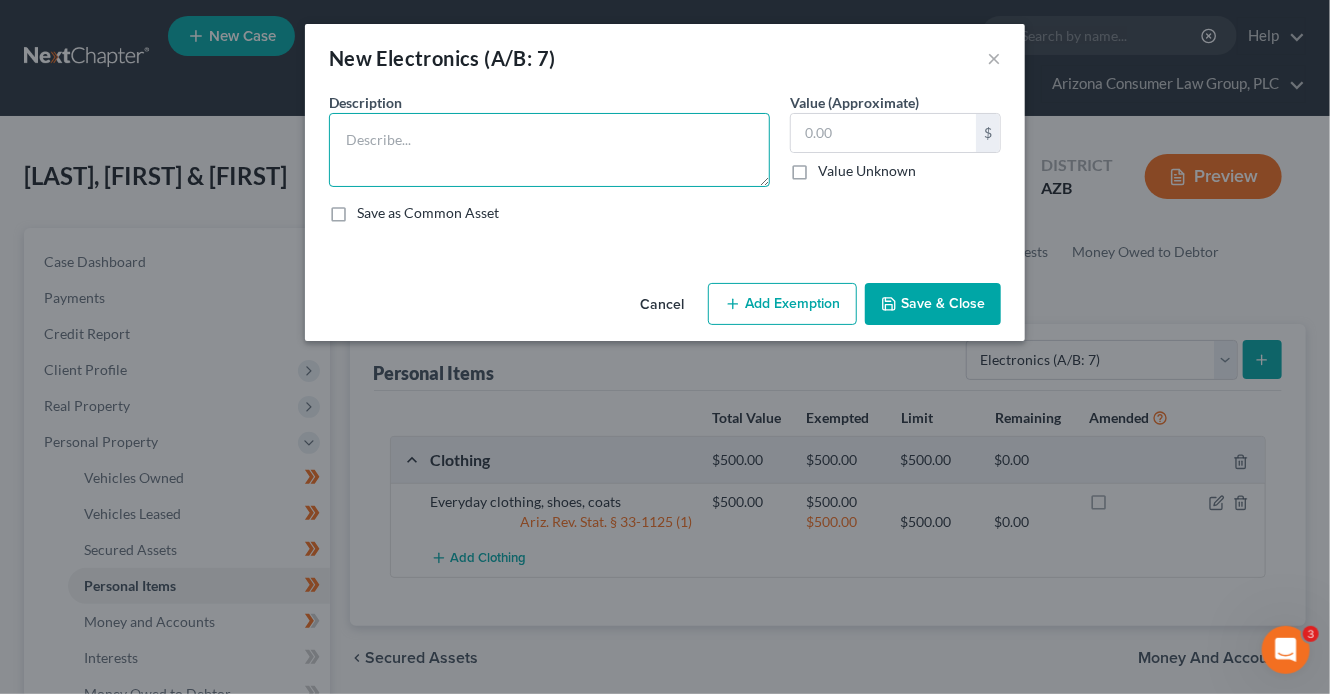click at bounding box center (549, 150) 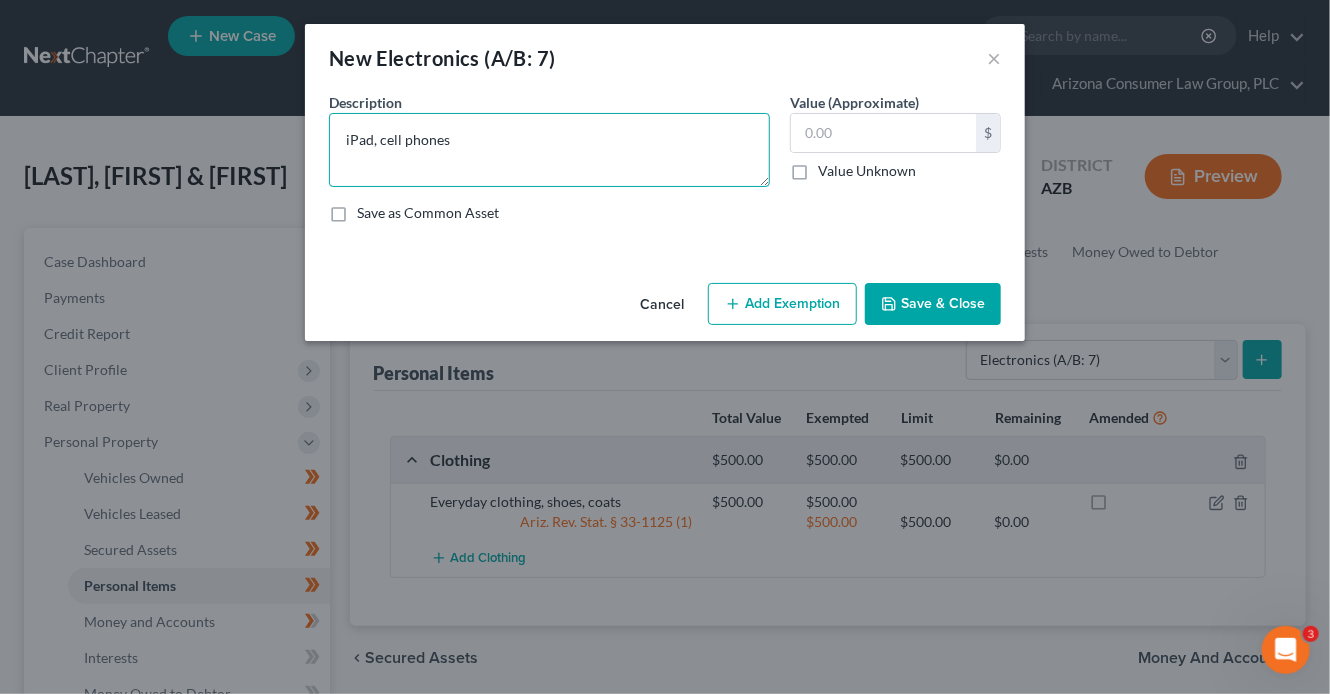 type on "iPad, cell phones" 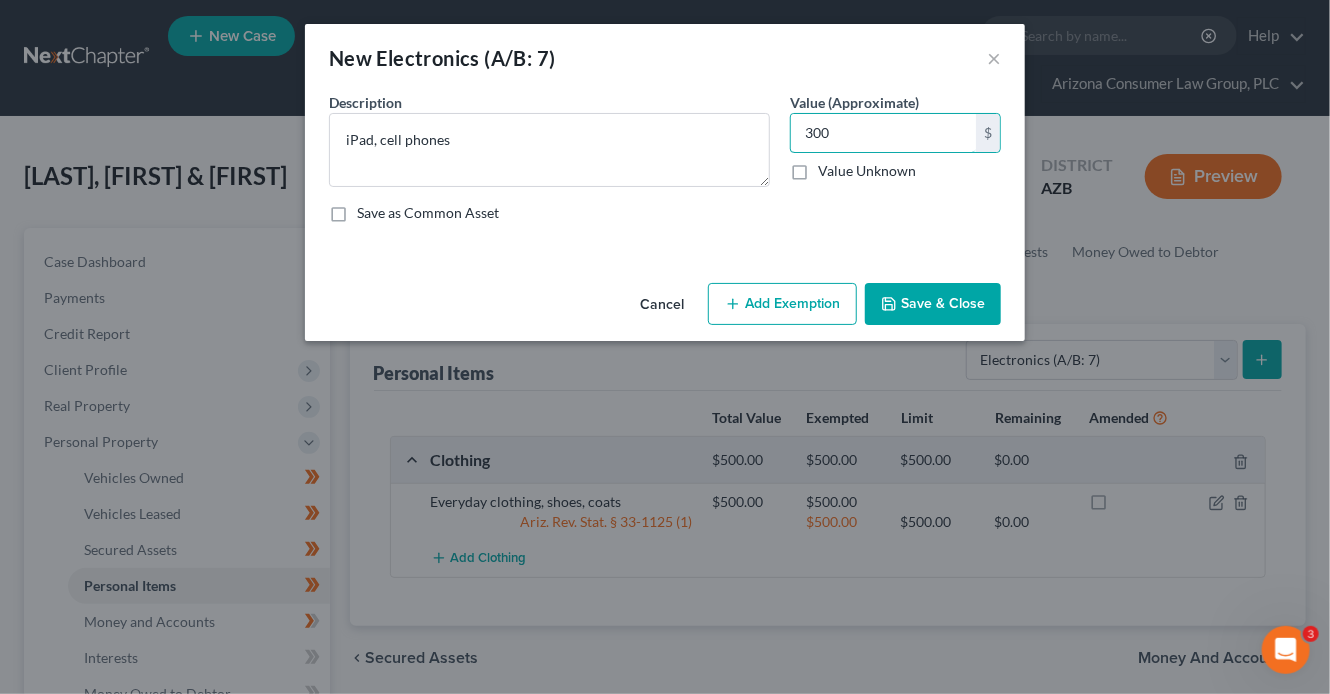 type on "300" 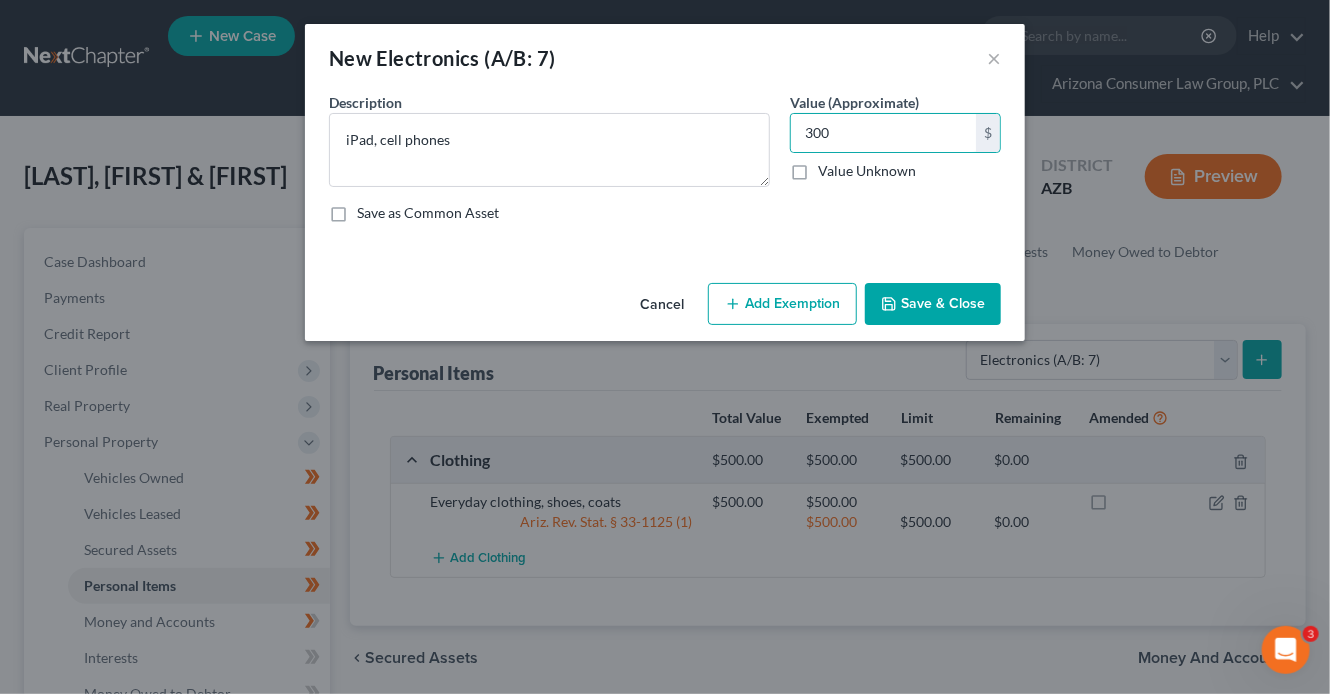 click on "Add Exemption" at bounding box center (782, 304) 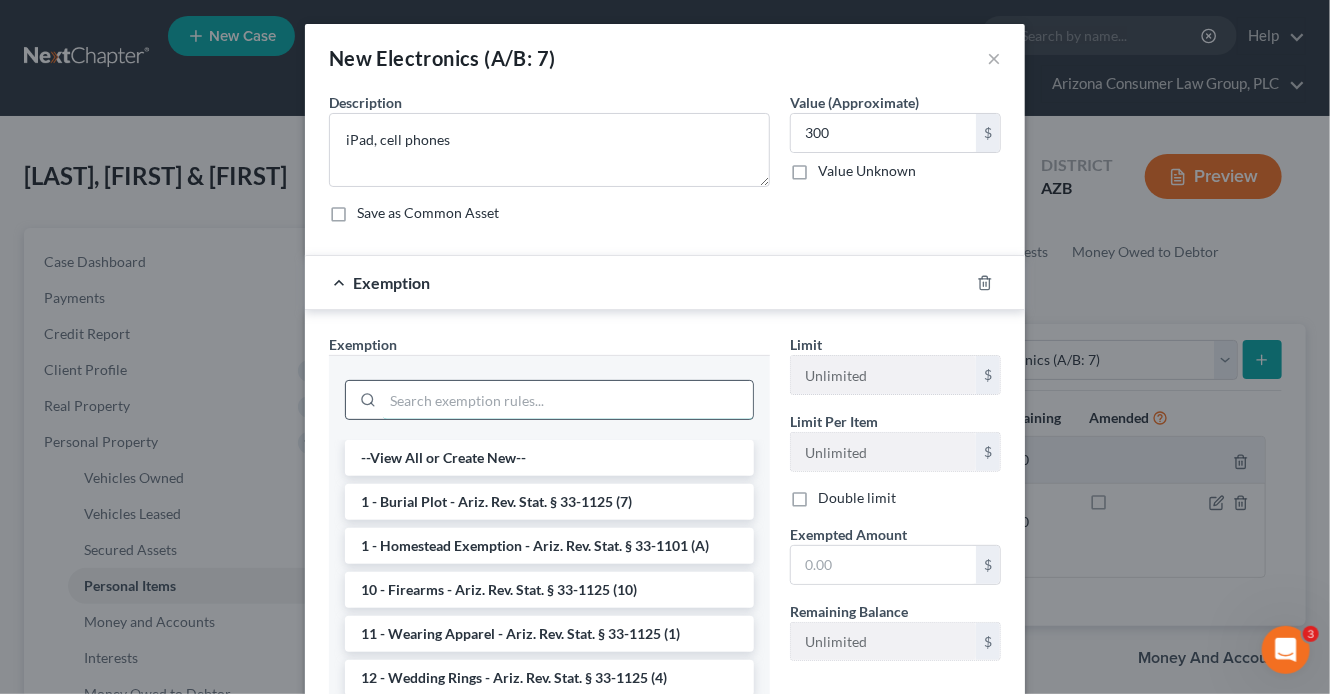 click at bounding box center [568, 400] 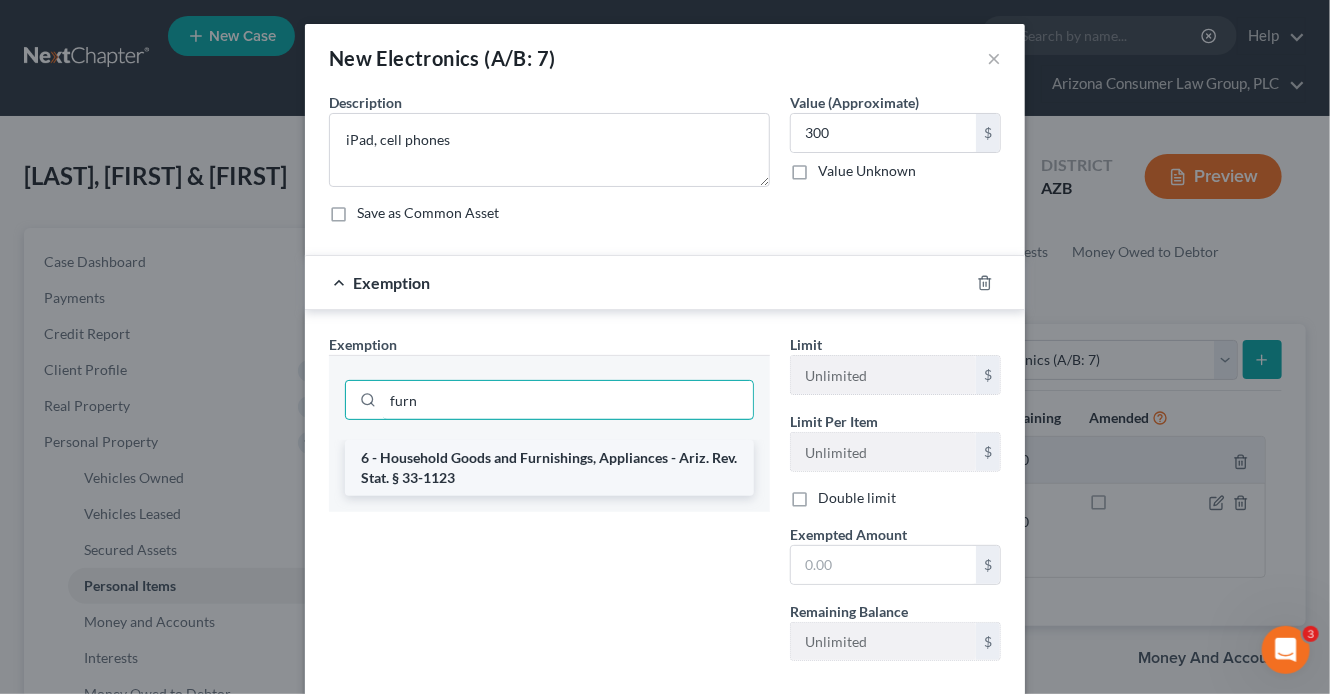 type on "furn" 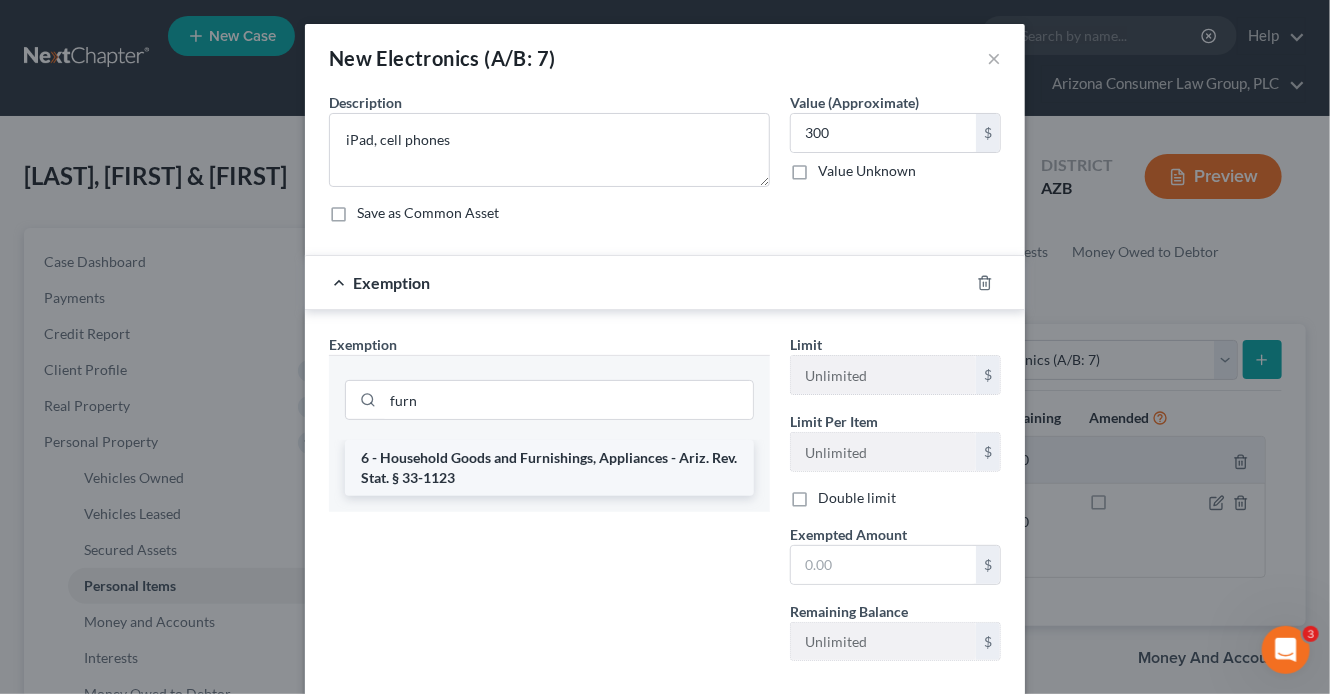 click on "6 - Household Goods and Furnishings, Appliances - Ariz. Rev. Stat. § 33-1123" at bounding box center [549, 468] 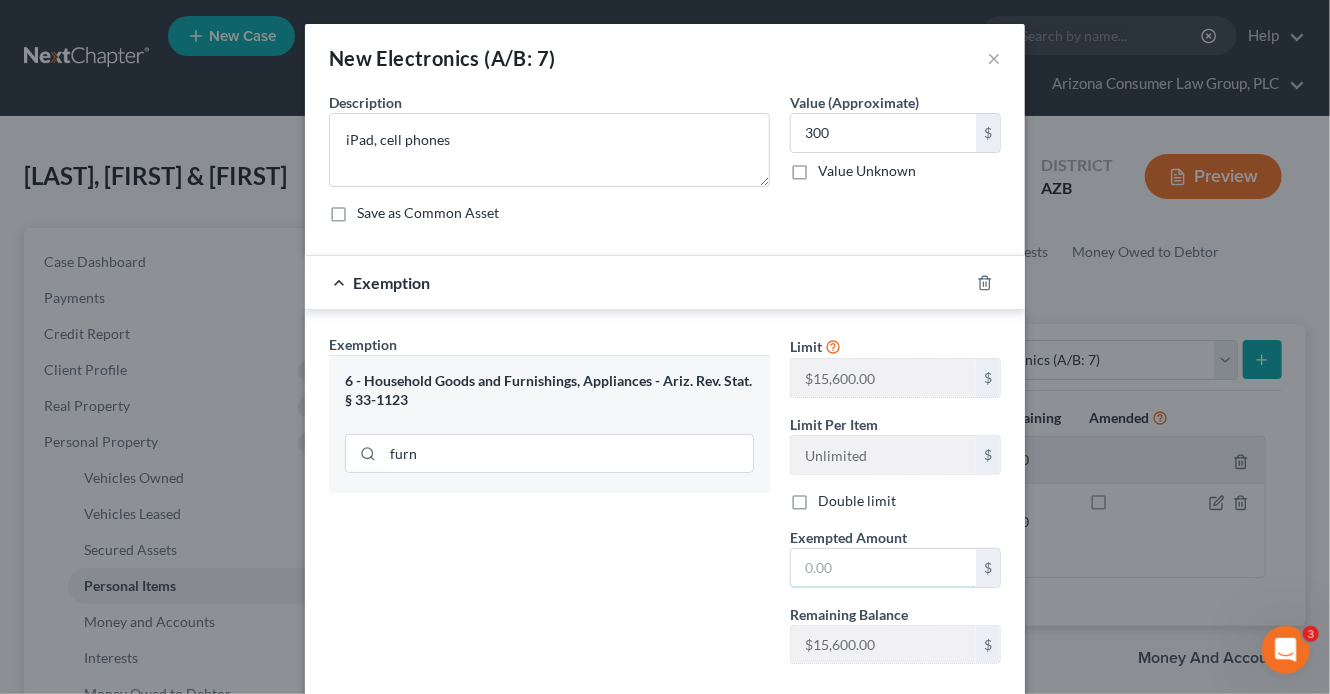 click at bounding box center (883, 568) 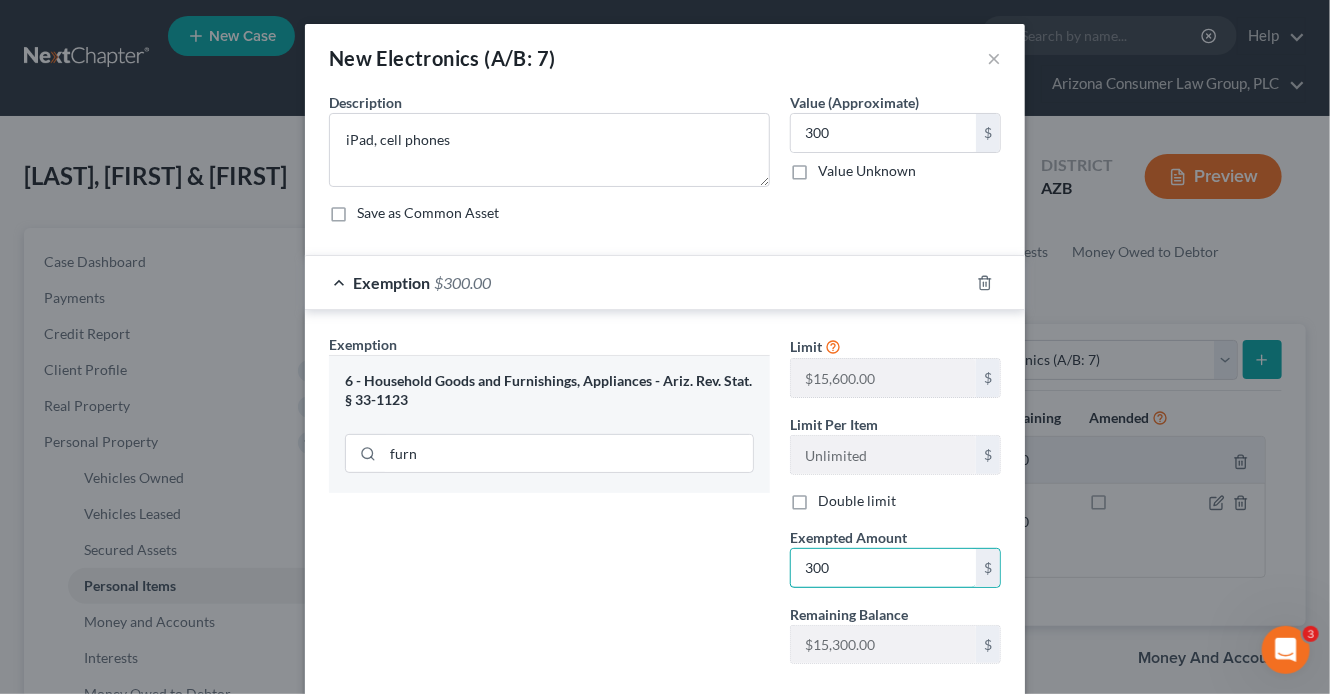 scroll, scrollTop: 110, scrollLeft: 0, axis: vertical 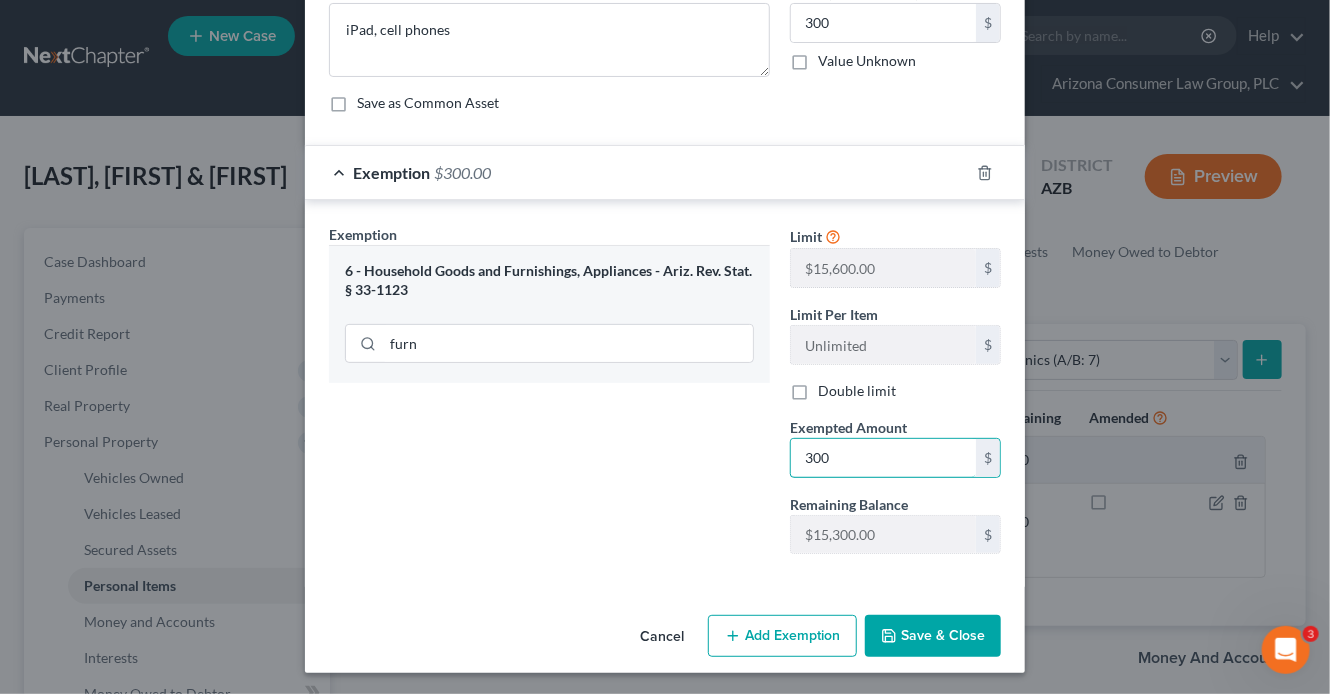 type on "300" 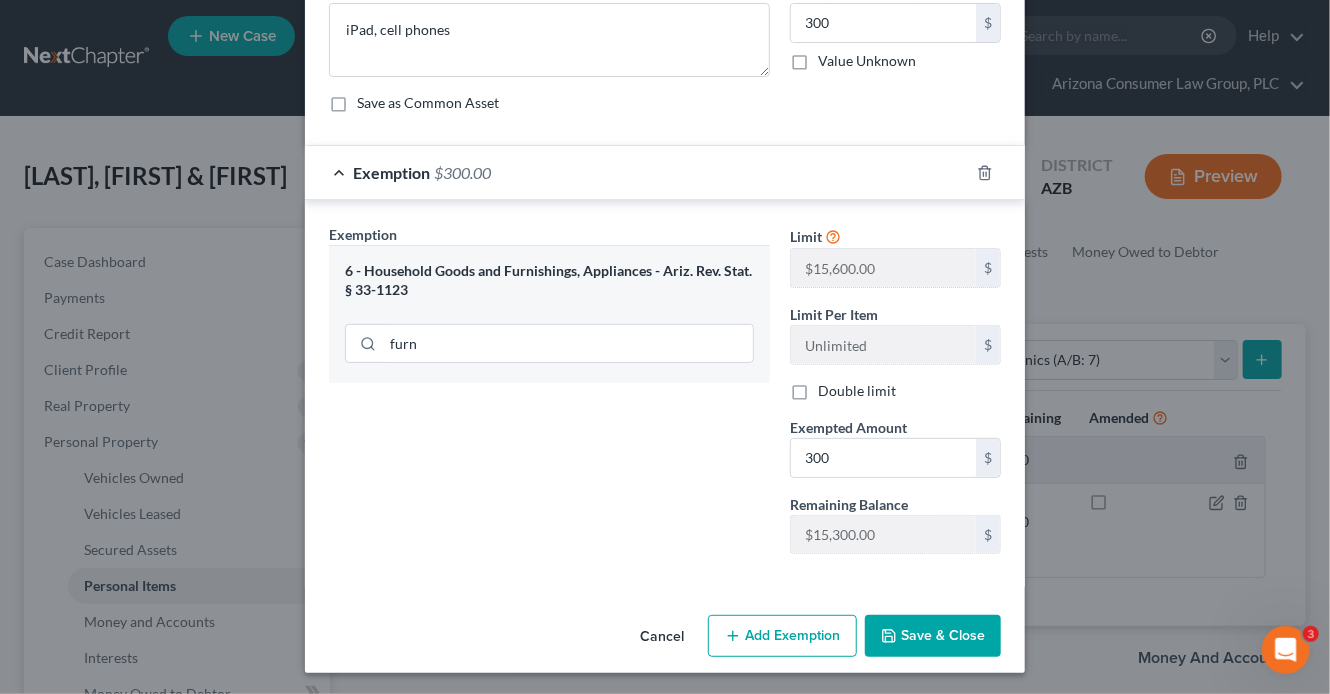 click on "Save & Close" at bounding box center (933, 636) 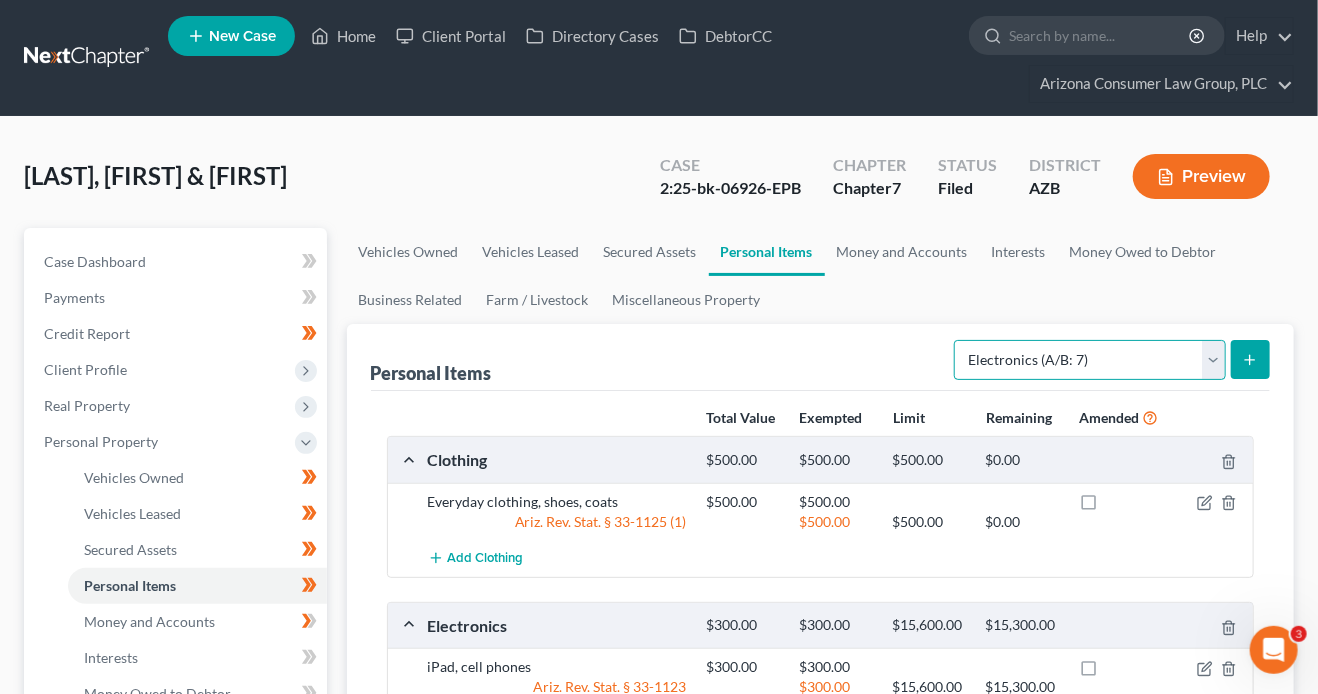 click on "Select Item Type Clothing (A/B: 11) Collectibles Of Value (A/B: 8) Electronics (A/B: 7) Firearms (A/B: 10) Household Goods (A/B: 6) Jewelry (A/B: 12) Other (A/B: 14) Pet(s) (A/B: 13) Sports & Hobby Equipment (A/B: 9)" at bounding box center (1090, 360) 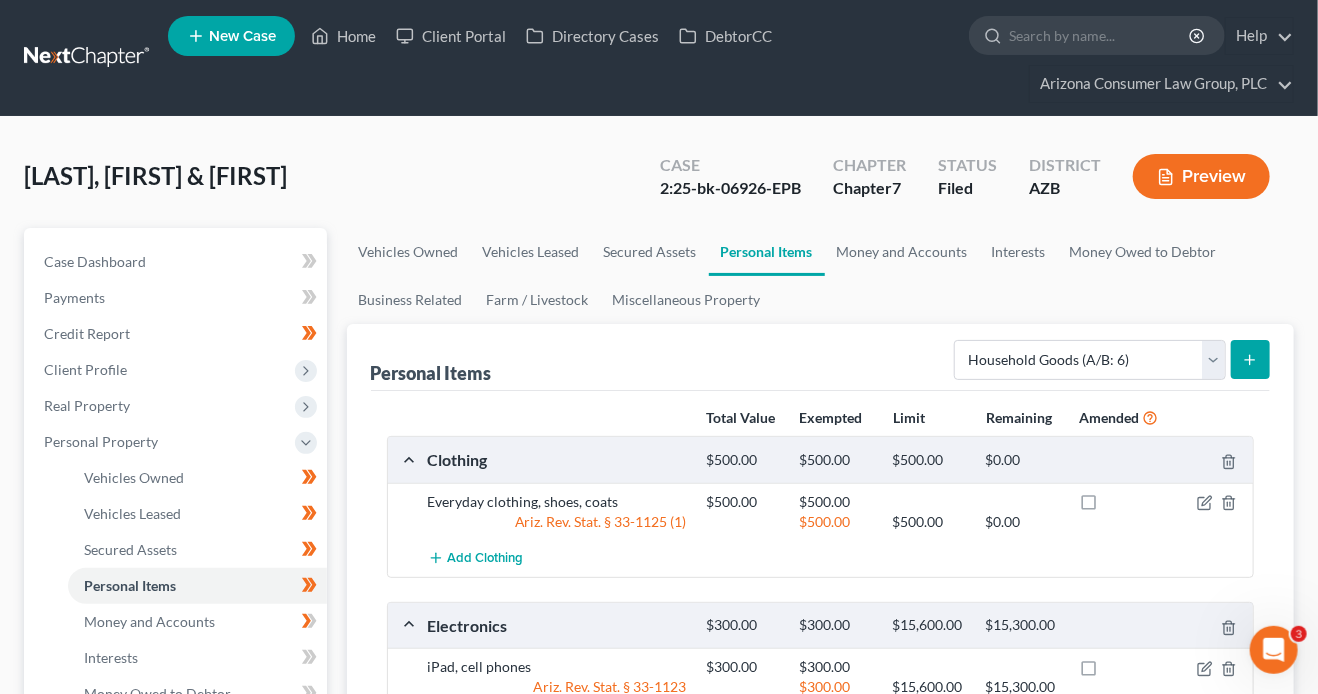 click at bounding box center [1250, 359] 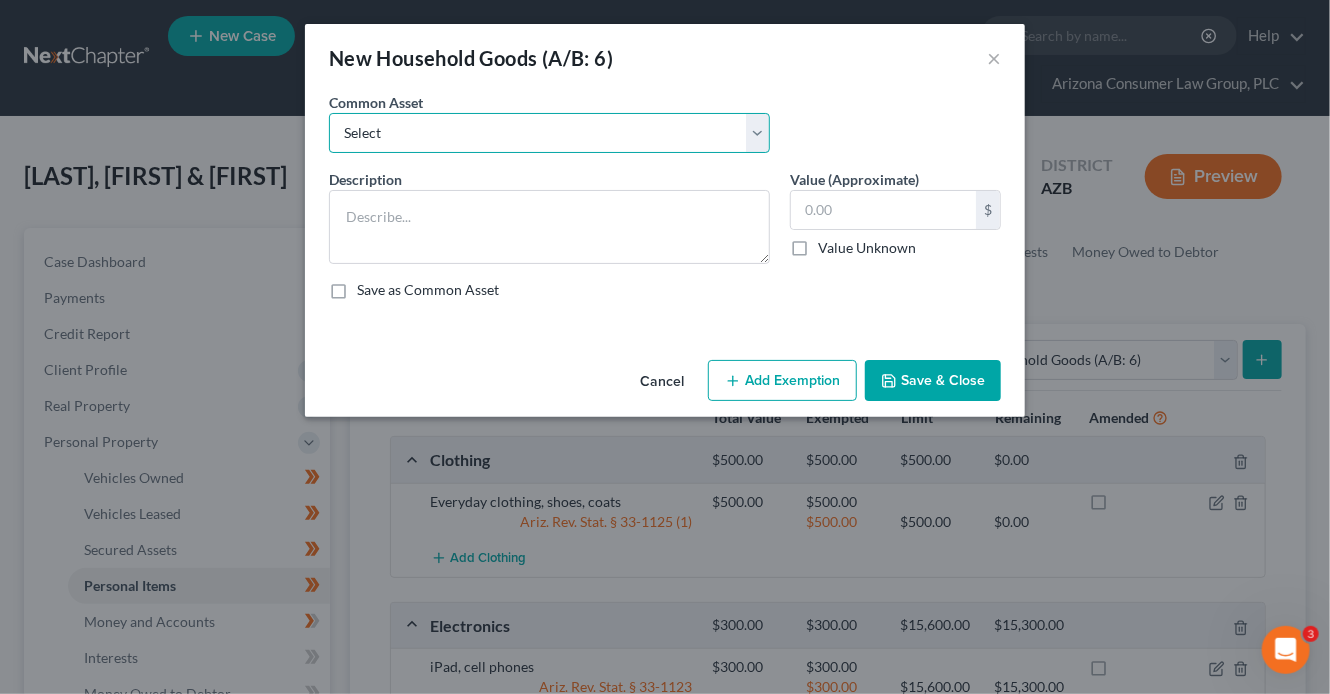 click on "Select Furniture, linens, kitchen supplies, miscellaneous household goods" at bounding box center [549, 133] 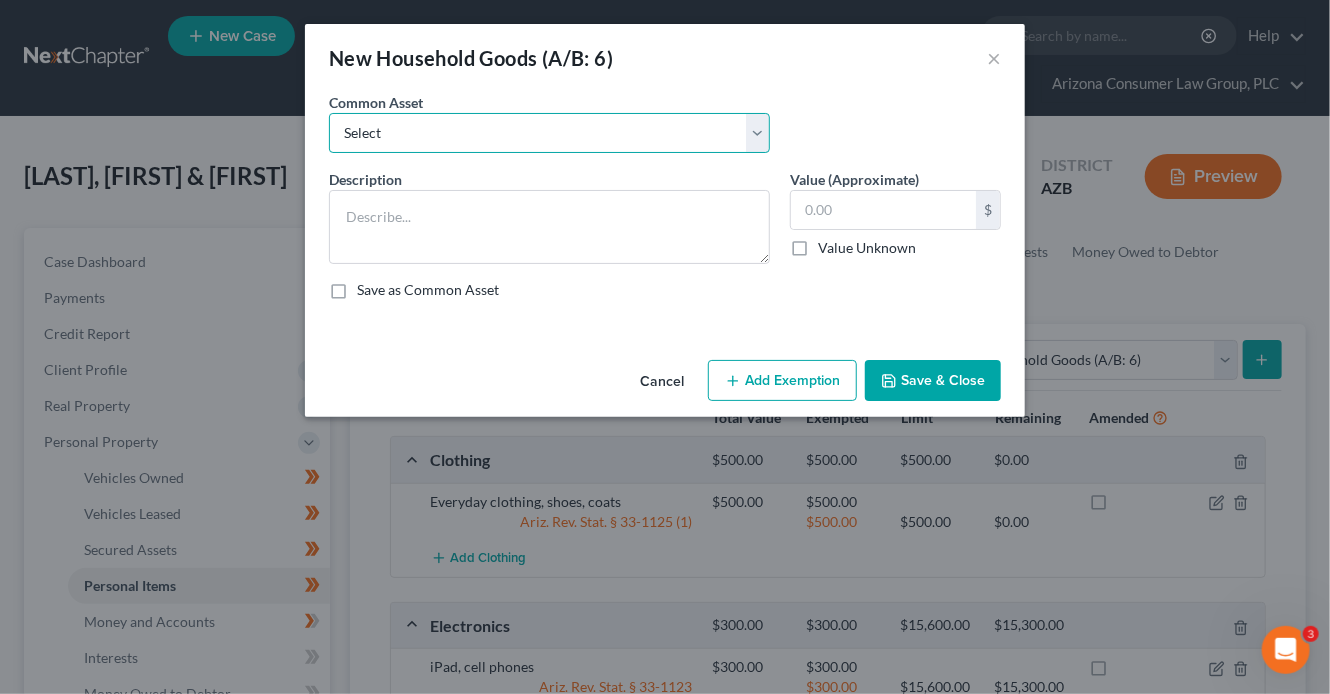 select on "0" 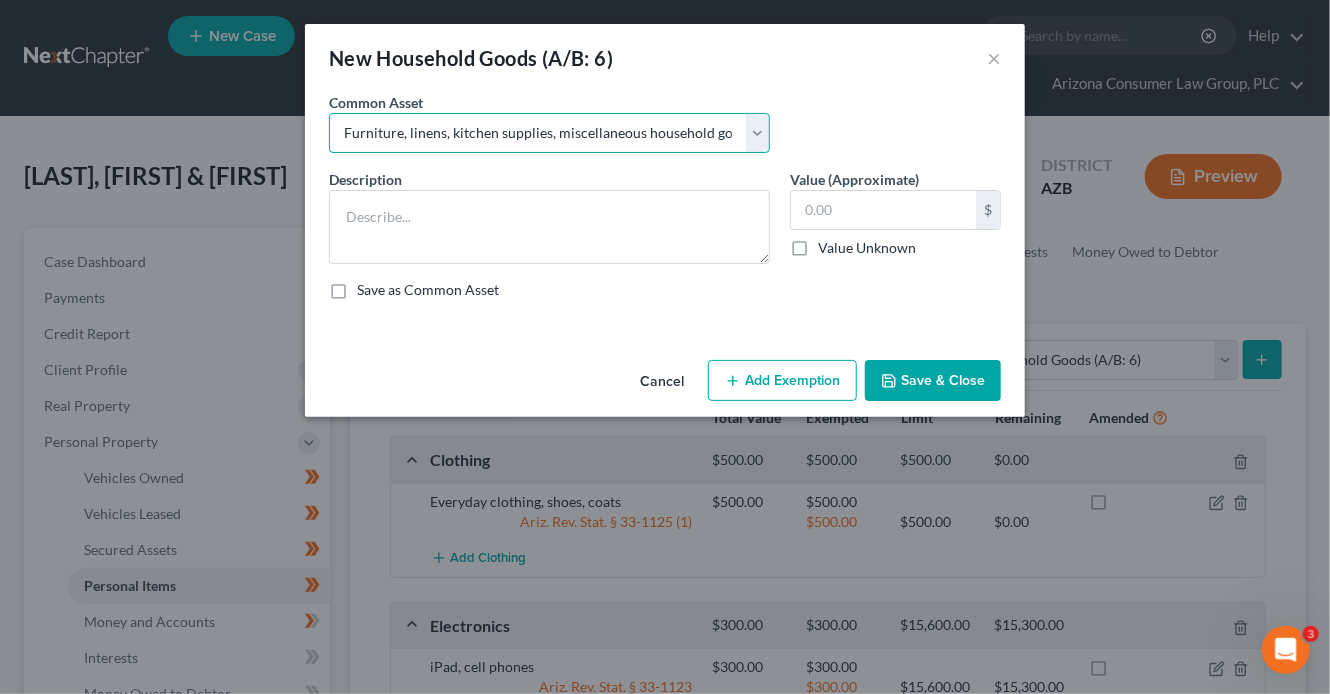 type on "Furniture, linens, kitchen supplies, miscellaneous household goods" 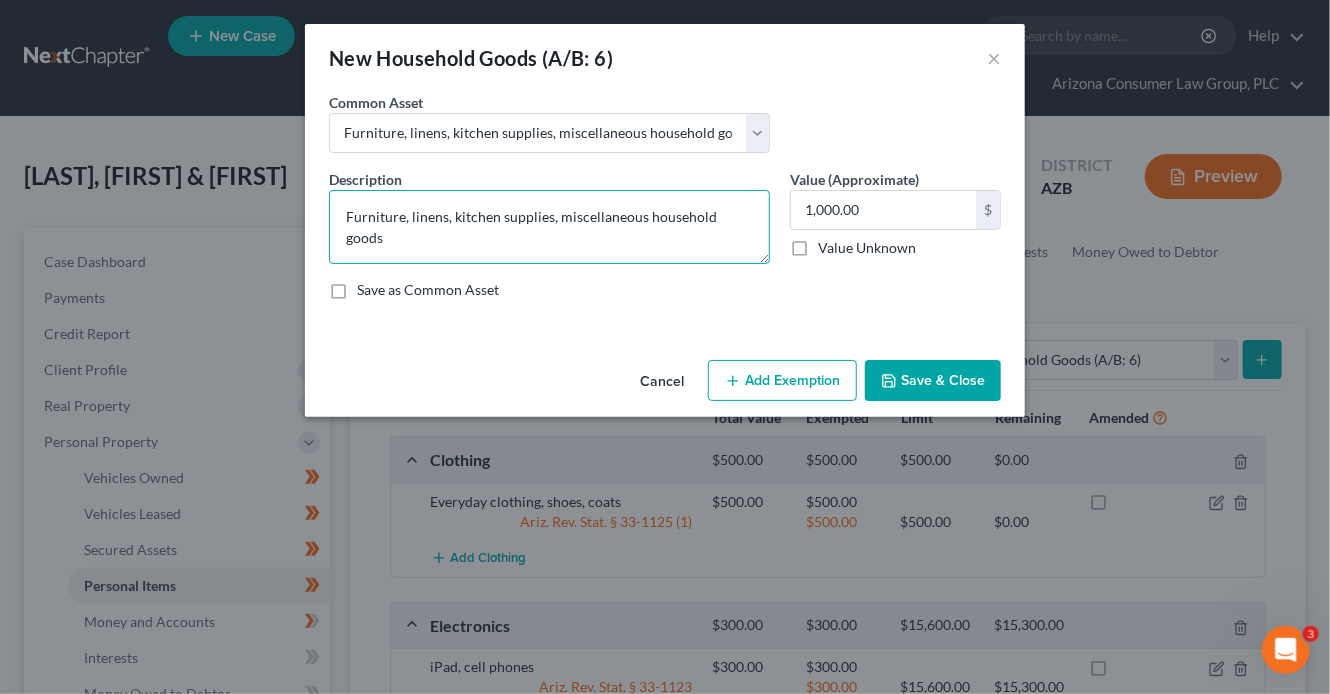 drag, startPoint x: 407, startPoint y: 221, endPoint x: 206, endPoint y: 154, distance: 211.8726 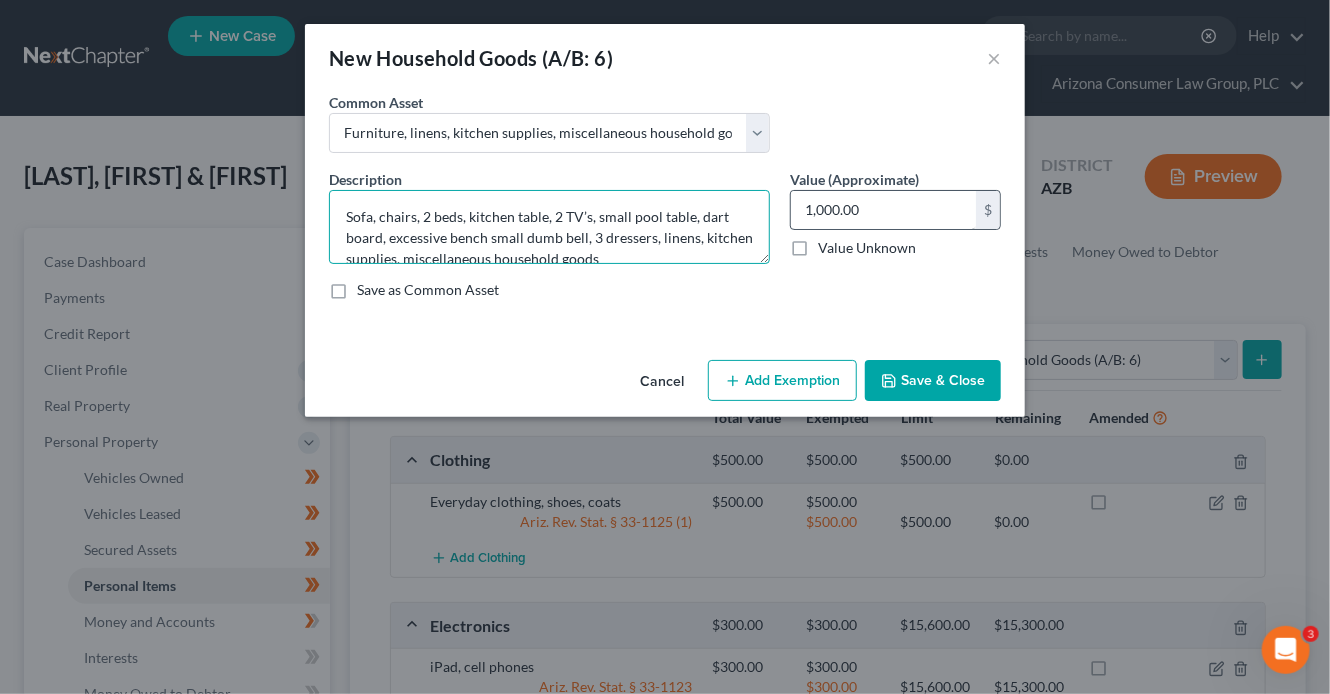 type on "Sofa, chairs, 2 beds, kitchen table, 2 TV’s, small pool table, dart board,  excessive bench small dumb bell, 3 dressers, linens, kitchen supplies, miscellaneous household goods" 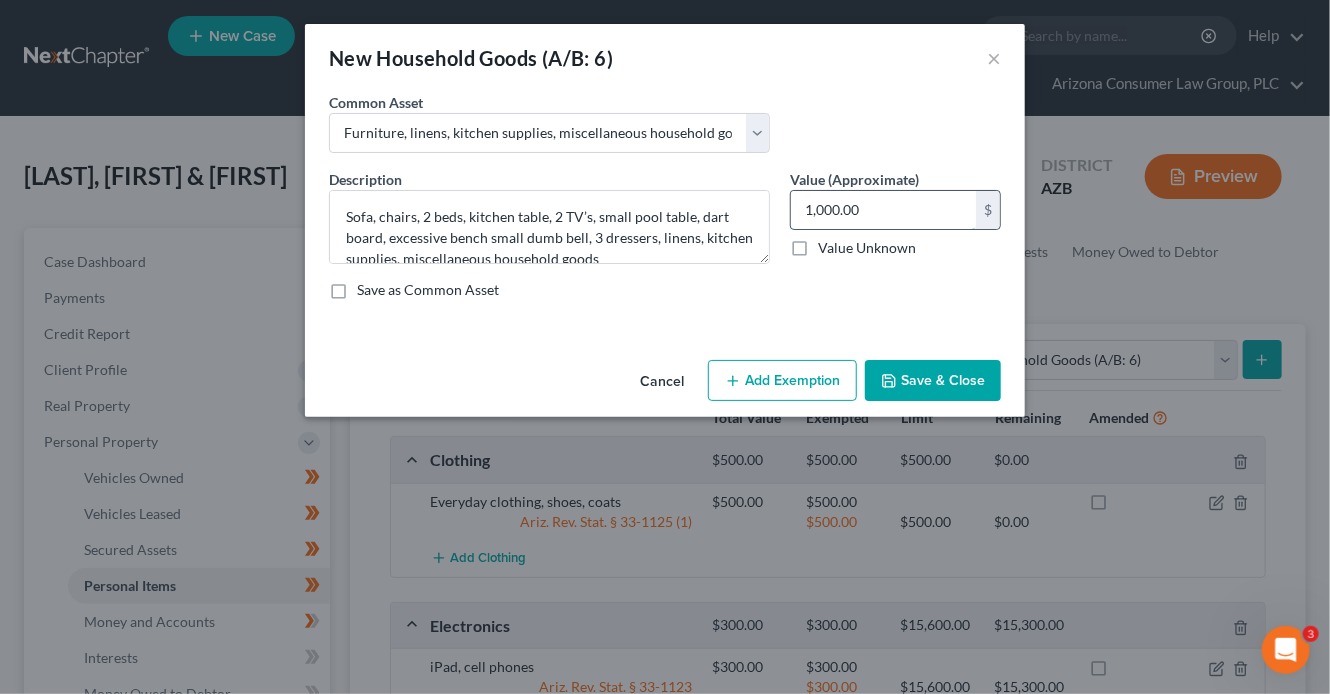 click on "1,000.00" at bounding box center (883, 210) 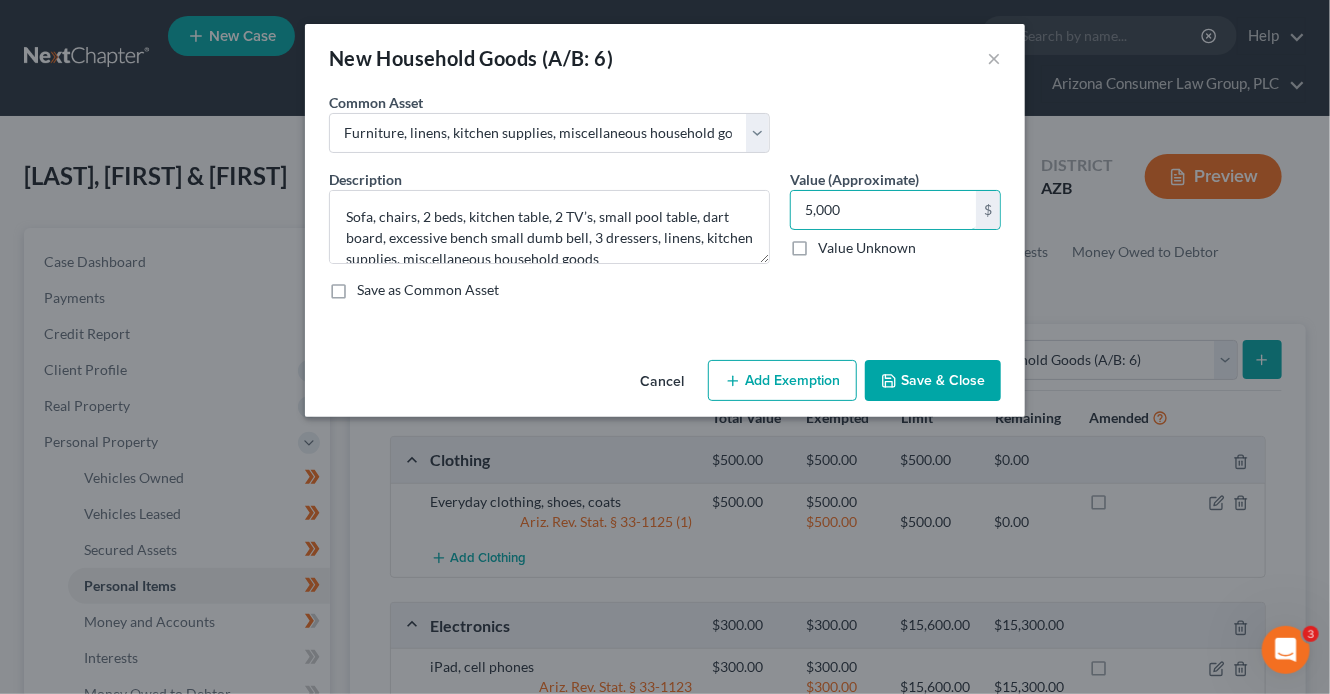 type on "5,000" 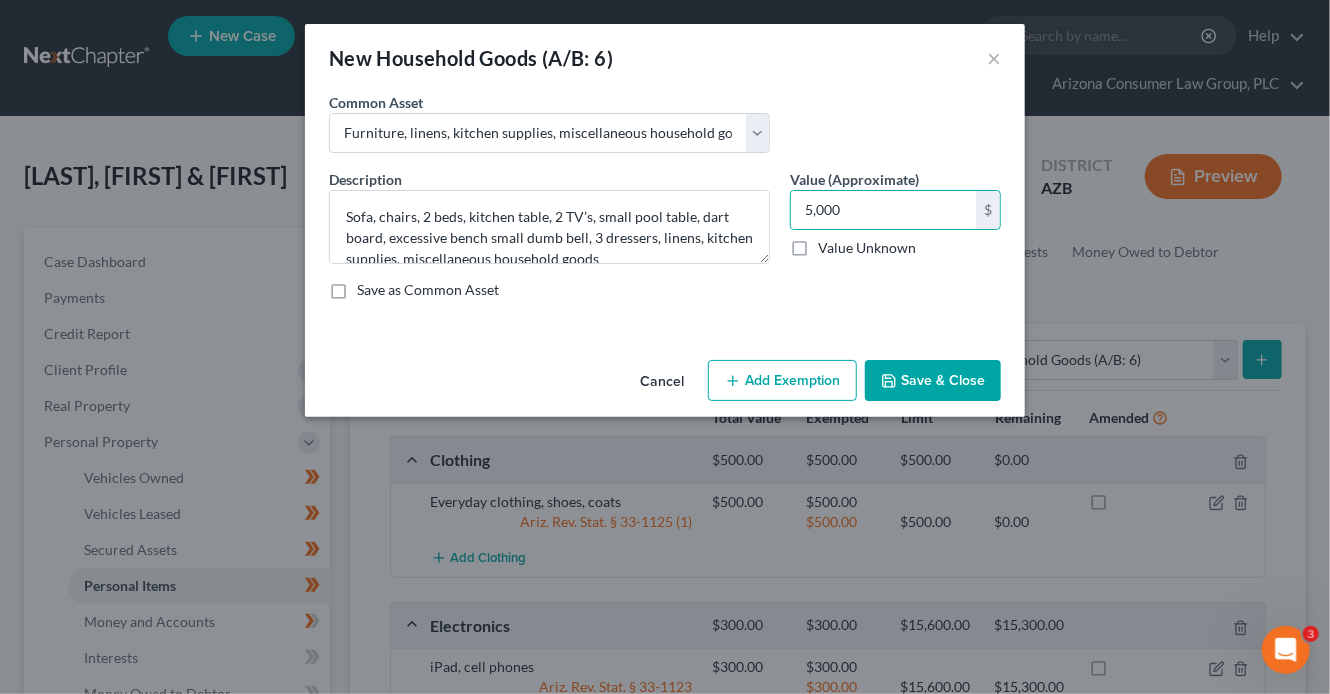 click on "Add Exemption" at bounding box center [782, 381] 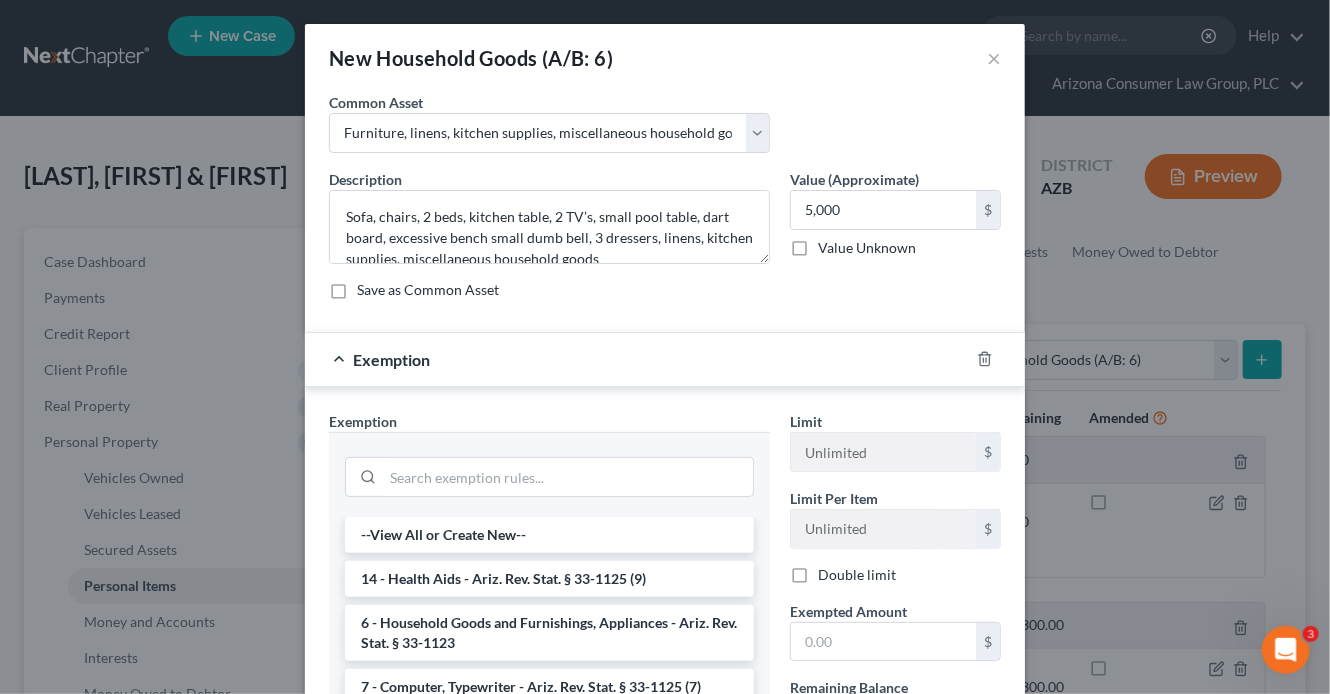 drag, startPoint x: 492, startPoint y: 622, endPoint x: 633, endPoint y: 623, distance: 141.00354 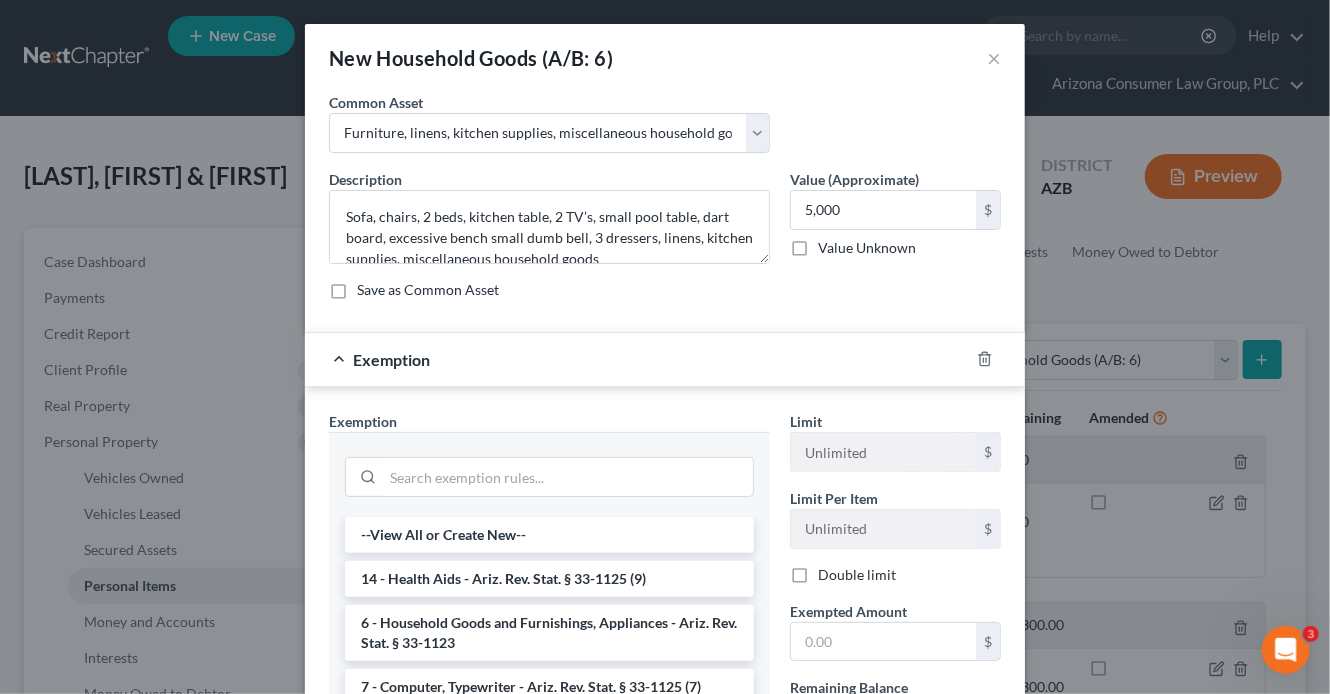 click on "6 - Household Goods and Furnishings, Appliances - Ariz. Rev. Stat. § 33-1123" at bounding box center (549, 633) 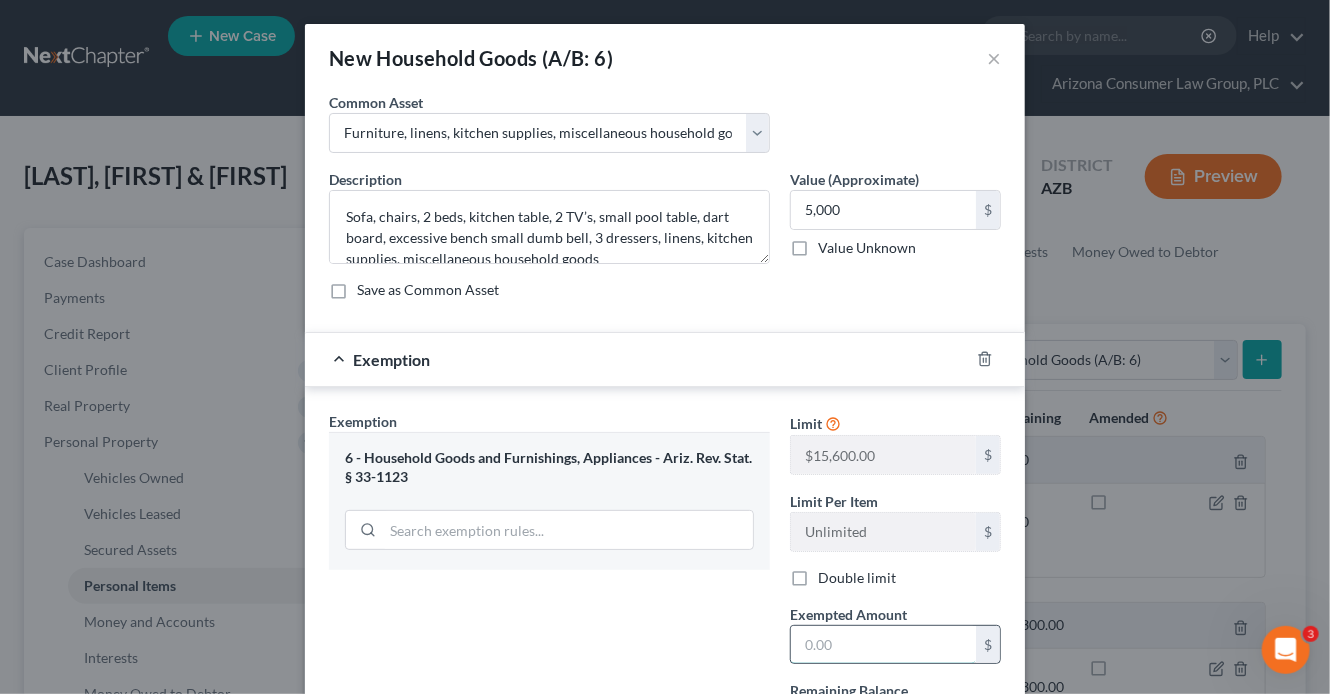 click at bounding box center (883, 645) 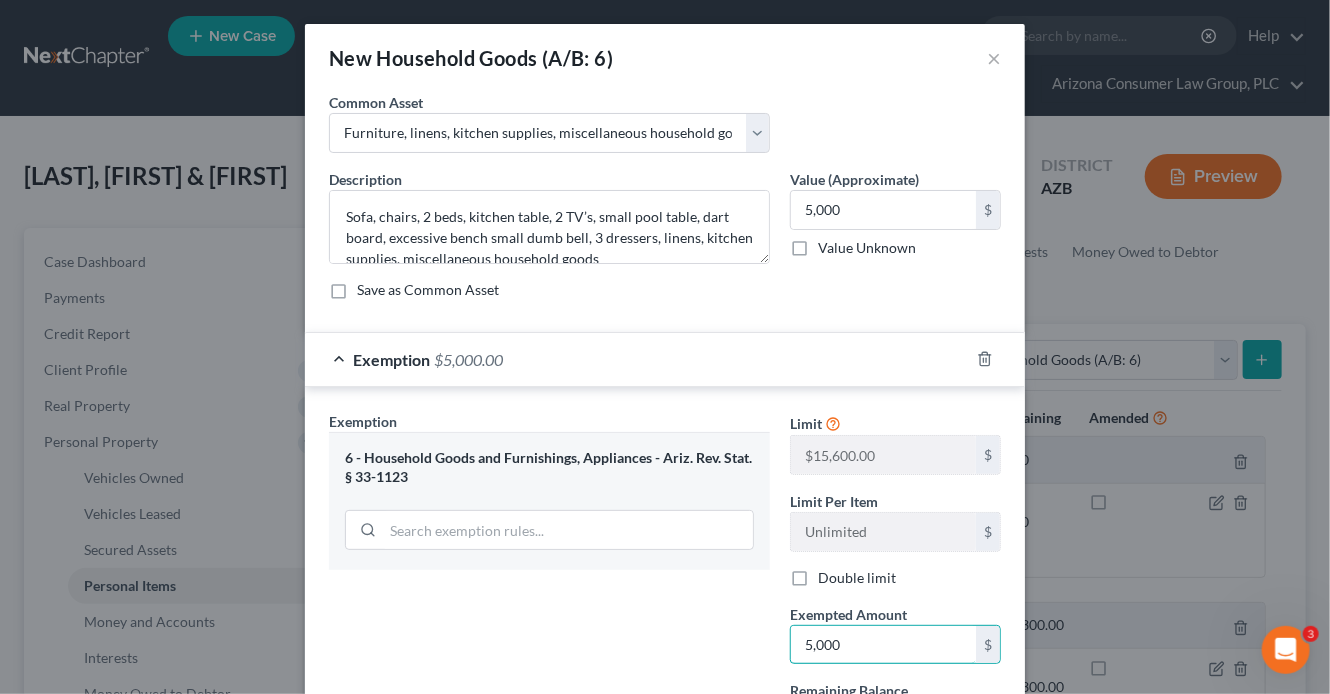 scroll, scrollTop: 187, scrollLeft: 0, axis: vertical 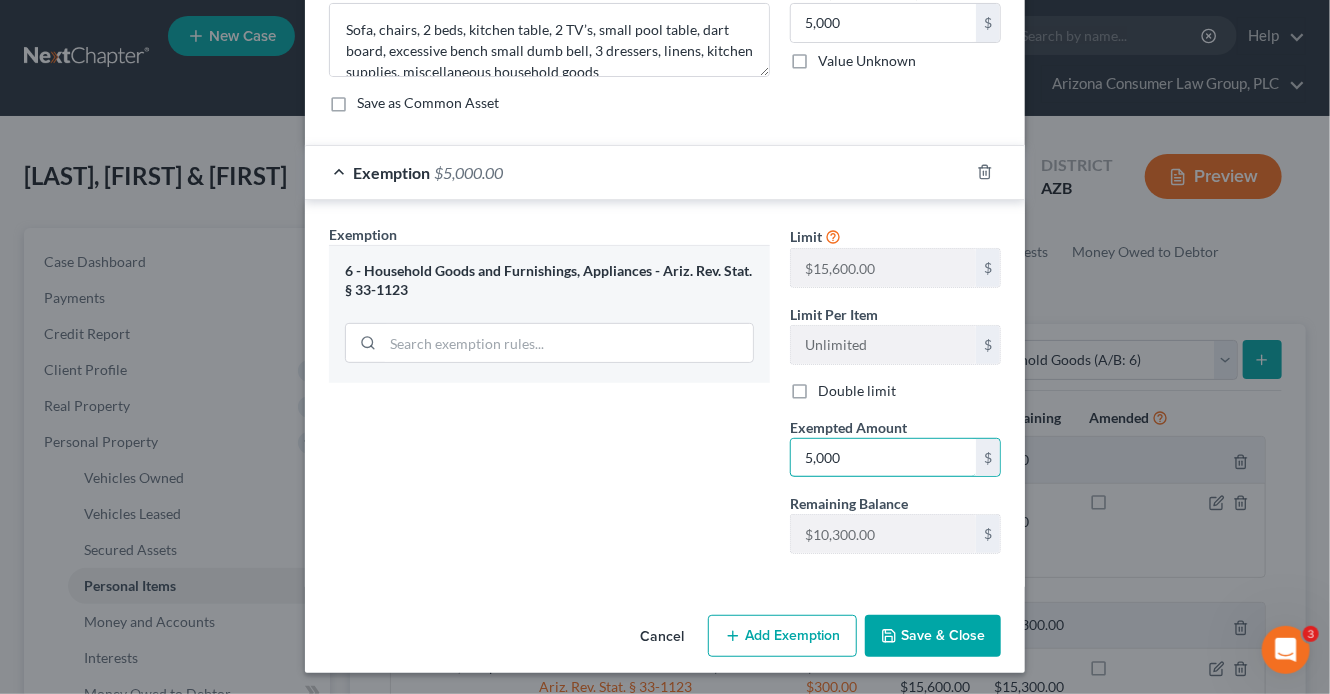 type on "5,000" 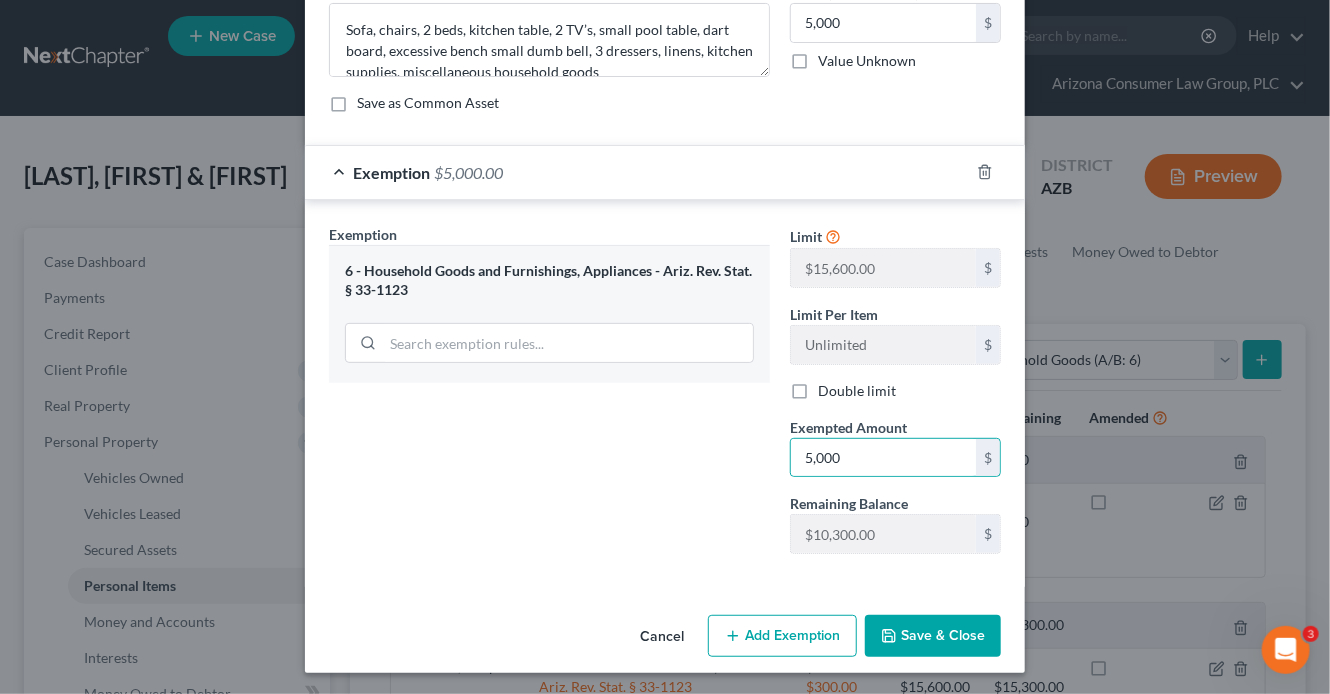 click on "Save & Close" at bounding box center [933, 636] 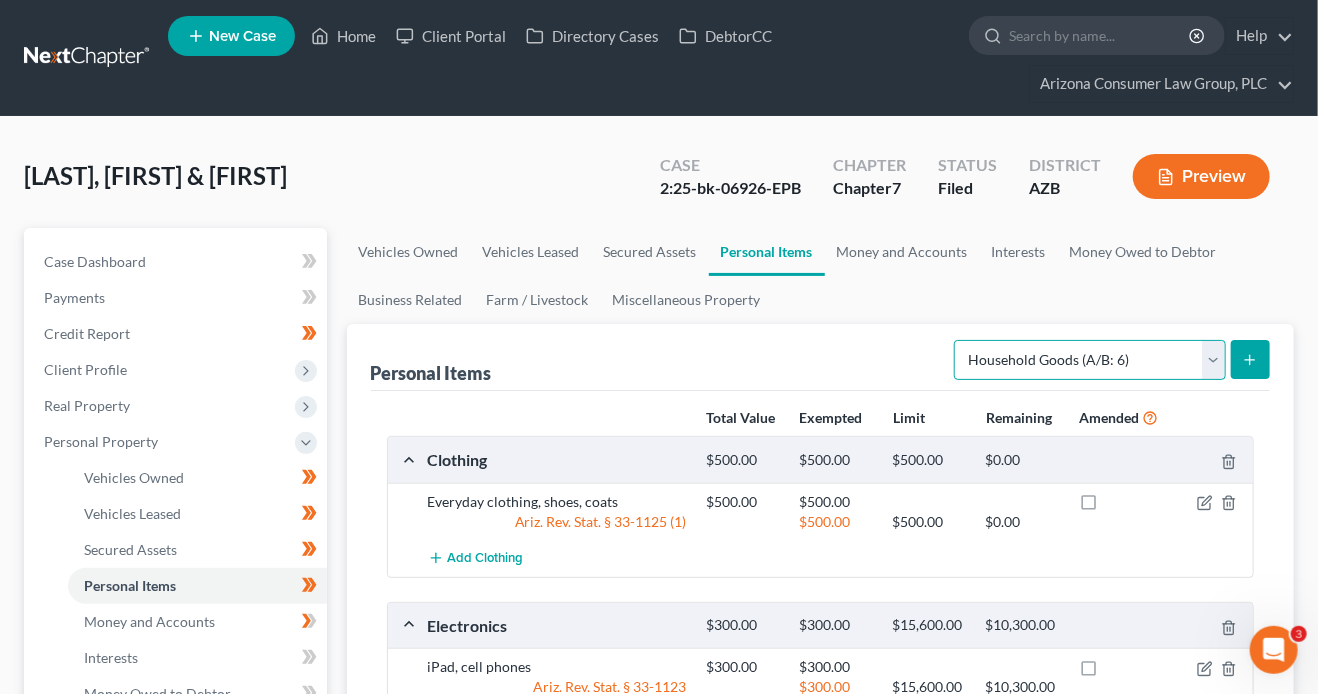 click on "Select Item Type Clothing (A/B: 11) Collectibles Of Value (A/B: 8) Electronics (A/B: 7) Firearms (A/B: 10) Household Goods (A/B: 6) Jewelry (A/B: 12) Other (A/B: 14) Pet(s) (A/B: 13) Sports & Hobby Equipment (A/B: 9)" at bounding box center [1090, 360] 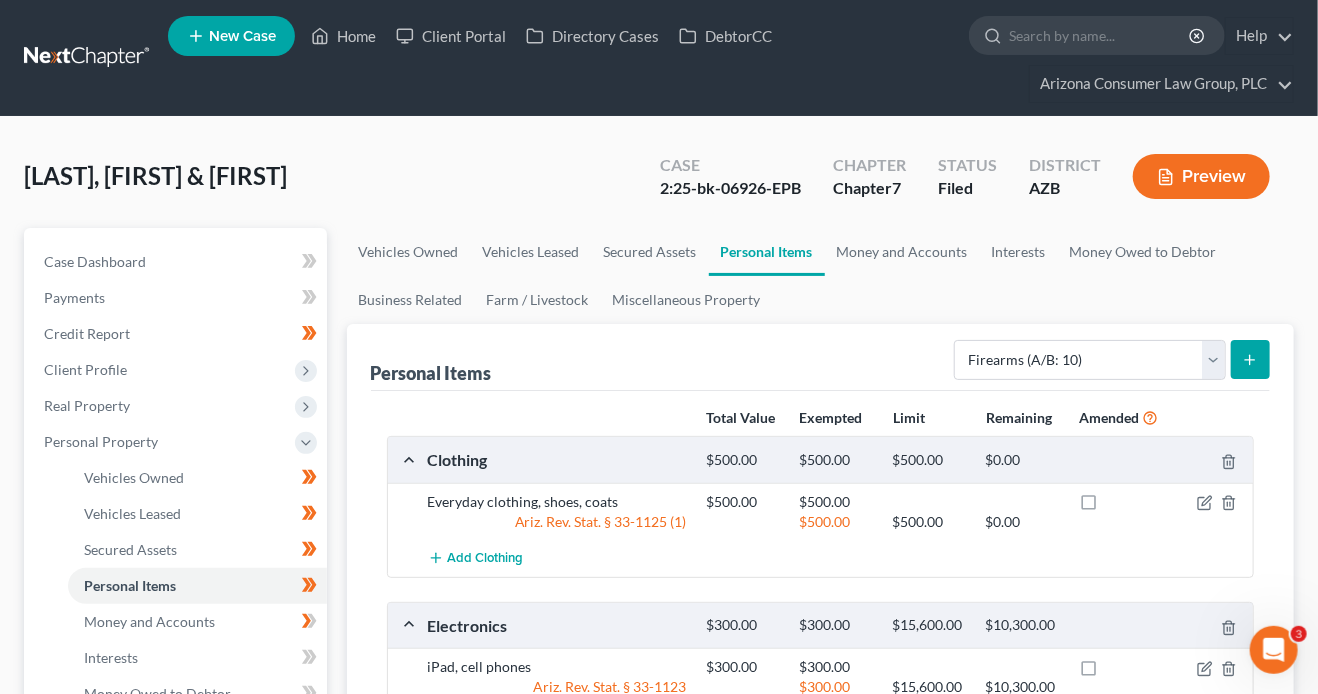 click 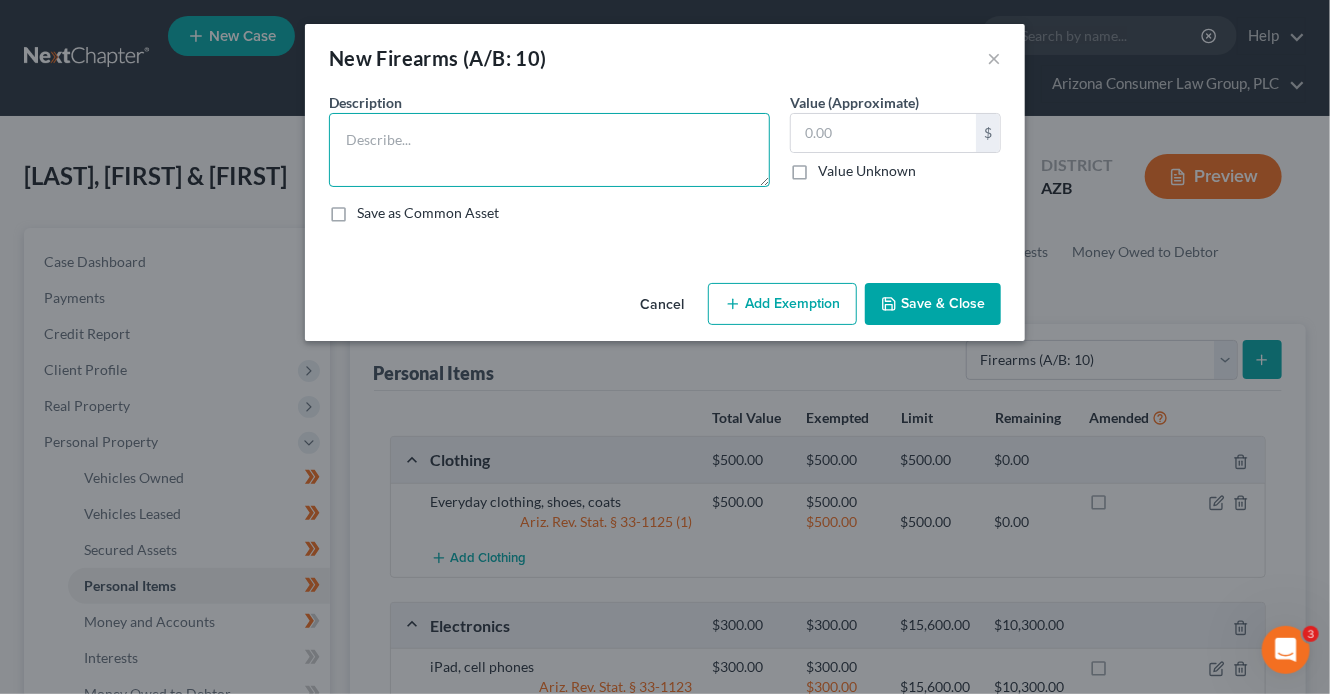 click at bounding box center [549, 150] 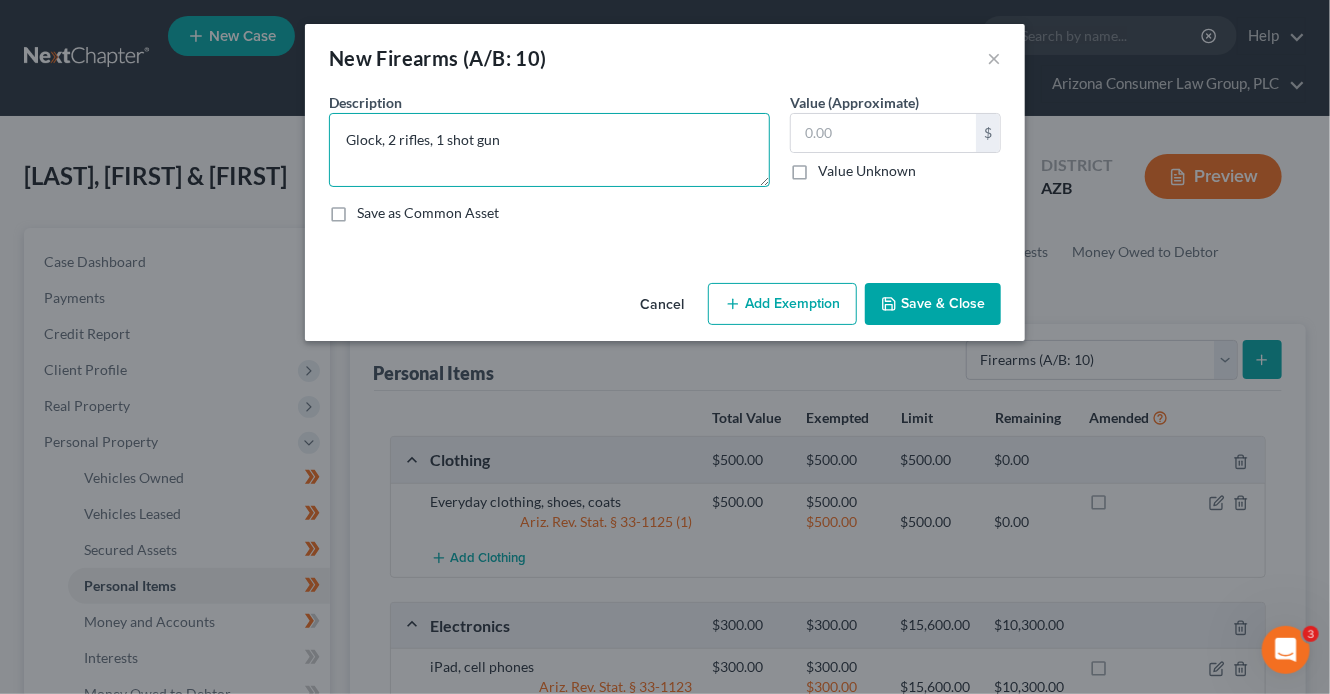 type on "Glock, 2 rifles, 1 shot gun" 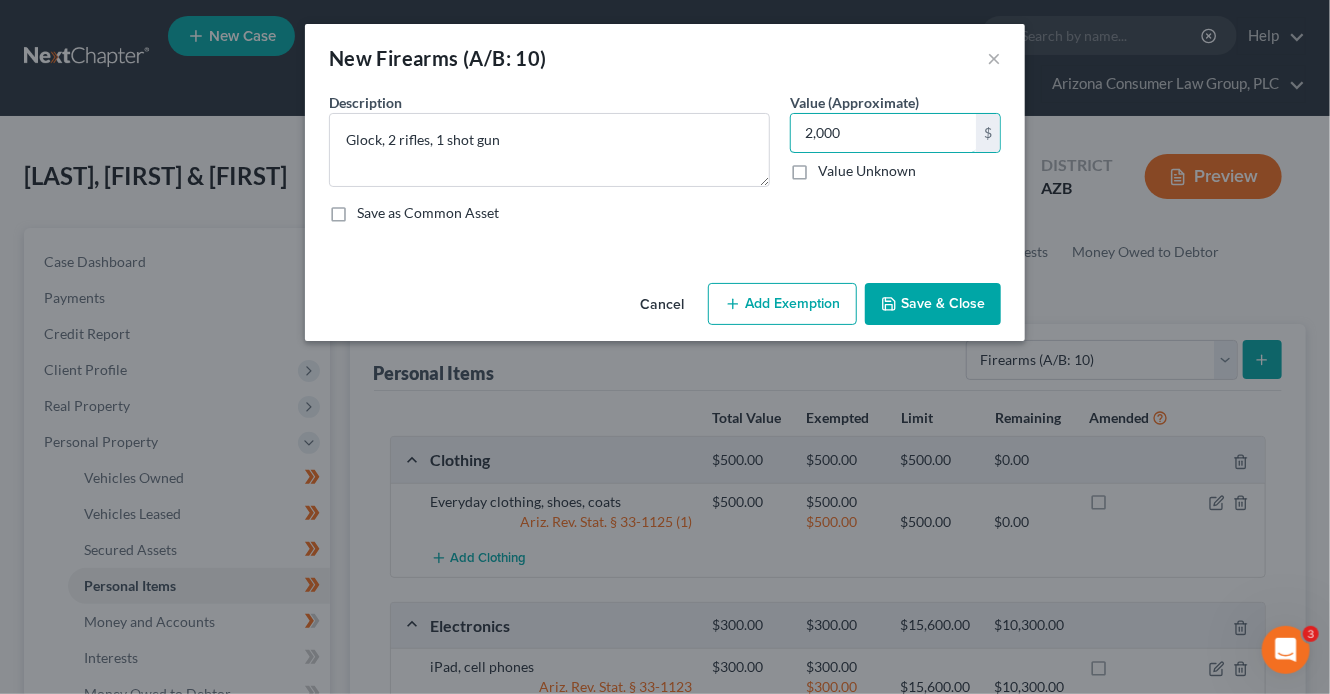 type on "2,000" 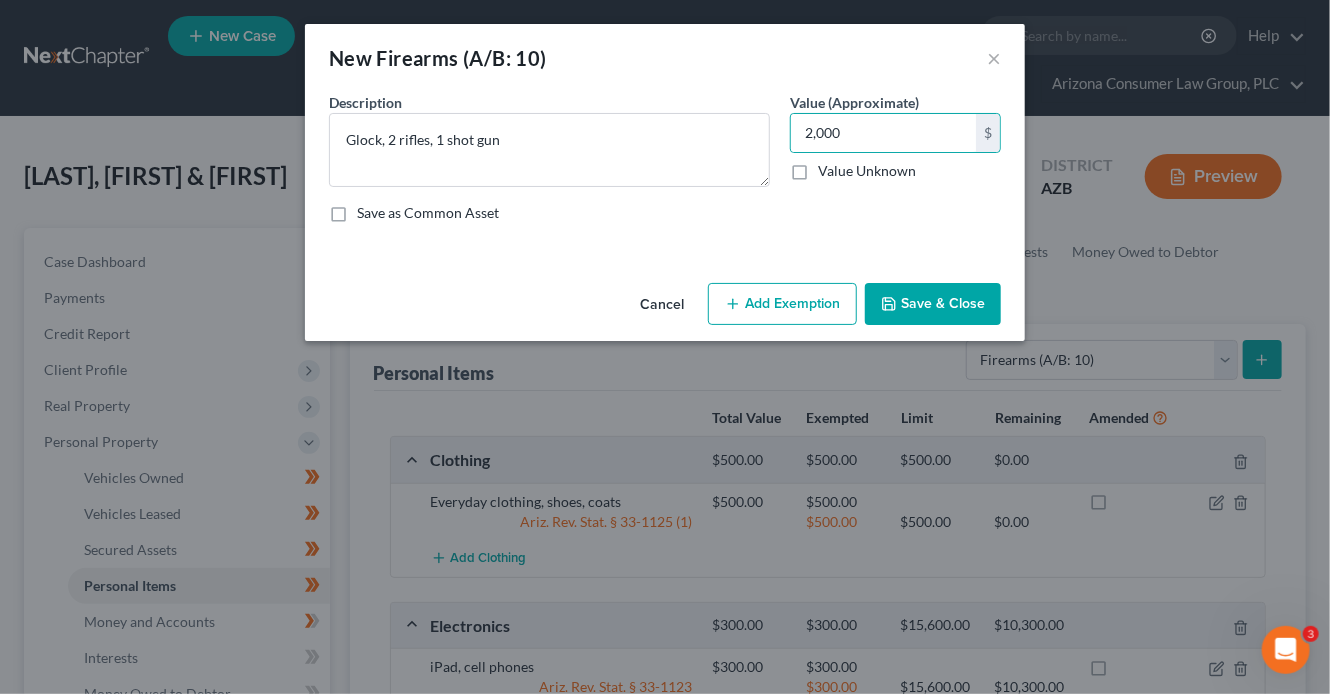 click on "Add Exemption" at bounding box center (782, 304) 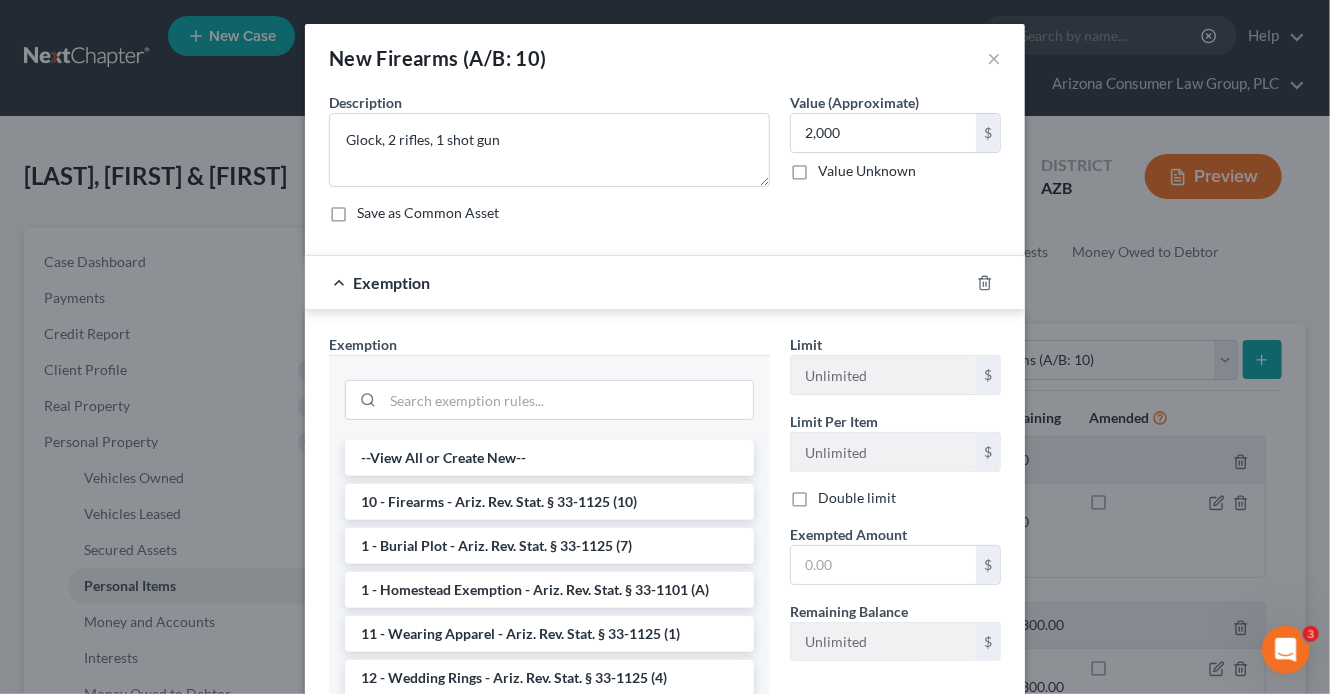 drag, startPoint x: 559, startPoint y: 497, endPoint x: 746, endPoint y: 545, distance: 193.06216 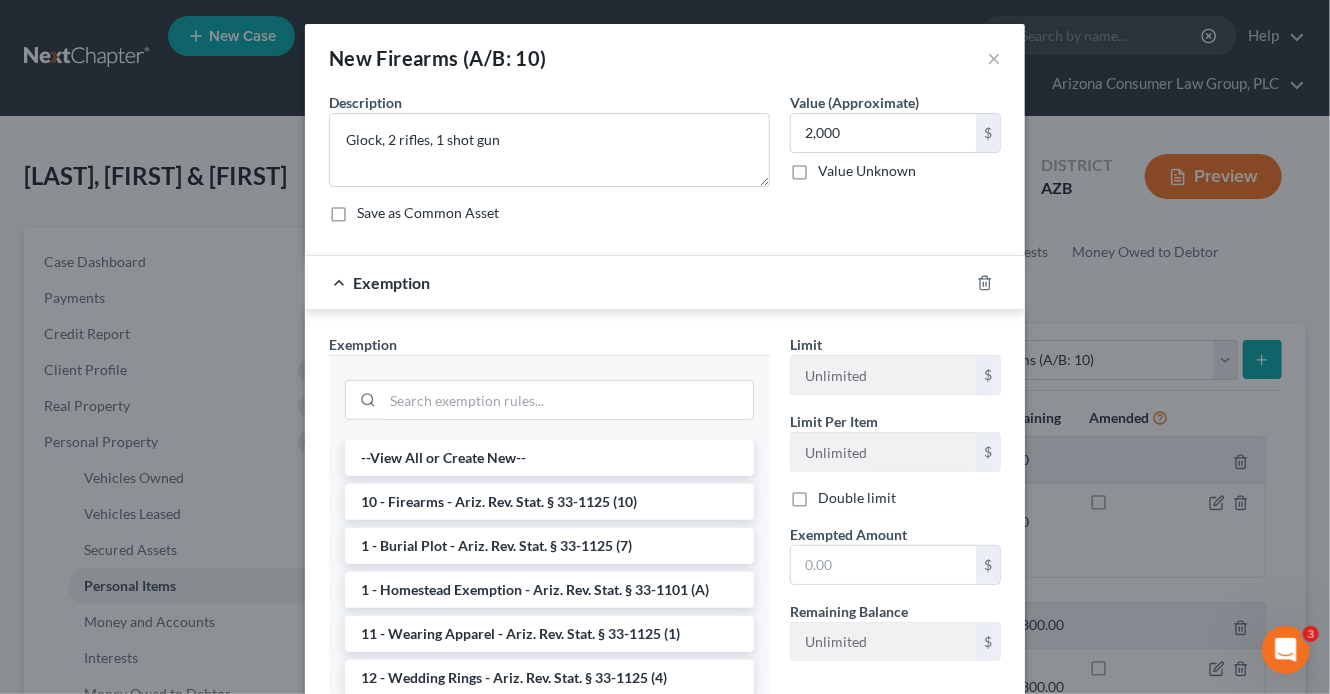 click on "10 - Firearms - Ariz. Rev. Stat. § 33-1125 (10)" at bounding box center (549, 502) 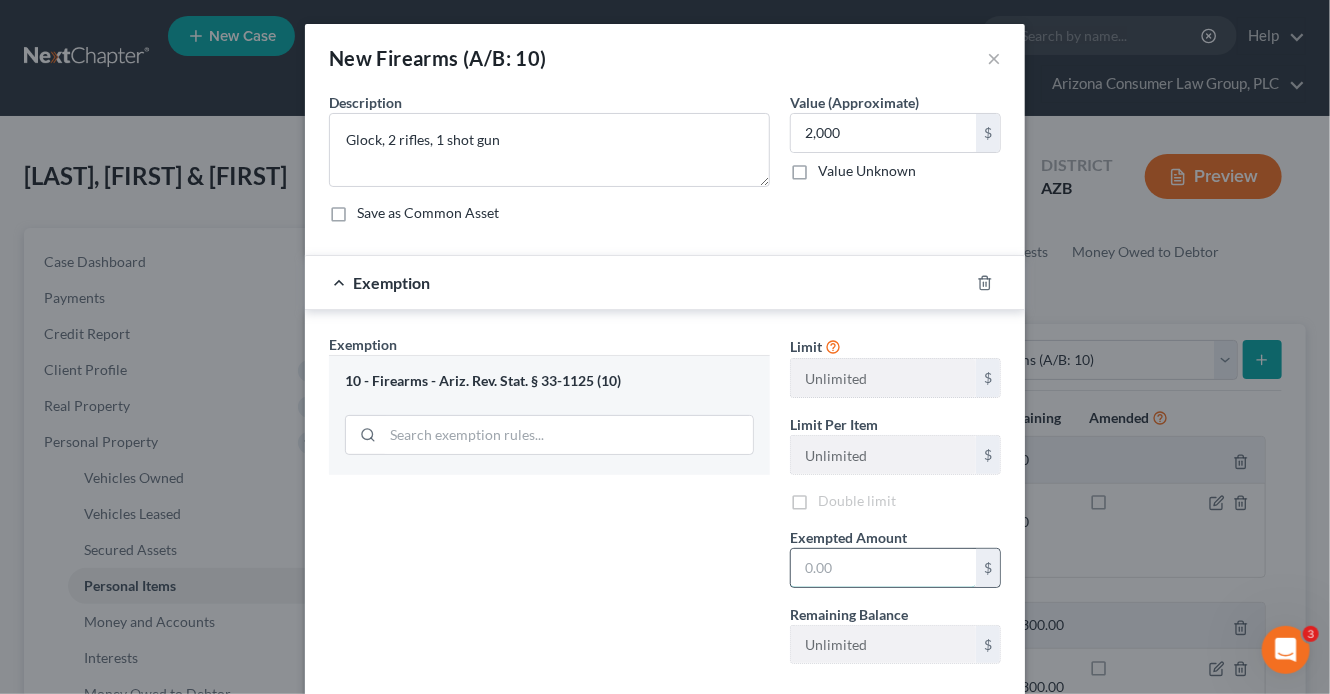 click at bounding box center (883, 568) 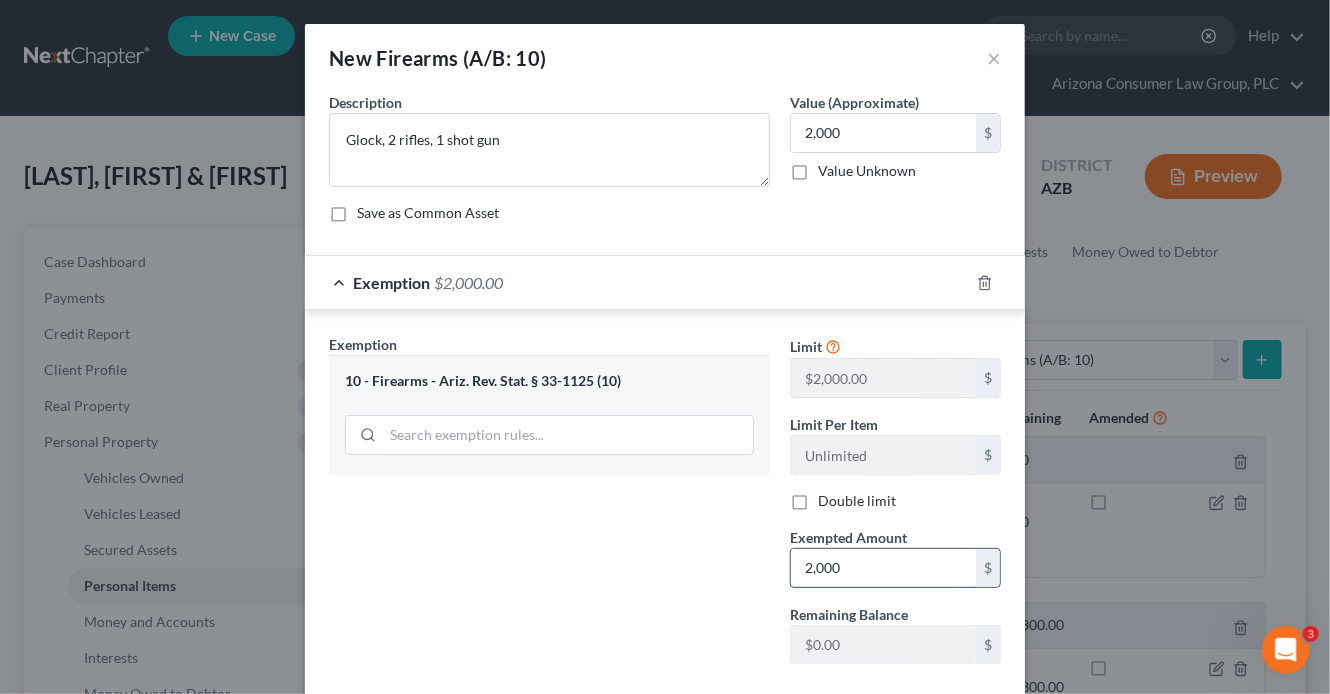 scroll, scrollTop: 110, scrollLeft: 0, axis: vertical 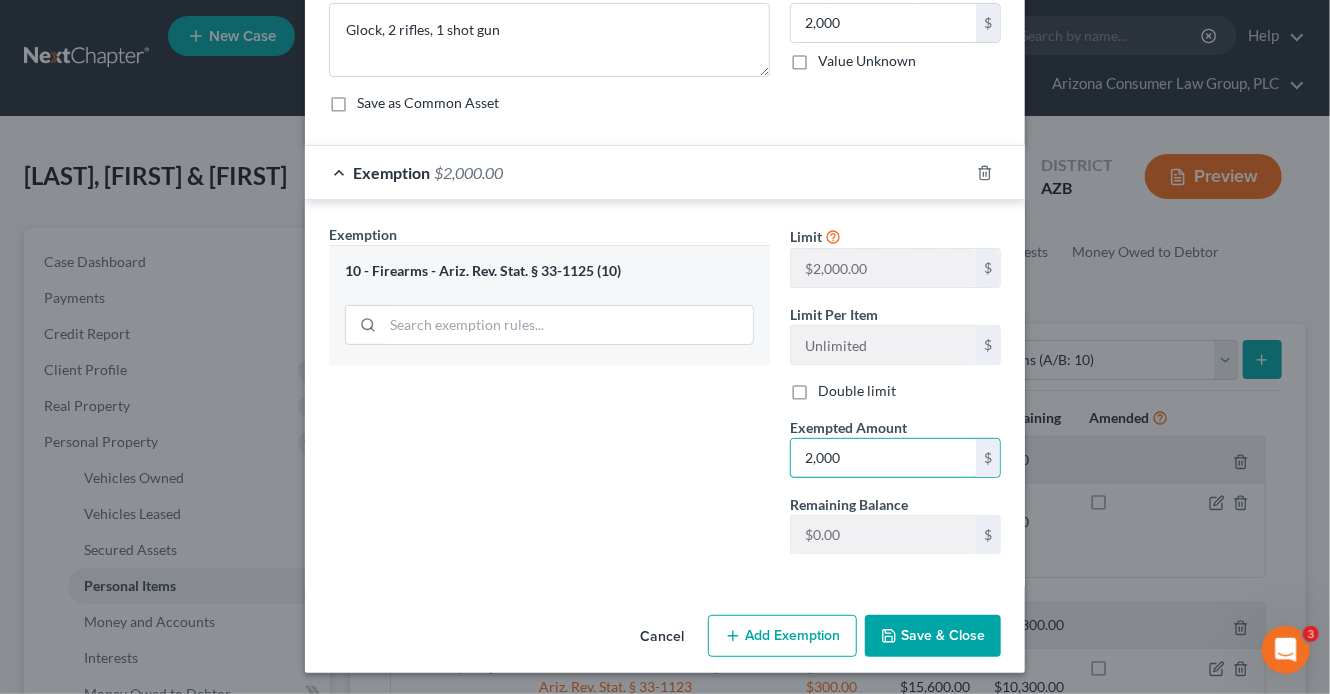 type on "2,000" 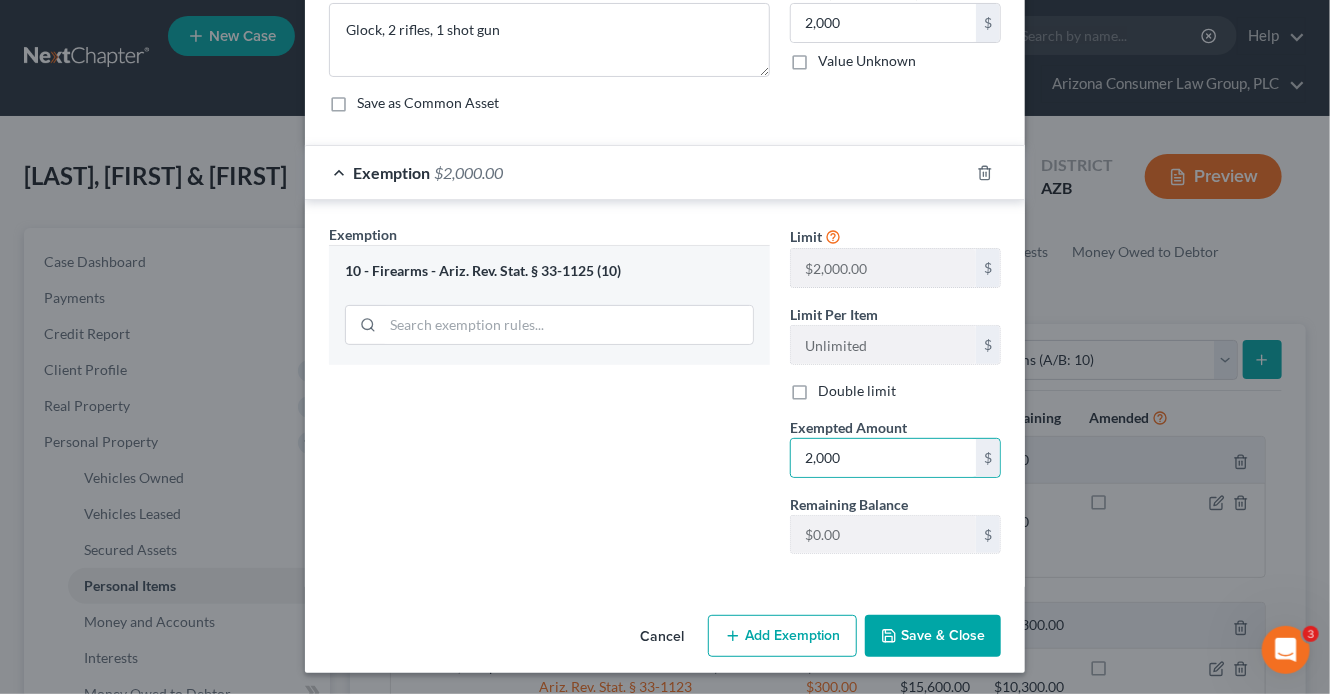 click on "Save & Close" at bounding box center [933, 636] 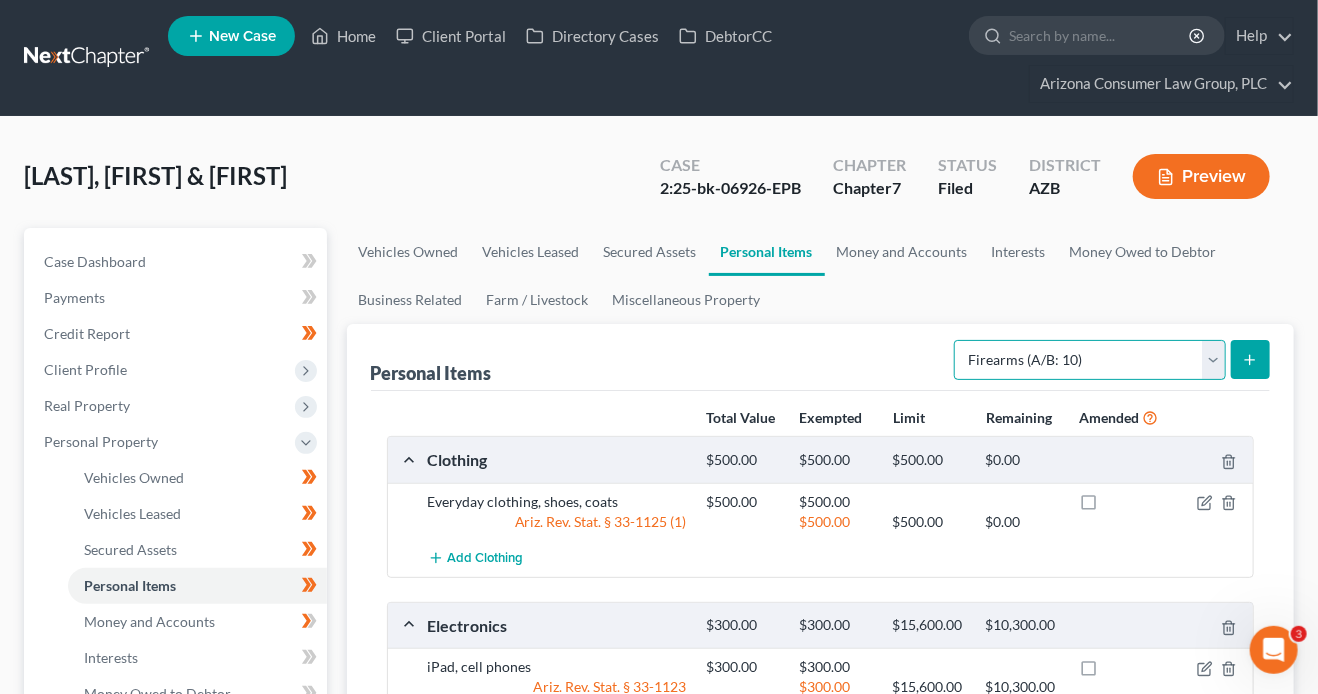 click on "Select Item Type Clothing (A/B: 11) Collectibles Of Value (A/B: 8) Electronics (A/B: 7) Firearms (A/B: 10) Household Goods (A/B: 6) Jewelry (A/B: 12) Other (A/B: 14) Pet(s) (A/B: 13) Sports & Hobby Equipment (A/B: 9)" at bounding box center [1090, 360] 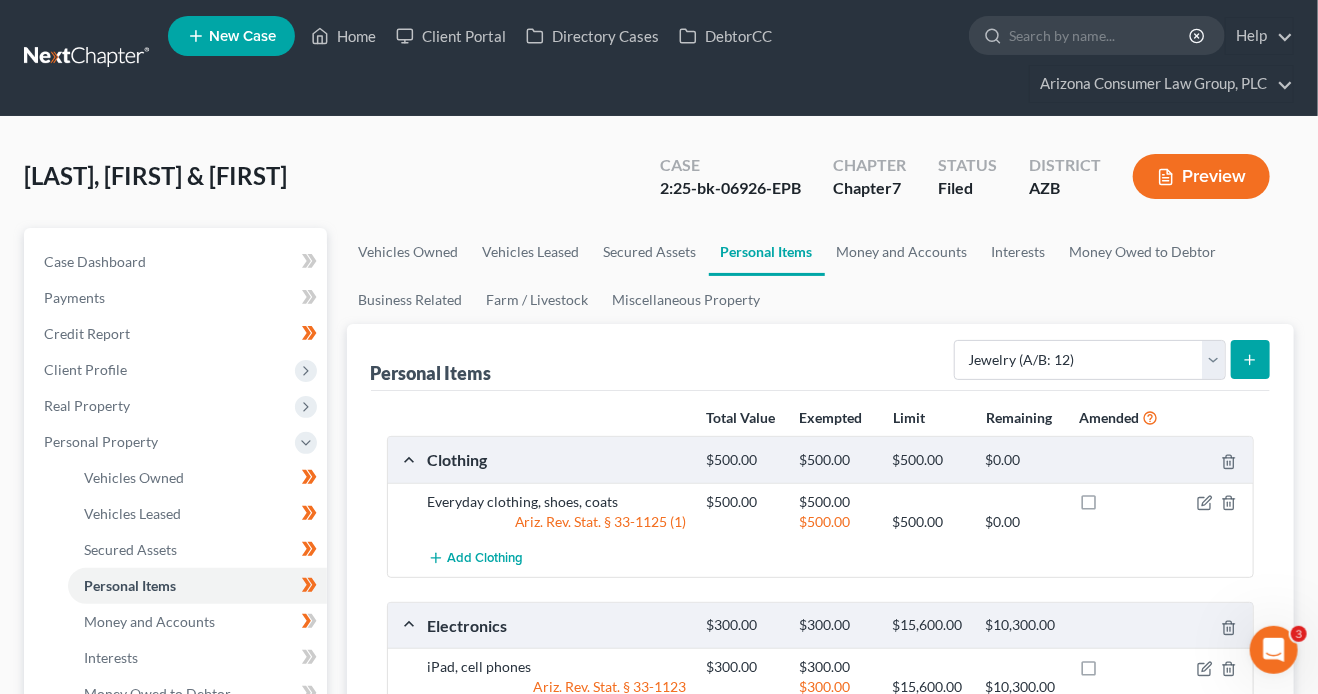 click at bounding box center (1250, 359) 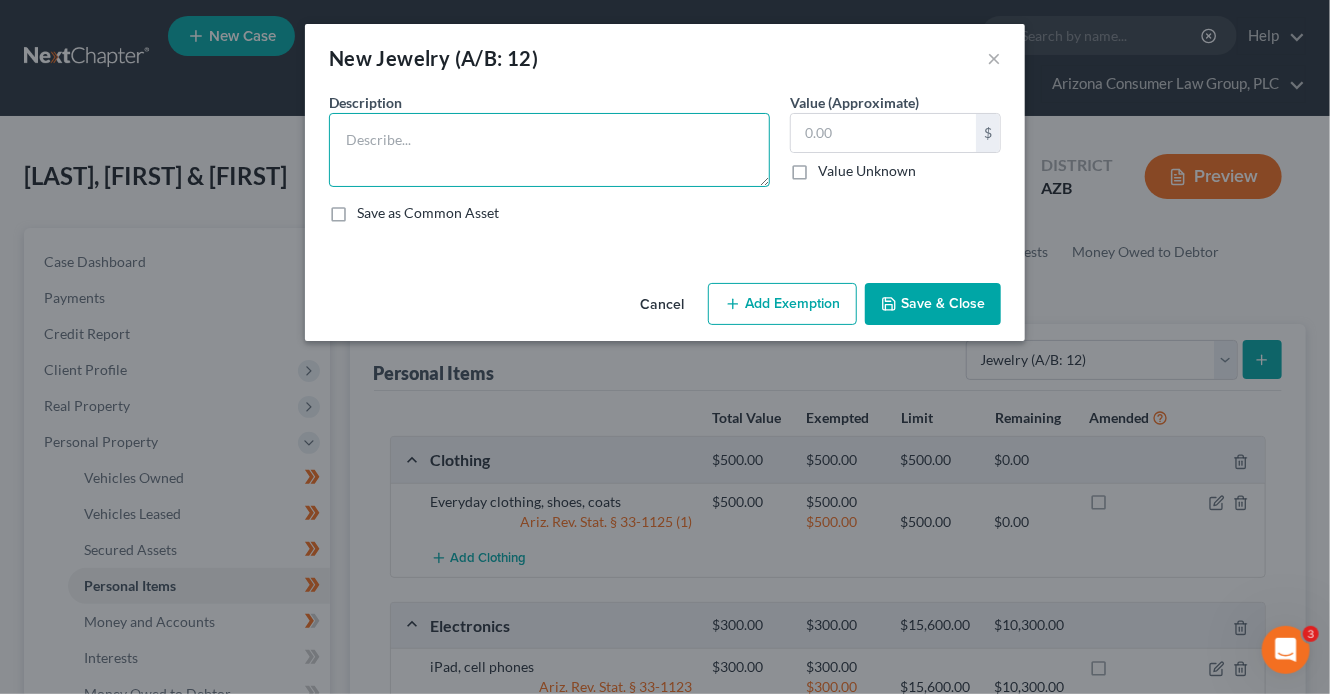 drag, startPoint x: 589, startPoint y: 185, endPoint x: 568, endPoint y: 183, distance: 21.095022 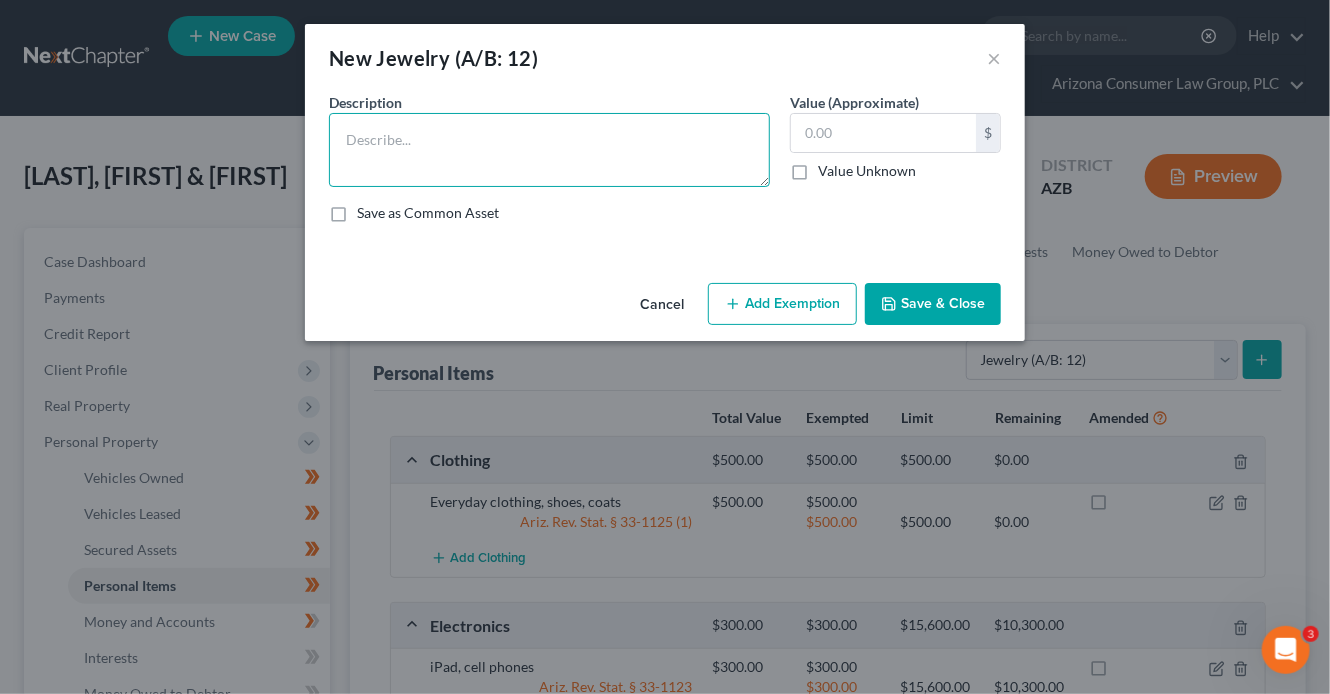 click at bounding box center (549, 150) 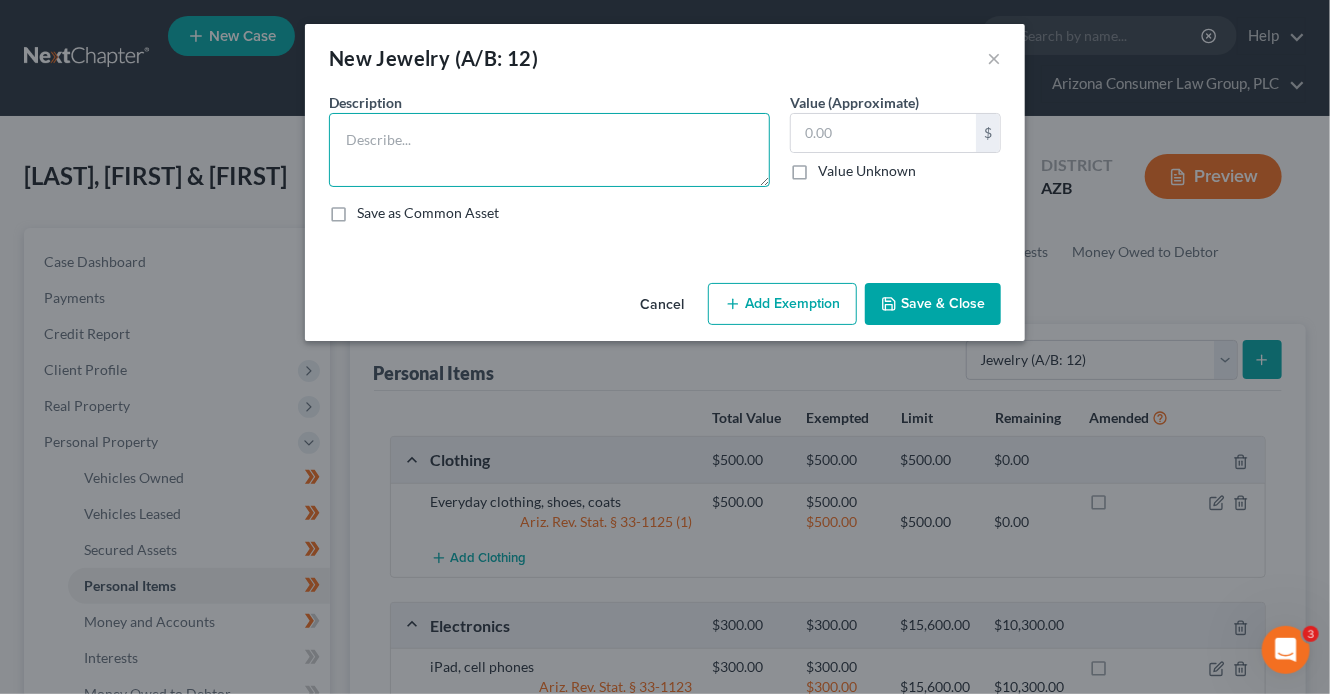 paste on "Wedding rings, bracelets, ear rings," 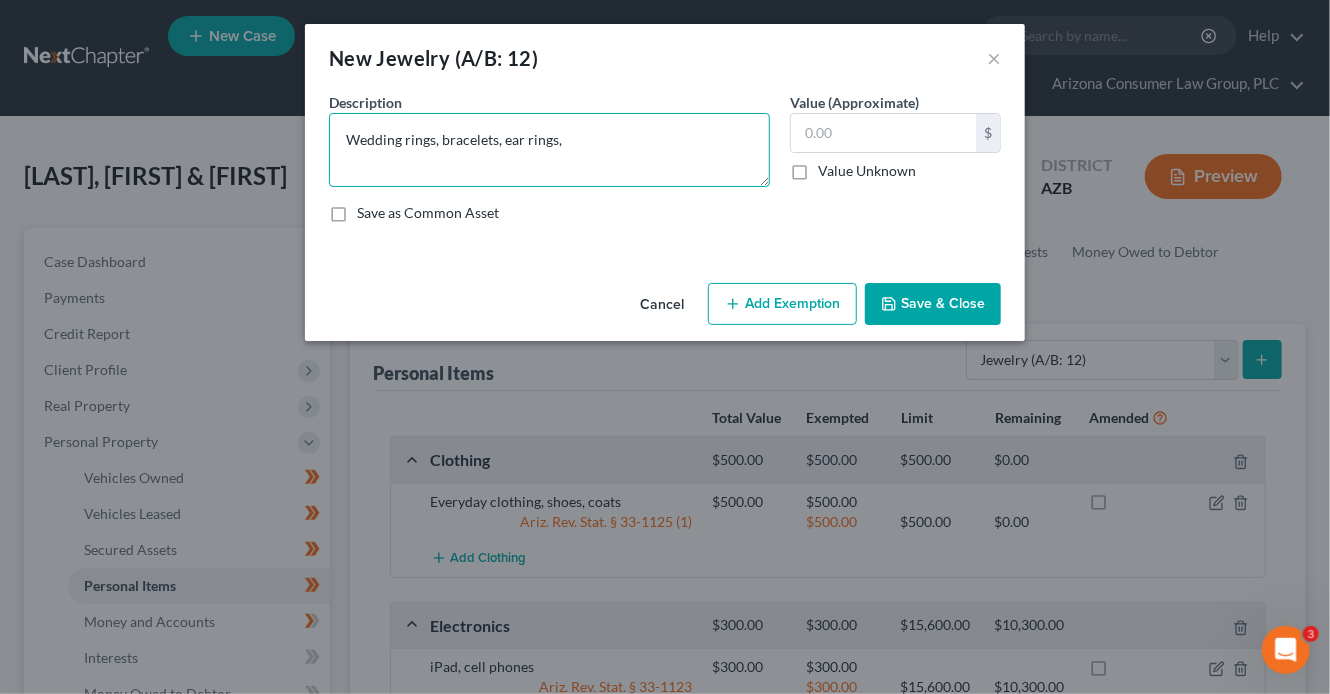 type on "Wedding rings, bracelets, ear rings," 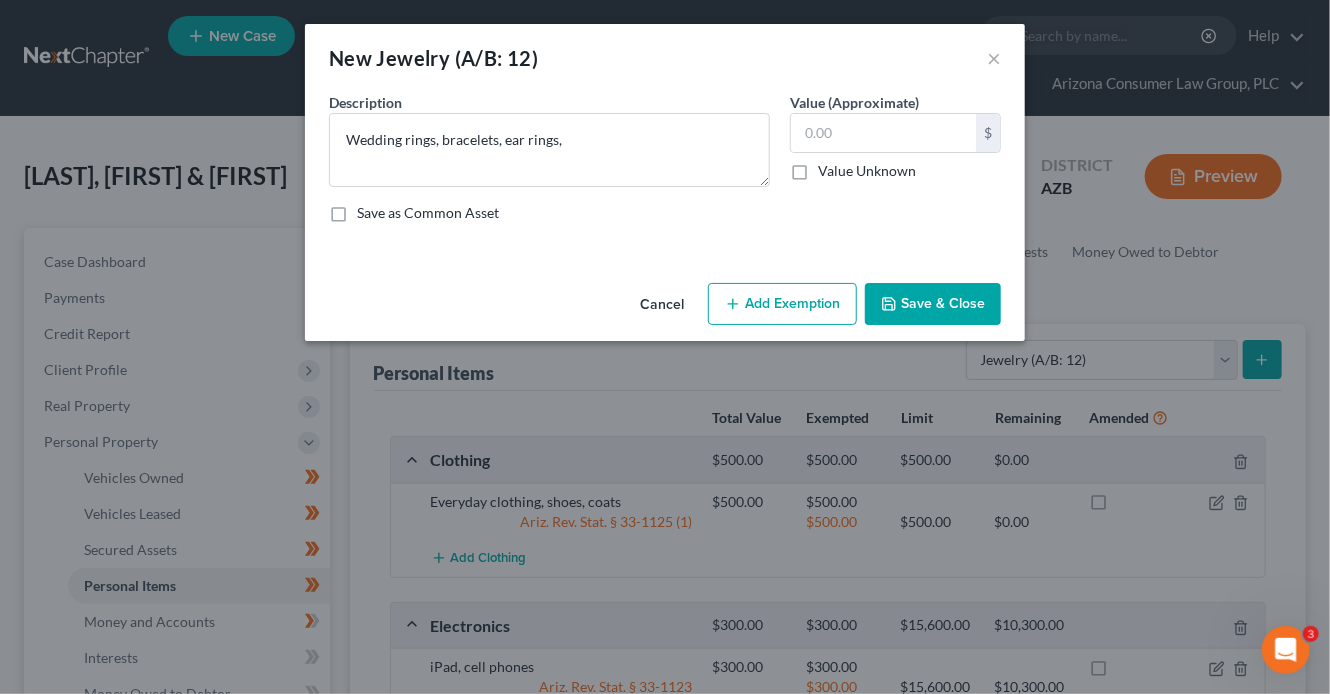 drag, startPoint x: 914, startPoint y: 301, endPoint x: 953, endPoint y: 293, distance: 39.812057 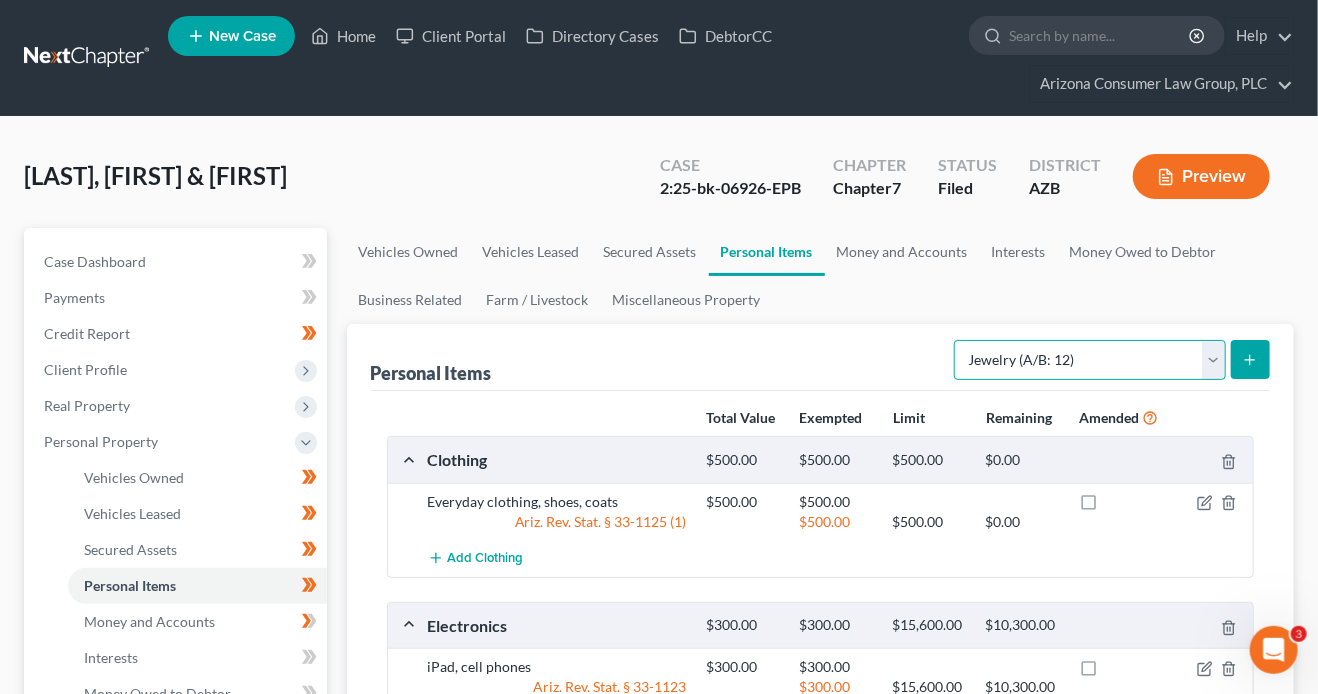 click on "Select Item Type Clothing (A/B: 11) Collectibles Of Value (A/B: 8) Electronics (A/B: 7) Firearms (A/B: 10) Household Goods (A/B: 6) Jewelry (A/B: 12) Other (A/B: 14) Pet(s) (A/B: 13) Sports & Hobby Equipment (A/B: 9)" at bounding box center (1090, 360) 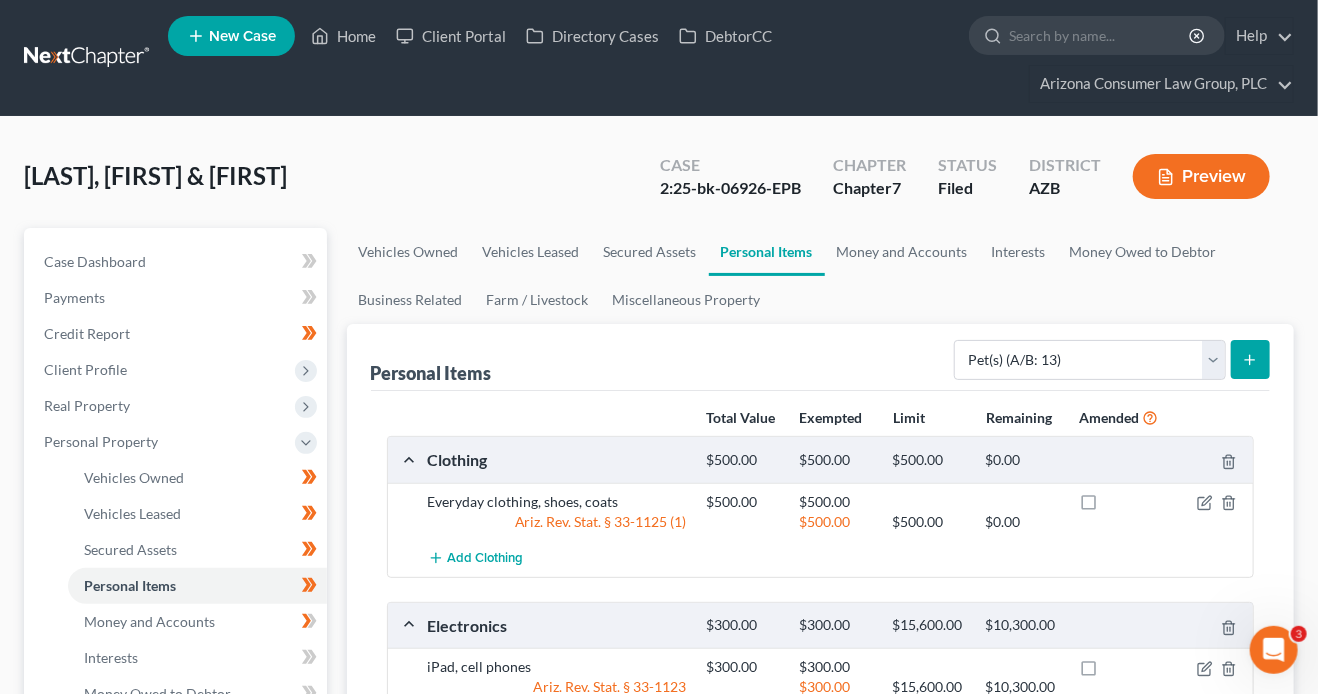 click at bounding box center (1250, 359) 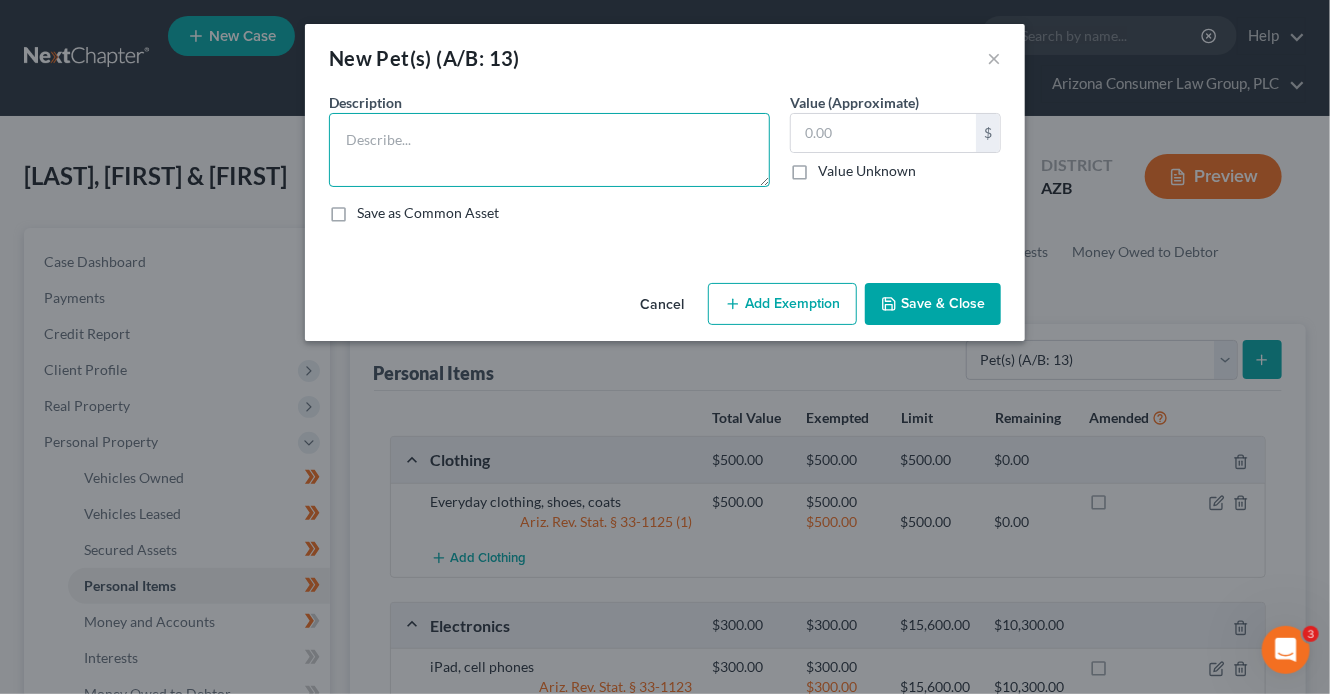 click at bounding box center [549, 150] 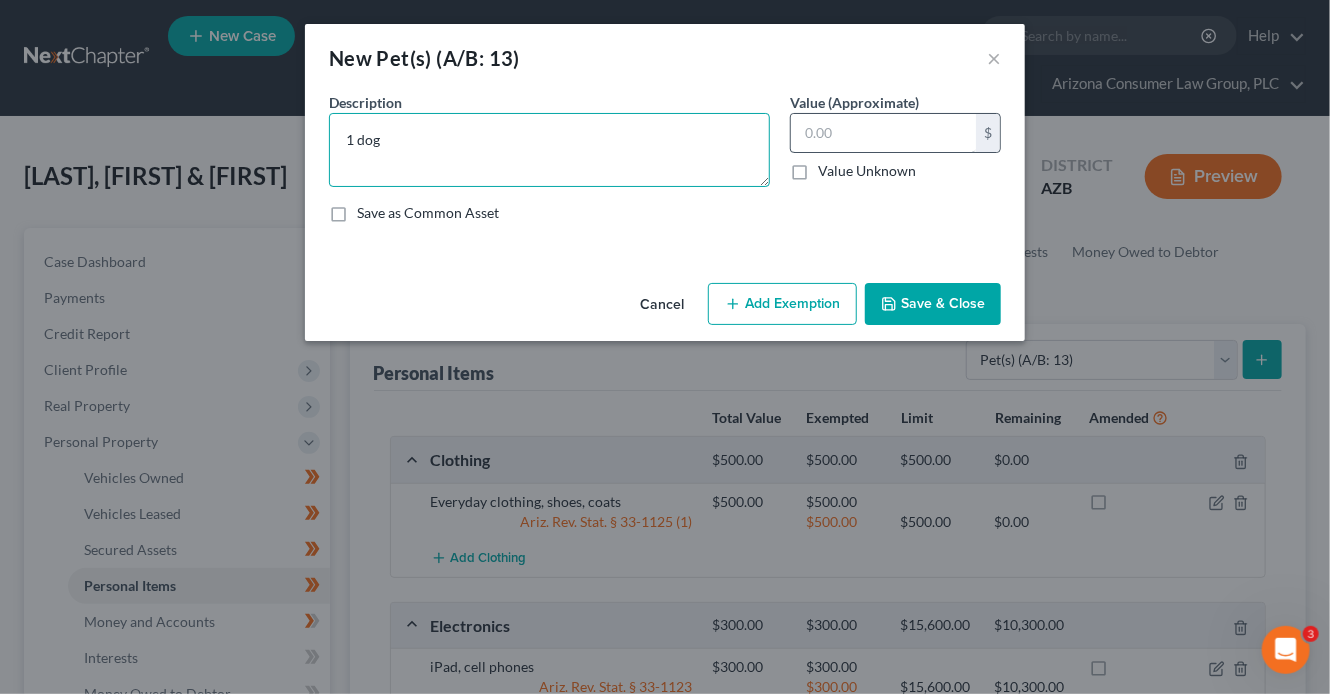 type on "1 dog" 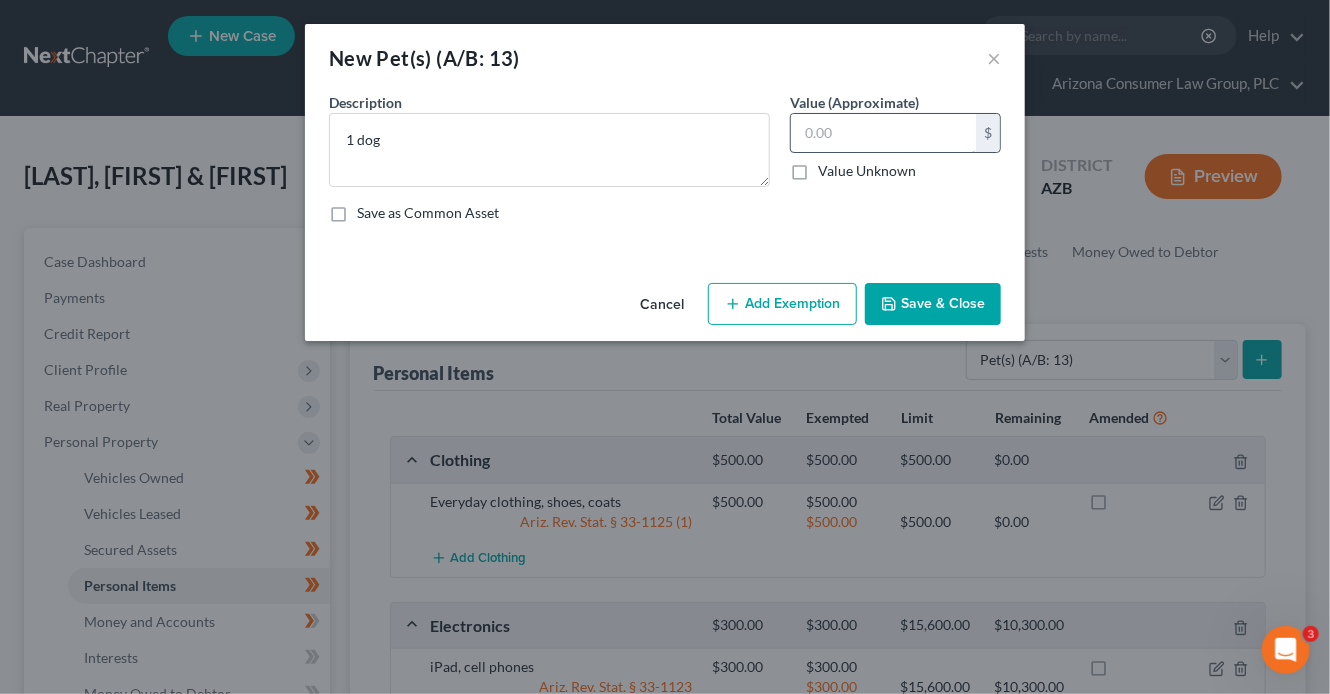click at bounding box center (883, 133) 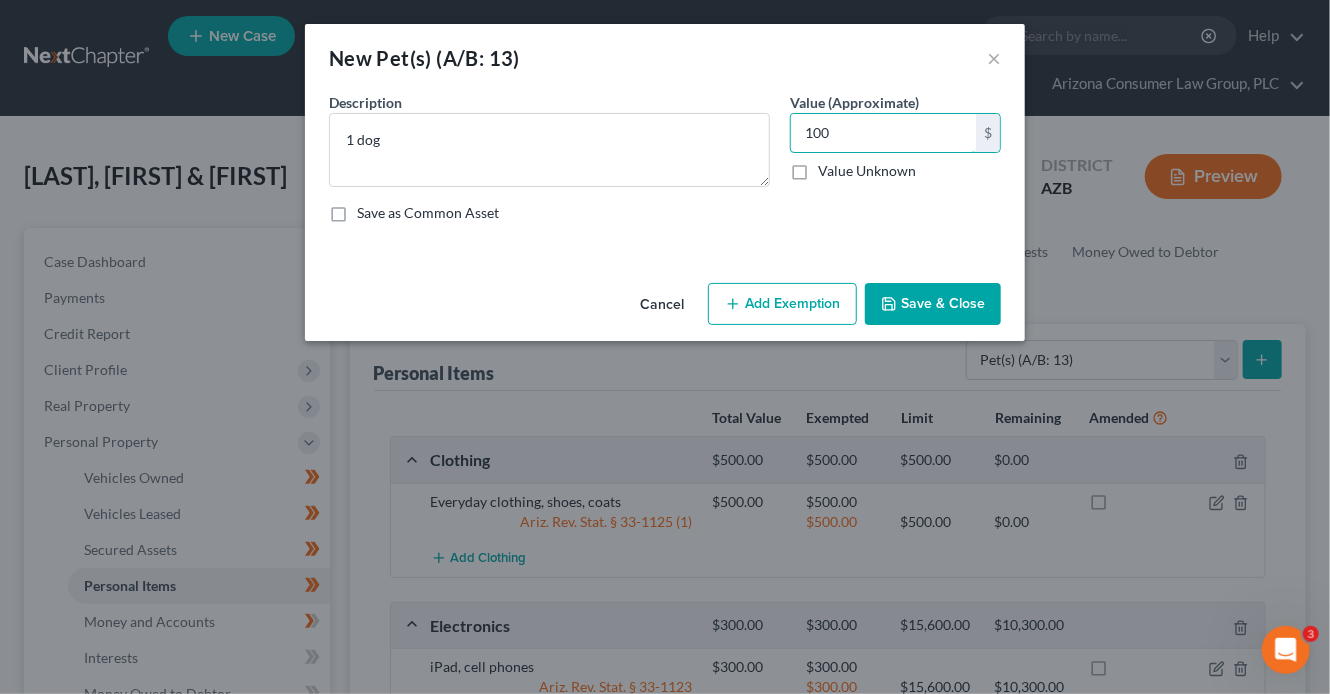 type on "100" 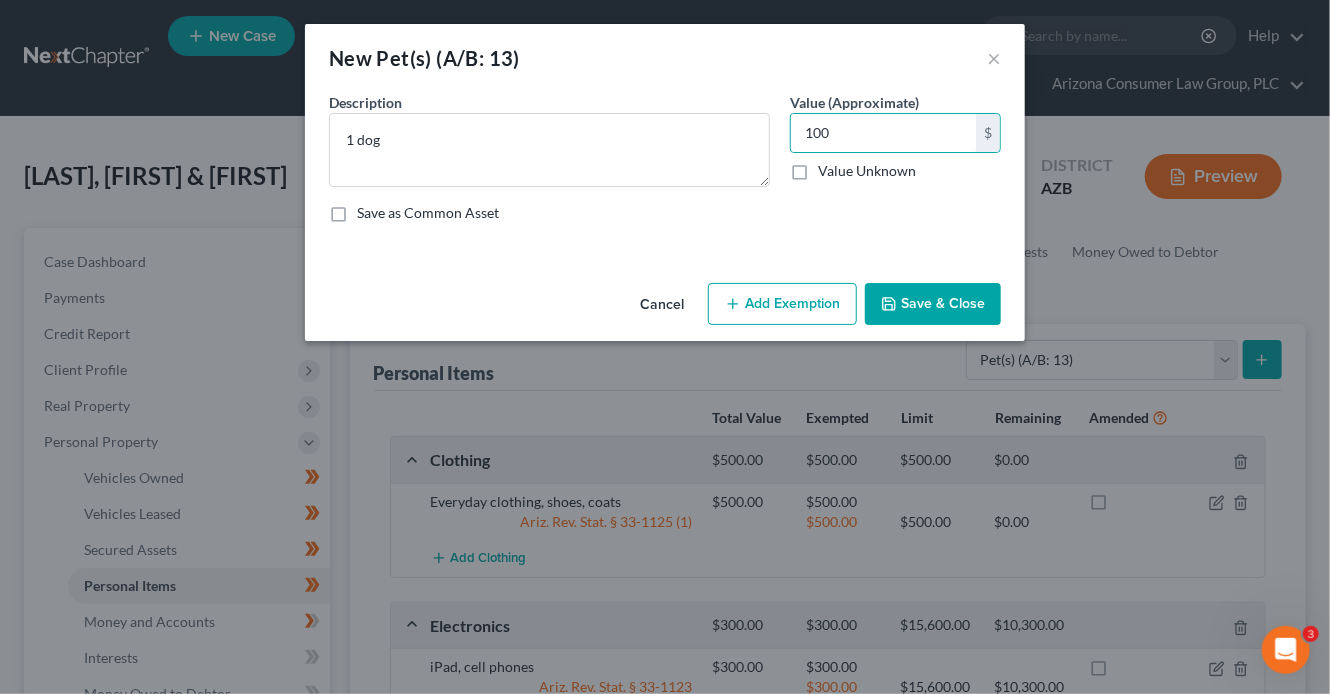 click on "Add Exemption" at bounding box center (782, 304) 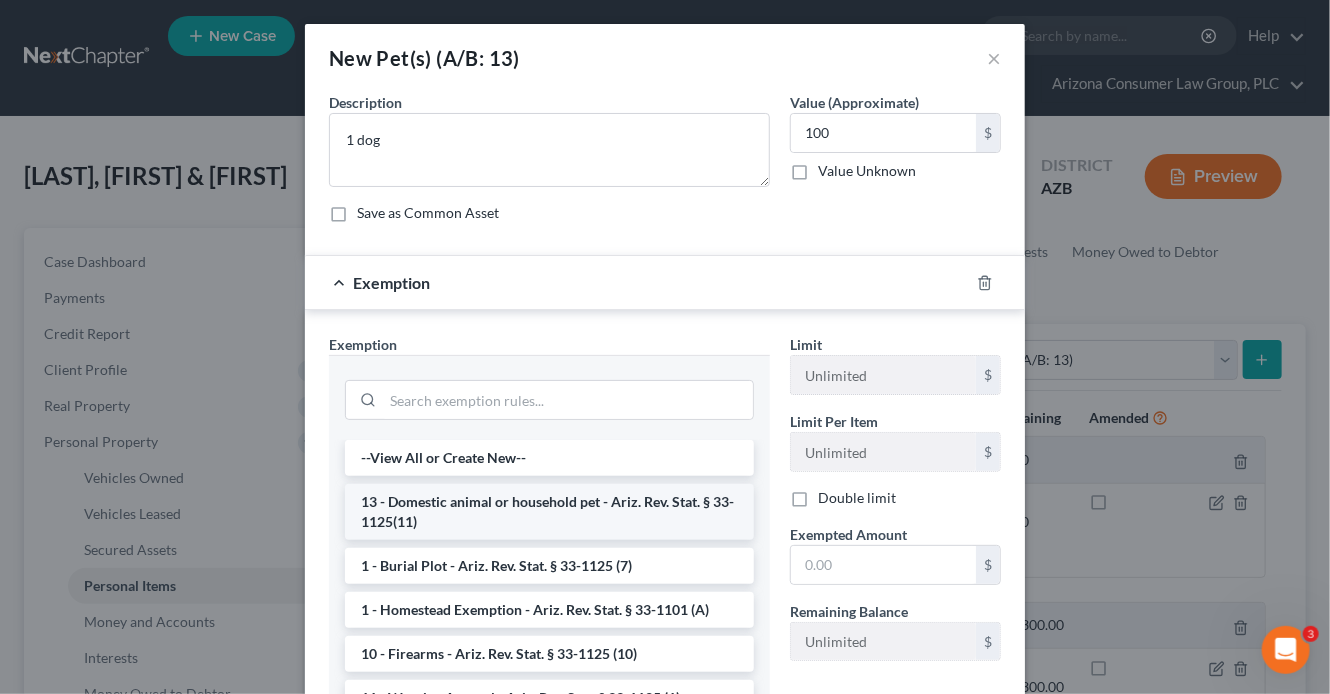 click on "13 - Domestic animal or household pet - Ariz. Rev. Stat. § 33-1125(11)" at bounding box center (549, 512) 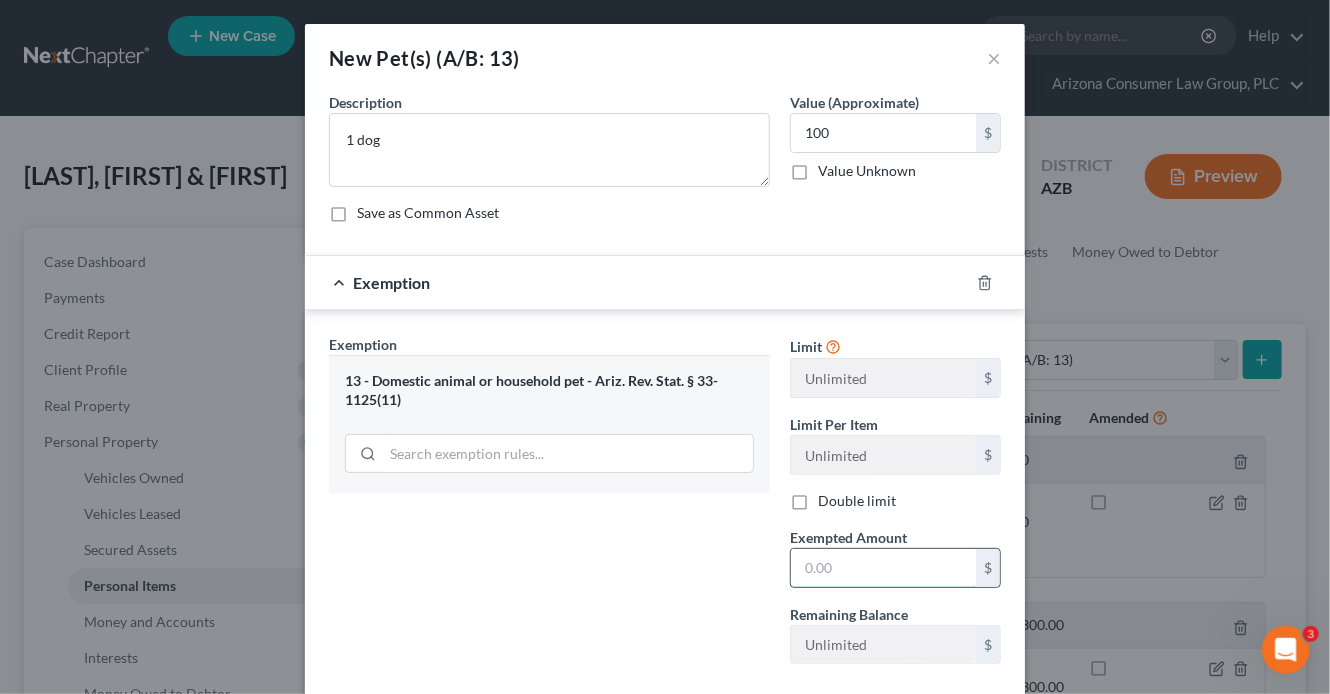 click at bounding box center [883, 568] 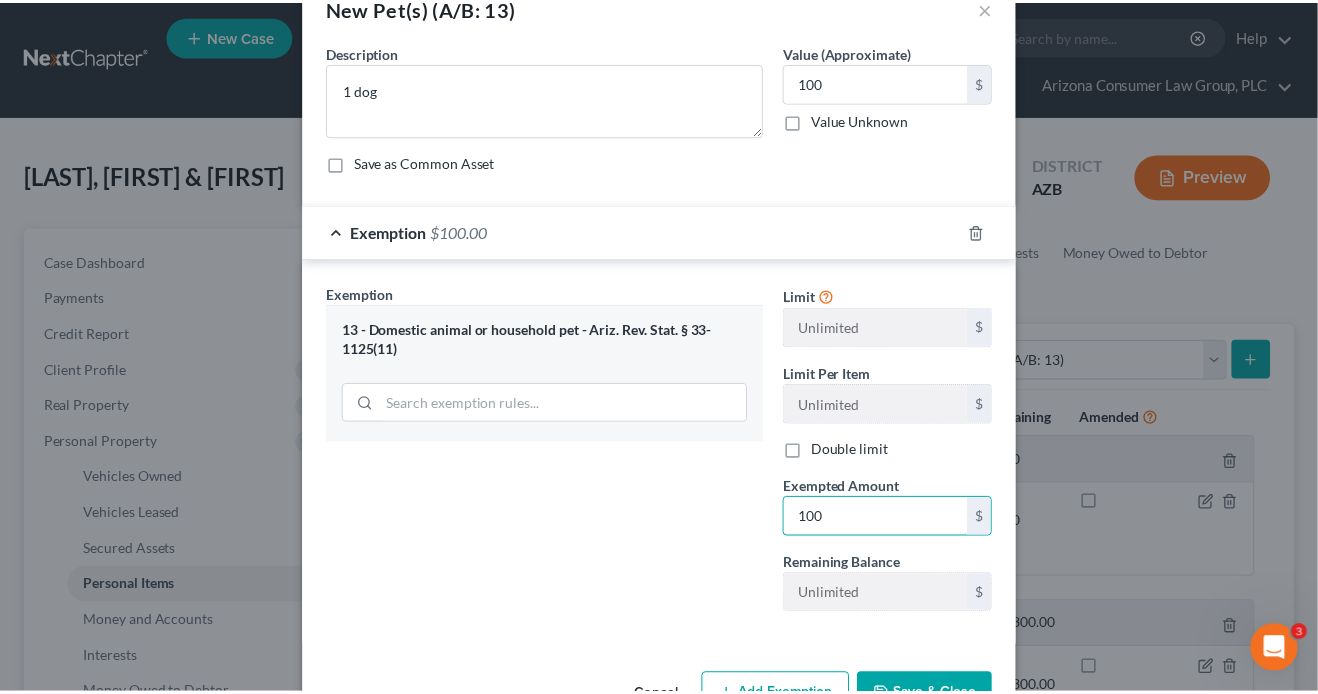 scroll, scrollTop: 110, scrollLeft: 0, axis: vertical 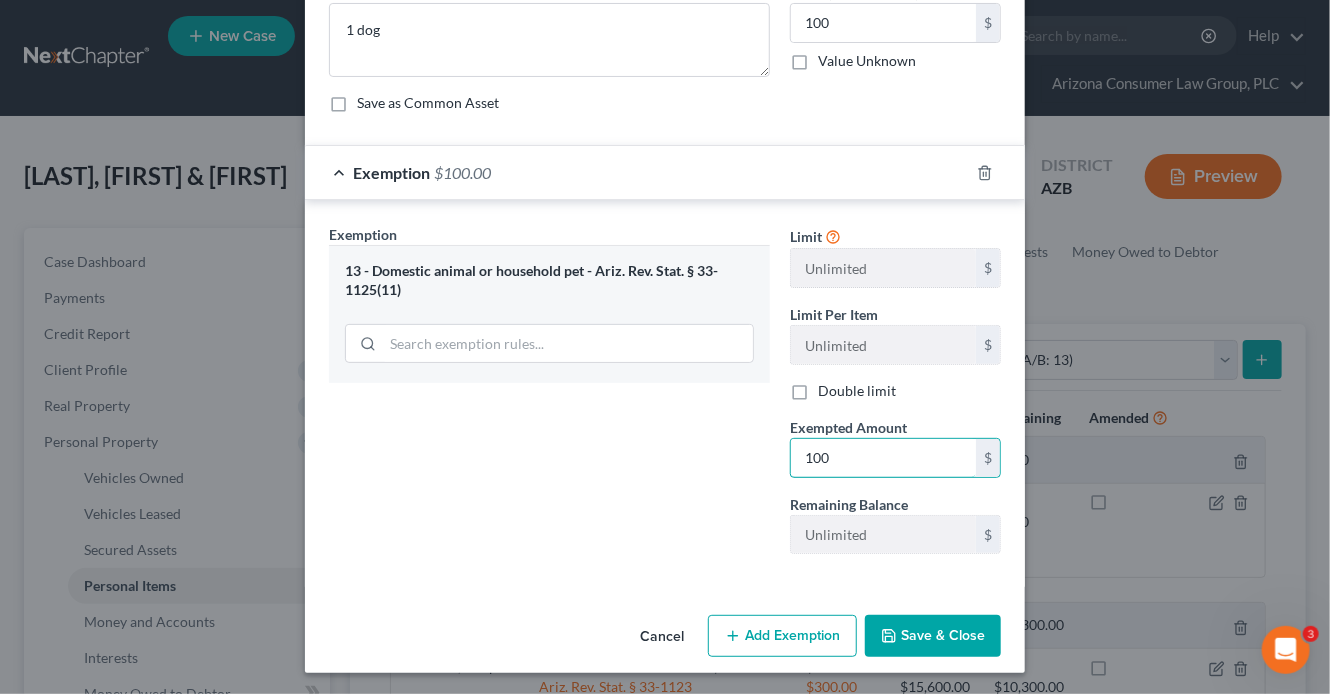 type on "100" 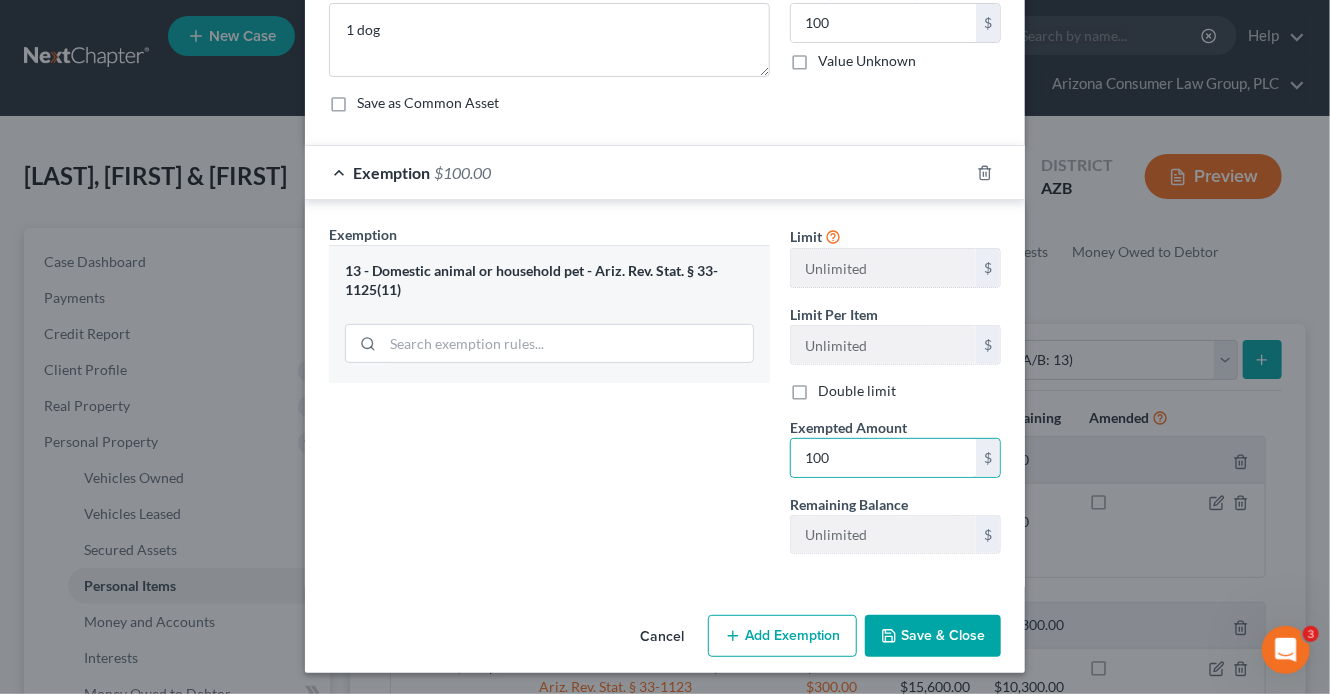 click on "Save & Close" at bounding box center [933, 636] 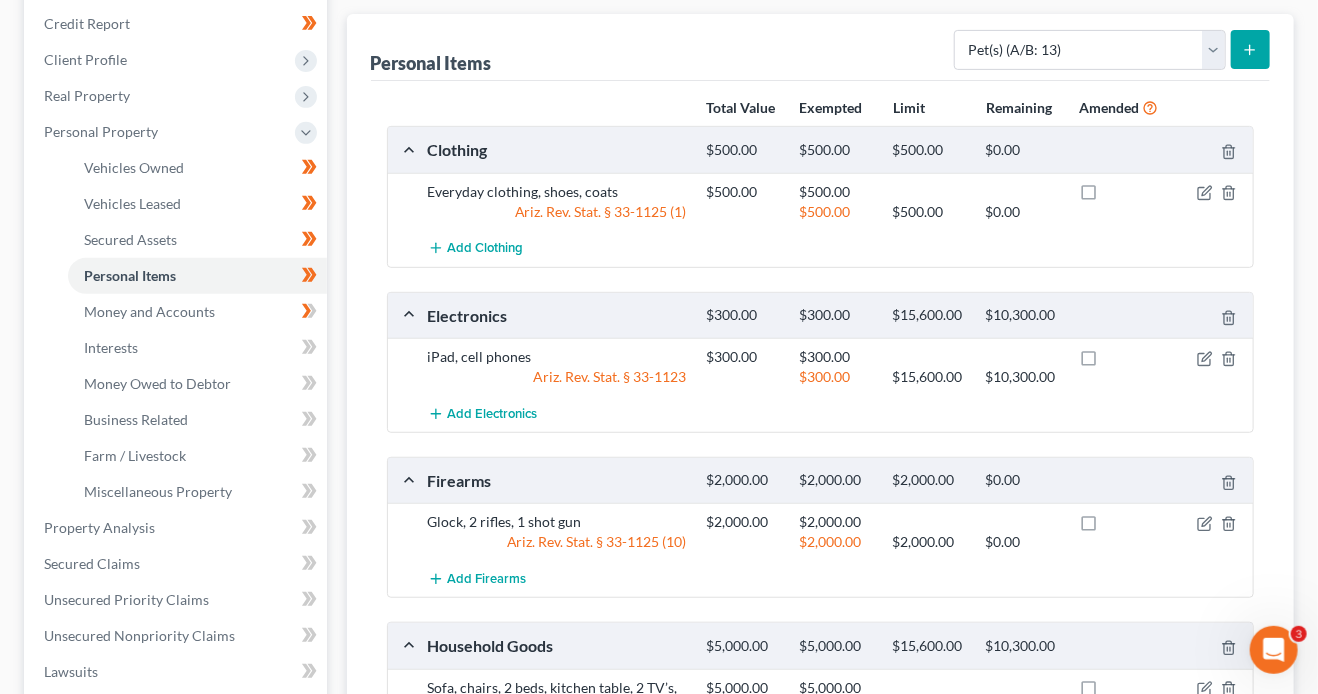 scroll, scrollTop: 337, scrollLeft: 0, axis: vertical 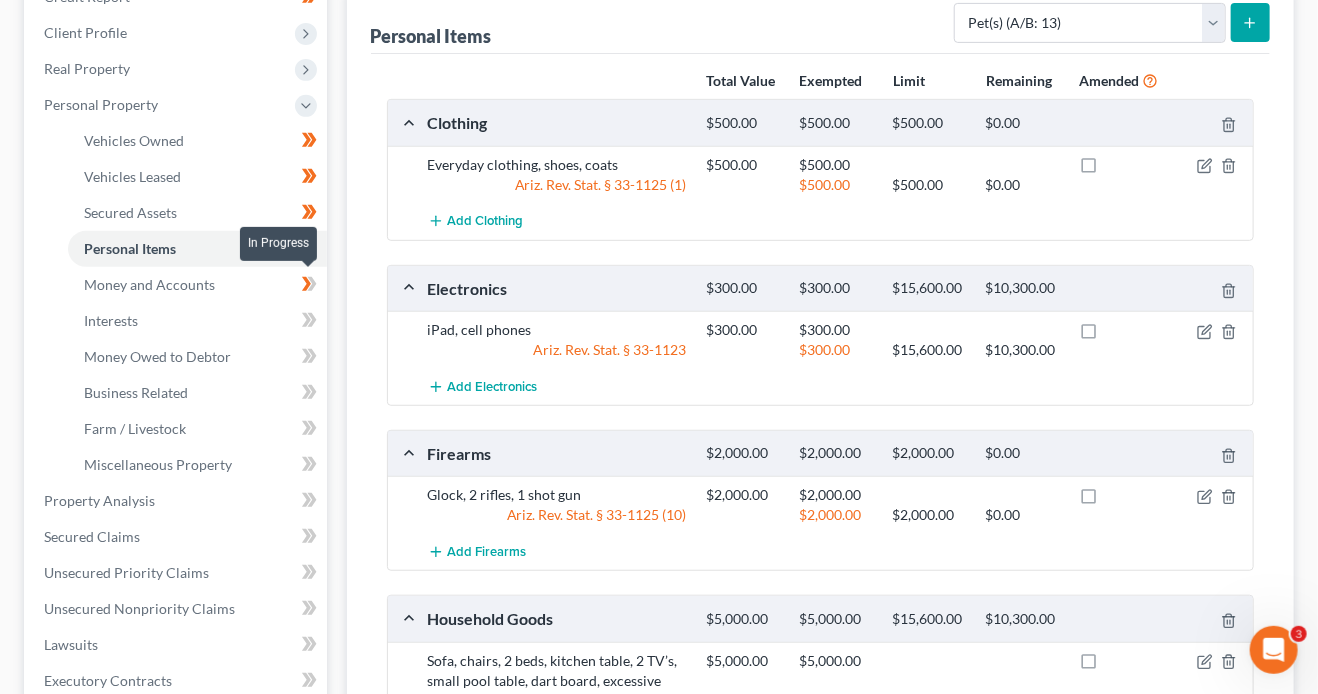 click 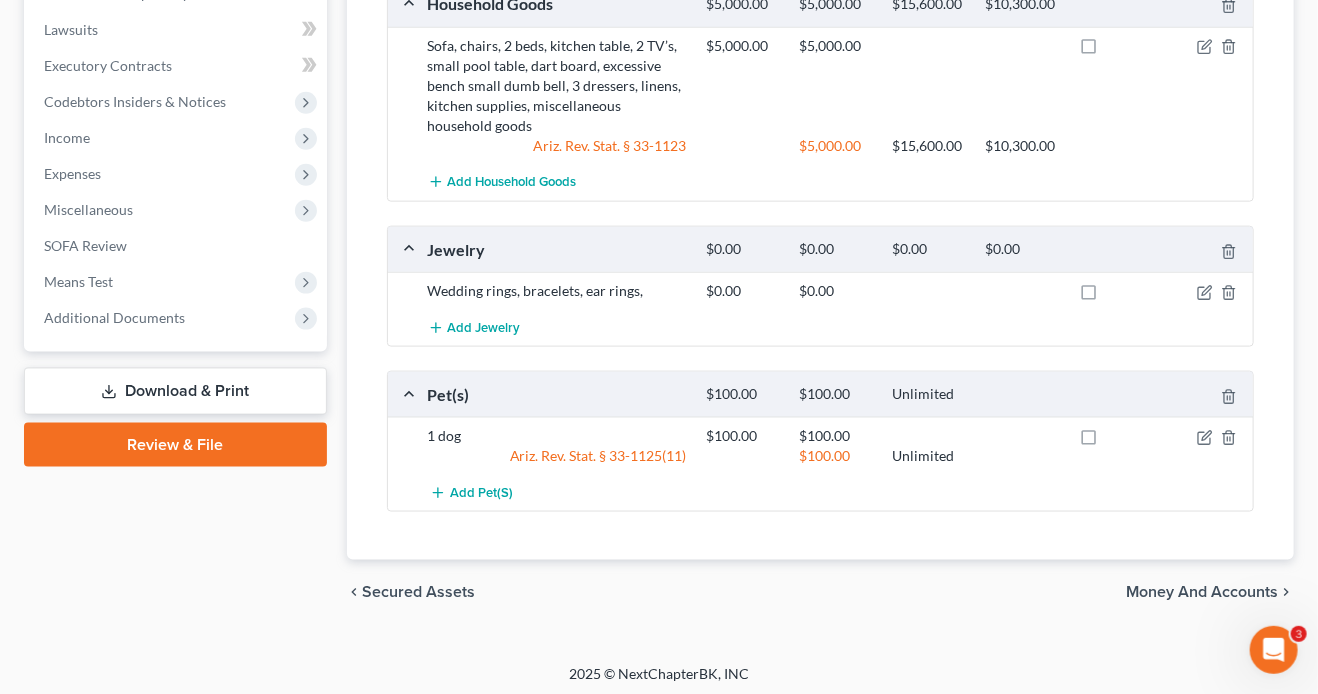scroll, scrollTop: 214, scrollLeft: 0, axis: vertical 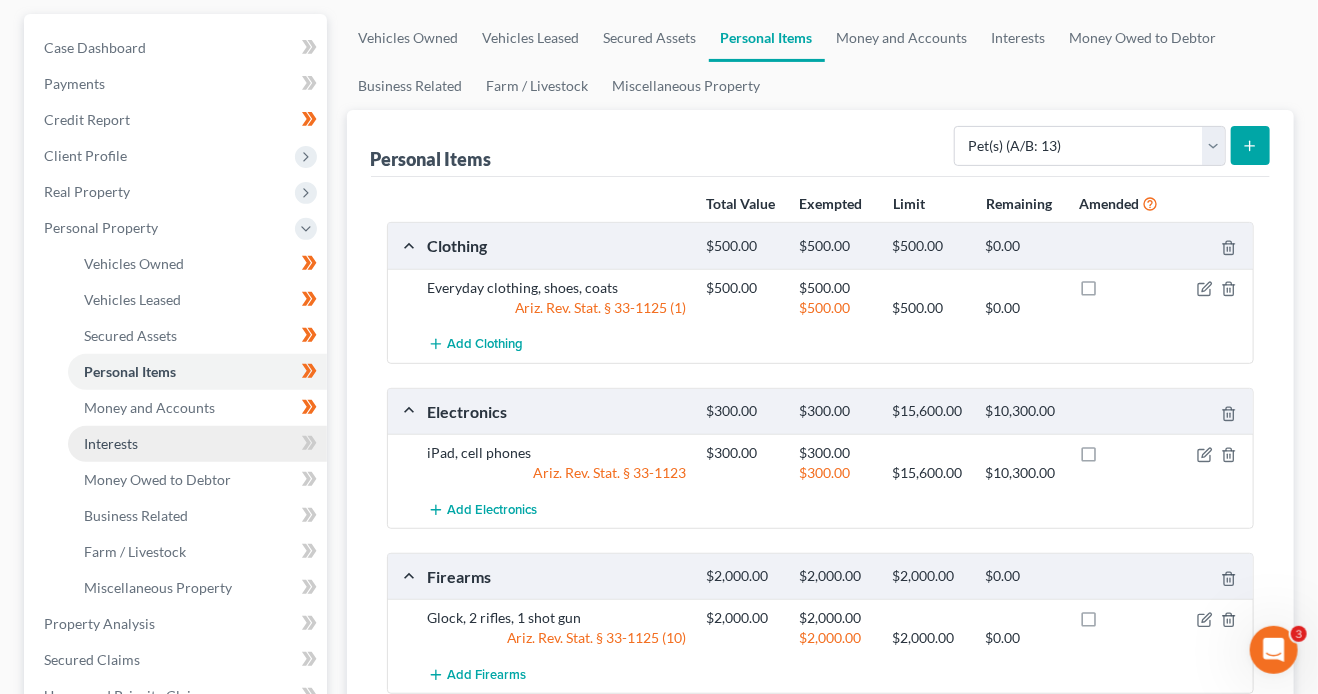 click on "Interests" at bounding box center [197, 444] 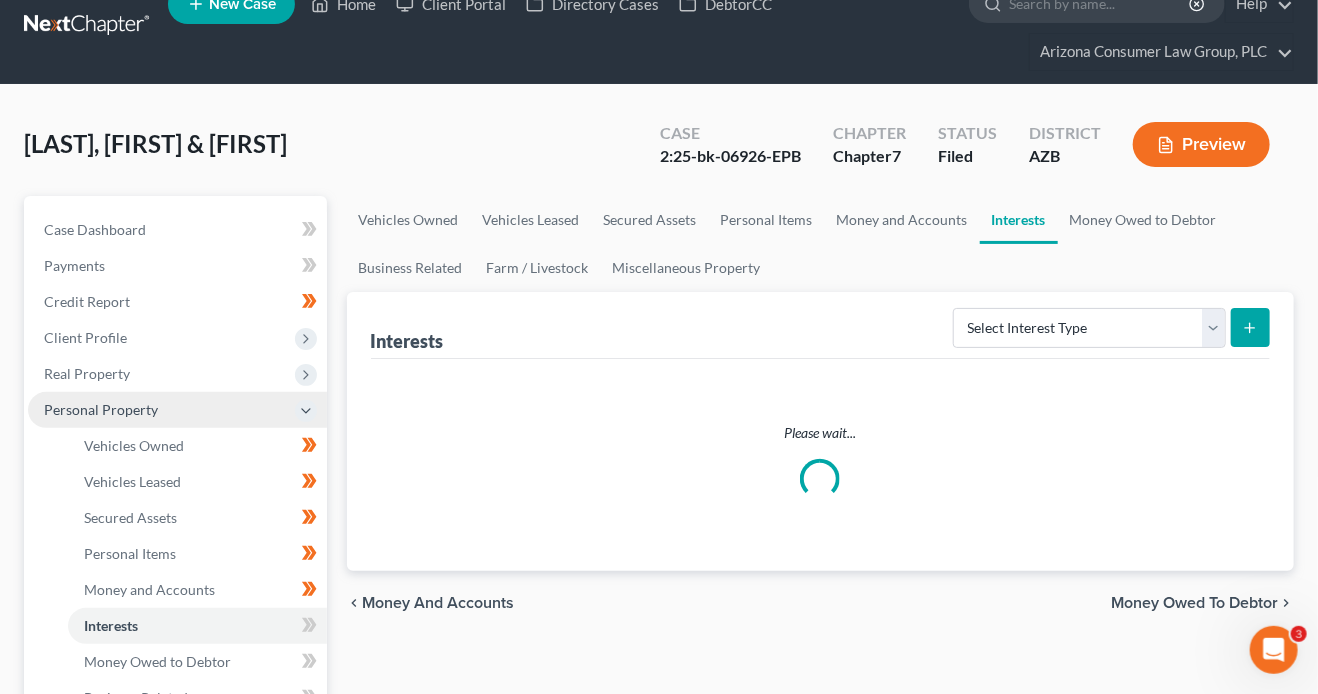 scroll, scrollTop: 0, scrollLeft: 0, axis: both 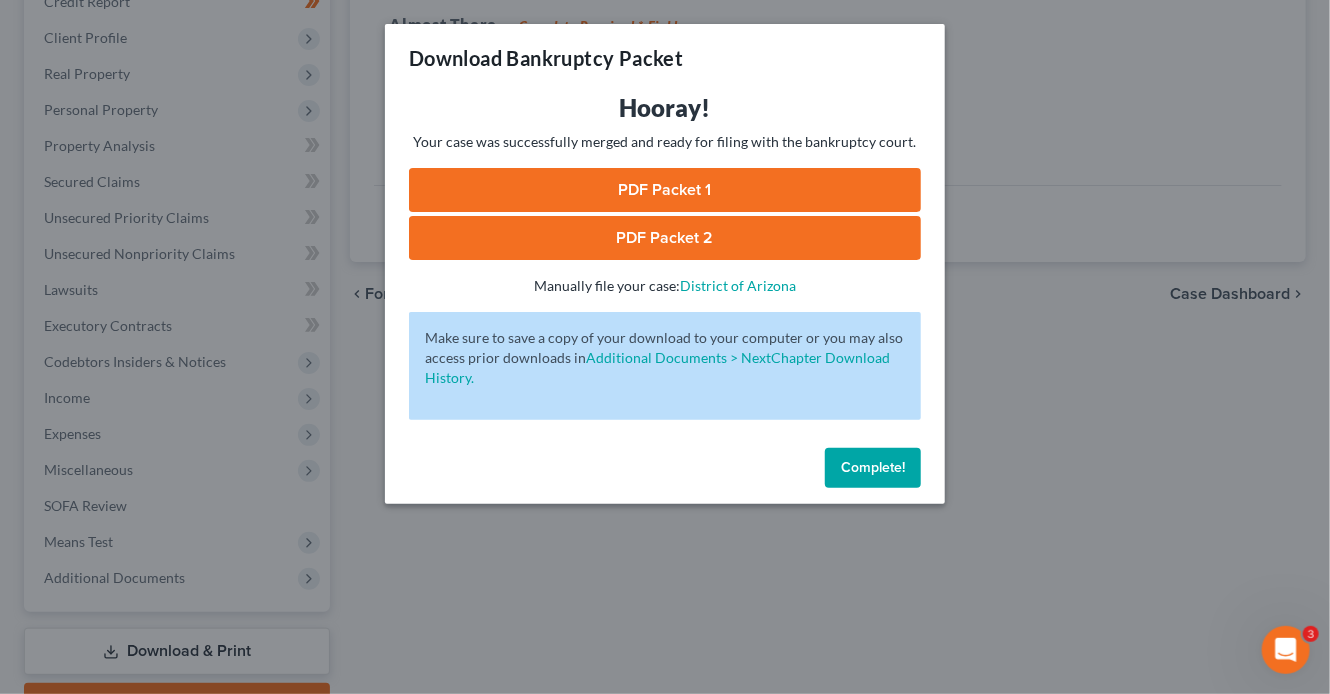 click on "Complete!" at bounding box center [873, 467] 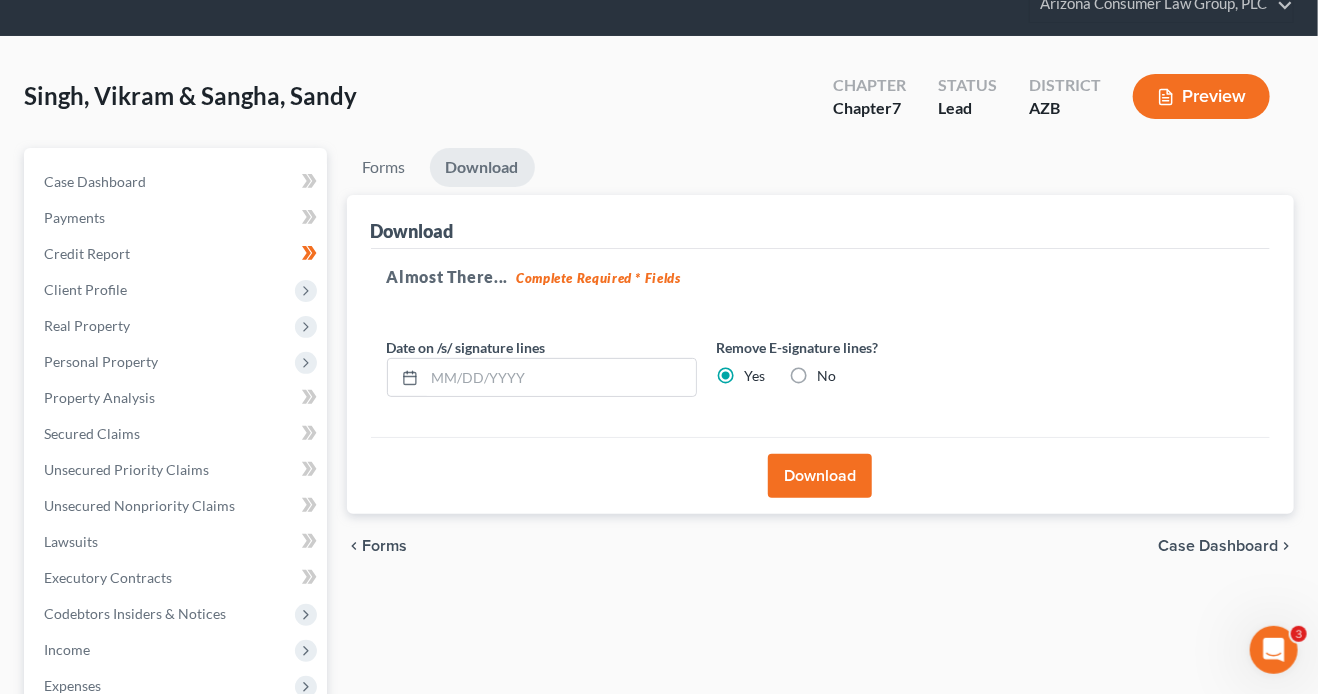scroll, scrollTop: 0, scrollLeft: 0, axis: both 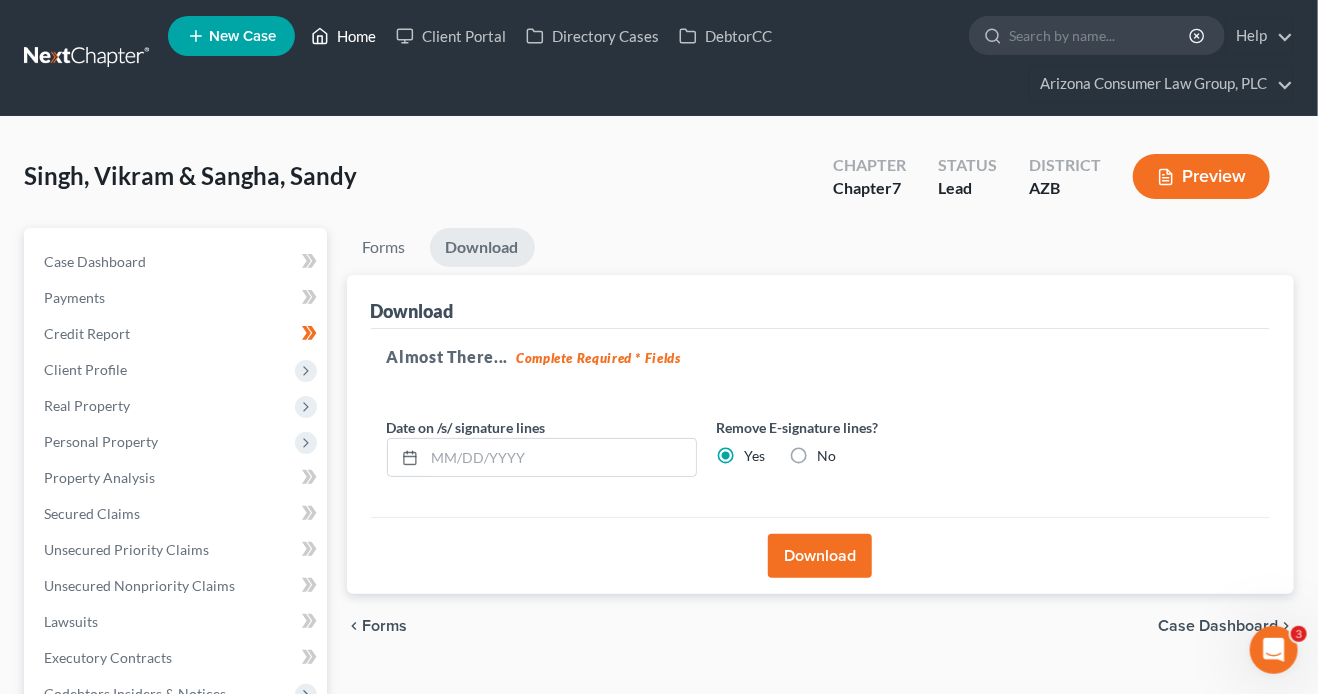 click on "Home" at bounding box center (343, 36) 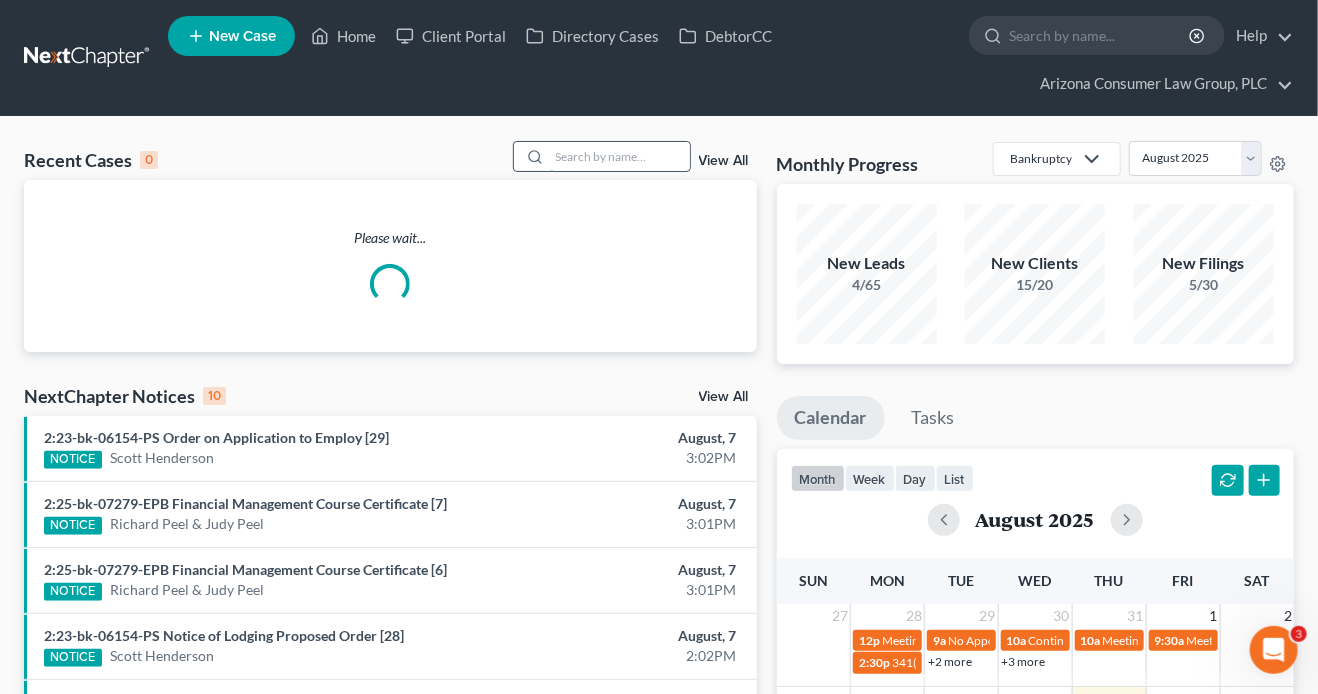 click at bounding box center (620, 156) 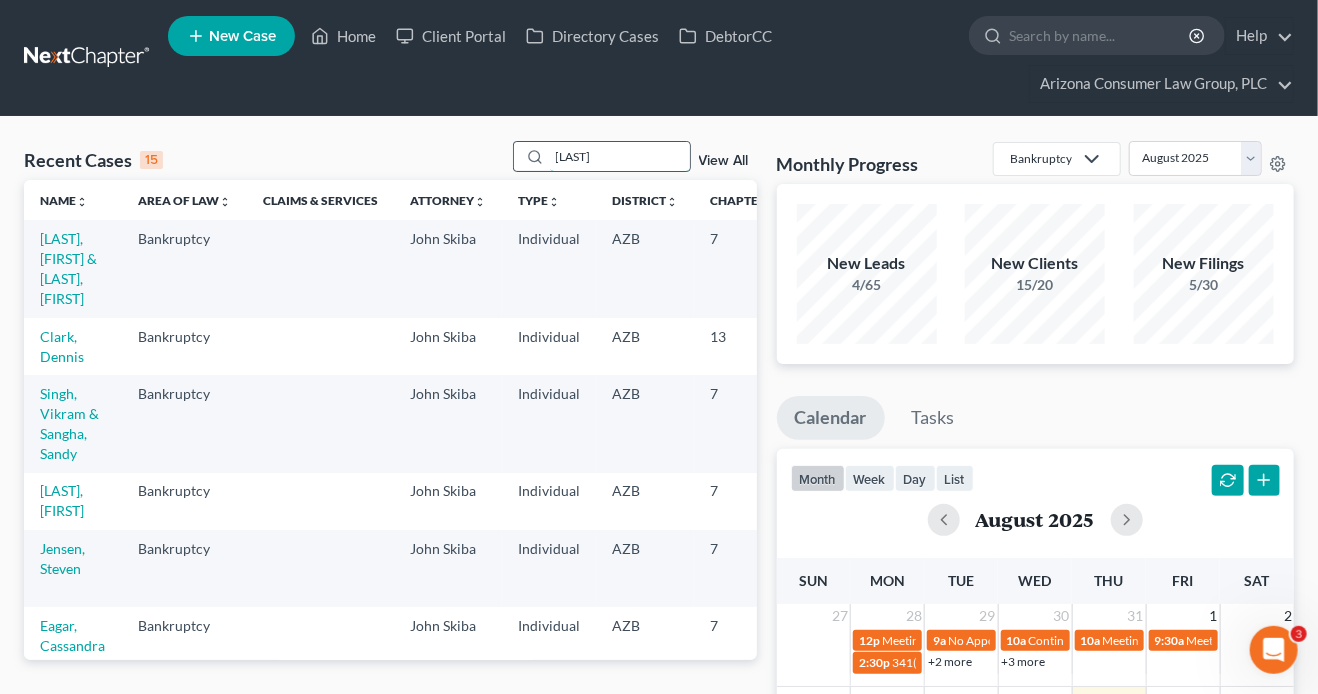 type on "[LAST]" 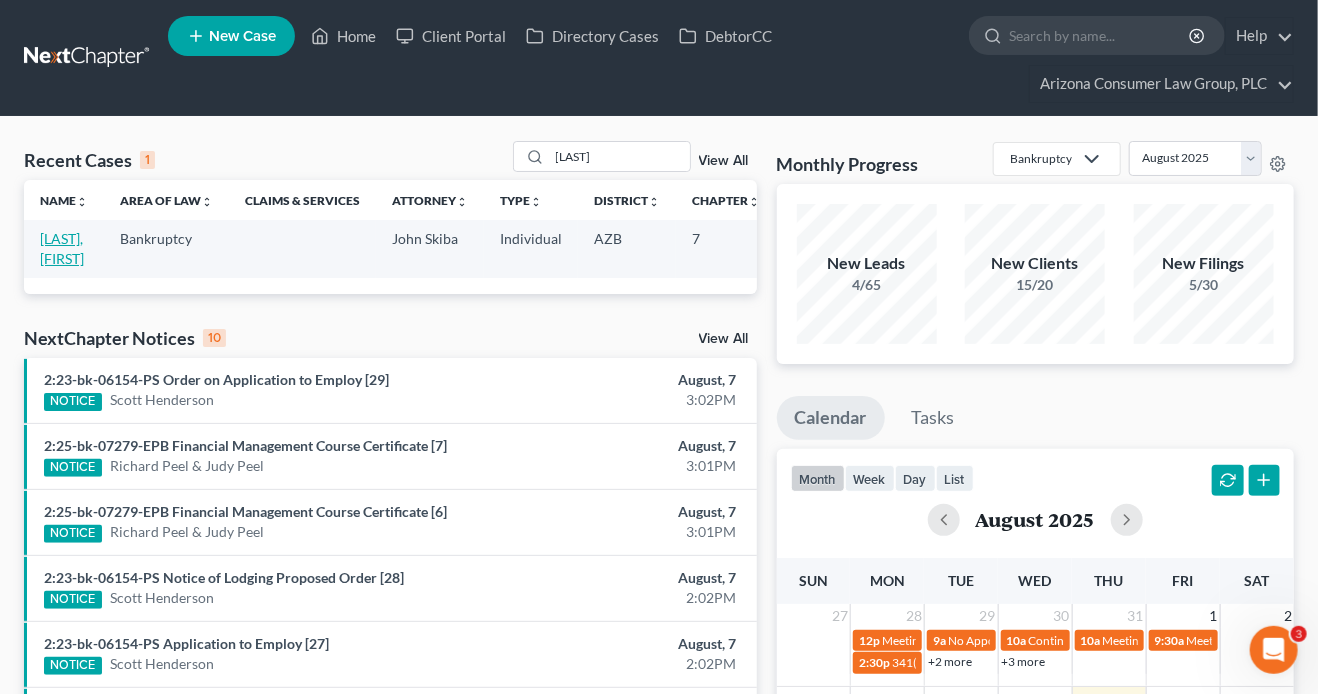 click on "[LAST], [FIRST]" at bounding box center (62, 248) 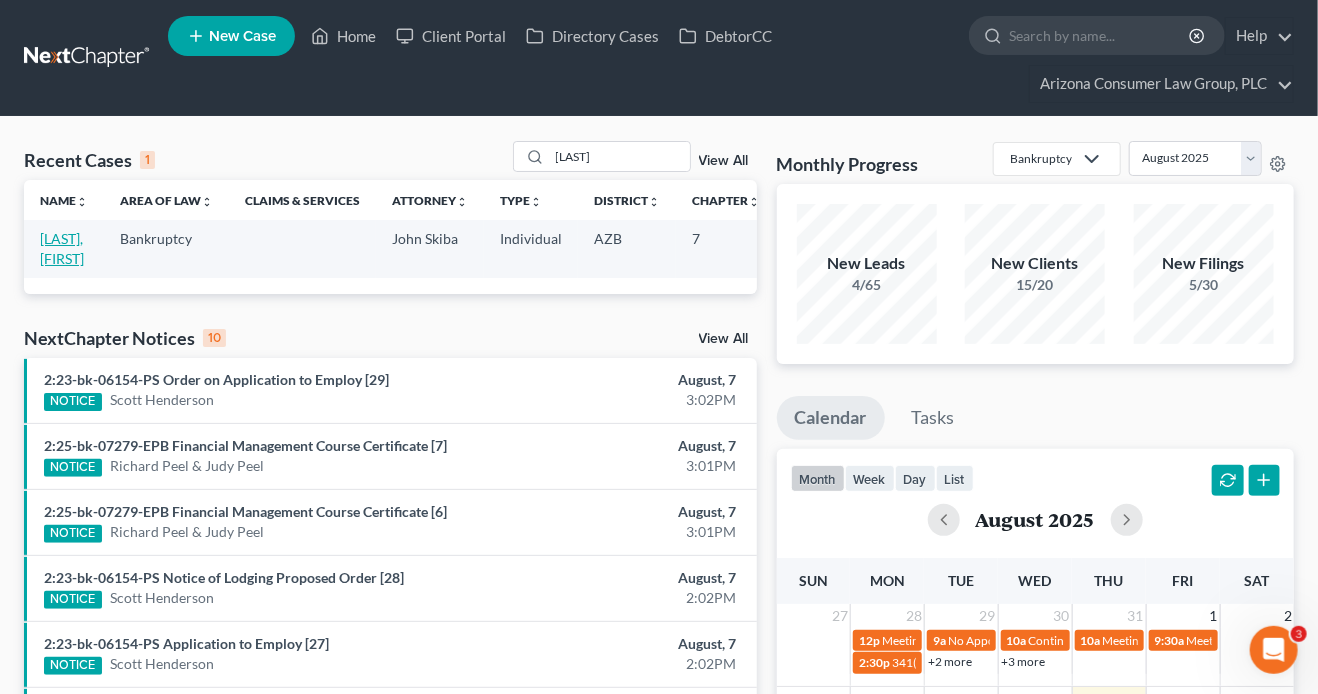 click on "[LAST], [FIRST]" at bounding box center [62, 248] 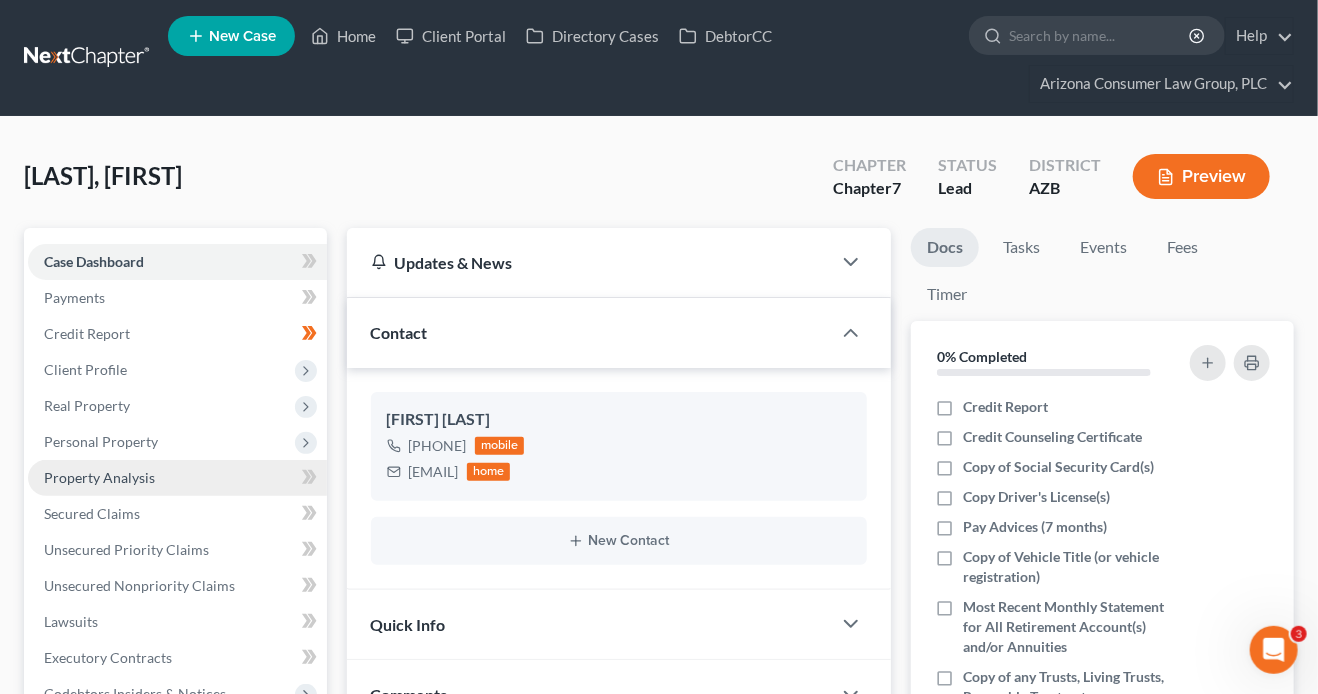 click on "Property Analysis" at bounding box center [99, 477] 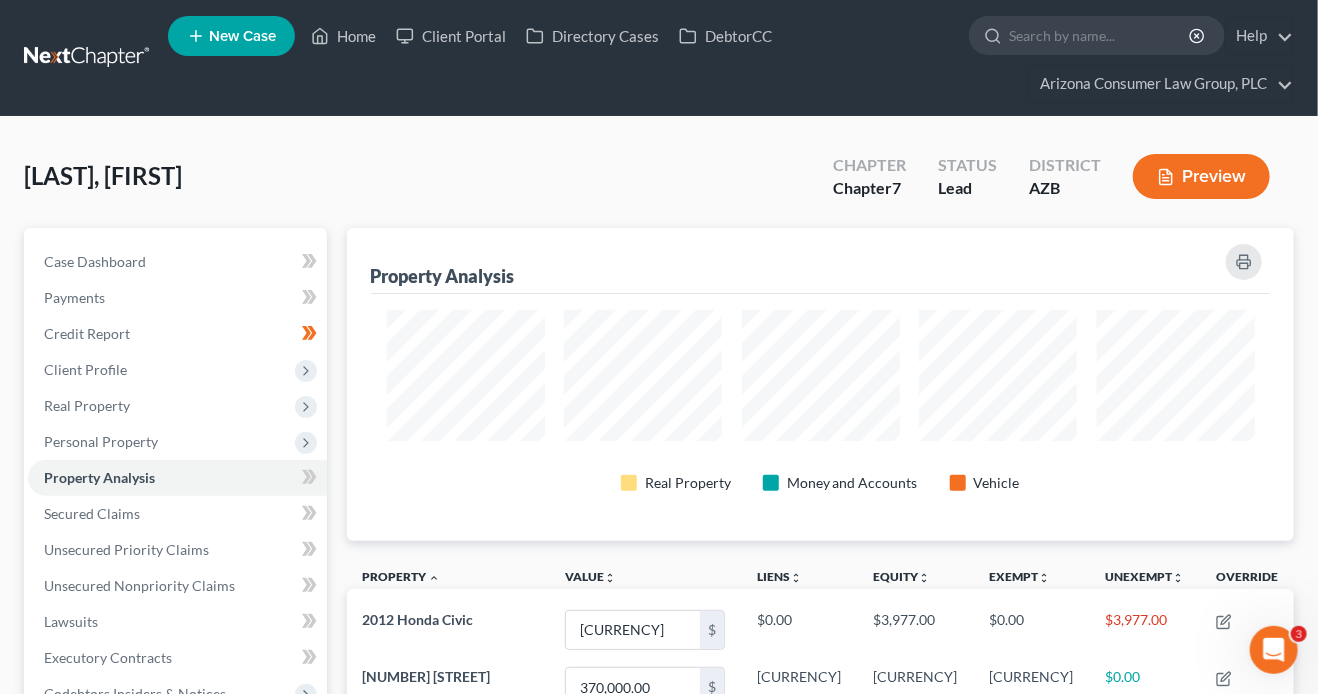 scroll, scrollTop: 999687, scrollLeft: 999052, axis: both 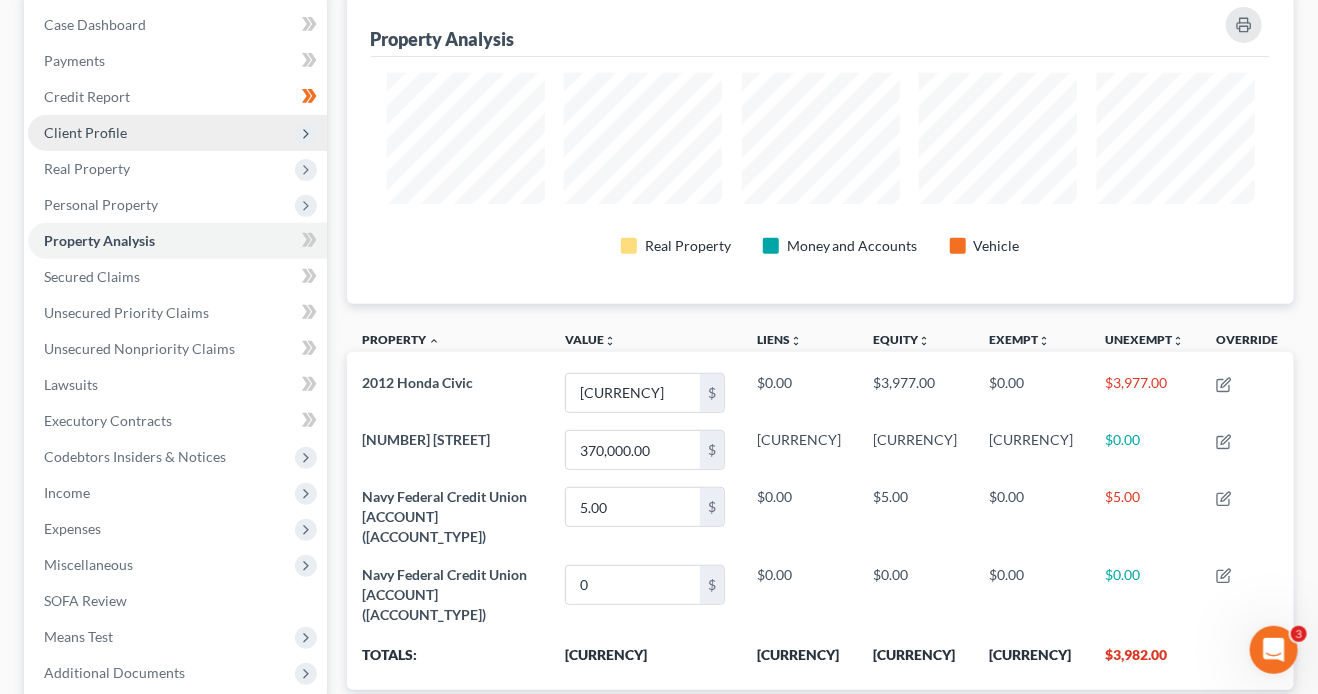 click on "Client Profile" at bounding box center [85, 132] 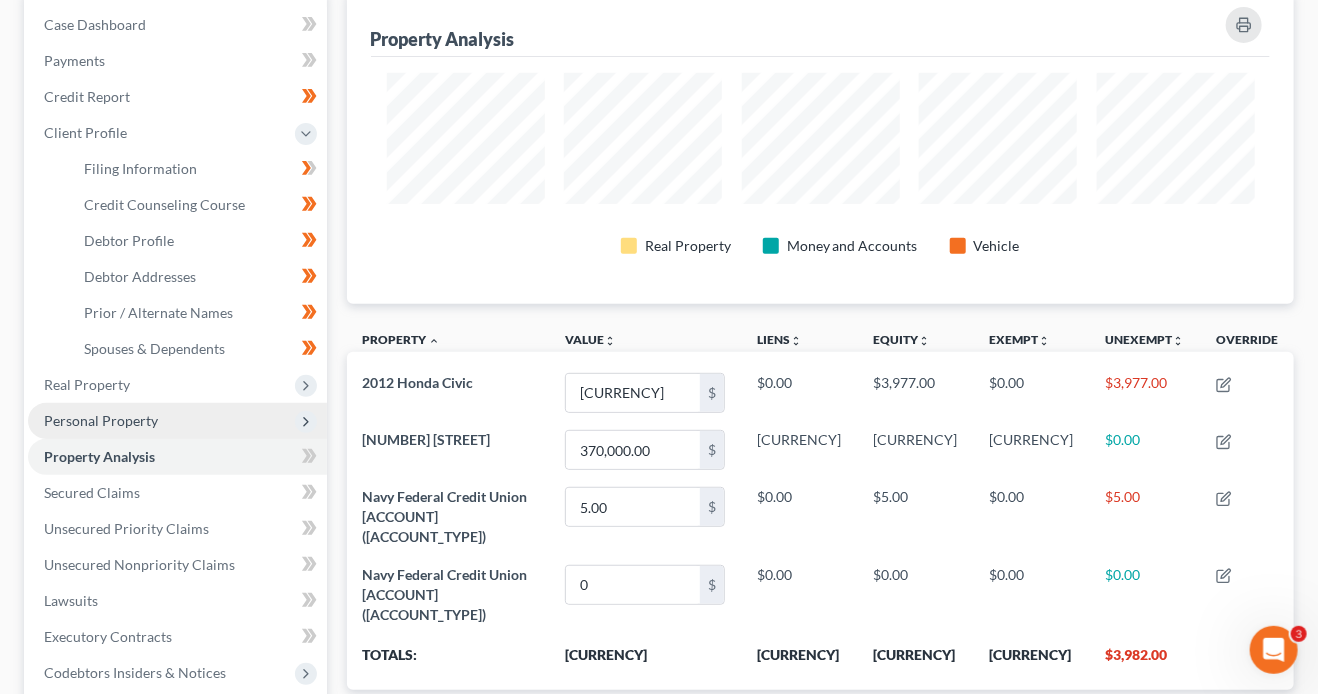 click on "Personal Property" at bounding box center (101, 420) 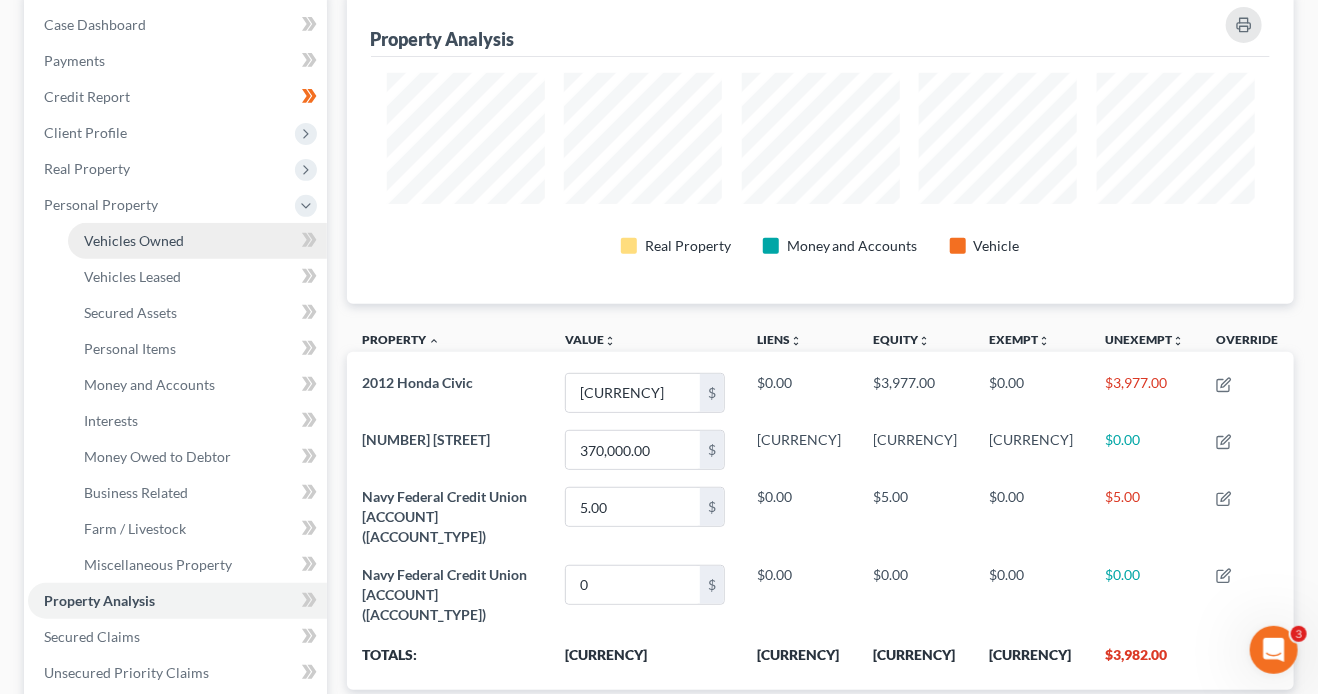 drag, startPoint x: 178, startPoint y: 244, endPoint x: 154, endPoint y: 234, distance: 26 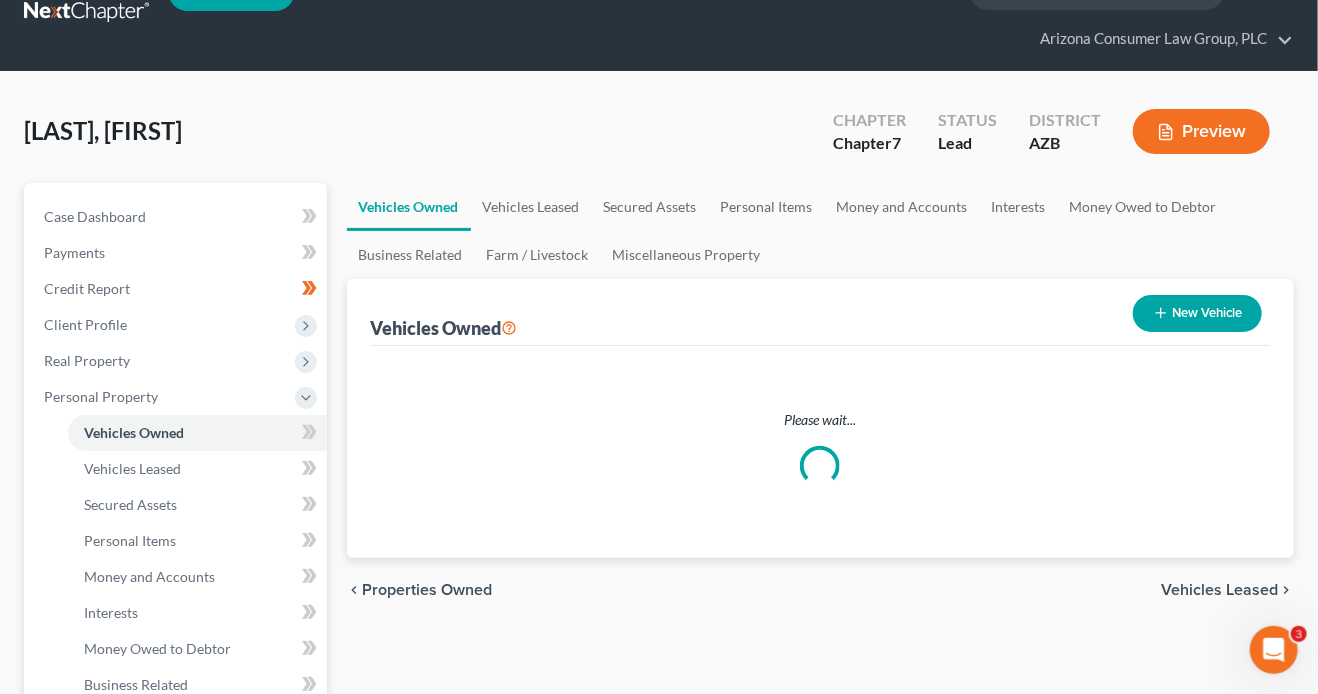 scroll, scrollTop: 0, scrollLeft: 0, axis: both 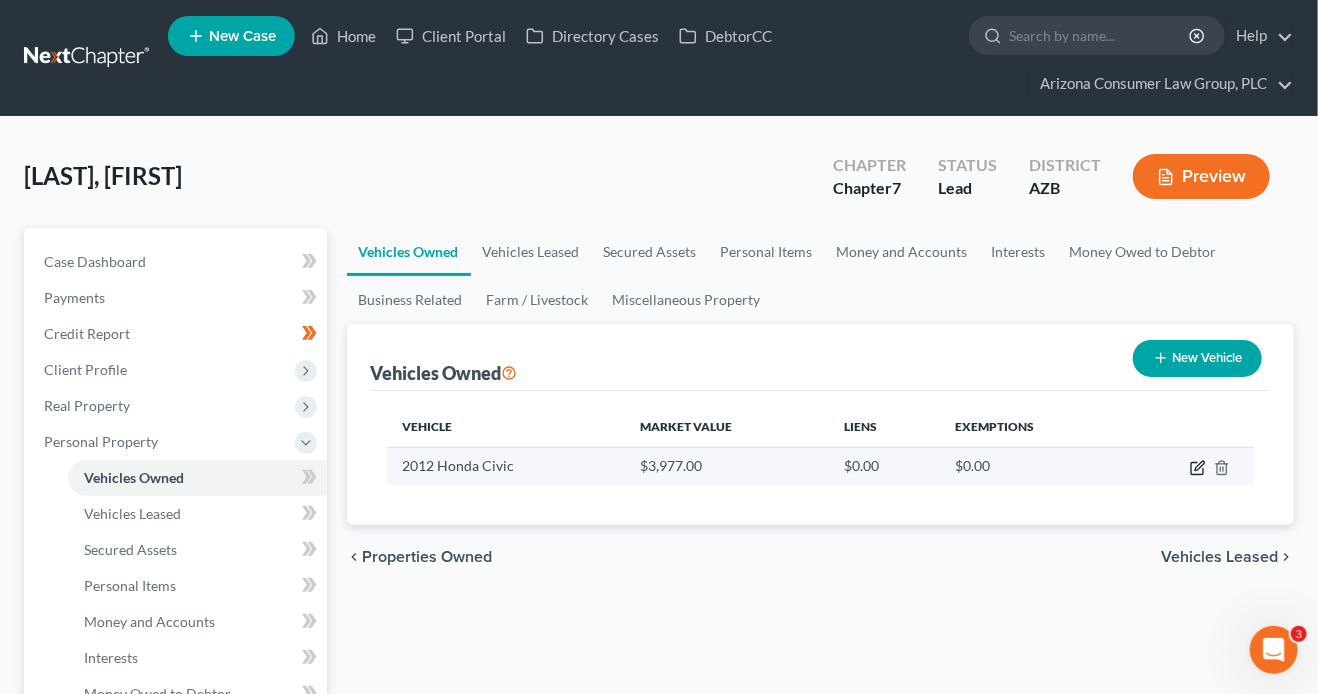 click 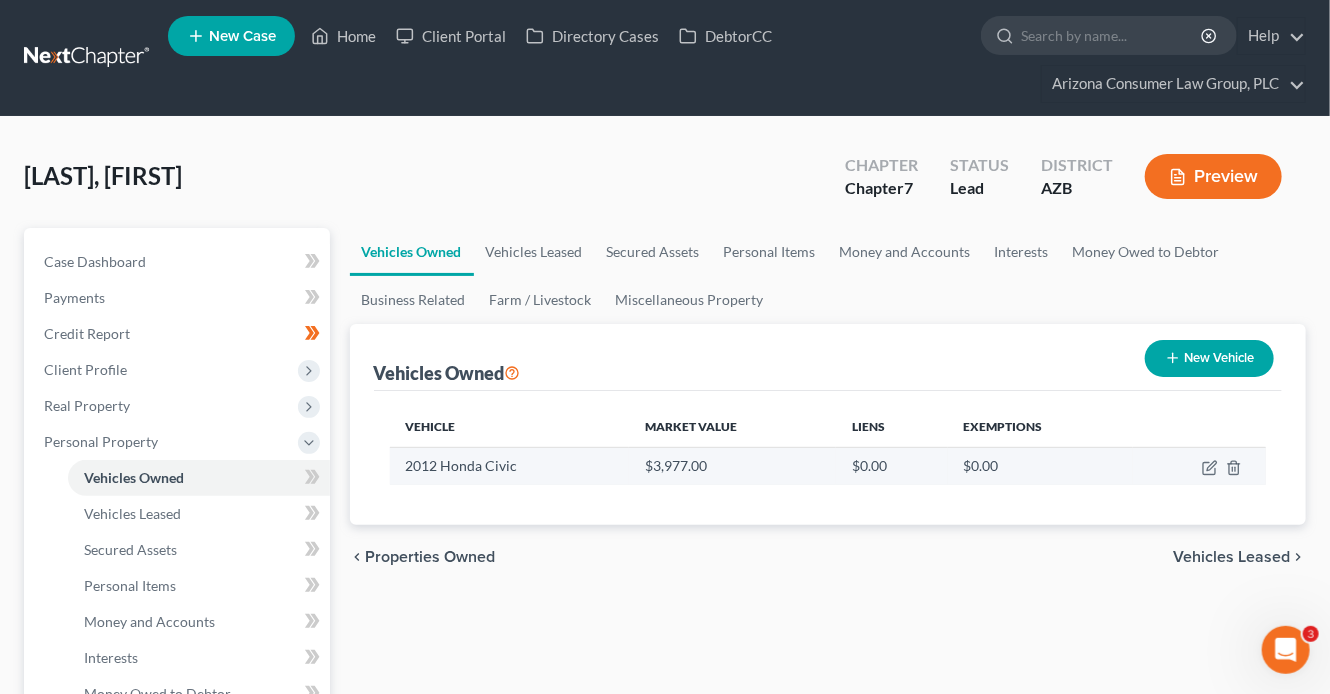 select on "0" 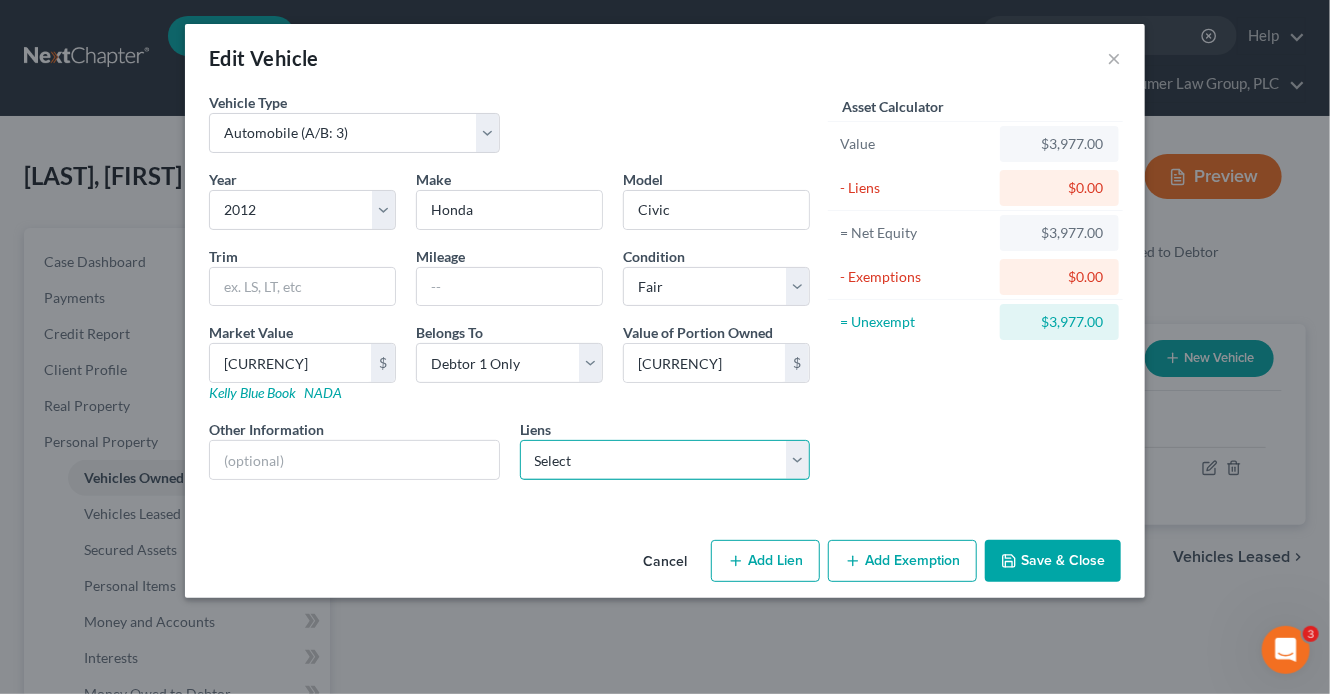 click on "Select Global Fcu - $19,647.00 Canvas Credit Union - $7,469.00 Navy Fcu - $6,066.00" at bounding box center [665, 460] 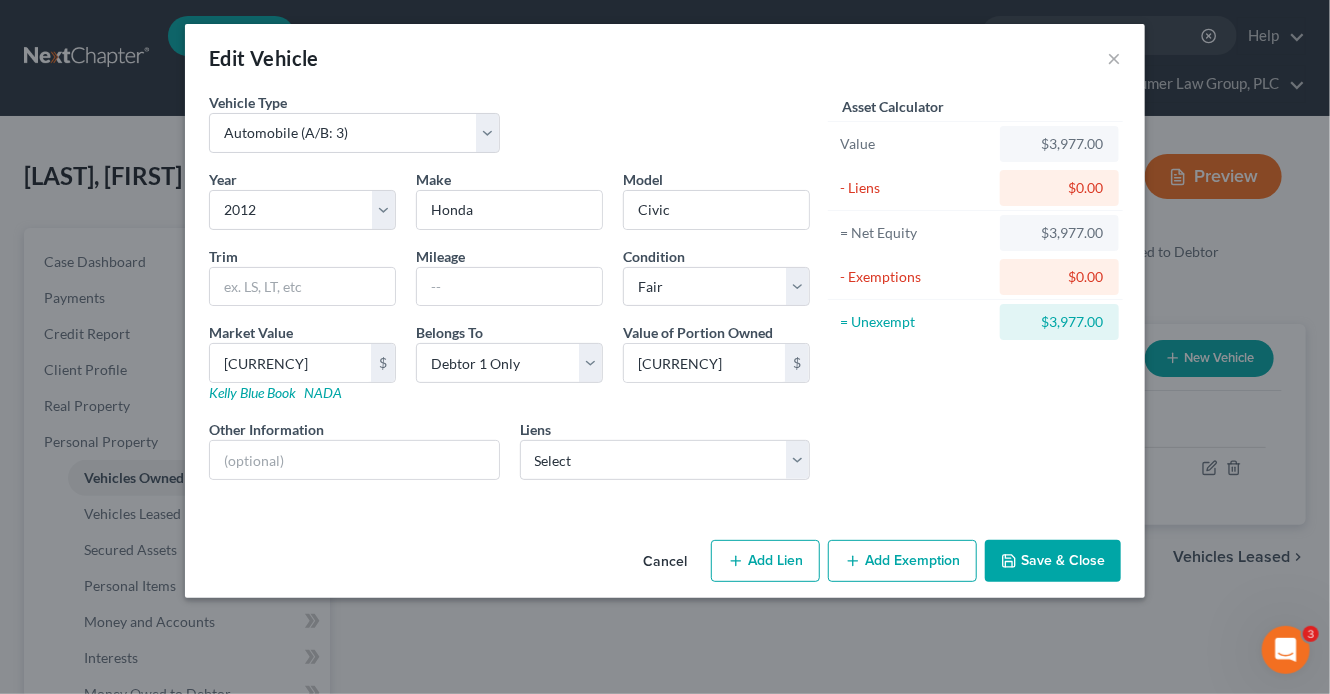 click on "Save & Close" at bounding box center [1053, 561] 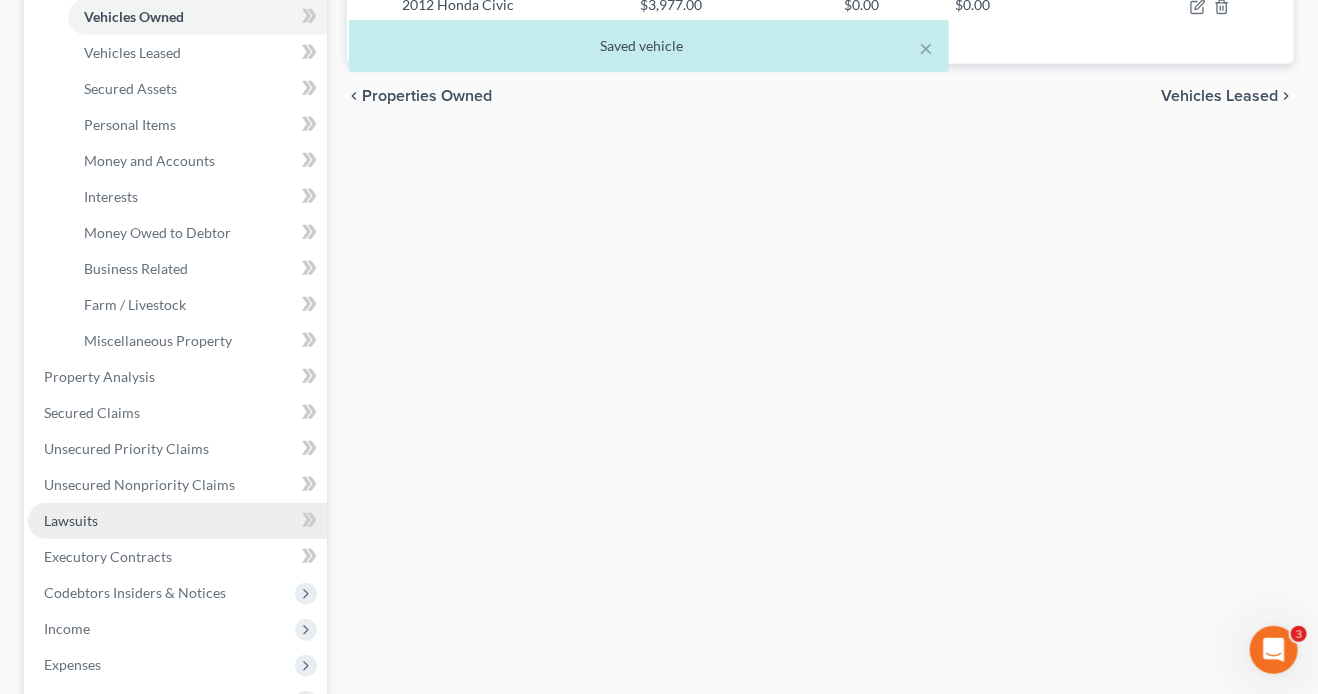 scroll, scrollTop: 462, scrollLeft: 0, axis: vertical 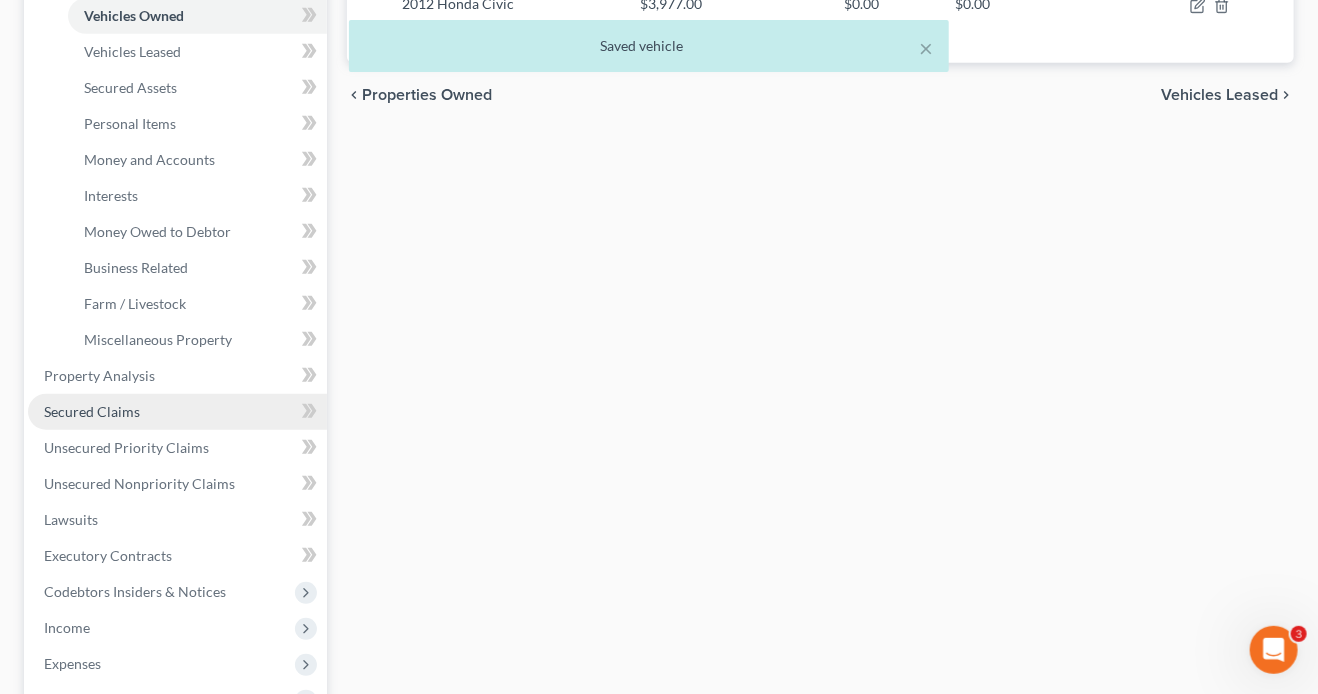 click on "Secured Claims" at bounding box center [177, 412] 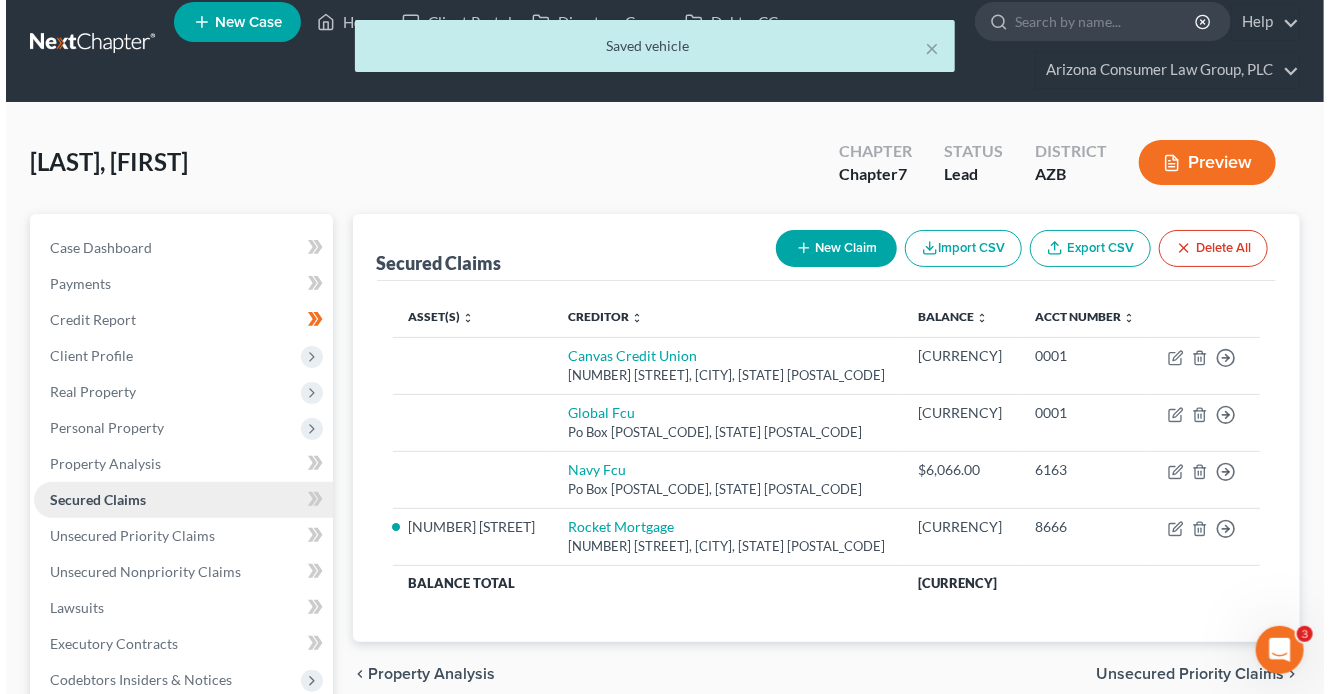 scroll, scrollTop: 0, scrollLeft: 0, axis: both 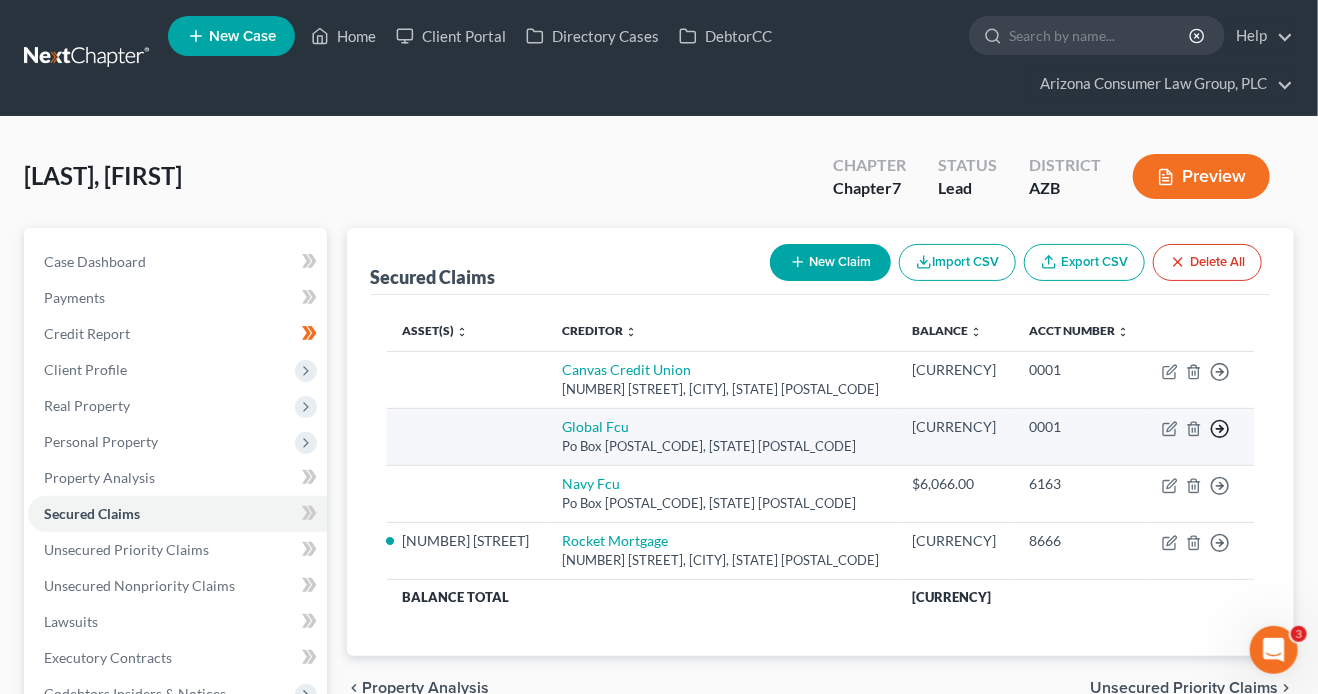 click 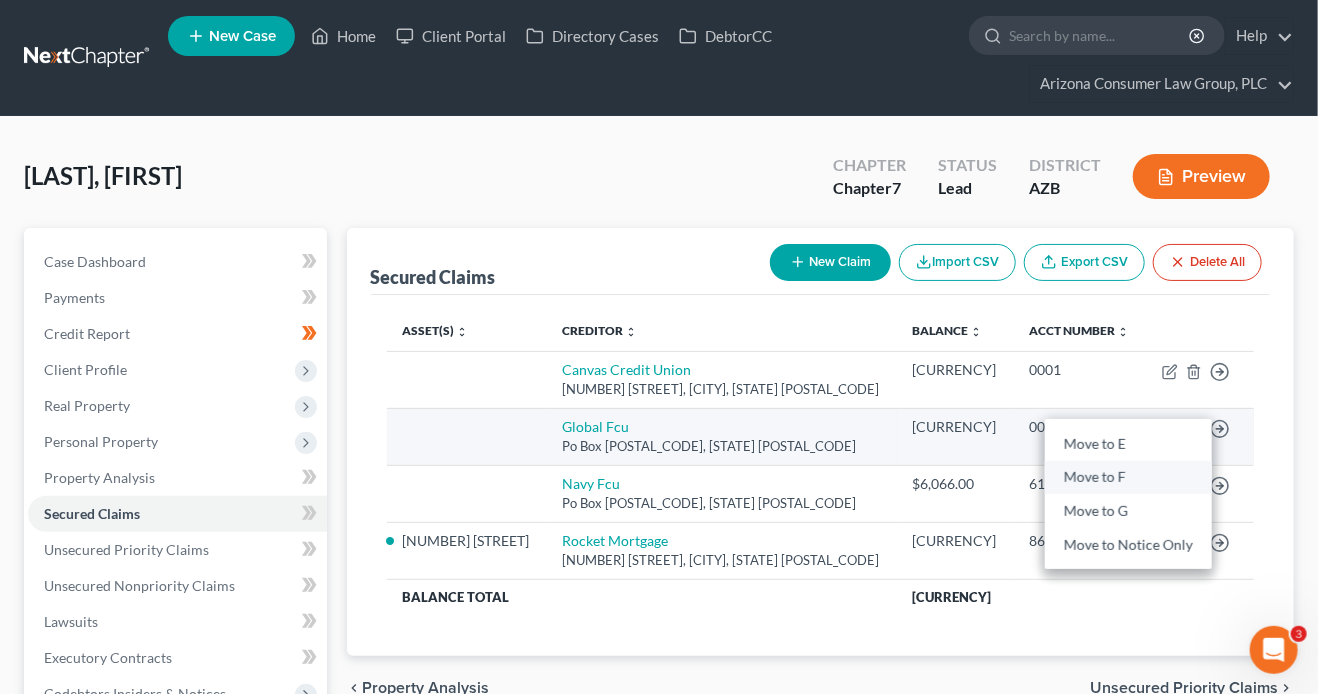 click on "Move to F" at bounding box center [1128, 478] 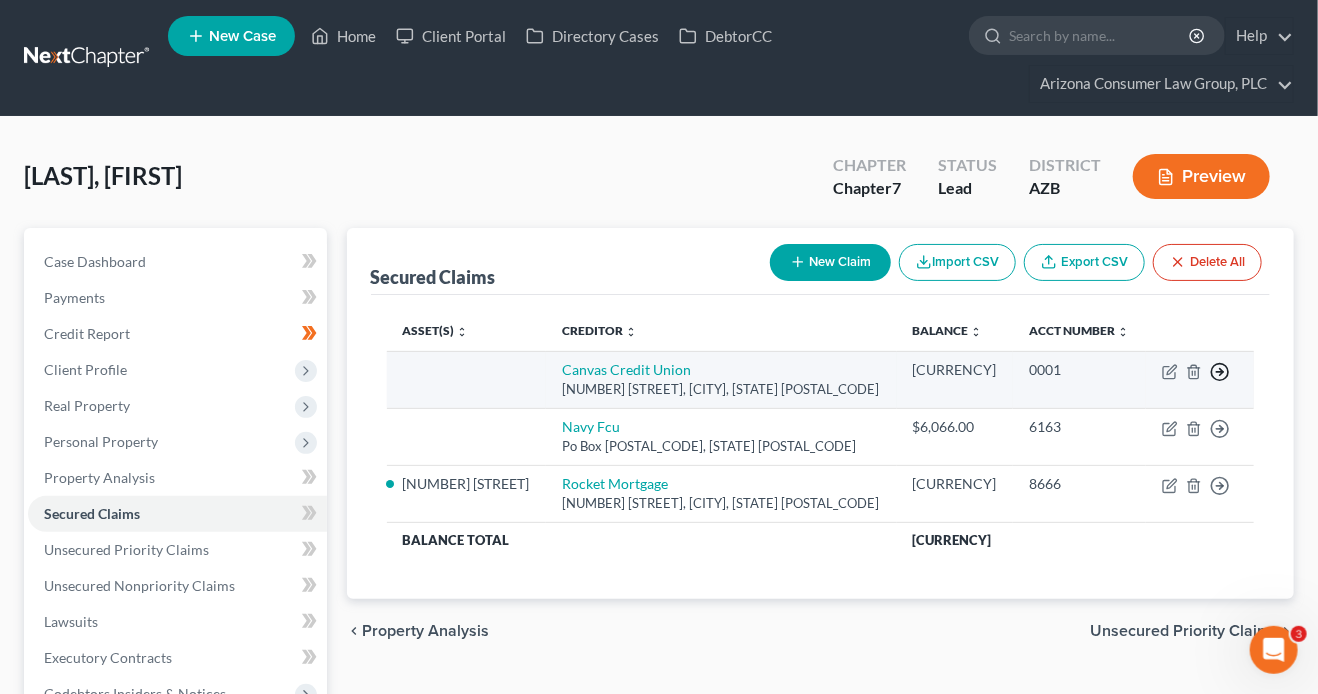 click 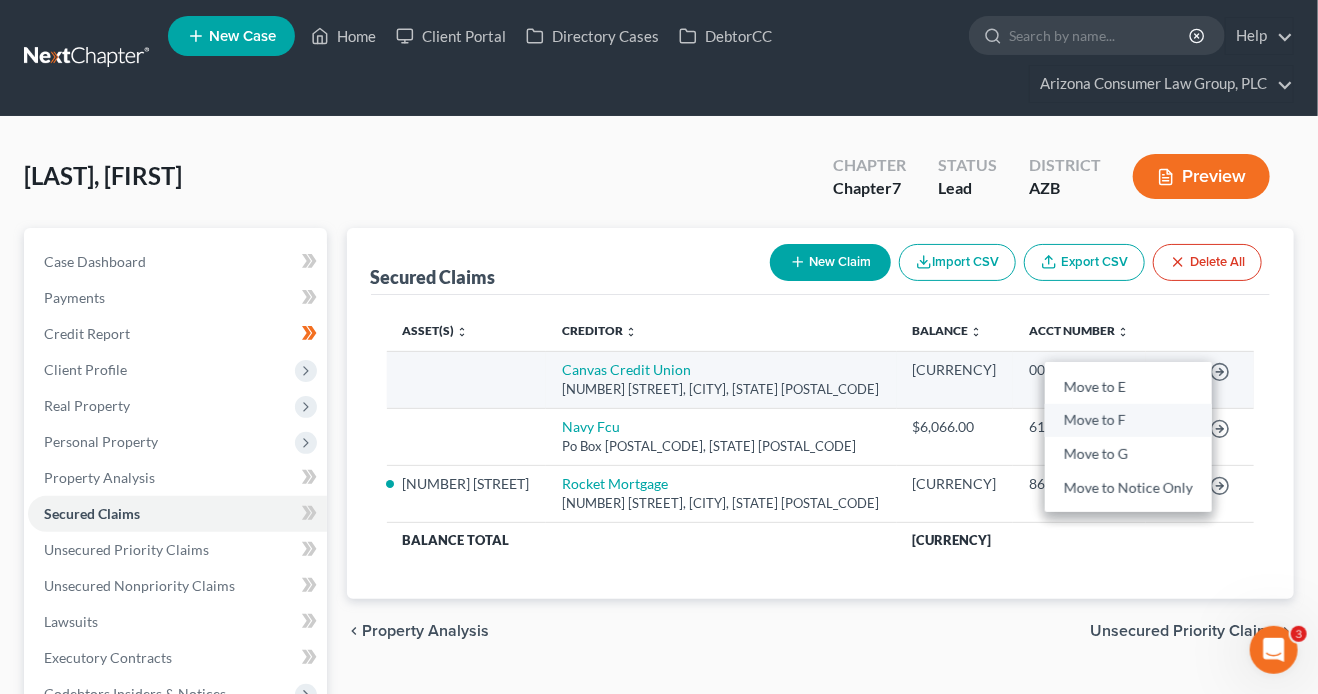 click on "Move to F" at bounding box center [1128, 421] 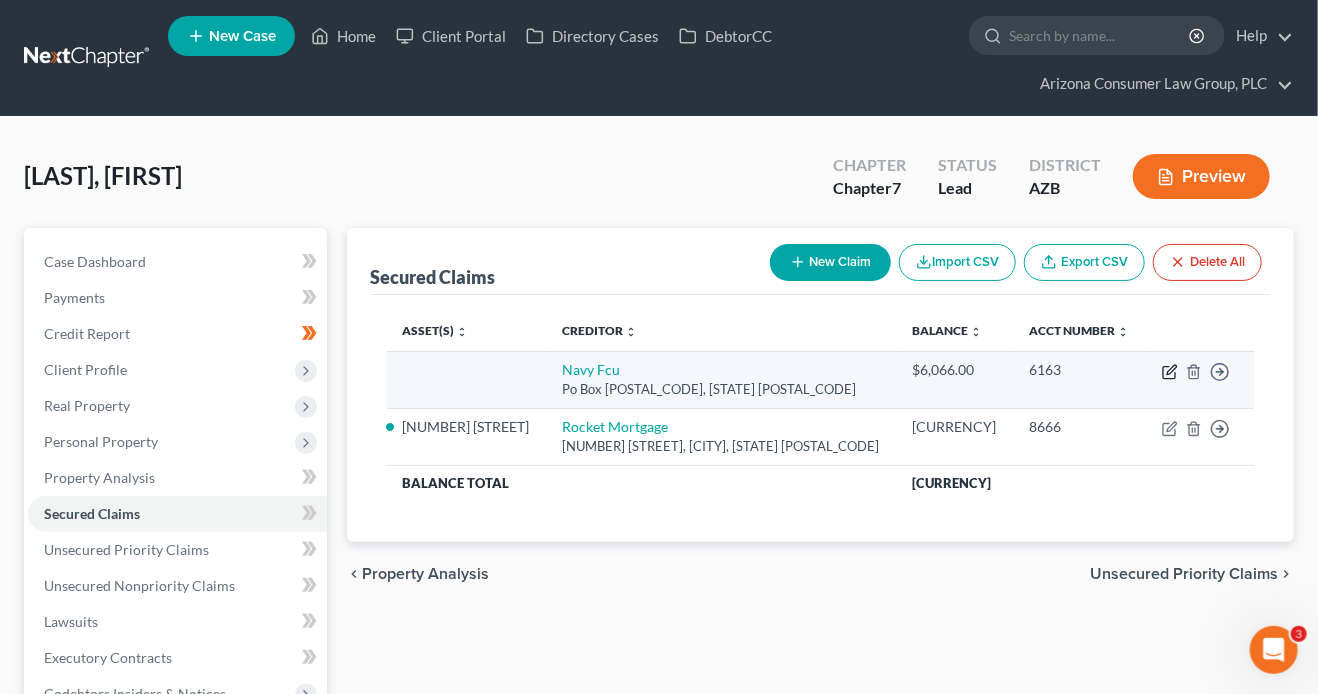 click 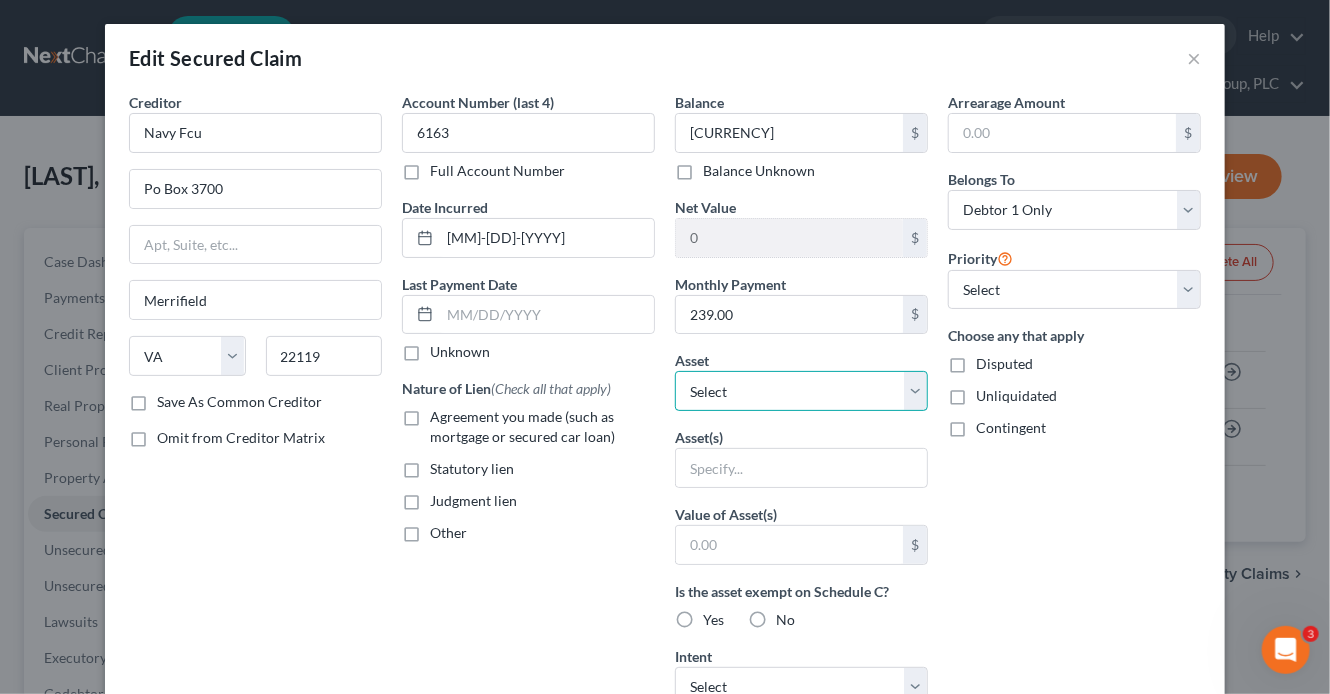 click on "Select Other Multiple Assets 813 E Lovegrass Dr. - $370000.0 William L. Mellon (Transfer) - $750.0 Navy Federal Credit Union 7819 (Checking Account) - $0.0 Navy Federal Credit Union 5408 (Savings Account) - $5.0 2012 Honda Civic - $3977.0" at bounding box center (801, 391) 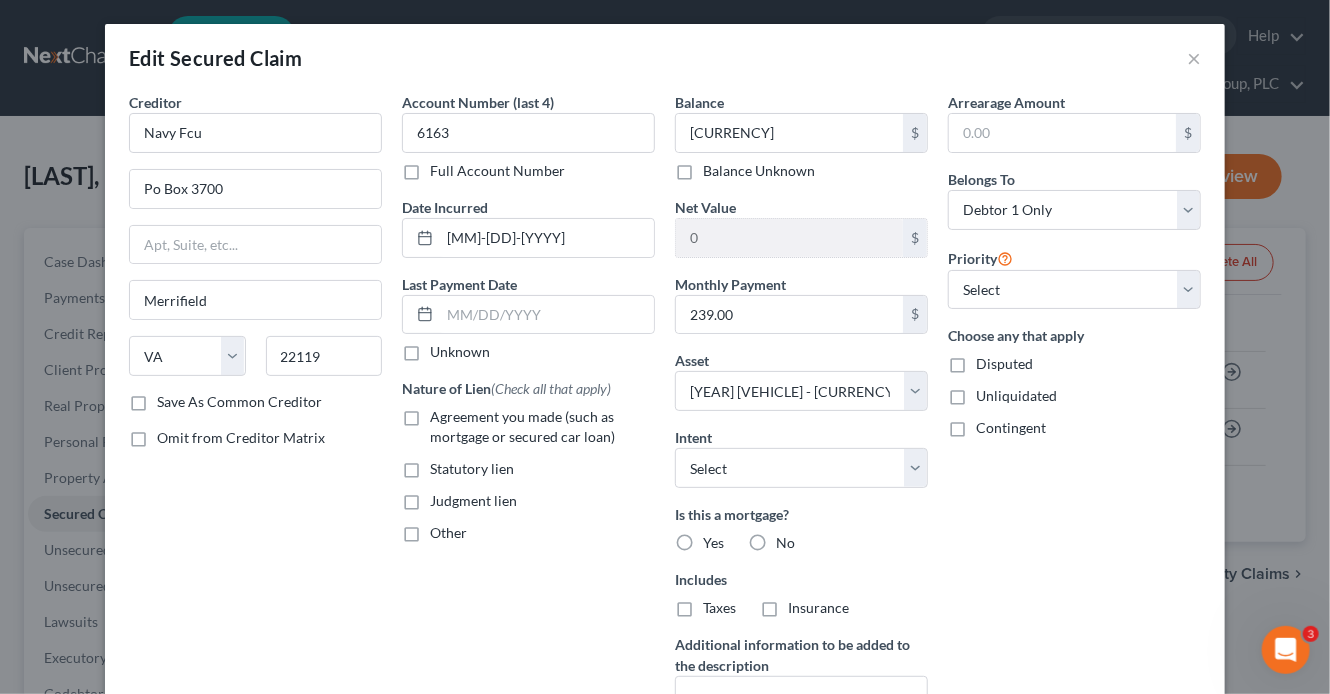 click on "Agreement you made (such as mortgage or secured car loan)" at bounding box center [522, 426] 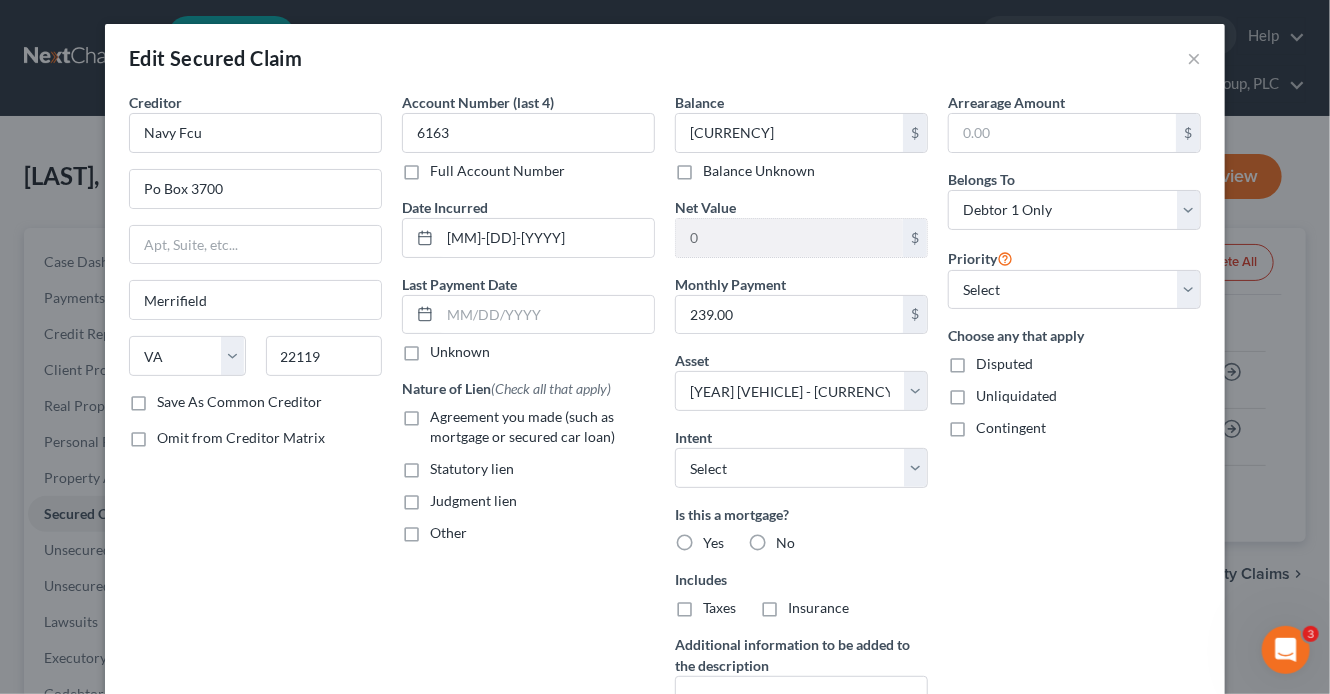 click on "Agreement you made (such as mortgage or secured car loan)" at bounding box center (444, 413) 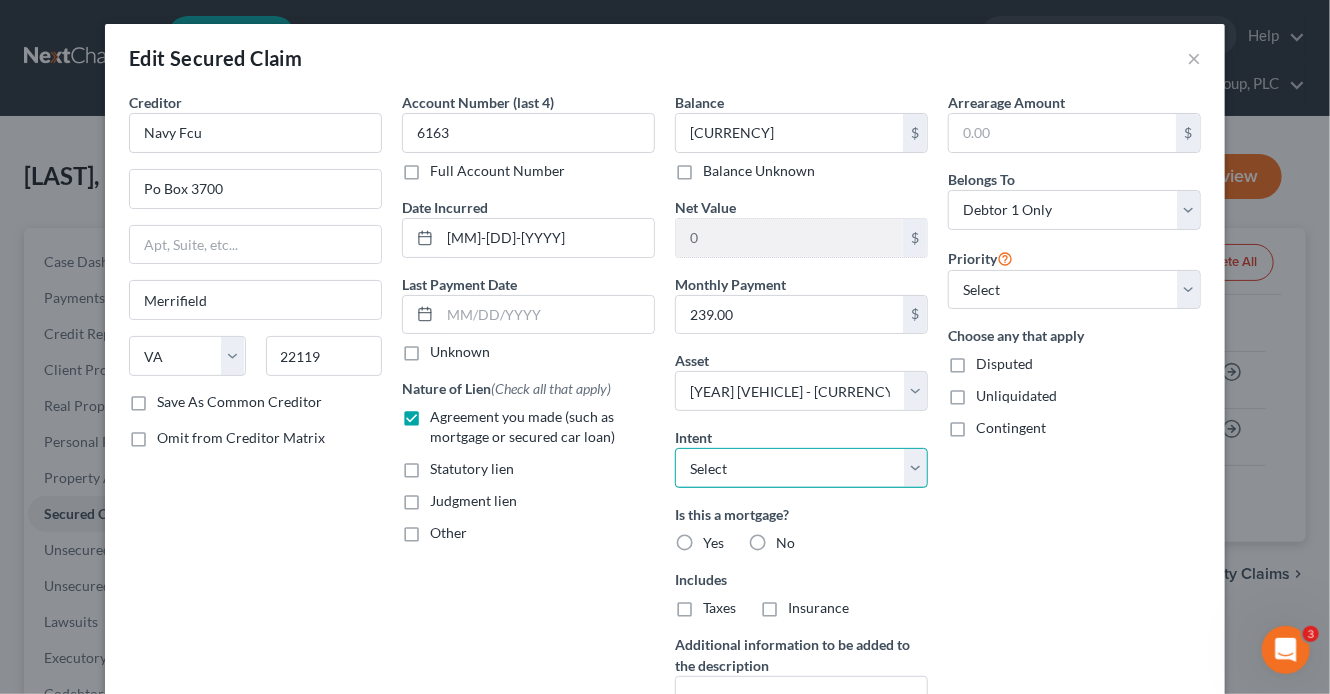 click on "Select Surrender Redeem Reaffirm Avoid Other" at bounding box center [801, 468] 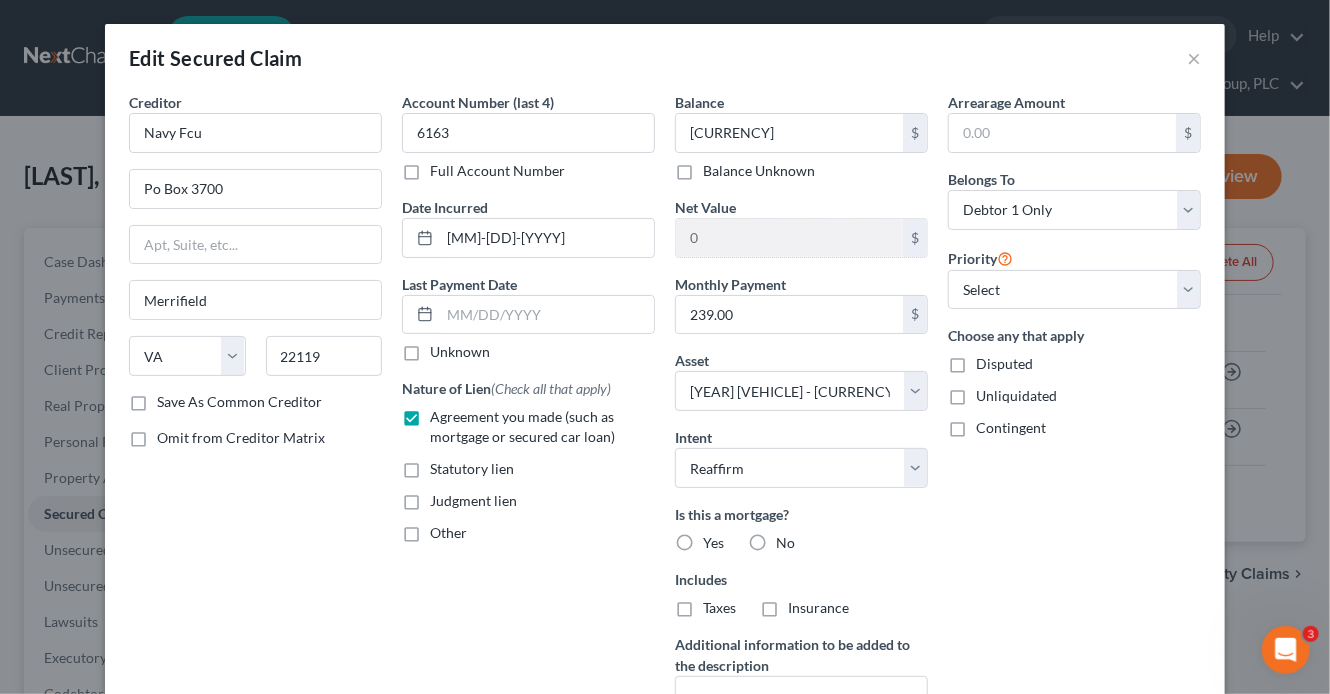 click on "No" at bounding box center [771, 543] 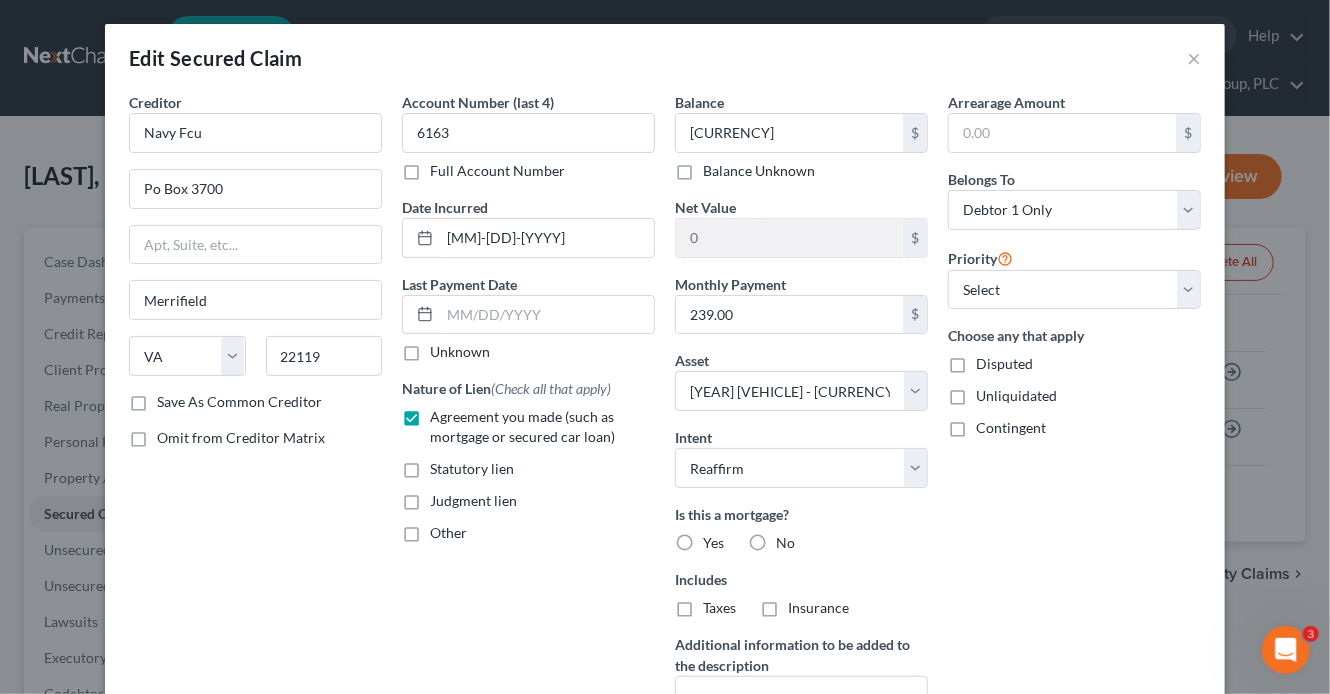 click on "No" at bounding box center [785, 543] 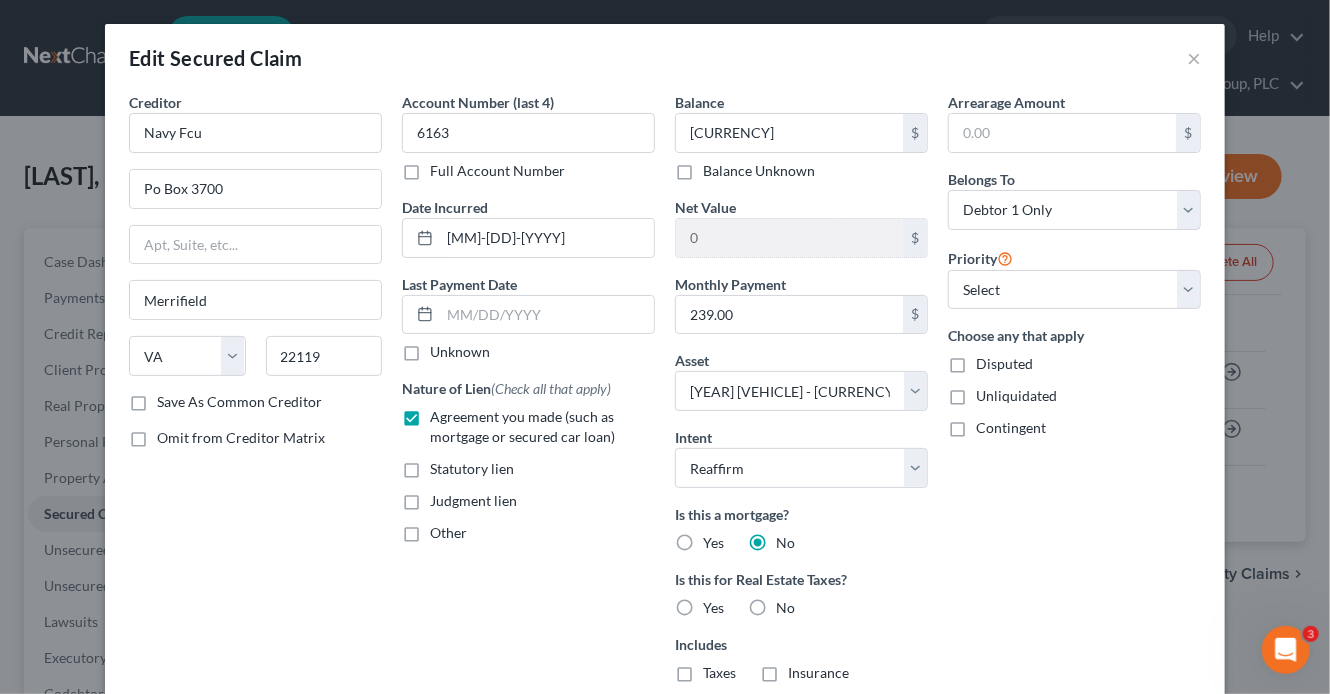 click on "No" at bounding box center (785, 608) 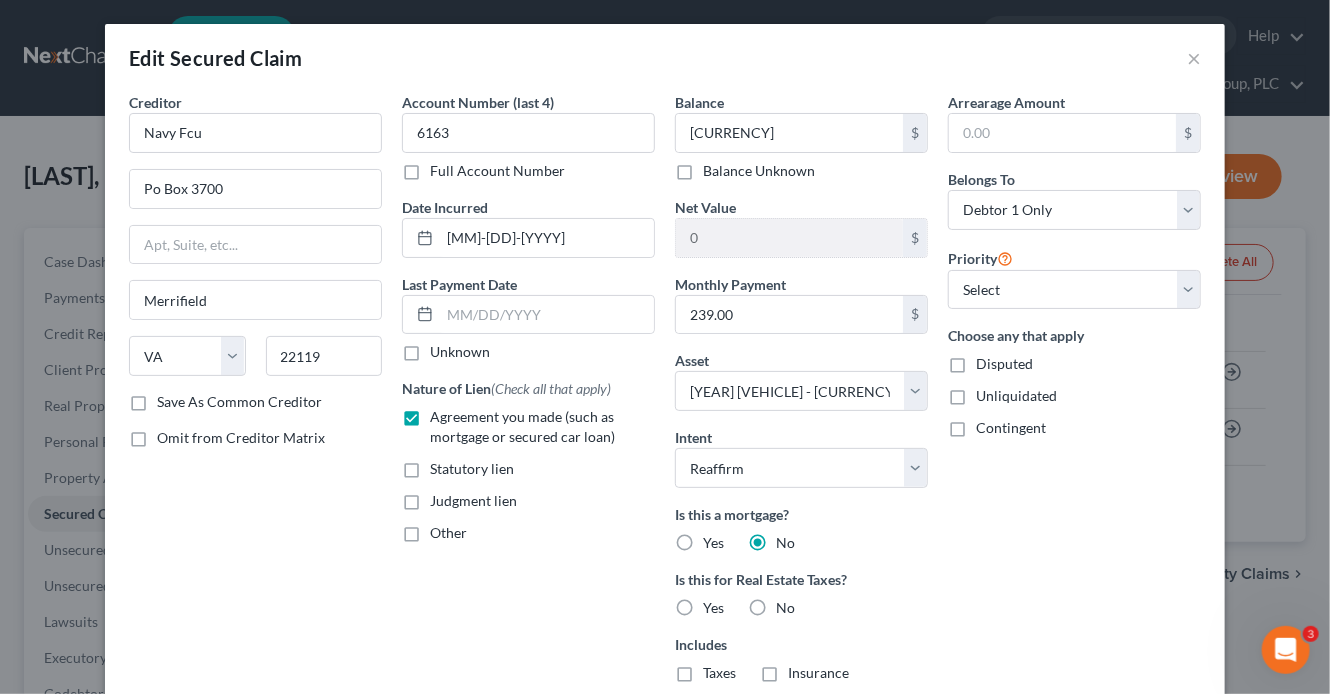 click on "No" at bounding box center [790, 604] 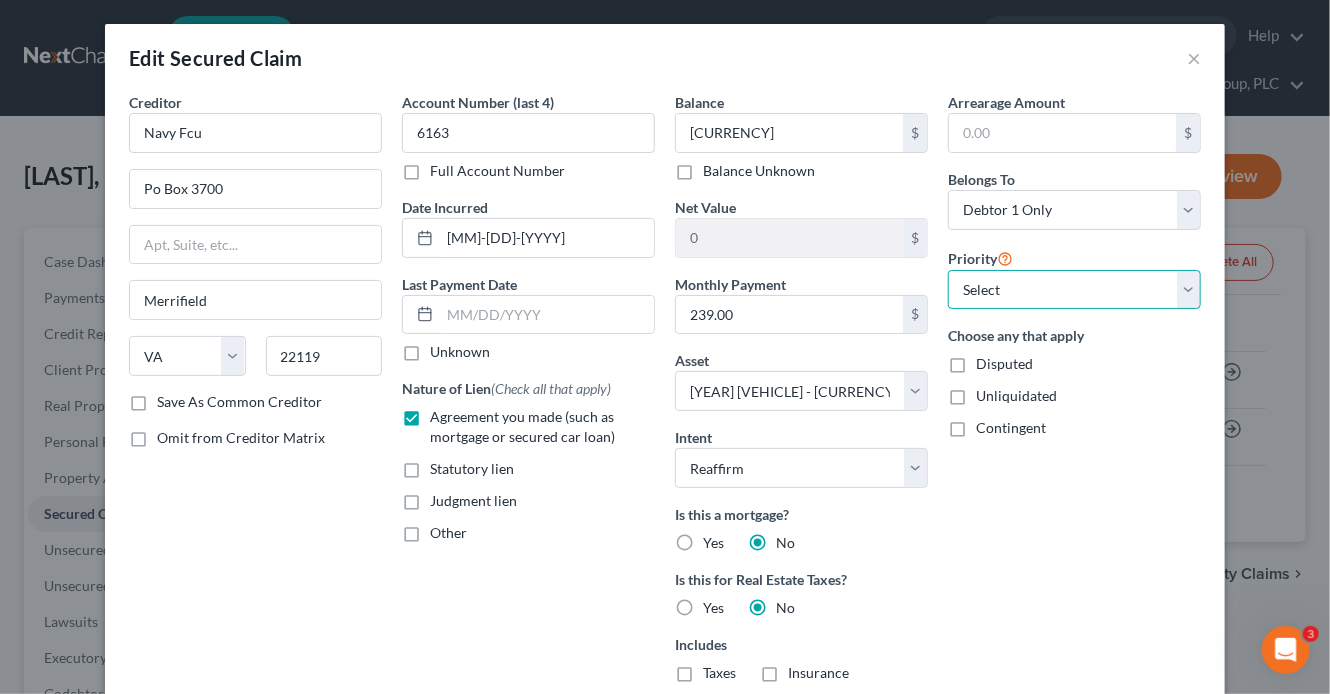 click on "Select 1st 2nd 3rd 4th 5th 6th 7th 8th 9th 10th 11th 12th 13th 14th 15th 16th 17th 18th 19th 20th 21th 22th 23th 24th 25th 26th 27th 28th 29th 30th" at bounding box center [1074, 290] 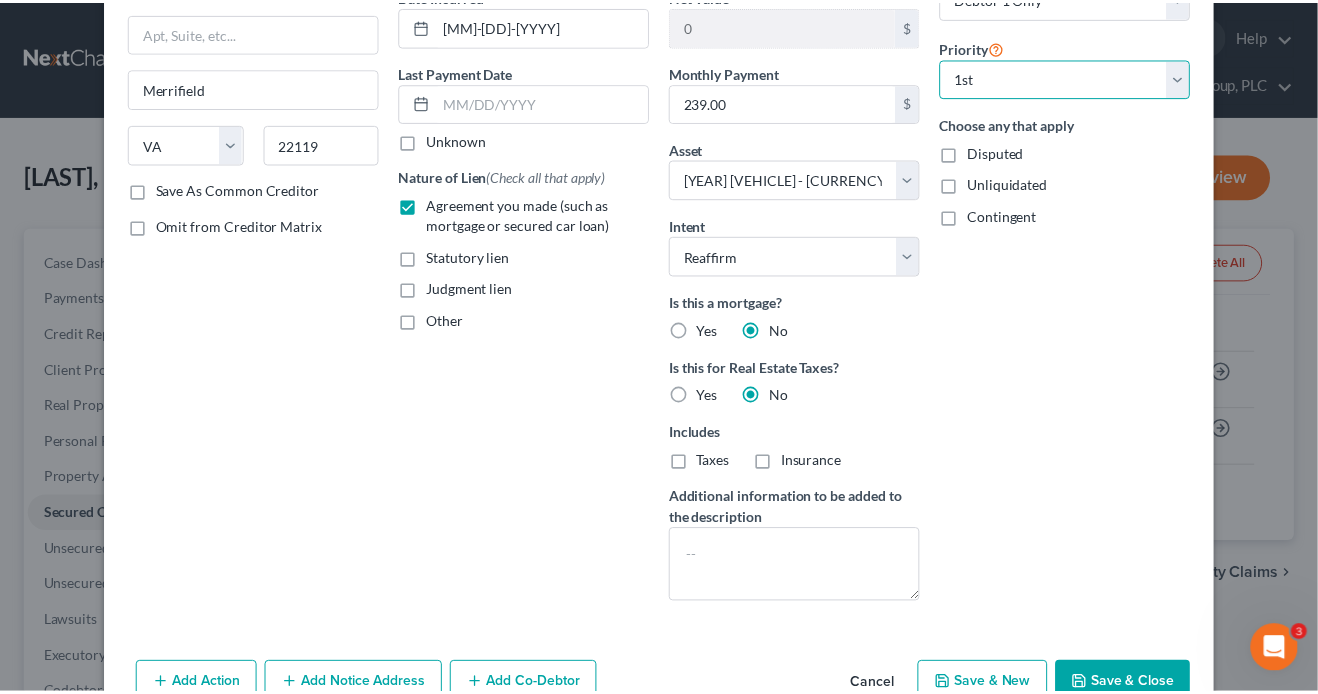 scroll, scrollTop: 317, scrollLeft: 0, axis: vertical 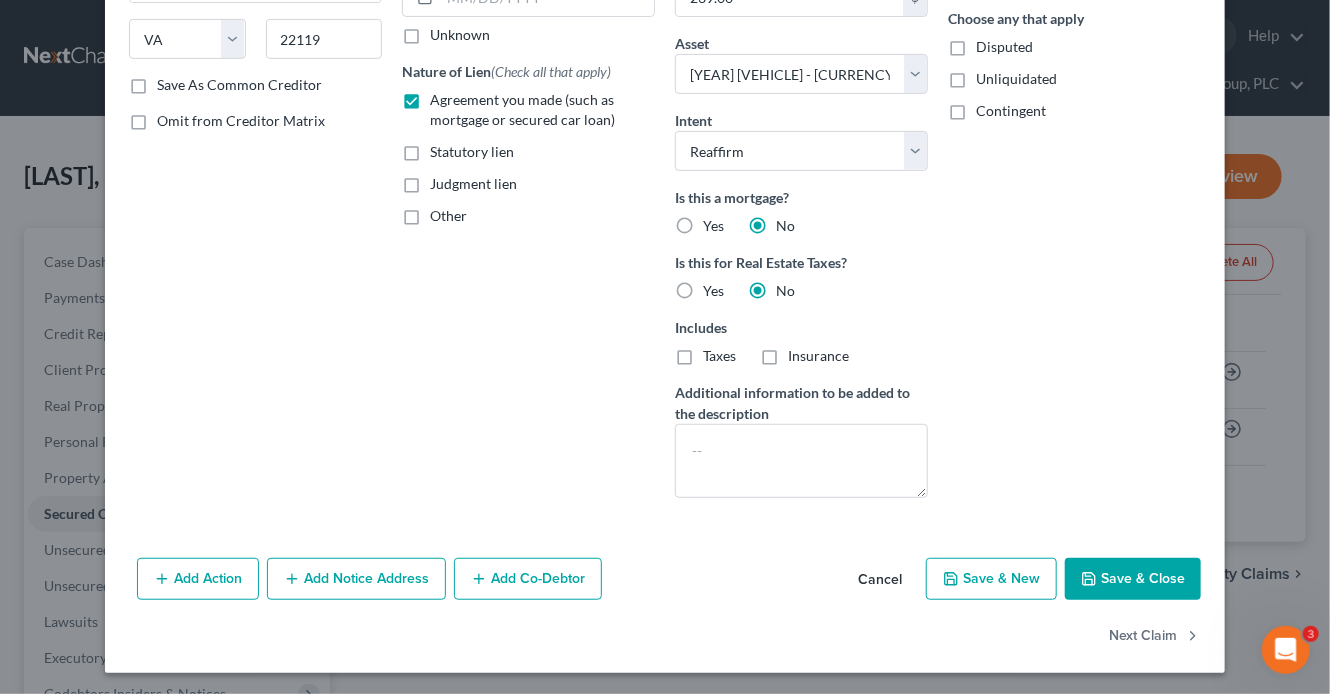 click on "Save & Close" at bounding box center [1133, 579] 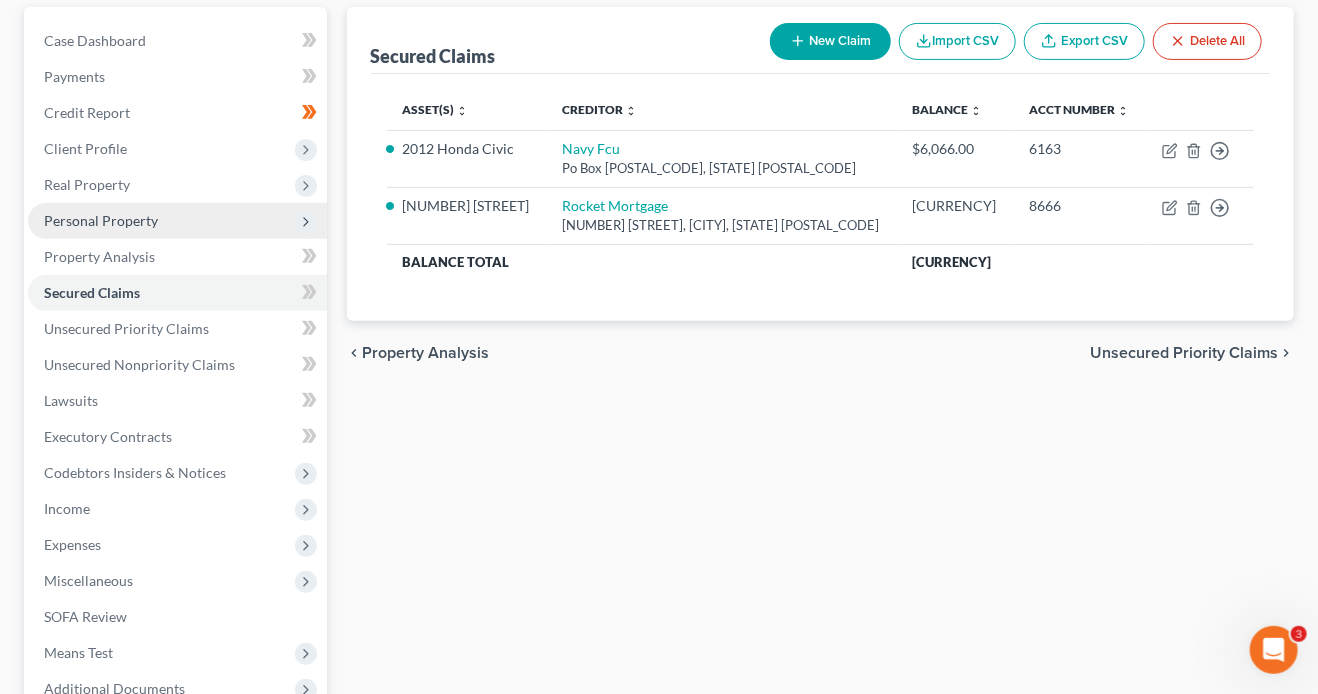 scroll, scrollTop: 222, scrollLeft: 0, axis: vertical 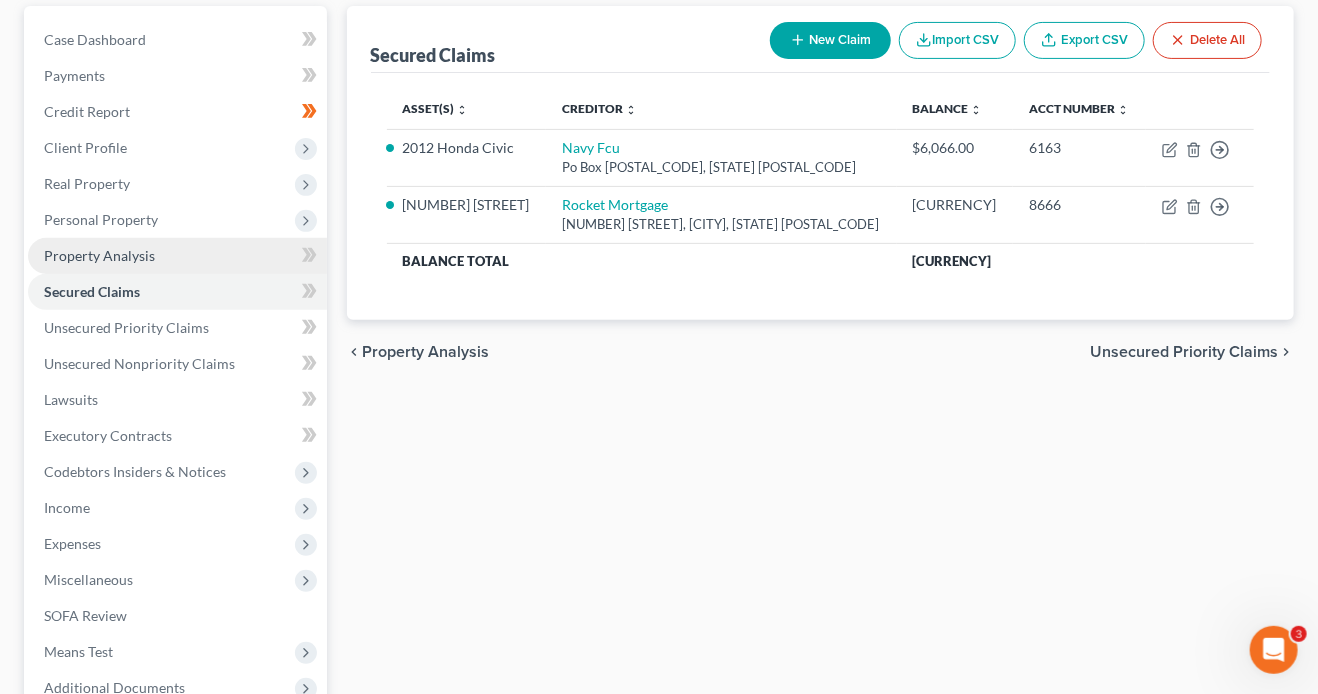 click on "Property Analysis" at bounding box center [99, 255] 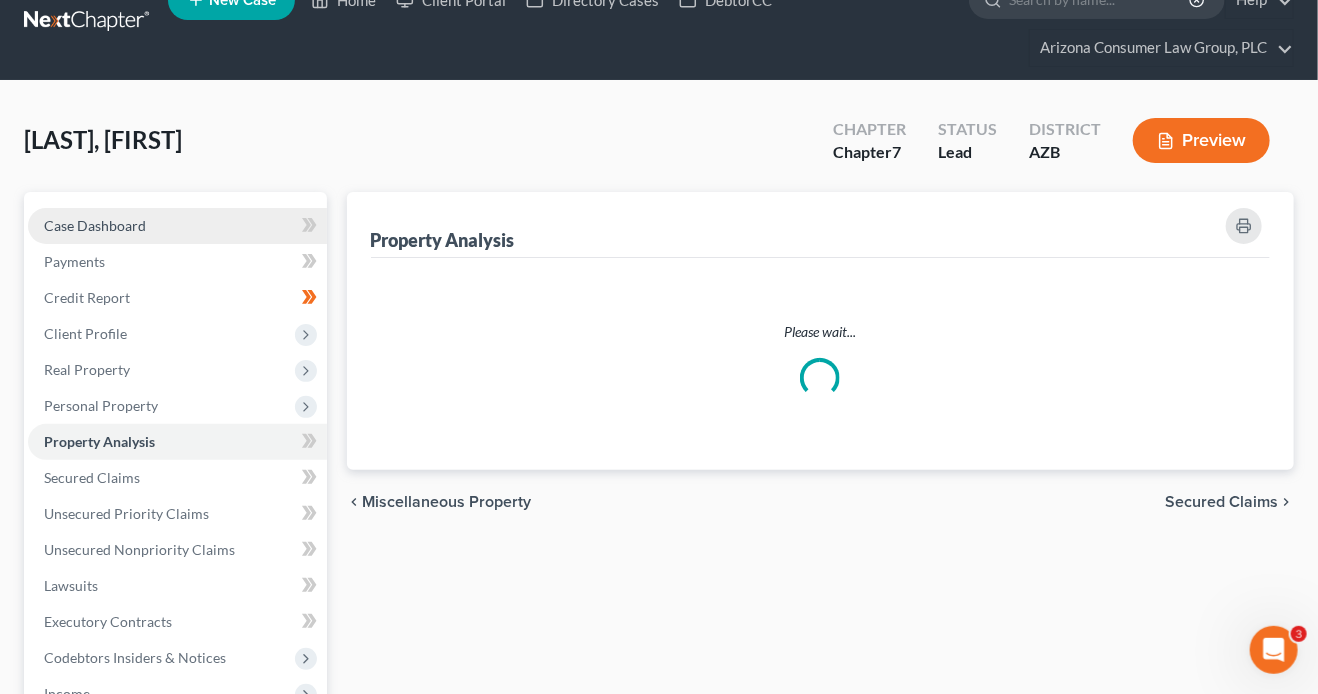 scroll, scrollTop: 0, scrollLeft: 0, axis: both 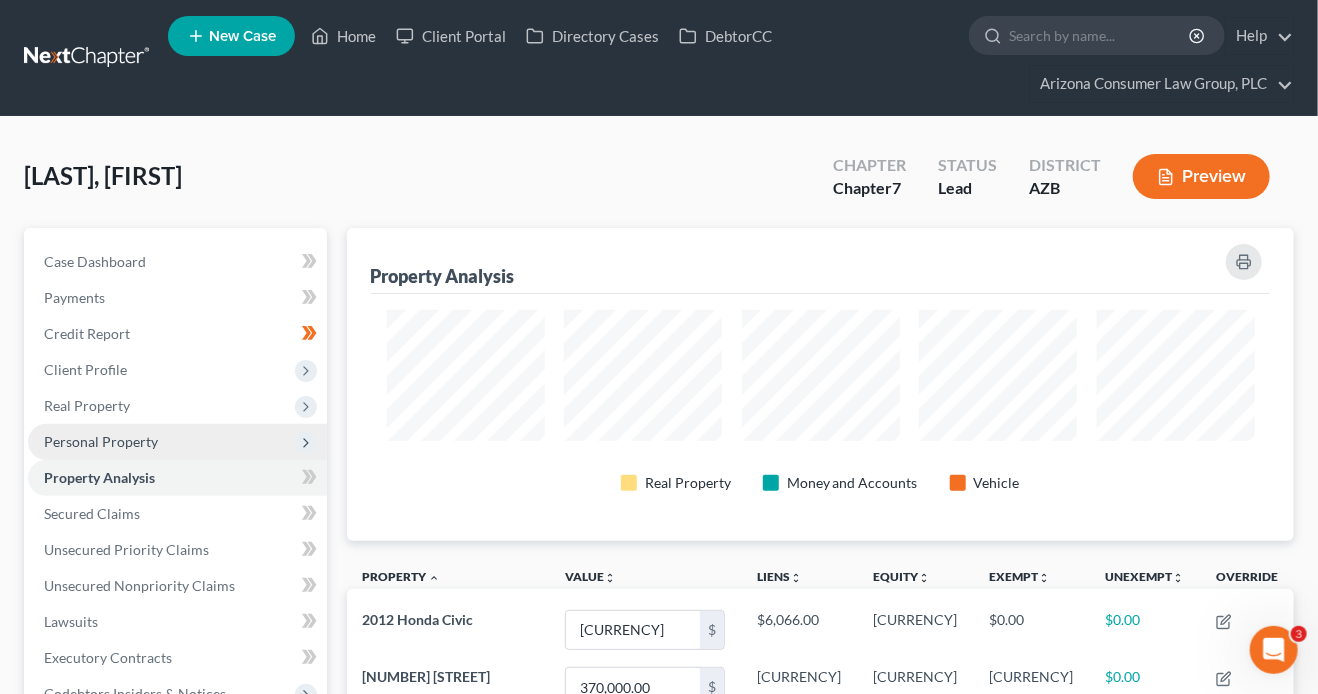 click on "Personal Property" at bounding box center [101, 441] 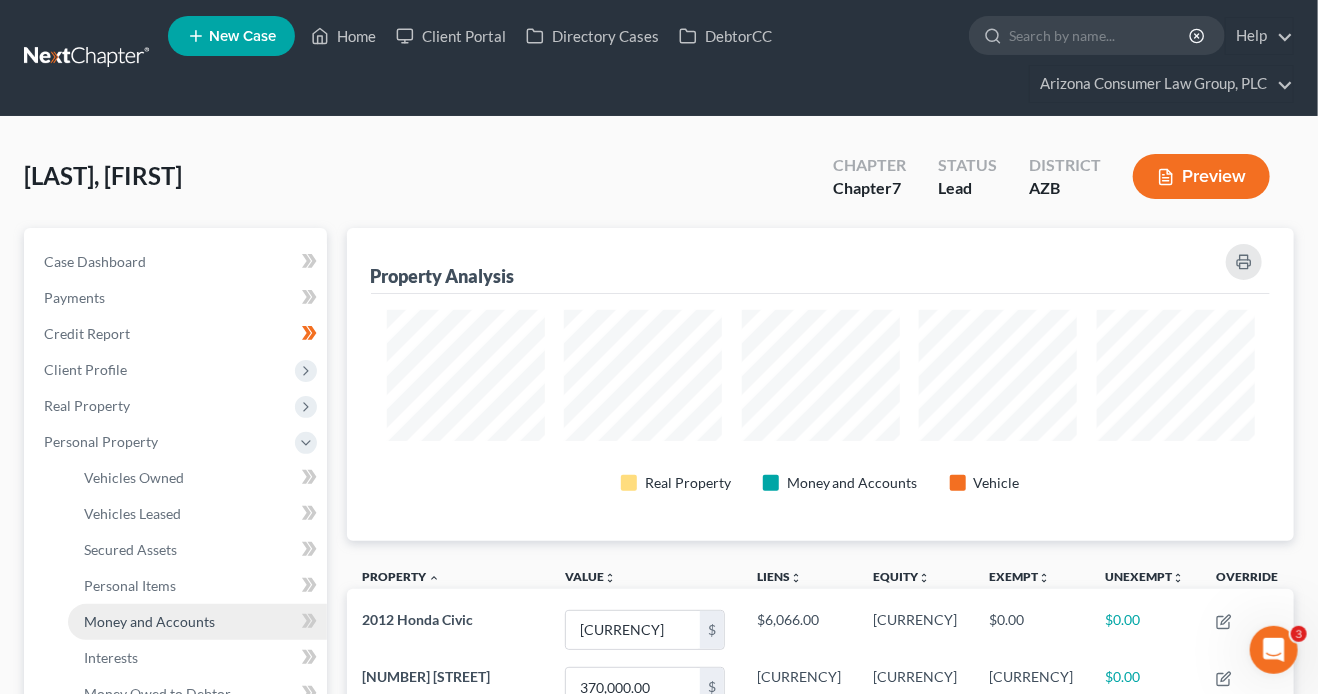 click on "Money and Accounts" at bounding box center (149, 621) 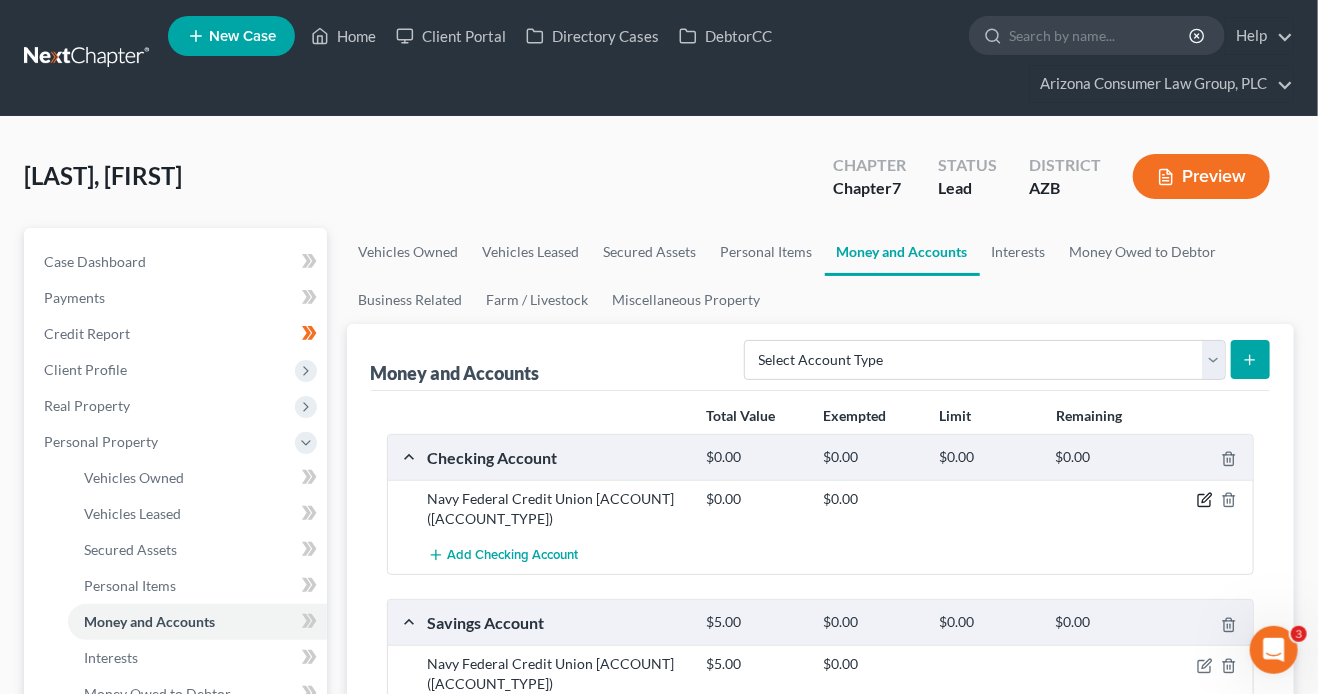 click 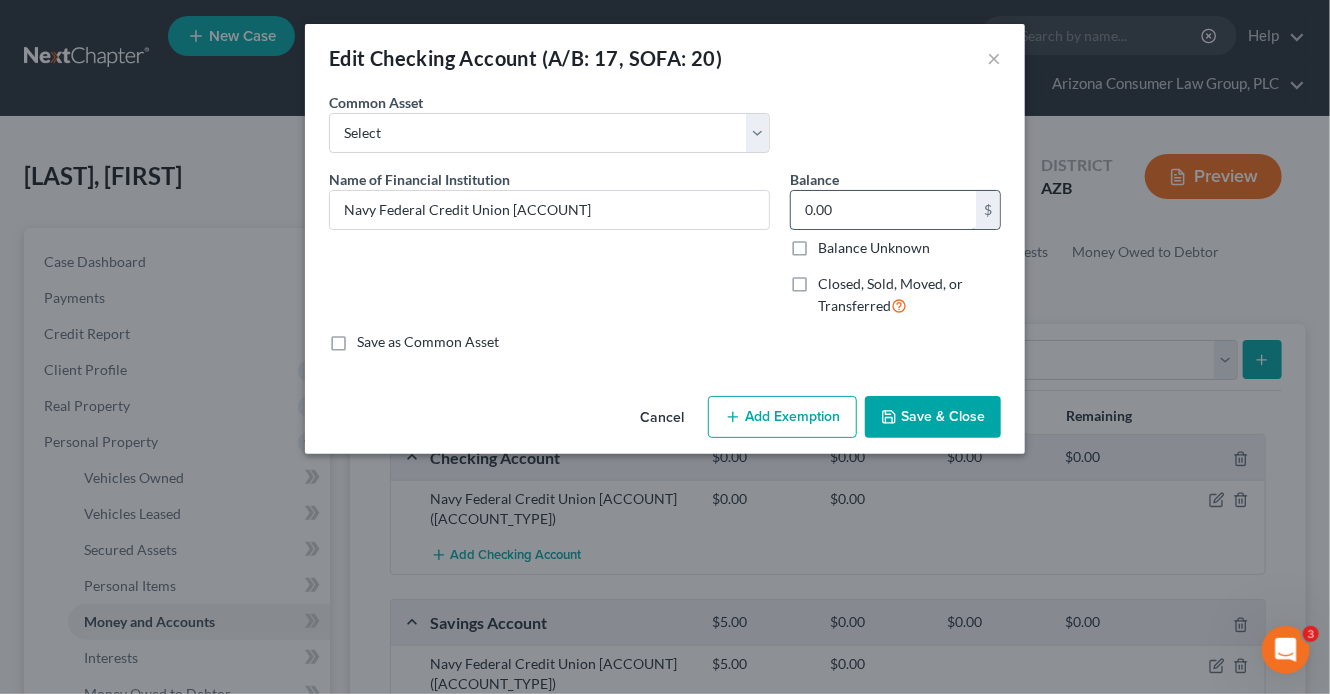 click on "0.00" at bounding box center (883, 210) 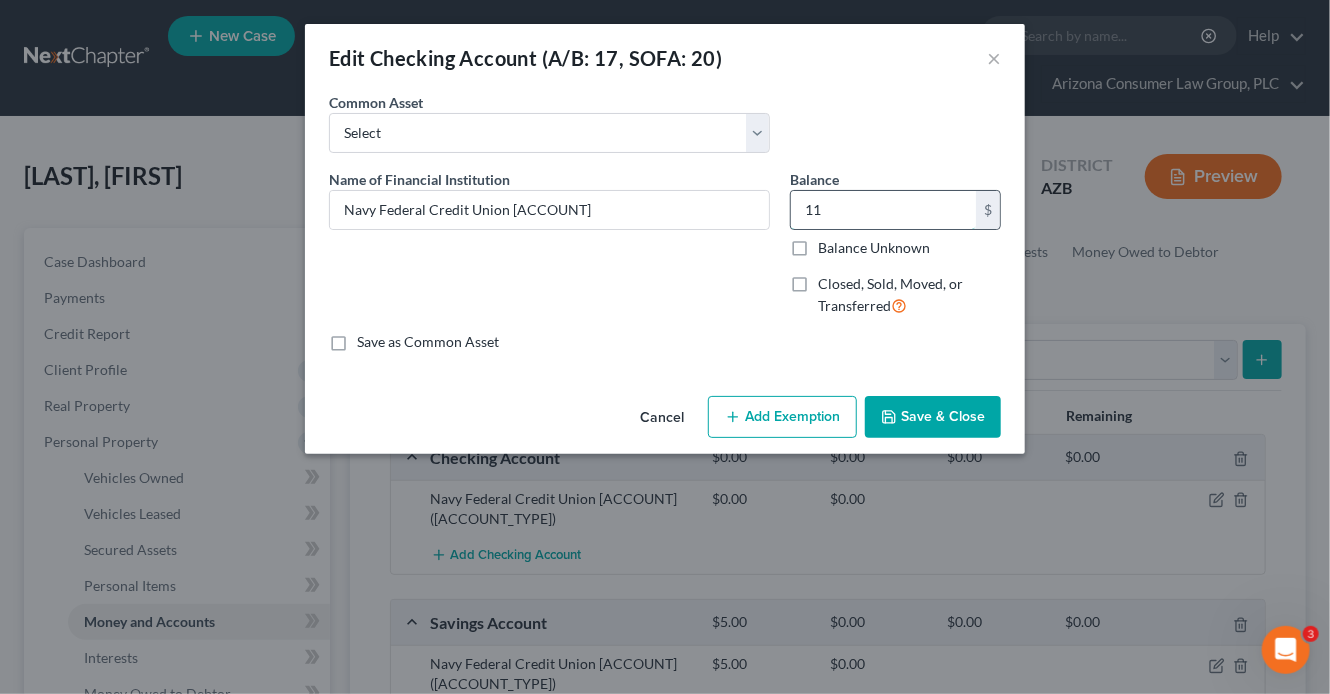 type on "1" 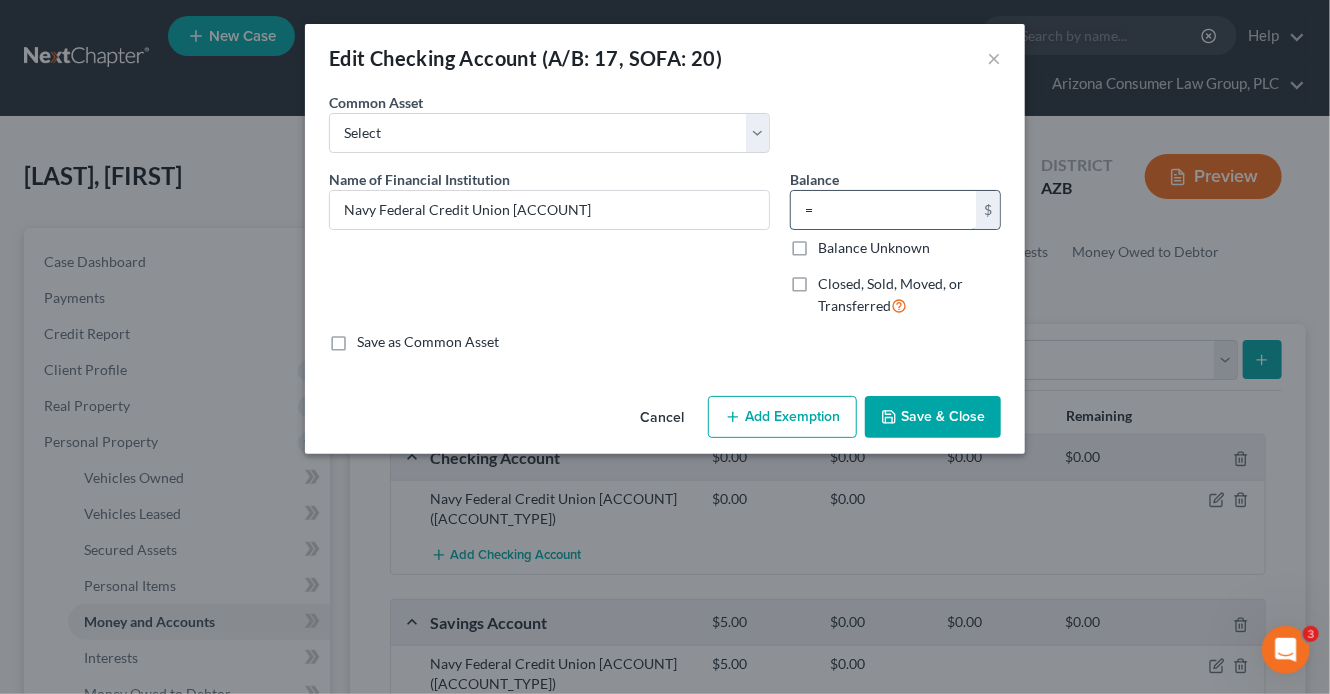 type on "0" 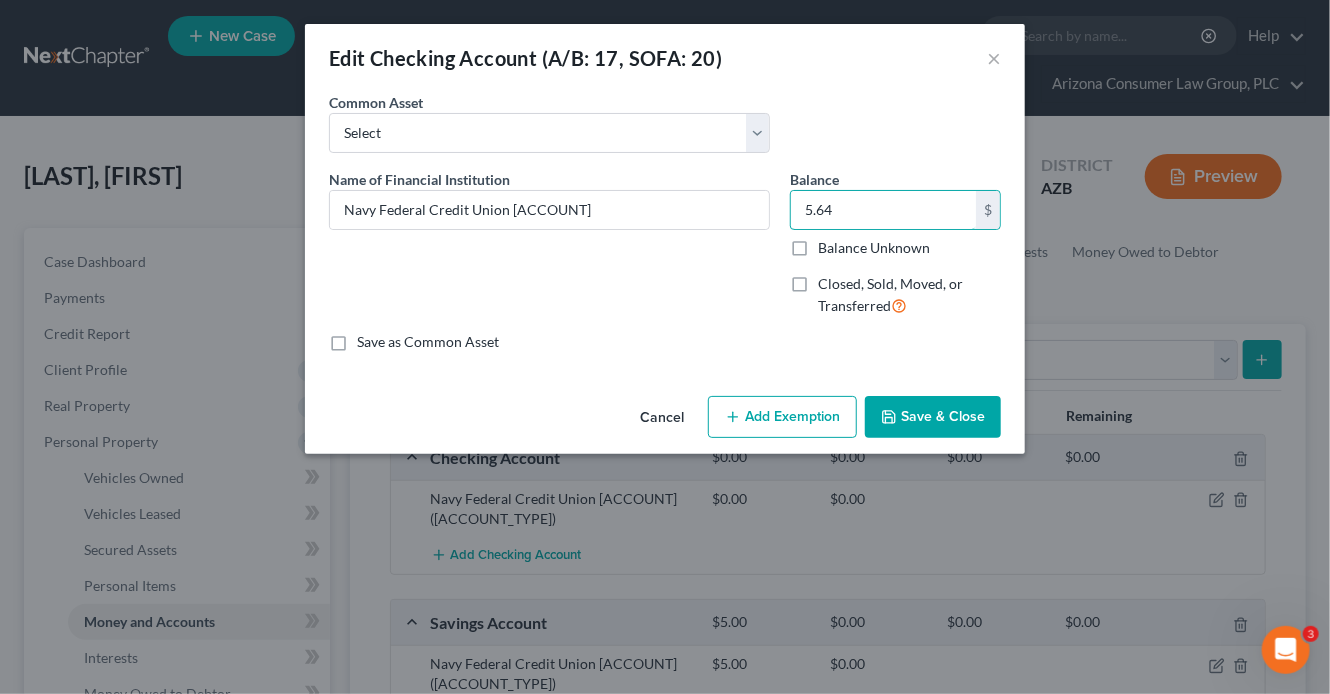 type on "5.64" 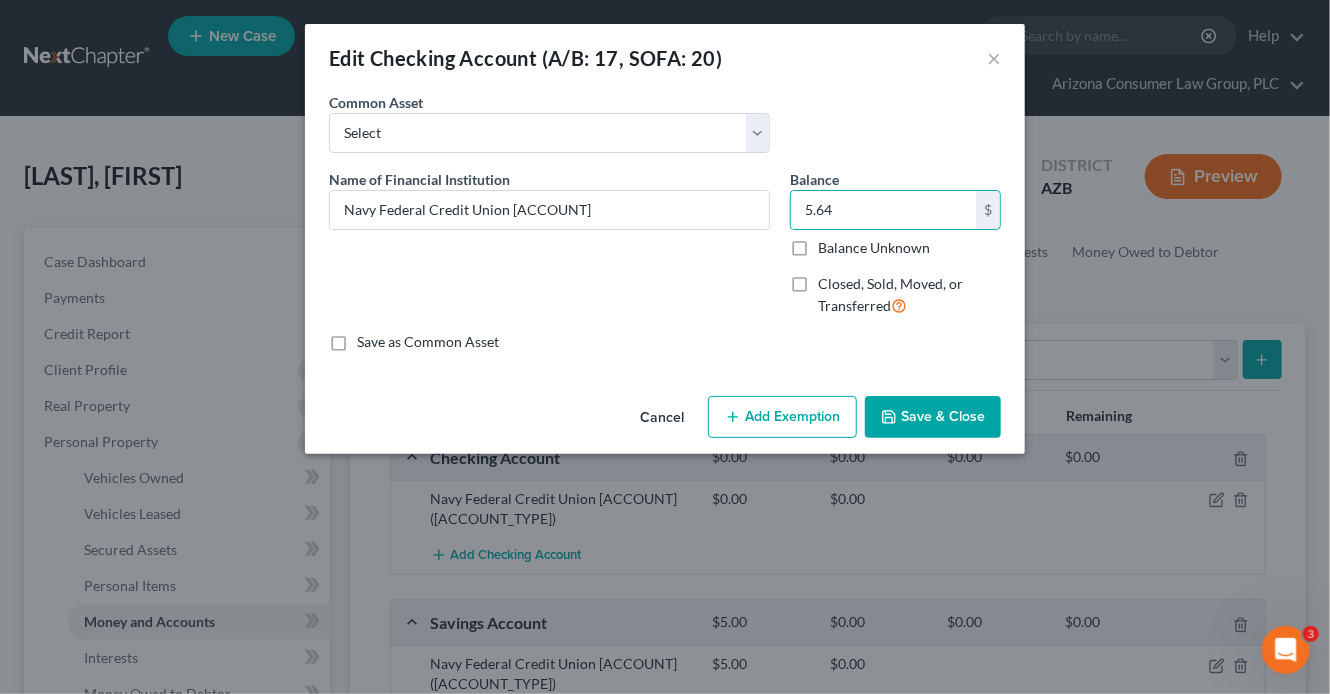 click on "Save & Close" at bounding box center [933, 417] 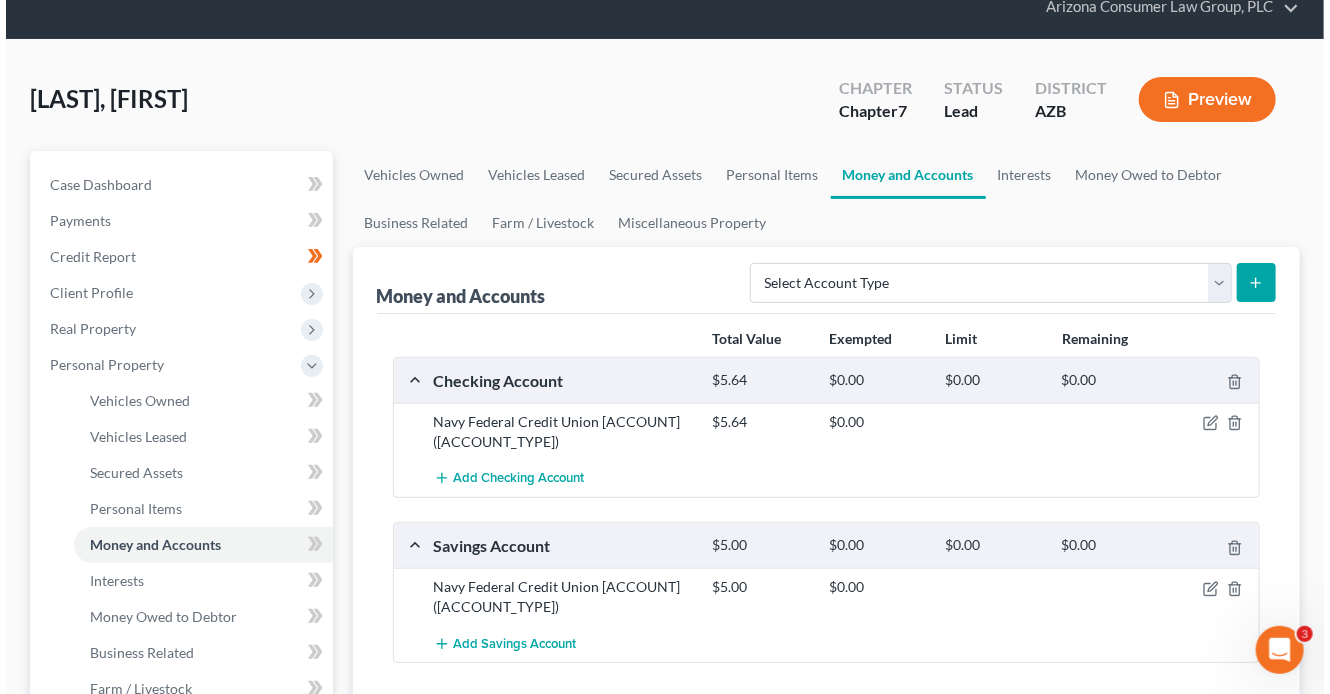 scroll, scrollTop: 176, scrollLeft: 0, axis: vertical 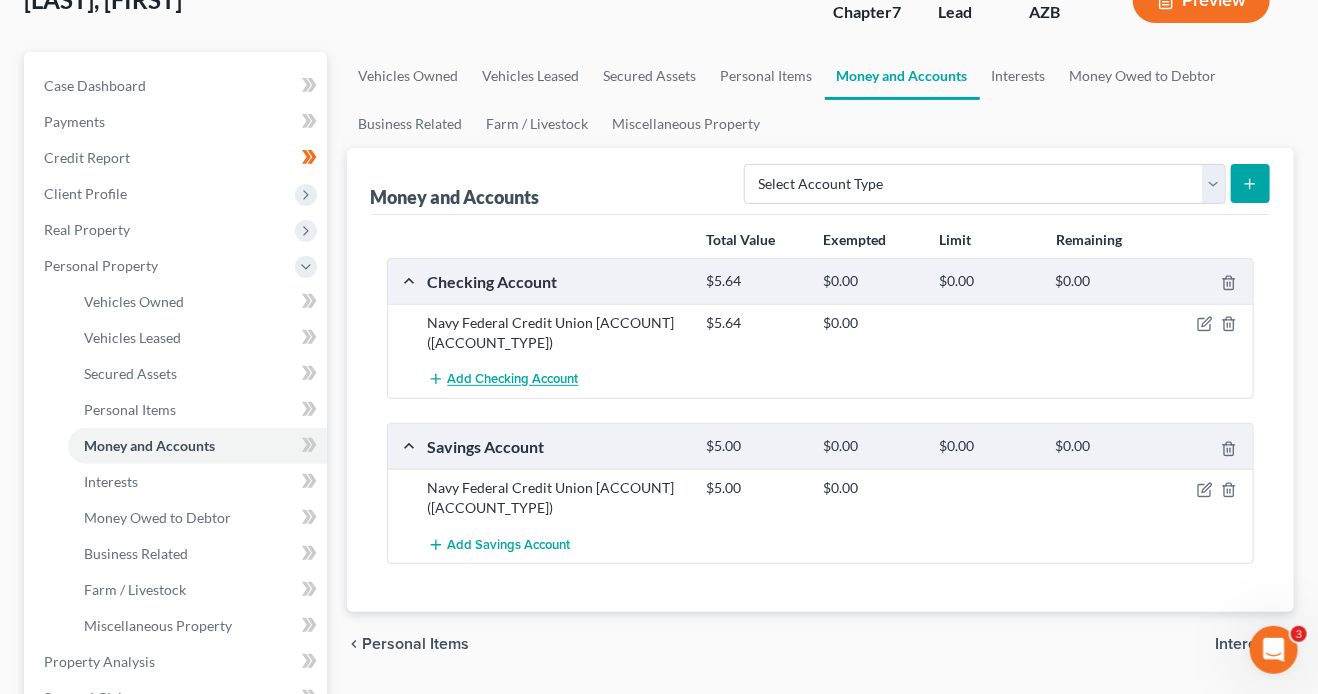 click on "Add Checking Account" at bounding box center [513, 380] 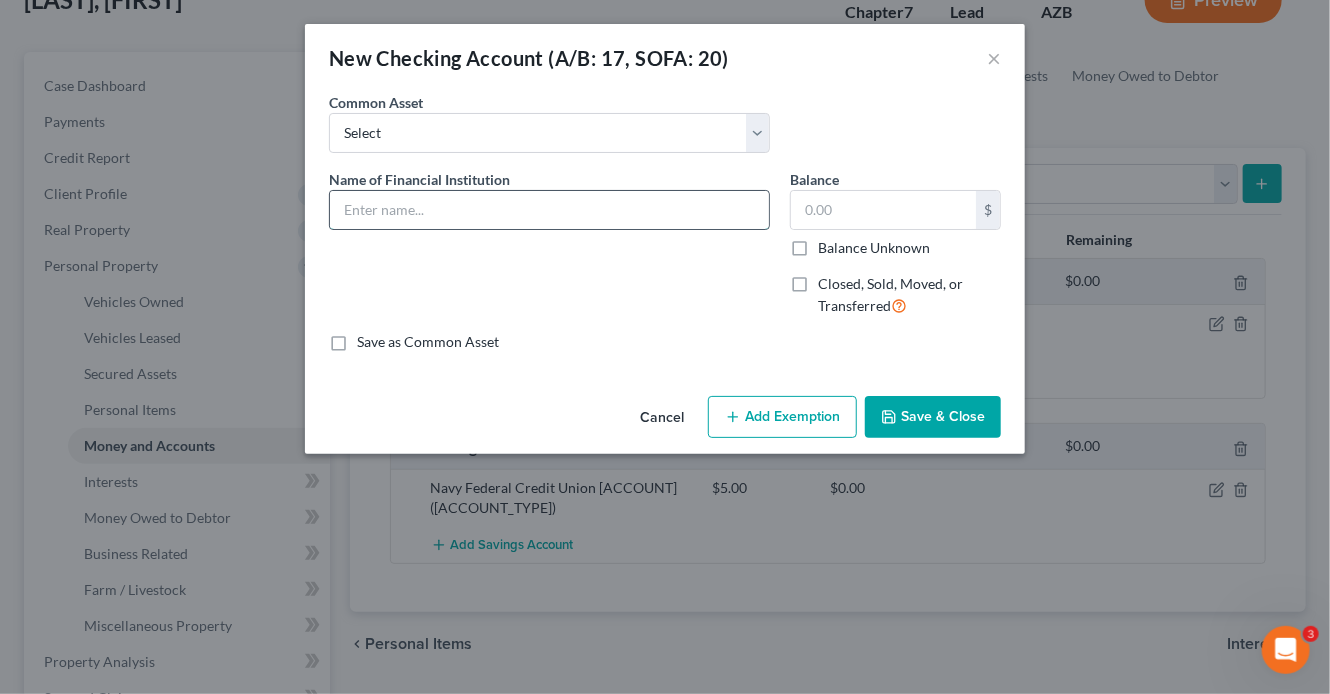 click at bounding box center (549, 210) 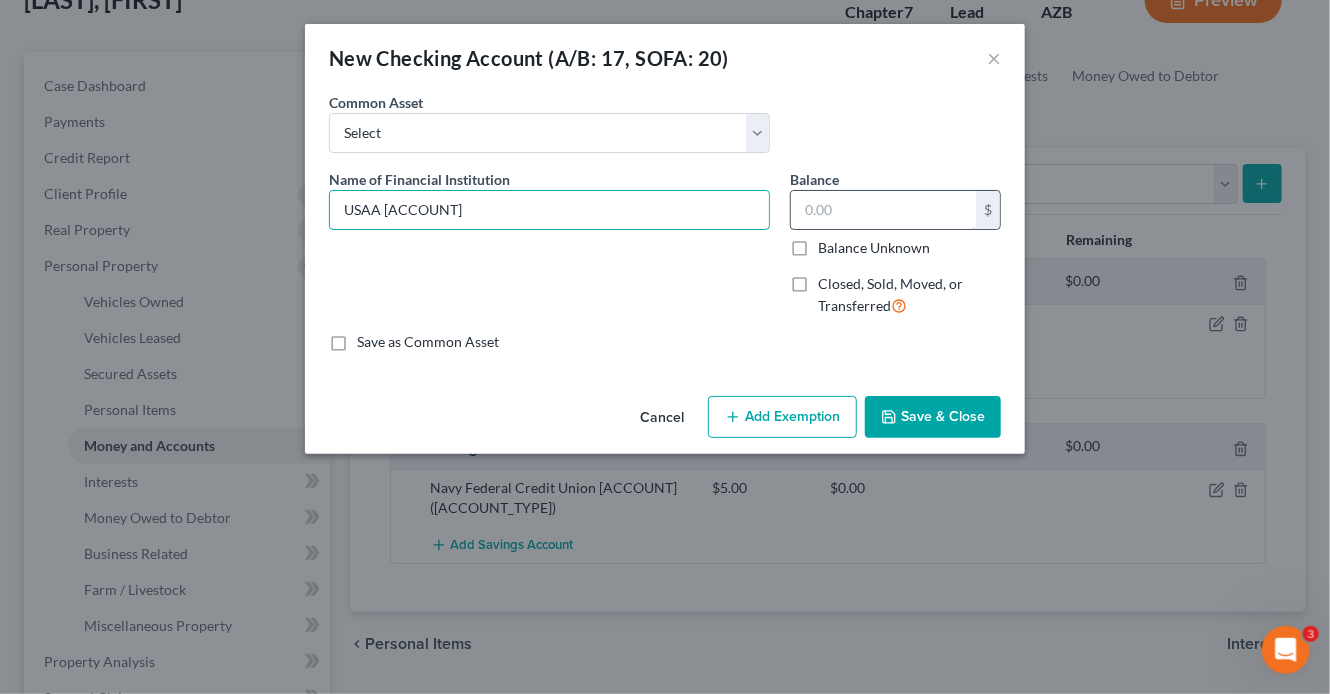 type on "USAA 4499" 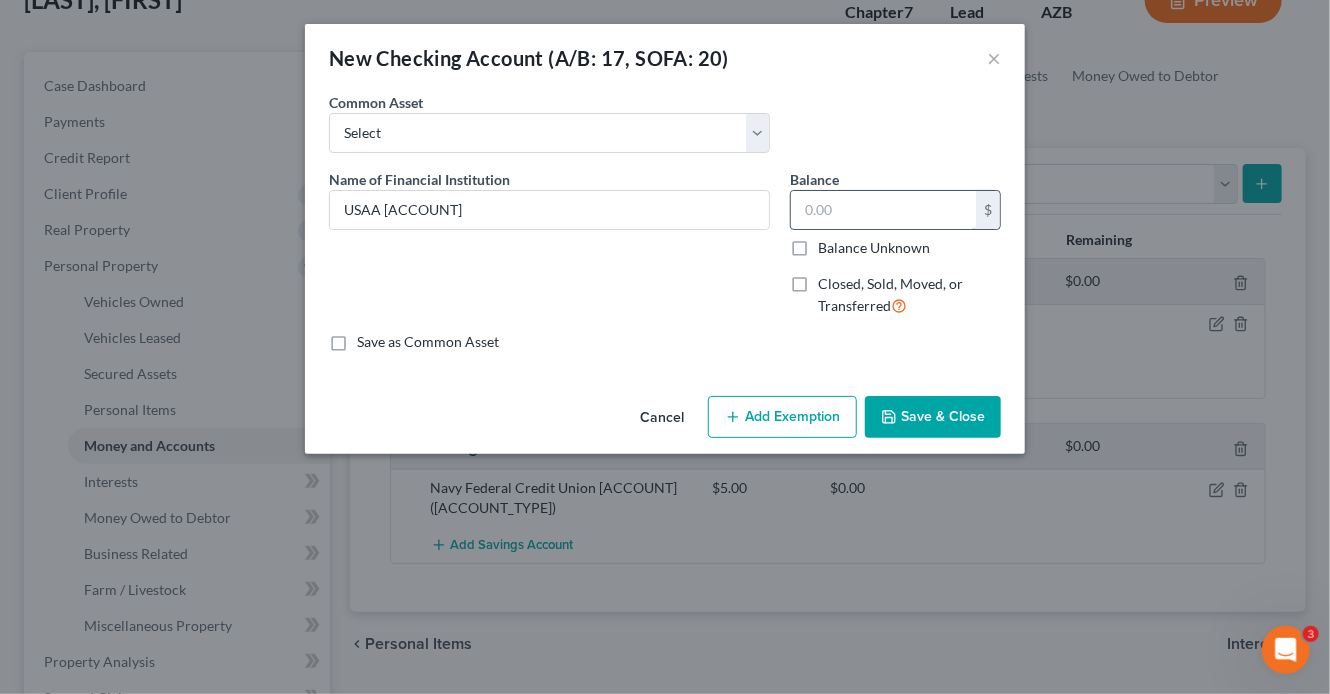 click at bounding box center [883, 210] 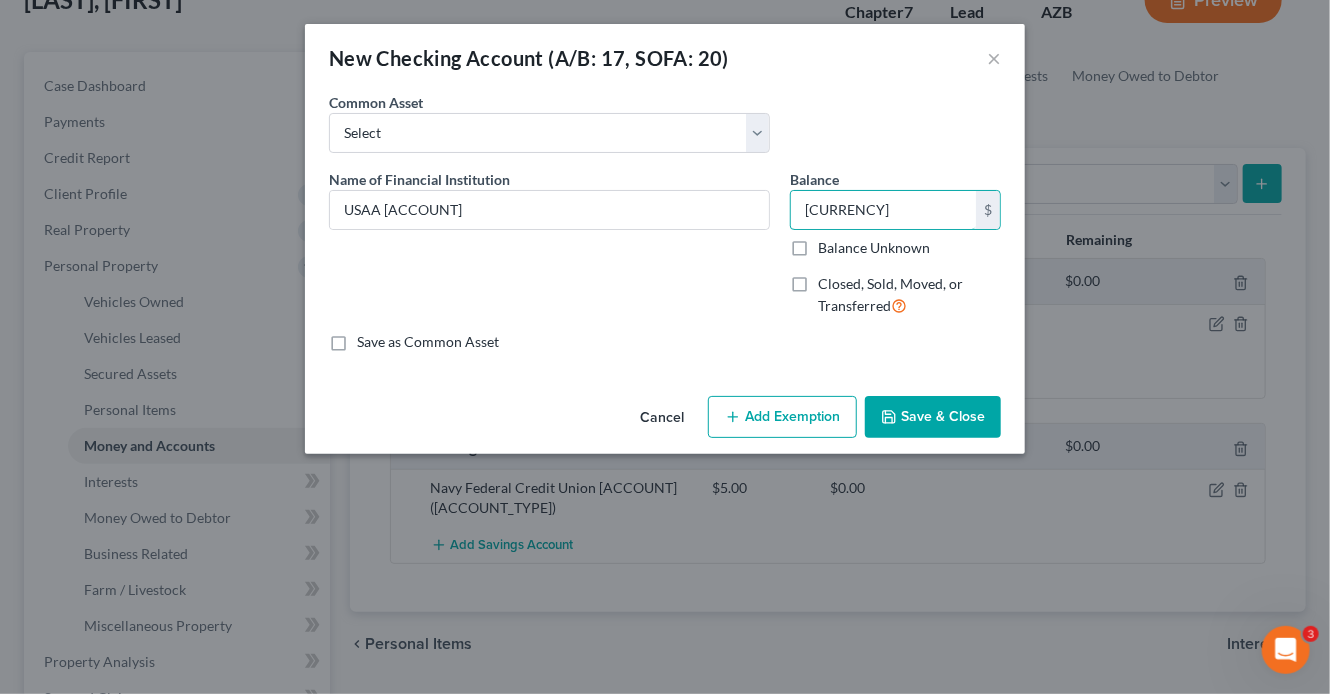 type on "1,118.33" 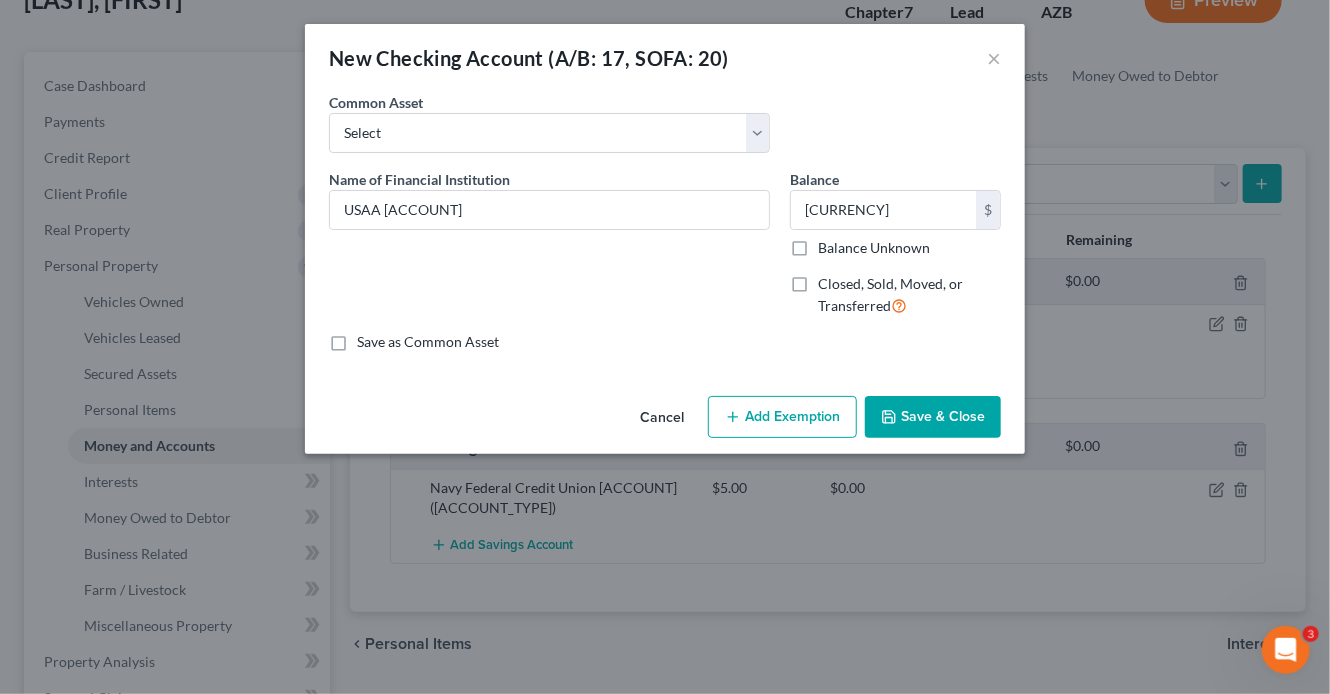 click on "Add Exemption" at bounding box center [782, 417] 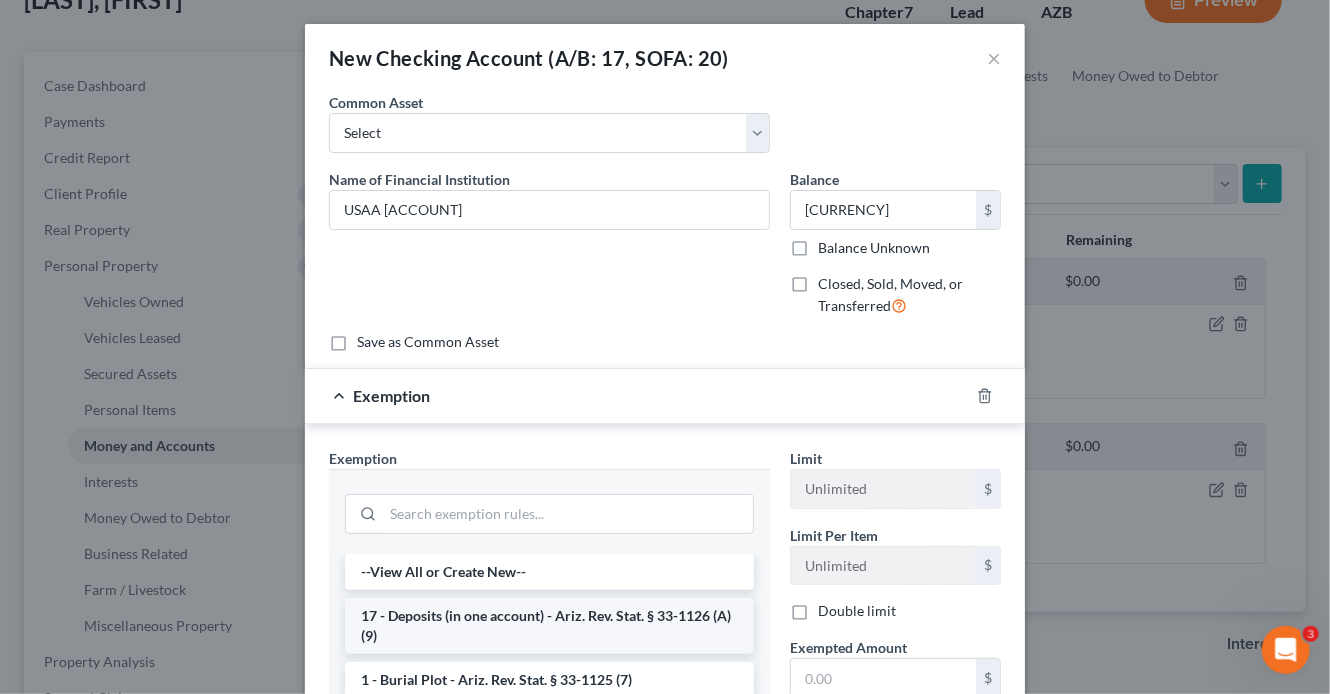 click on "17 - Deposits (in one account) - Ariz. Rev. Stat. § 33-1126 (A)(9)" at bounding box center [549, 626] 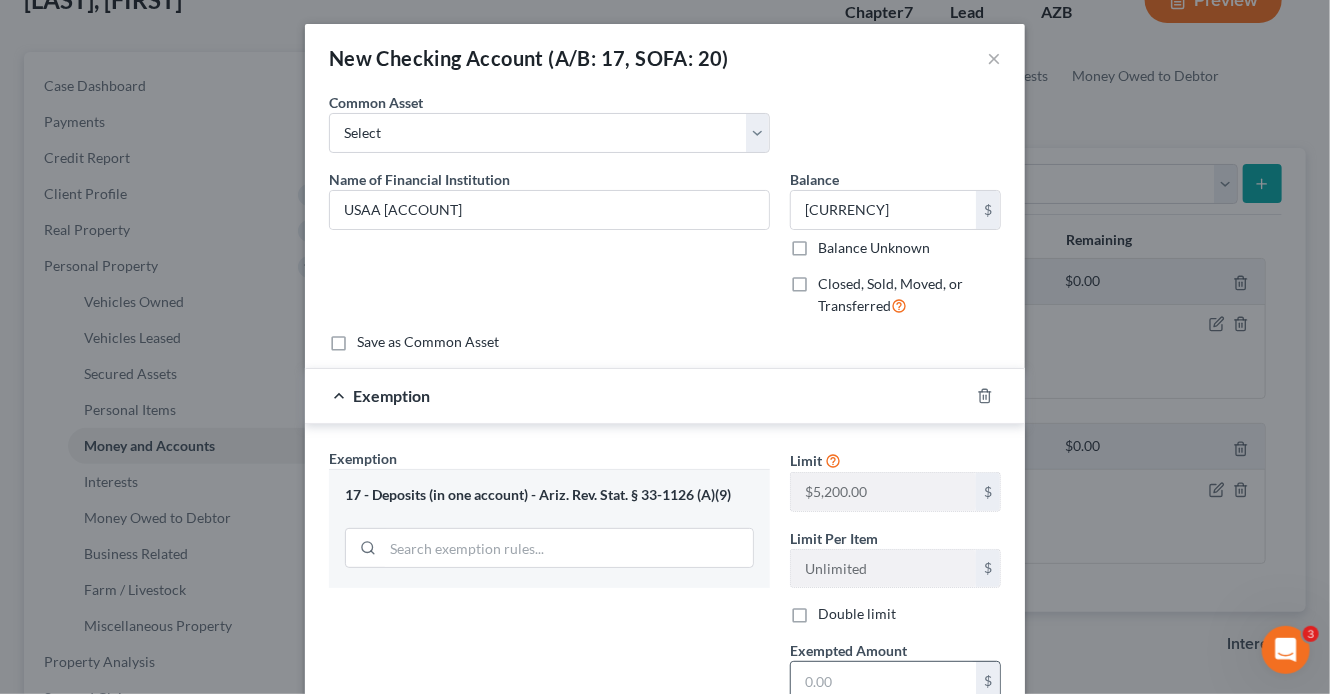 click at bounding box center [883, 681] 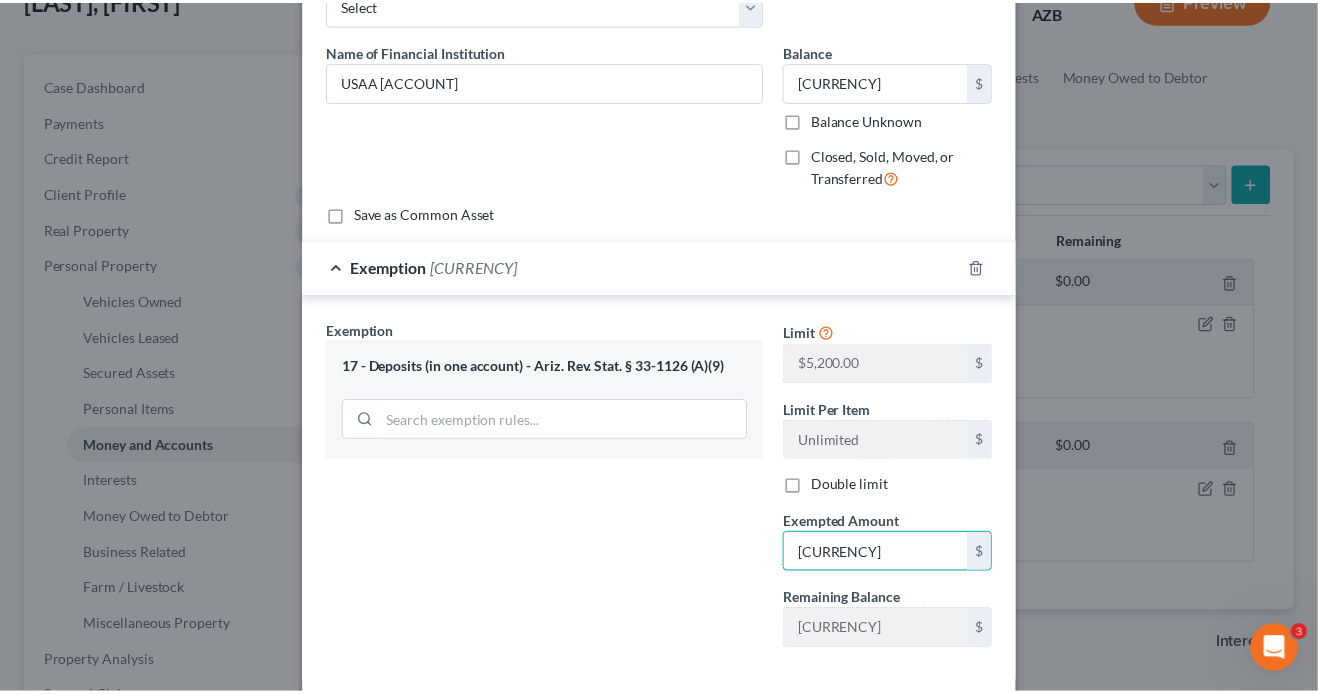 scroll, scrollTop: 223, scrollLeft: 0, axis: vertical 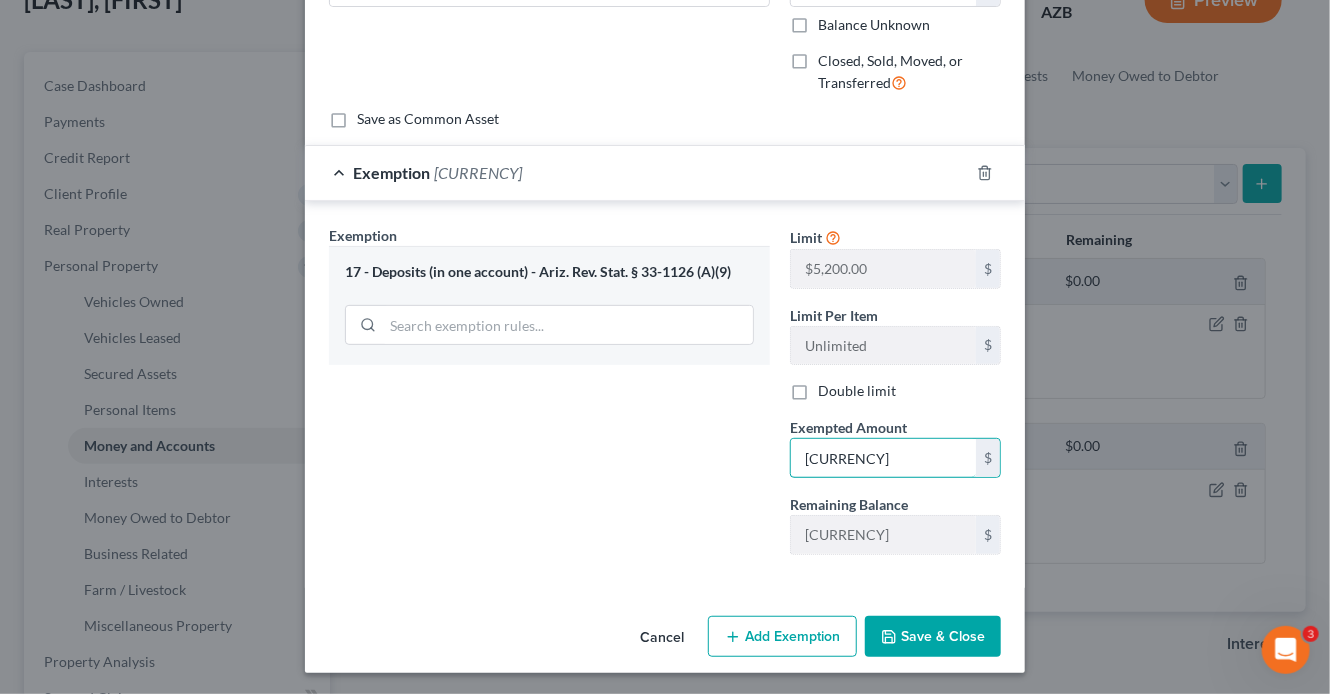 type on "1,118.33" 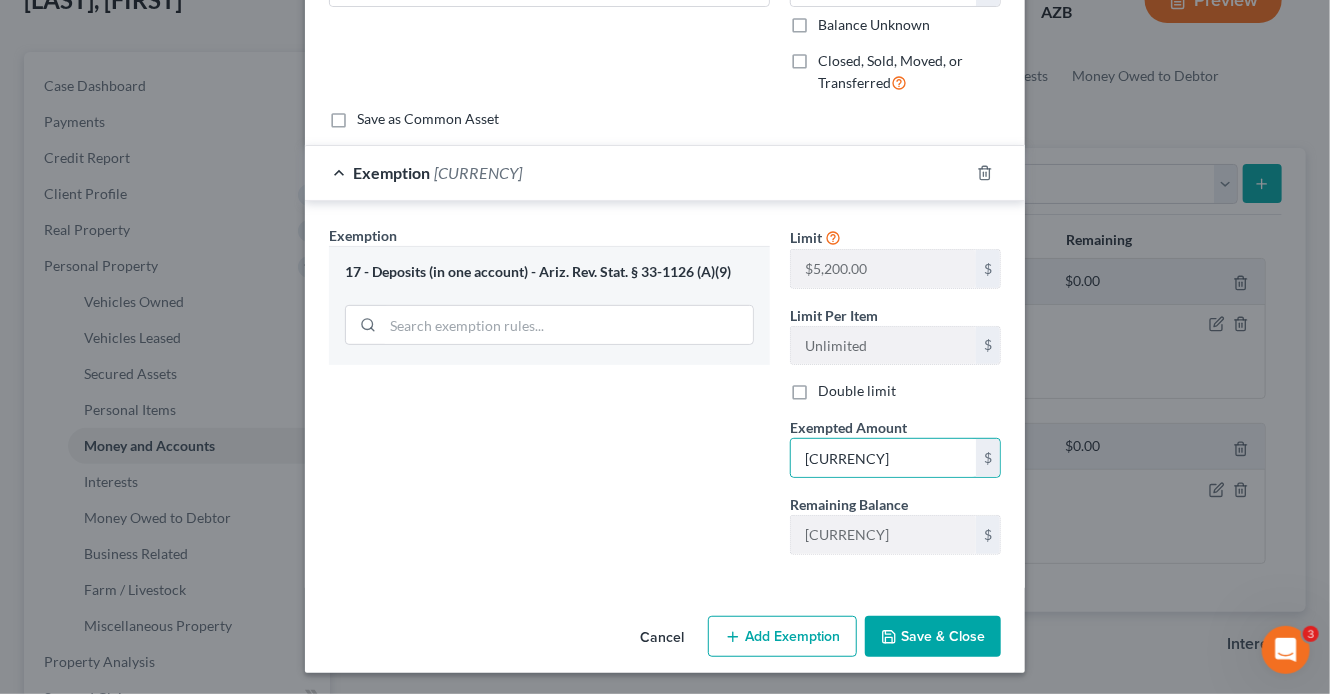 click on "Save & Close" at bounding box center (933, 637) 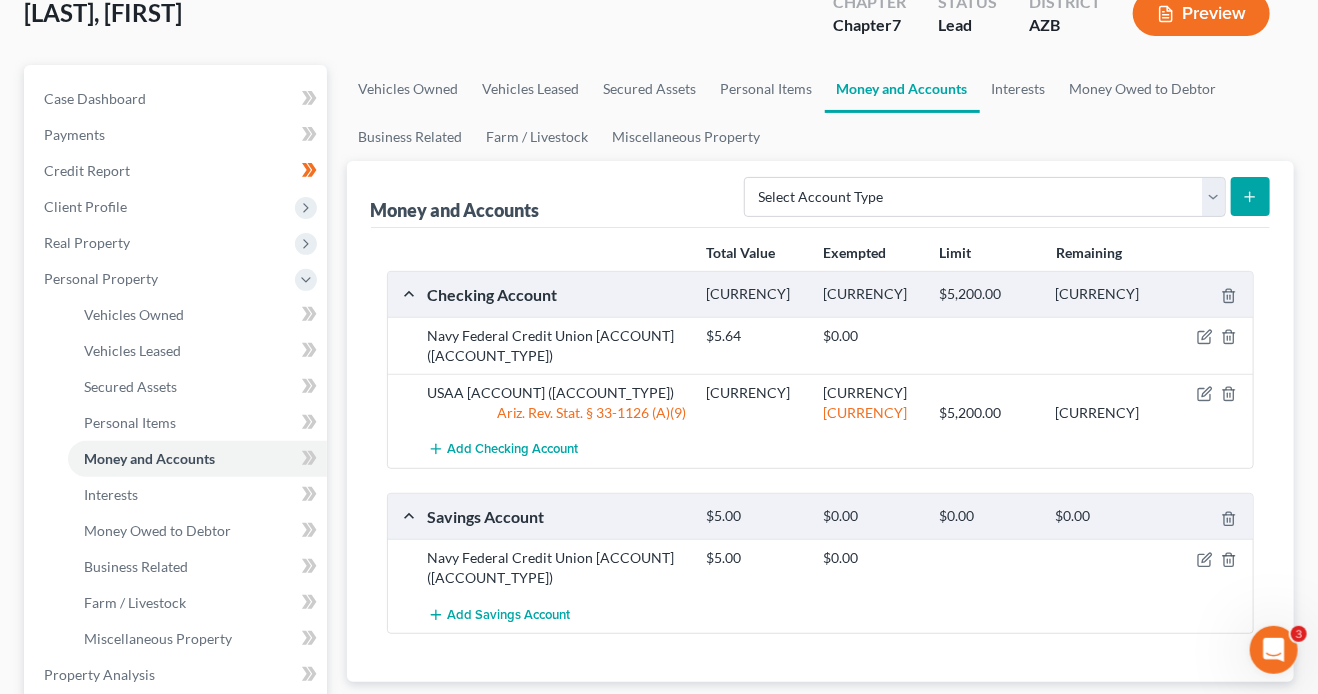 scroll, scrollTop: 152, scrollLeft: 0, axis: vertical 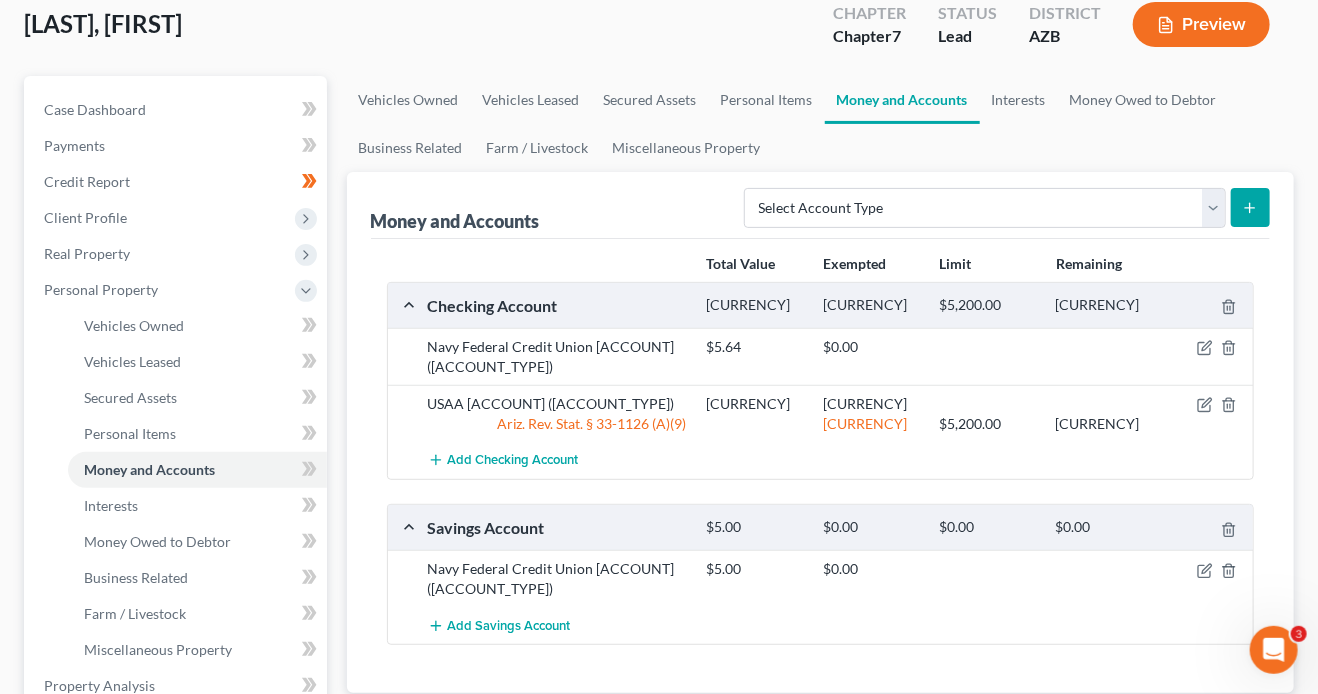 click on "Client Profile" at bounding box center (85, 217) 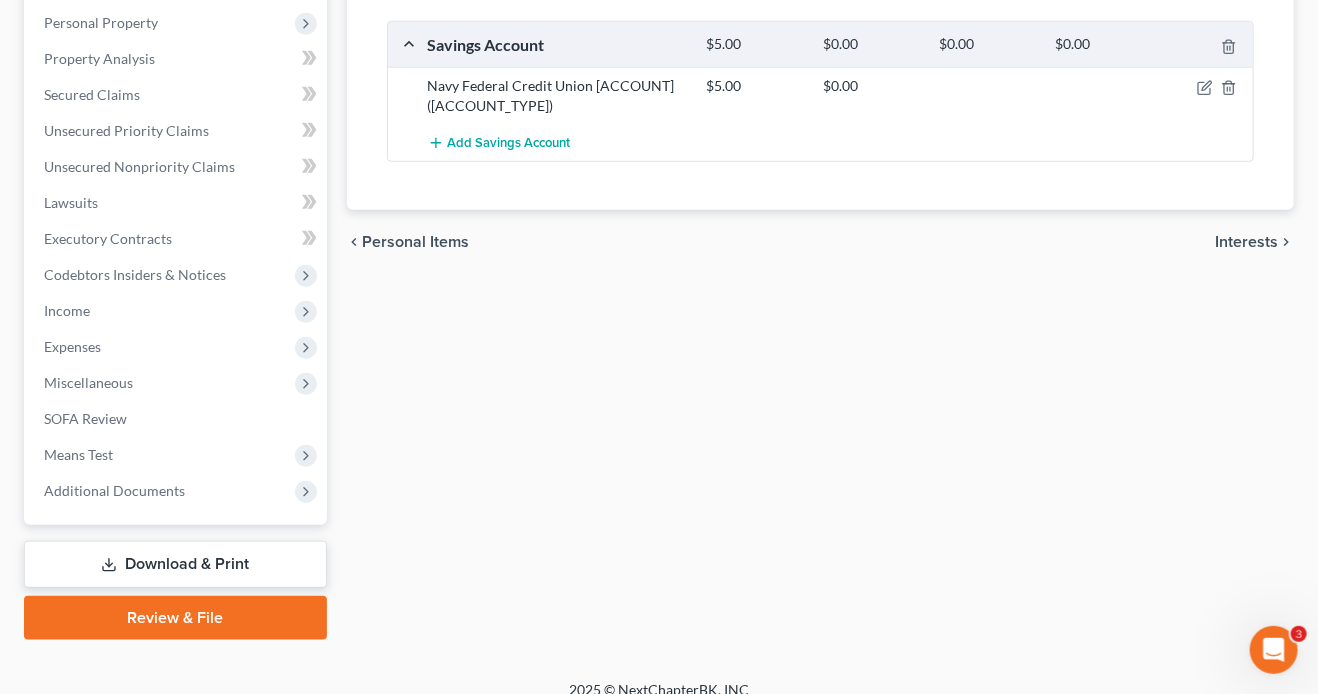 scroll, scrollTop: 654, scrollLeft: 0, axis: vertical 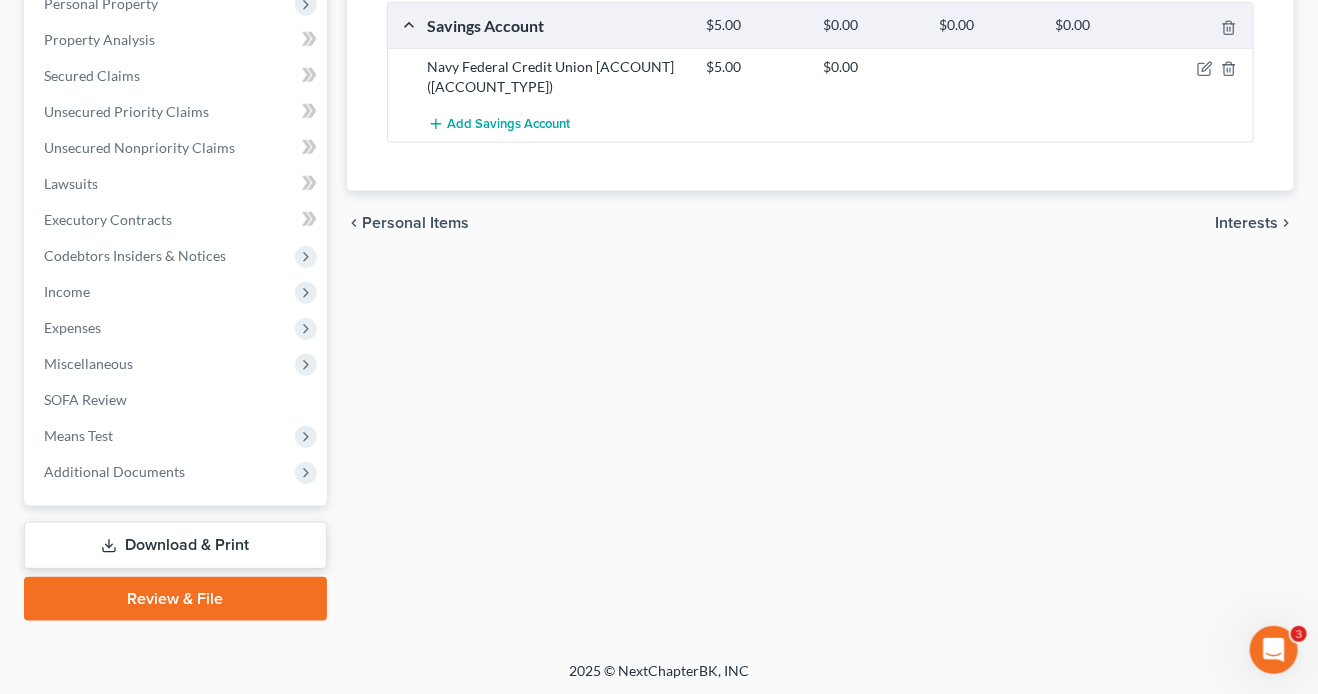 click on "Review & File" at bounding box center (175, 599) 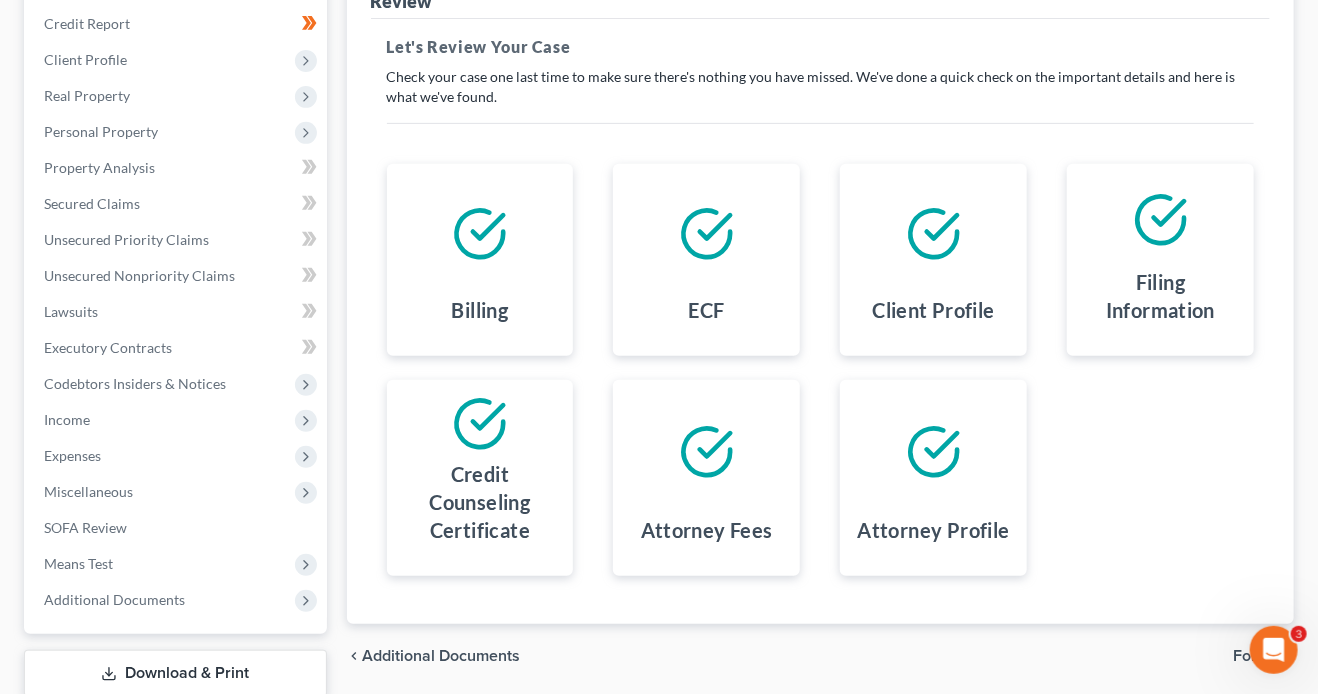 scroll, scrollTop: 345, scrollLeft: 0, axis: vertical 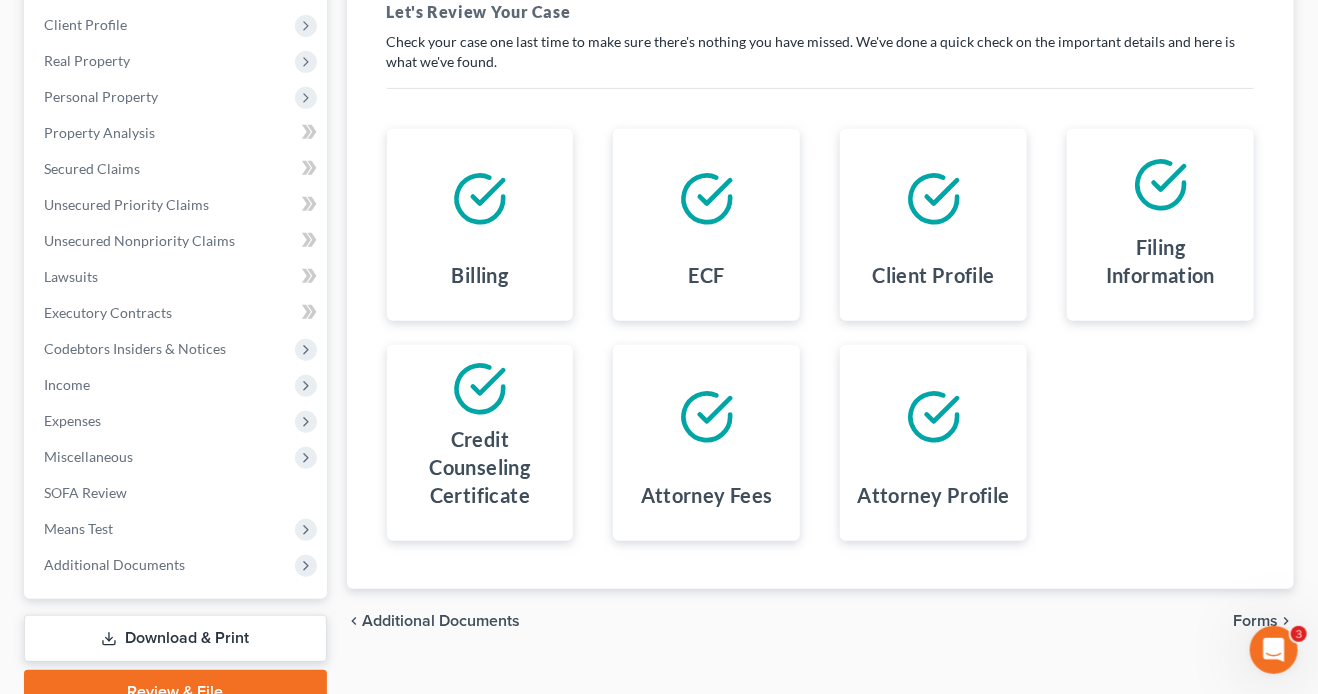 click on "Forms" at bounding box center [1255, 621] 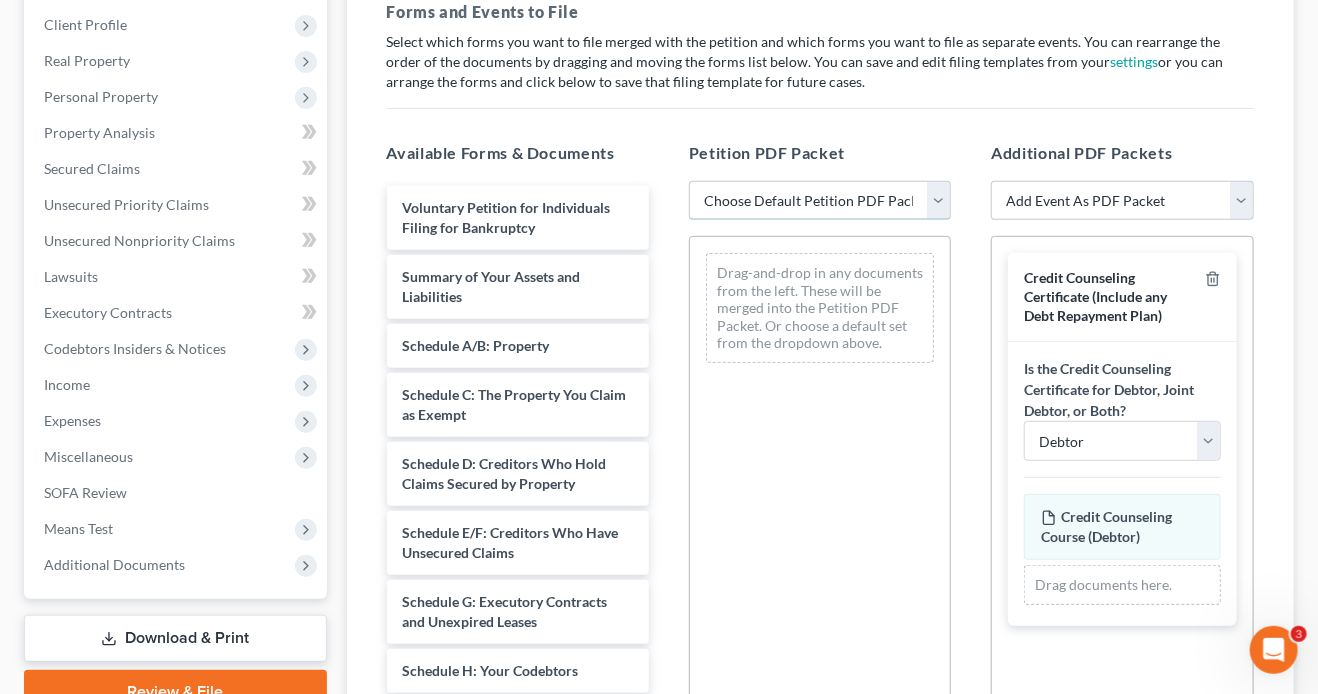 click on "Choose Default Petition PDF Packet Complete Bankruptcy Petition (all forms and schedules) Emergency Filing (Voluntary Petition and Creditor List Only) DAniels Daniels Final Emergency Completion $0 Down Emergency Filing Initial Filling" at bounding box center (820, 201) 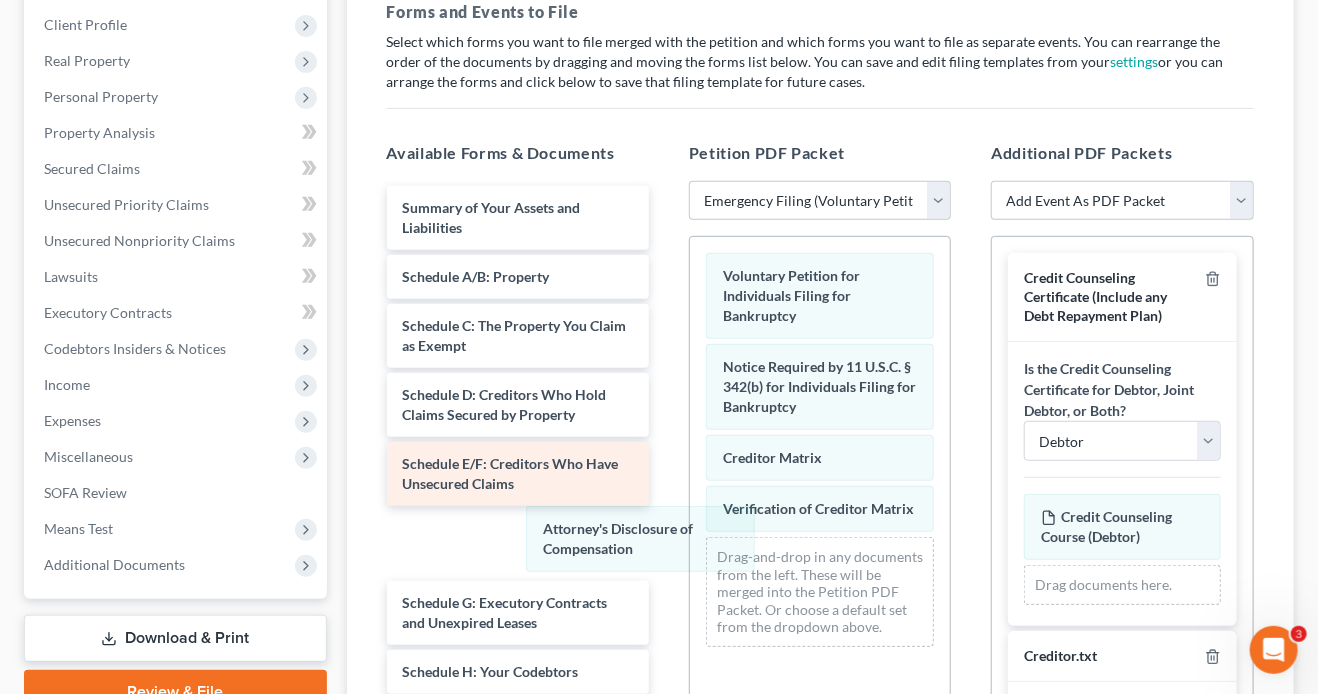 drag, startPoint x: 816, startPoint y: 554, endPoint x: 606, endPoint y: 499, distance: 217.08293 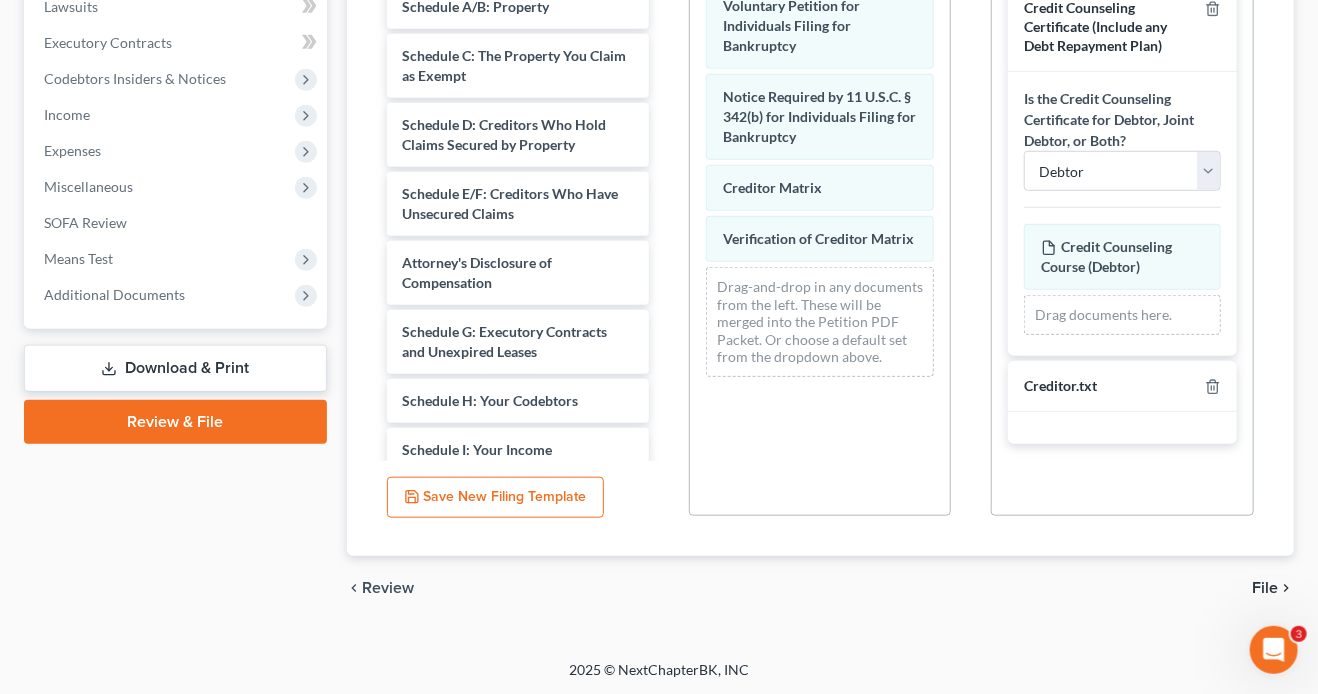 click on "File" at bounding box center [1265, 588] 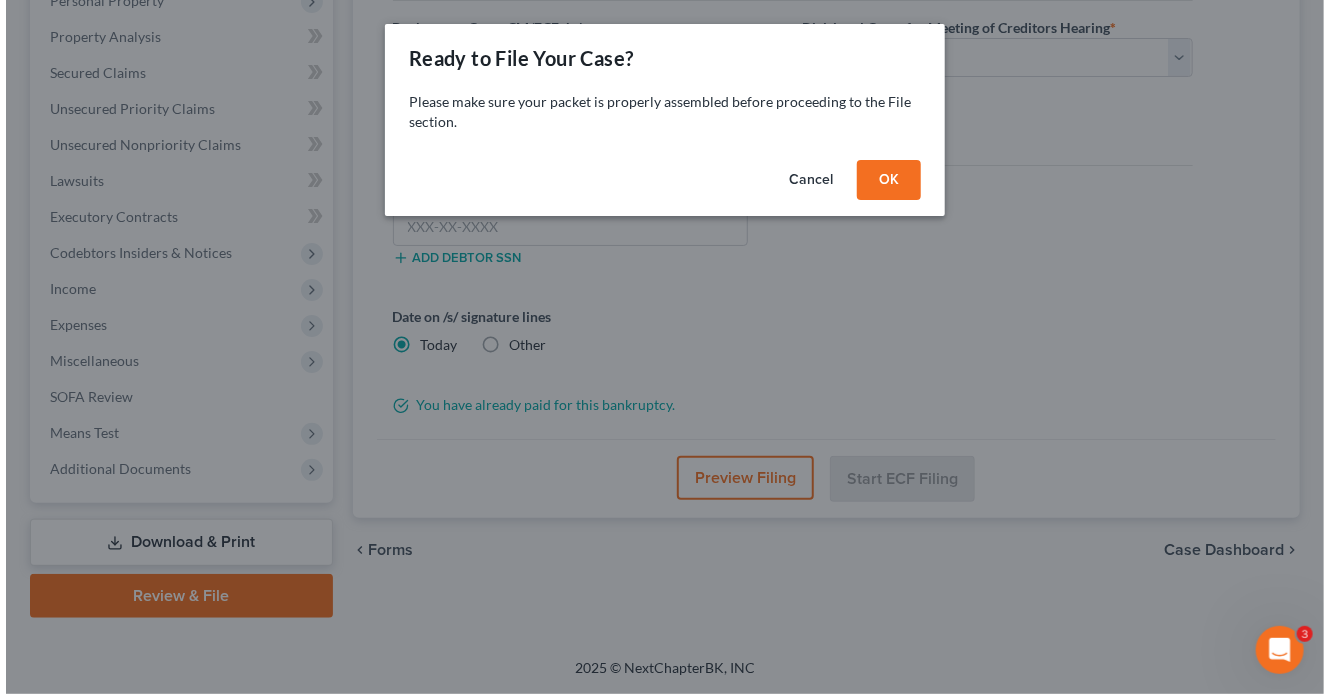 scroll, scrollTop: 438, scrollLeft: 0, axis: vertical 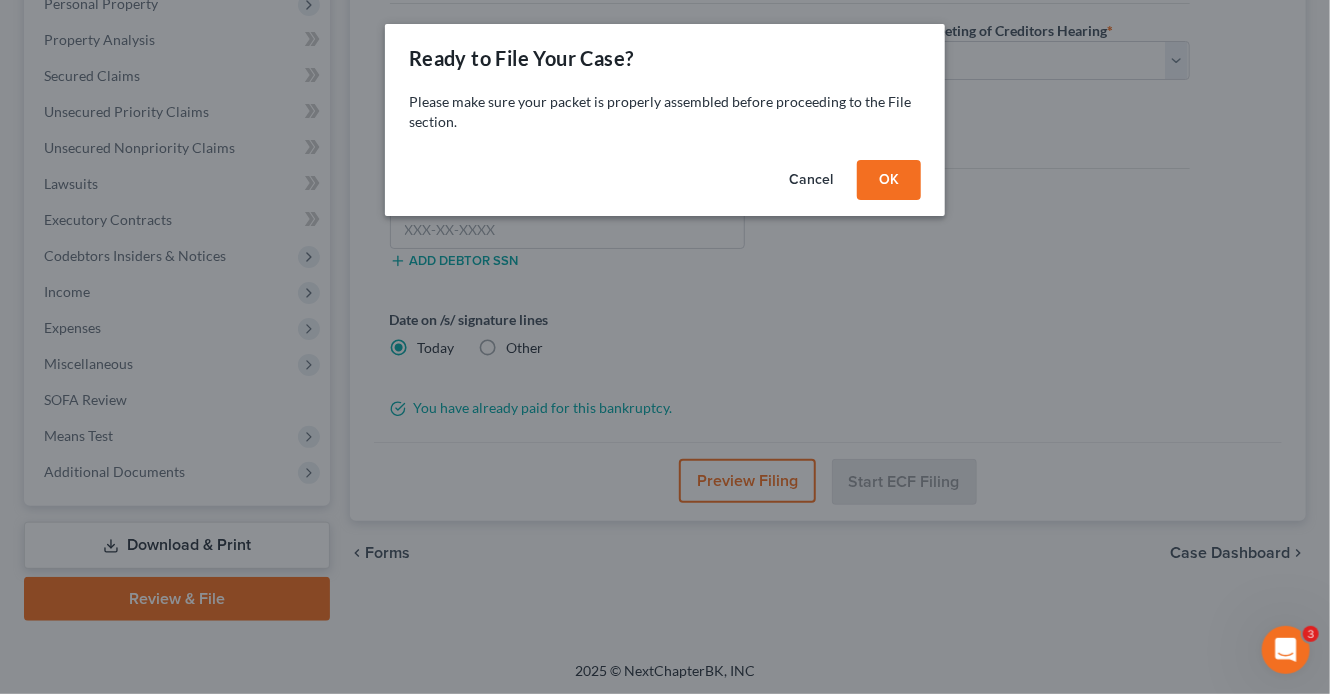 click on "OK" at bounding box center (889, 180) 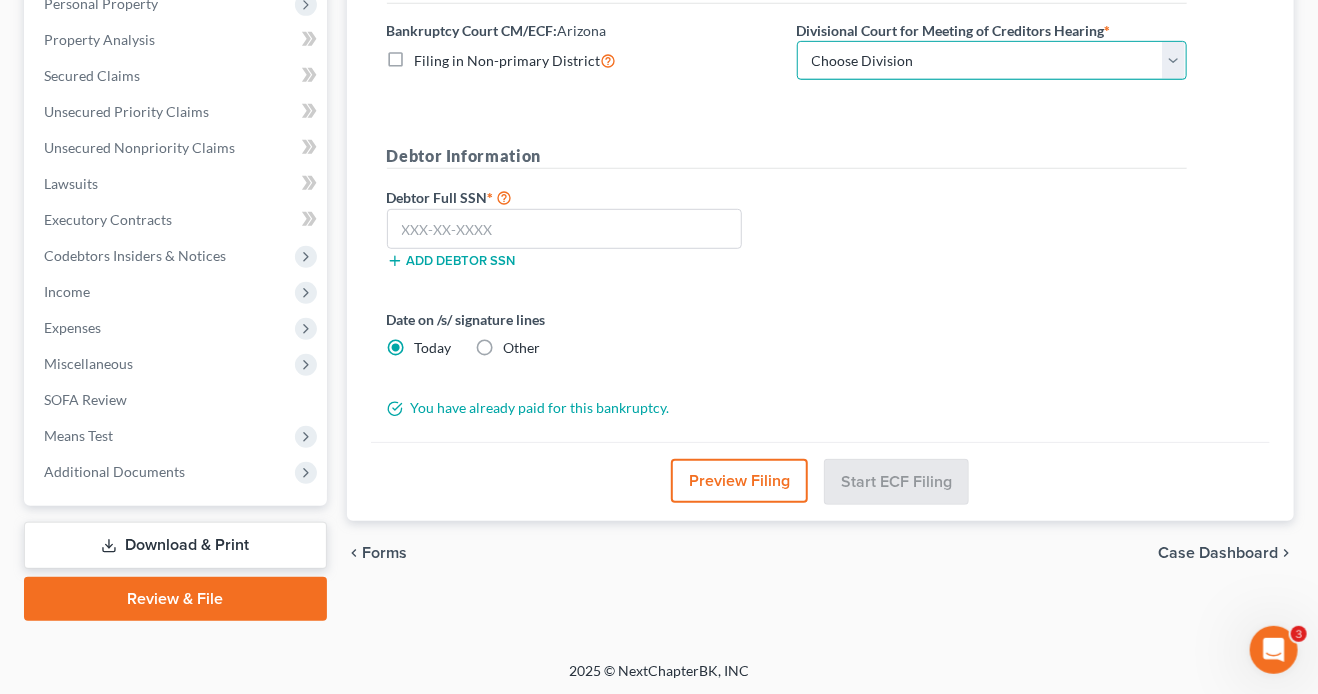 click on "Choose Division Phoenix Tucson Yuma Prescott" at bounding box center (992, 61) 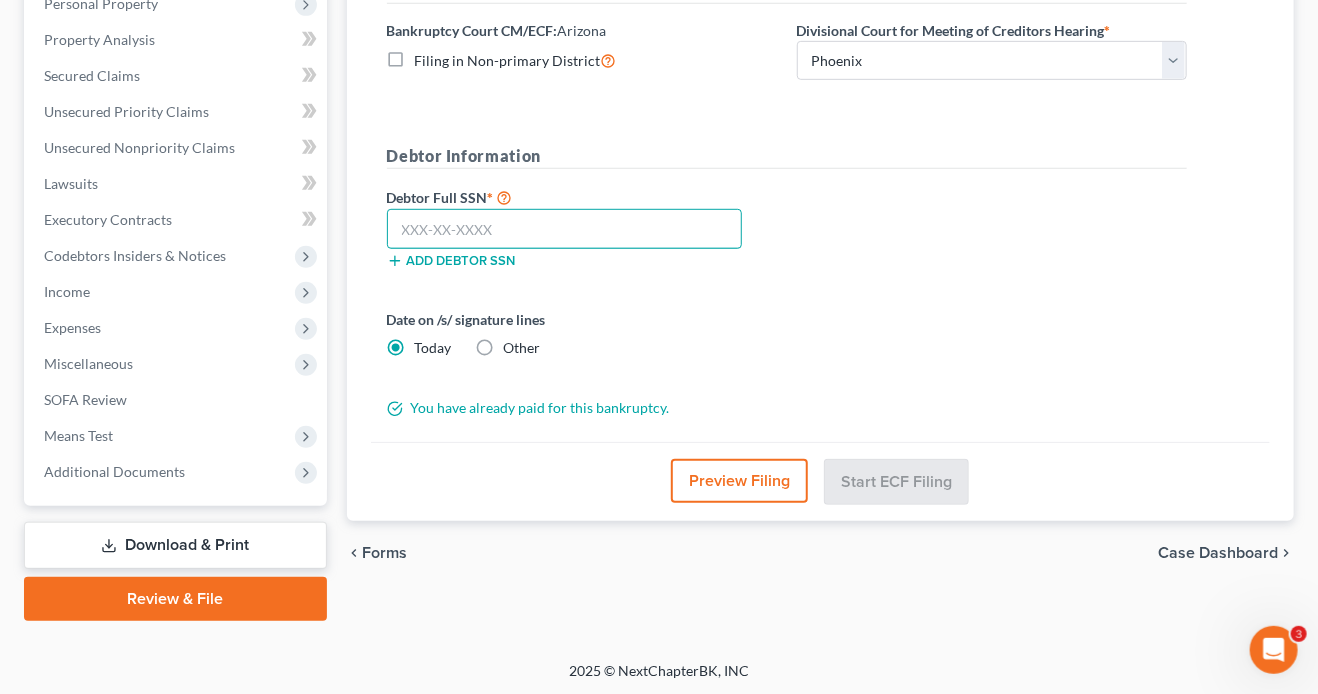 click at bounding box center [565, 229] 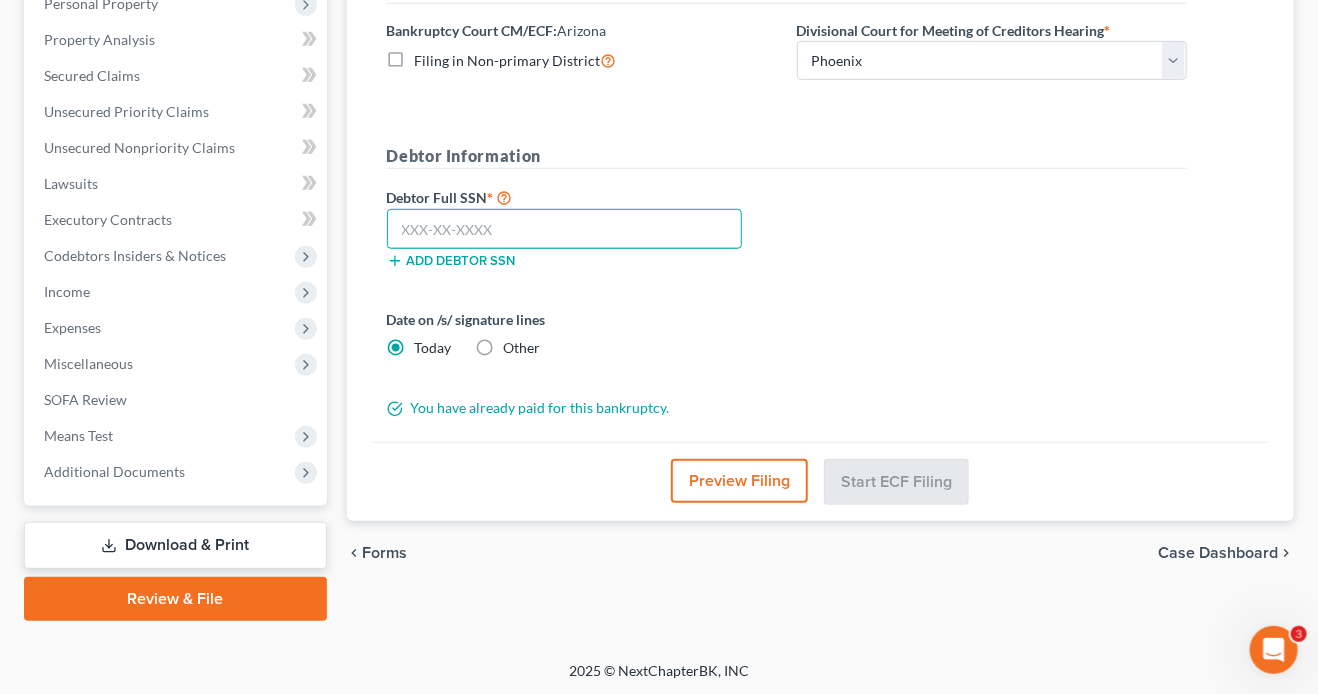 click at bounding box center (565, 229) 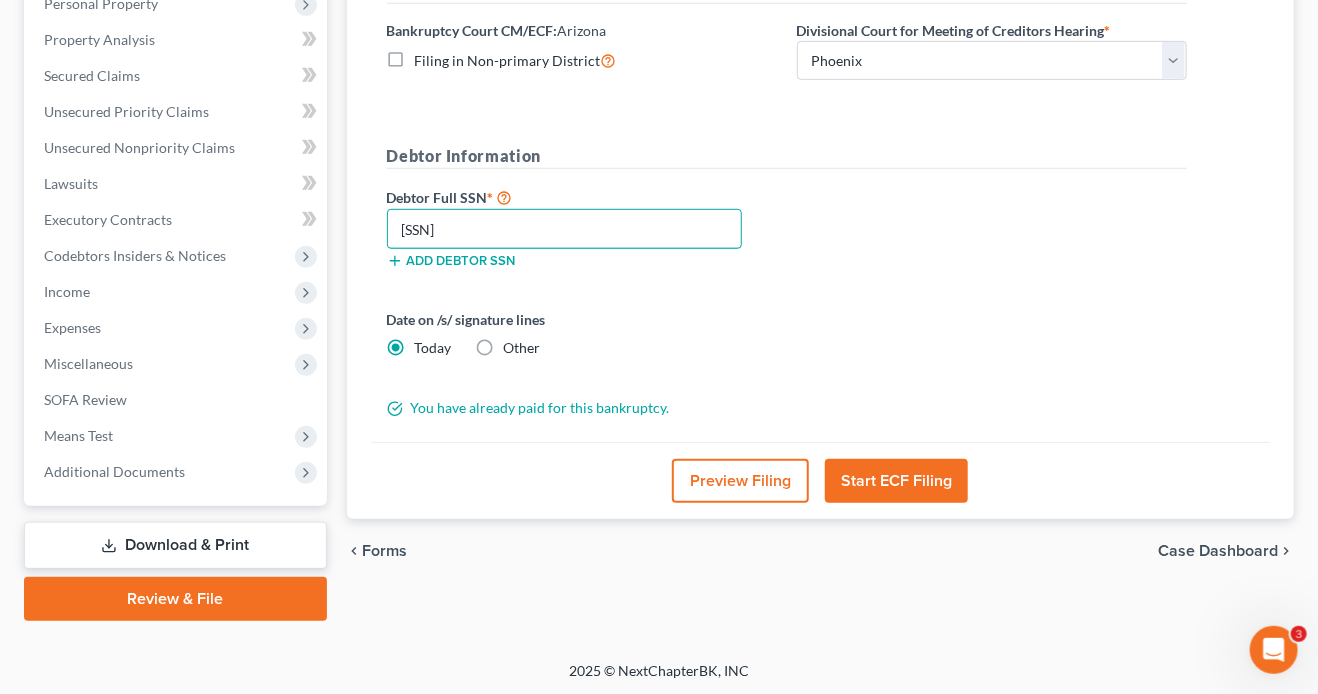 type on "[SSN]" 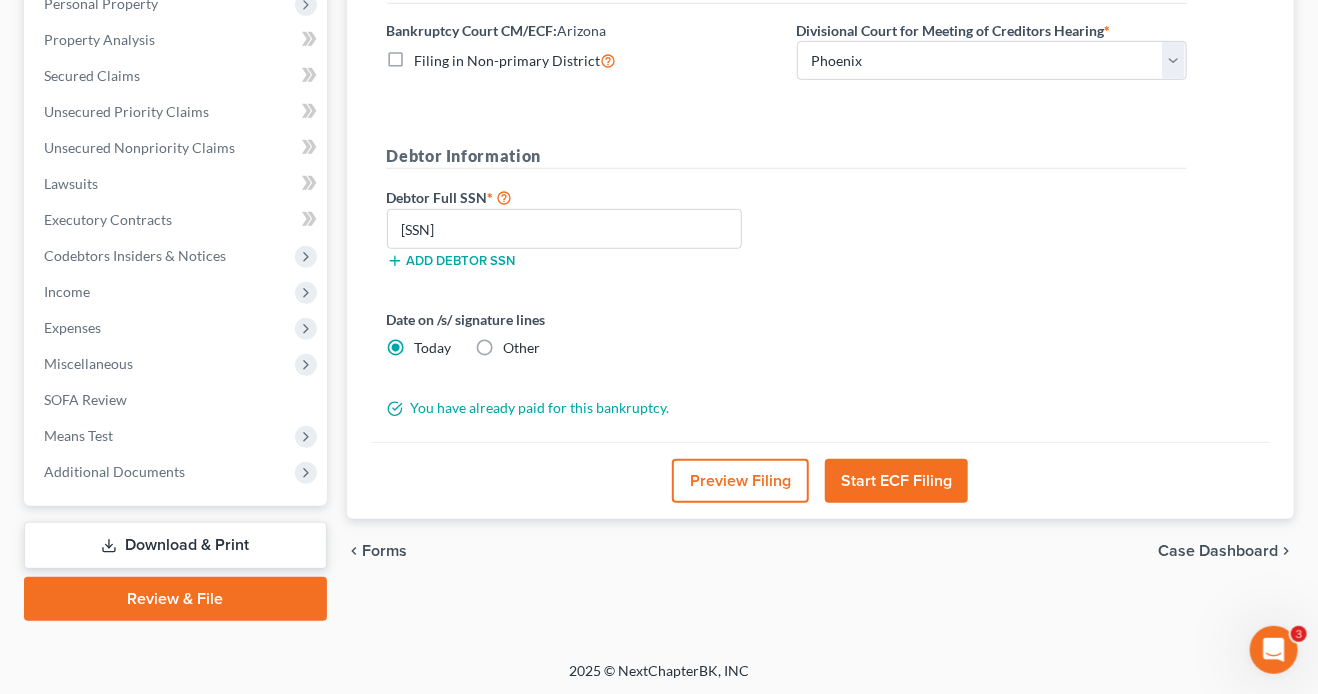 click on "Preview Filing" at bounding box center [740, 481] 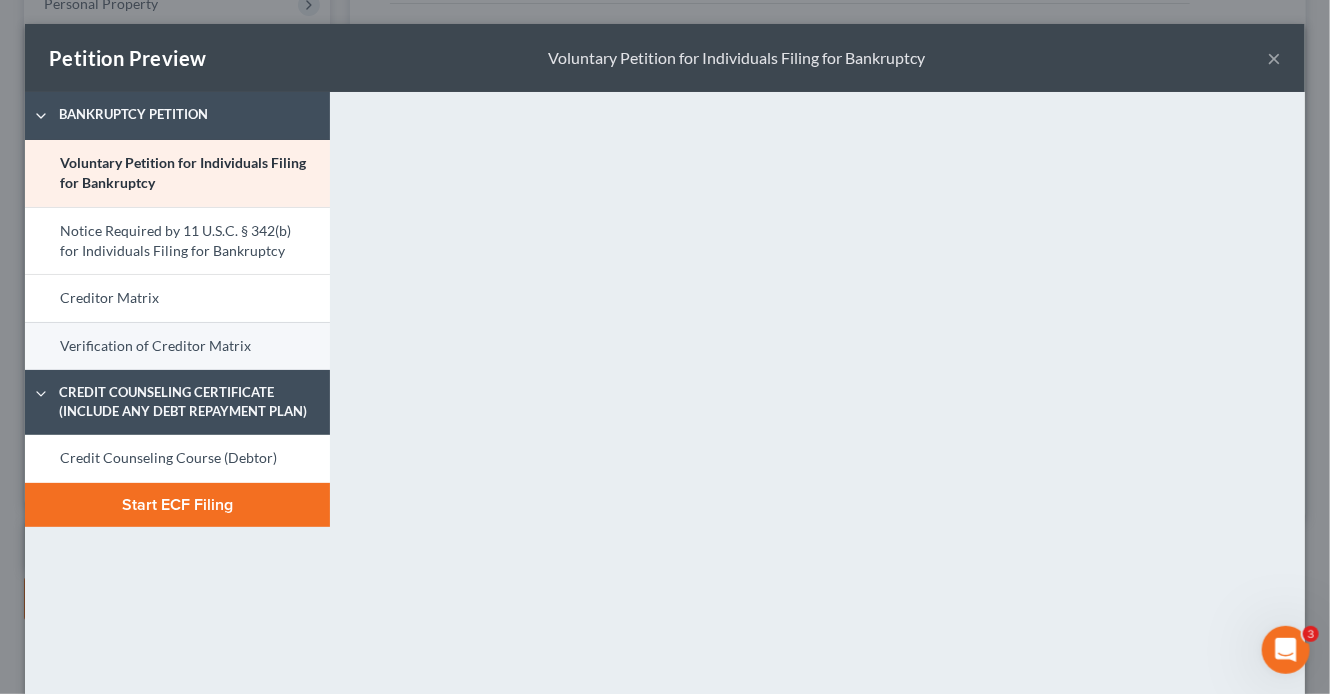click on "Verification of Creditor Matrix" at bounding box center [177, 346] 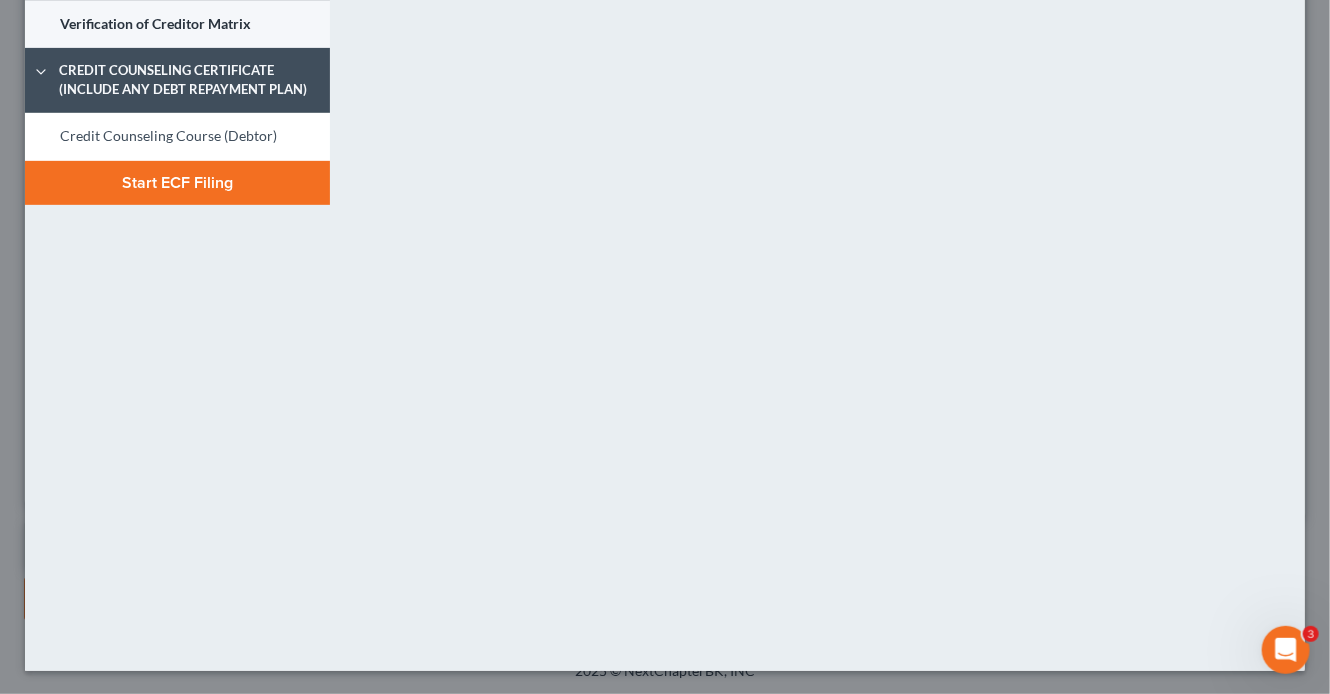 scroll, scrollTop: 50, scrollLeft: 0, axis: vertical 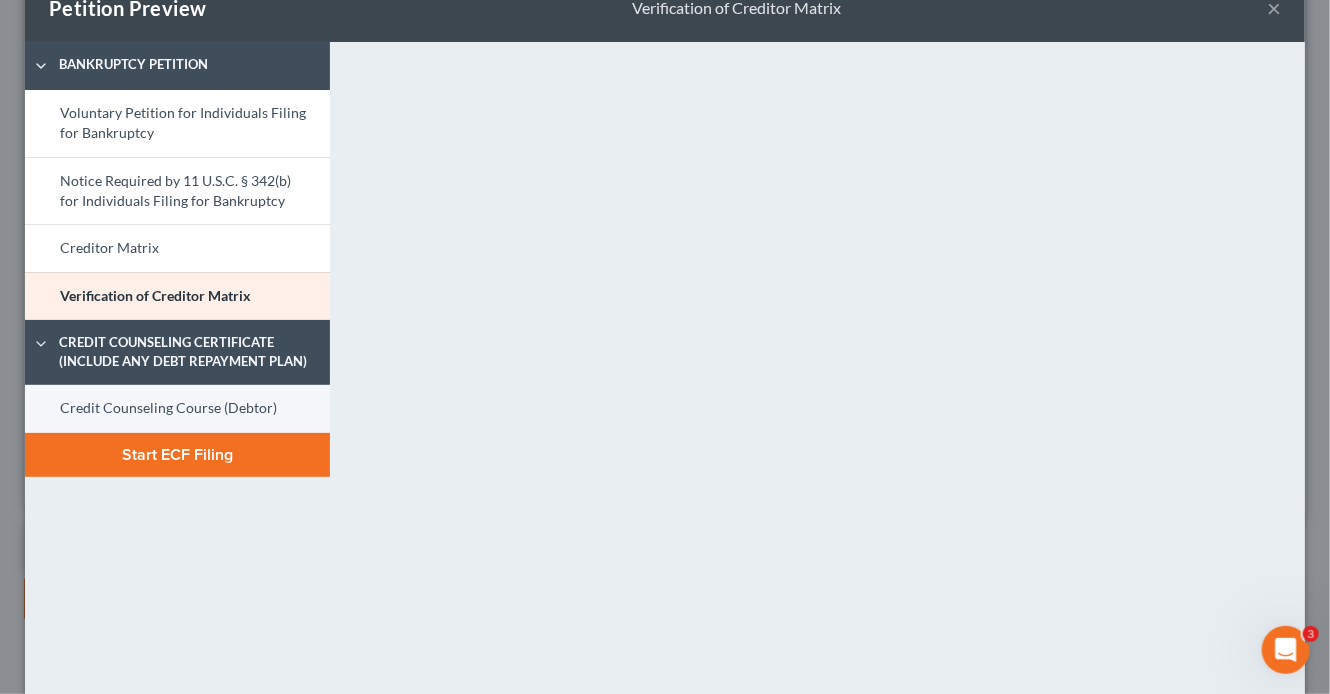 click on "Credit Counseling Course (Debtor)" at bounding box center (177, 409) 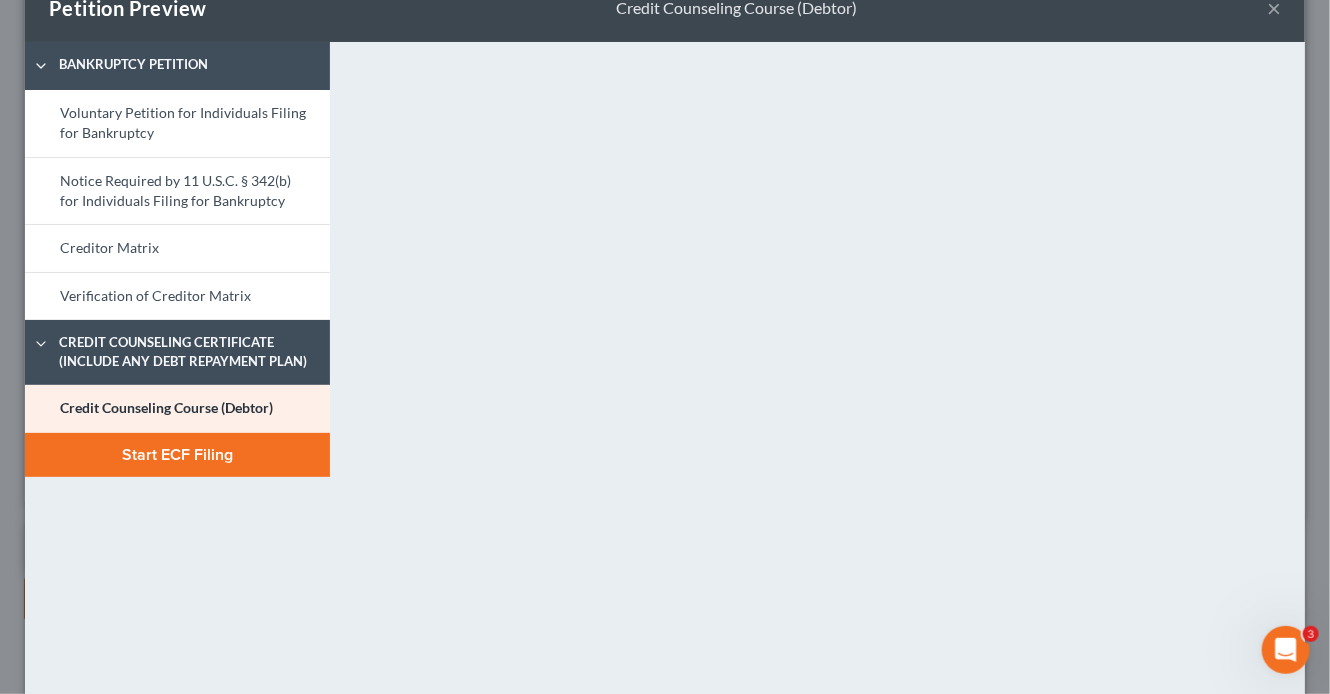 scroll, scrollTop: 53, scrollLeft: 0, axis: vertical 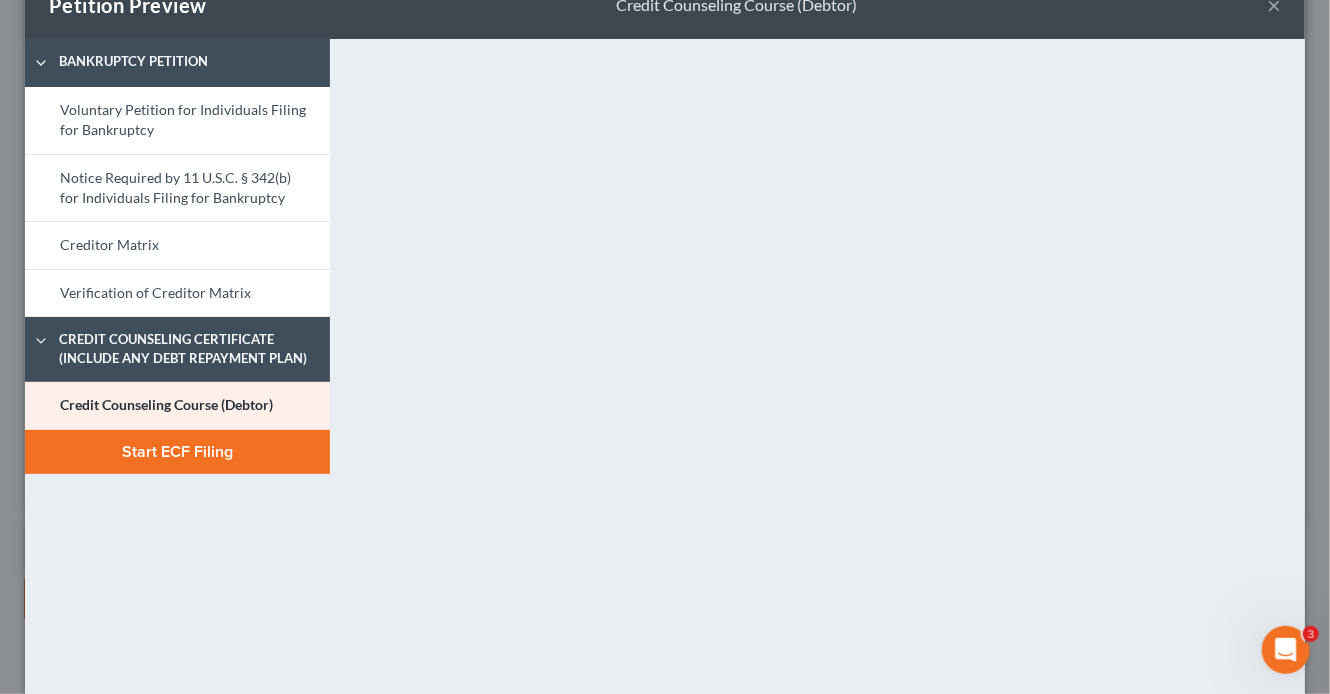 click on "Start ECF Filing" at bounding box center [177, 452] 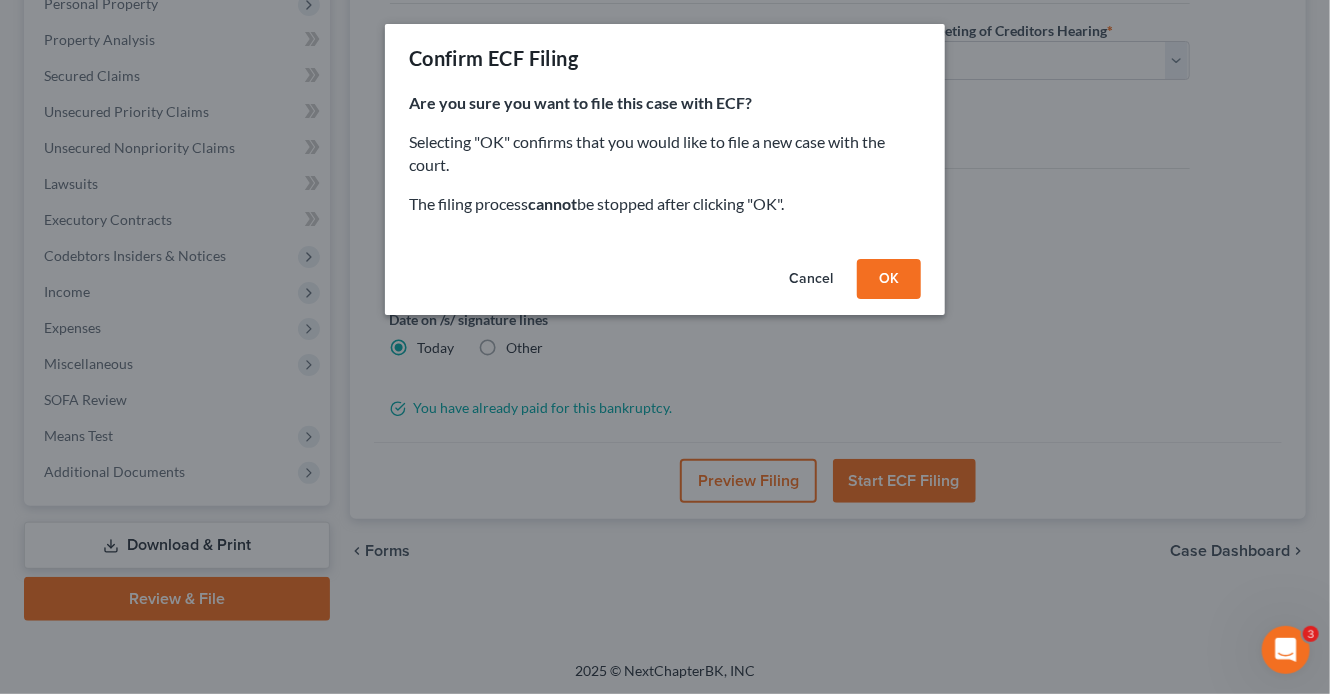 click on "OK" at bounding box center [889, 279] 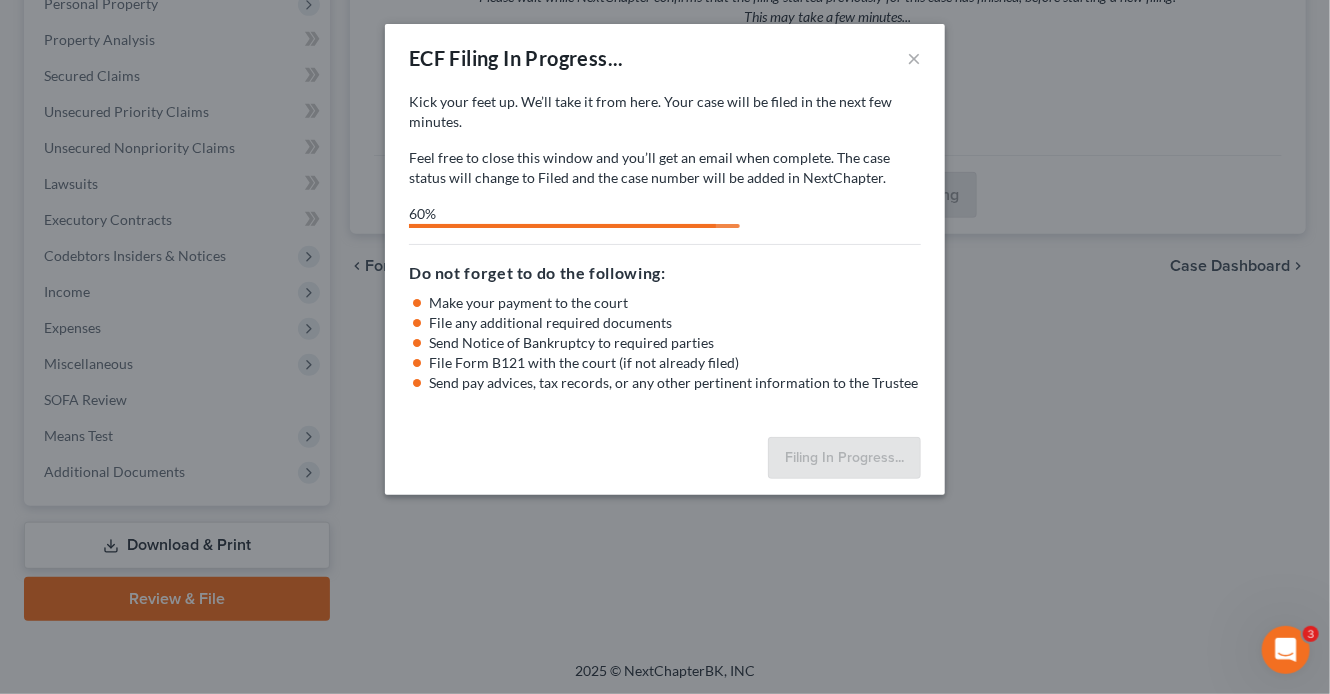 select on "0" 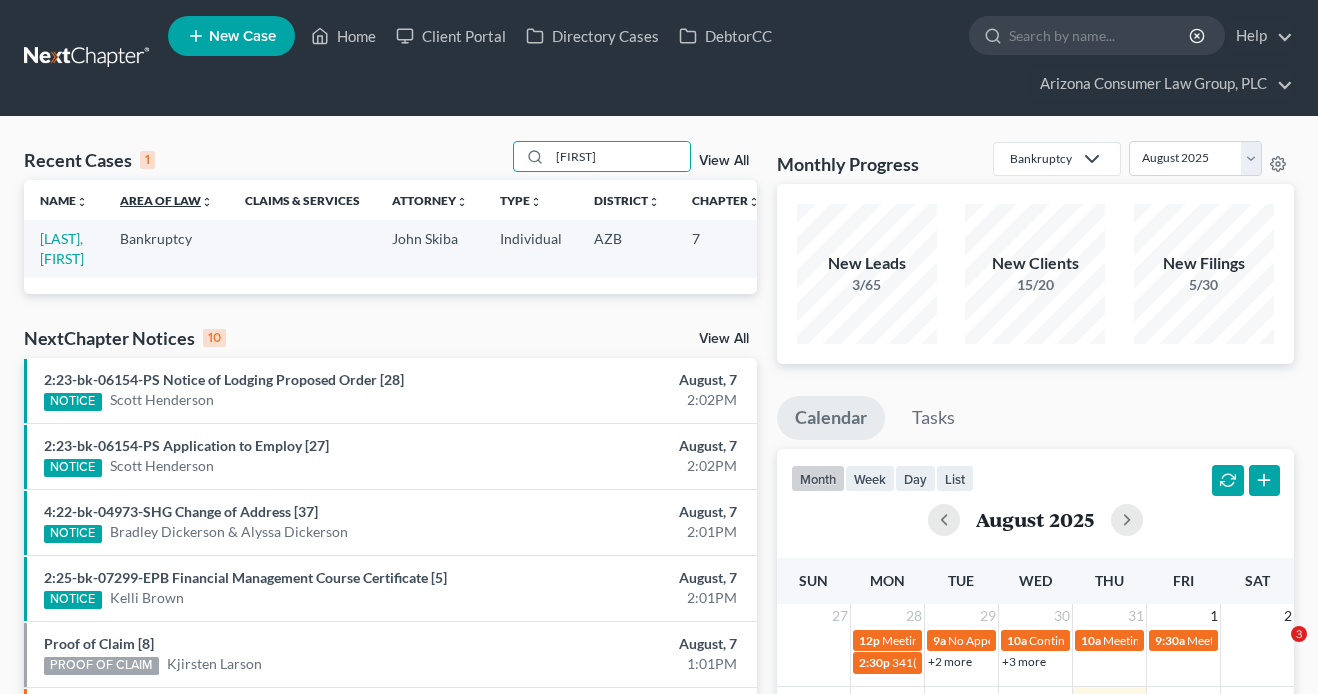 scroll, scrollTop: 0, scrollLeft: 0, axis: both 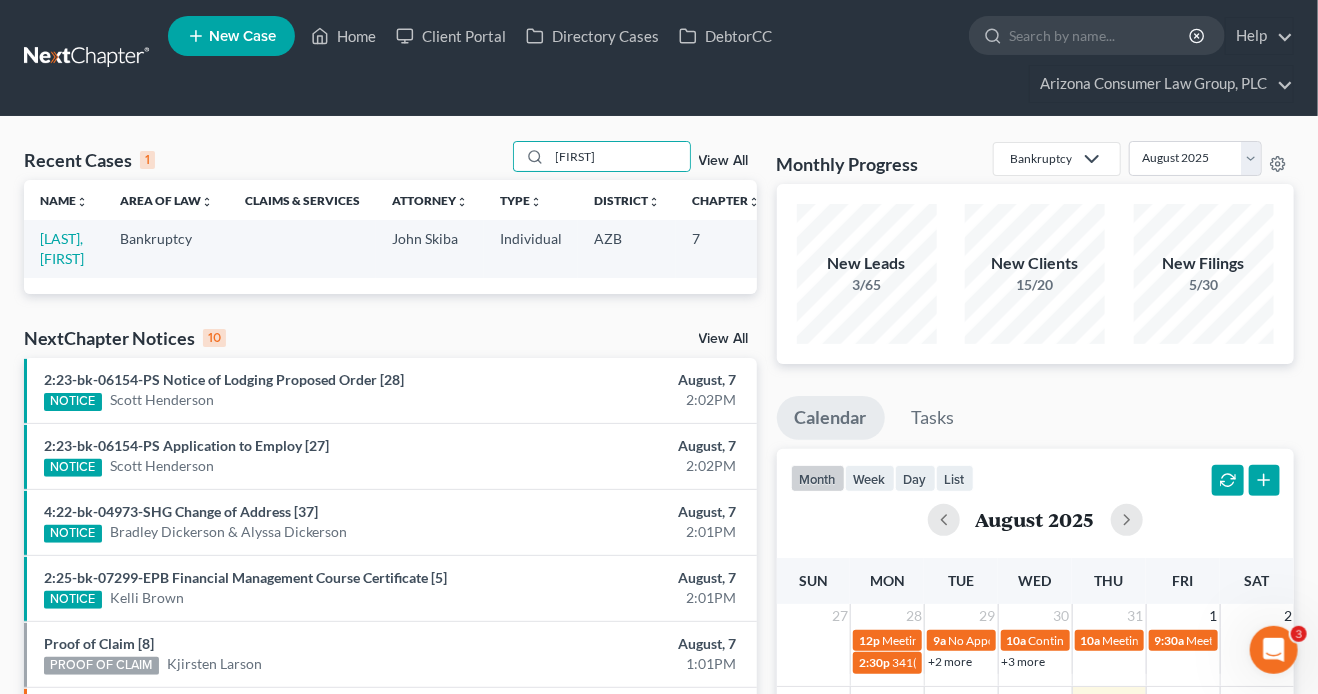 drag, startPoint x: 621, startPoint y: 163, endPoint x: 392, endPoint y: 129, distance: 231.51025 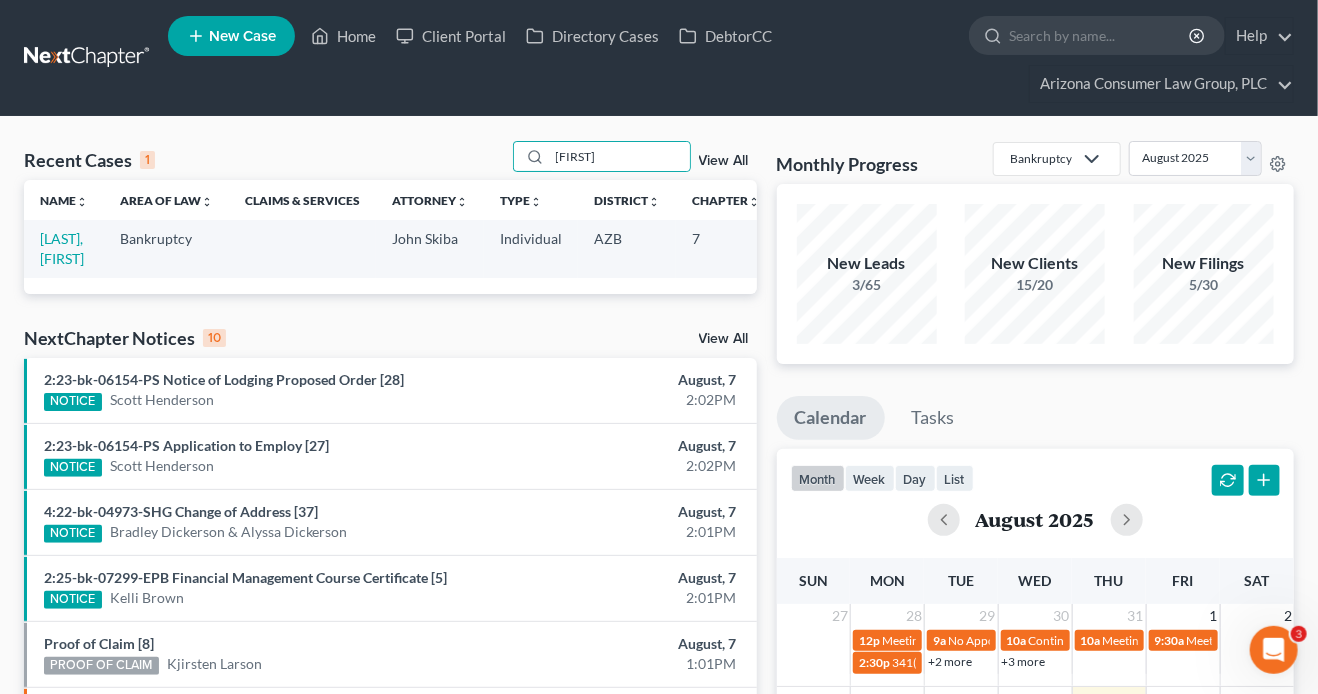 type on "[FIRST]" 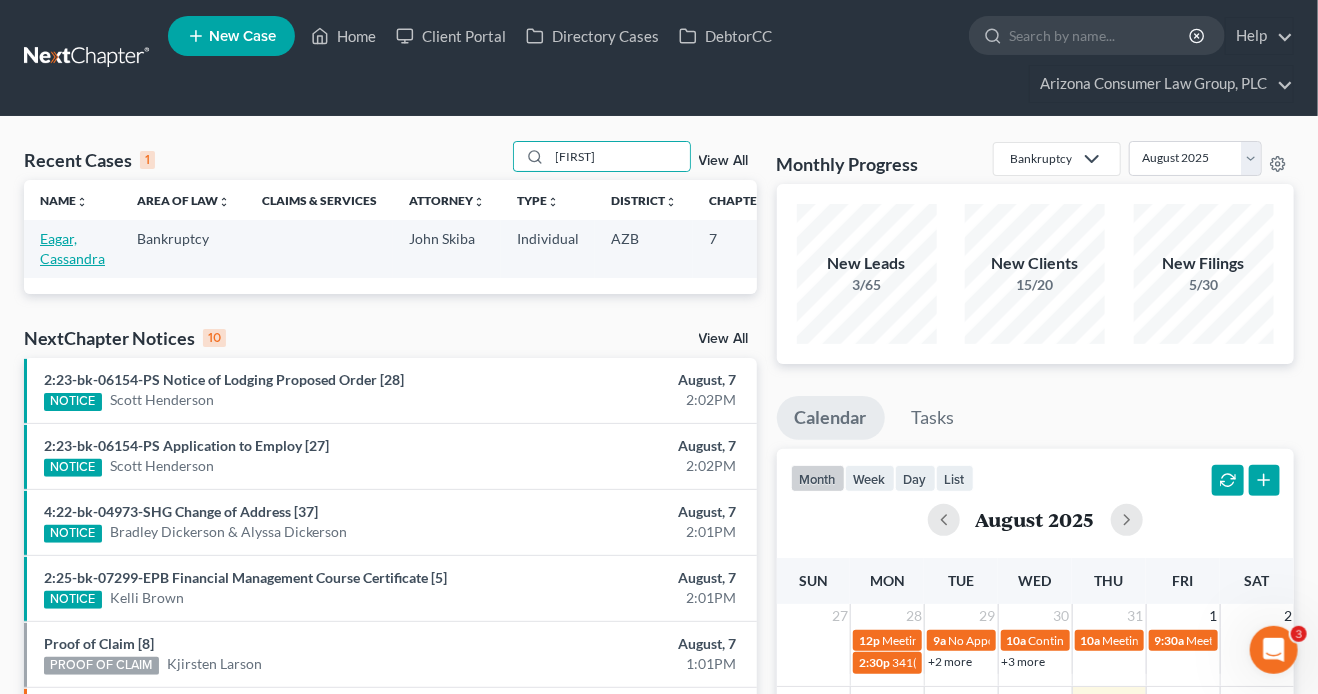 click on "Eagar, Cassandra" at bounding box center (72, 248) 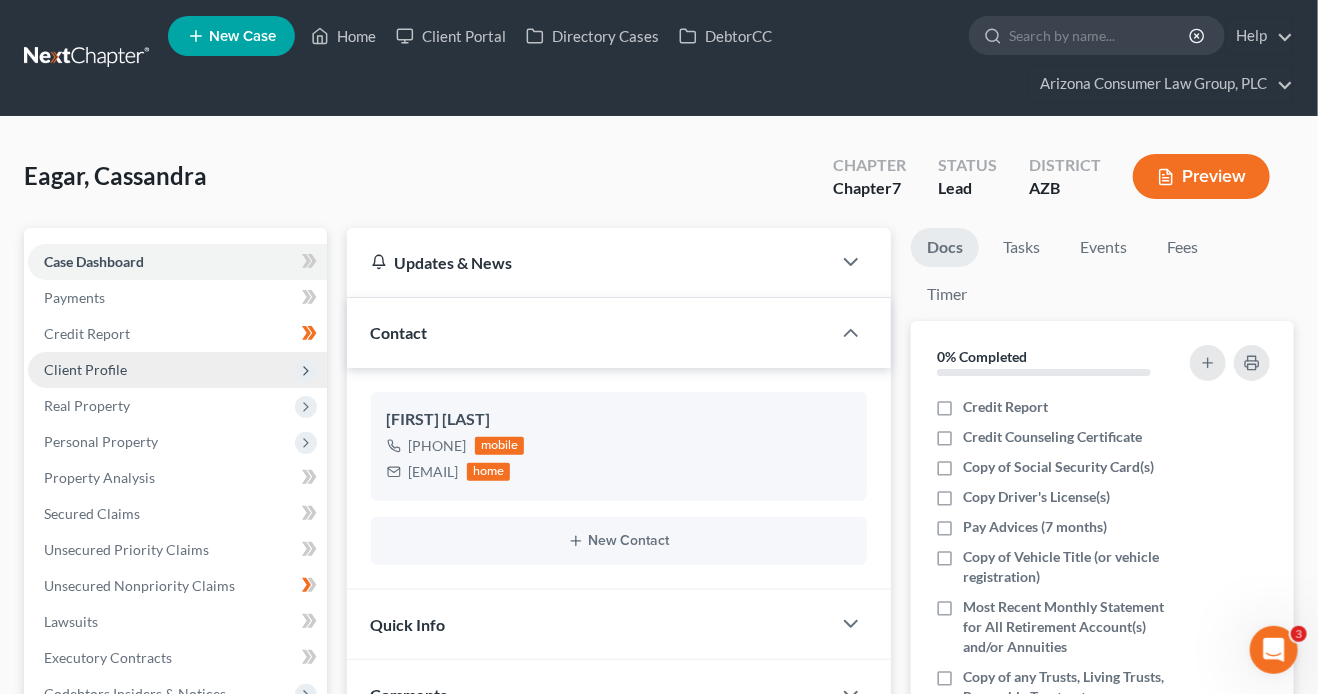 click on "Client Profile" at bounding box center [85, 369] 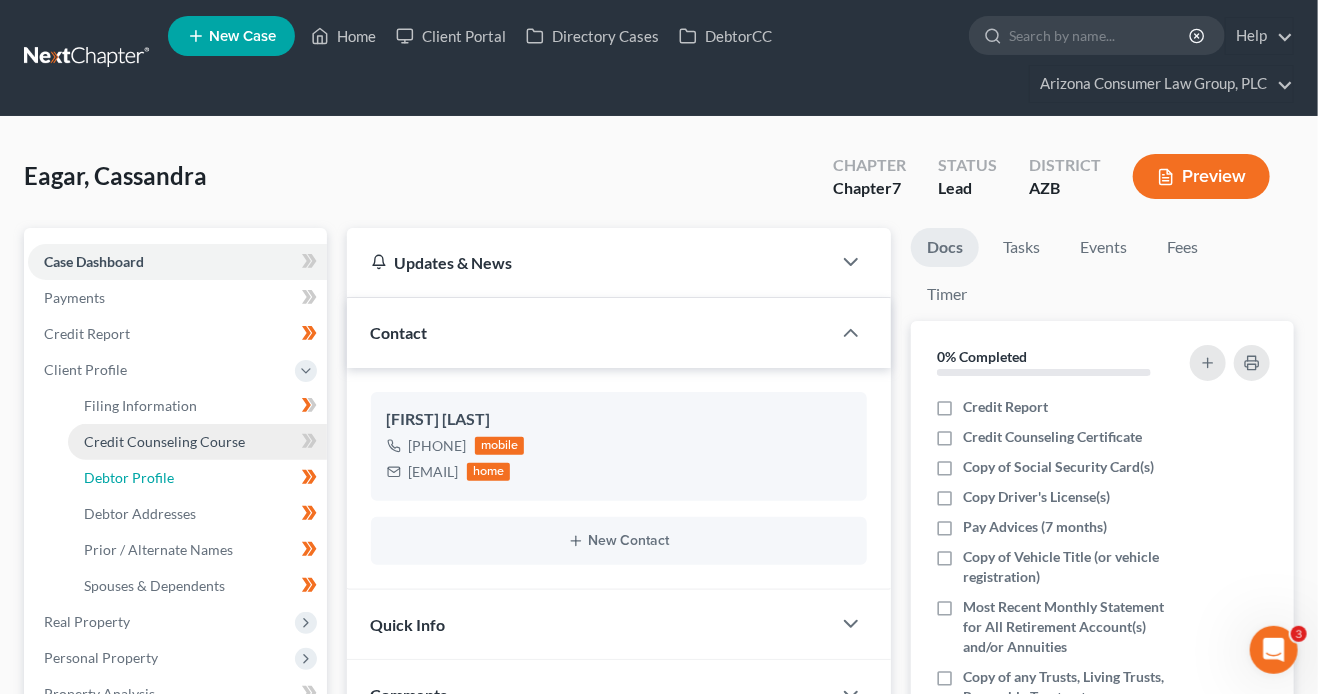 drag, startPoint x: 190, startPoint y: 483, endPoint x: 209, endPoint y: 457, distance: 32.202484 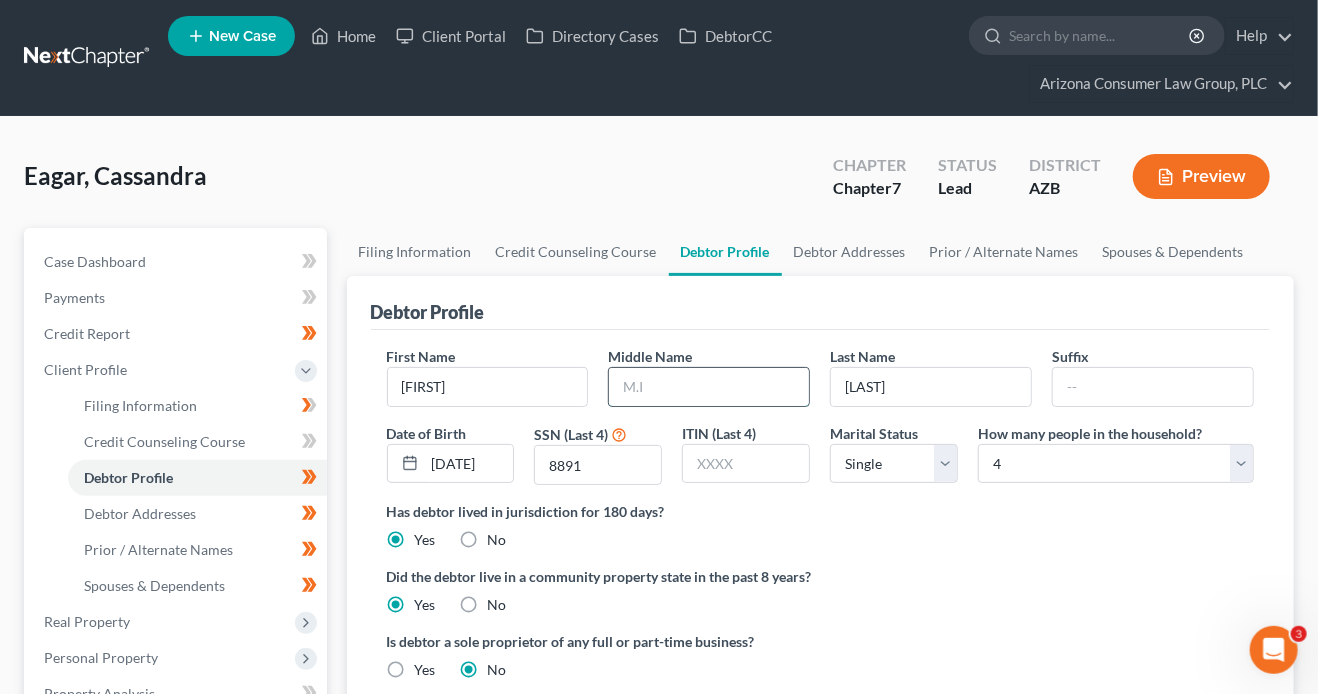 click at bounding box center [709, 387] 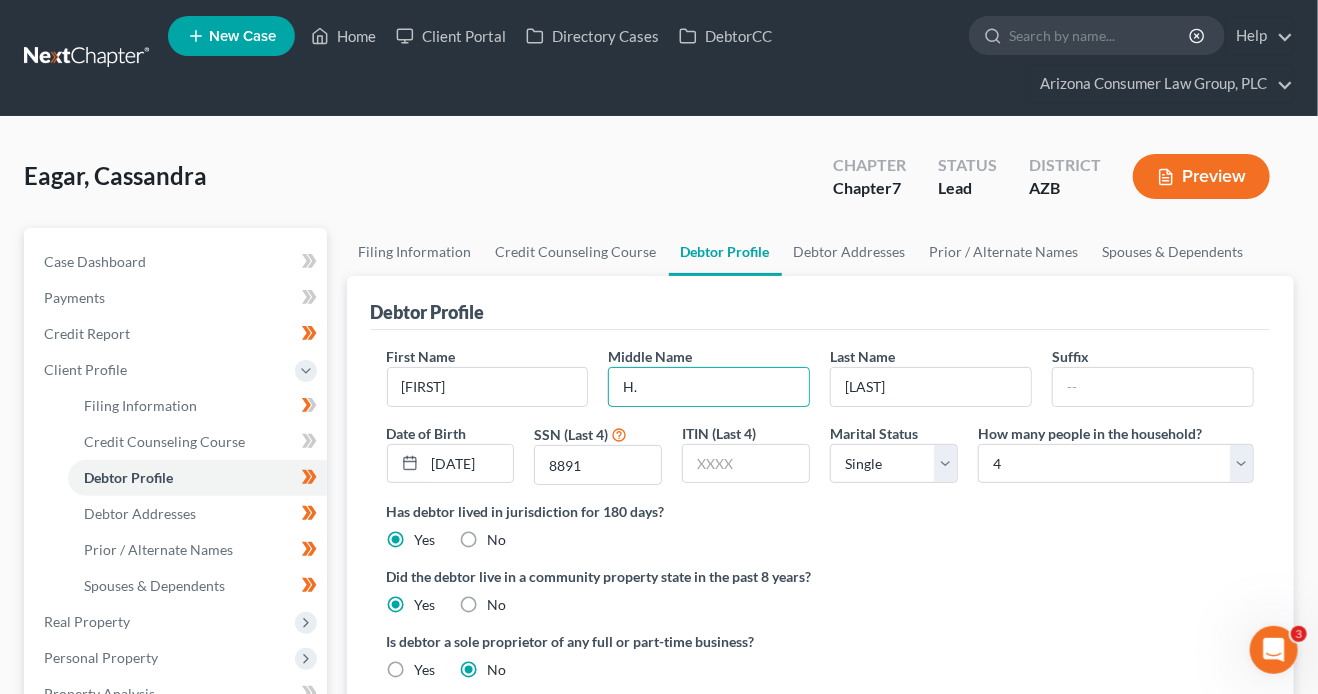 type on "H." 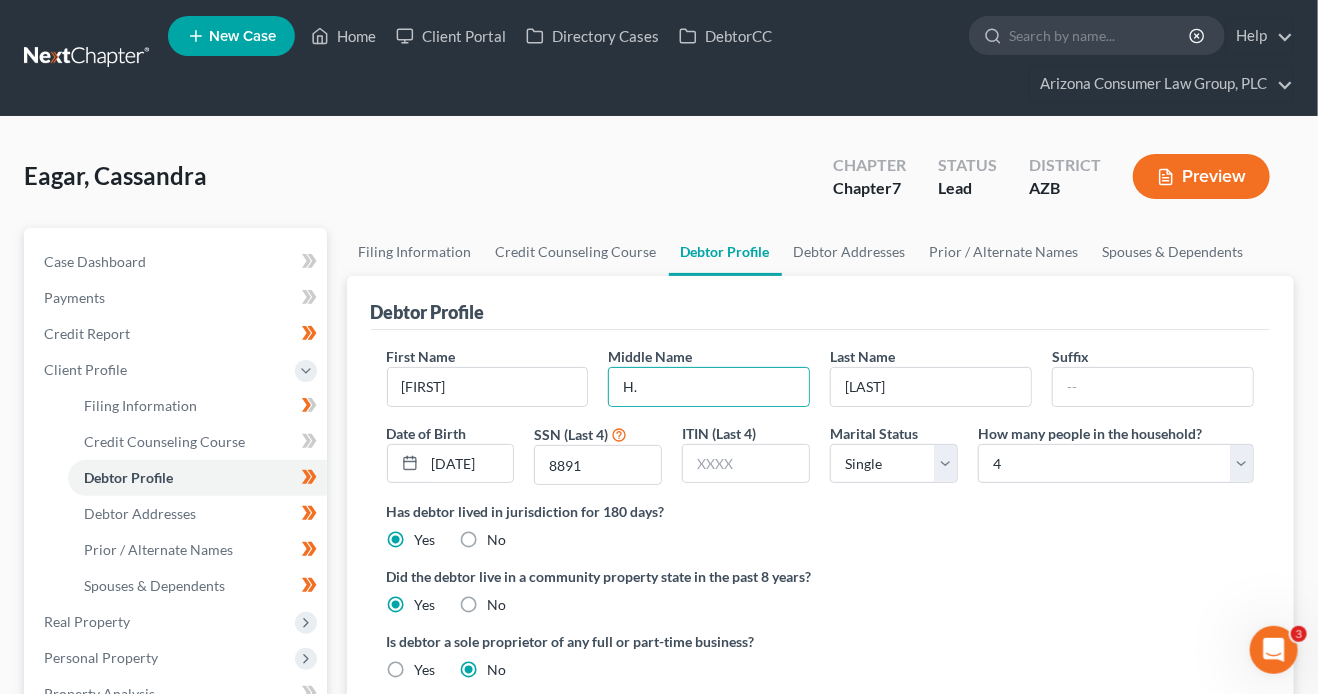 click on "First Name [FIRST] Middle Name [INITIAL]. Last Name [LAST] Suffix Date of Birth         [DATE] SSN (Last 4)   [SSN] ITIN (Last 4) Marital Status Select Single Married Separated Divorced Widowed How many people in the household? Select 1 2 3 4 5 6 7 8 9 10 11 12 13 14 15 16 17 18 19 20 Is debtor deceased? Yes No Has debtor lived in jurisdiction for 180 days? Yes No Debtor must reside in jurisdiction for 180 prior to filing bankruptcy pursuant to U.S.C. 11 28 USC § 1408.   More Info Explain: Did the debtor live in a community property state in the past 8 years? Yes No Is debtor a sole proprietor of any full or part-time business? Yes No" at bounding box center (821, 521) 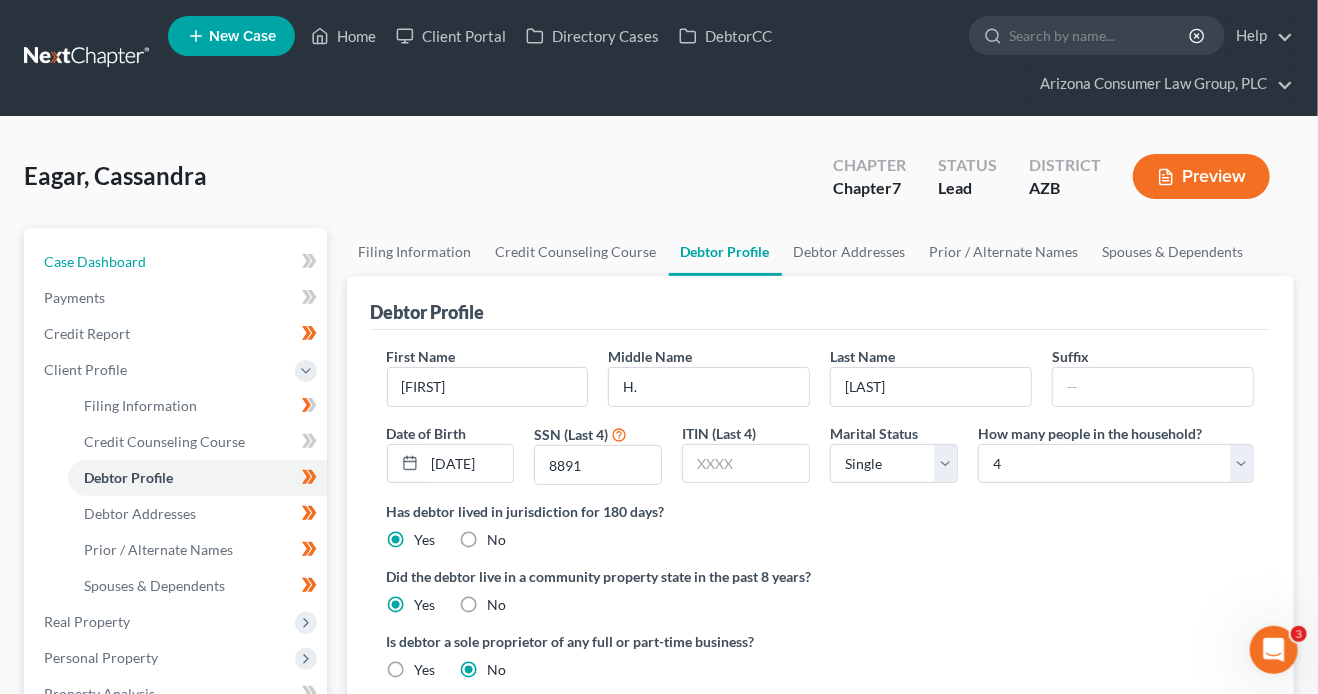 click on "Case Dashboard" at bounding box center [95, 261] 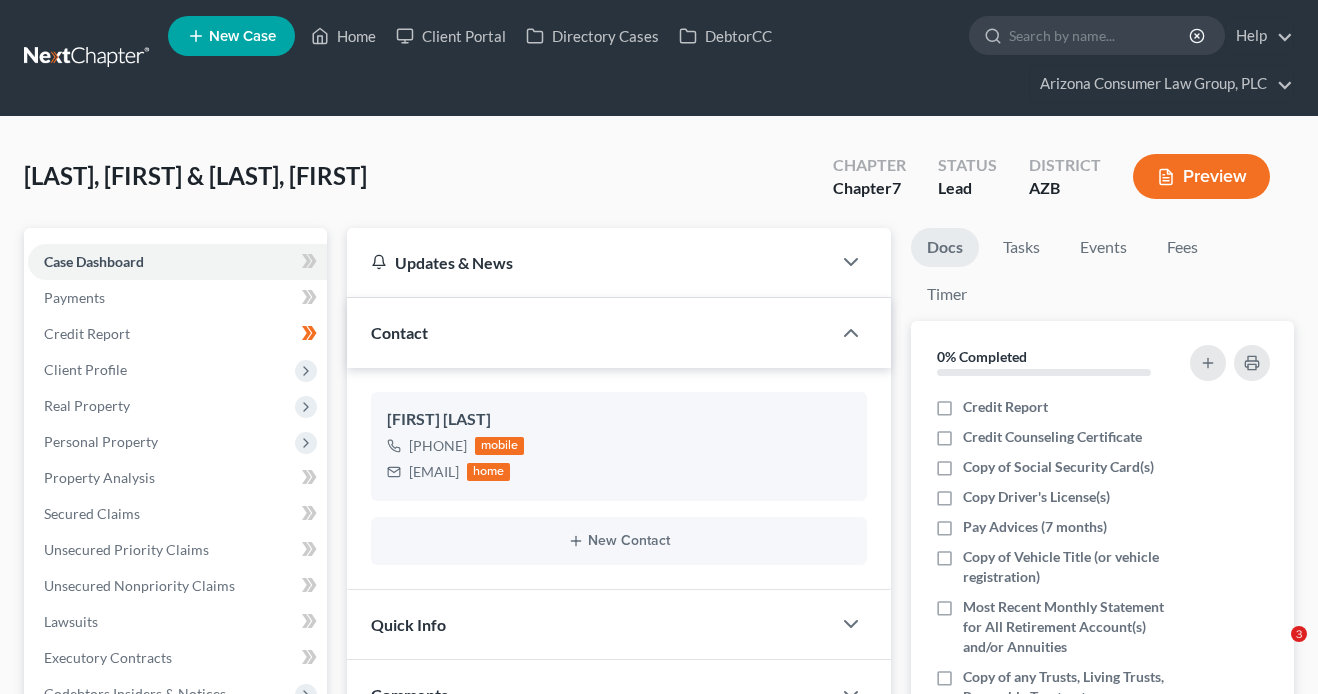 scroll, scrollTop: 0, scrollLeft: 0, axis: both 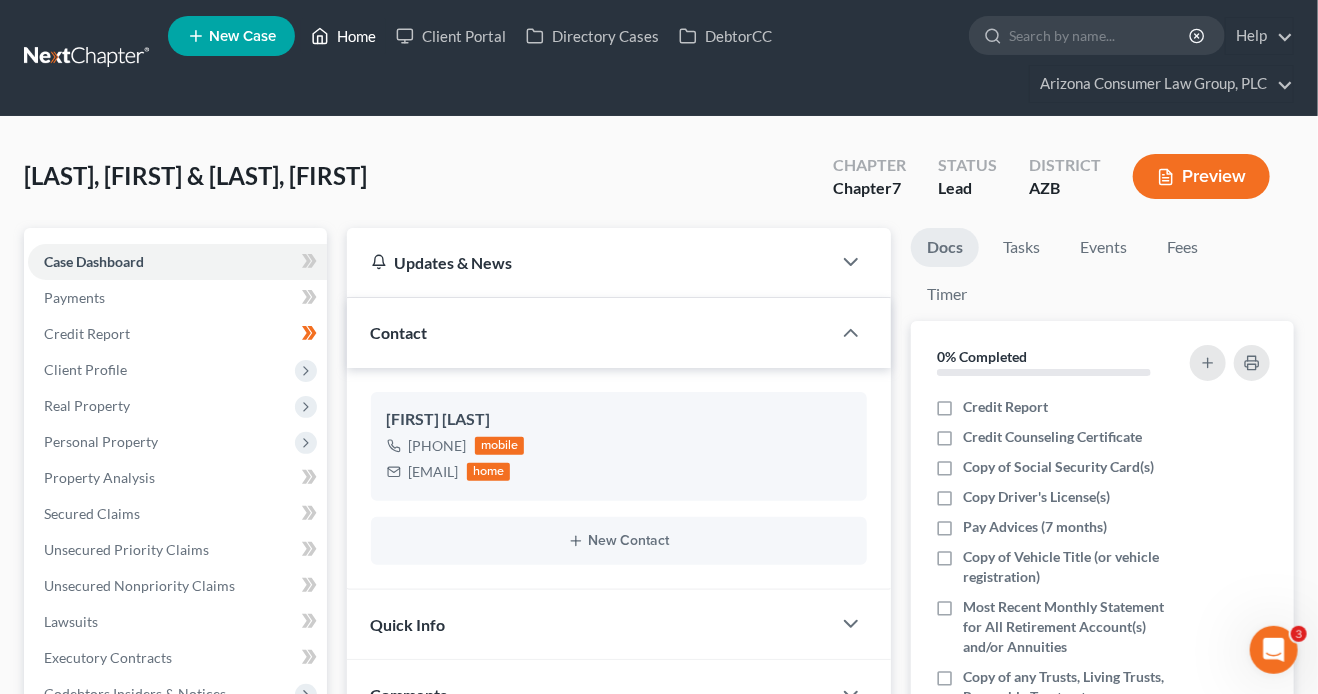 click on "Home" at bounding box center [343, 36] 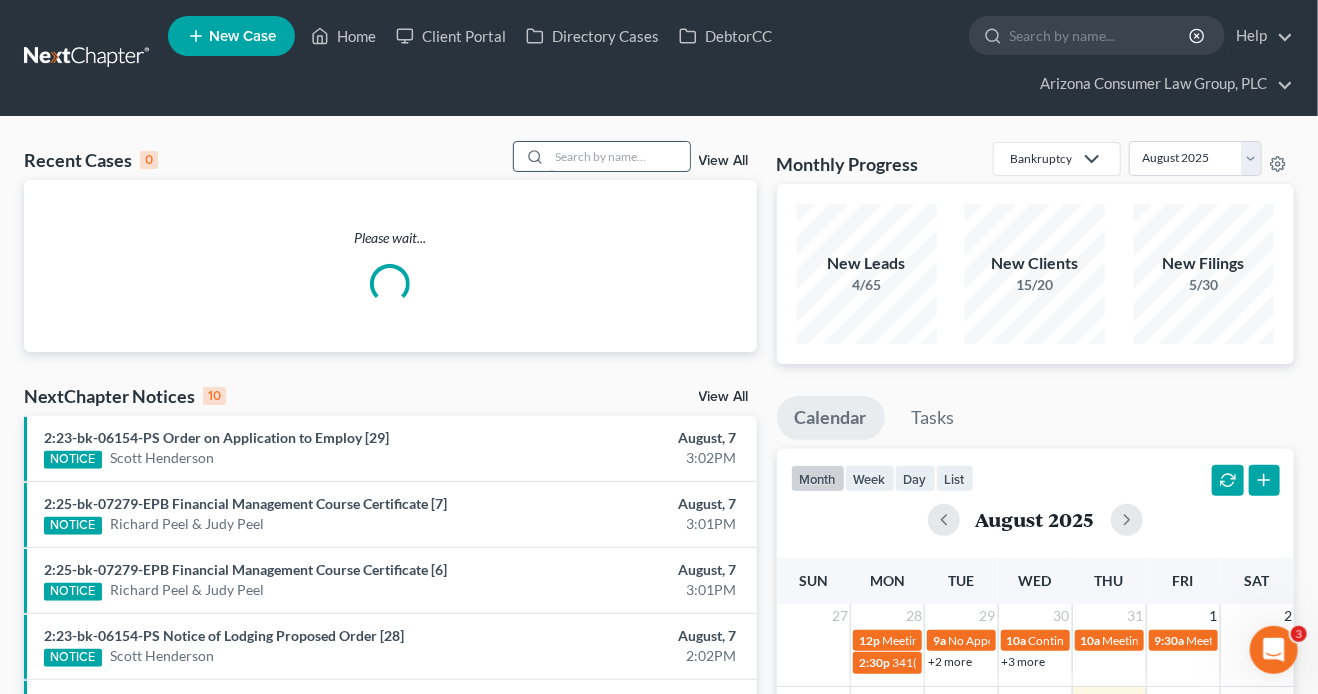 click at bounding box center (620, 156) 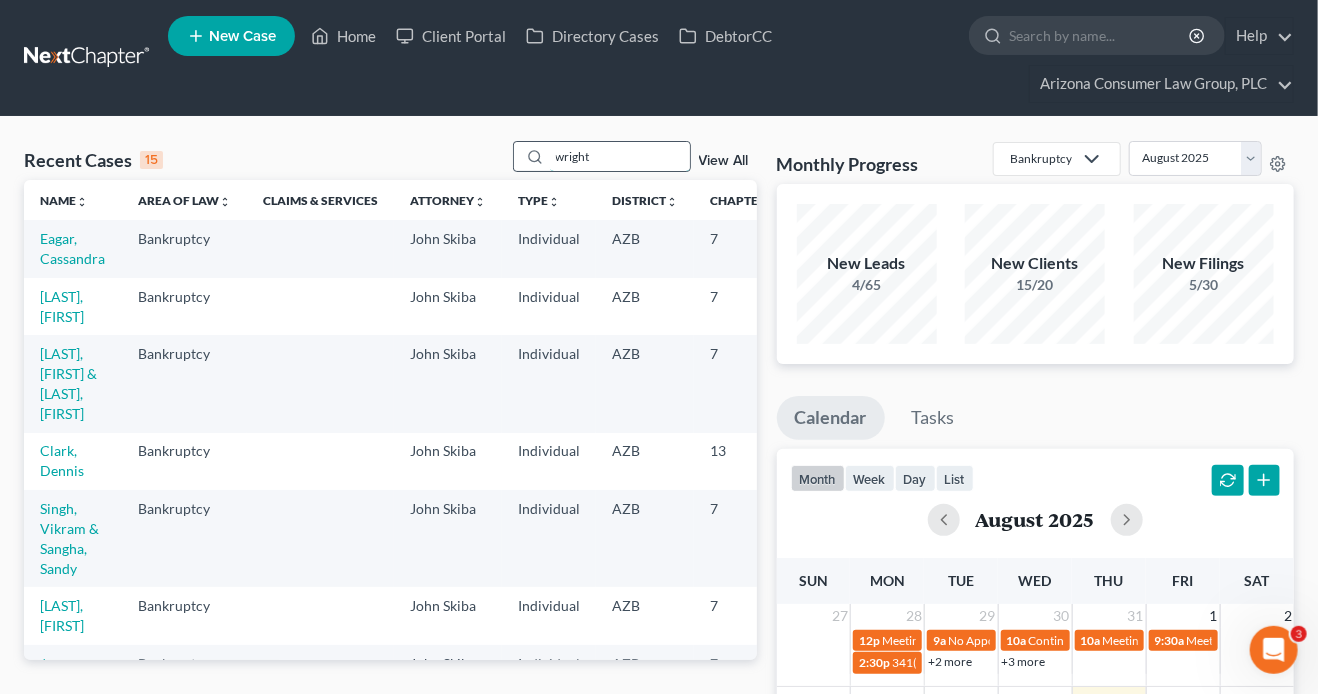 type on "wright" 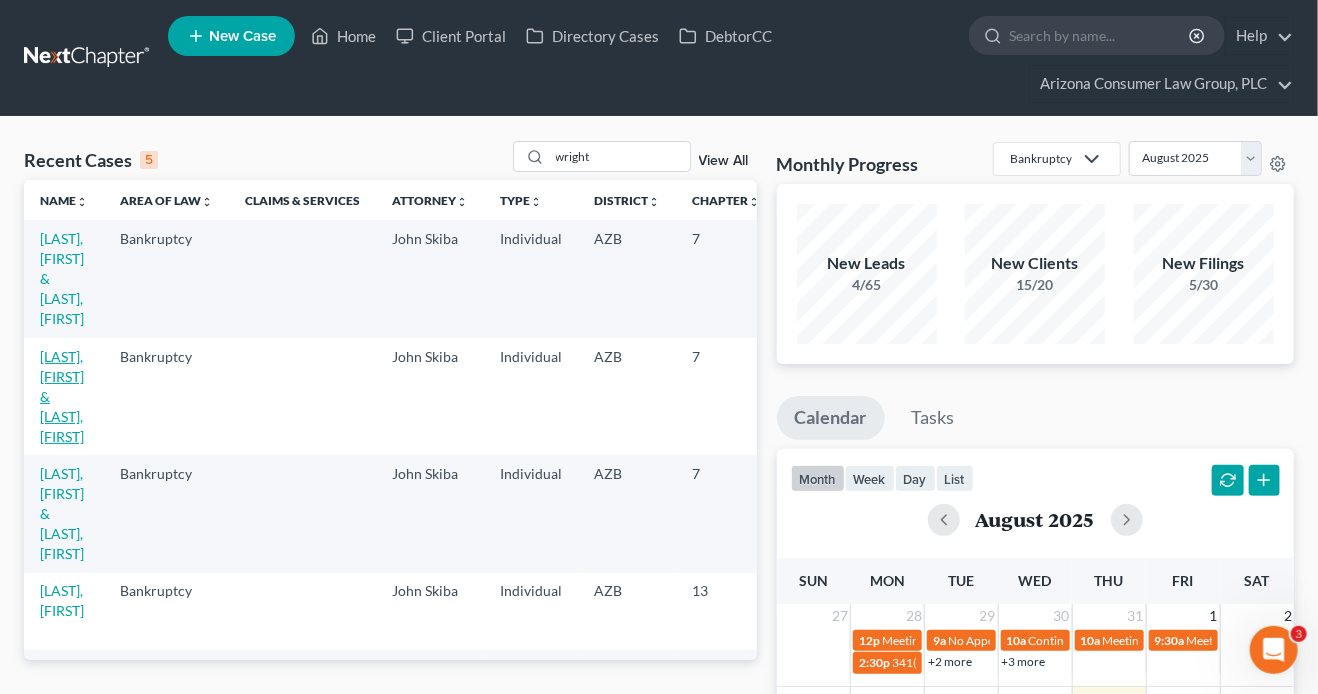 click on "[LAST], [FIRST] & [LAST], [FIRST]" at bounding box center (62, 396) 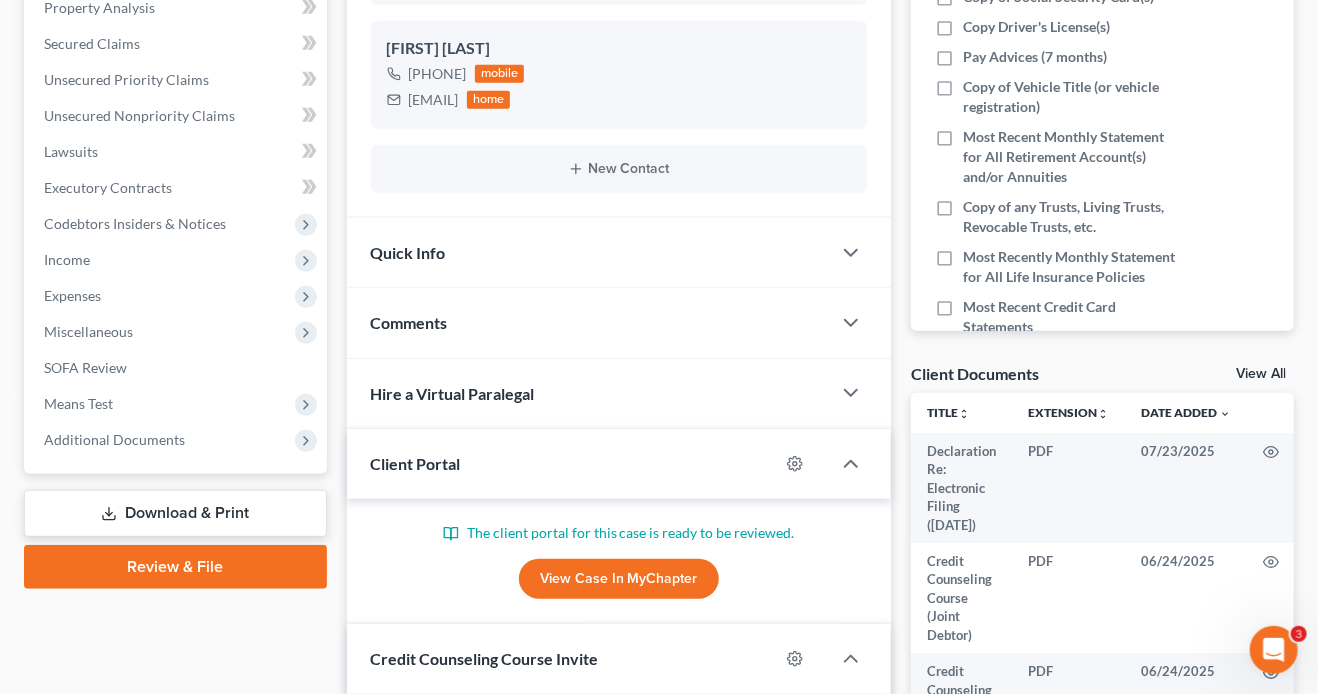 scroll, scrollTop: 471, scrollLeft: 0, axis: vertical 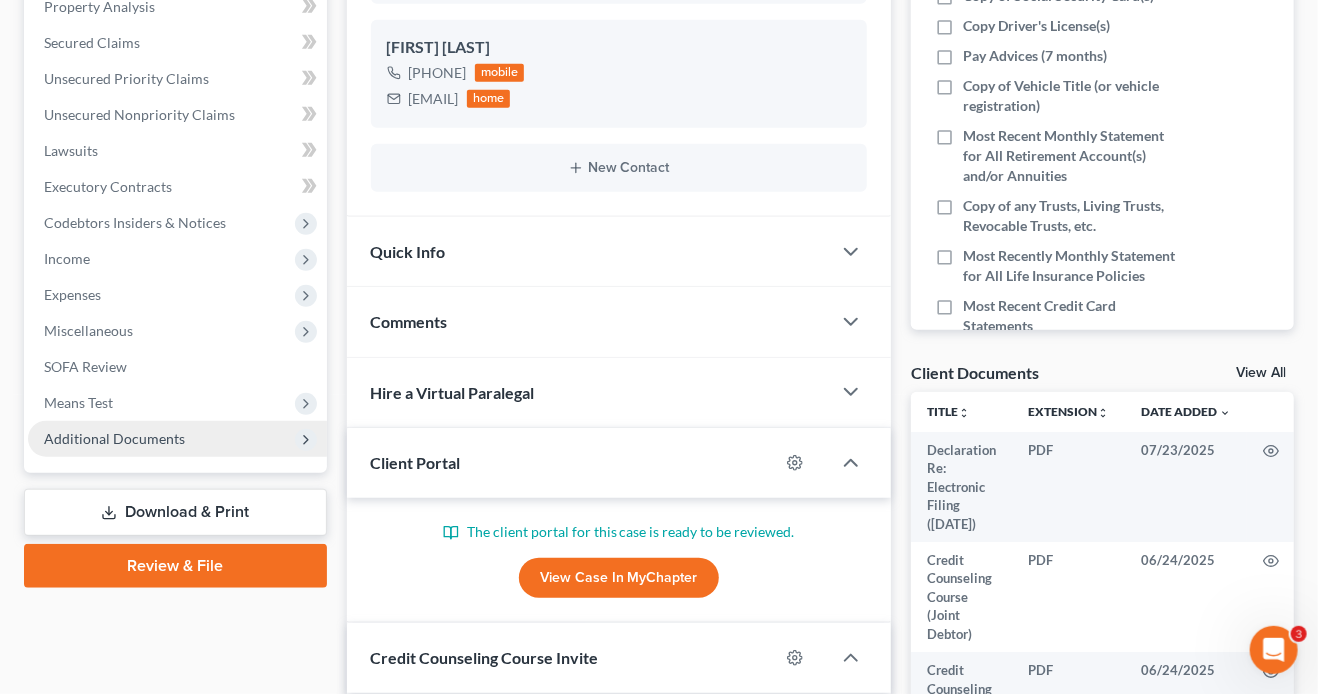 click on "Additional Documents" at bounding box center (114, 438) 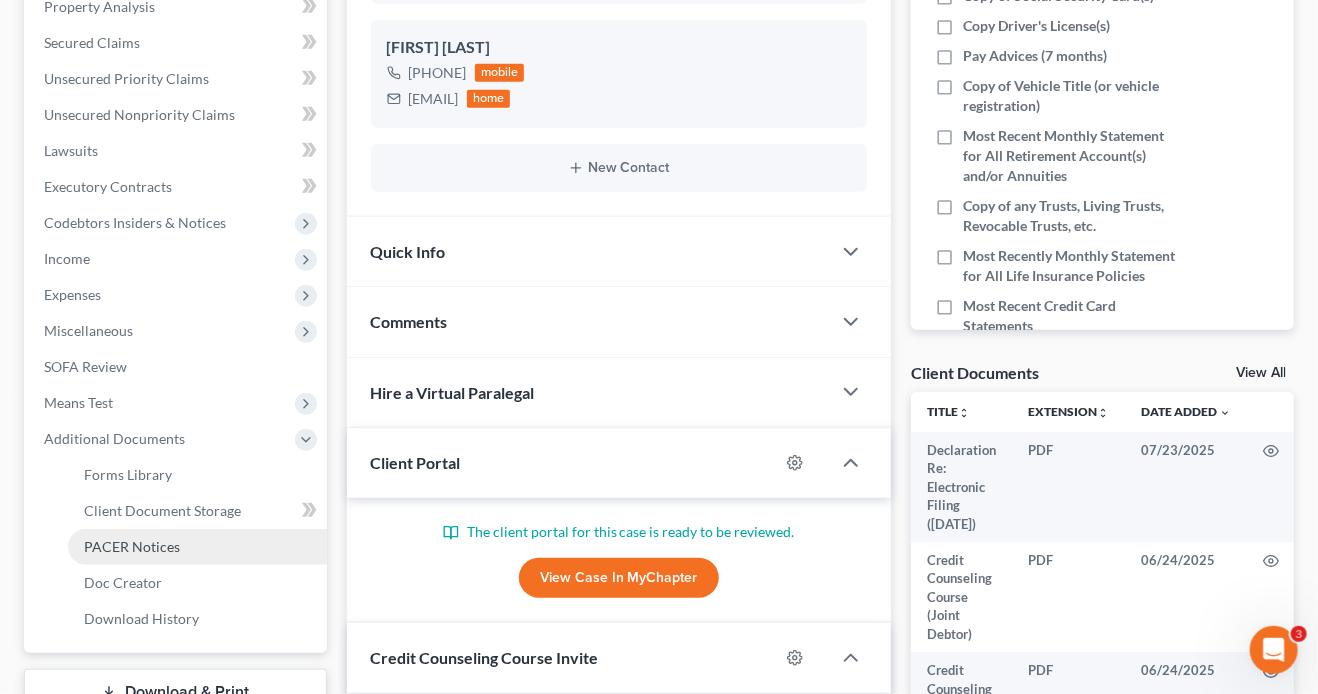 click on "PACER Notices" at bounding box center [132, 546] 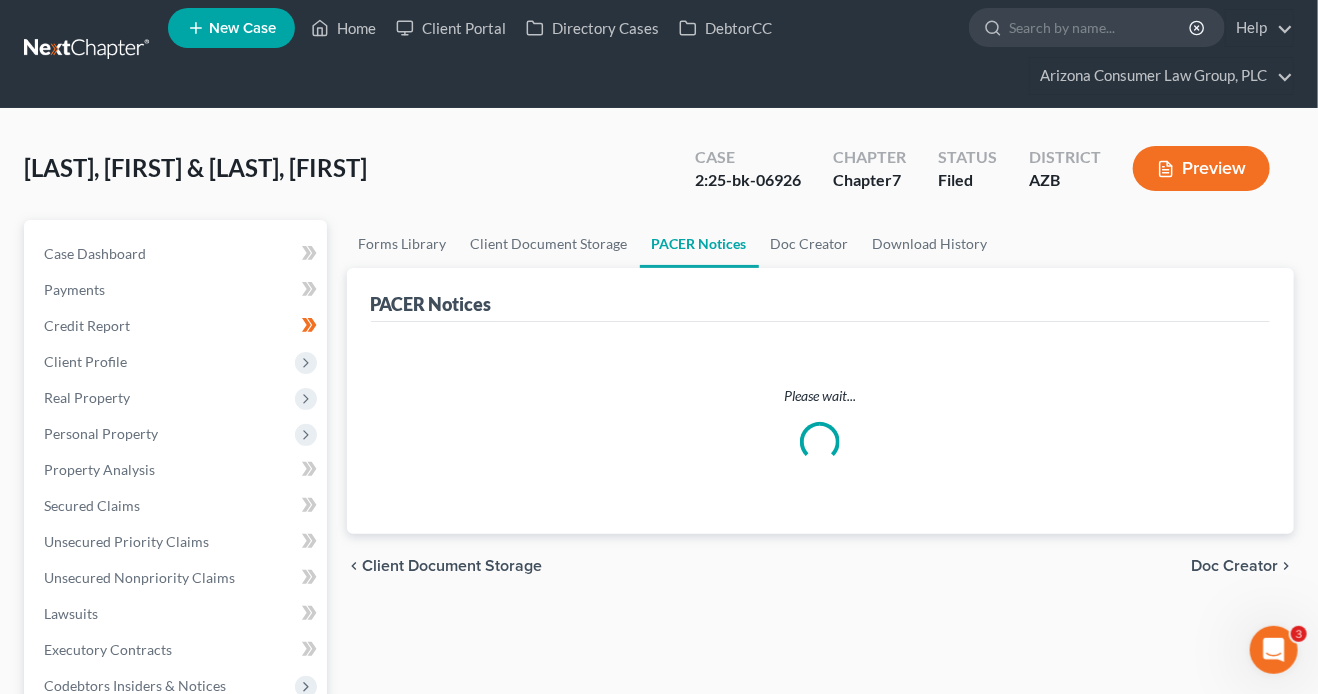 scroll, scrollTop: 0, scrollLeft: 0, axis: both 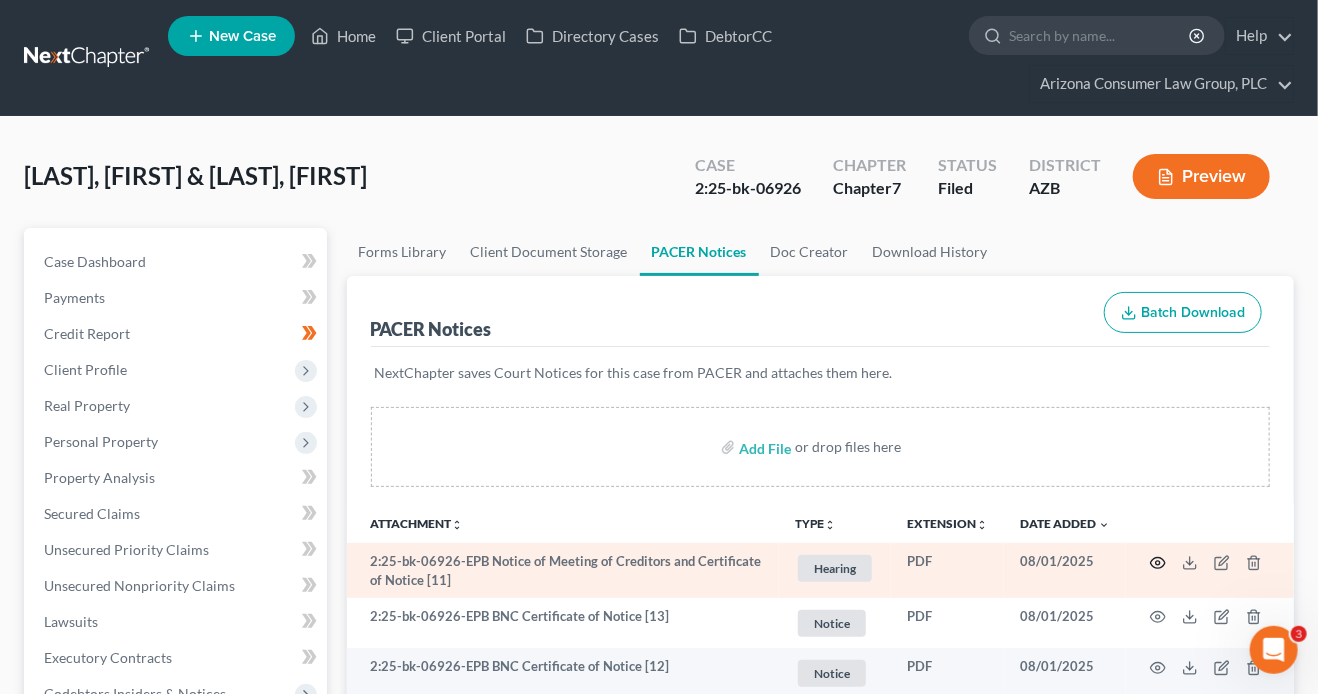 click 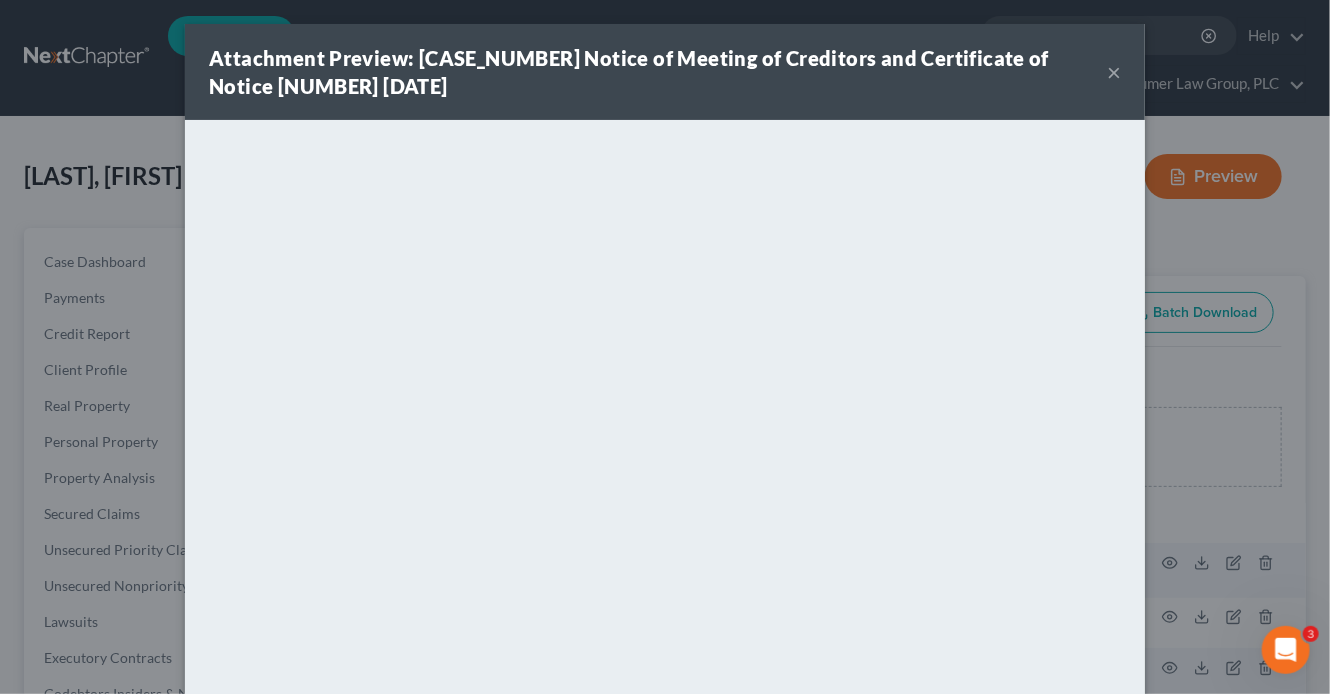click on "×" at bounding box center [1114, 72] 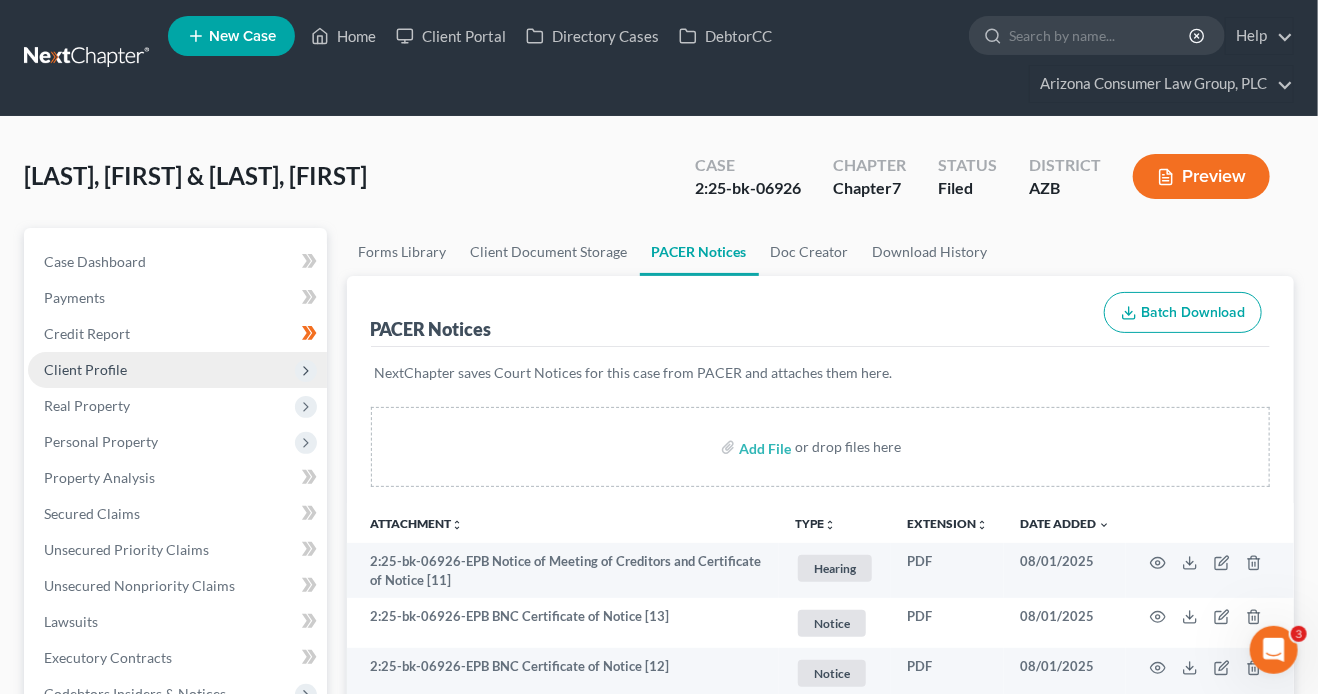 click on "Client Profile" at bounding box center (177, 370) 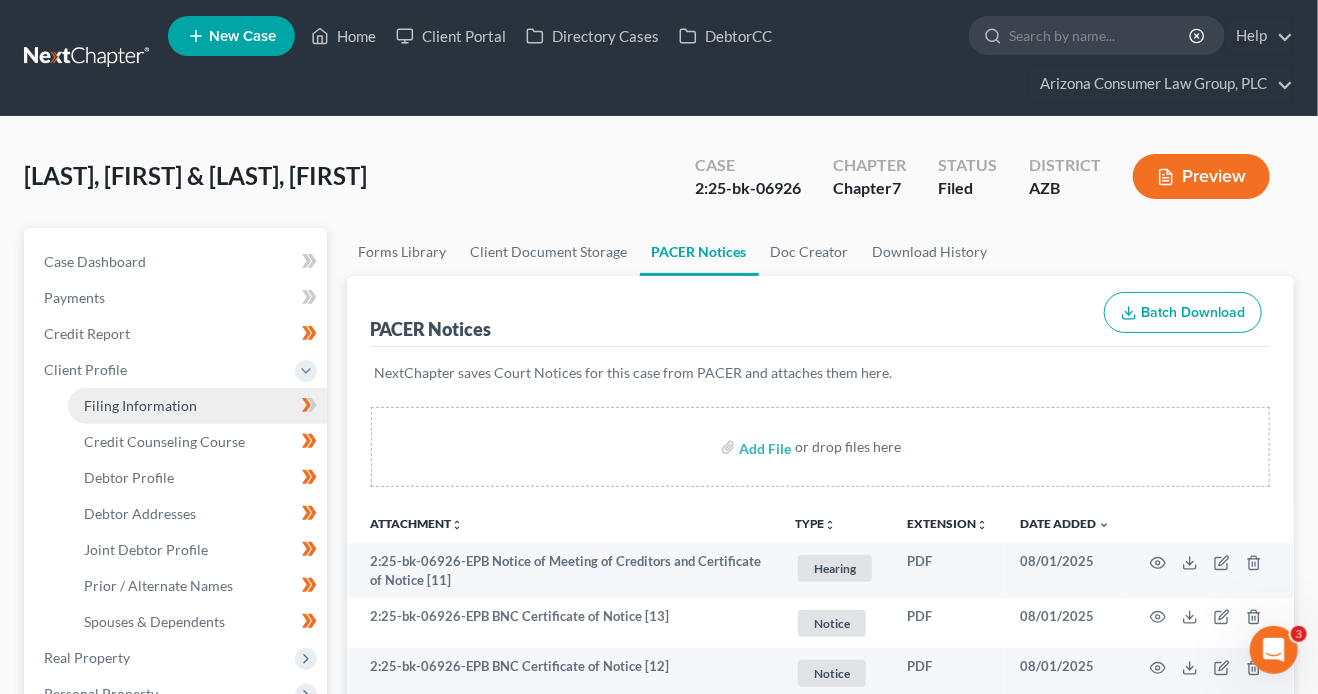 click on "Filing Information" at bounding box center [197, 406] 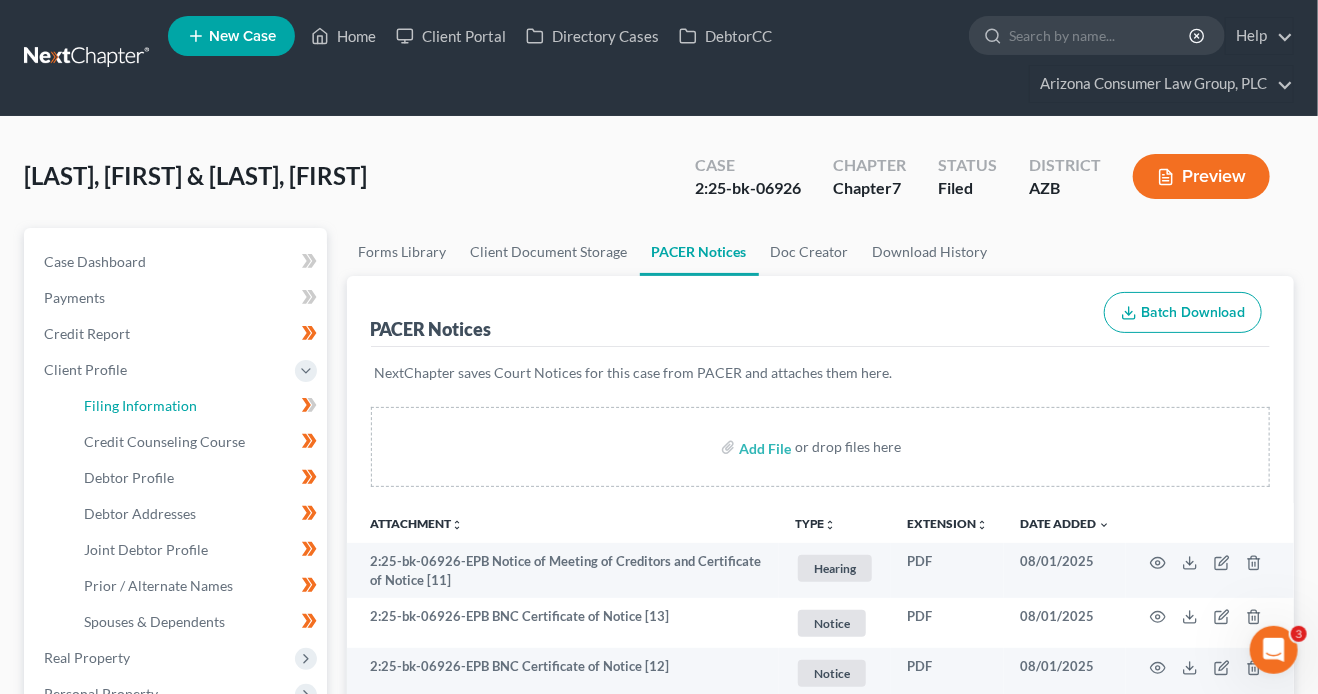select on "1" 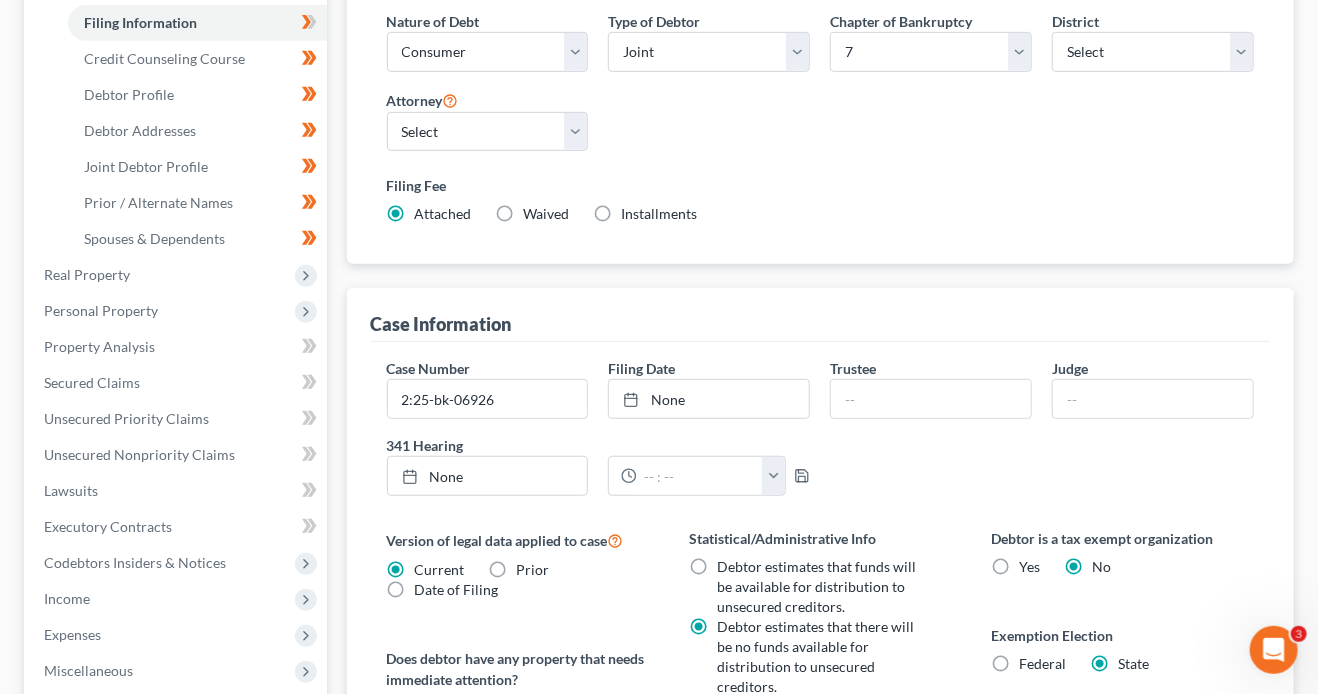 scroll, scrollTop: 442, scrollLeft: 0, axis: vertical 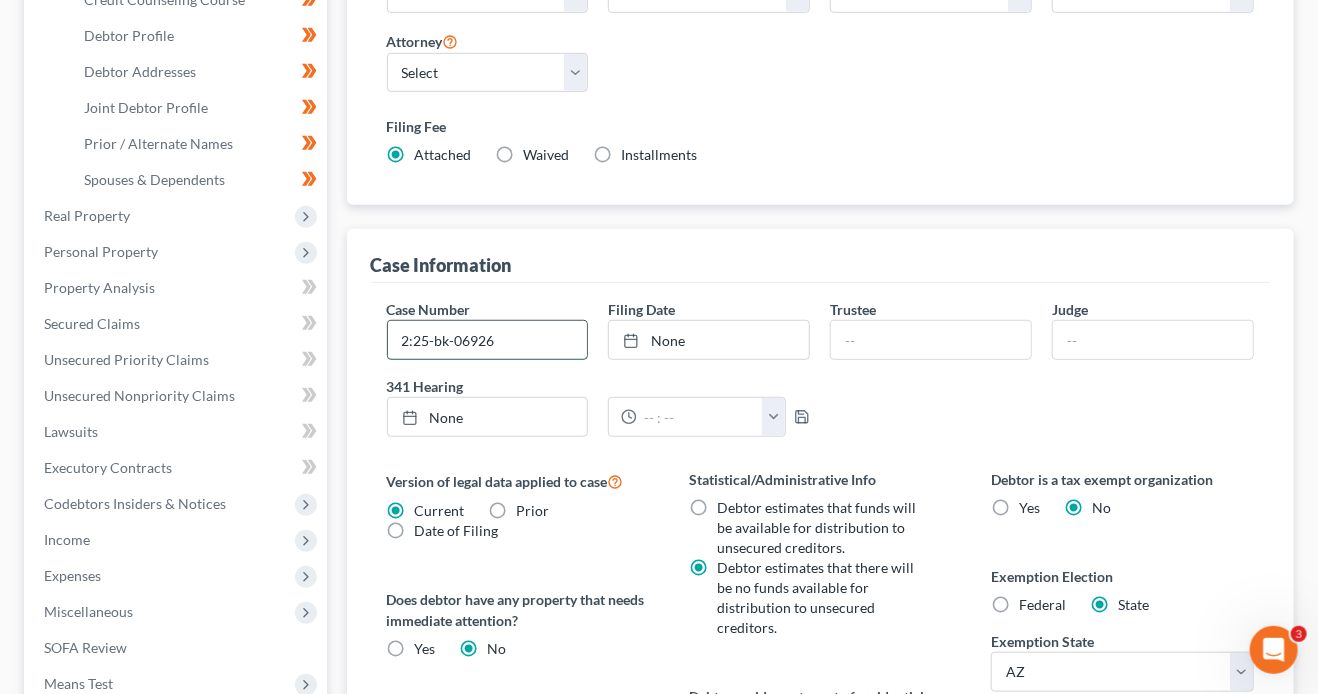 click on "2:25-bk-06926" at bounding box center (488, 340) 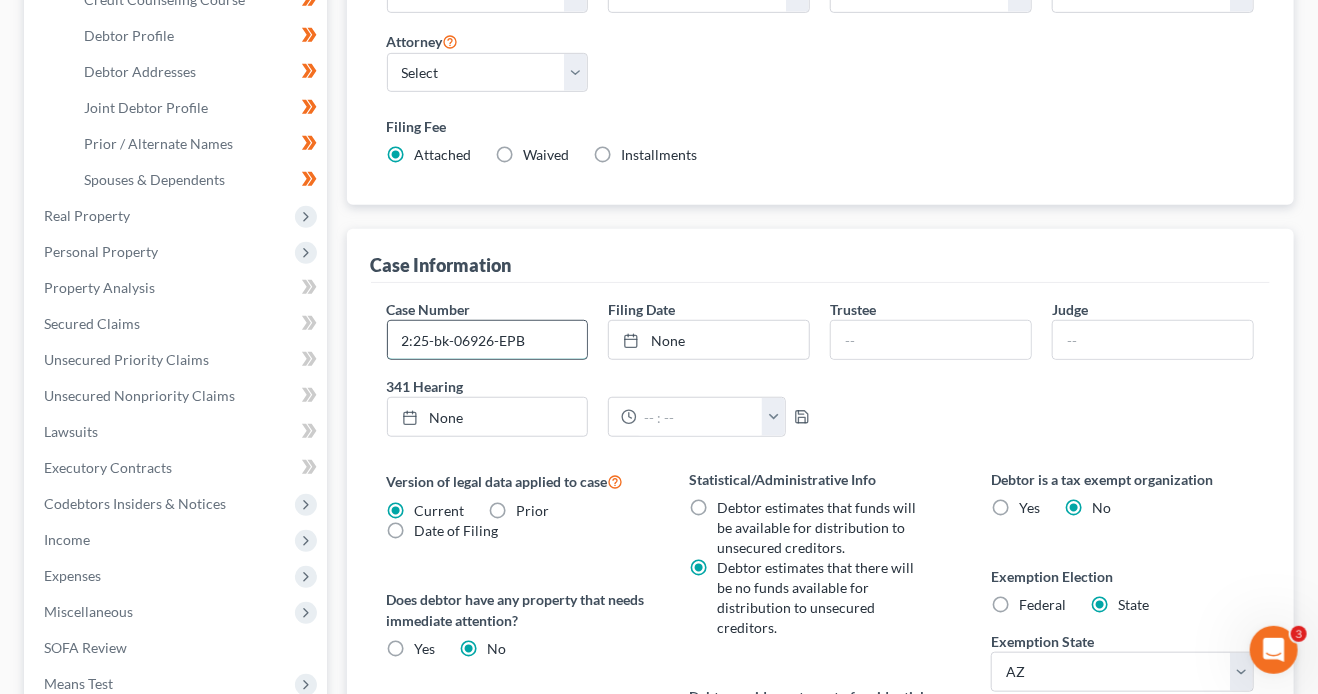 type on "2:25-bk-06926-EPB" 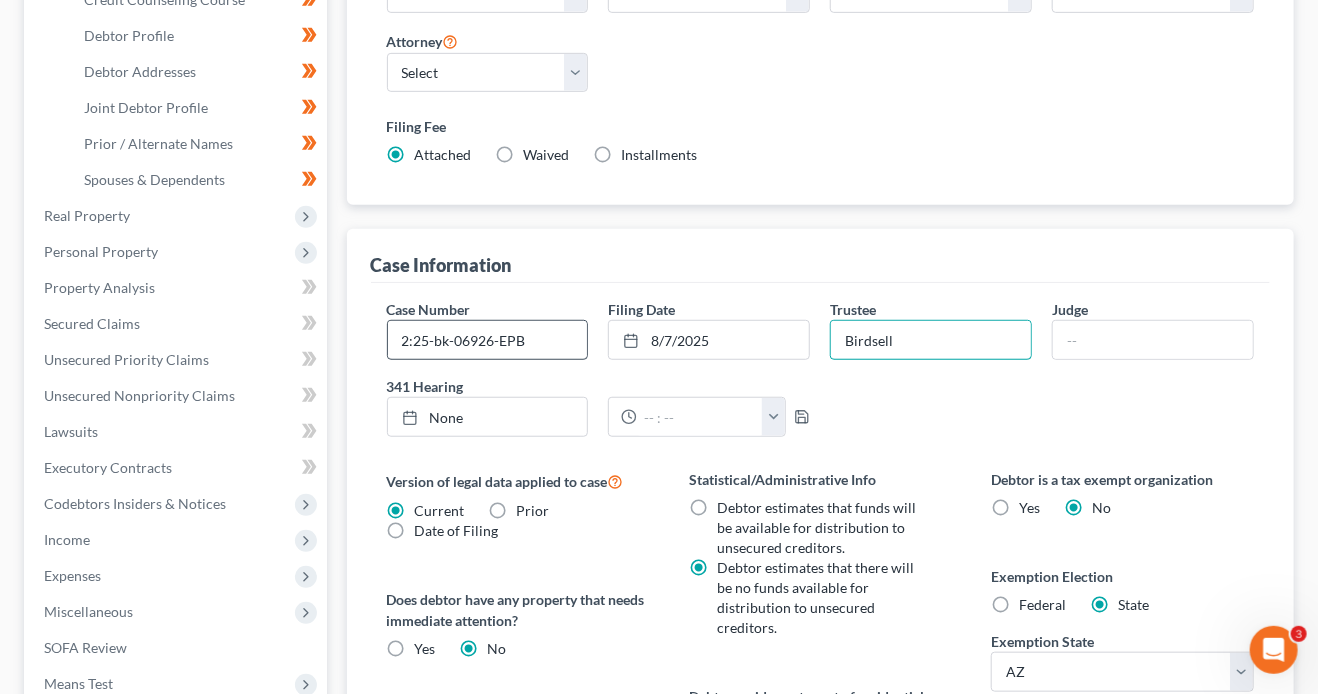 type on "Birdsell" 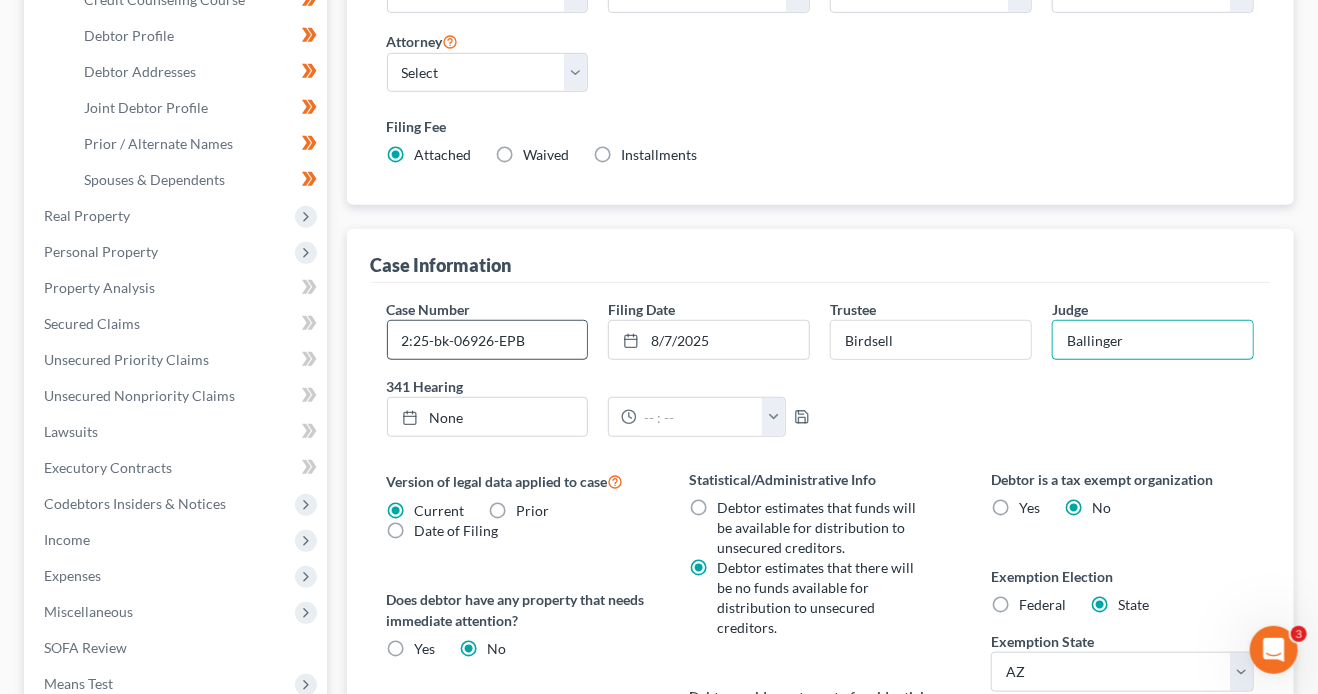 type on "Ballinger" 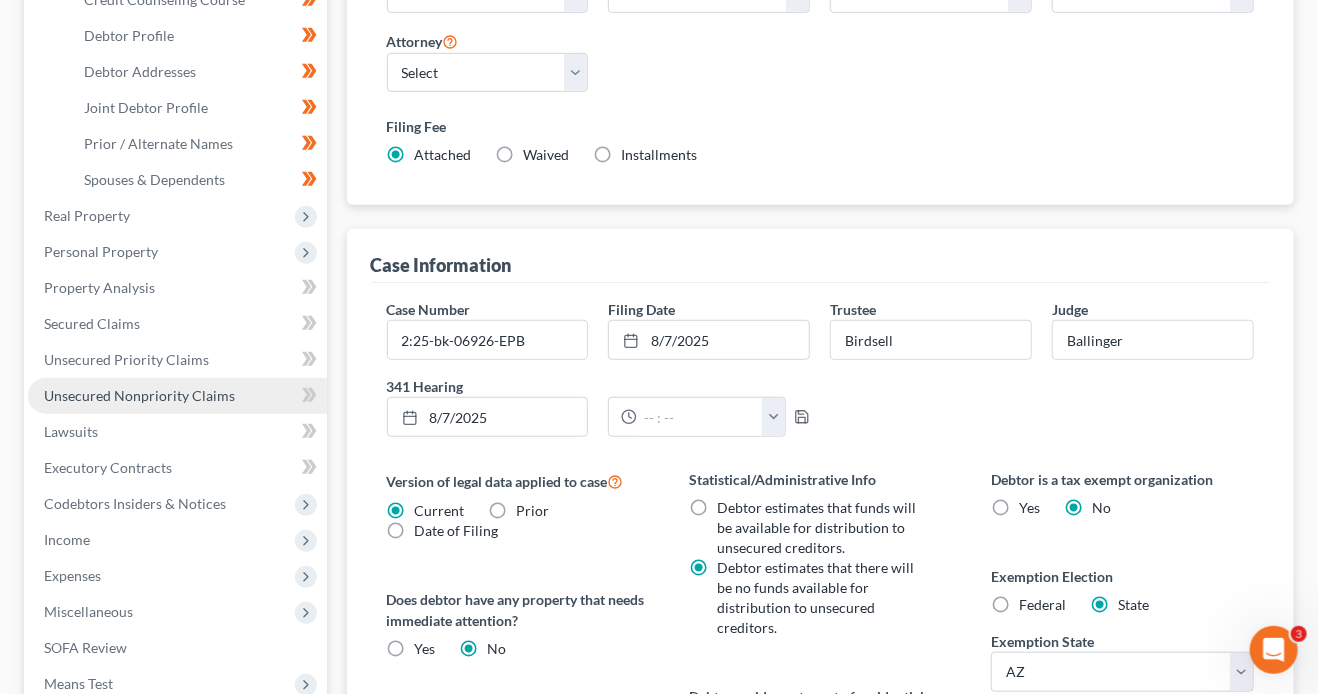 scroll, scrollTop: 732, scrollLeft: 0, axis: vertical 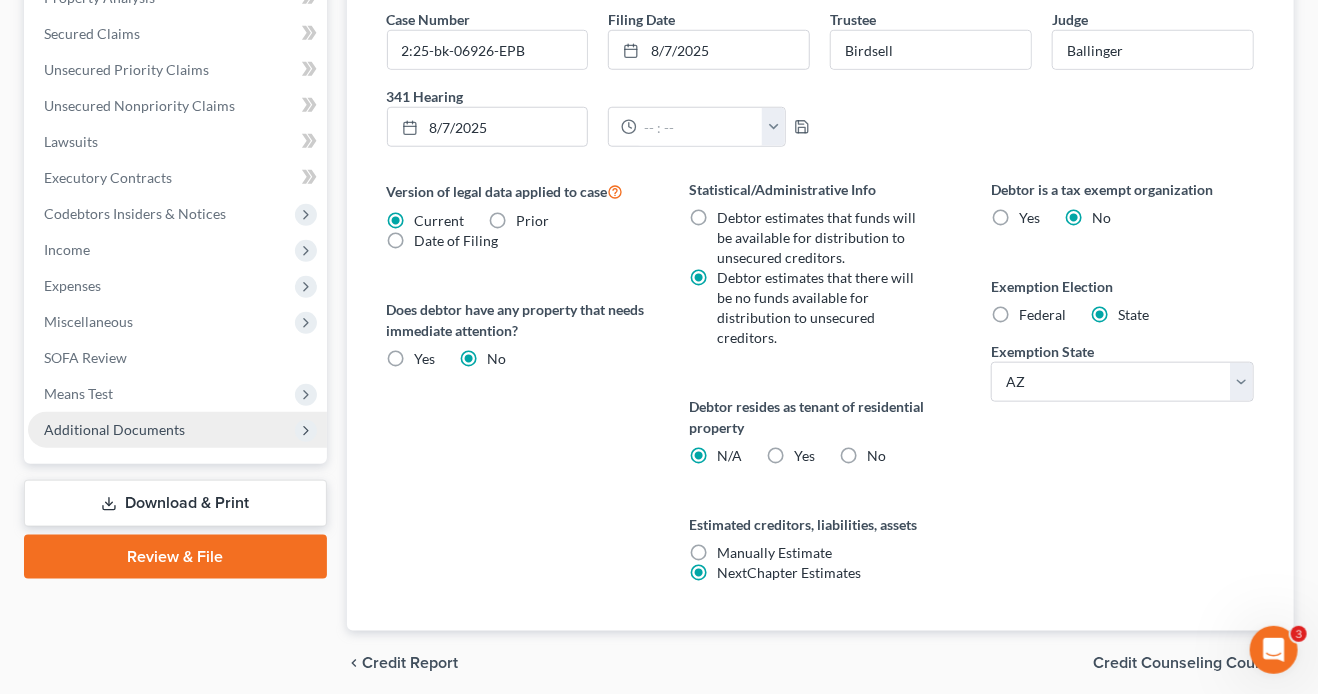 click on "Additional Documents" at bounding box center (177, 430) 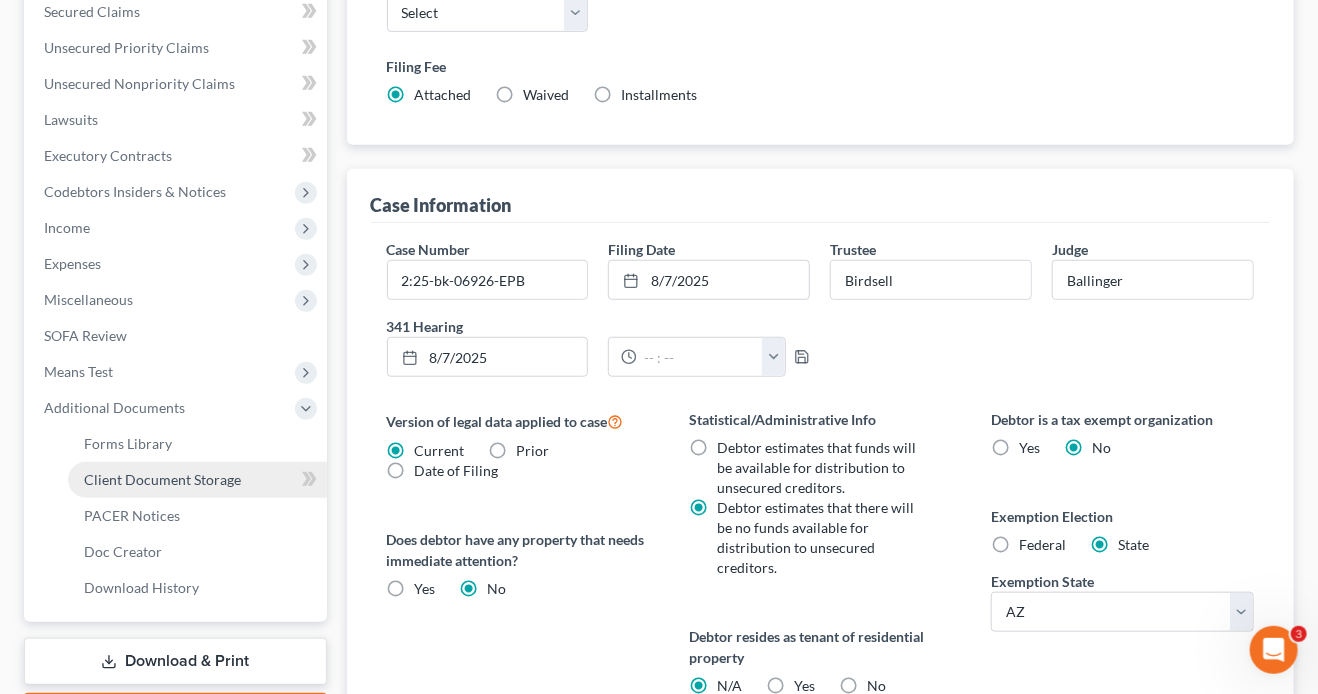 scroll, scrollTop: 480, scrollLeft: 0, axis: vertical 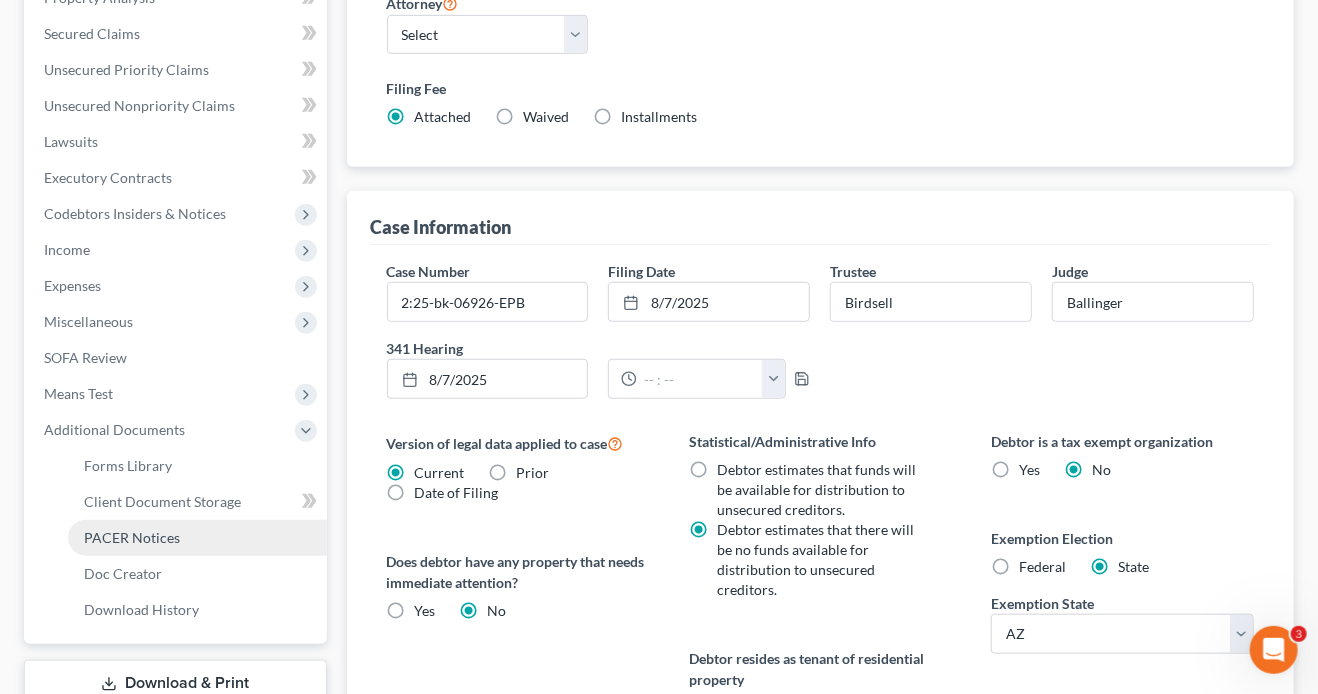 click on "PACER Notices" at bounding box center [132, 537] 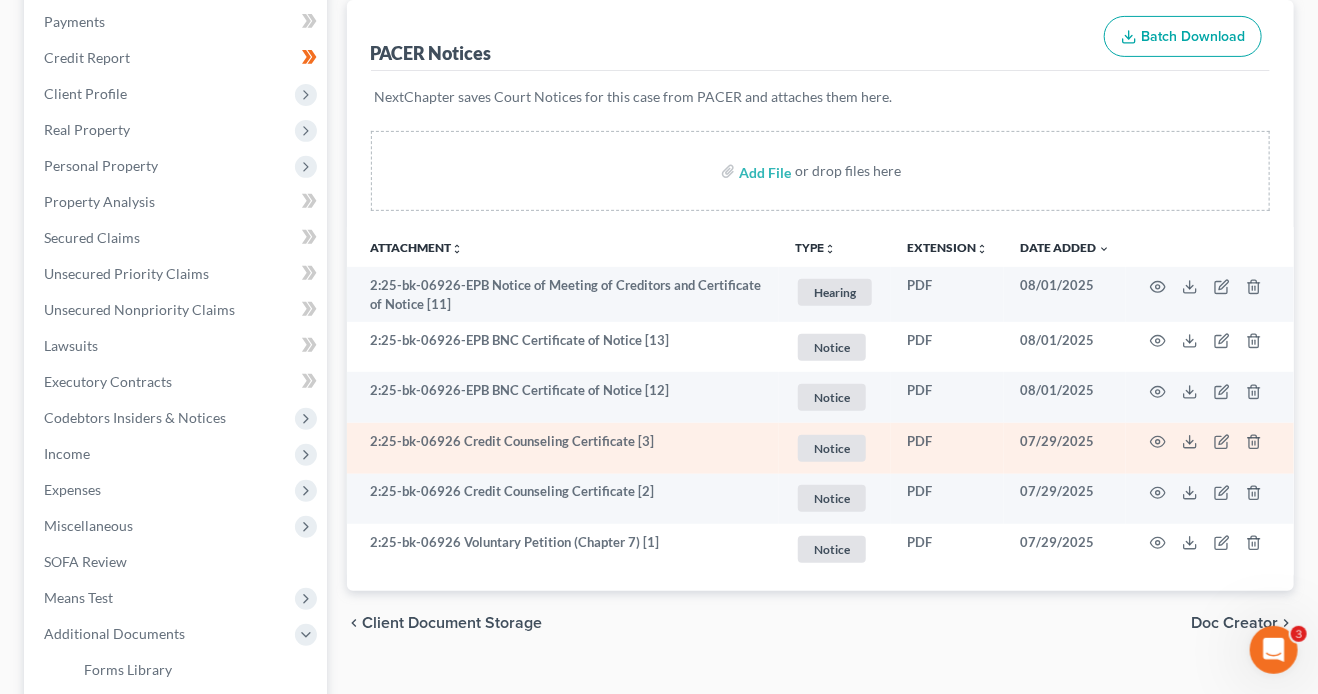 scroll, scrollTop: 332, scrollLeft: 0, axis: vertical 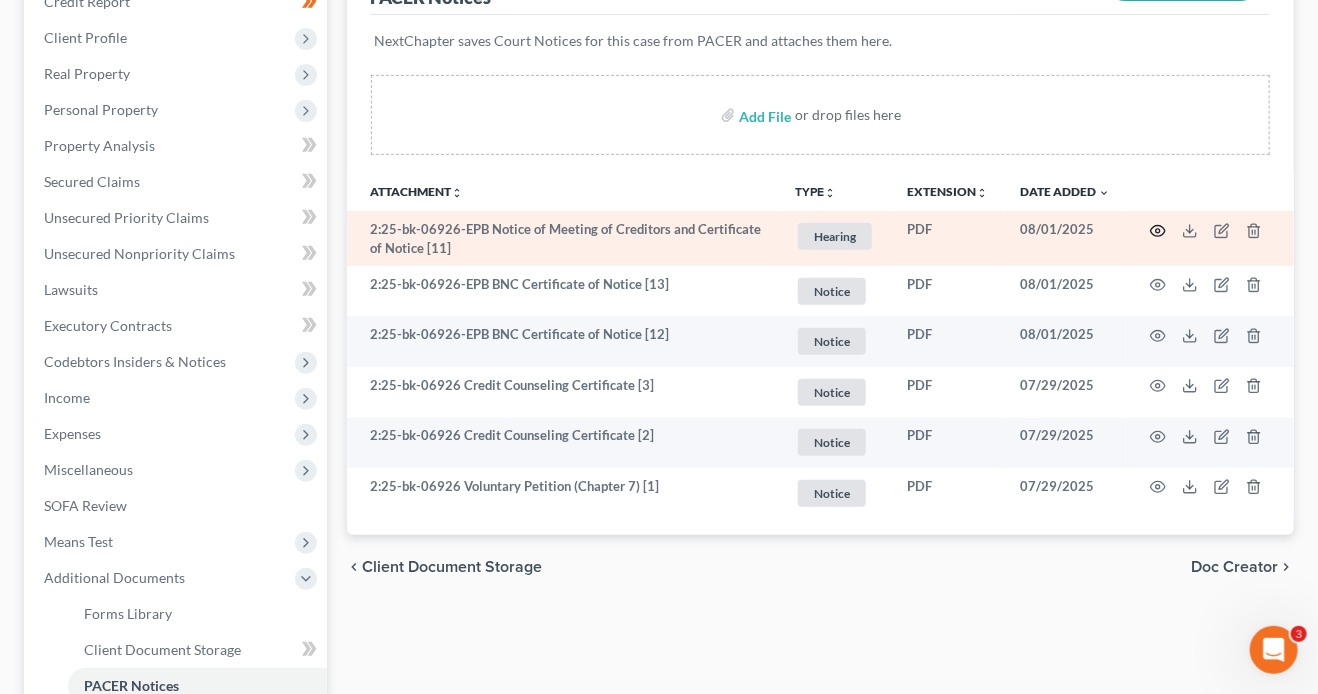 click 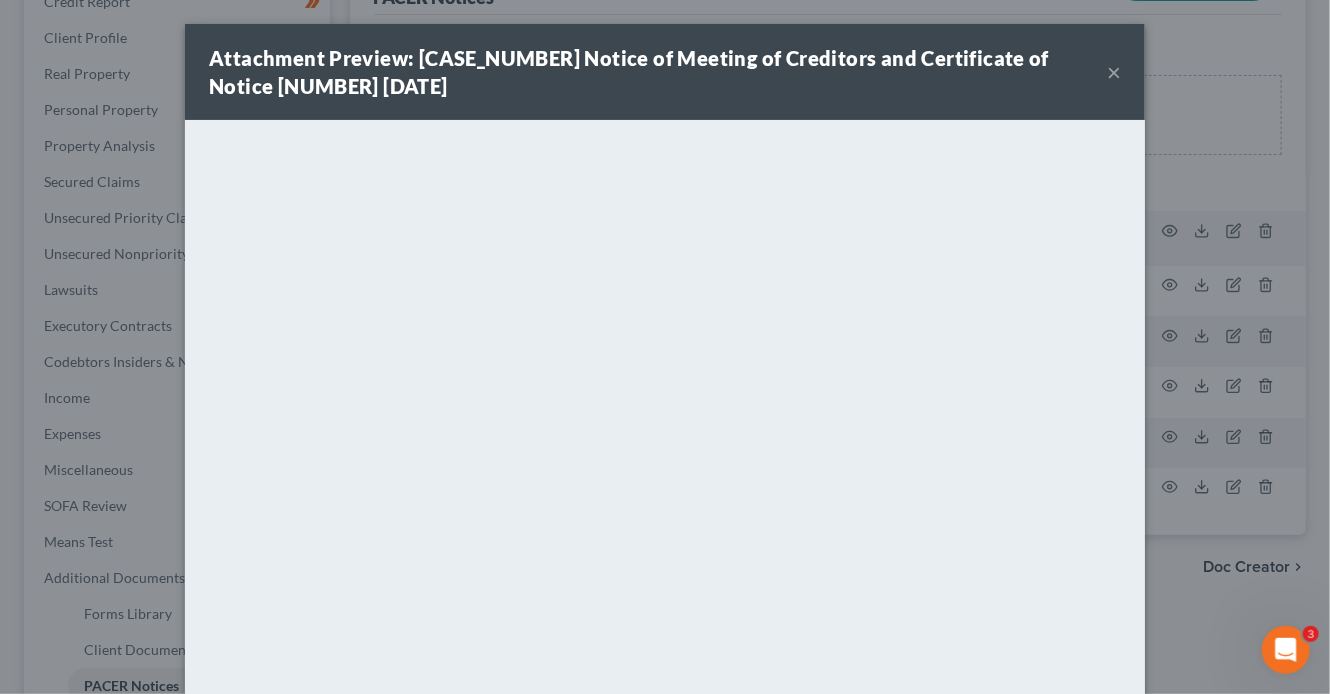 click on "×" at bounding box center [1114, 72] 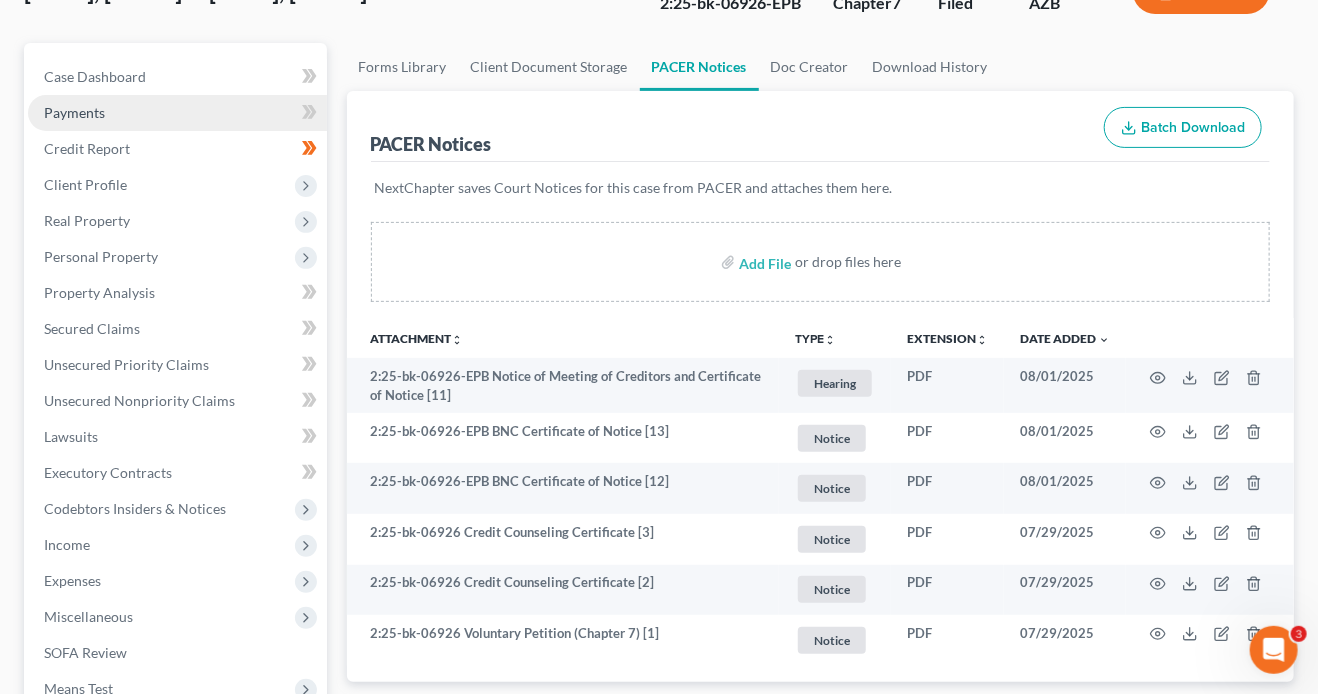 scroll, scrollTop: 30, scrollLeft: 0, axis: vertical 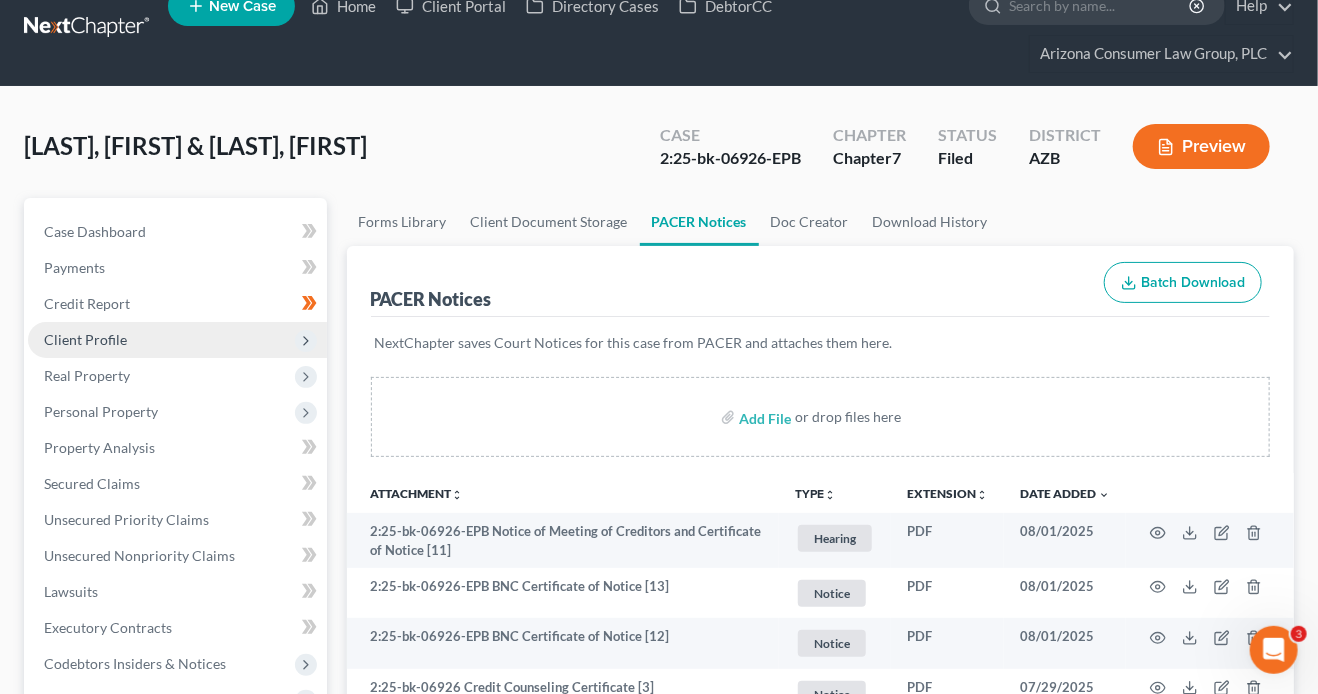 drag, startPoint x: 112, startPoint y: 340, endPoint x: 126, endPoint y: 340, distance: 14 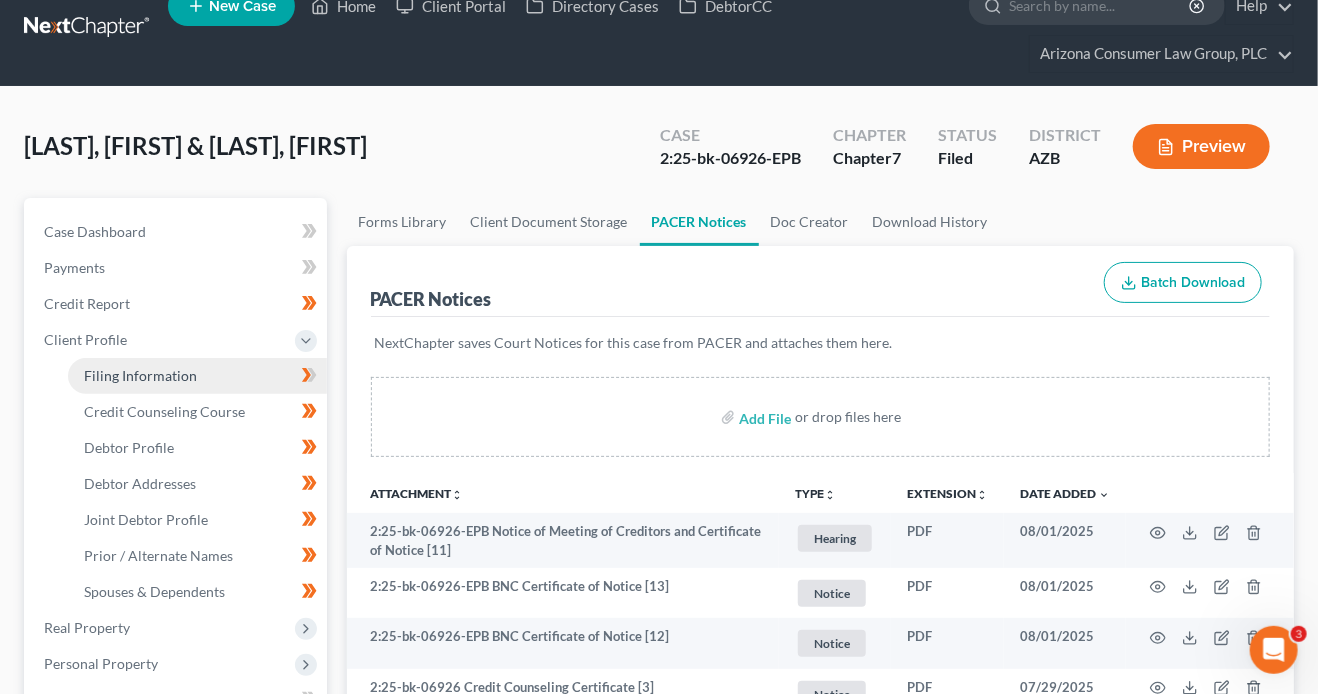 click on "Filing Information" at bounding box center [197, 376] 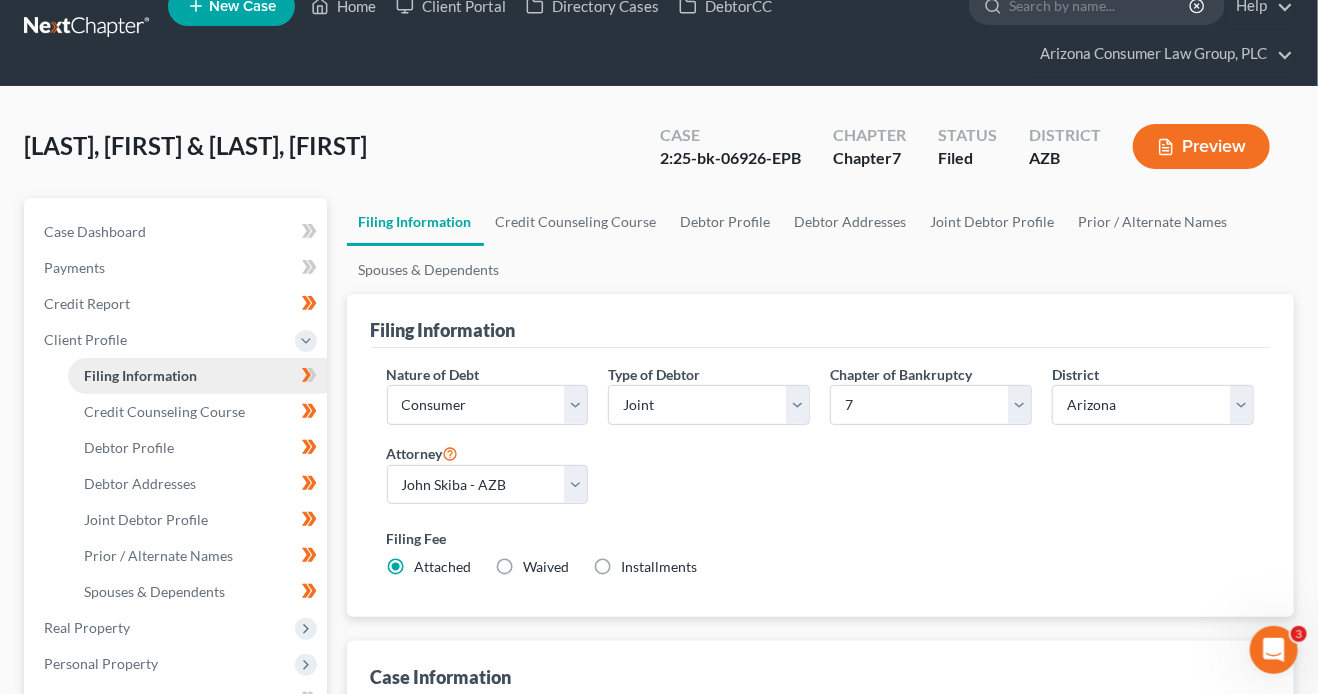 scroll, scrollTop: 0, scrollLeft: 0, axis: both 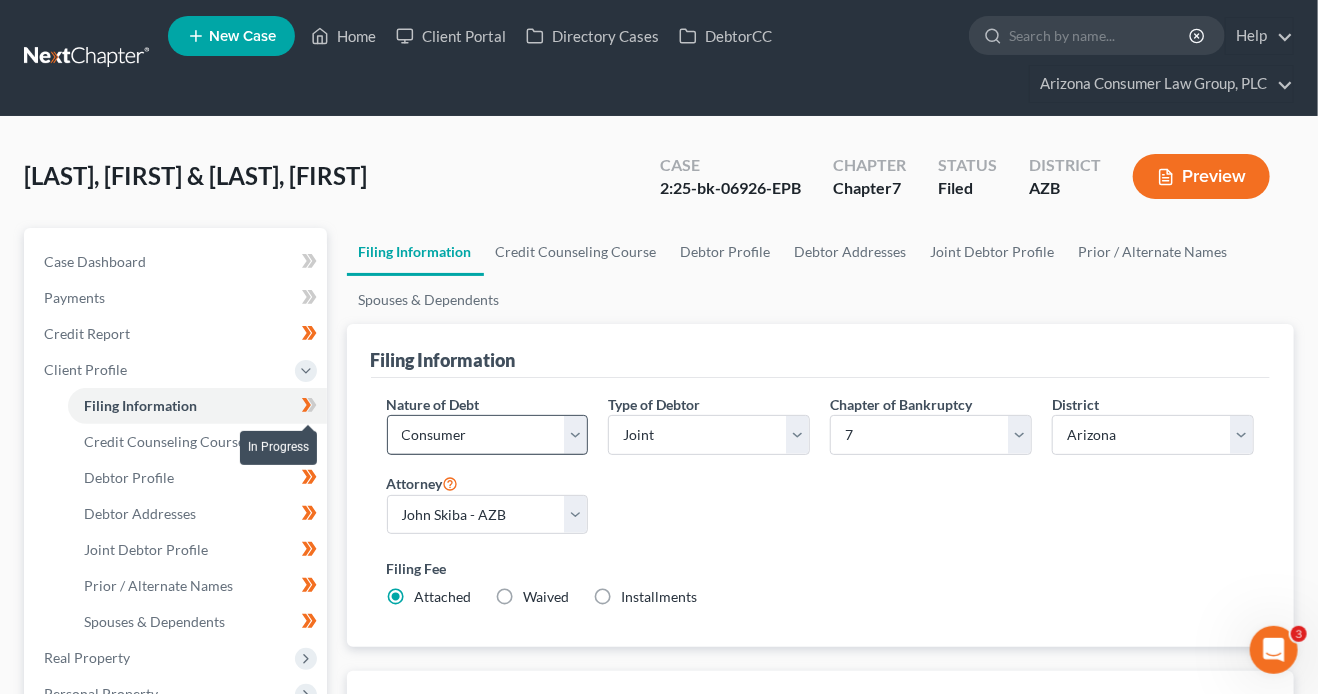 drag, startPoint x: 314, startPoint y: 401, endPoint x: 401, endPoint y: 421, distance: 89.26926 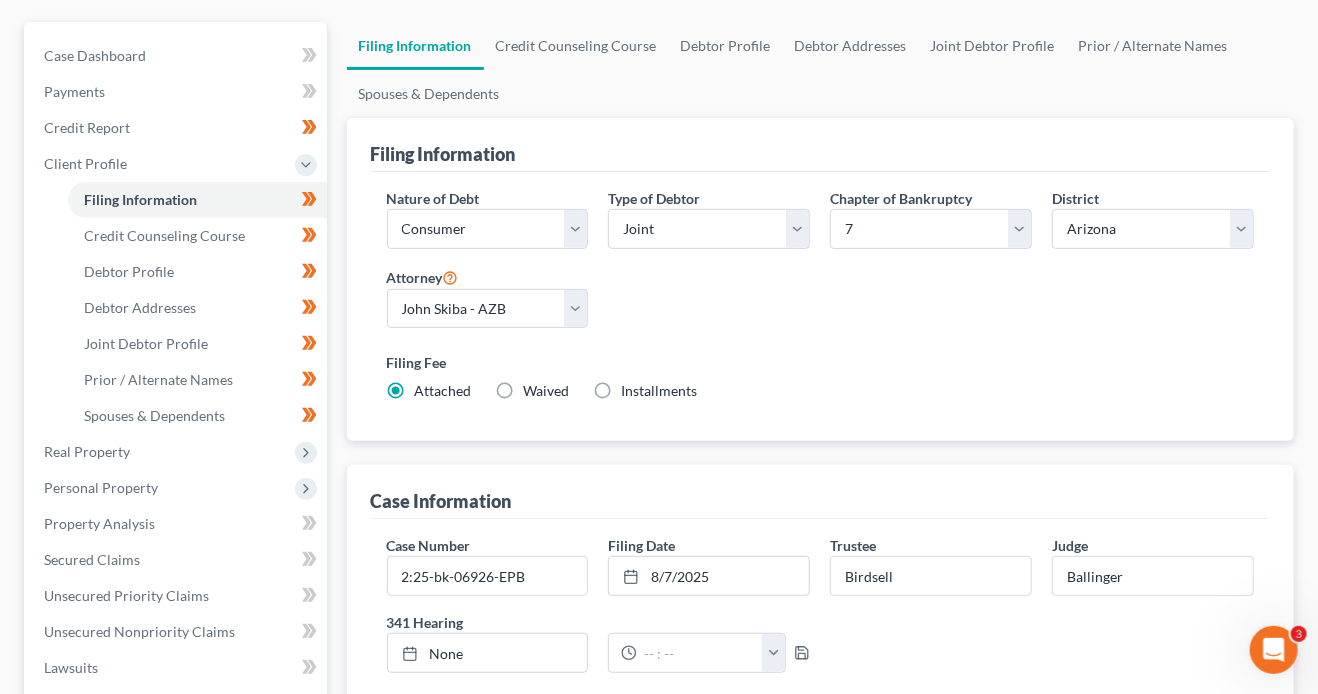scroll, scrollTop: 350, scrollLeft: 0, axis: vertical 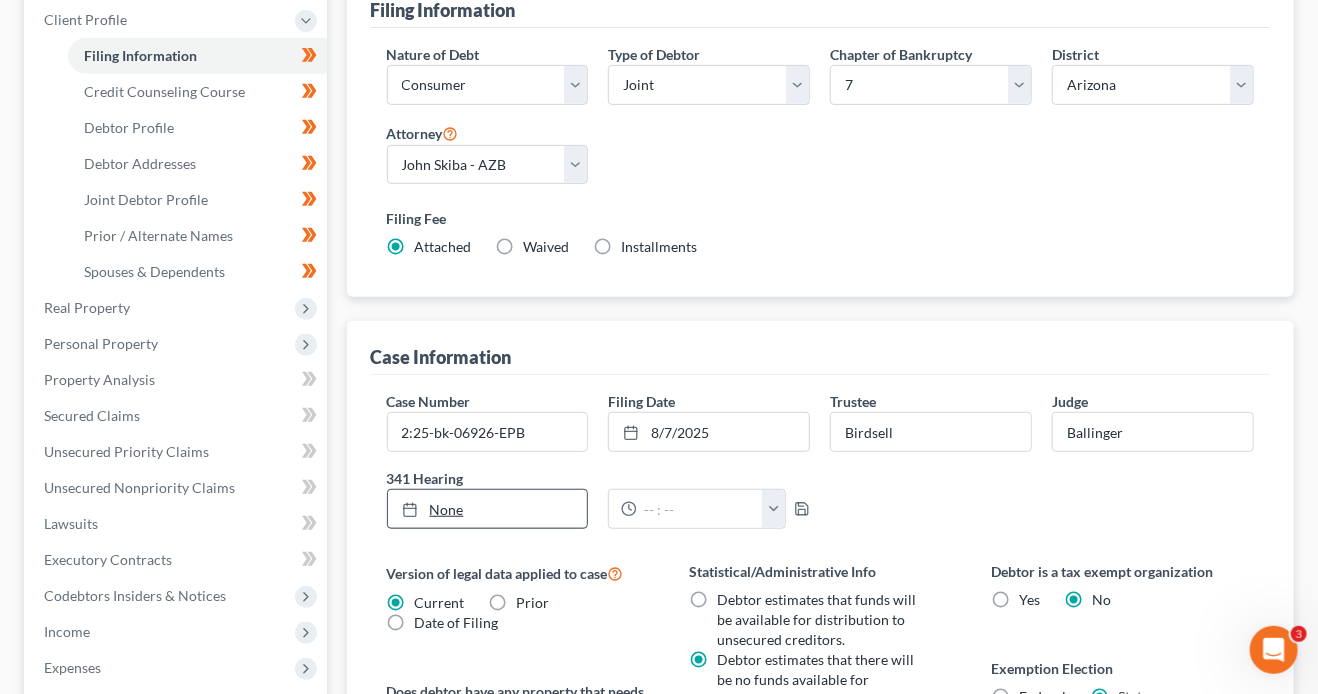 type on "8/7/2025" 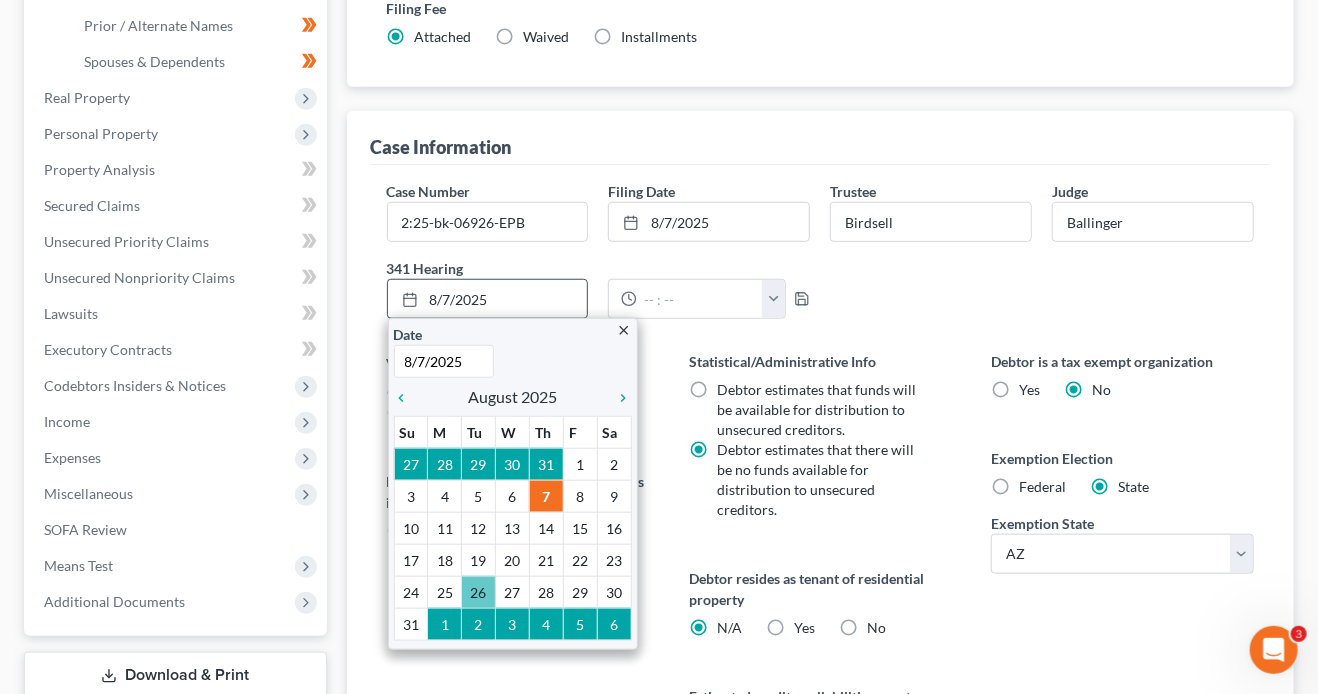 scroll, scrollTop: 569, scrollLeft: 0, axis: vertical 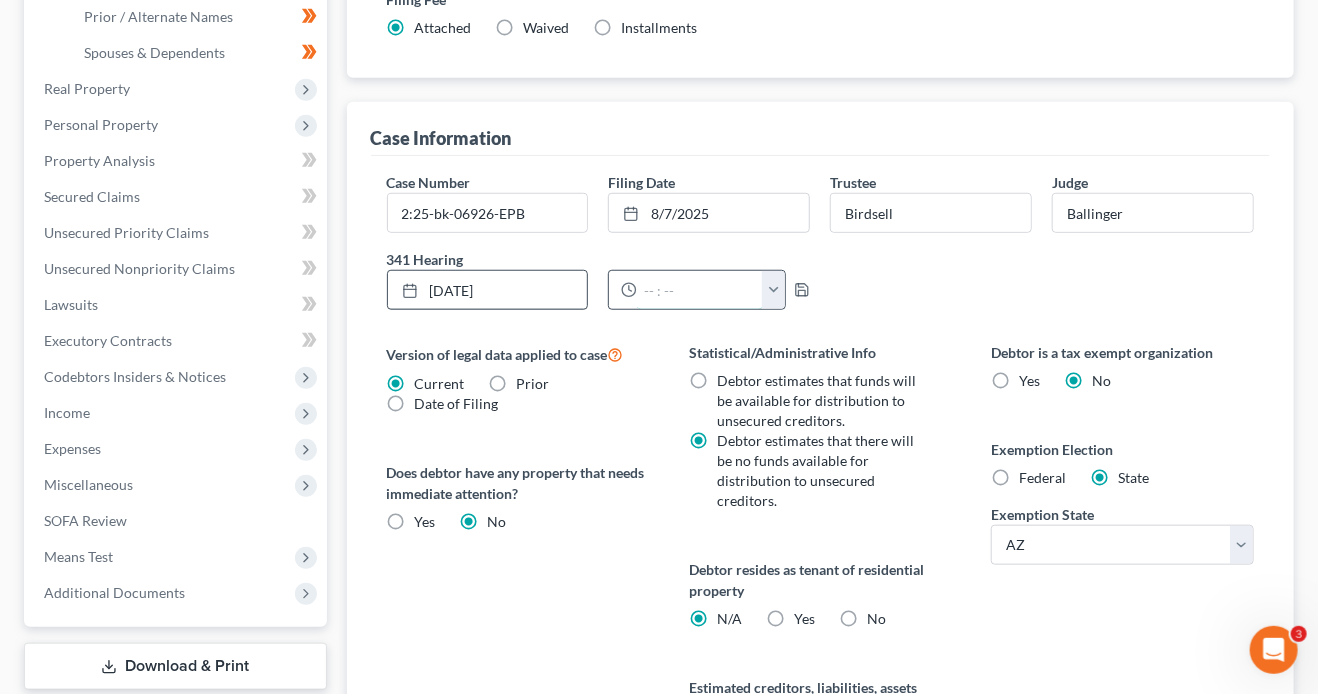 click at bounding box center [700, 290] 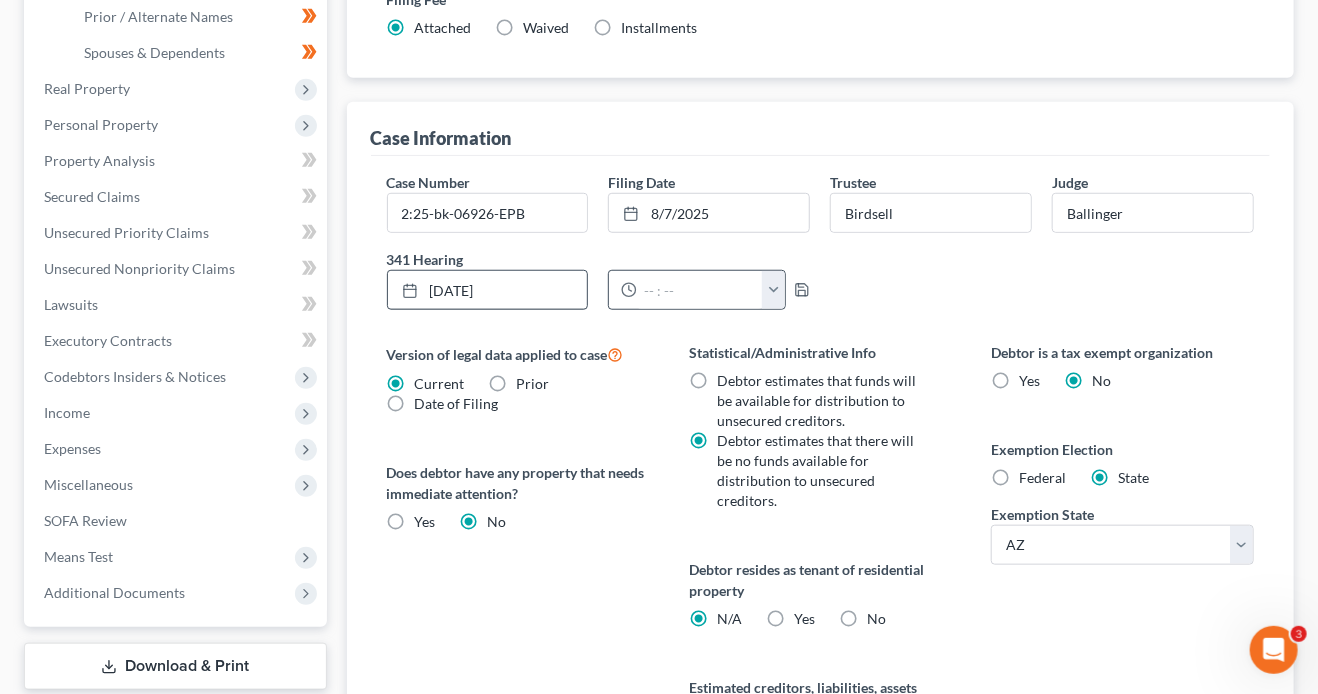 click at bounding box center [773, 290] 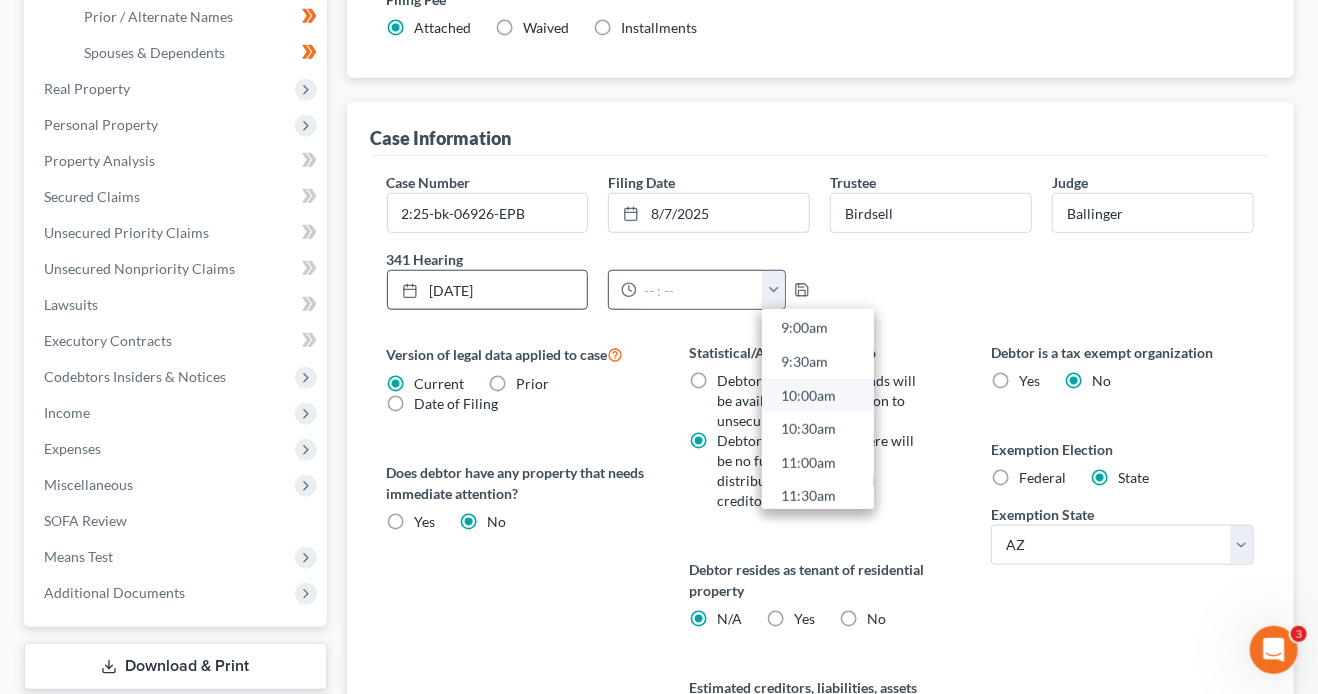 scroll, scrollTop: 638, scrollLeft: 0, axis: vertical 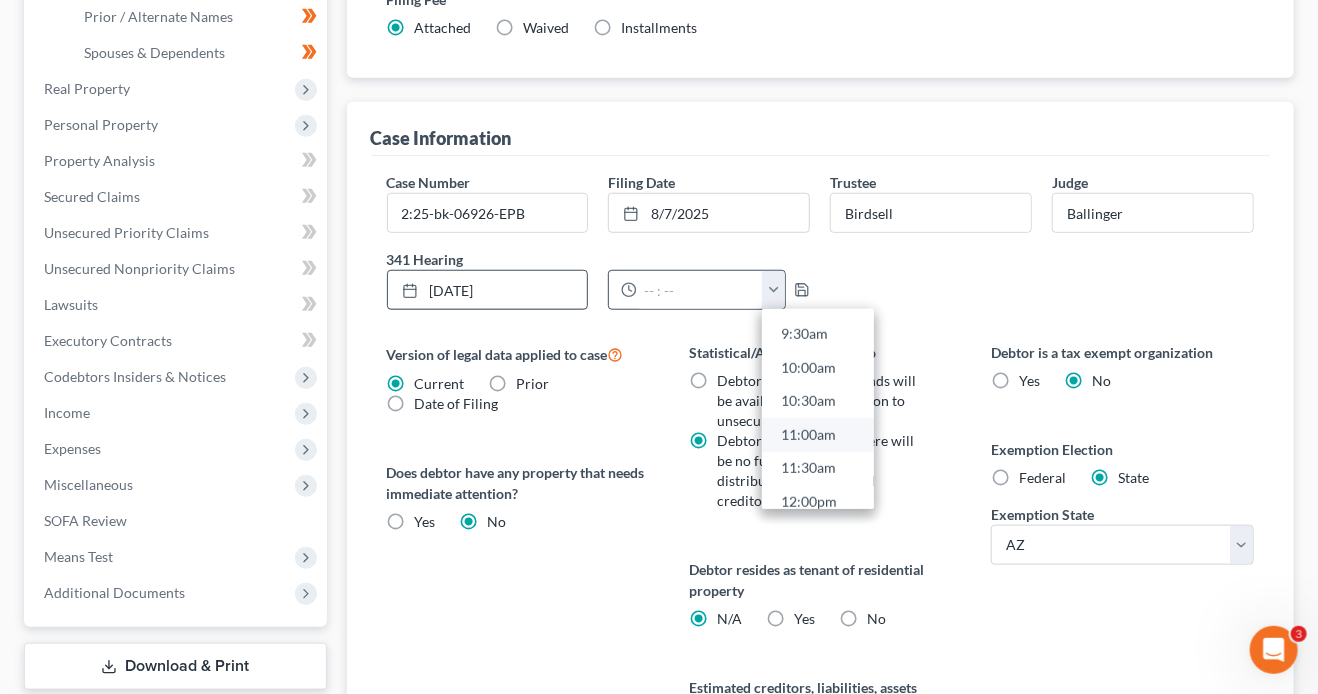 click on "11:00am" at bounding box center [818, 435] 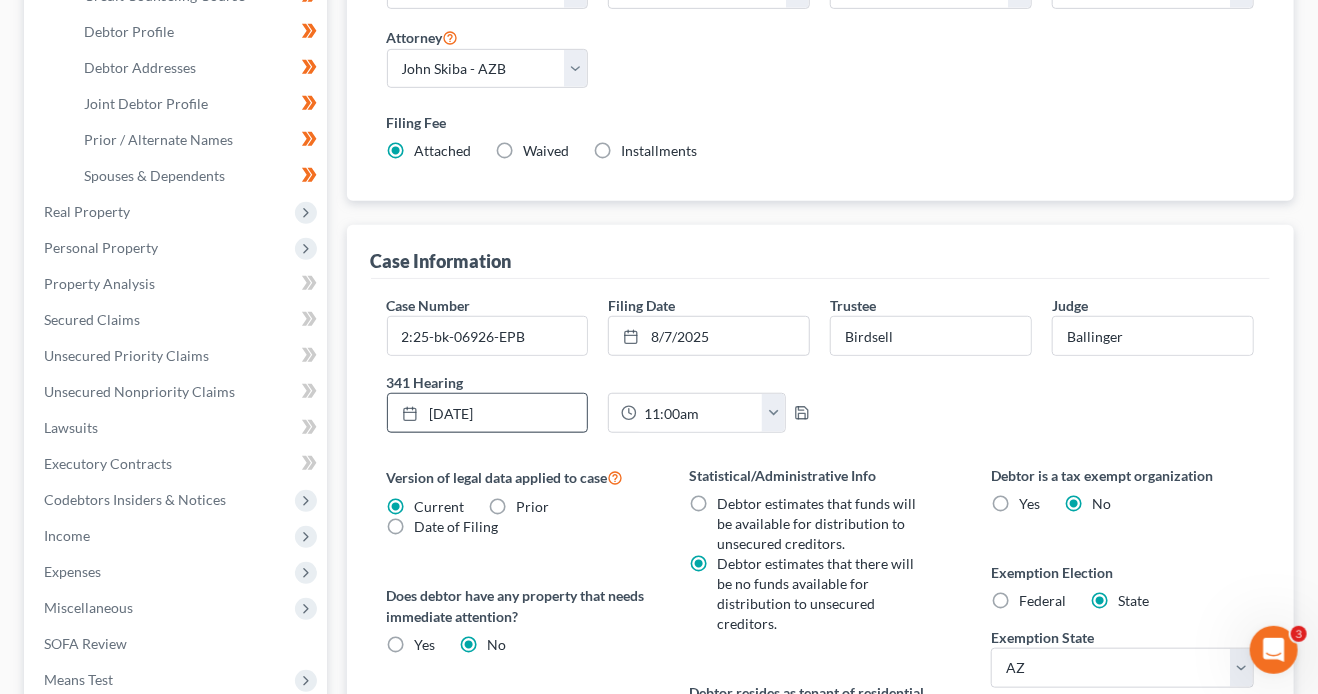 scroll, scrollTop: 280, scrollLeft: 0, axis: vertical 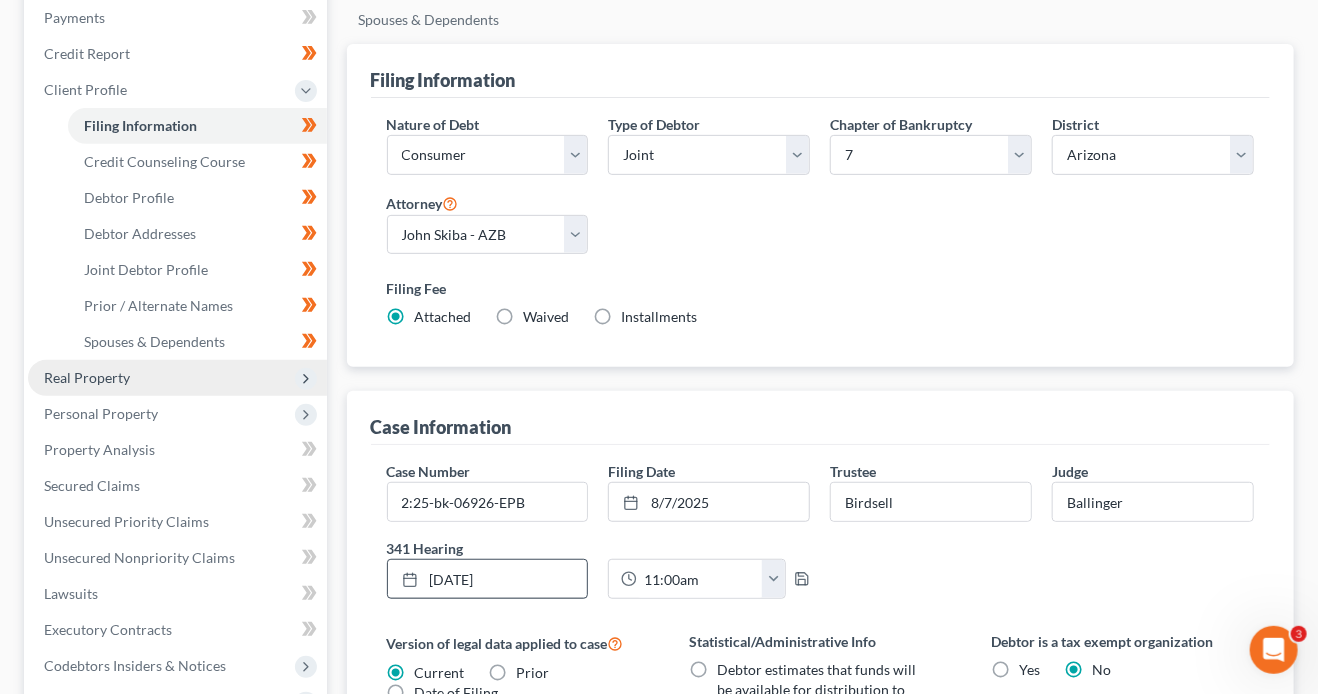 click on "Real Property" at bounding box center [177, 378] 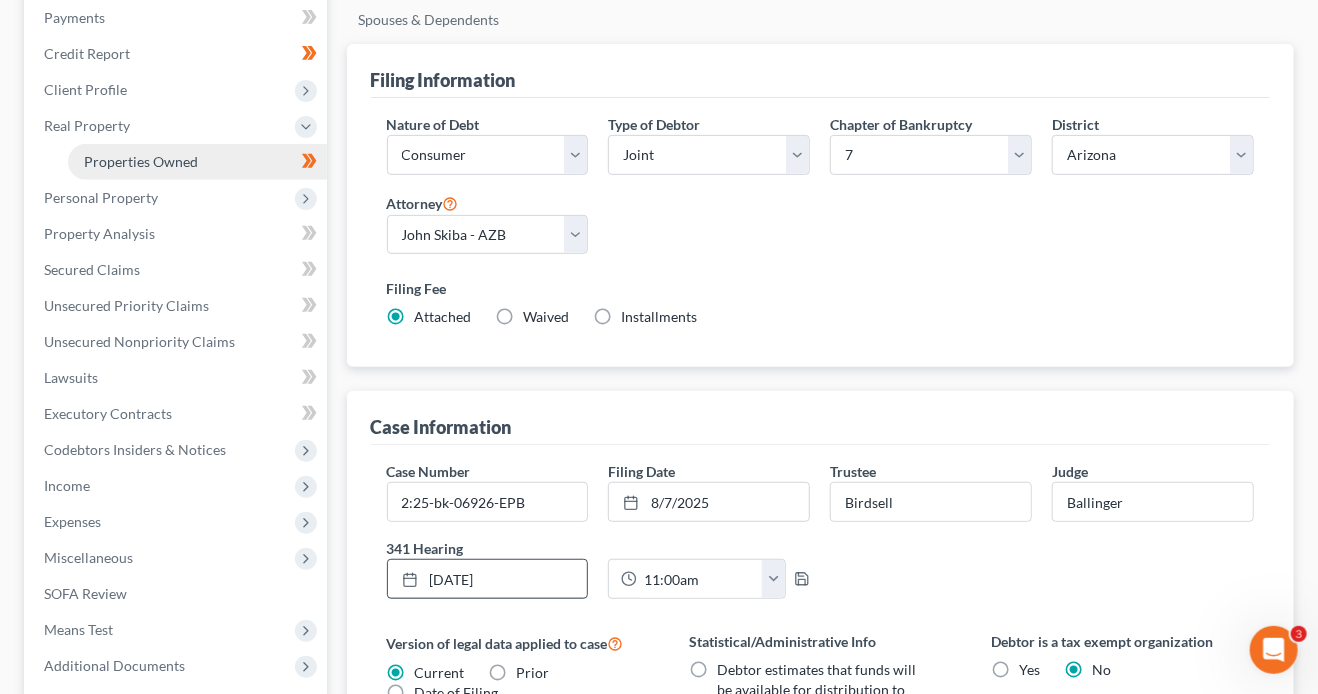 click on "Properties Owned" at bounding box center (197, 162) 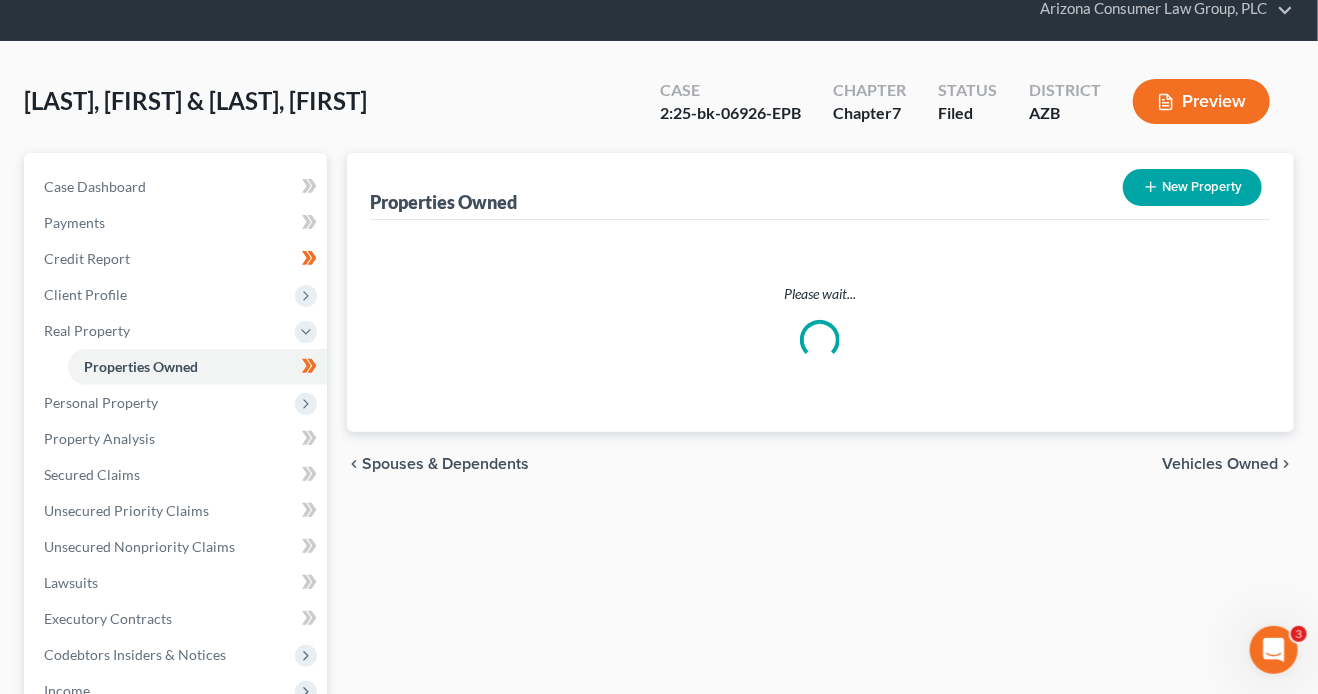 scroll, scrollTop: 0, scrollLeft: 0, axis: both 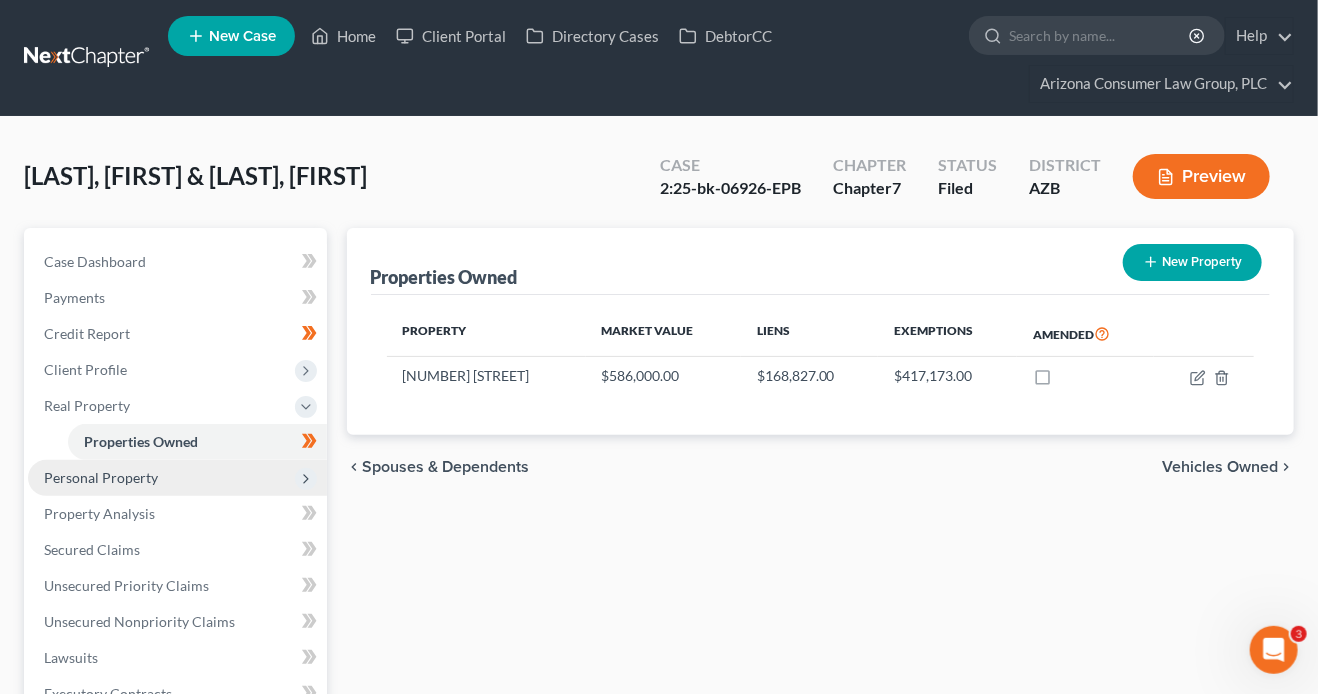 click on "Personal Property" at bounding box center (177, 478) 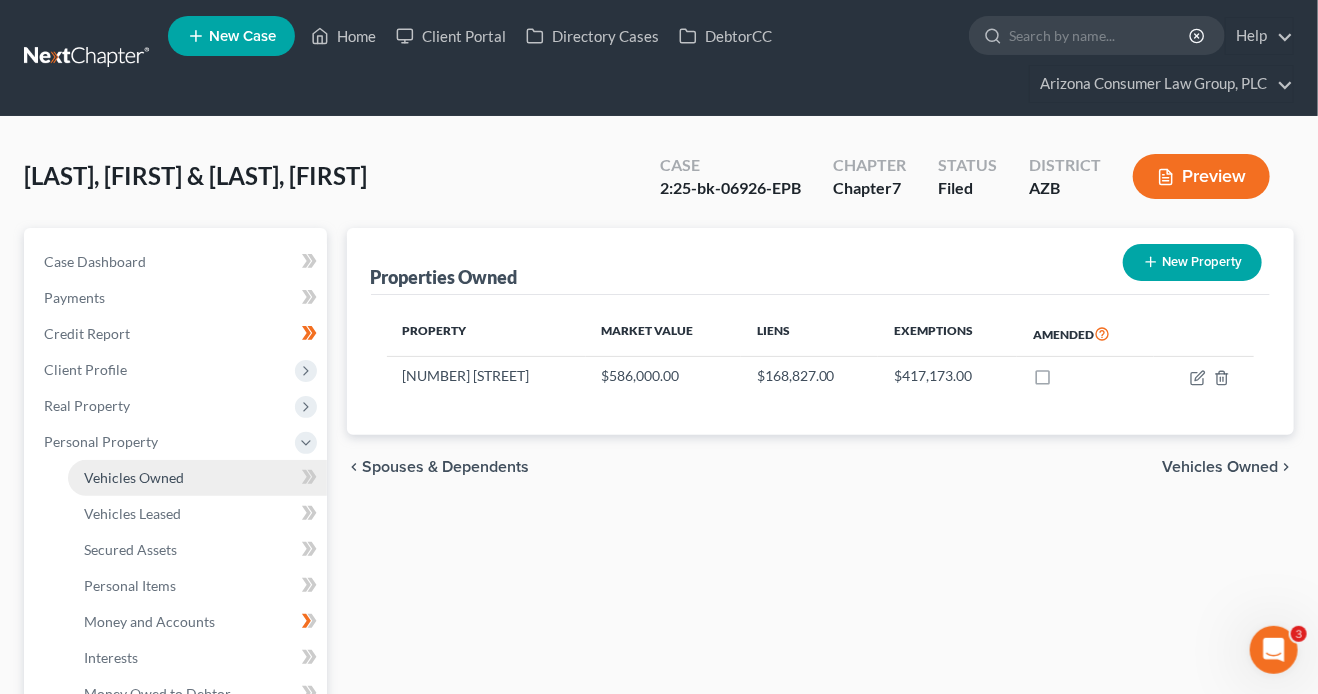 click on "Vehicles Owned" at bounding box center (197, 478) 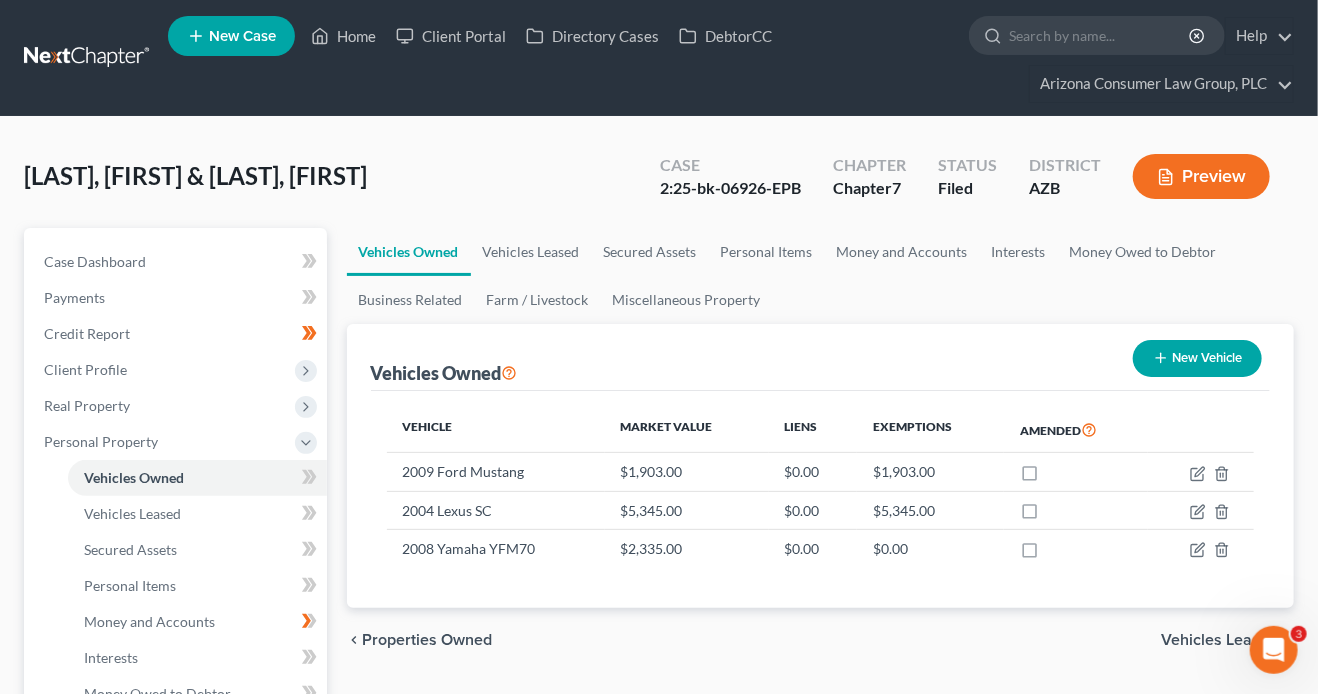click on "Case Dashboard
Payments
Invoices
Payments
Payments
Credit Report
Client Profile" at bounding box center (175, 823) 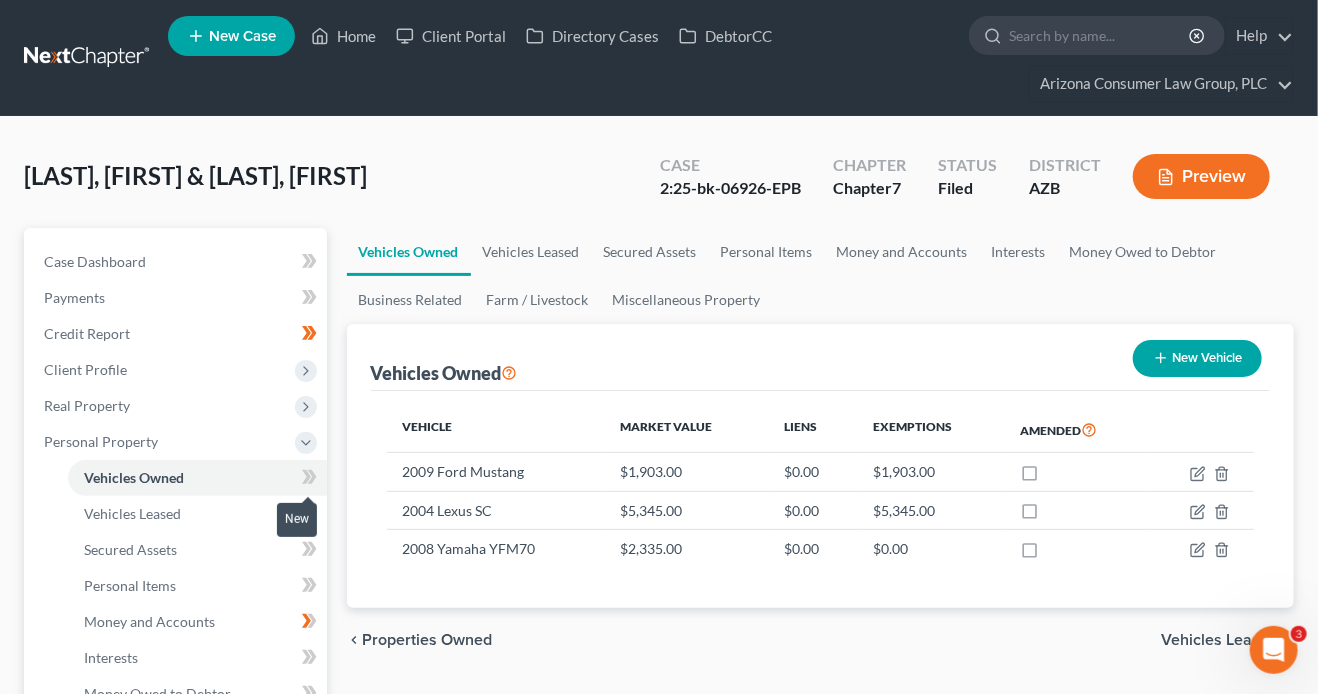click at bounding box center [309, 480] 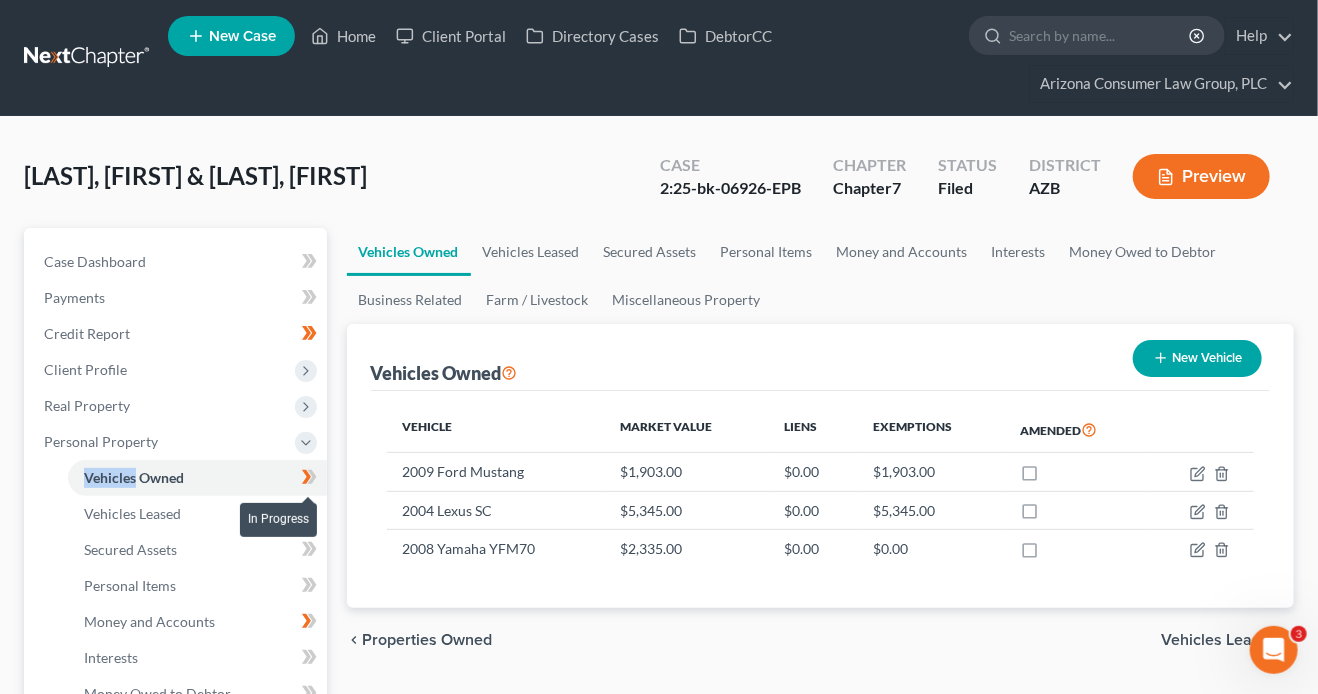 click at bounding box center (309, 480) 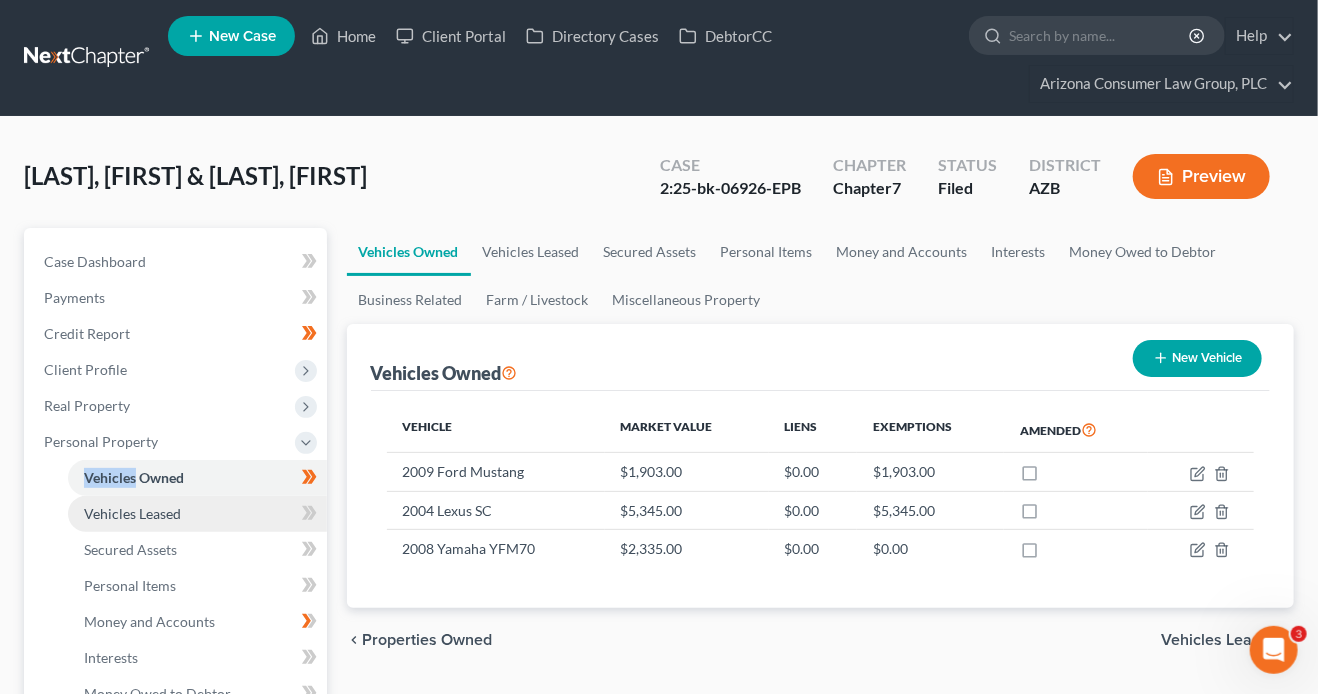 click on "Vehicles Leased" at bounding box center [132, 513] 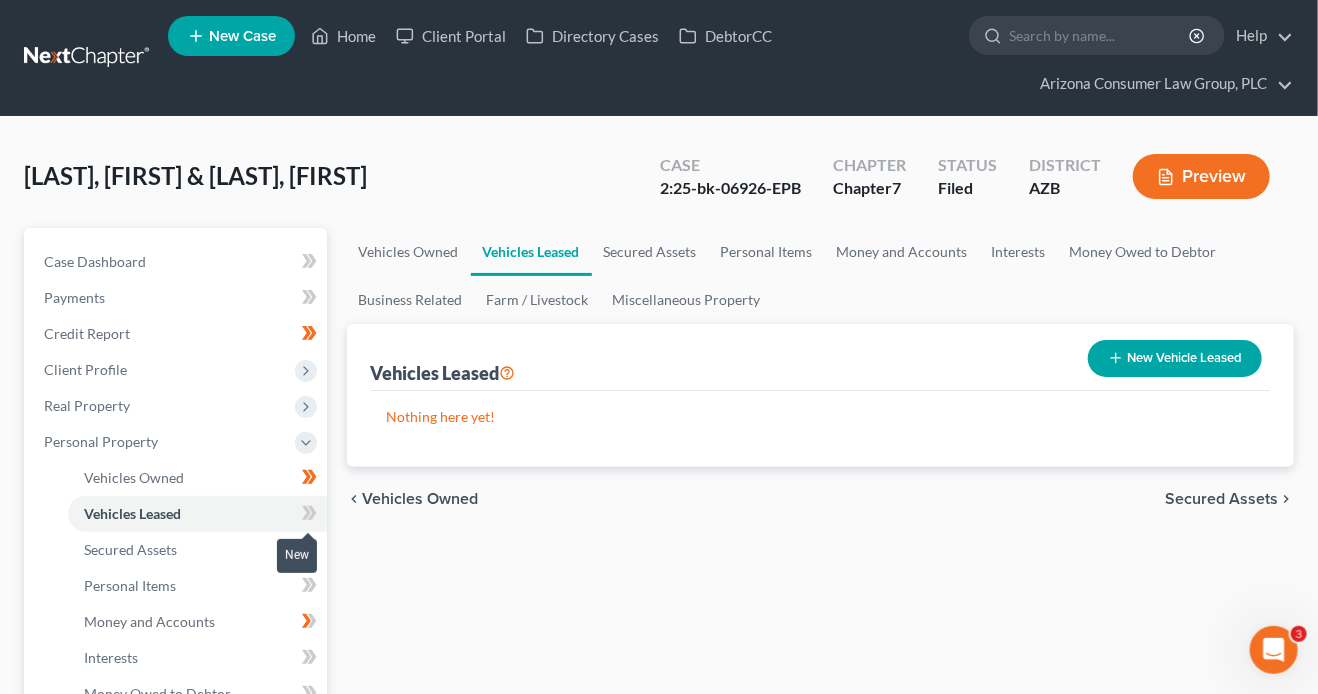 click at bounding box center [309, 516] 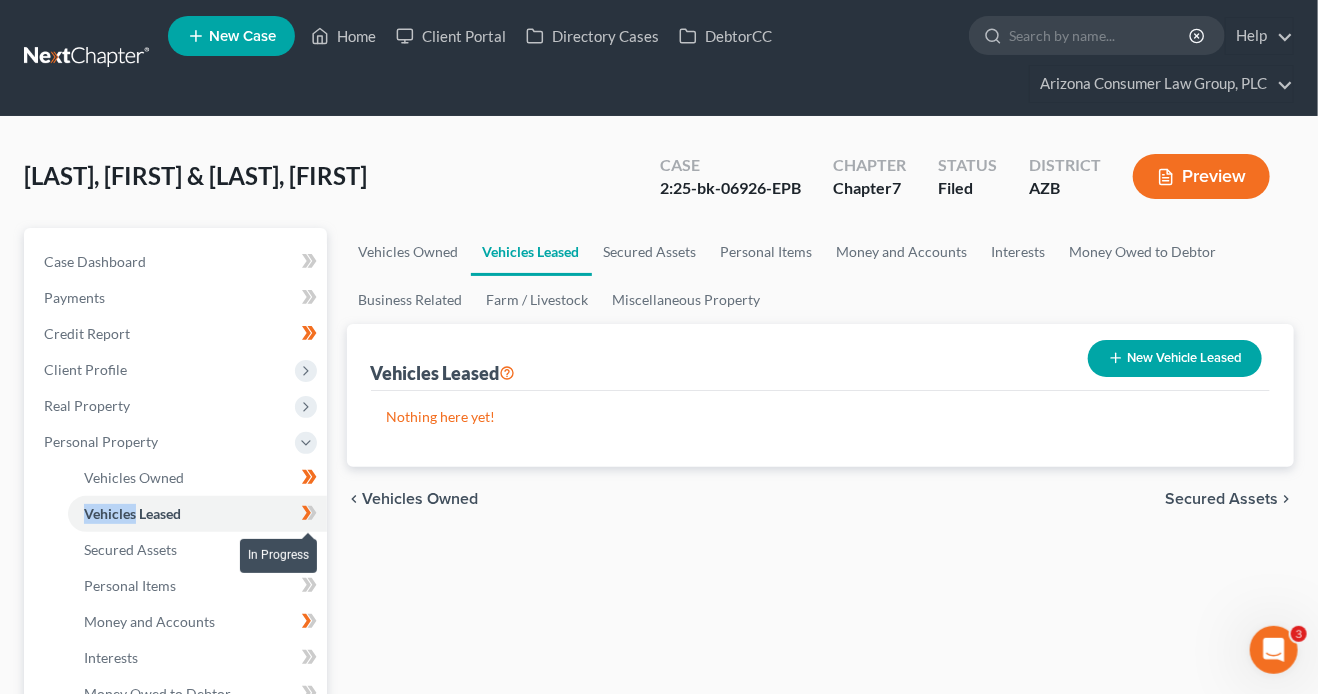 click at bounding box center [309, 516] 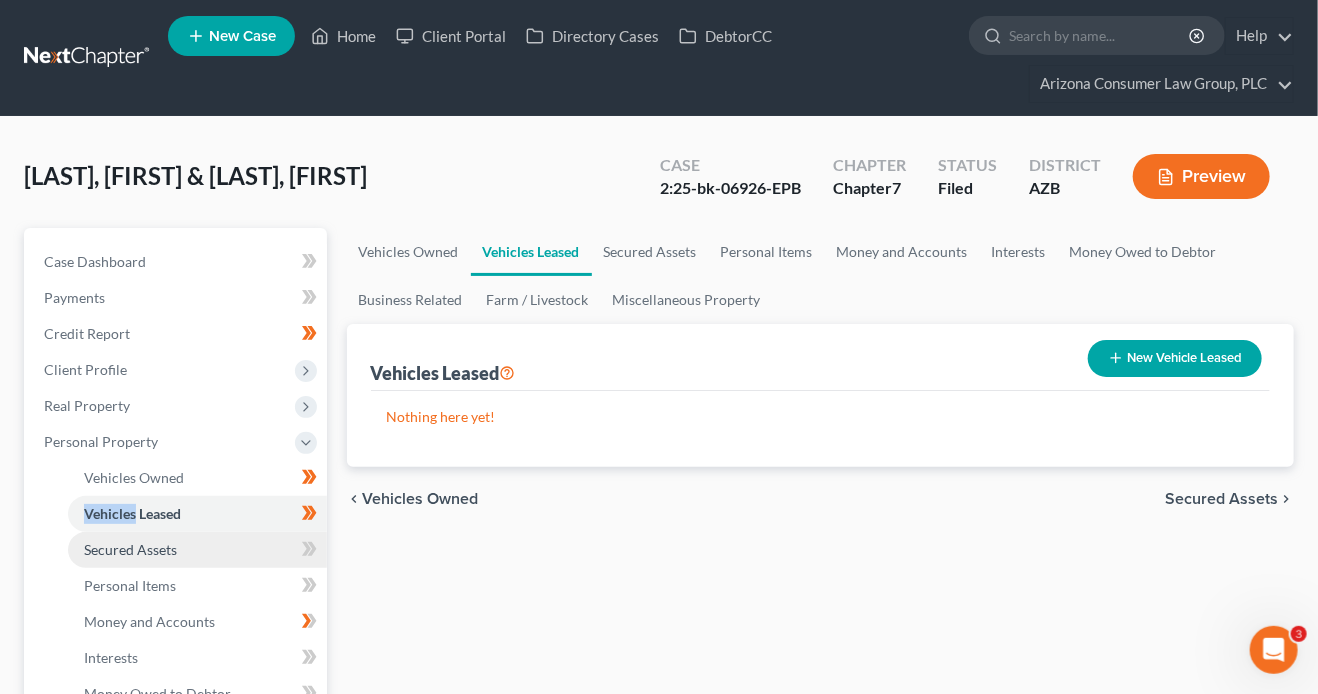 click on "Secured Assets" at bounding box center [197, 550] 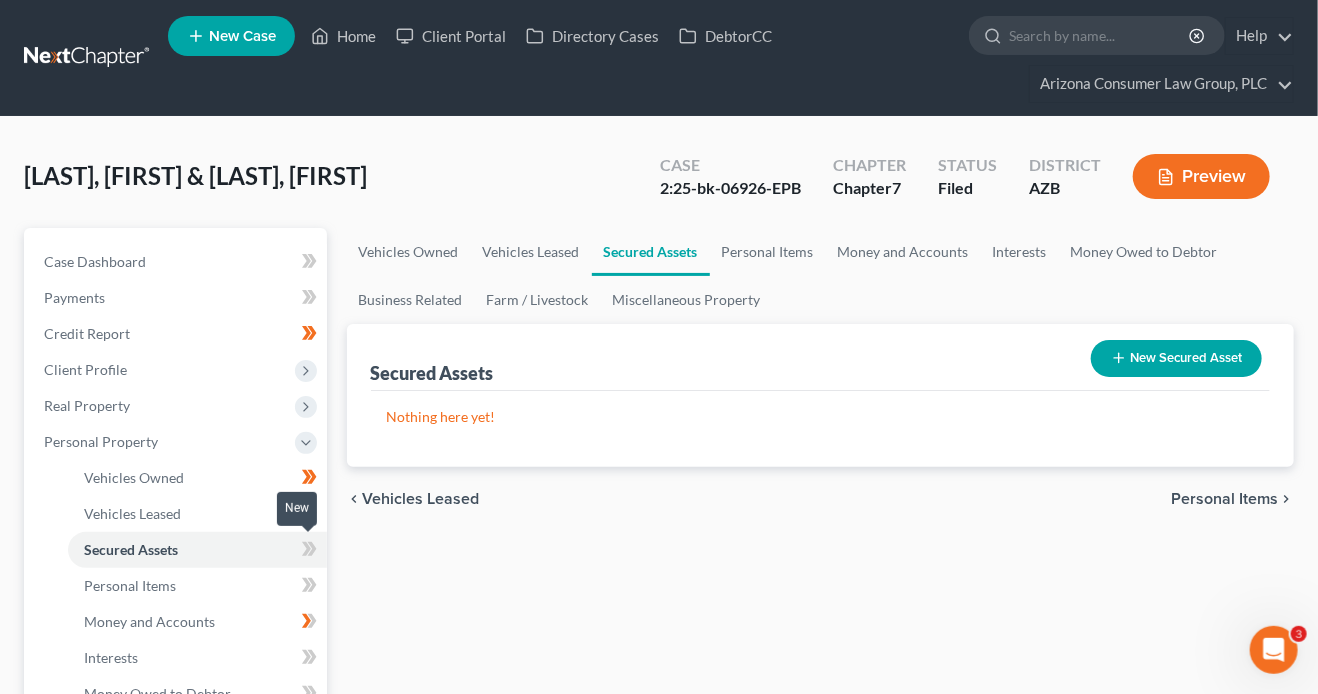 click 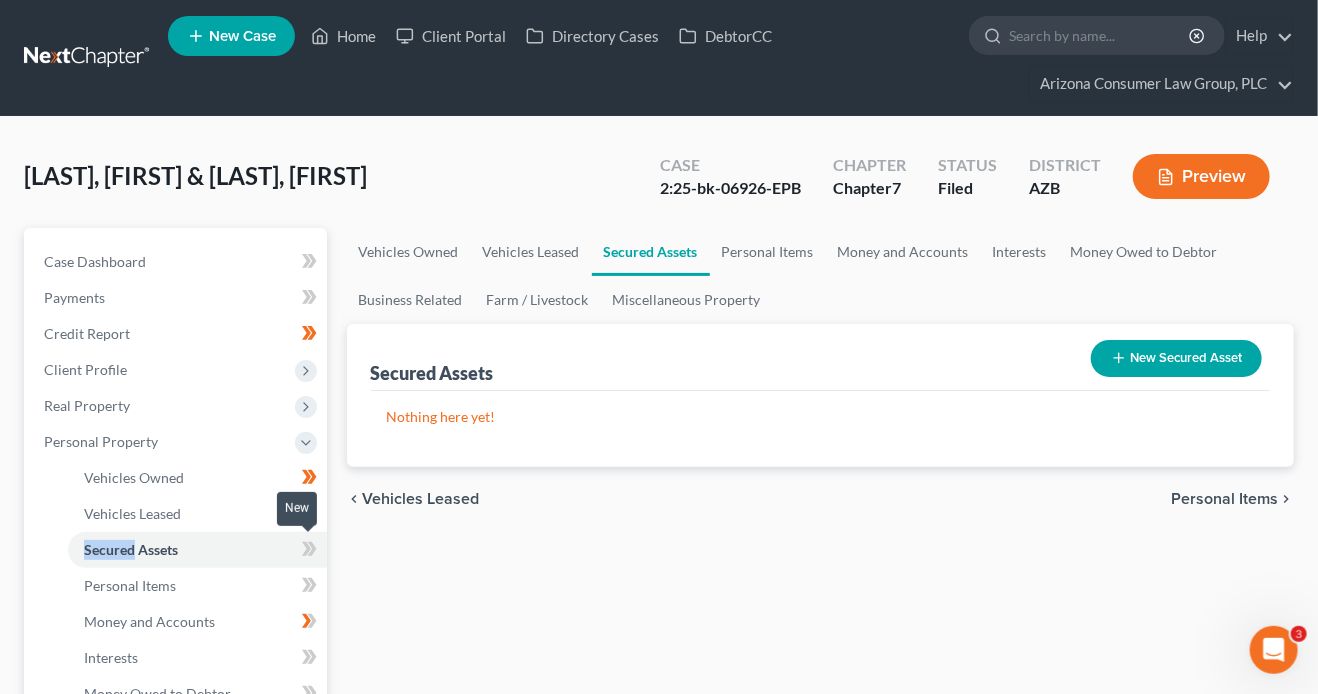 click 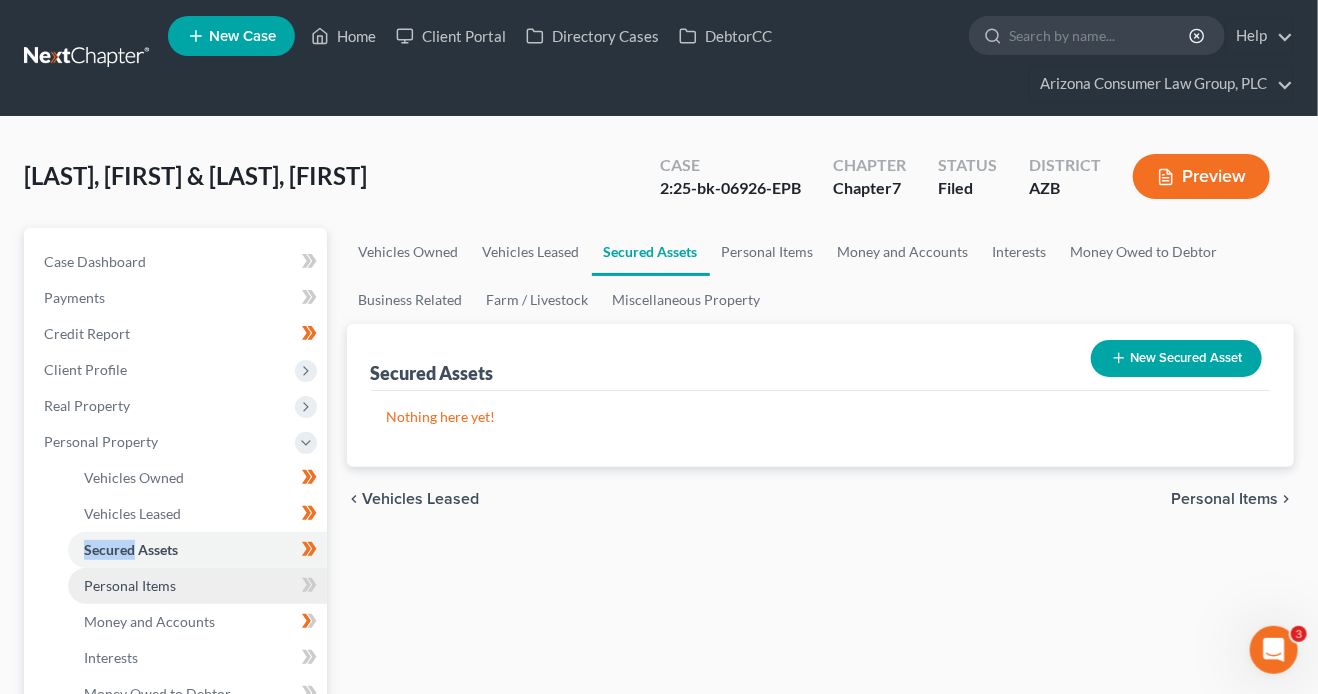 click on "Personal Items" at bounding box center (197, 586) 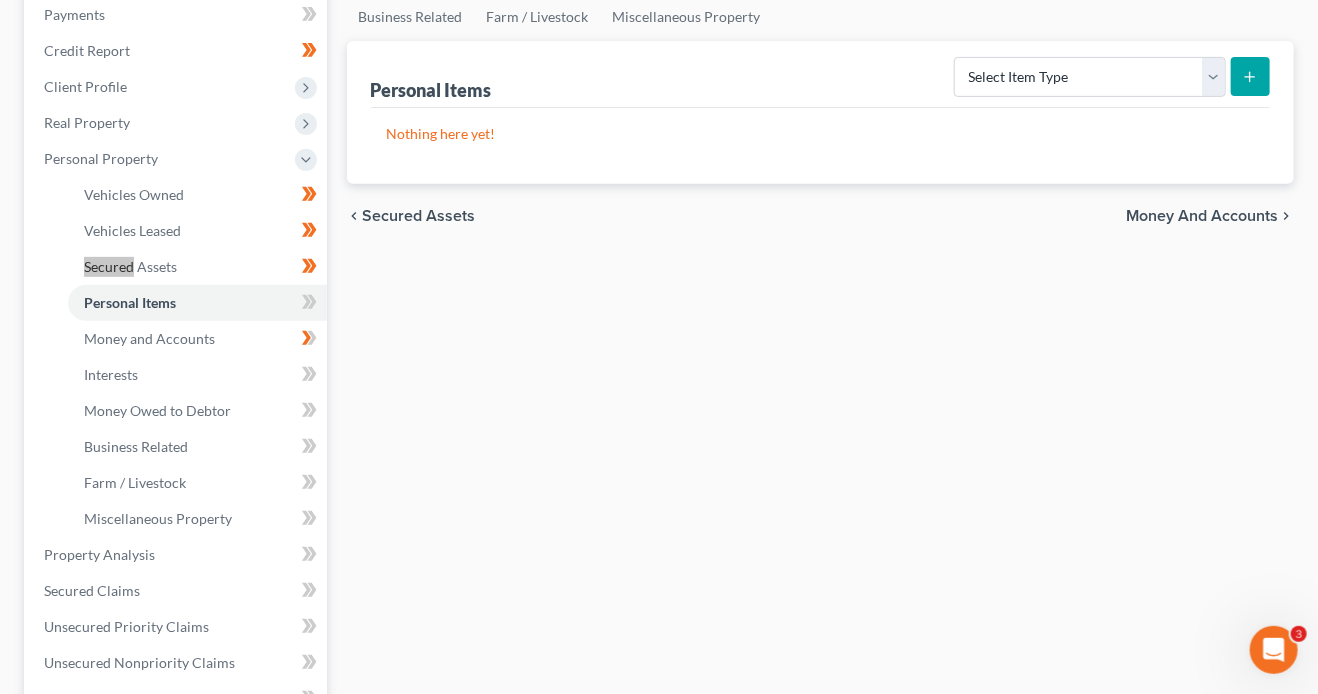 scroll, scrollTop: 760, scrollLeft: 0, axis: vertical 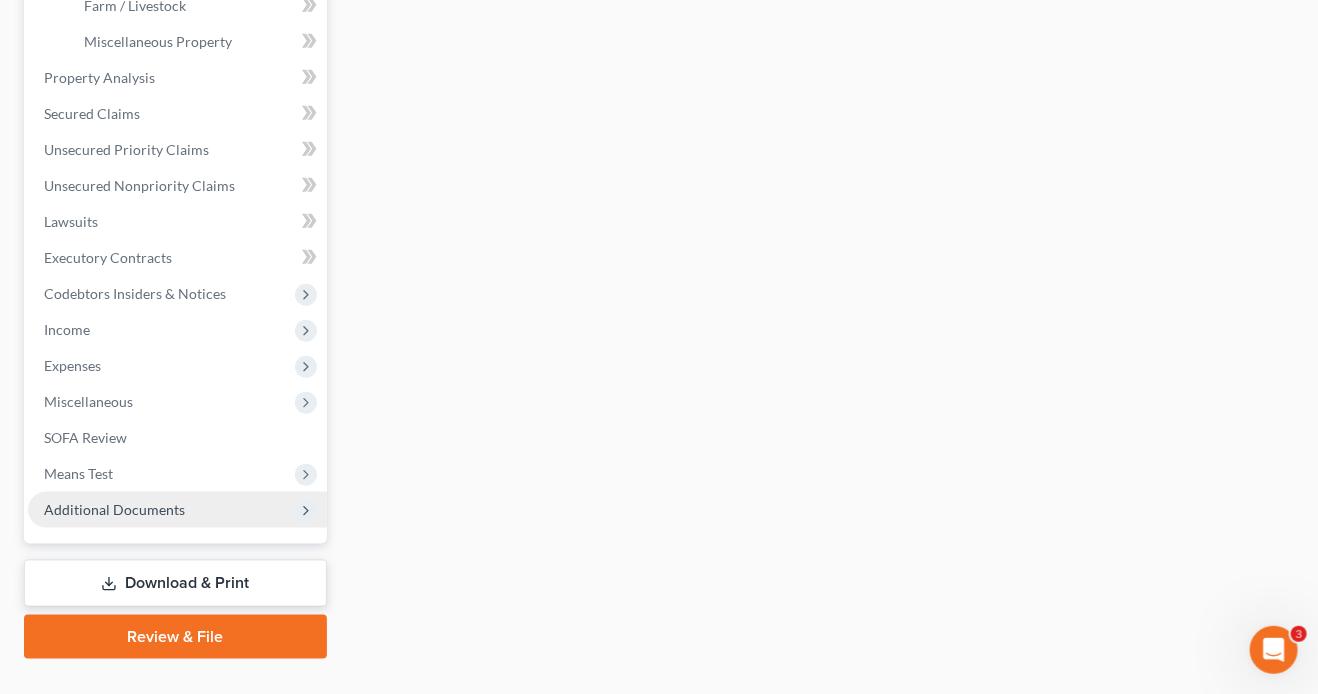 click on "Additional Documents" at bounding box center (114, 509) 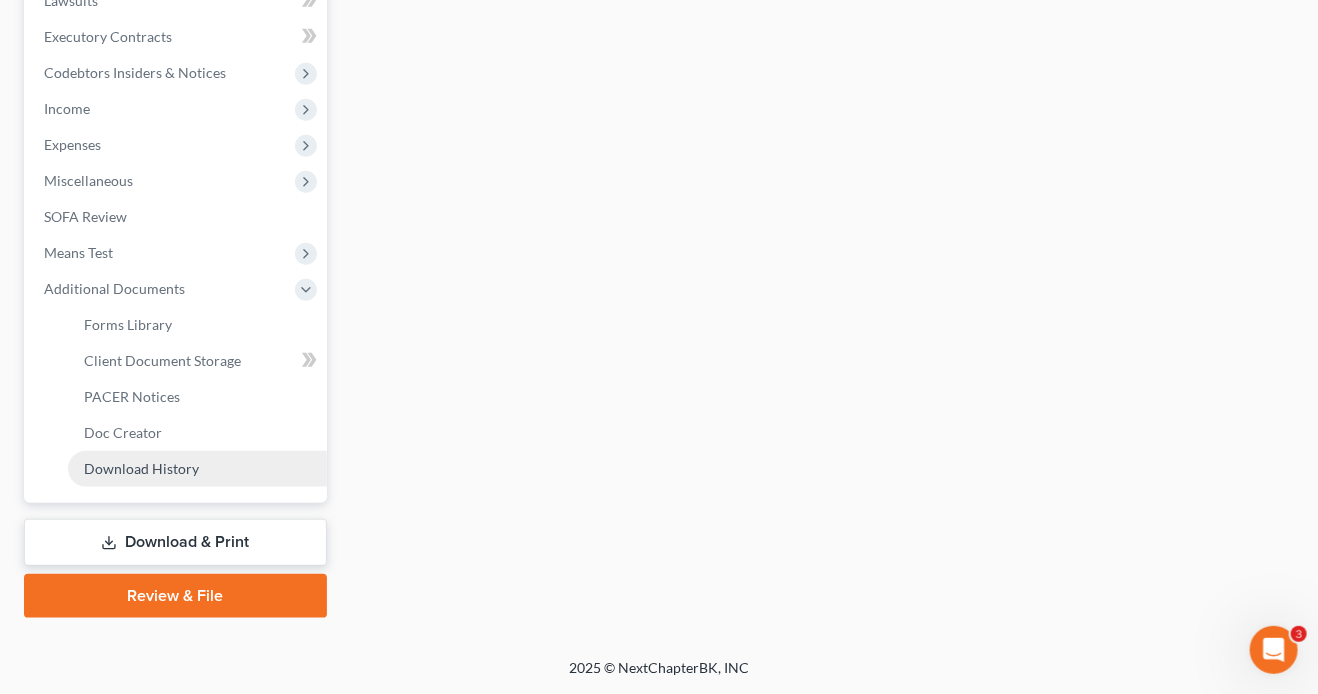 scroll, scrollTop: 618, scrollLeft: 0, axis: vertical 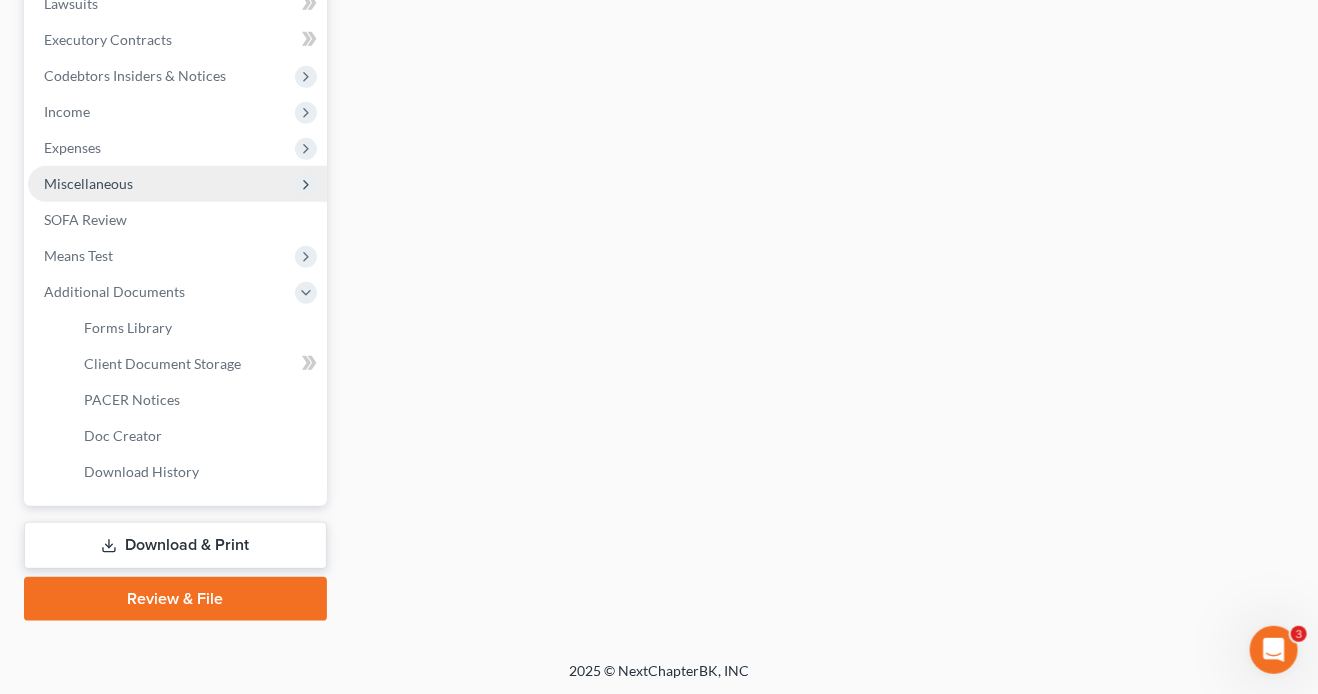 click on "Miscellaneous" at bounding box center (177, 184) 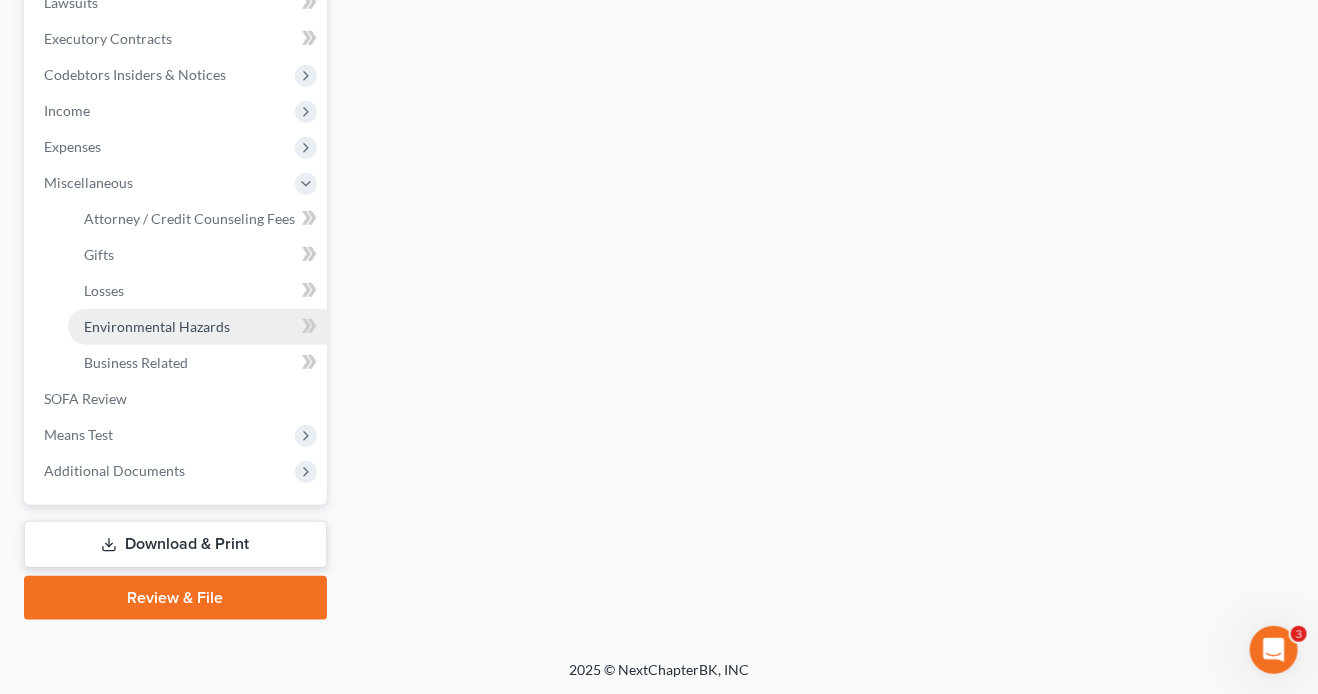 scroll, scrollTop: 618, scrollLeft: 0, axis: vertical 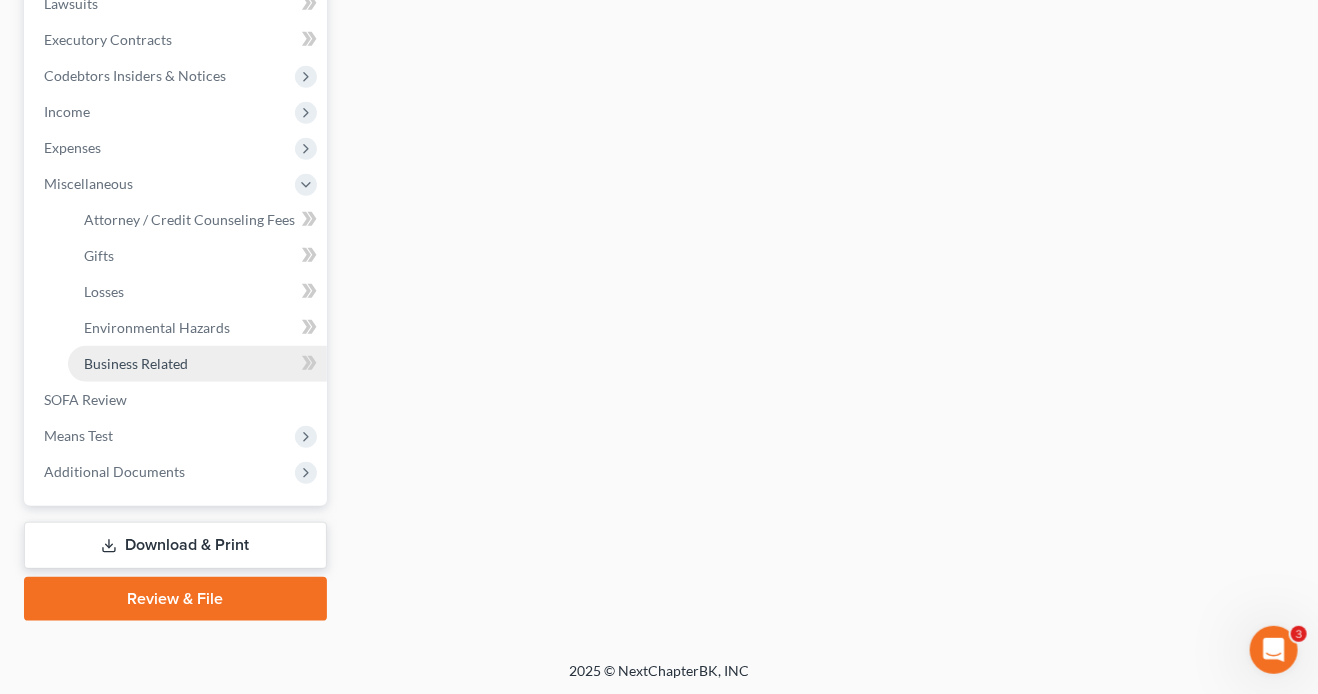 click on "Business Related" at bounding box center (197, 364) 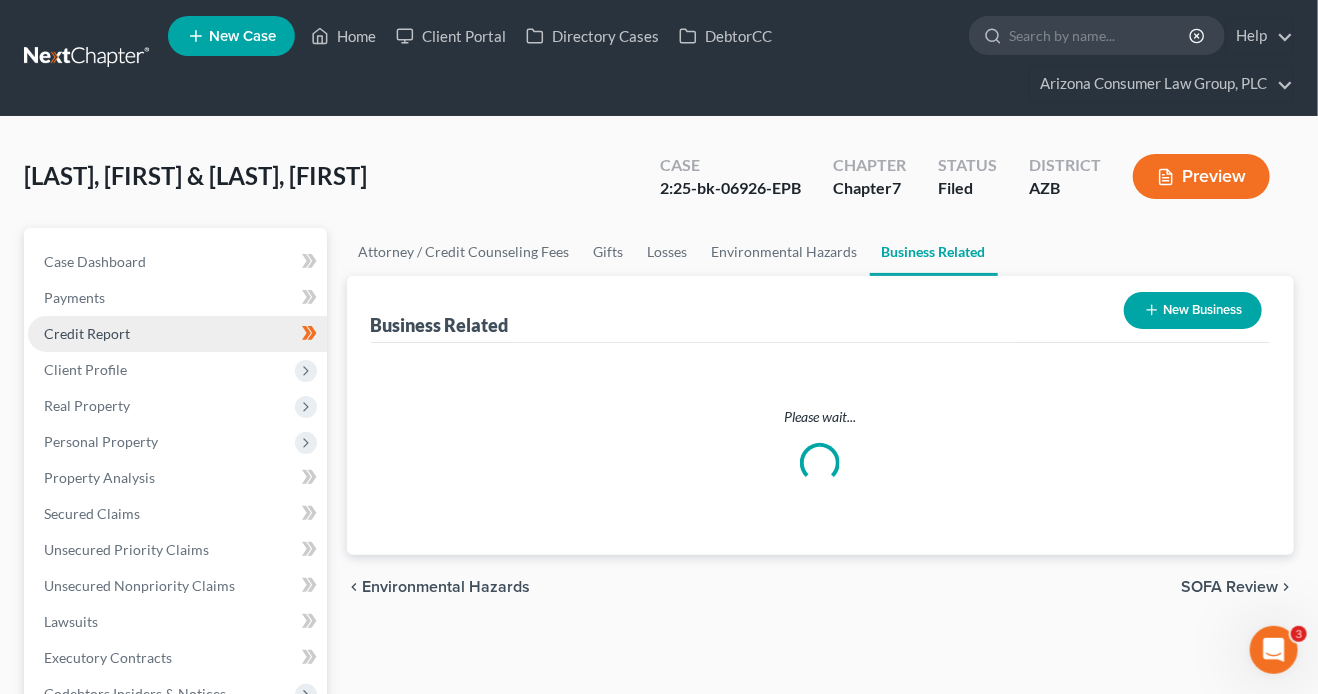scroll, scrollTop: 0, scrollLeft: 0, axis: both 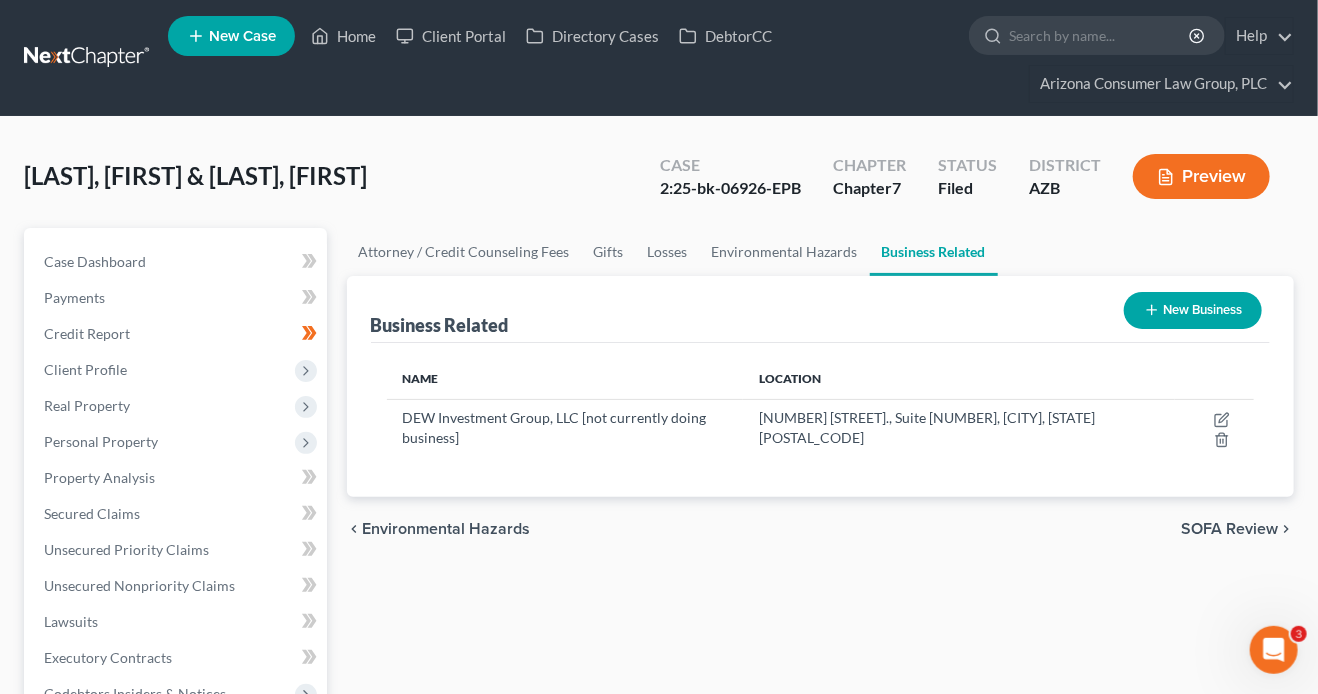 click on "Business Related" at bounding box center [440, 325] 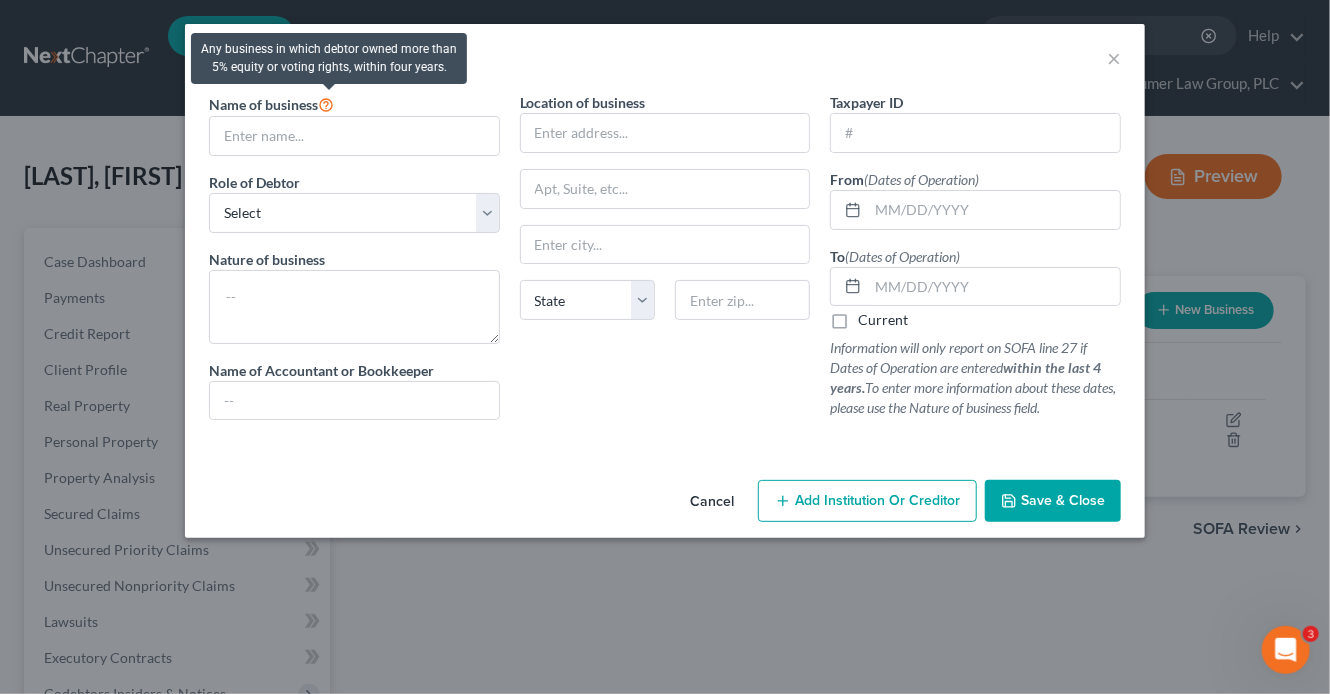 click at bounding box center (326, 103) 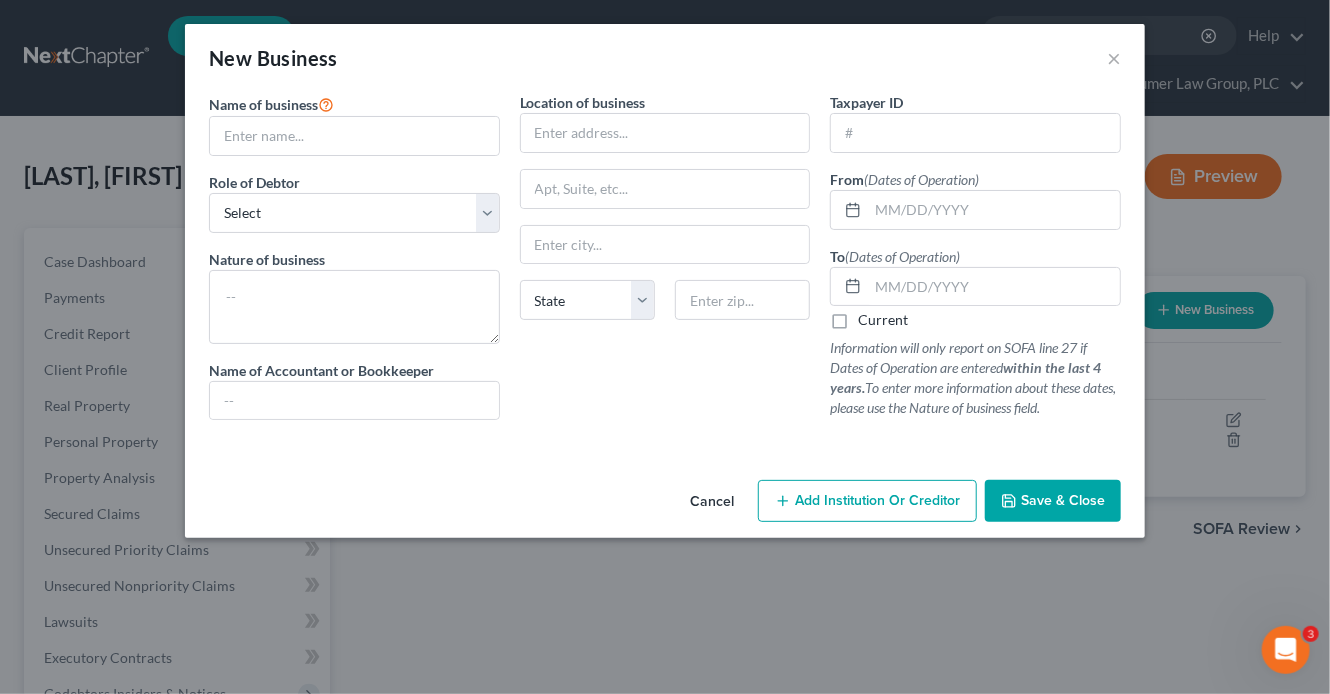 click on "Name of business" at bounding box center [263, 104] 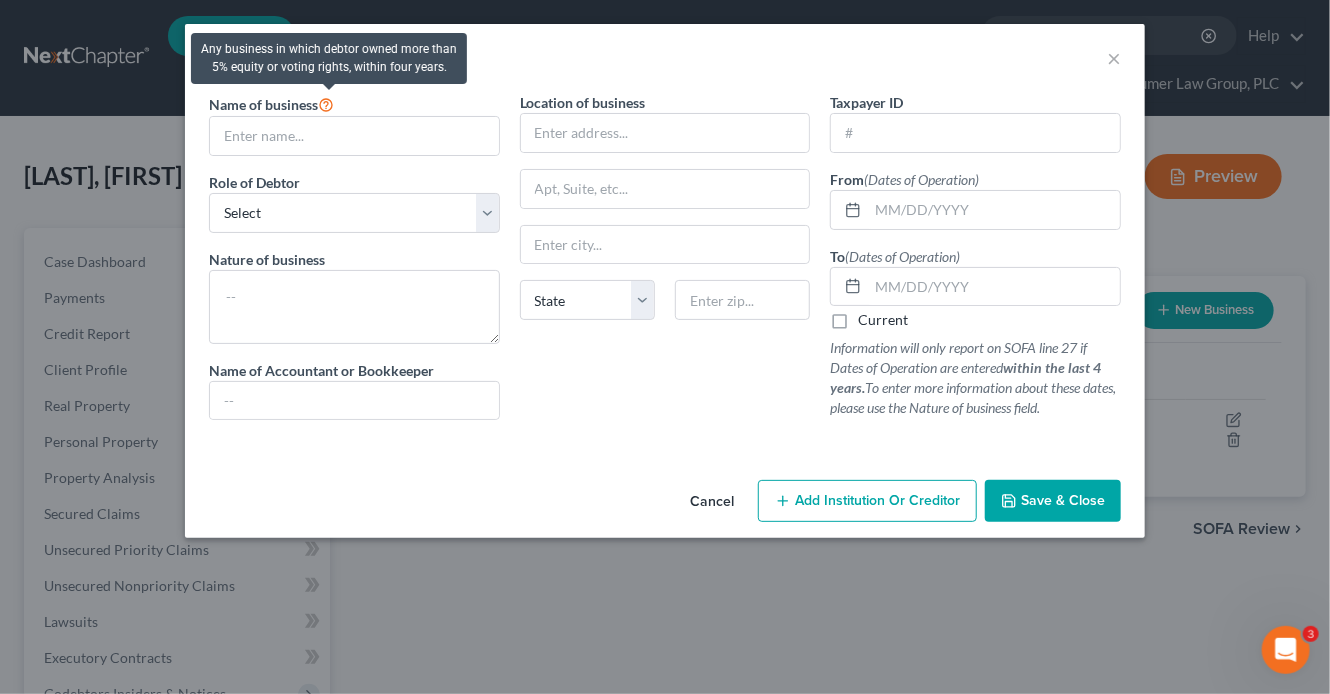 click at bounding box center (326, 103) 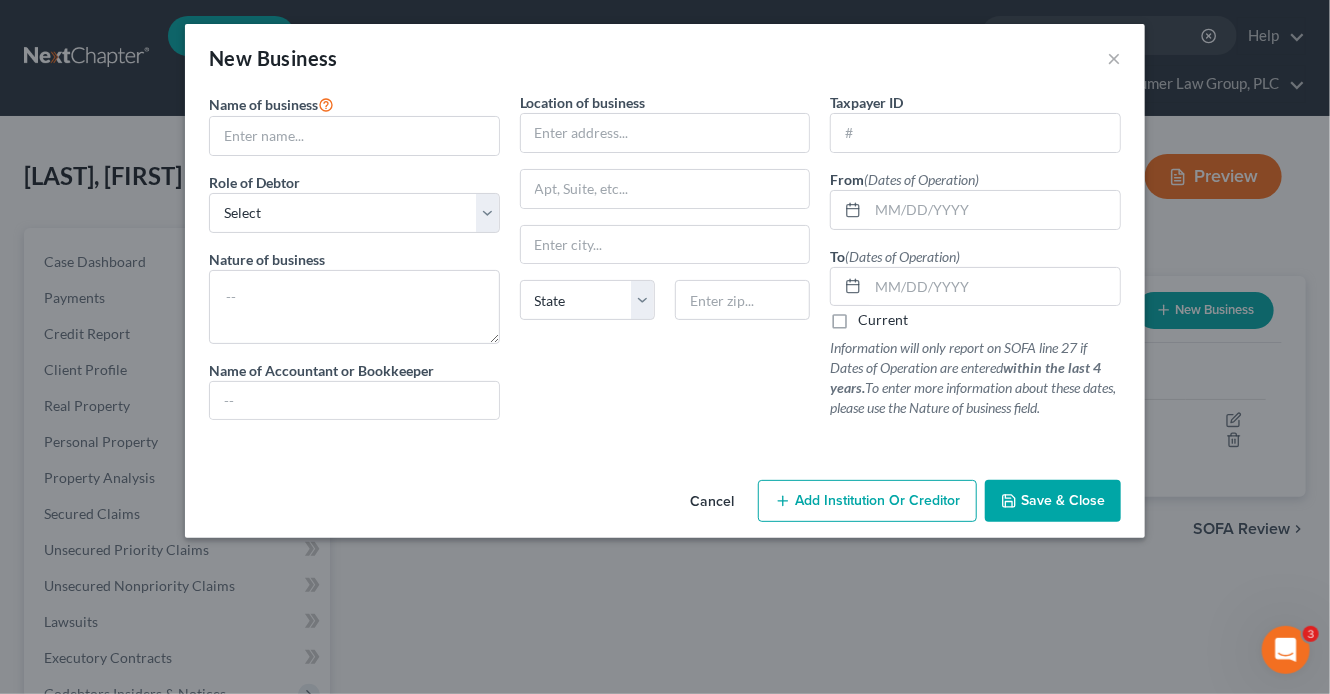 drag, startPoint x: 326, startPoint y: 106, endPoint x: 285, endPoint y: 95, distance: 42.44997 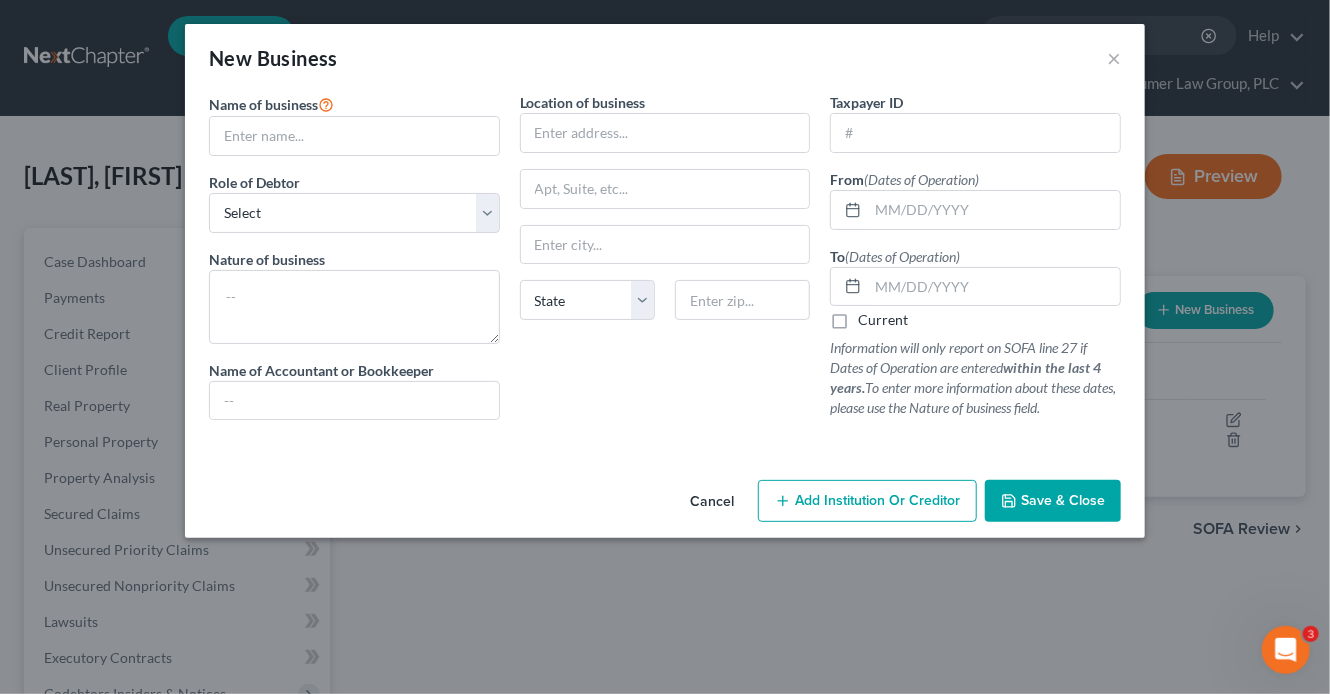 click on "Cancel" at bounding box center [712, 502] 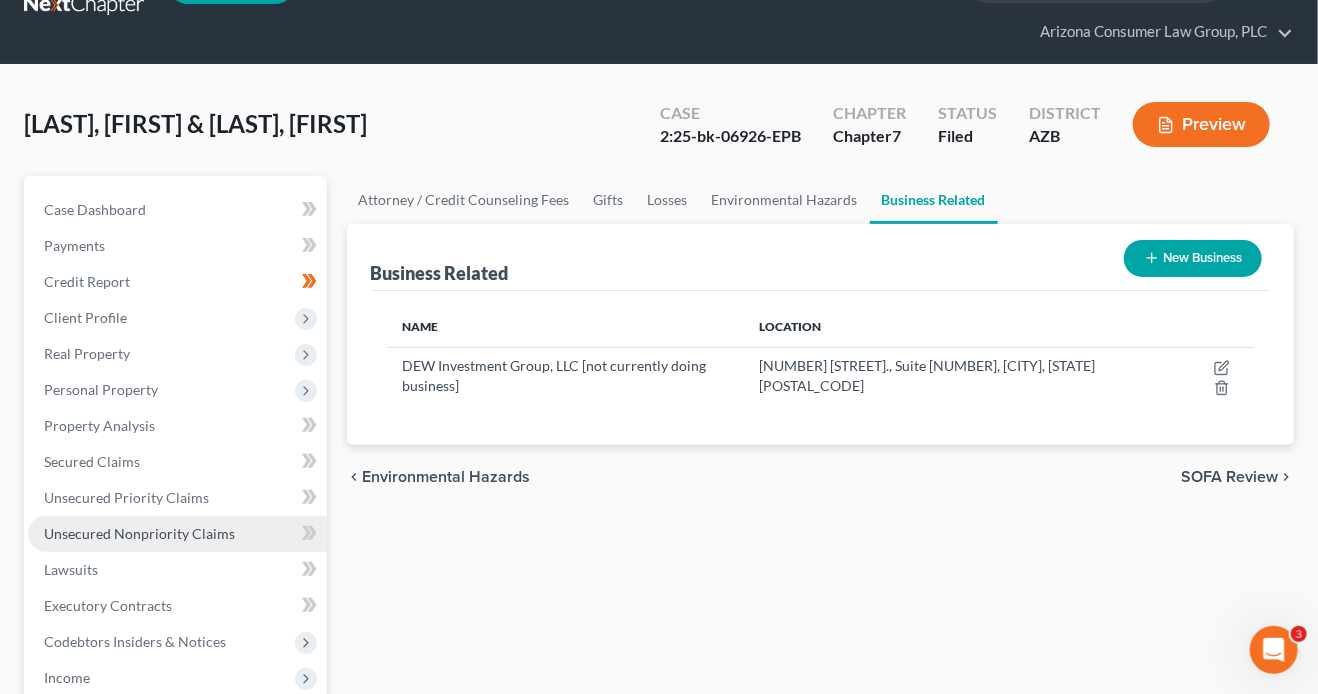 click on "Unsecured Nonpriority Claims" at bounding box center [139, 533] 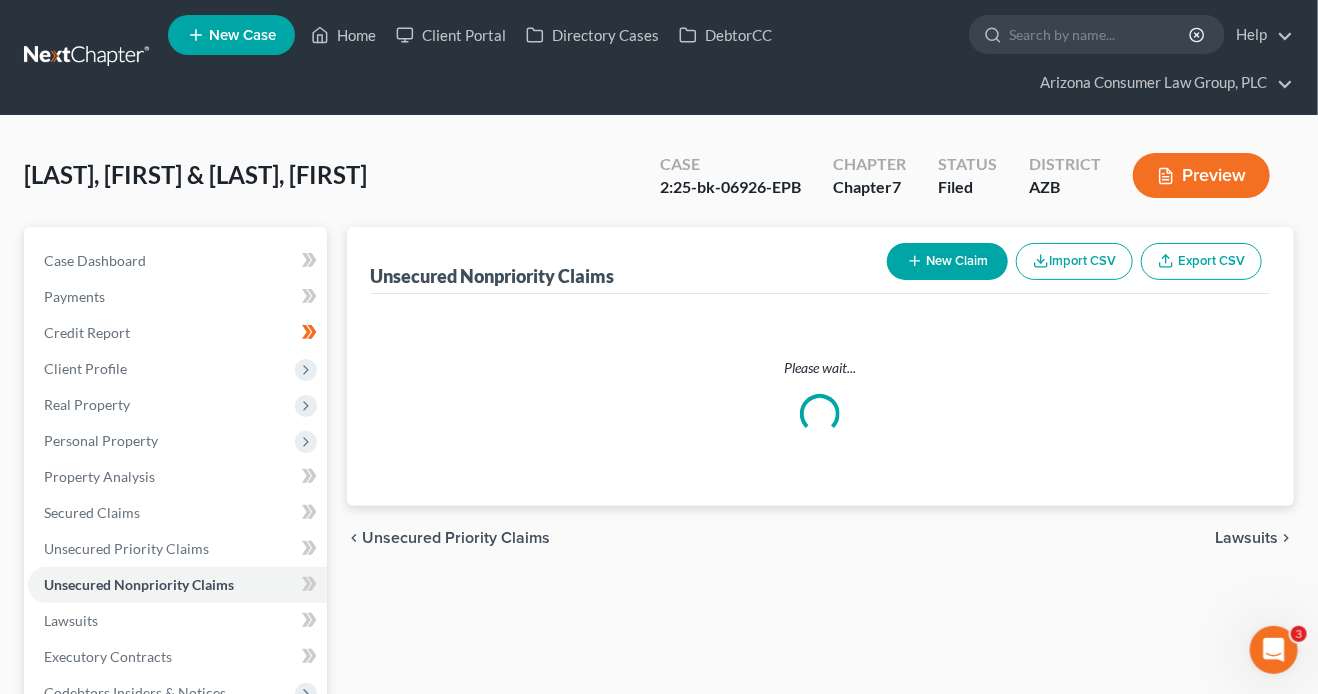 scroll, scrollTop: 0, scrollLeft: 0, axis: both 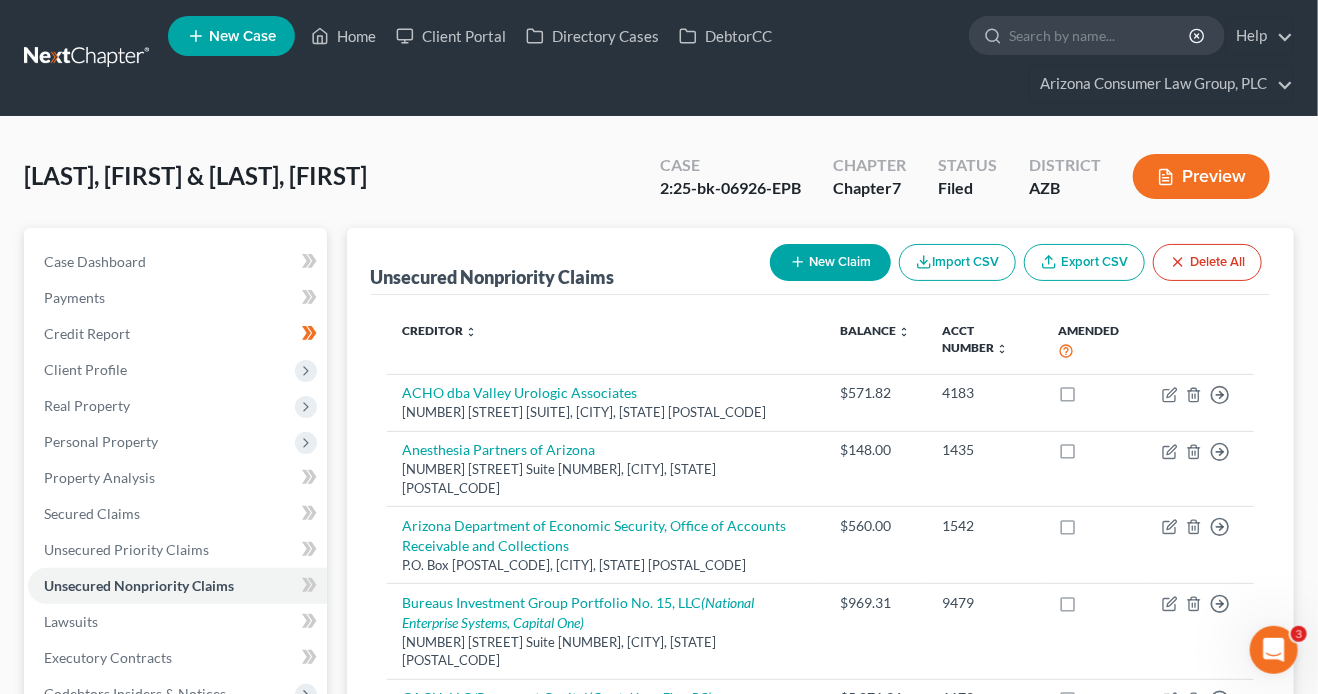 click on "Import CSV" at bounding box center (957, 262) 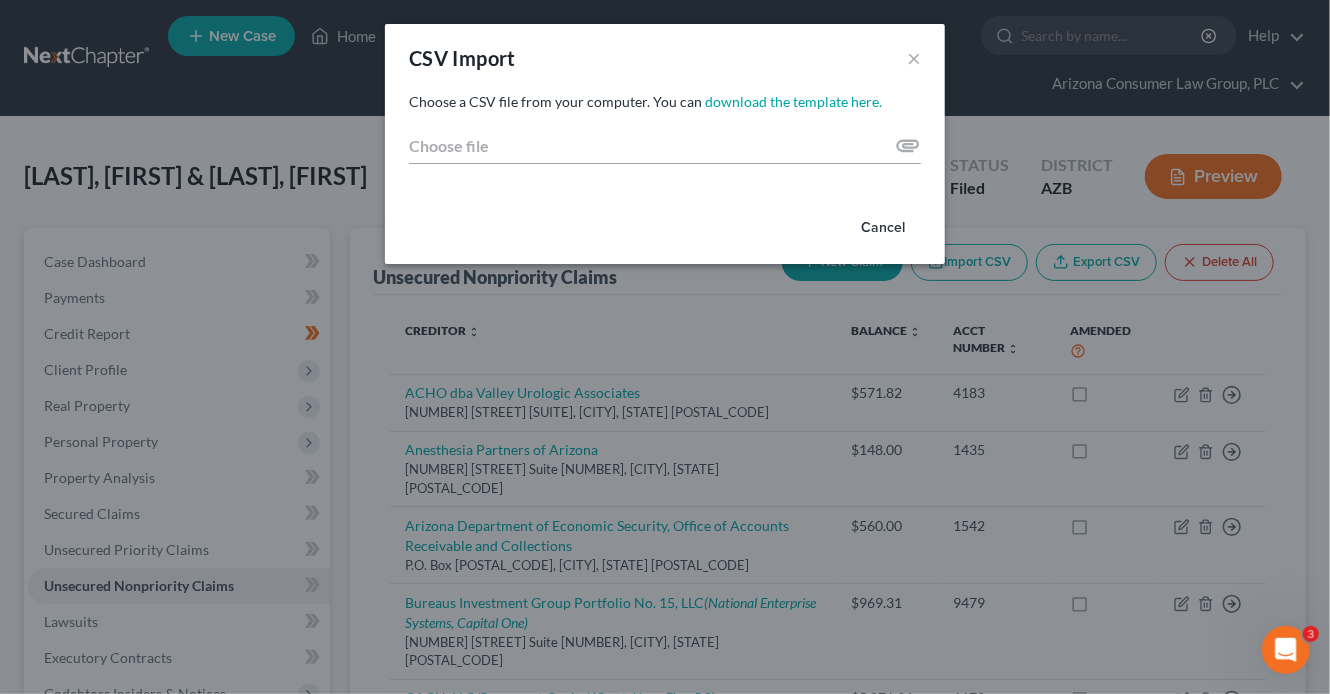 click on "Cancel" at bounding box center [883, 228] 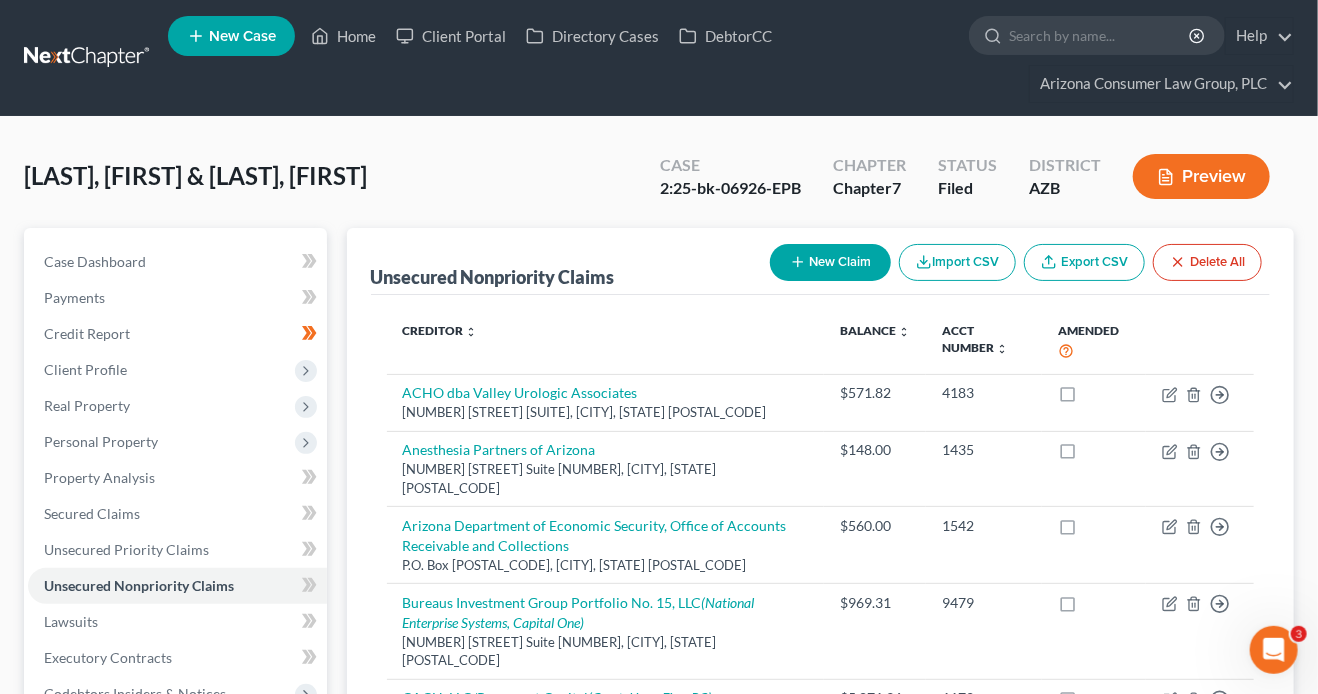 click on "New Claim" at bounding box center (830, 262) 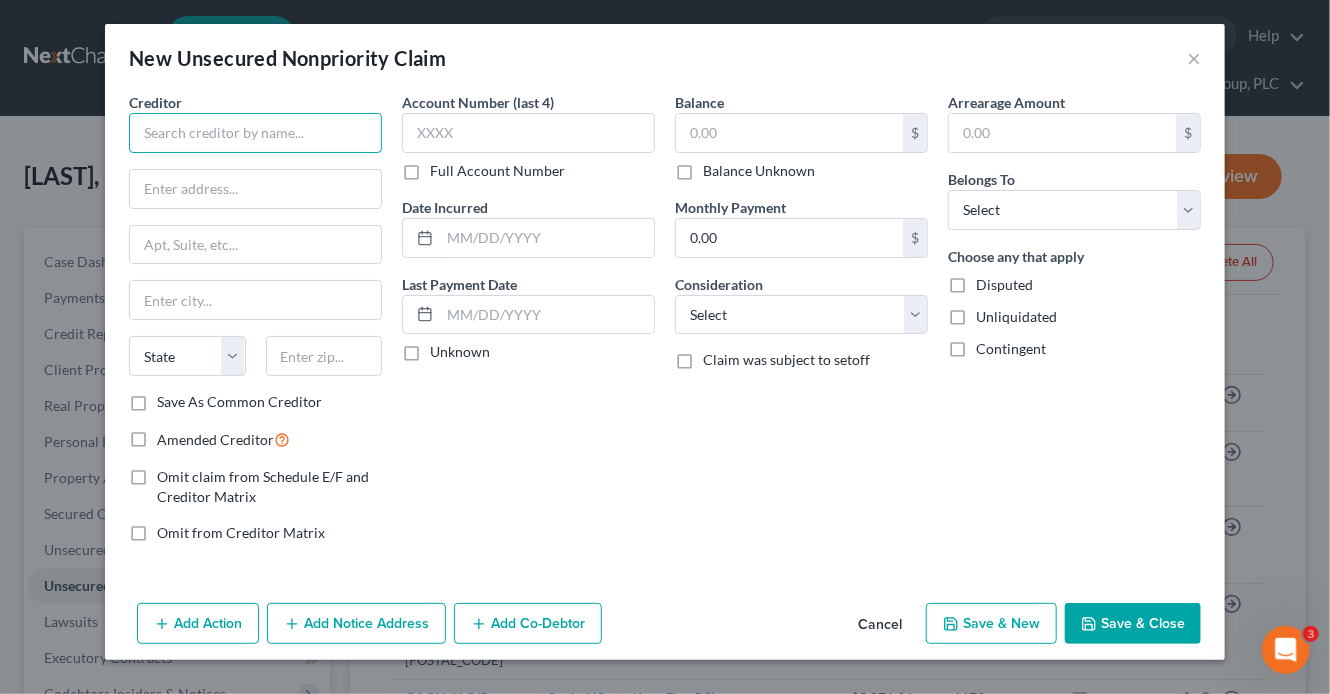 click at bounding box center (255, 133) 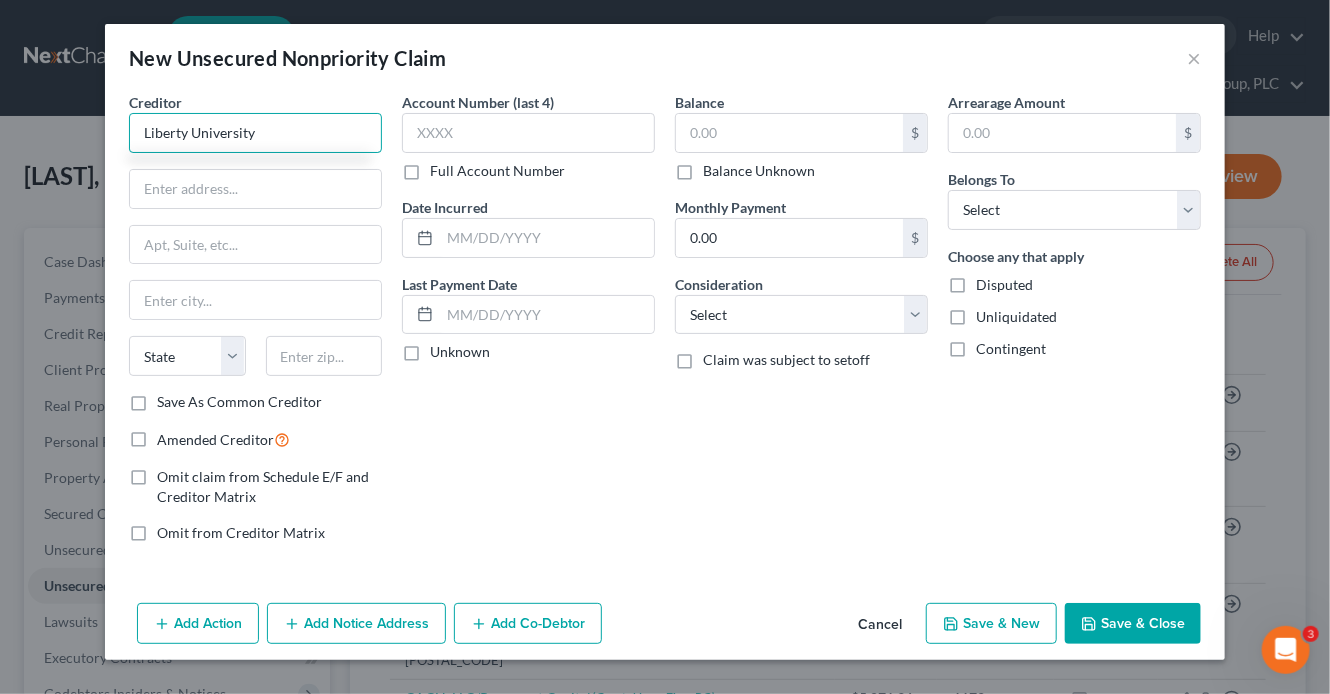 type on "Liberty University" 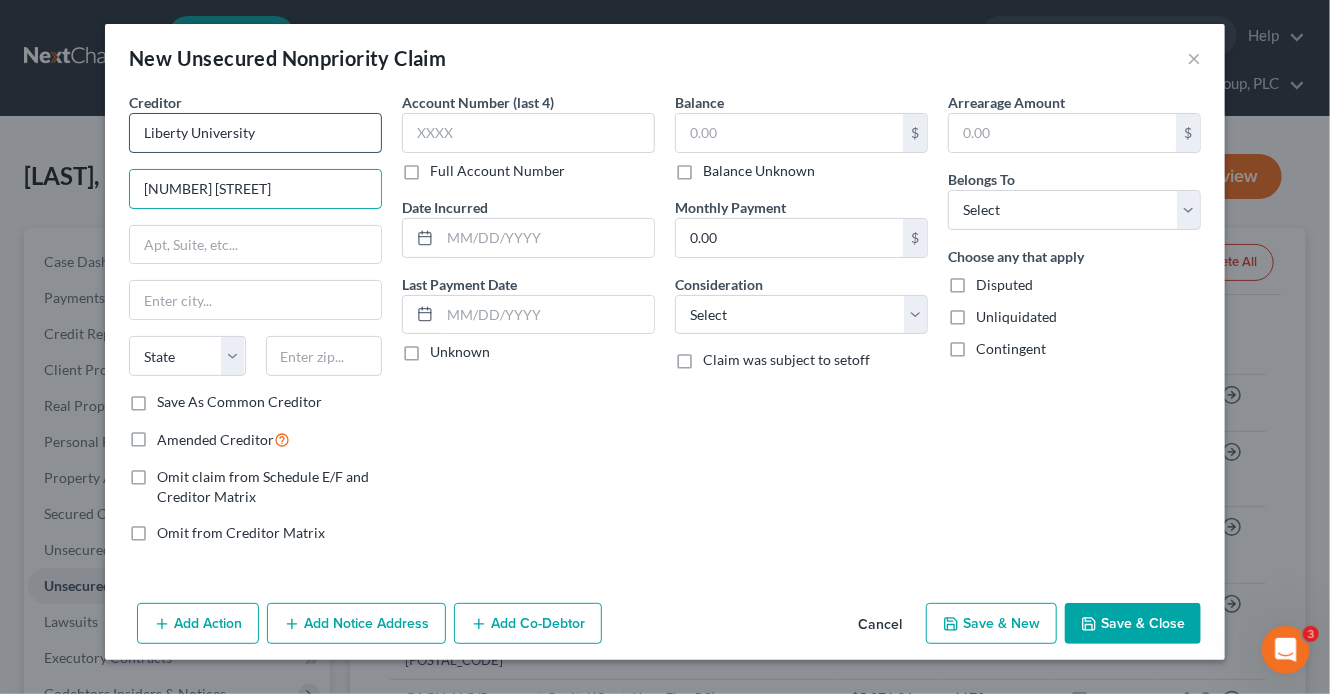 type on "1971 University Blvd." 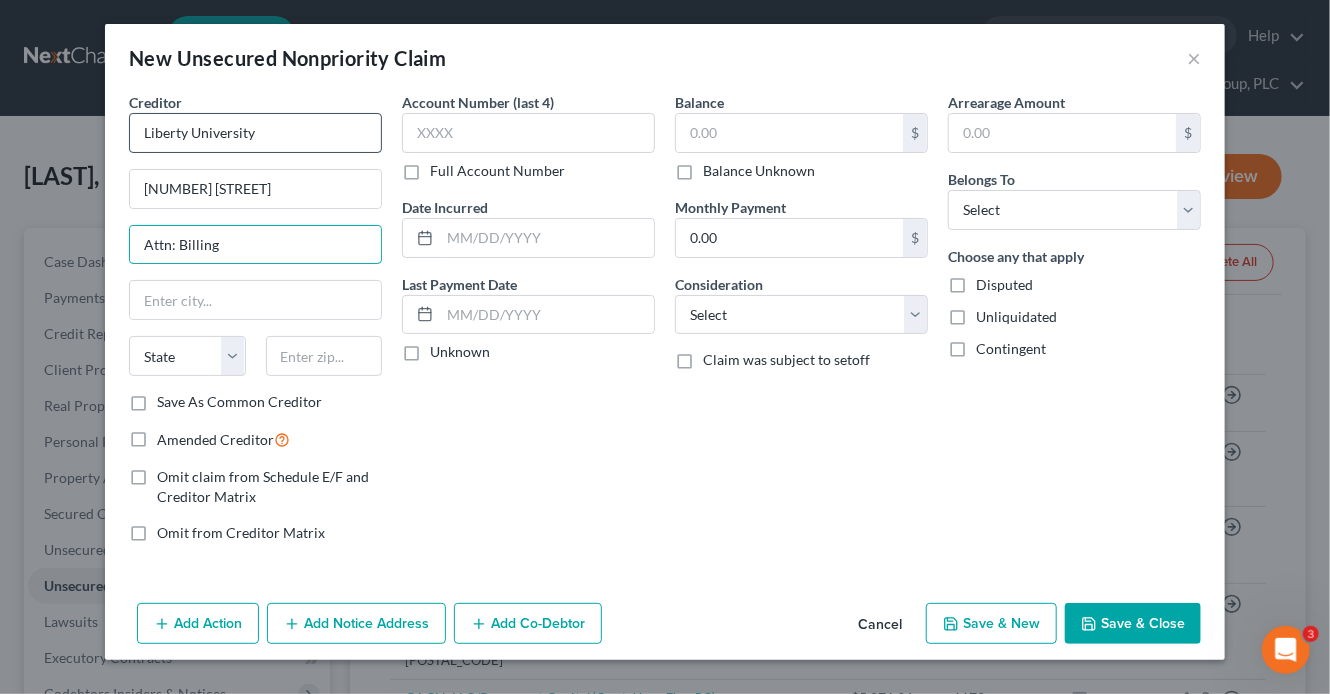 type on "Attn: Billing" 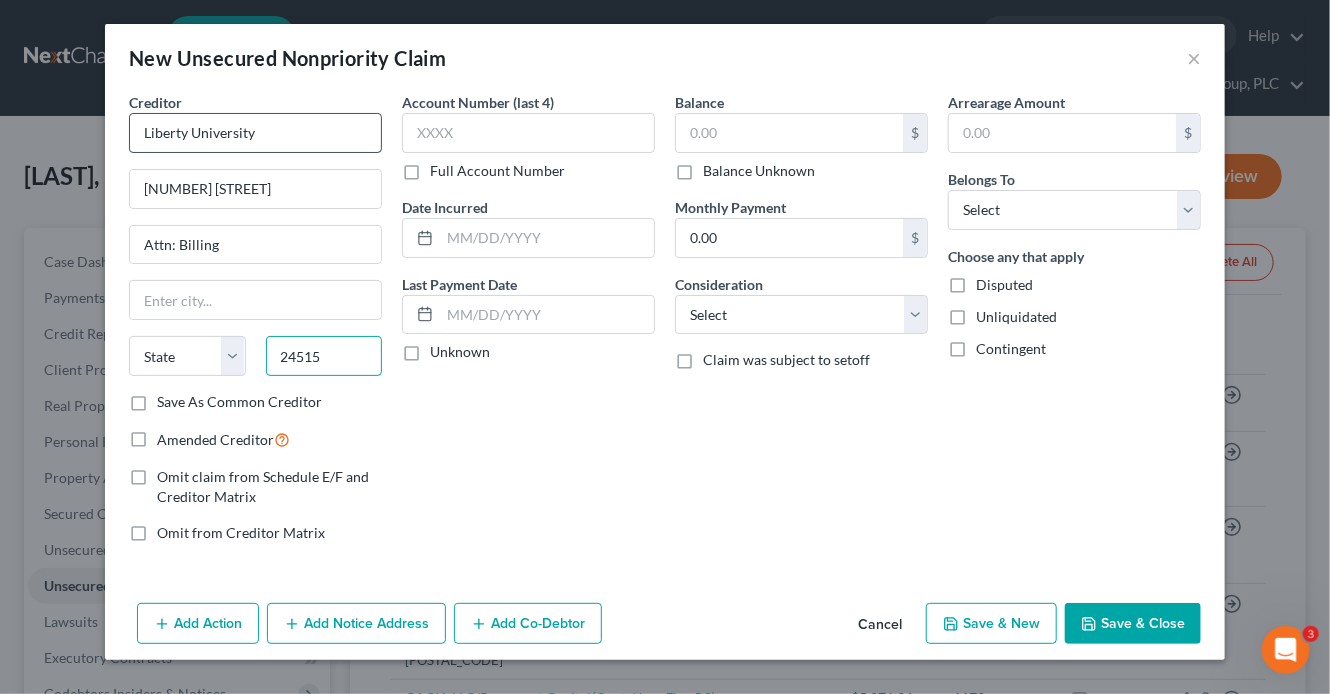 type on "24515" 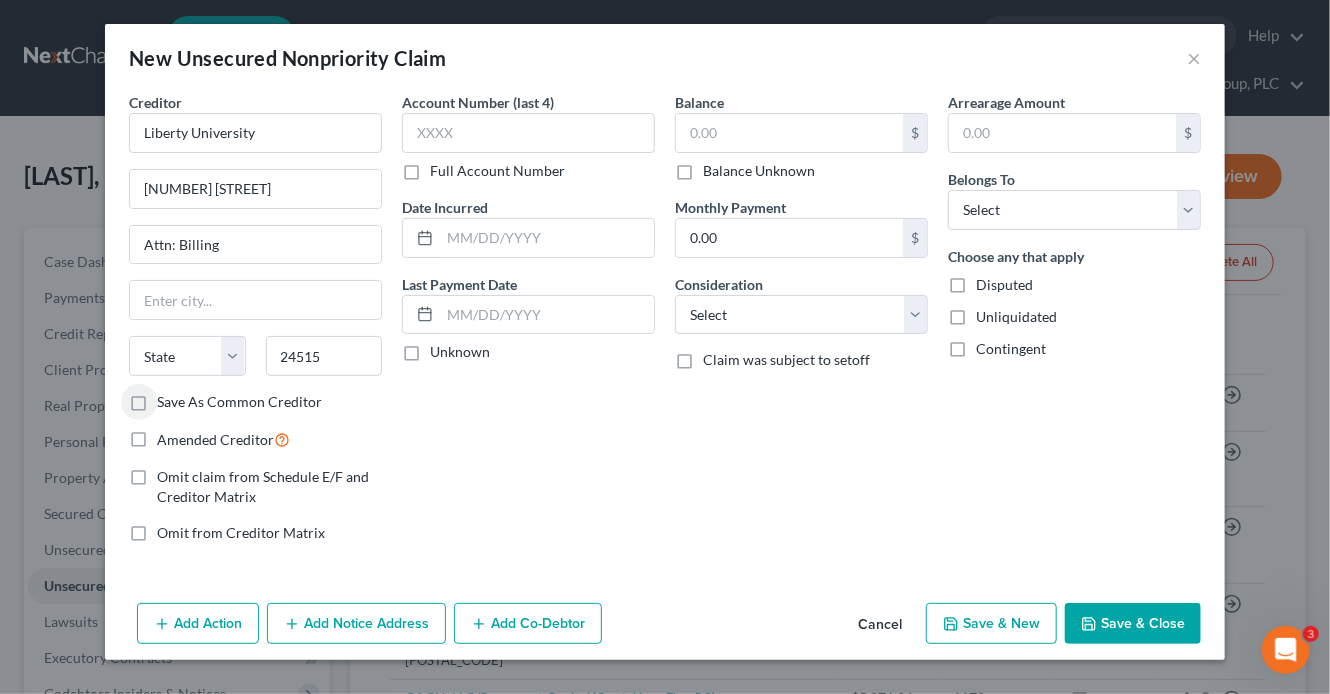 type on "Lynchburg" 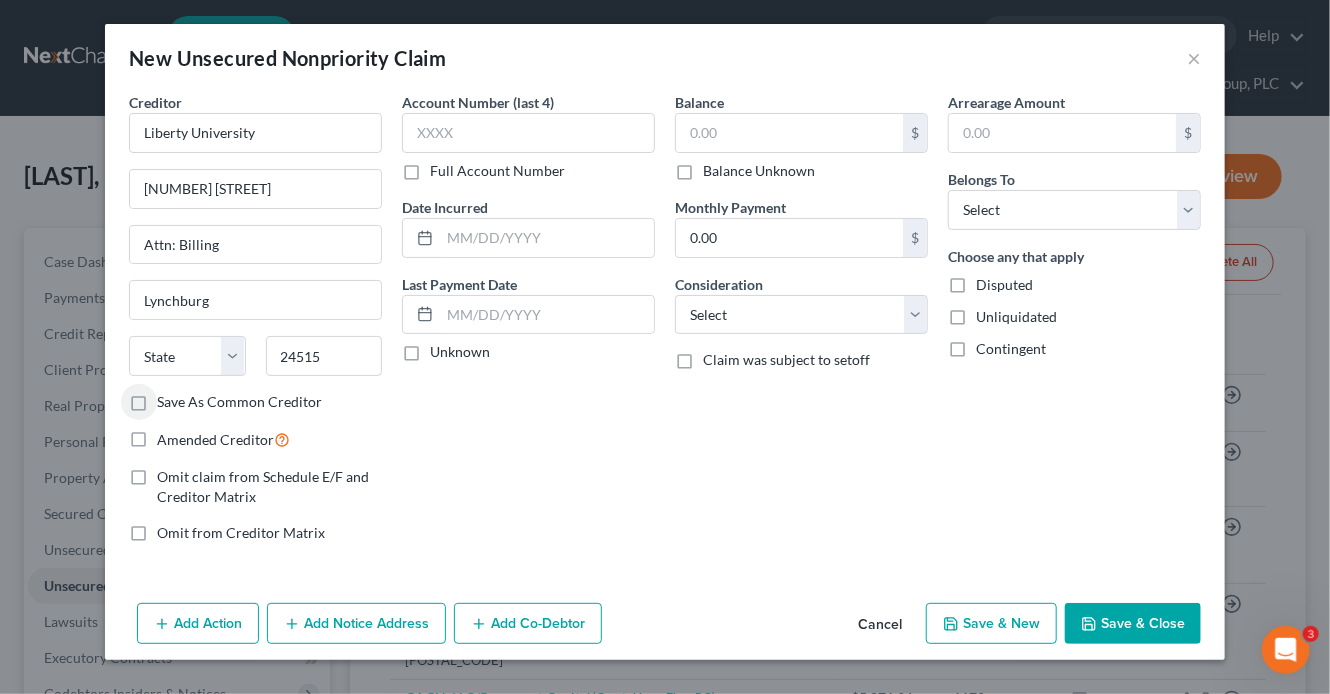 select on "48" 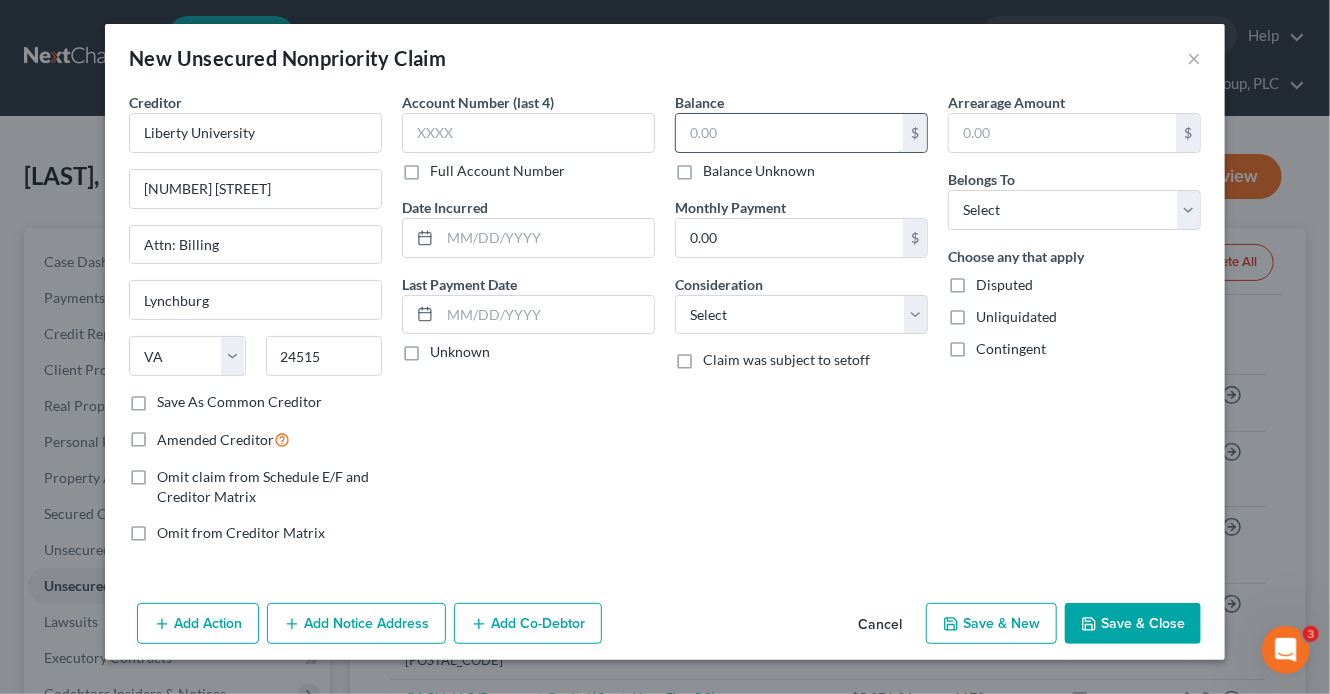click at bounding box center [789, 133] 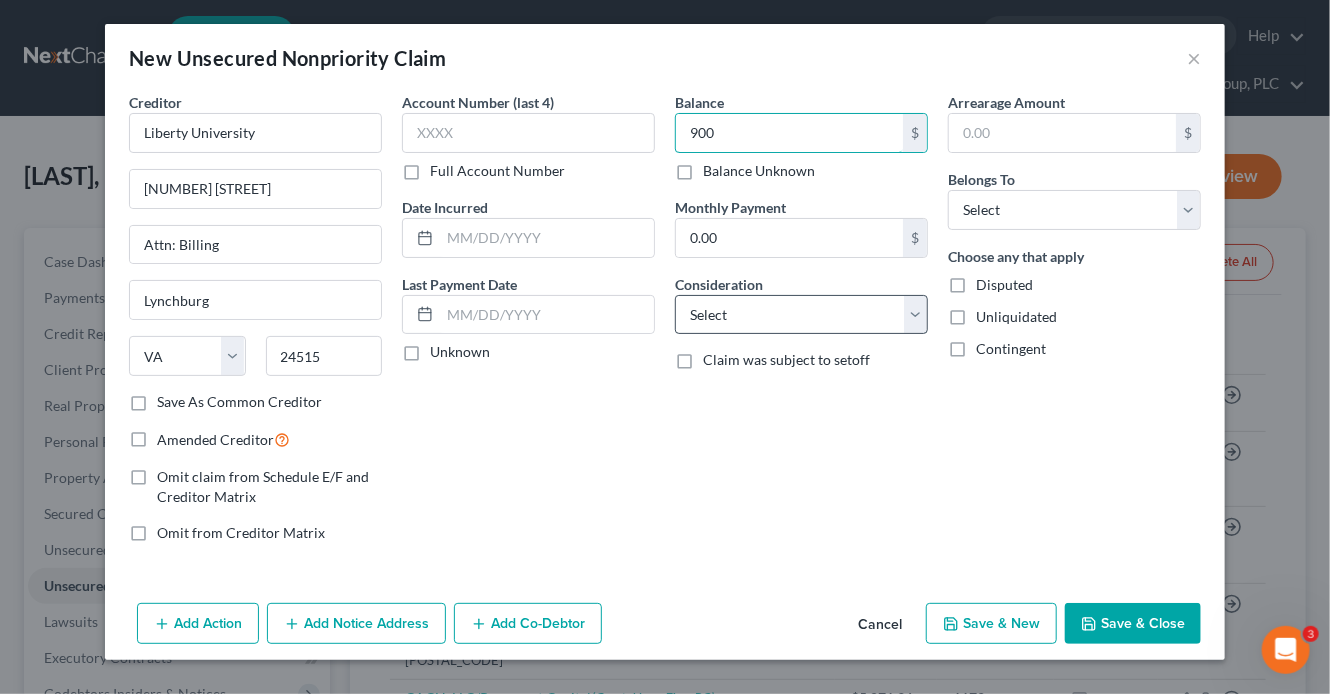 type on "900" 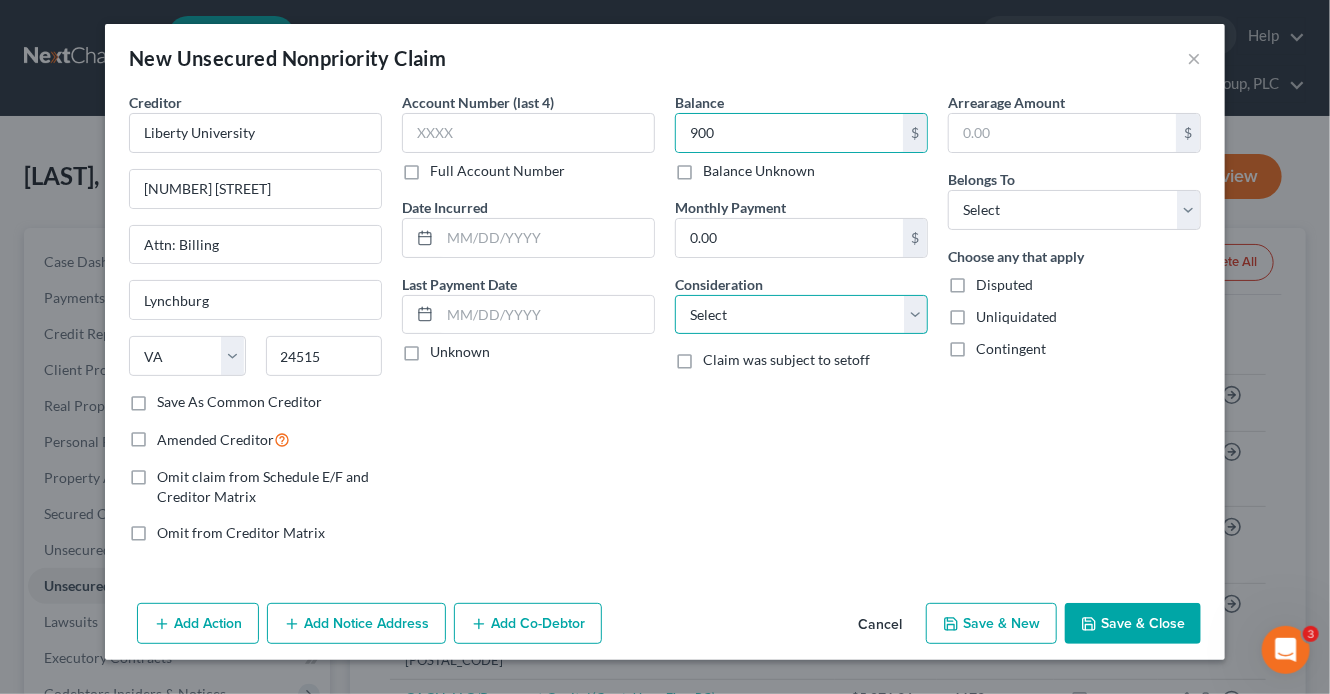 click on "Select Cable / Satellite Services Collection Agency Credit Card Debt Debt Counseling / Attorneys Deficiency Balance Domestic Support Obligations Home / Car Repairs Income Taxes Judgment Liens Medical Services Monies Loaned / Advanced Mortgage Obligation From Divorce Or Separation Obligation To Pensions Other Overdrawn Bank Account Promised To Help Pay Creditors Student Loans Suppliers And Vendors Telephone / Internet Services Utility Services" at bounding box center [801, 315] 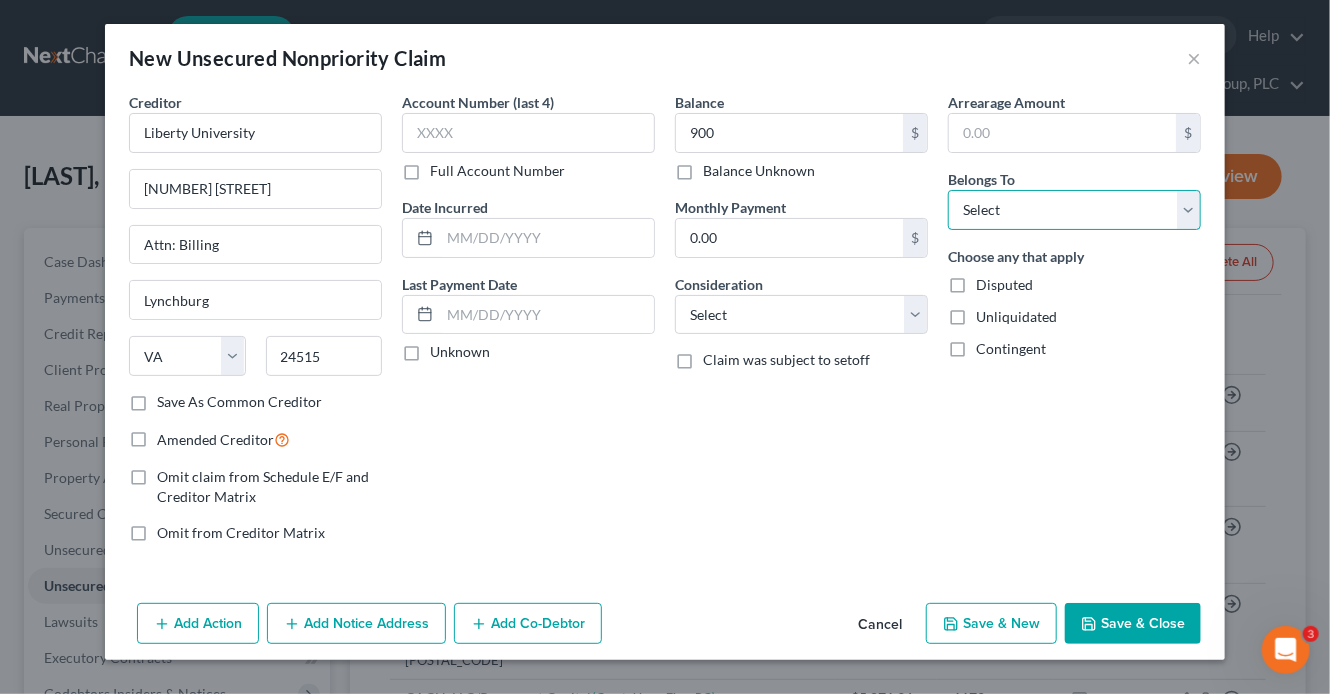 click on "Select Debtor 1 Only Debtor 2 Only Debtor 1 And Debtor 2 Only At Least One Of The Debtors And Another Community Property" at bounding box center (1074, 210) 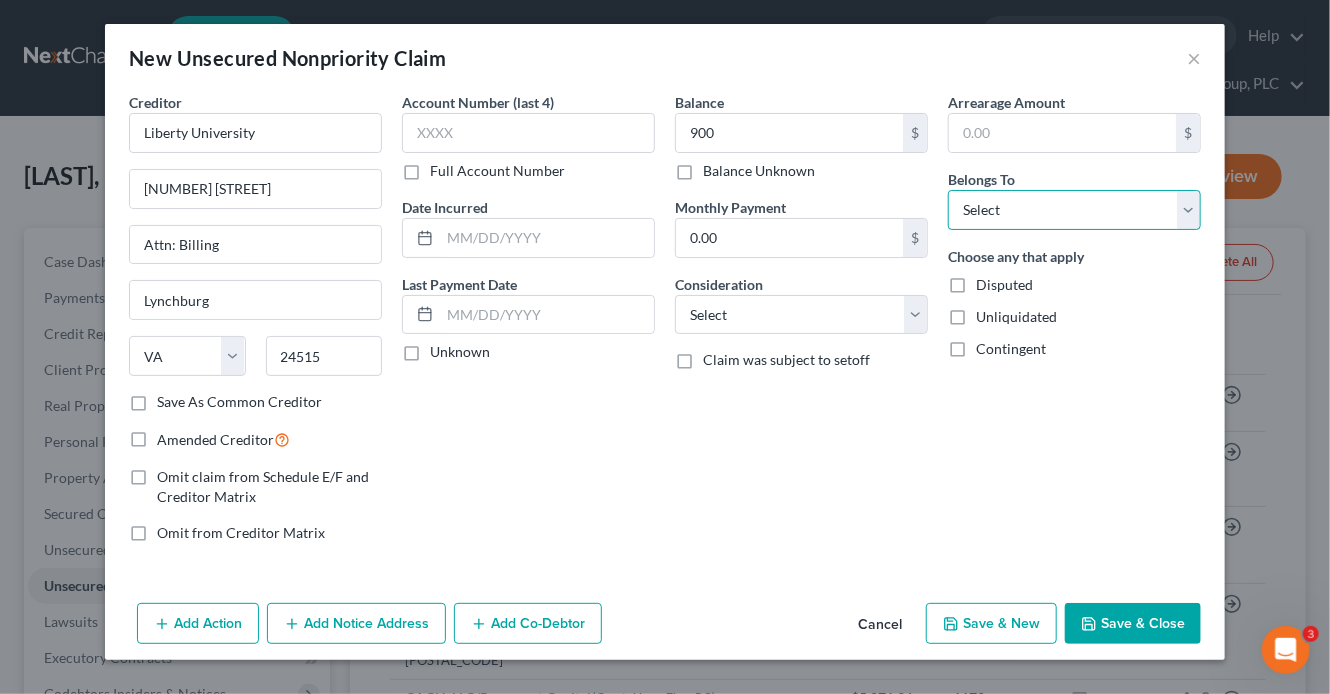 select on "2" 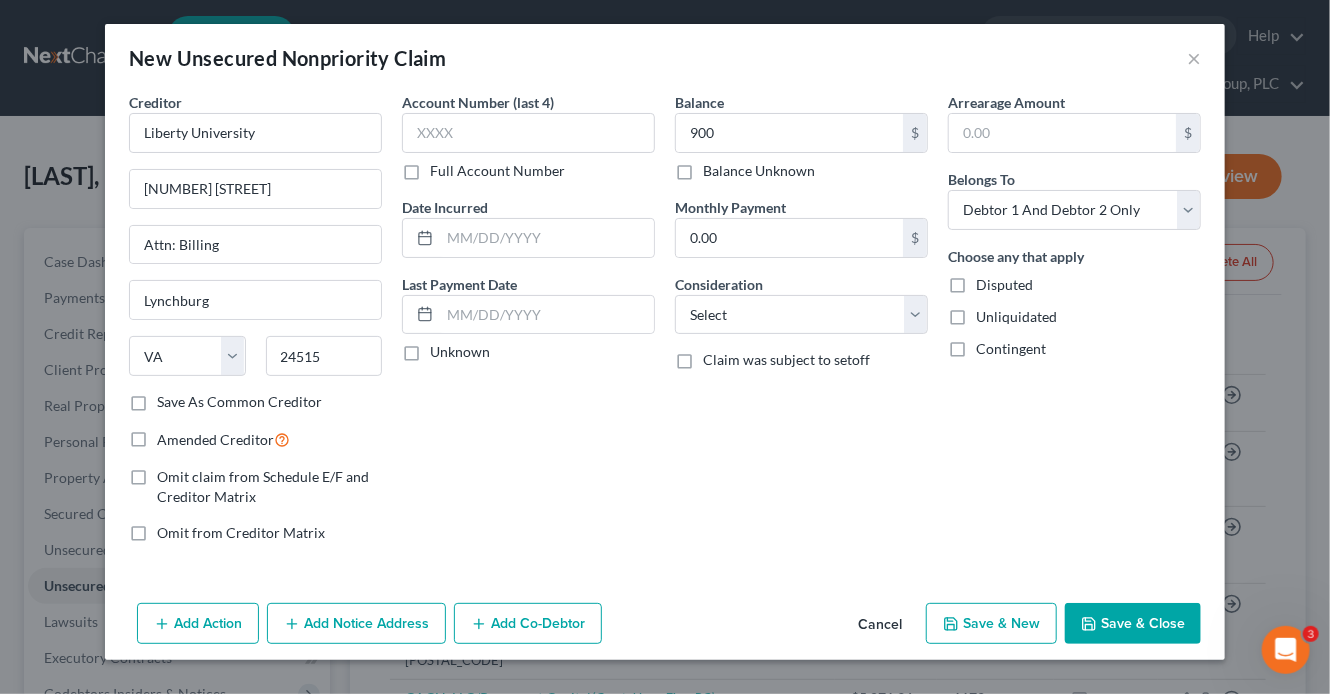 click on "Save & Close" at bounding box center (1133, 624) 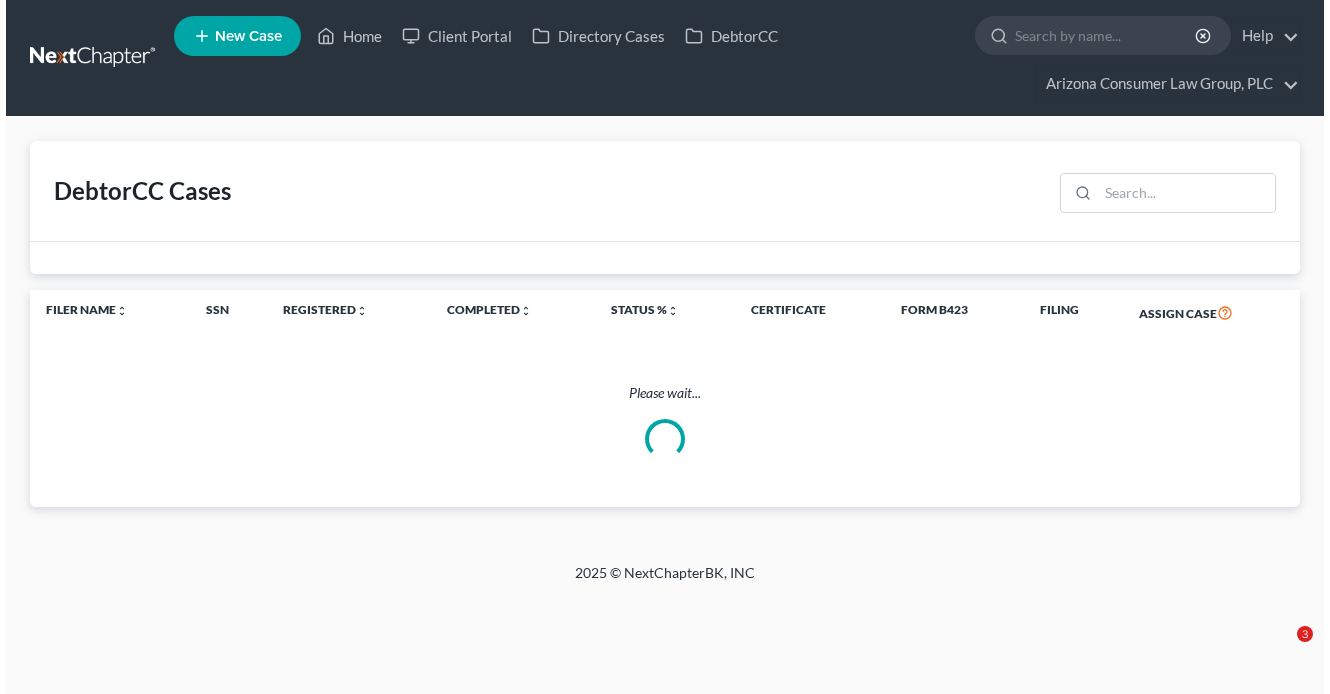 scroll, scrollTop: 0, scrollLeft: 0, axis: both 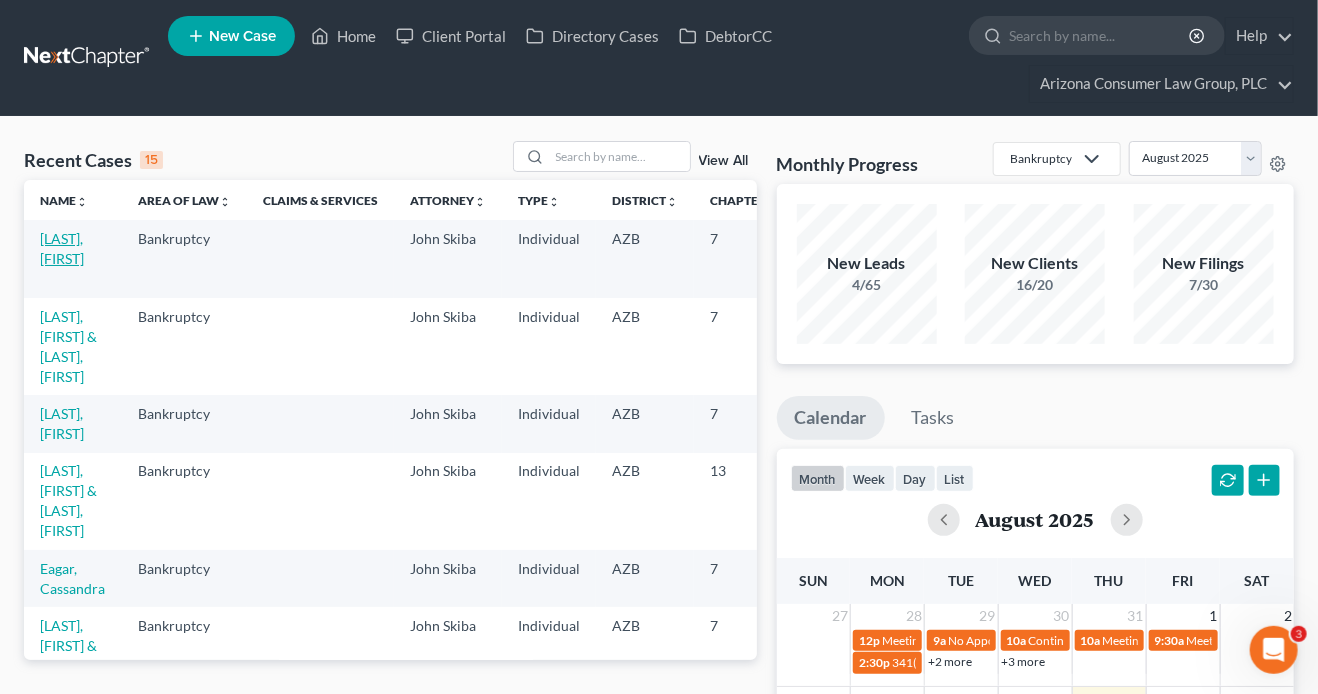 click on "[LAST], [FIRST]" at bounding box center [62, 248] 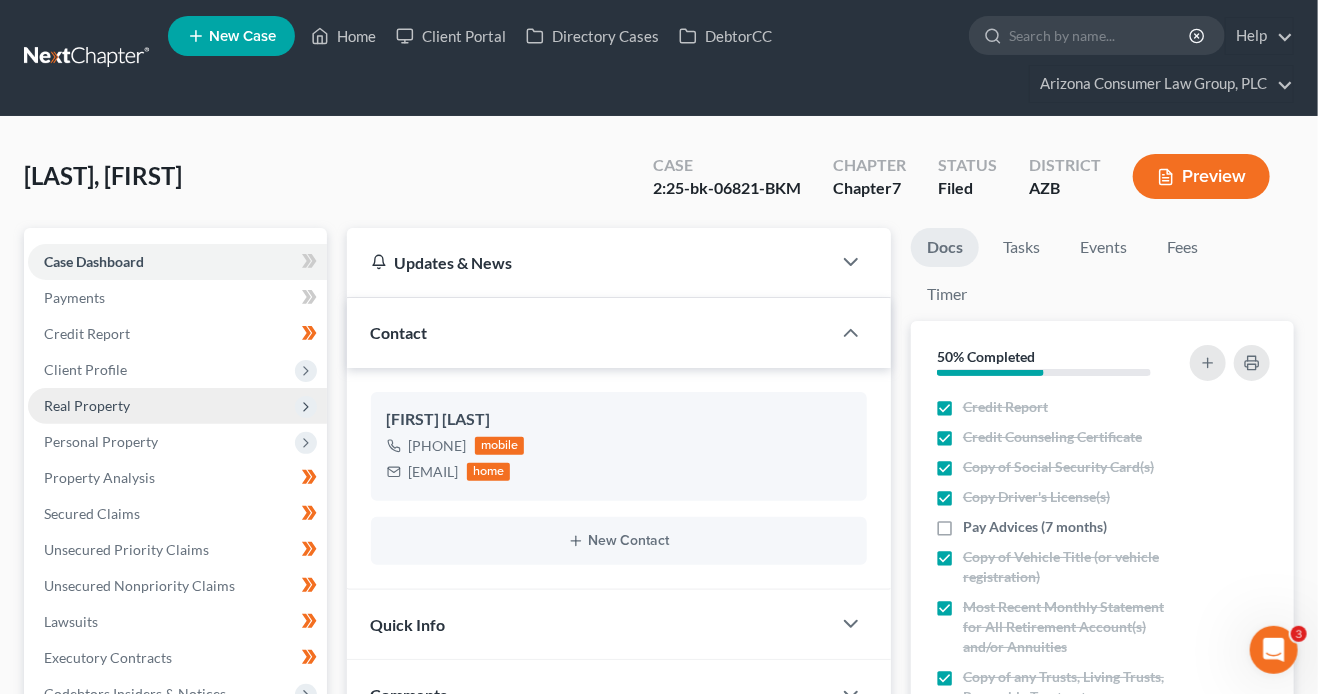 click on "Real Property" at bounding box center (87, 405) 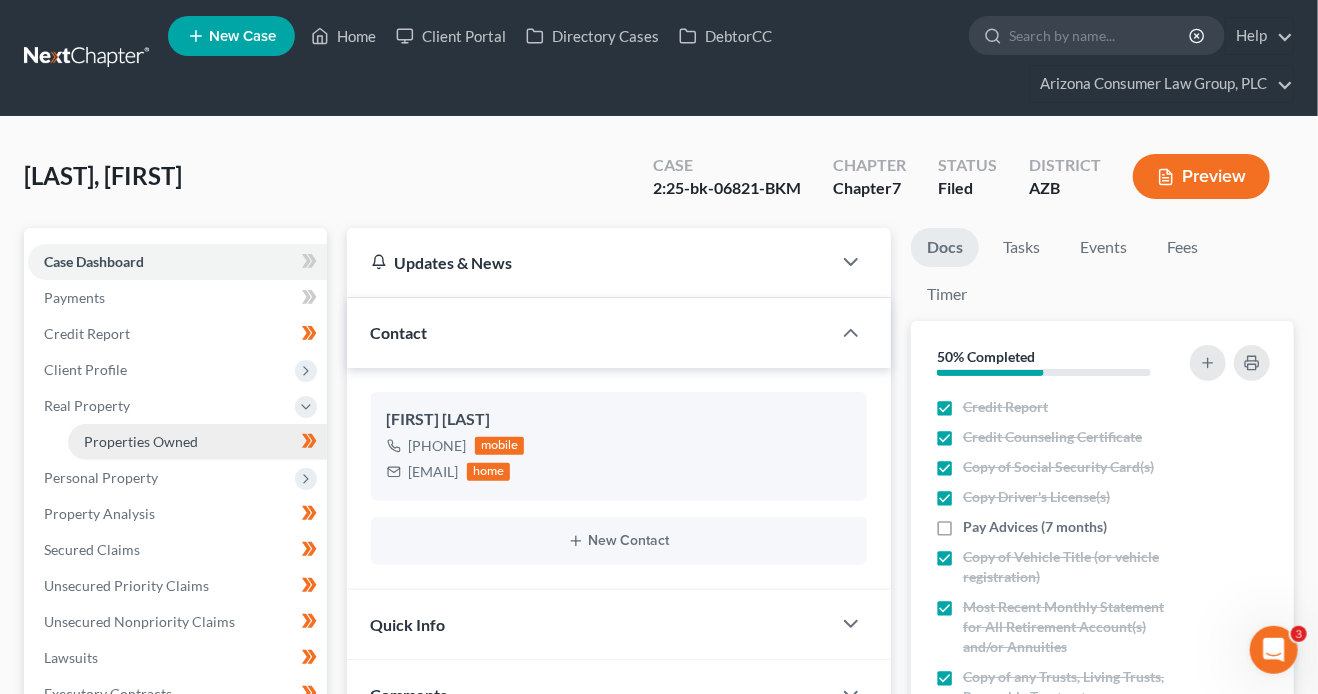 click on "Properties Owned" at bounding box center (141, 441) 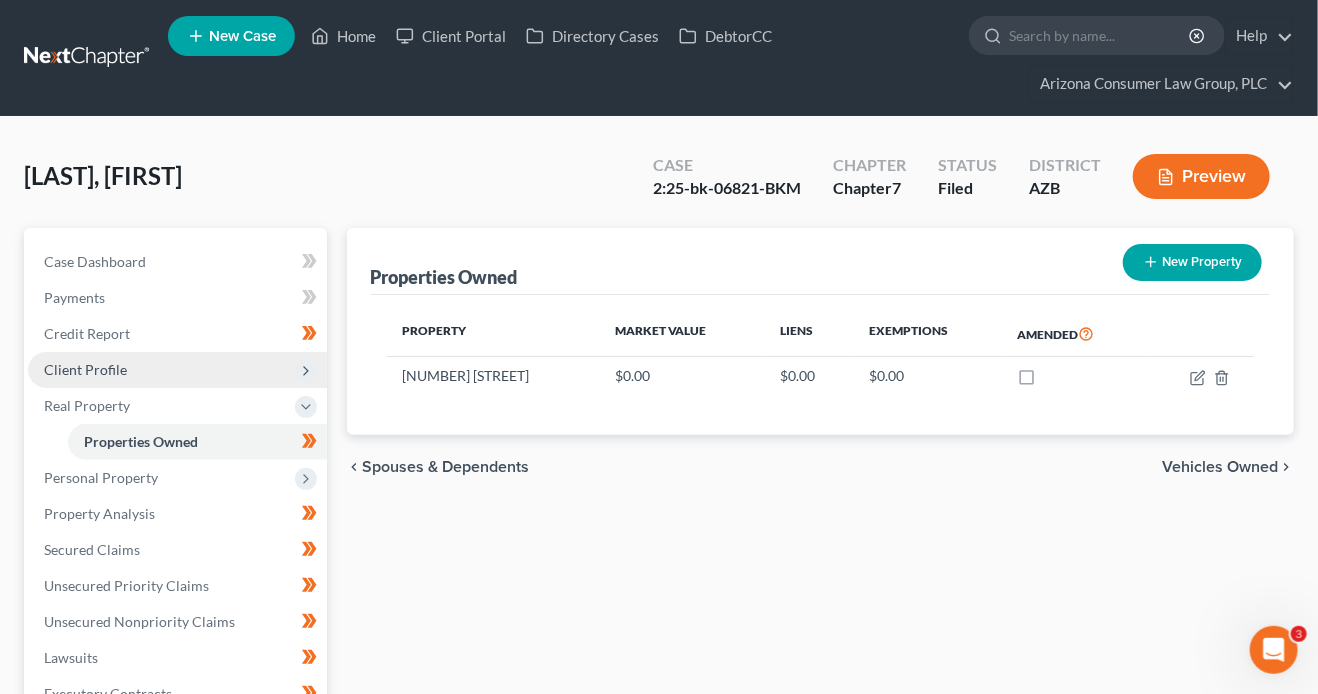 click on "Client Profile" at bounding box center [177, 370] 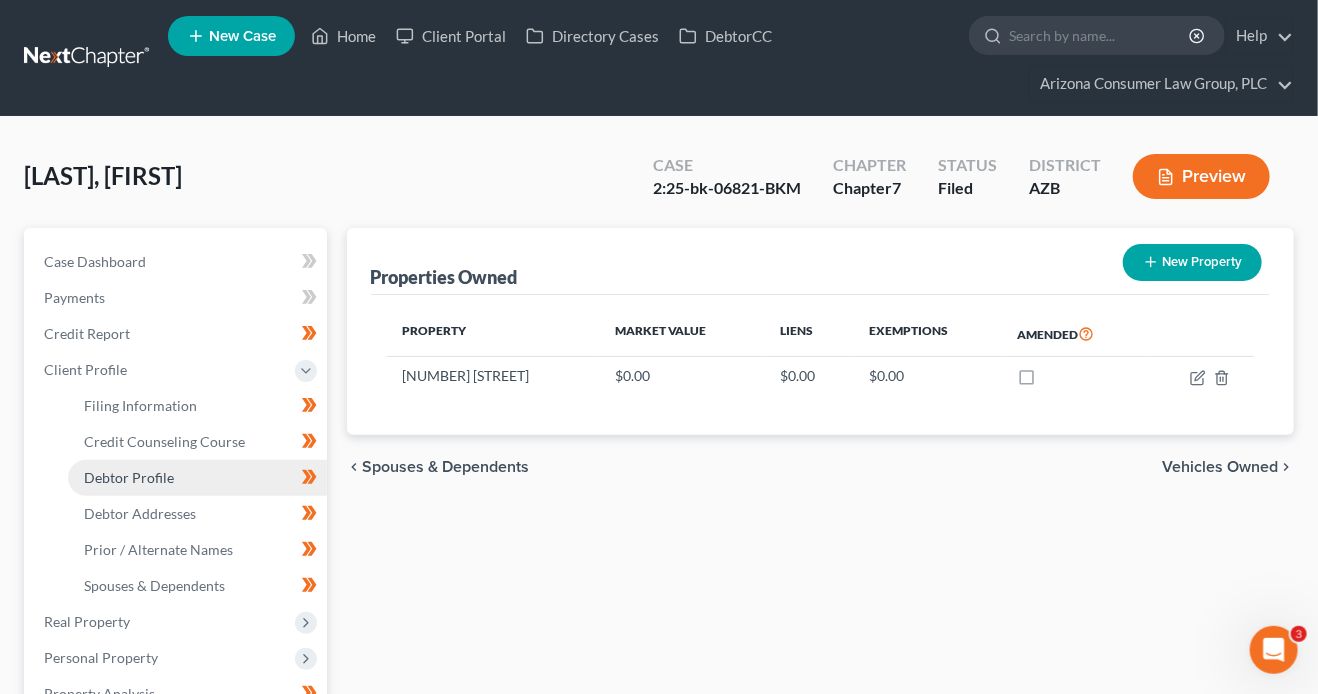 click on "Debtor Profile" at bounding box center (197, 478) 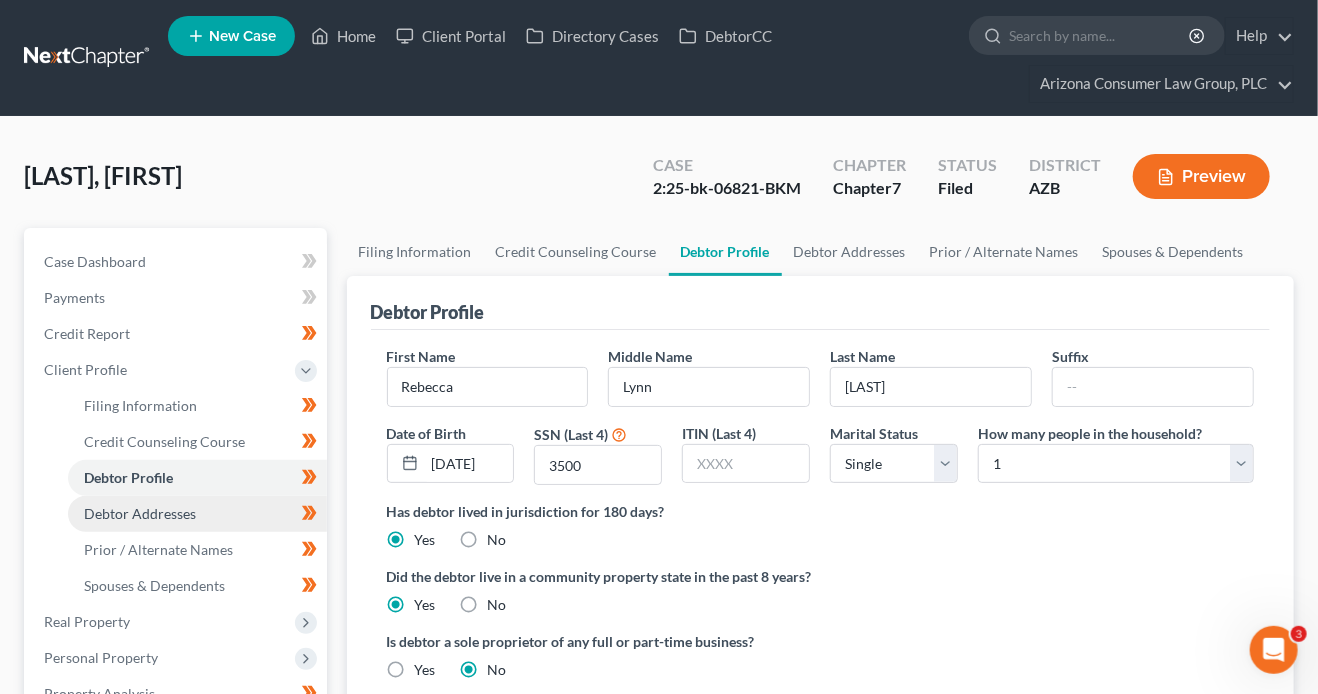 click on "Debtor Addresses" at bounding box center (197, 514) 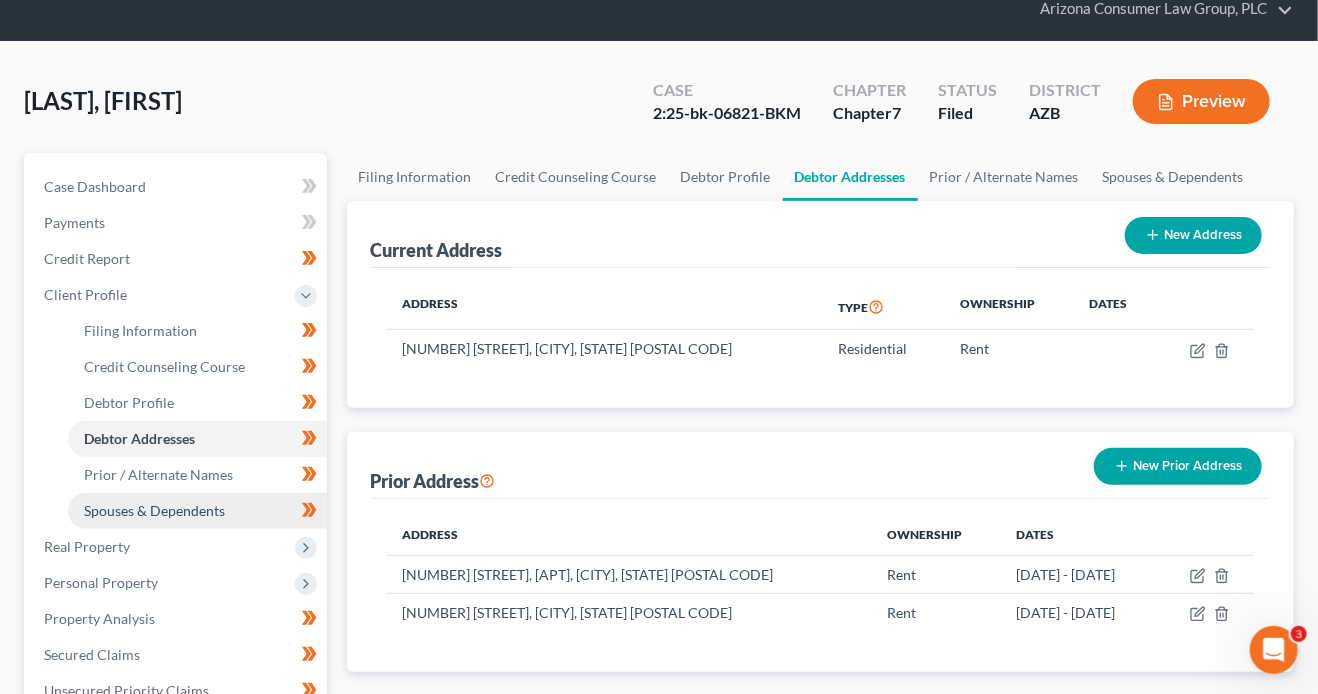 scroll, scrollTop: 78, scrollLeft: 0, axis: vertical 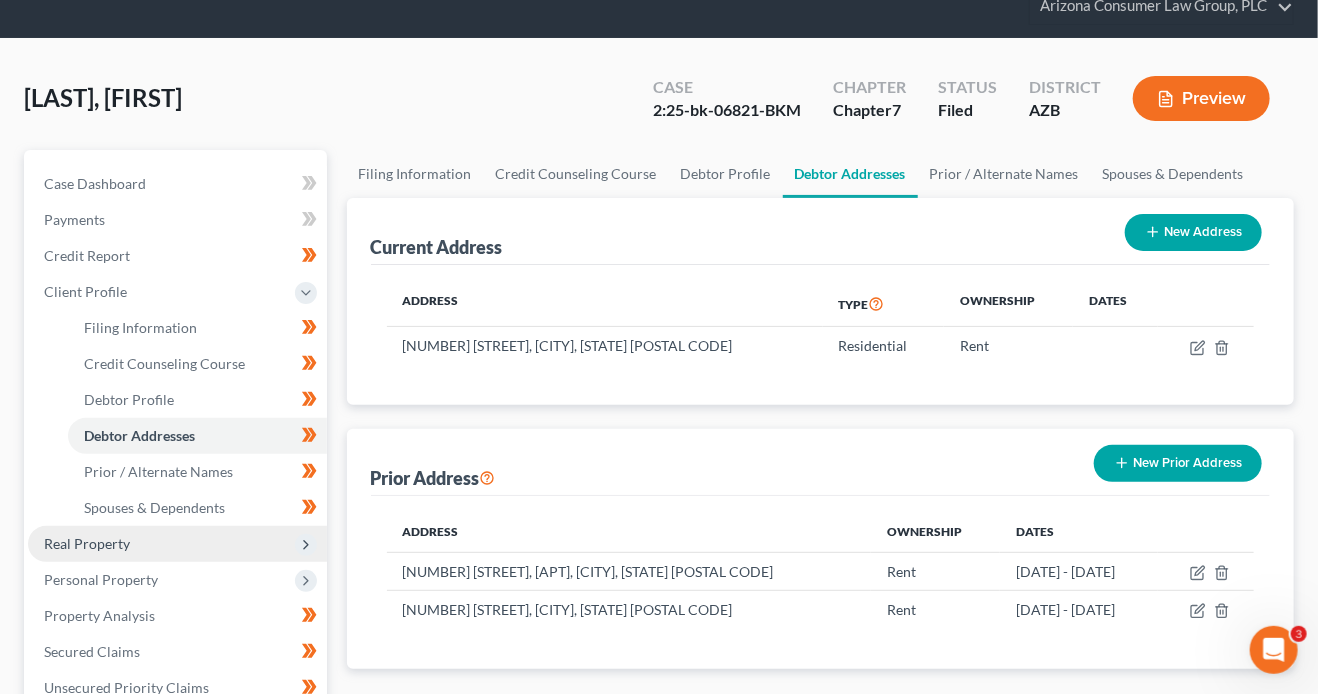 click on "Real Property" at bounding box center (177, 544) 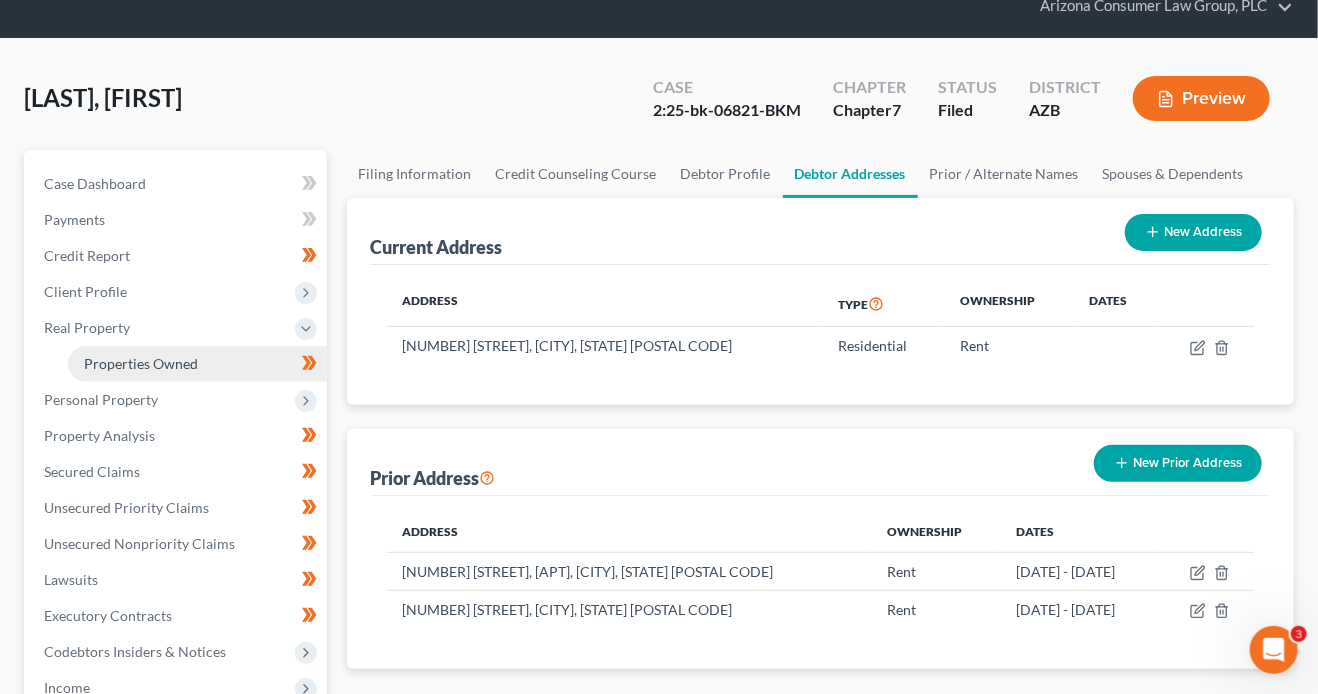 click on "Properties Owned" at bounding box center (141, 363) 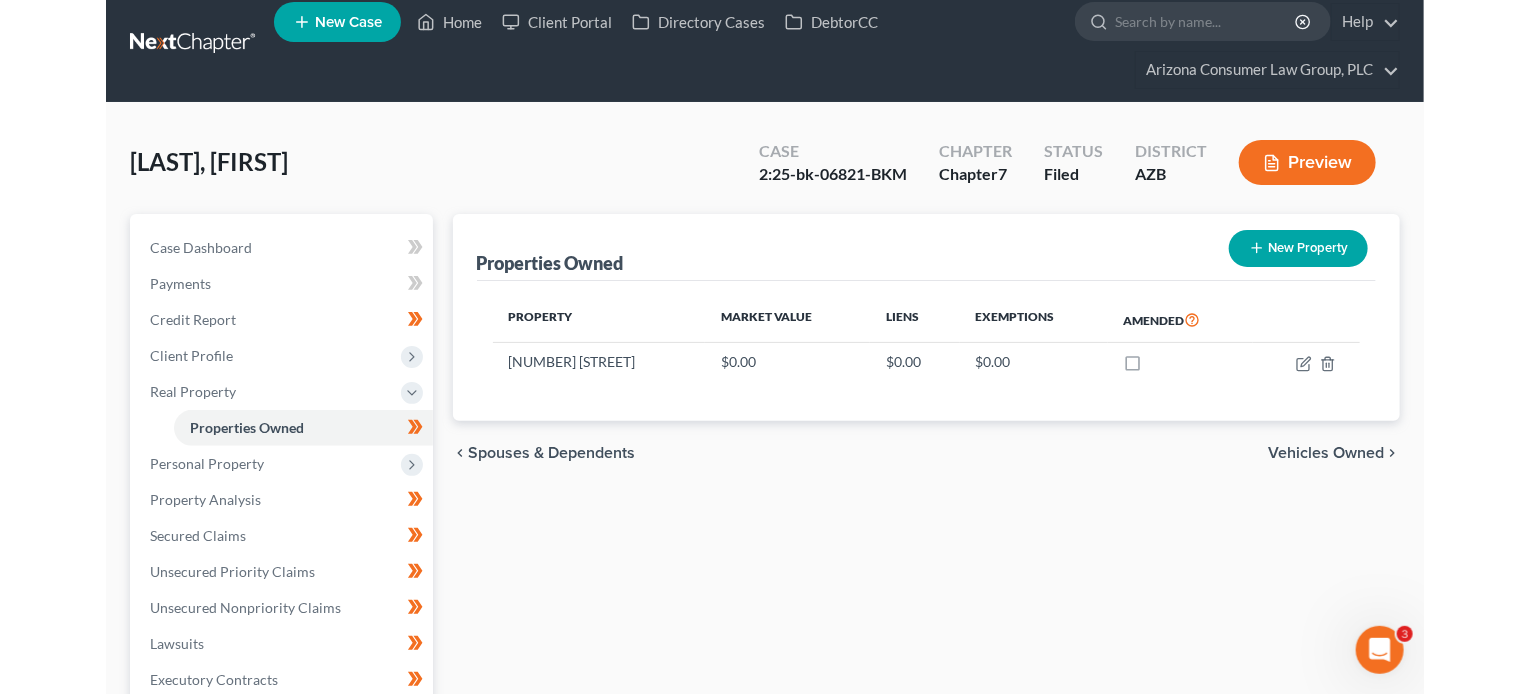 scroll, scrollTop: 0, scrollLeft: 0, axis: both 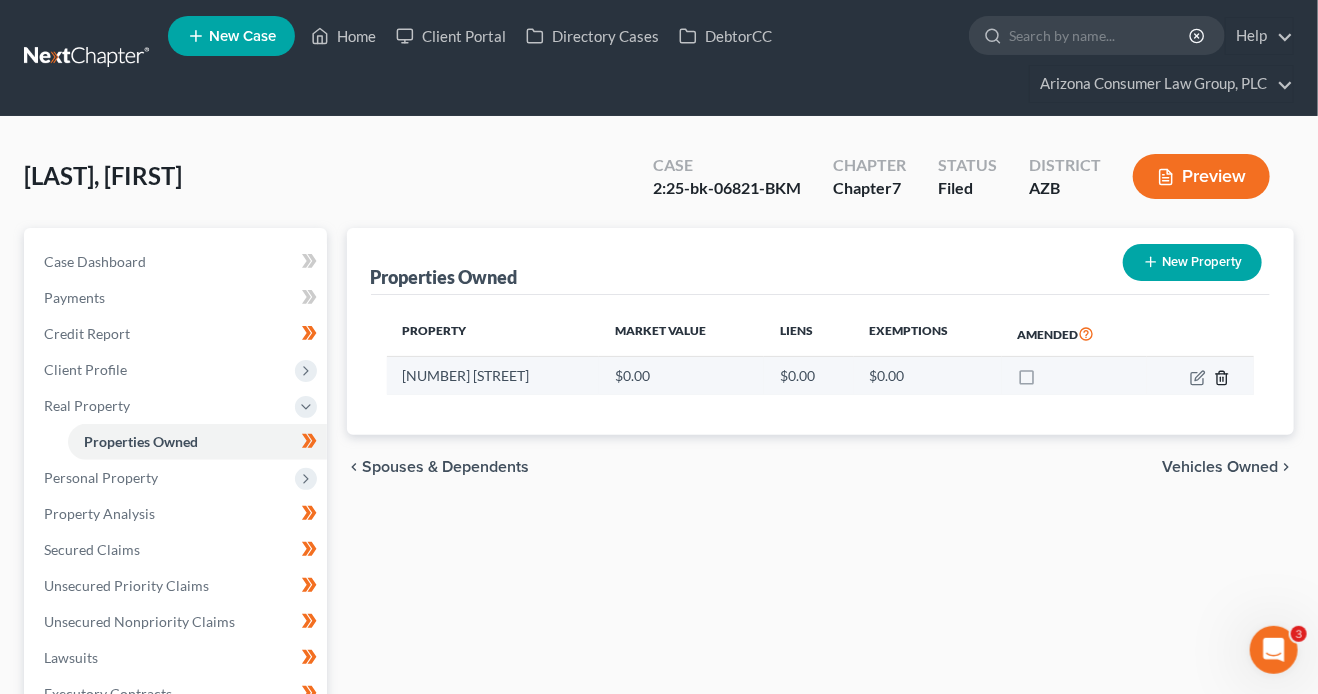 click 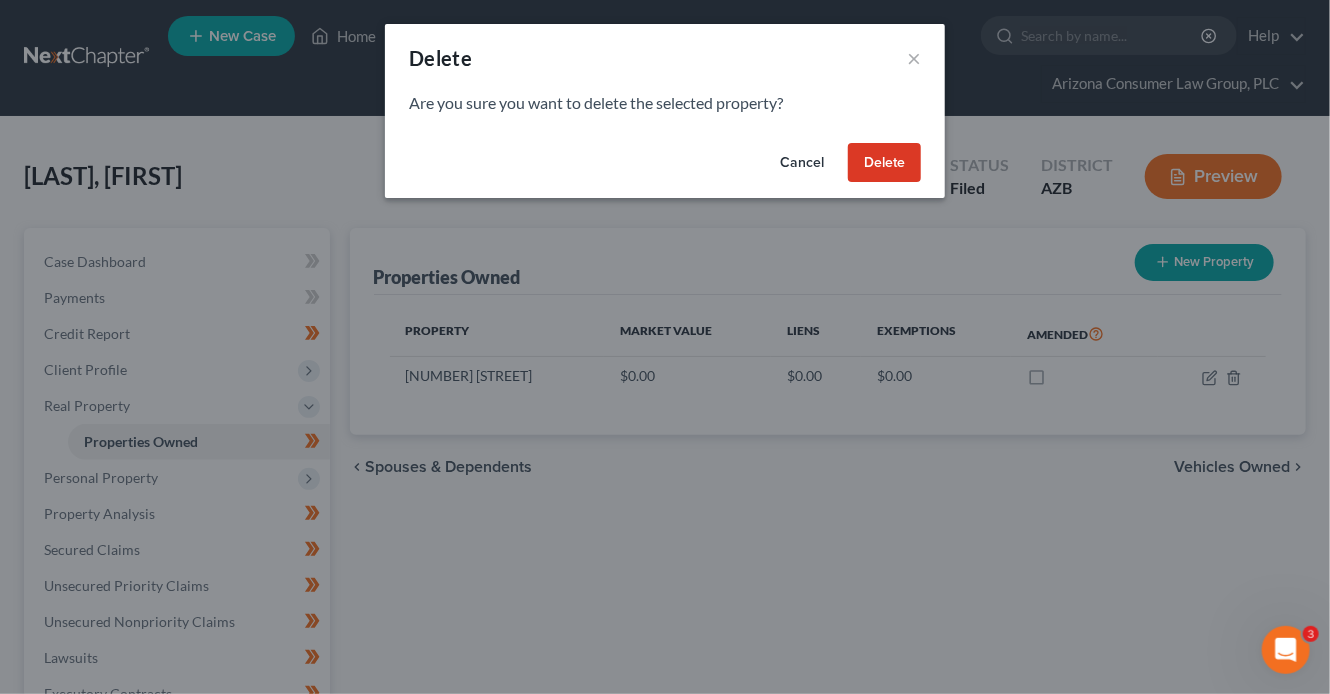 drag, startPoint x: 881, startPoint y: 166, endPoint x: 847, endPoint y: 167, distance: 34.0147 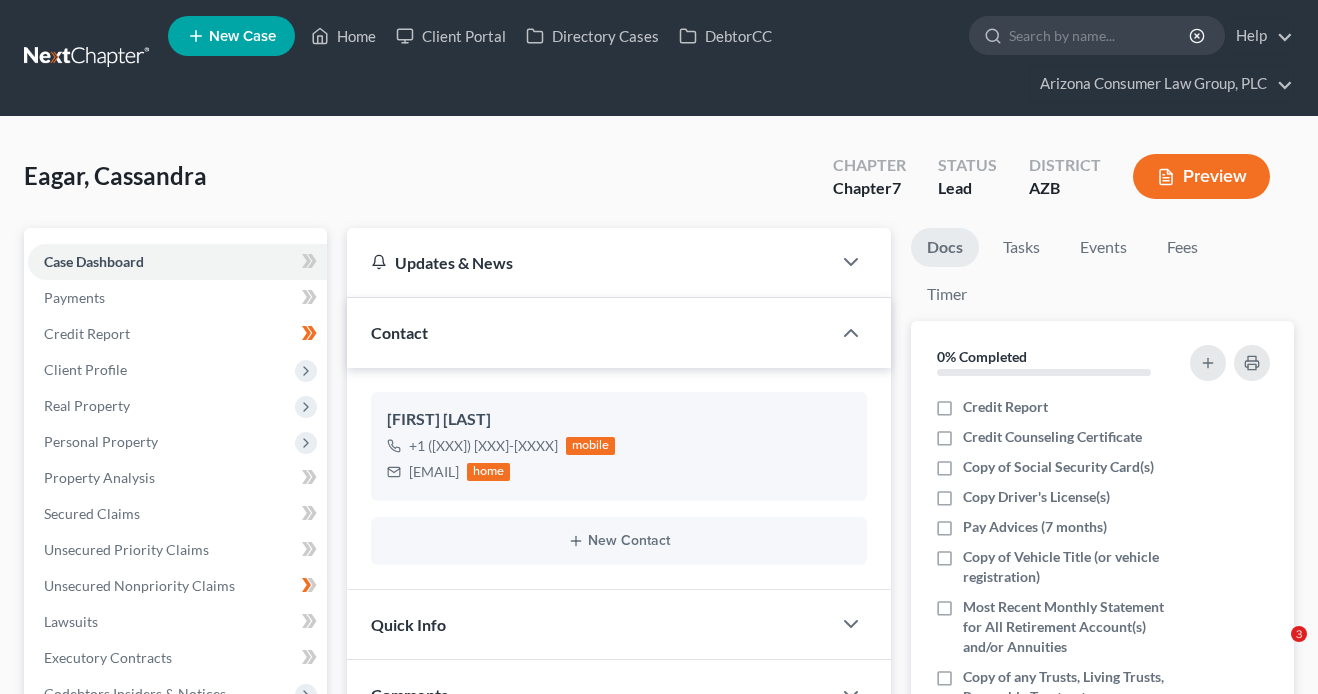 scroll, scrollTop: 0, scrollLeft: 0, axis: both 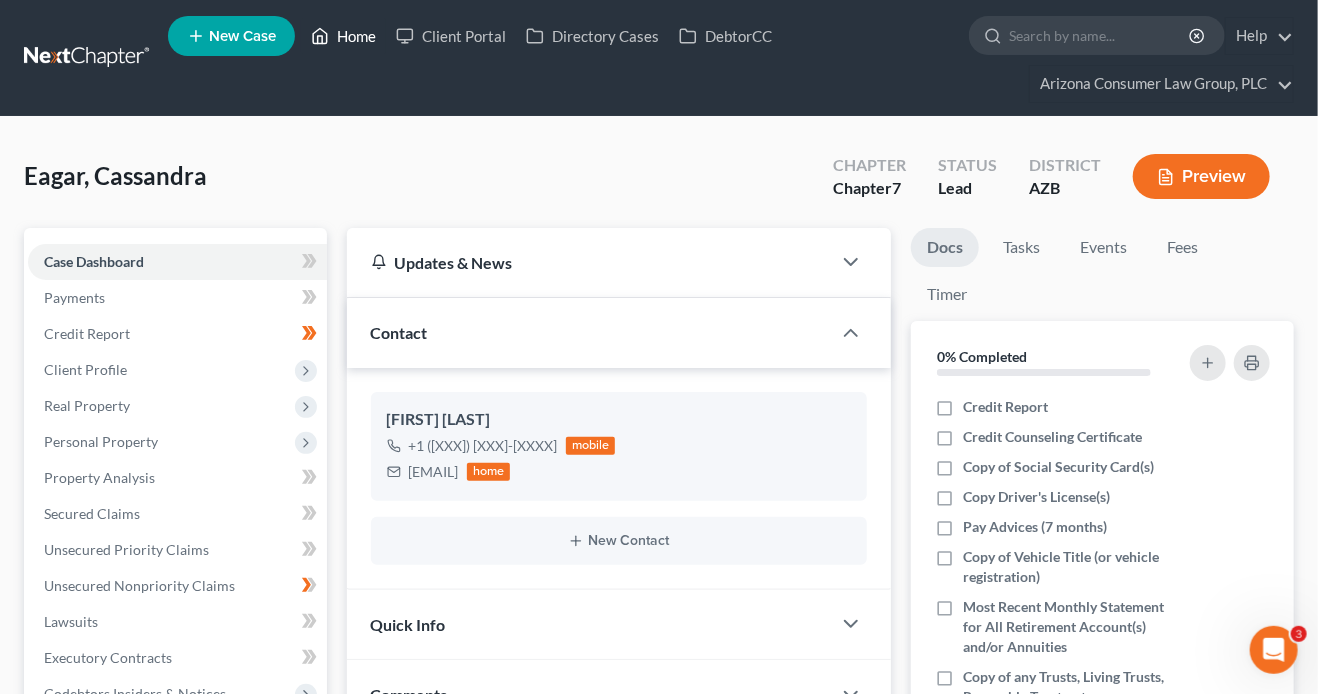 click on "Home" at bounding box center [343, 36] 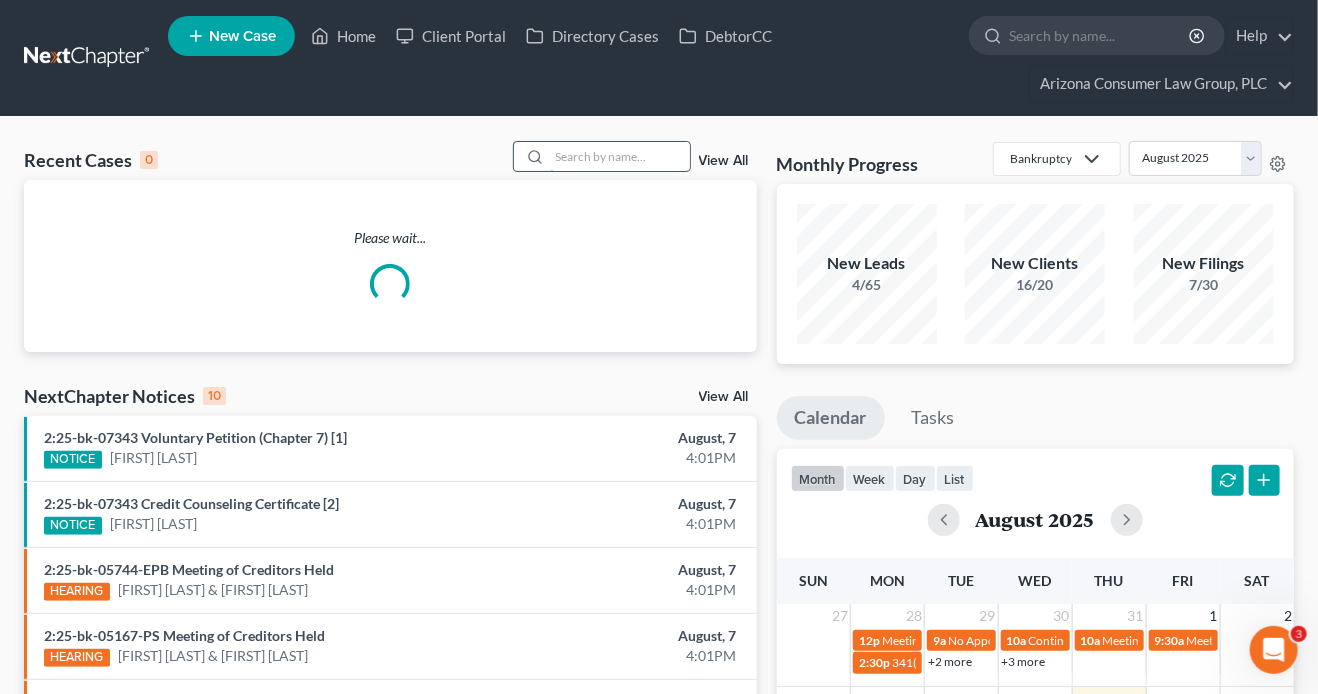click at bounding box center (620, 156) 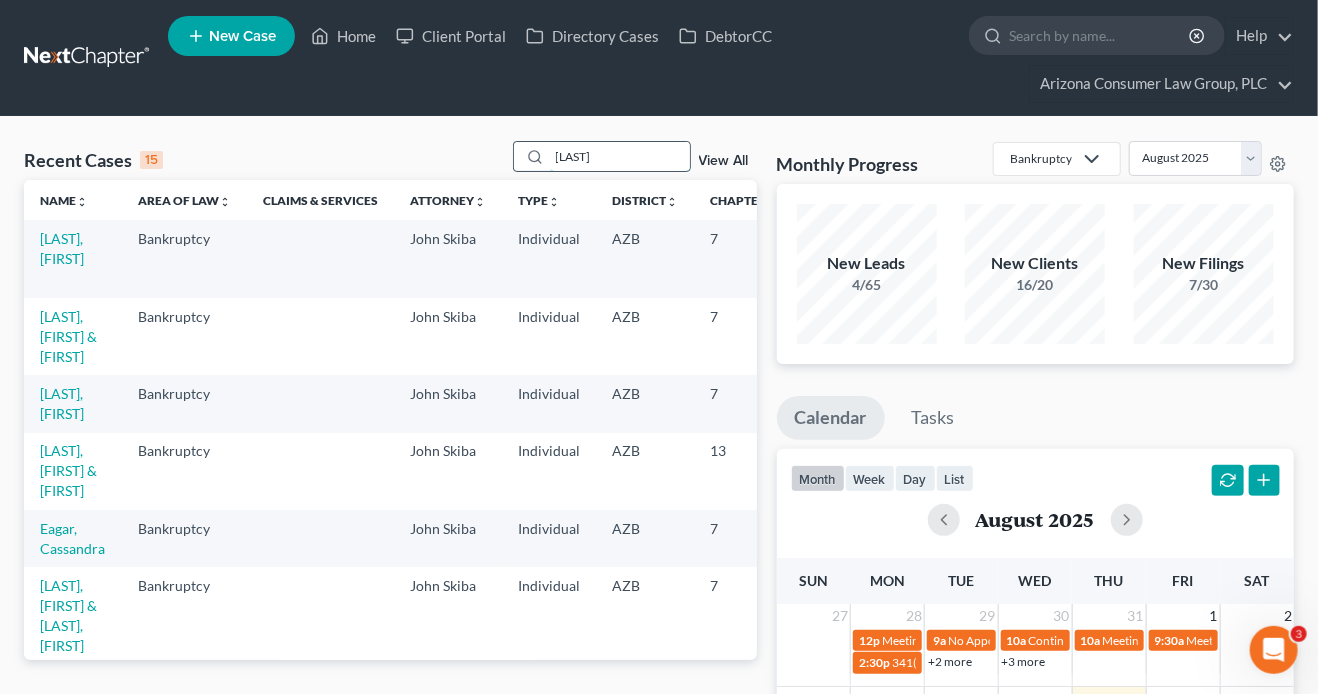 type on "[LAST]" 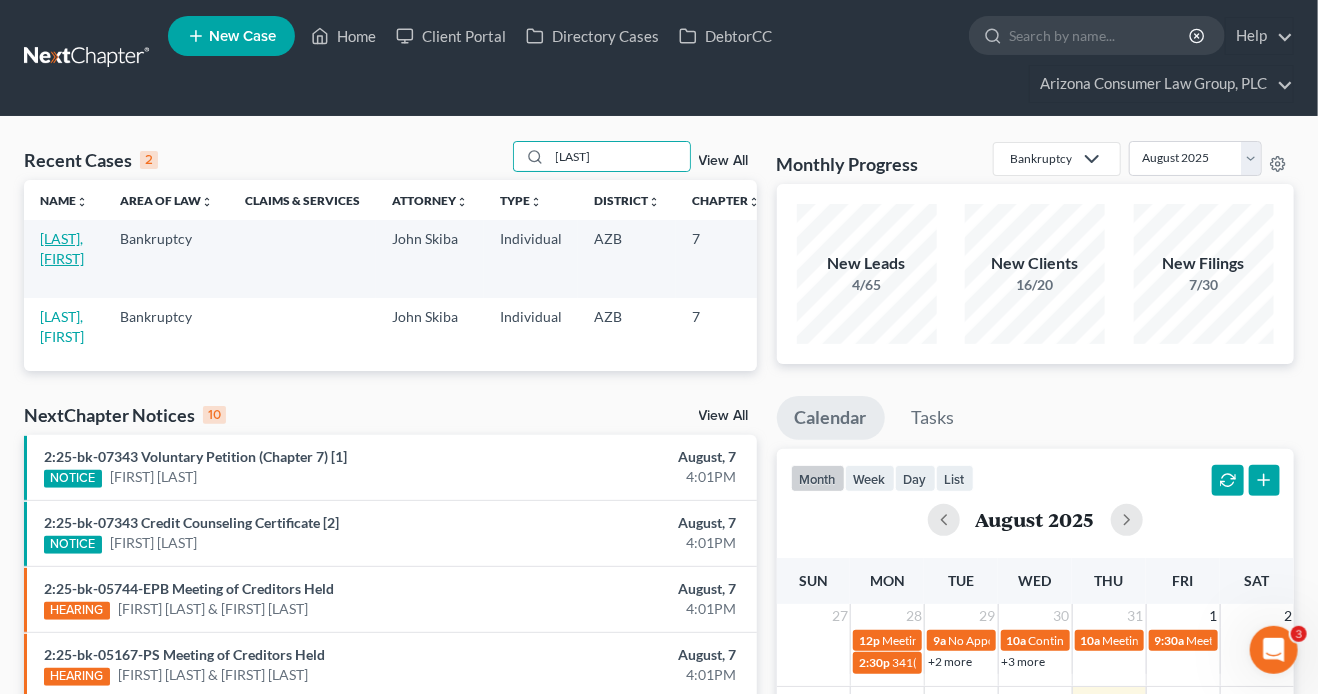 click on "[LAST], [FIRST]" at bounding box center [62, 248] 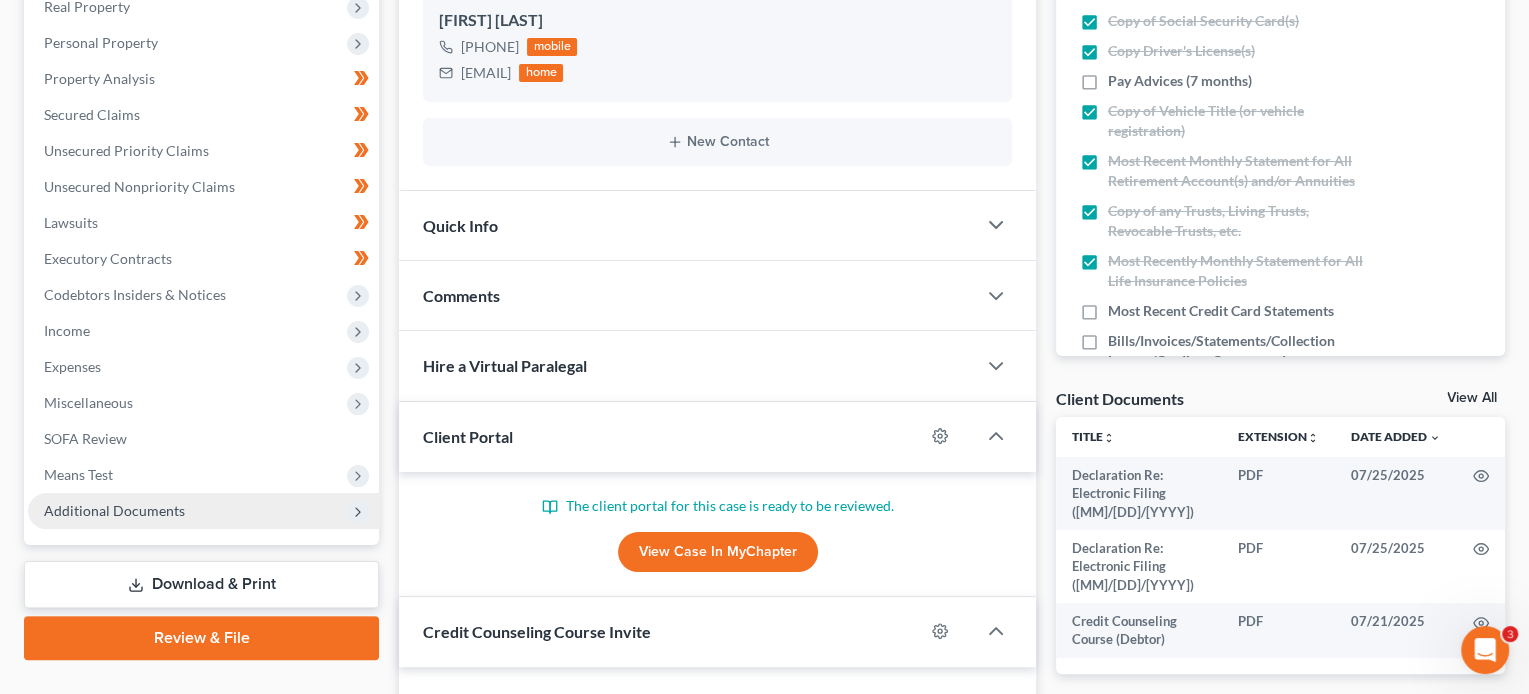 scroll, scrollTop: 364, scrollLeft: 0, axis: vertical 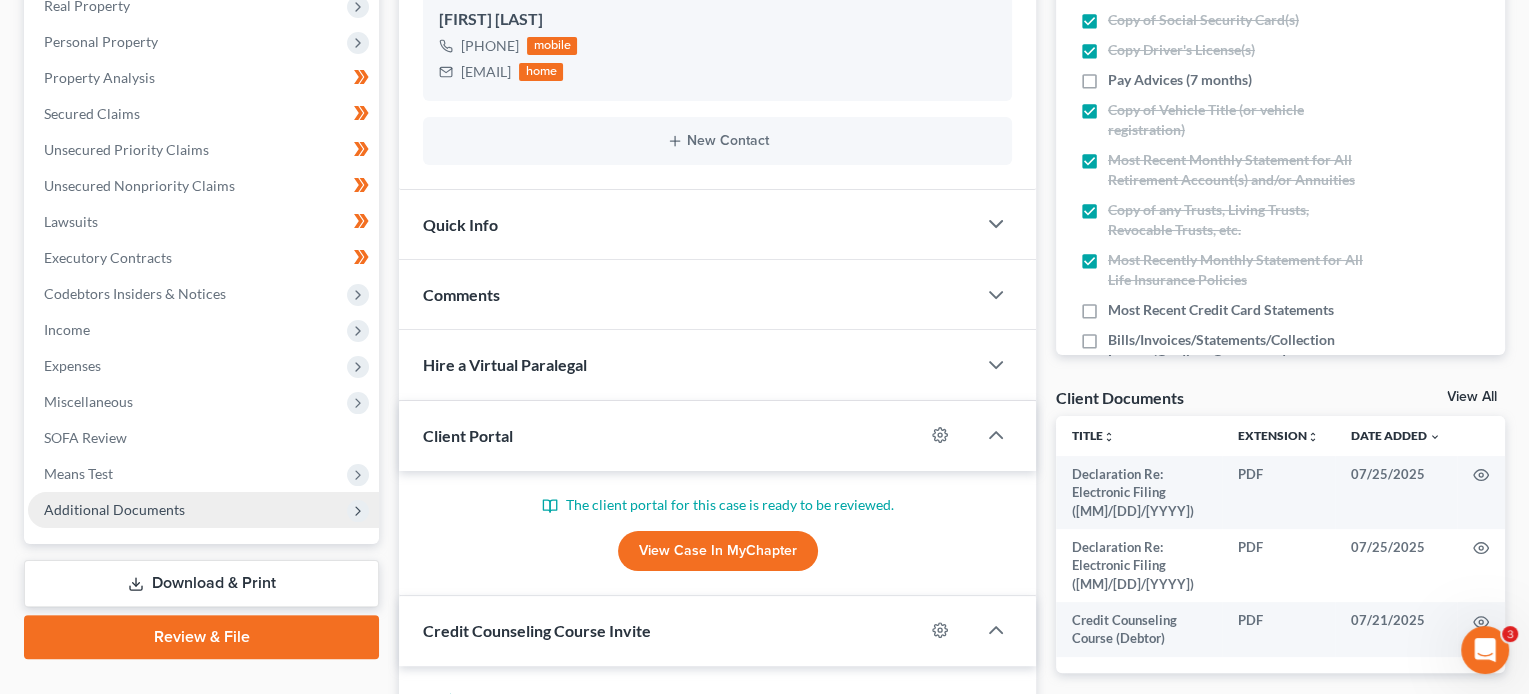 click on "Additional Documents" at bounding box center (114, 509) 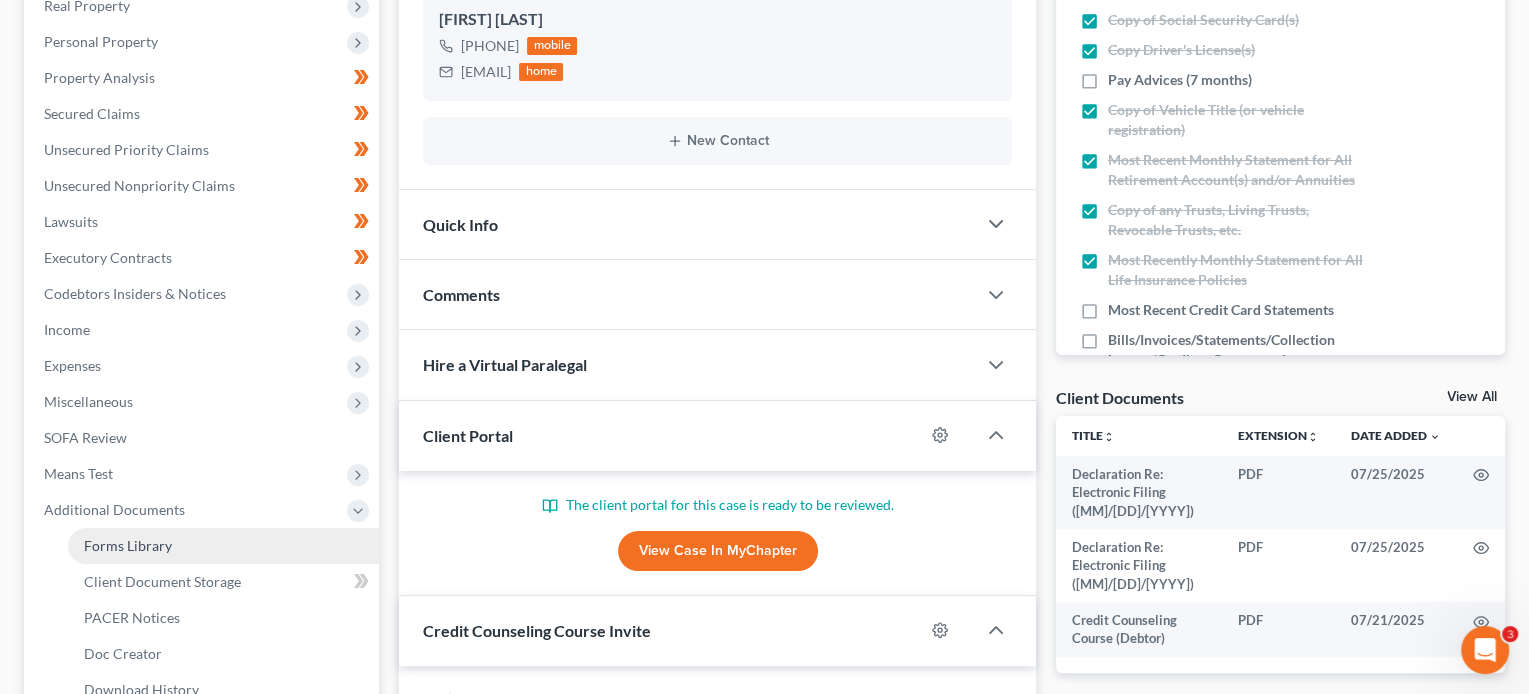 click on "Forms Library" at bounding box center (223, 546) 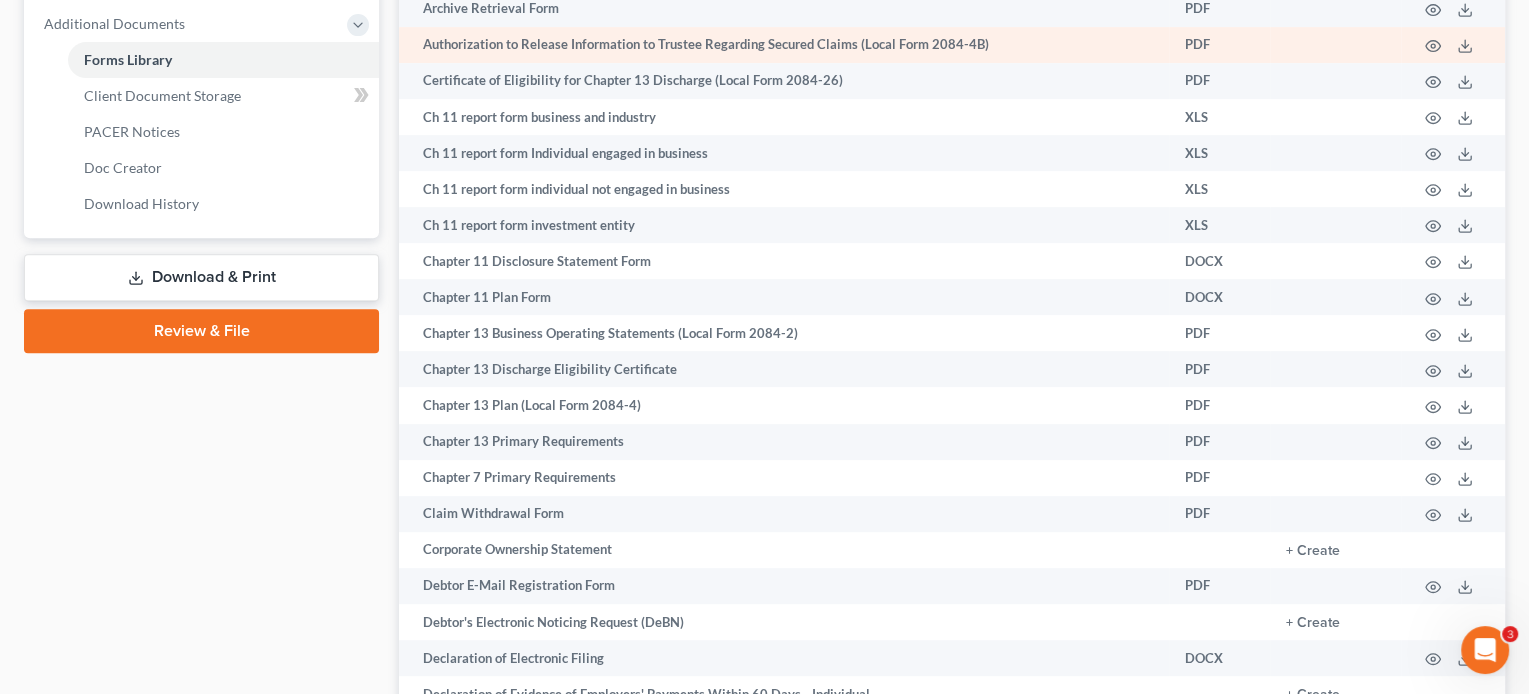 scroll, scrollTop: 905, scrollLeft: 0, axis: vertical 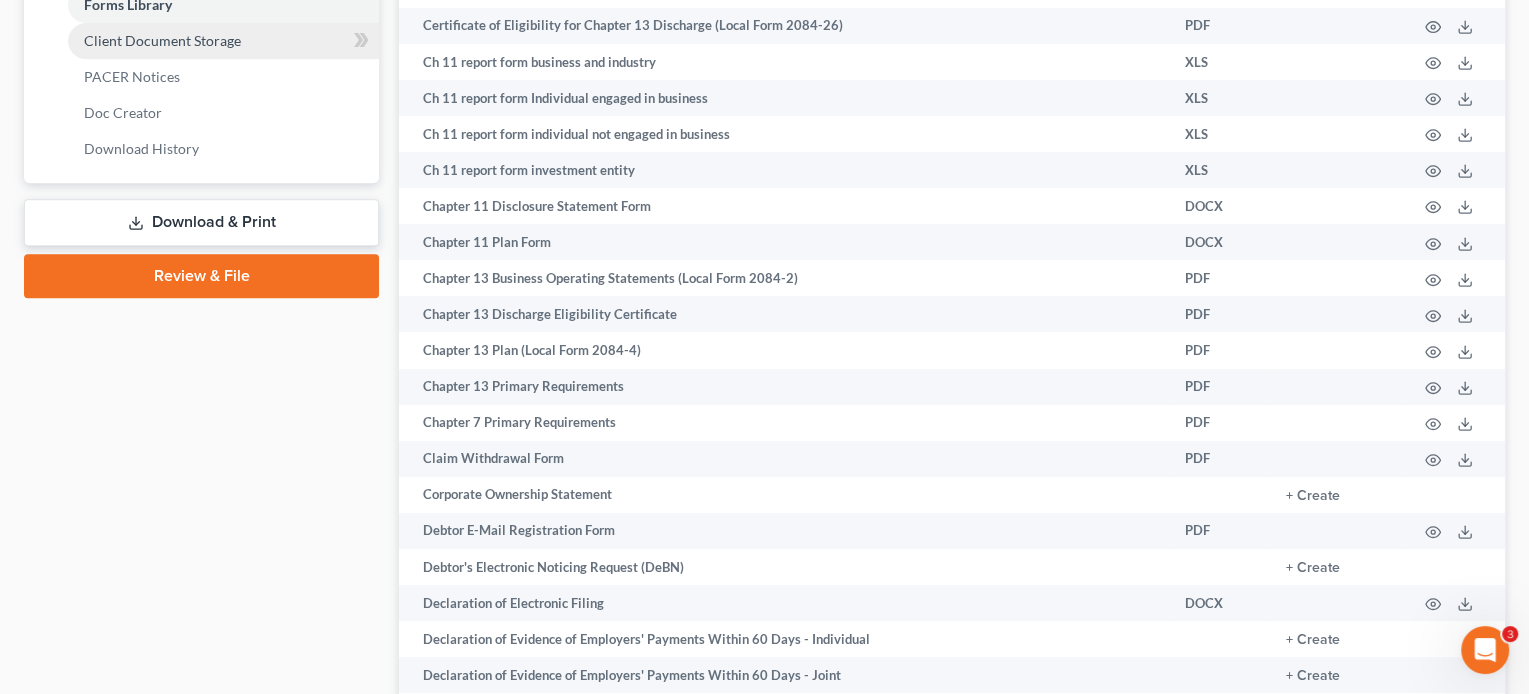 click on "Client Document Storage" at bounding box center (162, 40) 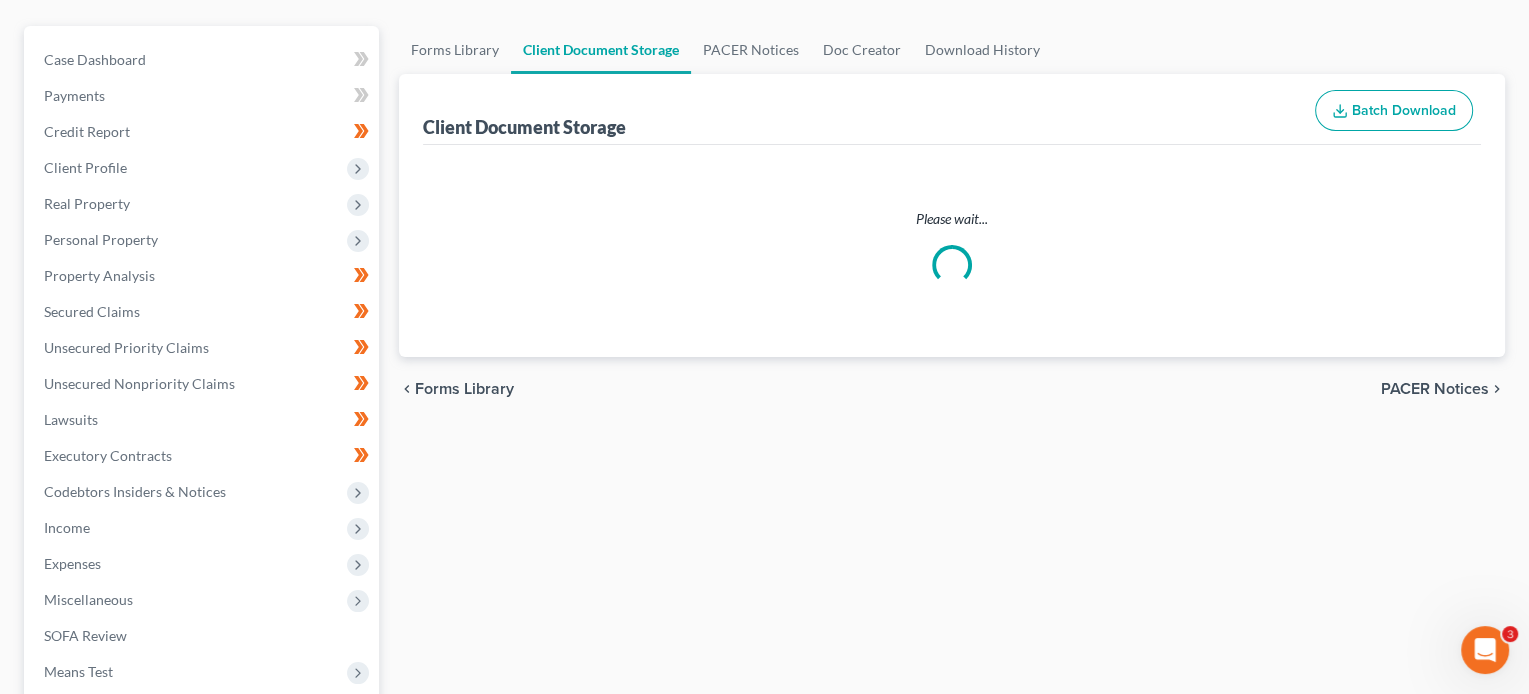 scroll, scrollTop: 80, scrollLeft: 0, axis: vertical 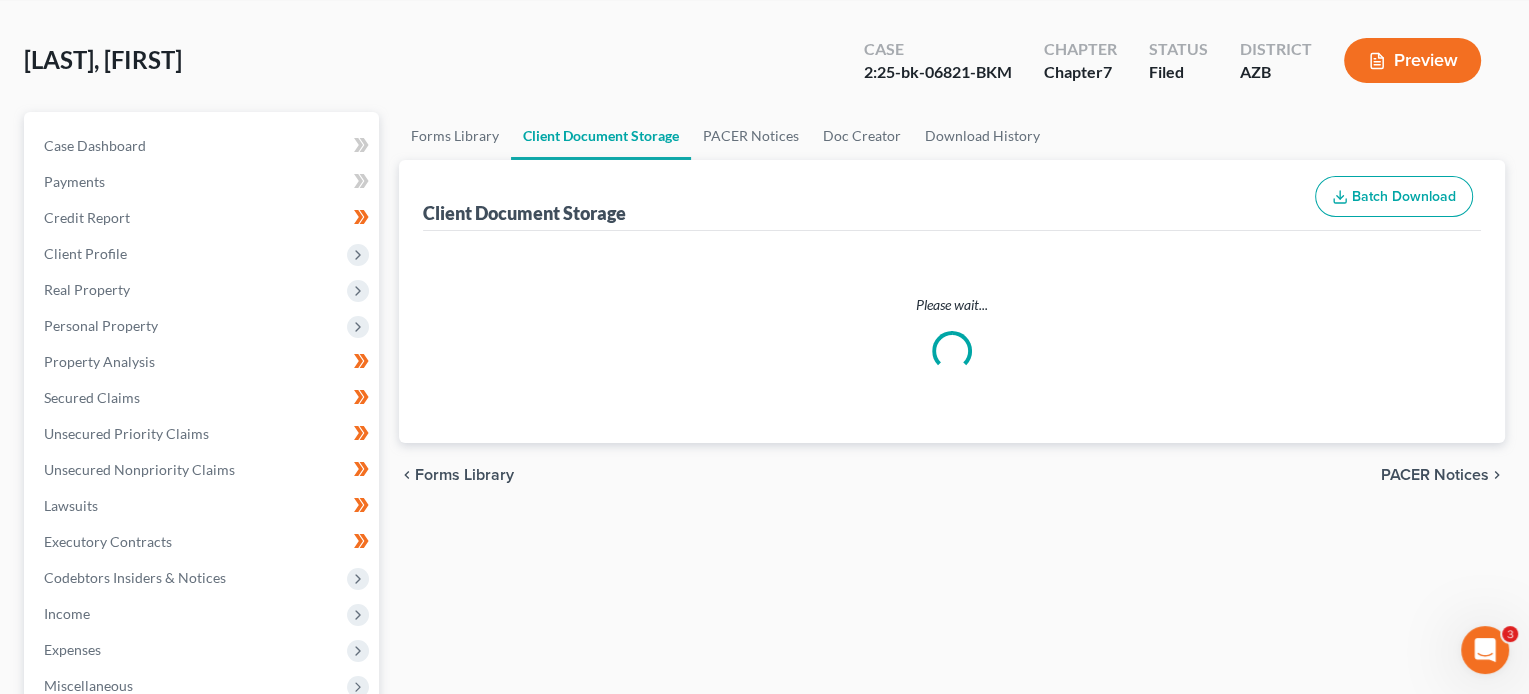 select on "14" 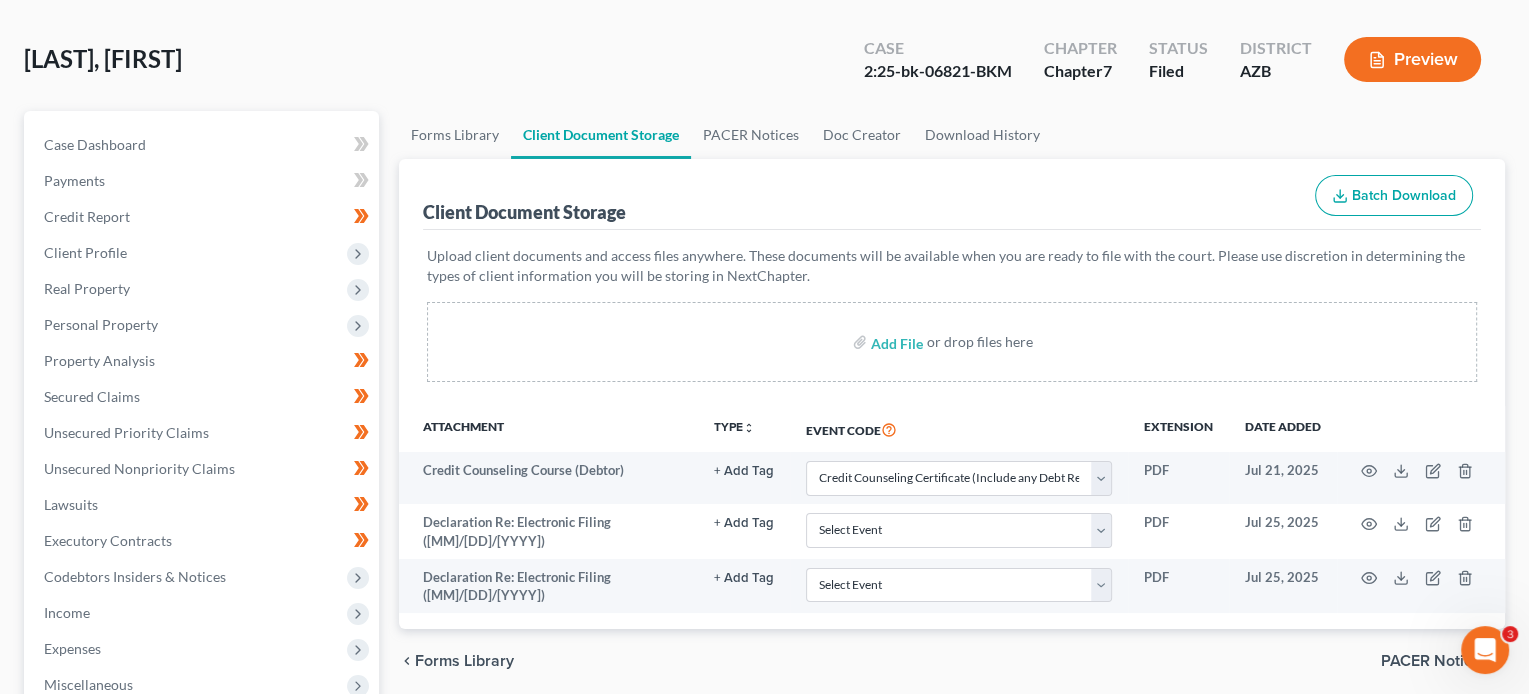 scroll, scrollTop: 82, scrollLeft: 0, axis: vertical 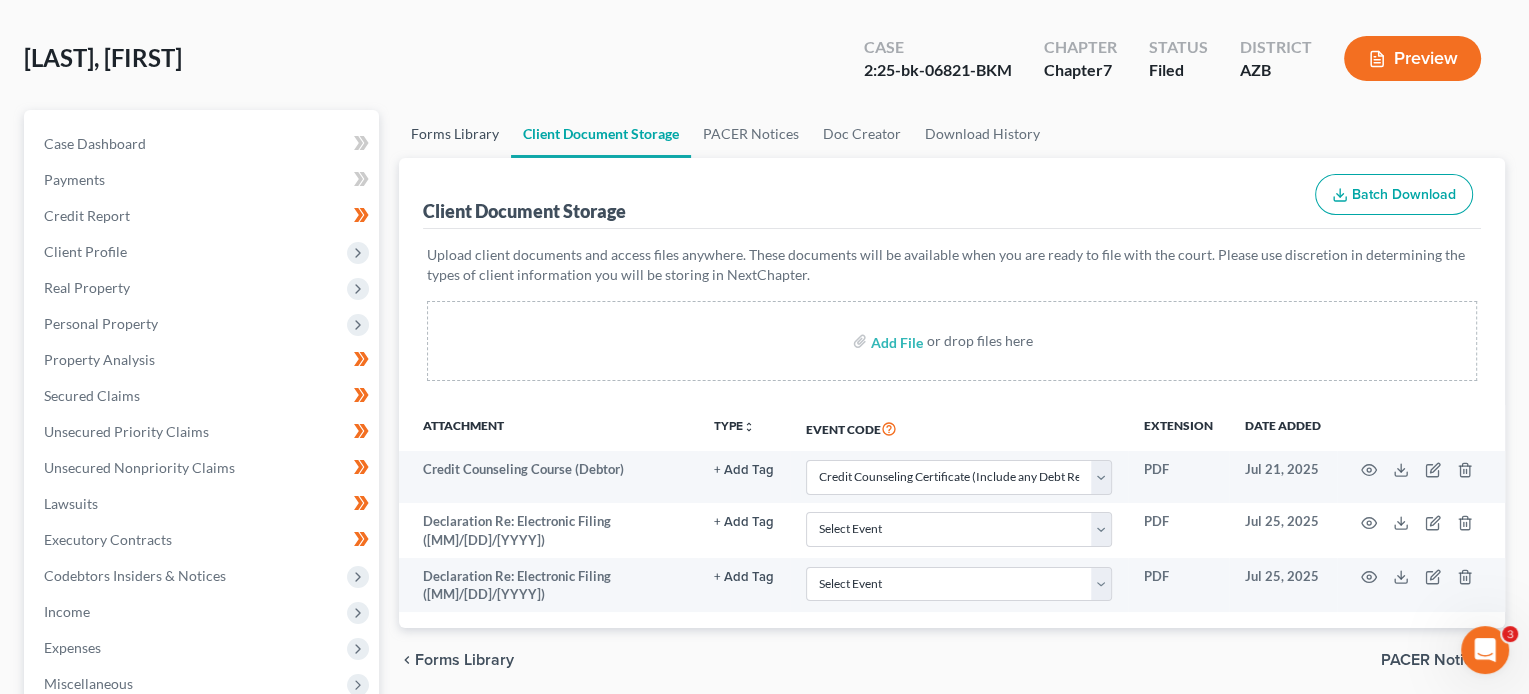 click on "Forms Library" at bounding box center [455, 134] 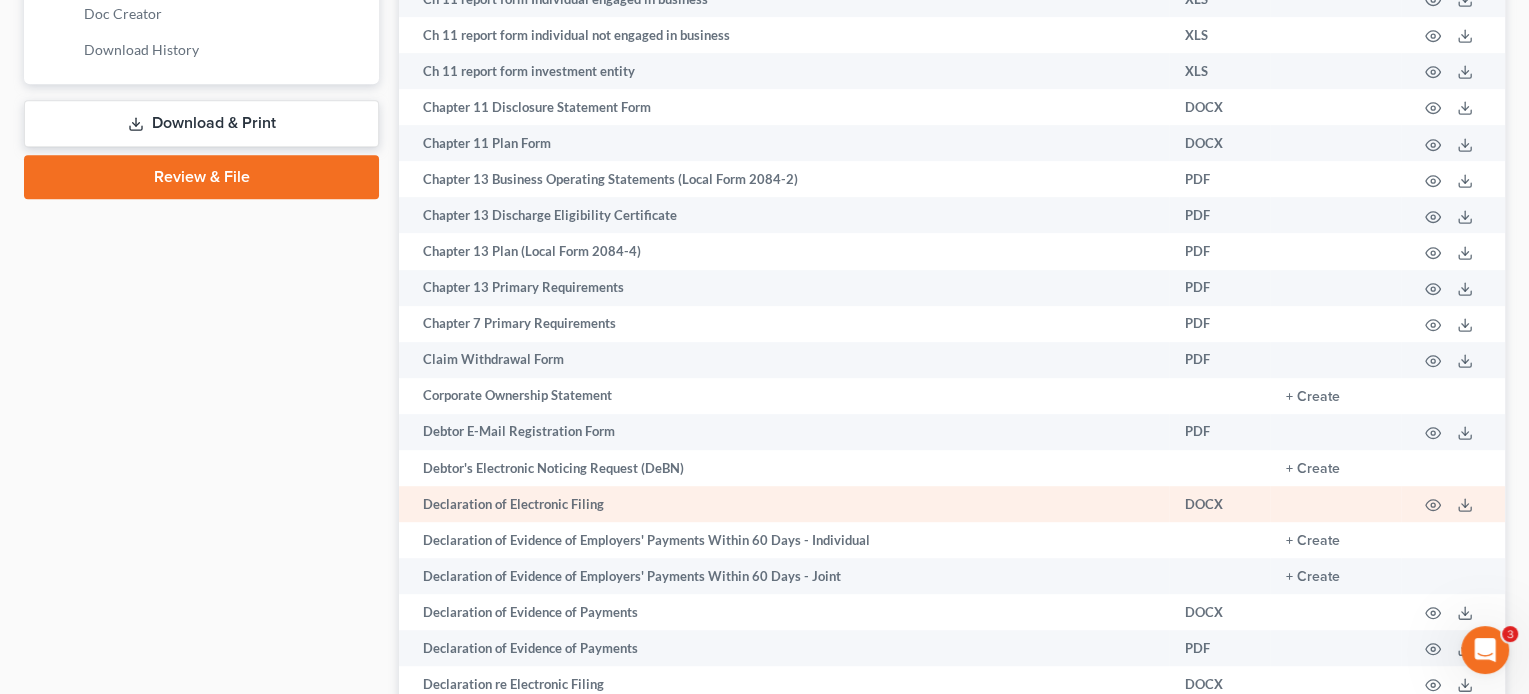 scroll, scrollTop: 1007, scrollLeft: 0, axis: vertical 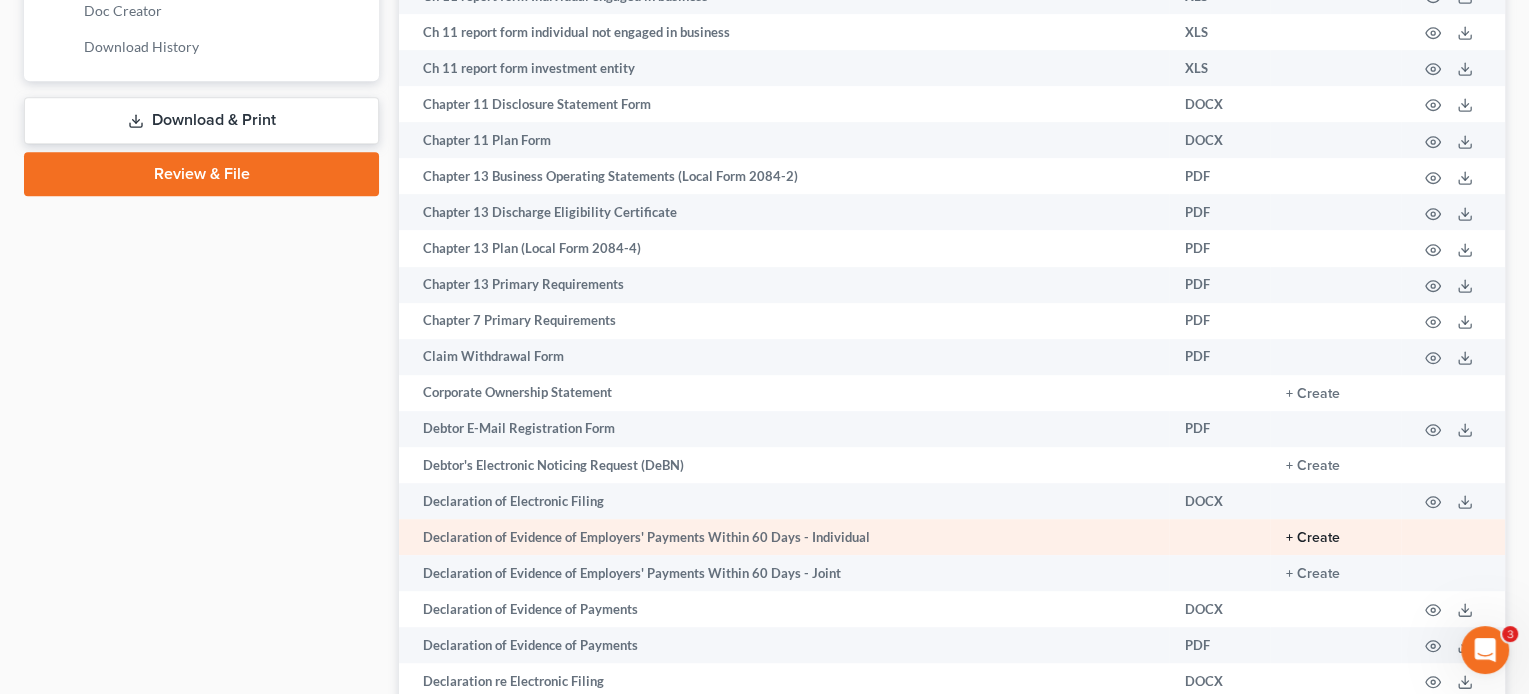 click on "+ Create" at bounding box center (1313, 538) 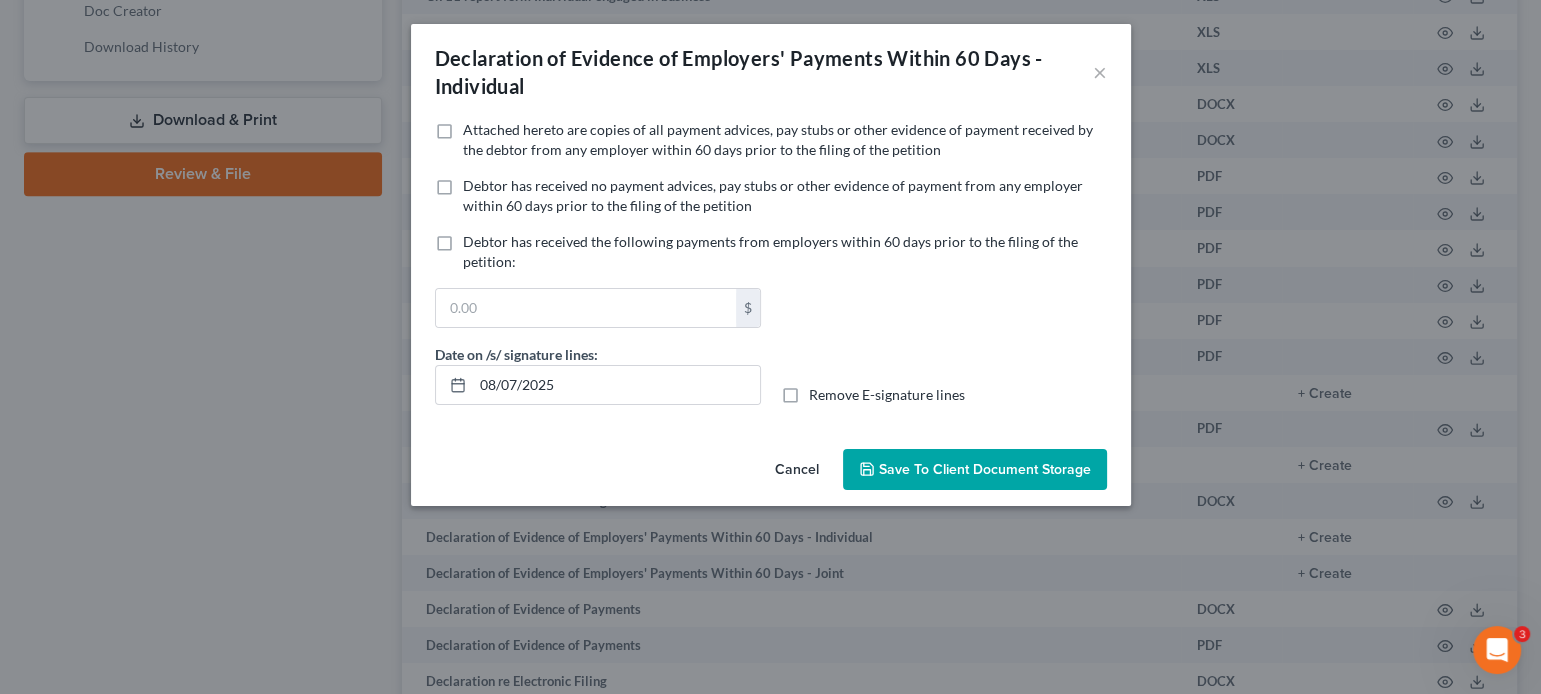 click on "Attached hereto are copies of all payment advices, pay stubs or other evidence of payment received by the debtor from any employer within 60 days prior to the filing of the petition" at bounding box center (785, 140) 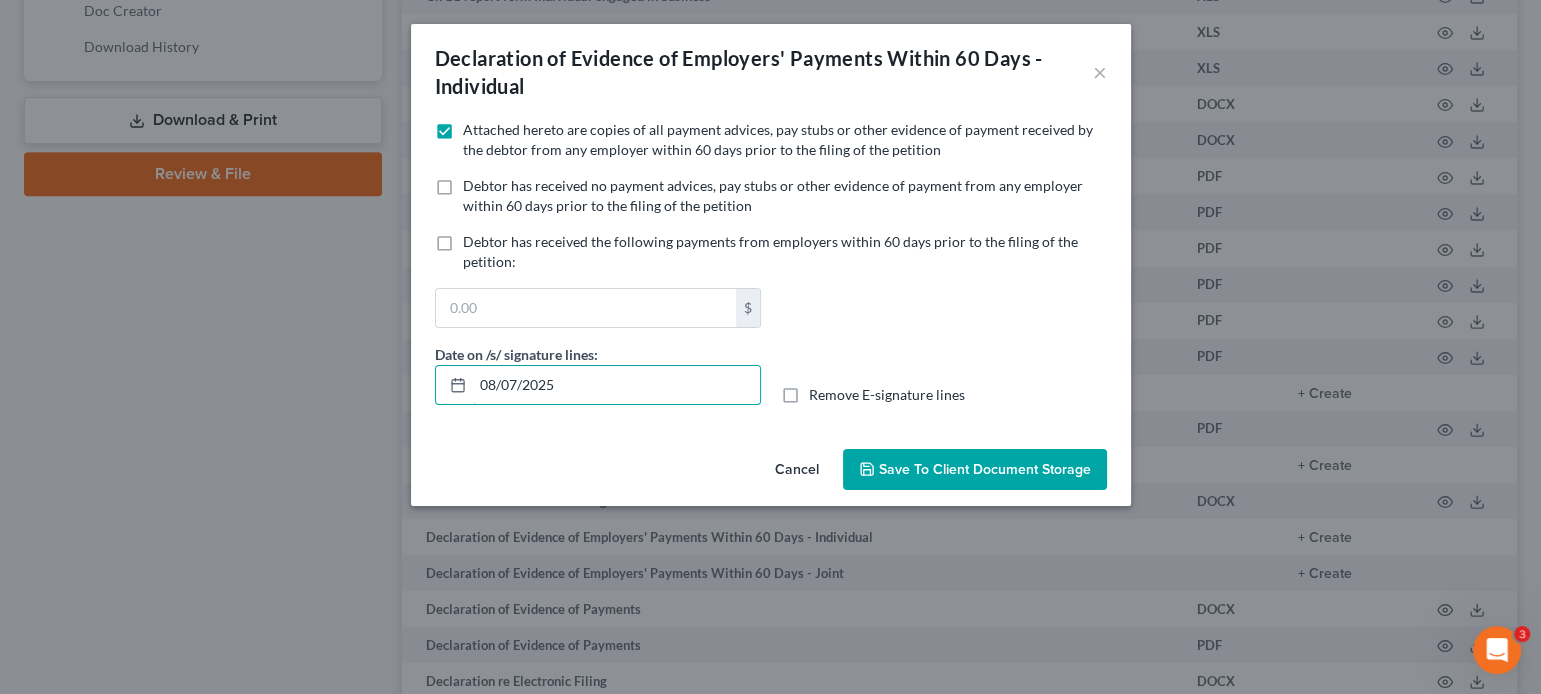 drag, startPoint x: 582, startPoint y: 396, endPoint x: 434, endPoint y: 364, distance: 151.41995 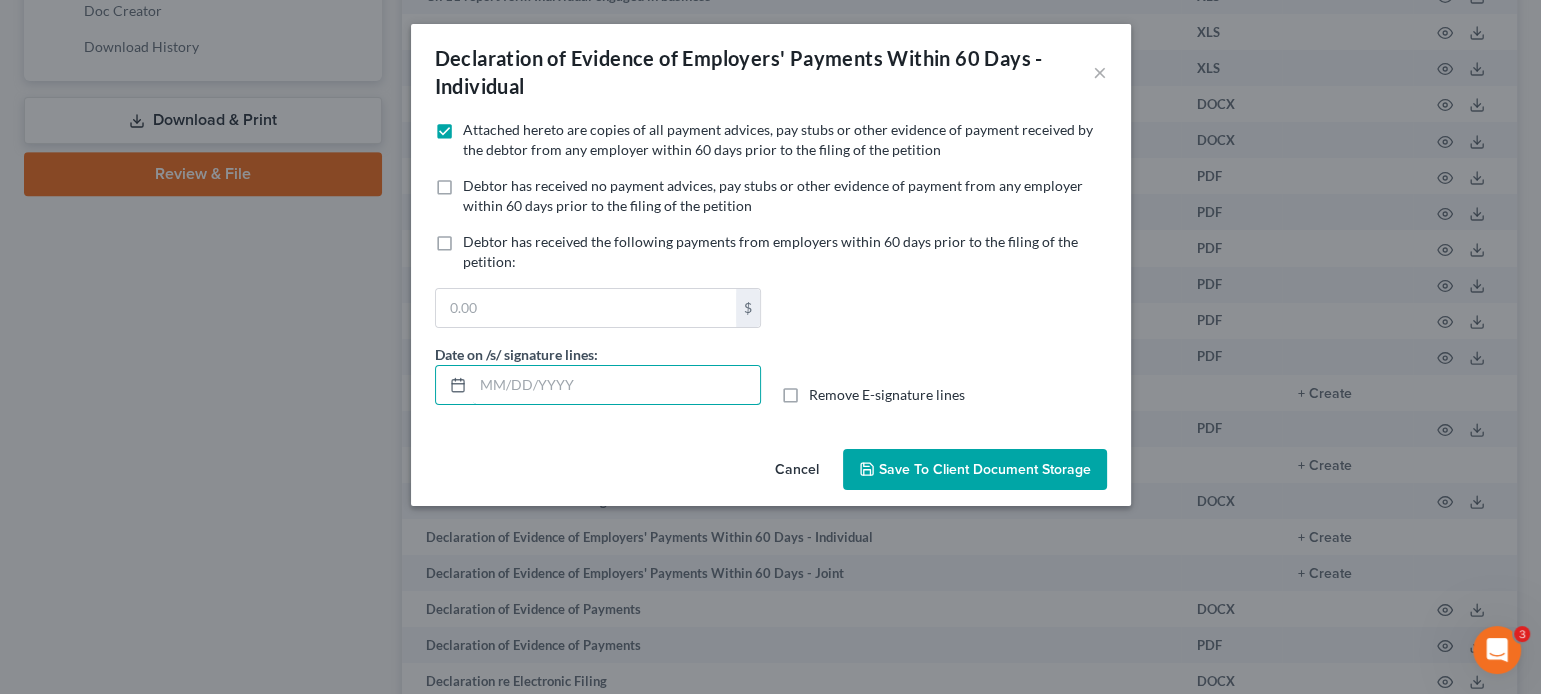 type 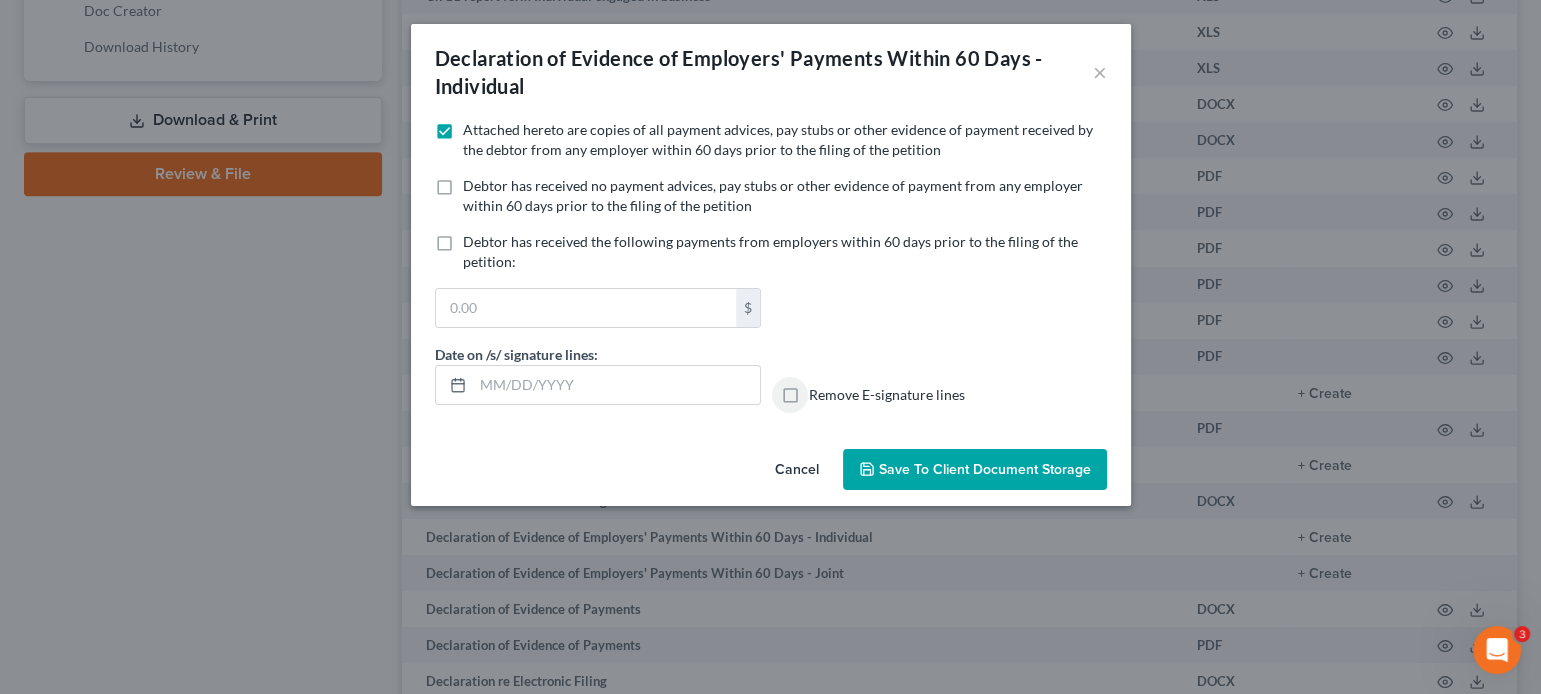 click on "Remove E-signature lines" at bounding box center [823, 391] 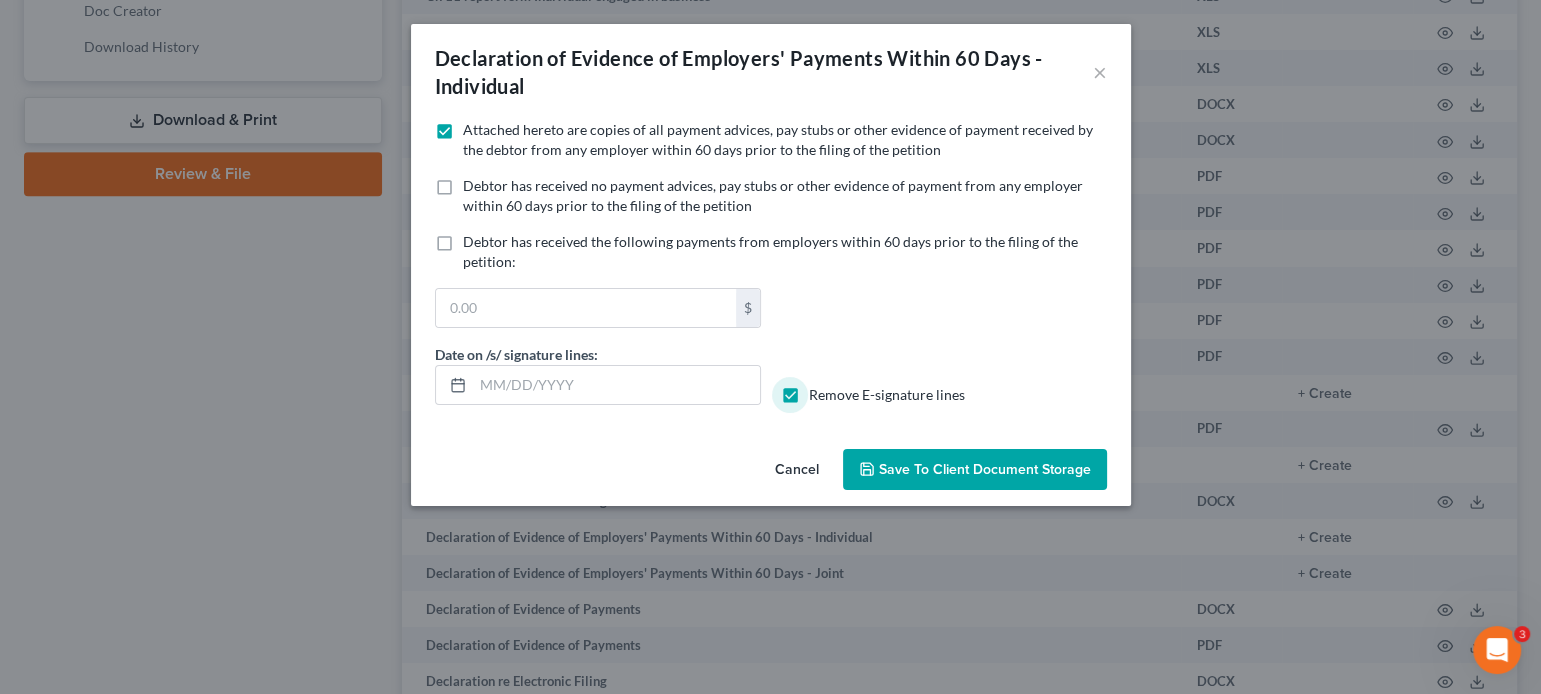 click on "Save to Client Document Storage" at bounding box center [975, 470] 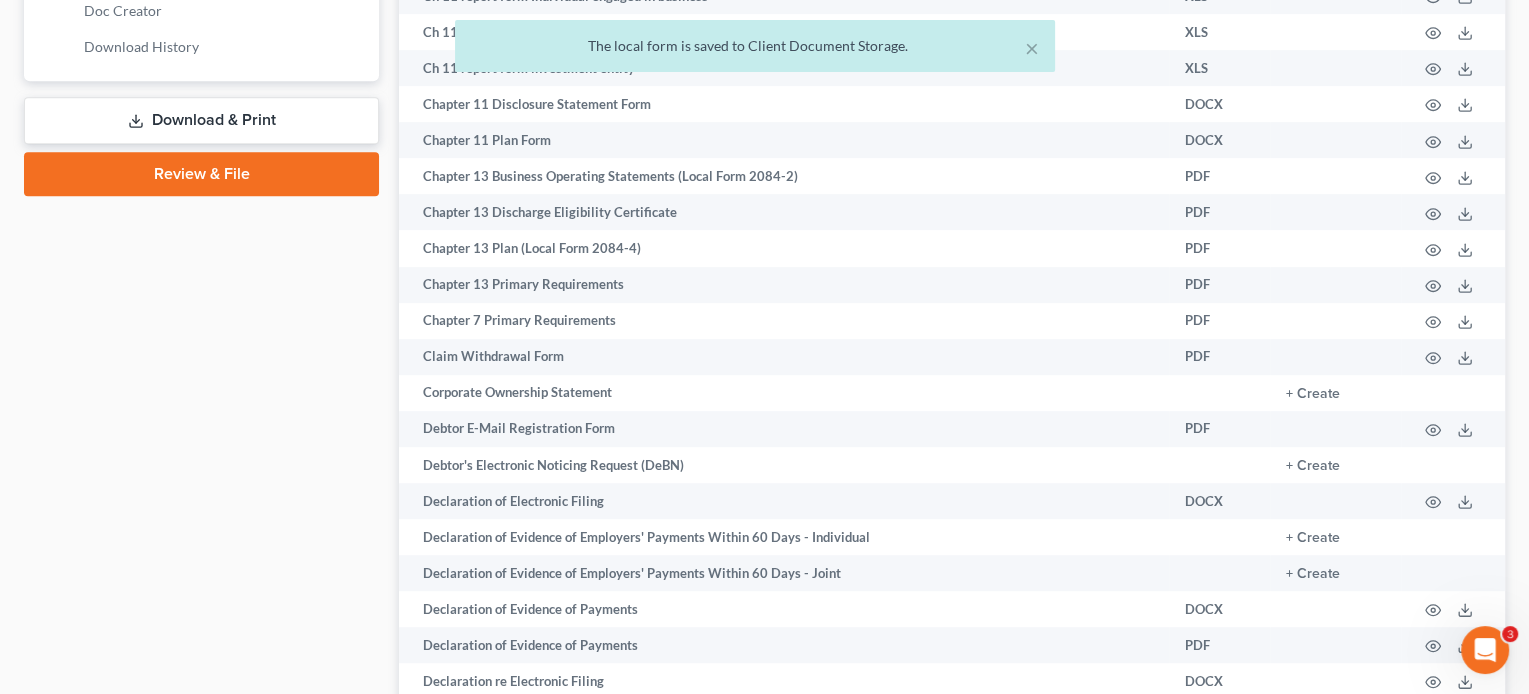 click on "Download & Print" at bounding box center (201, 120) 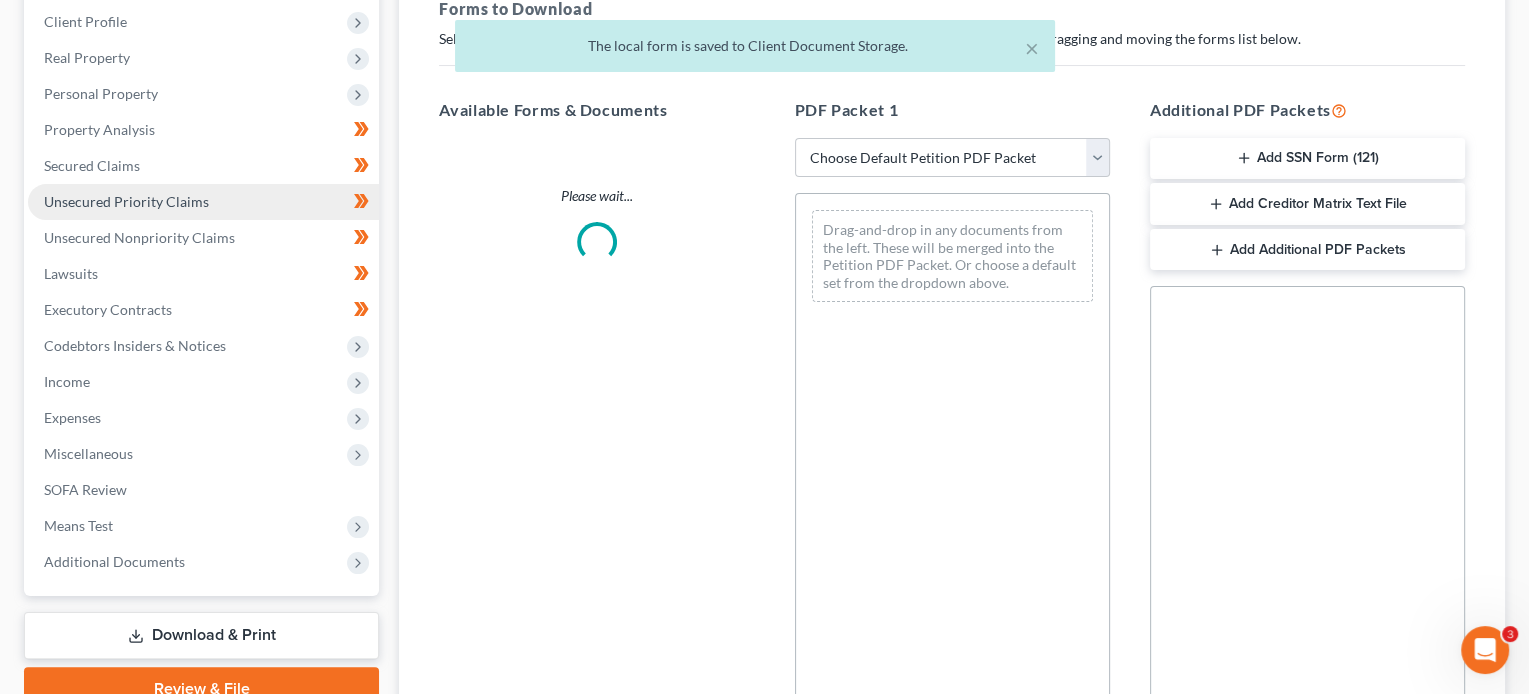 scroll, scrollTop: 0, scrollLeft: 0, axis: both 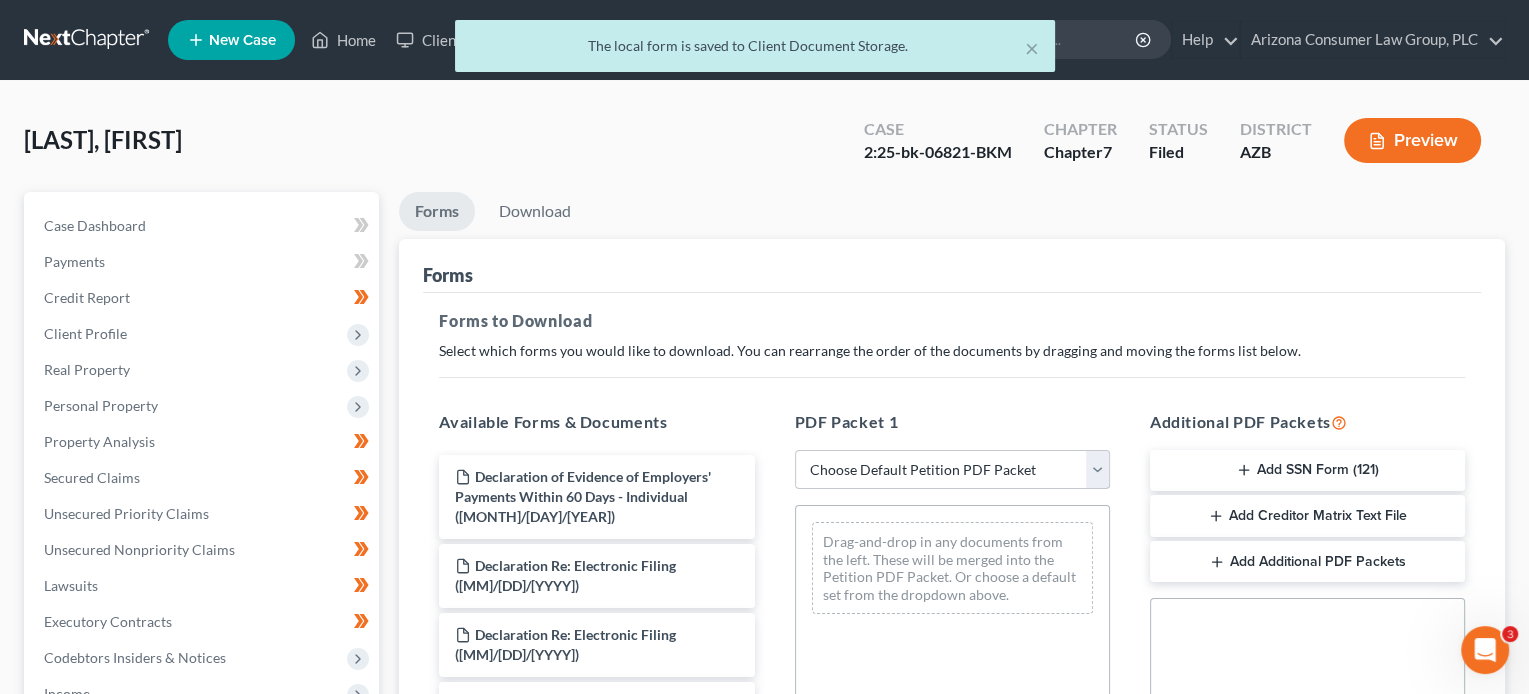 click on "Choose Default Petition PDF Packet Complete Bankruptcy Petition (all forms and schedules) Emergency Filing Forms (Petition and Creditor List Only) Amended Forms Signature Pages Only Emergency Completion Emergency Completion - Business Debts Emergency Completion Emergency Completion with Disclosure Emergency Filing with Declaration" at bounding box center [952, 470] 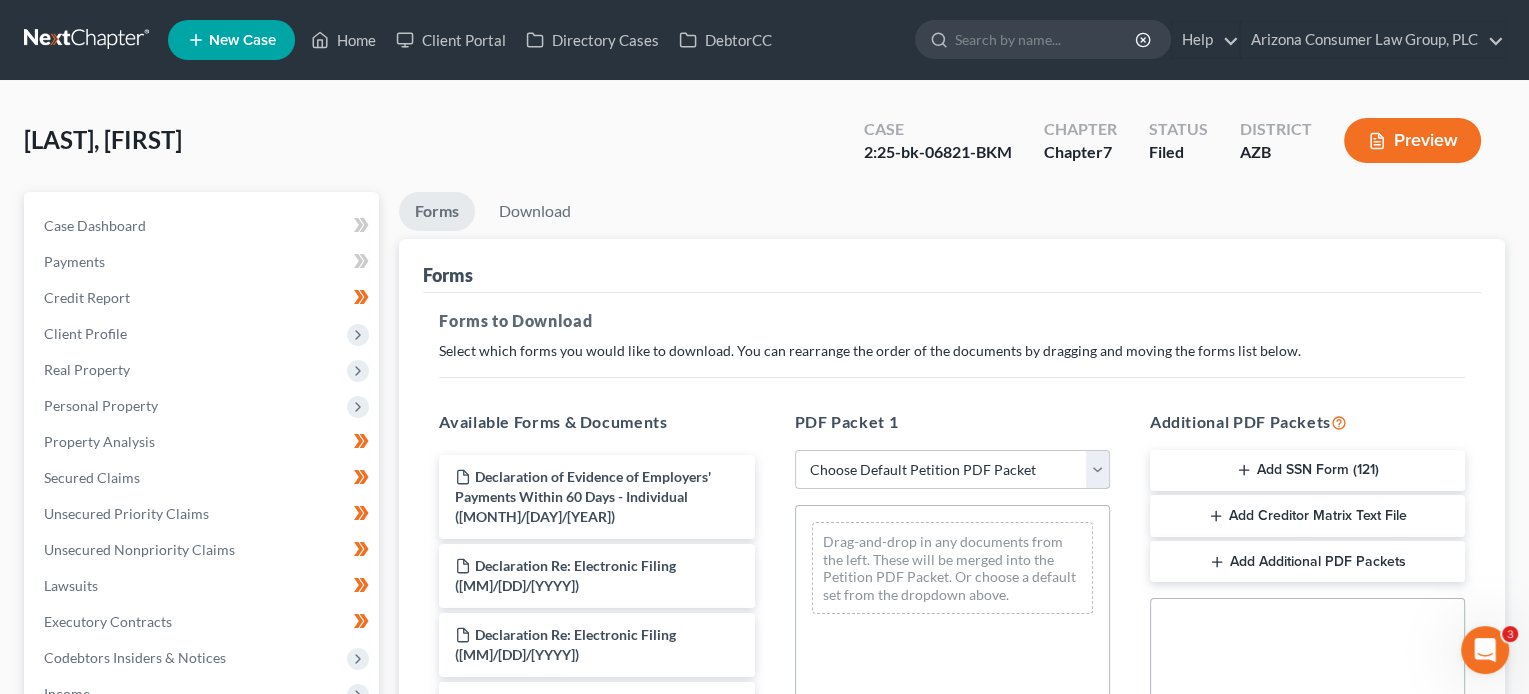 select on "6" 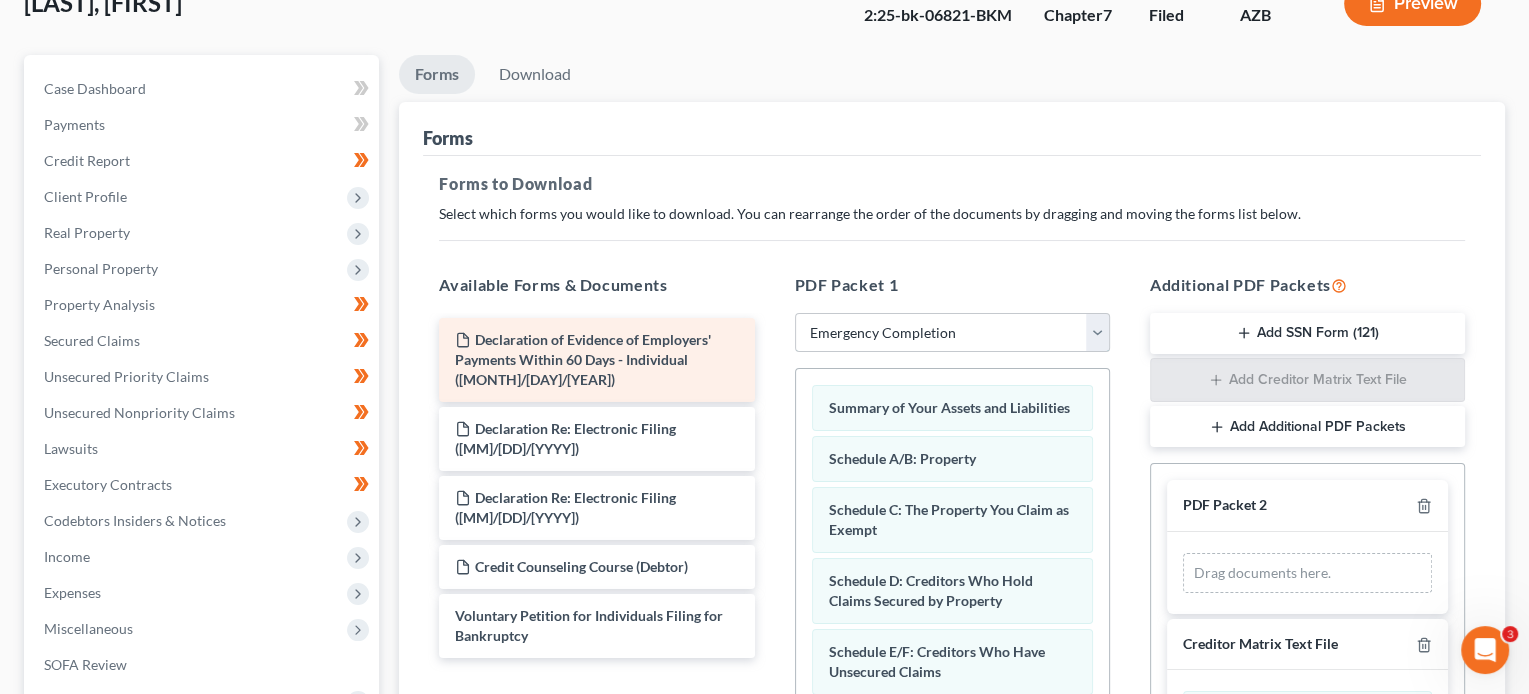 scroll, scrollTop: 140, scrollLeft: 0, axis: vertical 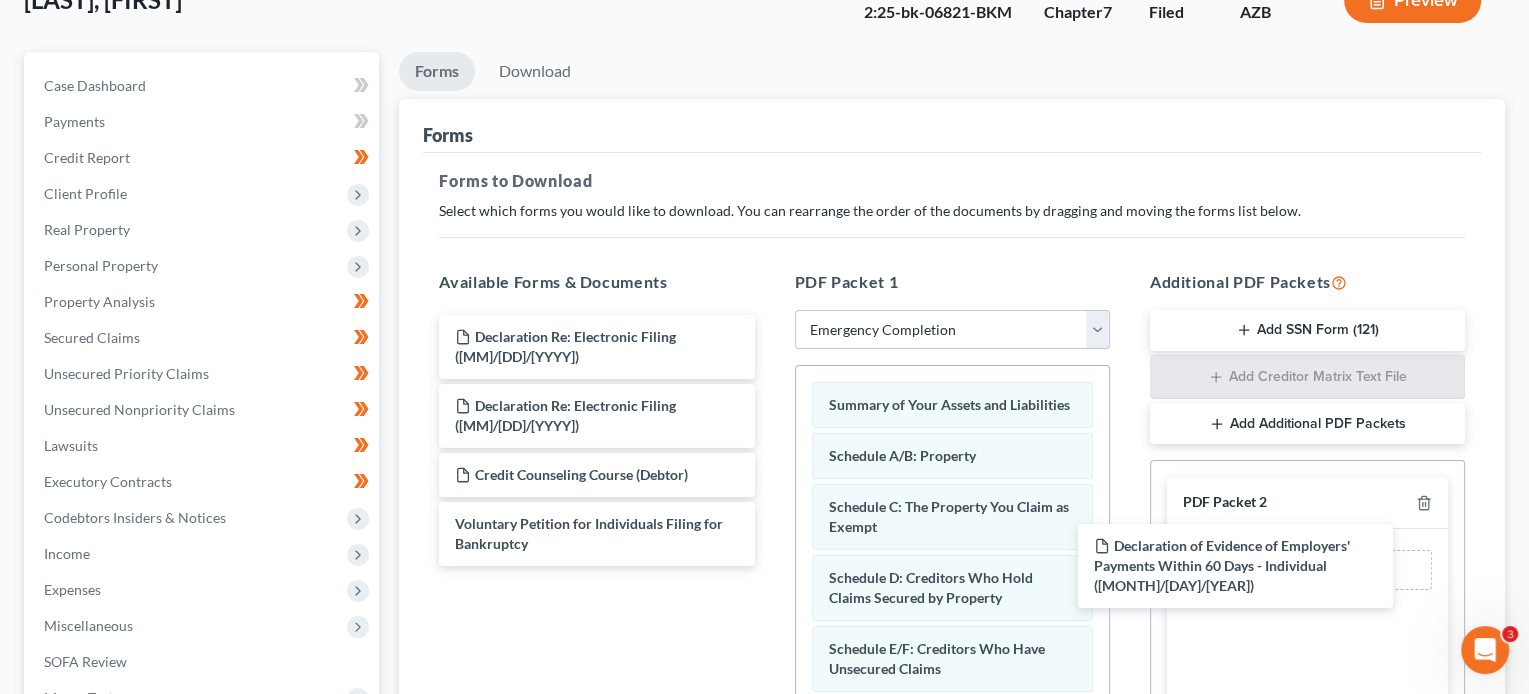 drag, startPoint x: 623, startPoint y: 340, endPoint x: 1267, endPoint y: 537, distance: 673.4575 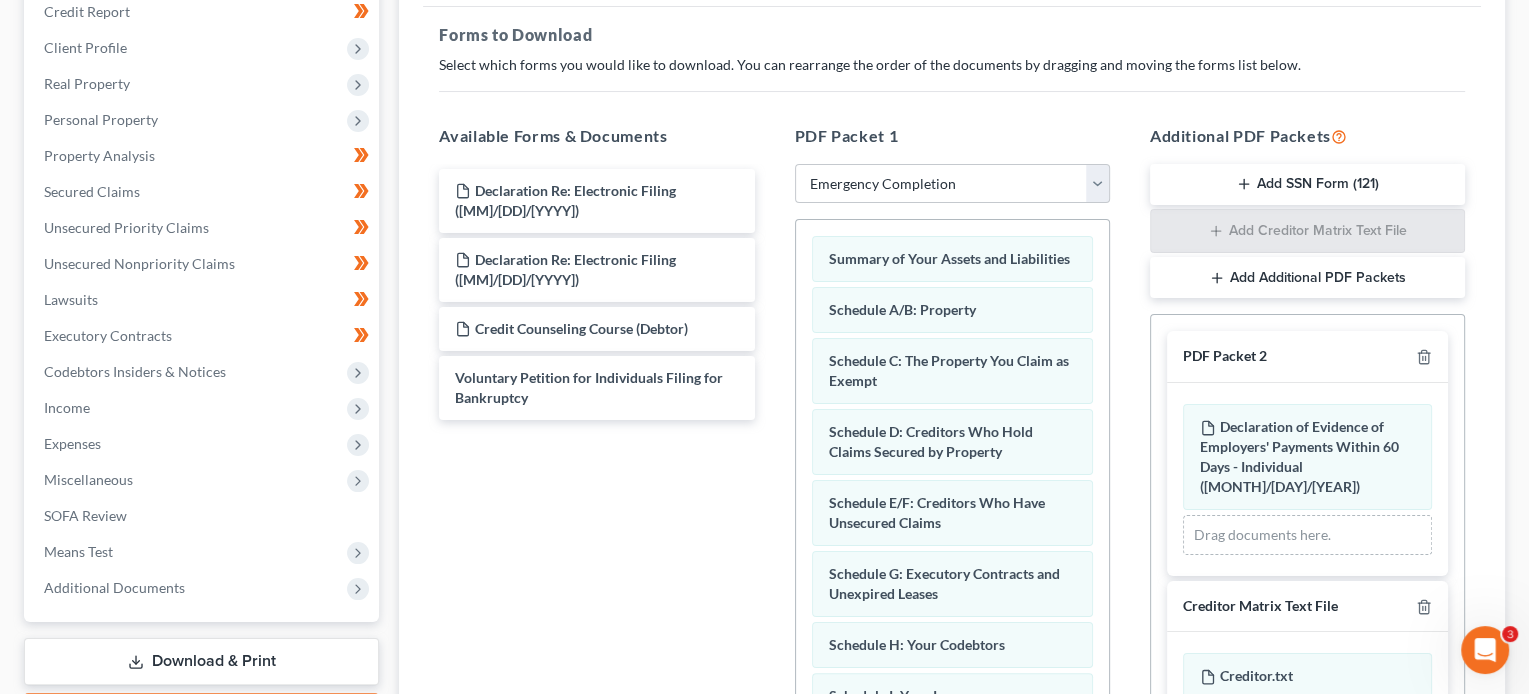 scroll, scrollTop: 352, scrollLeft: 0, axis: vertical 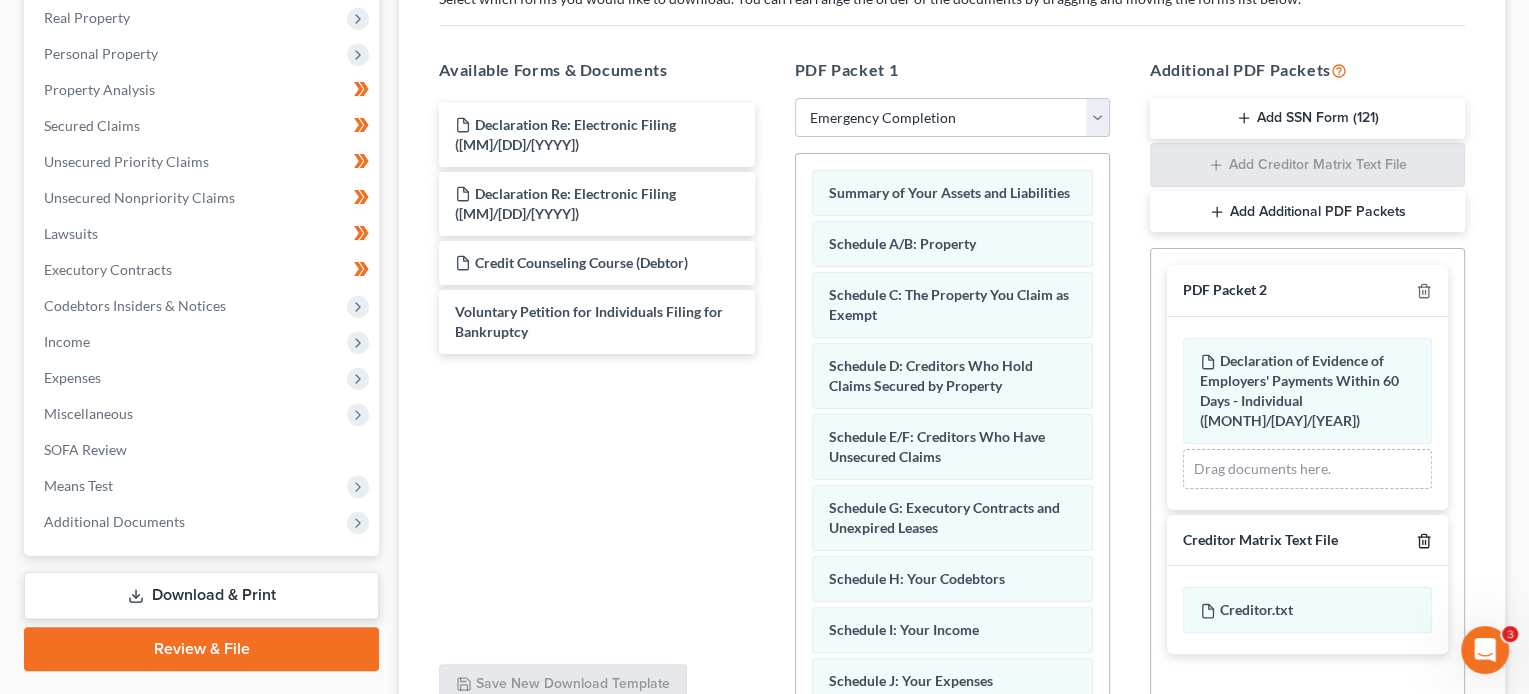 drag, startPoint x: 1429, startPoint y: 516, endPoint x: 1425, endPoint y: 530, distance: 14.56022 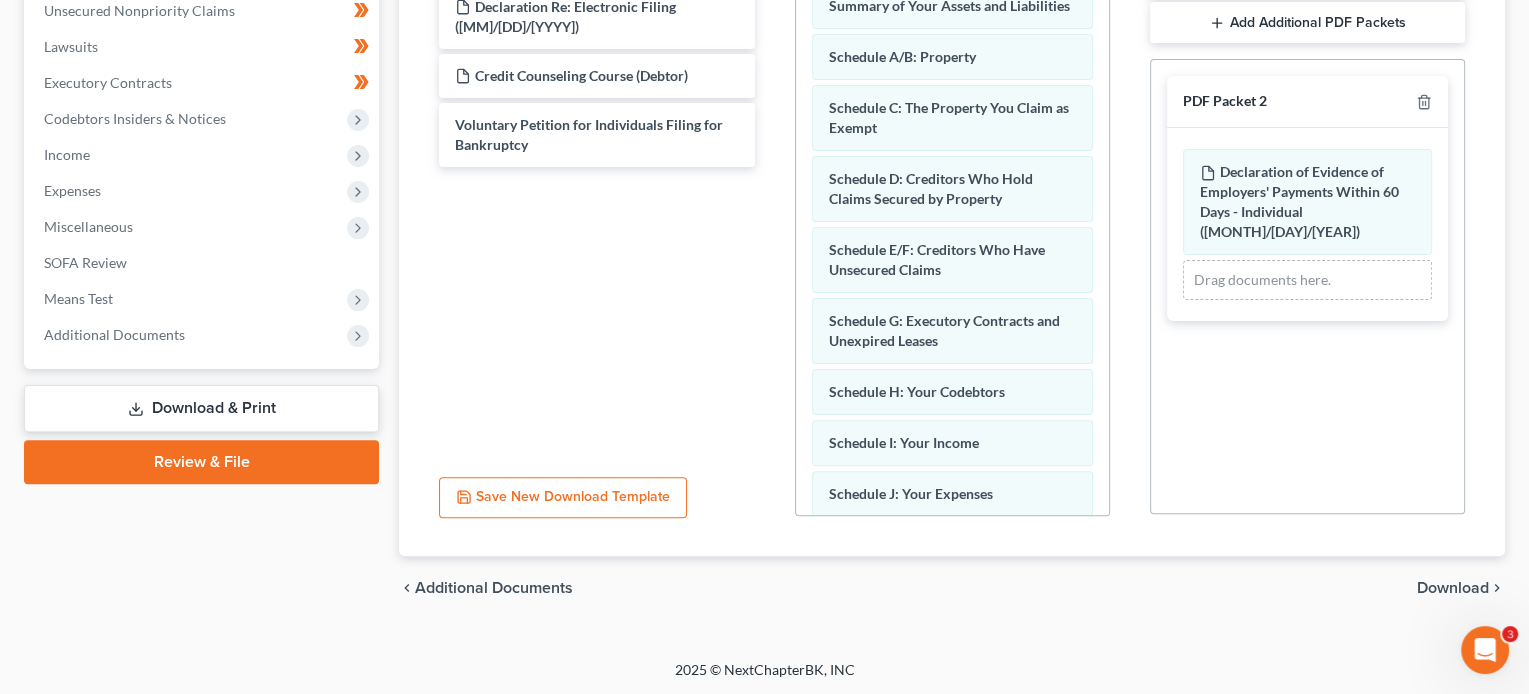 click on "Download" at bounding box center (1453, 588) 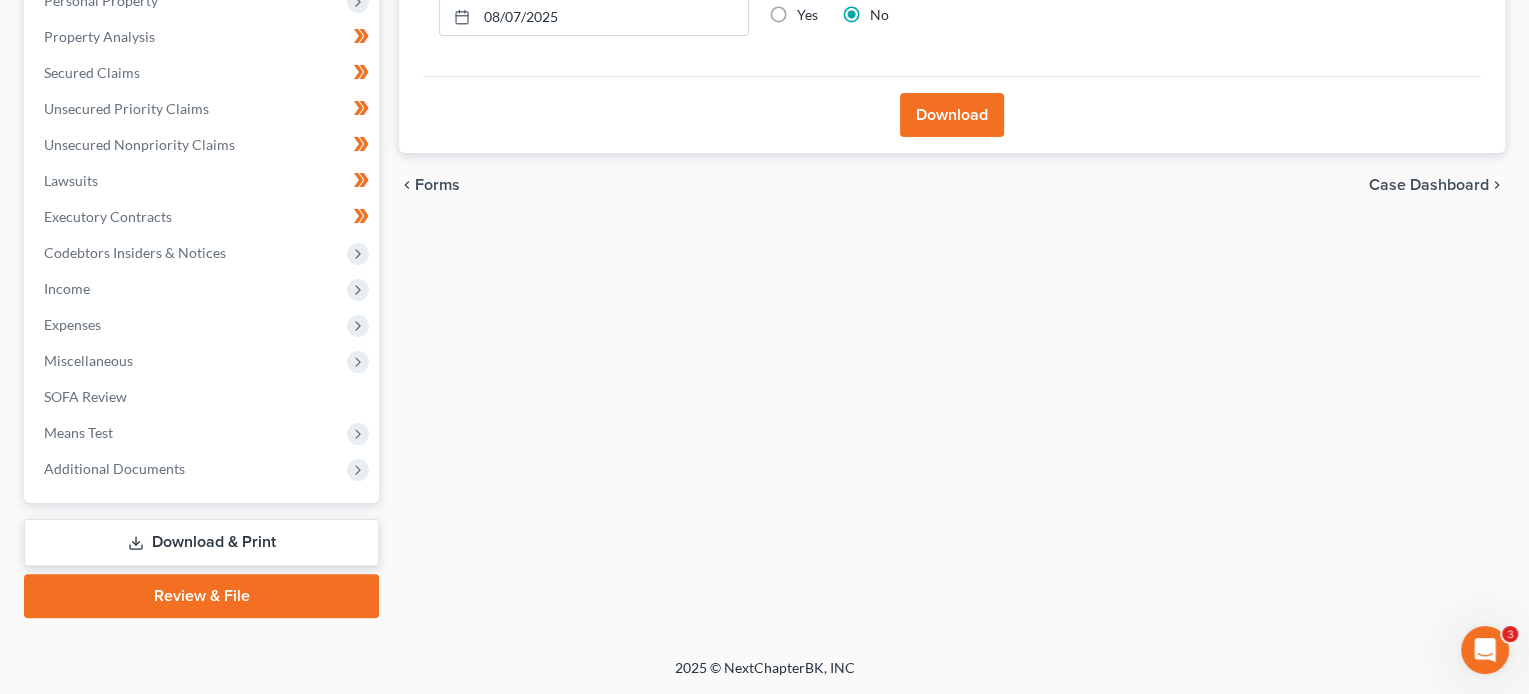 scroll, scrollTop: 403, scrollLeft: 0, axis: vertical 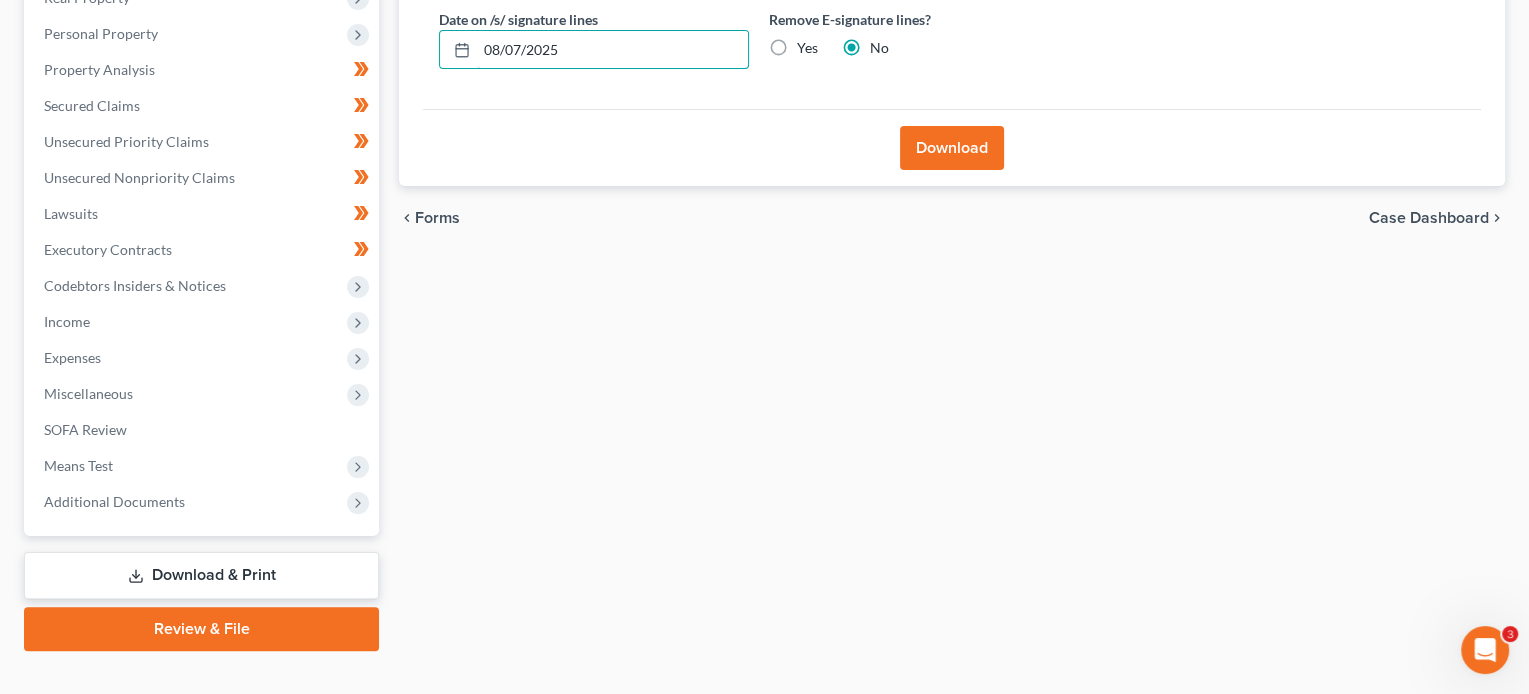 drag, startPoint x: 573, startPoint y: 18, endPoint x: 443, endPoint y: 10, distance: 130.24593 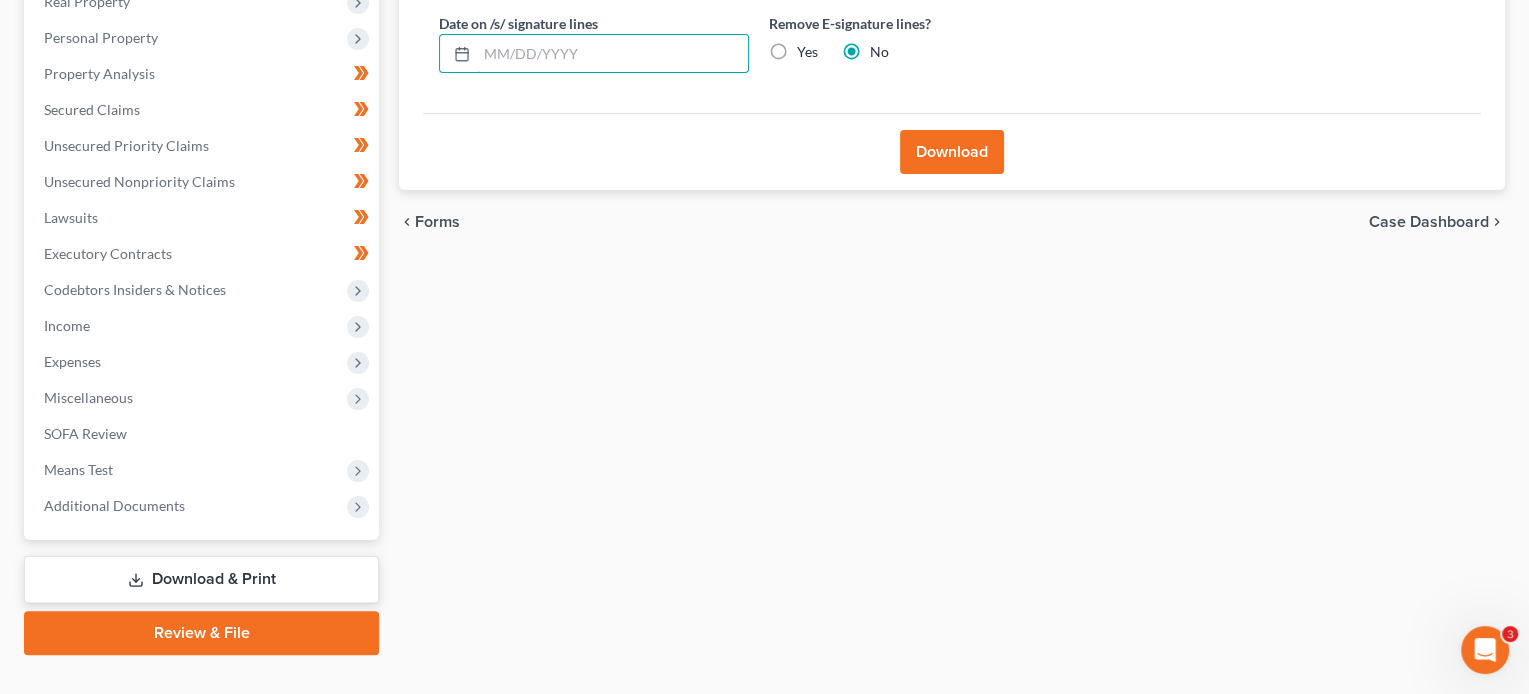 type 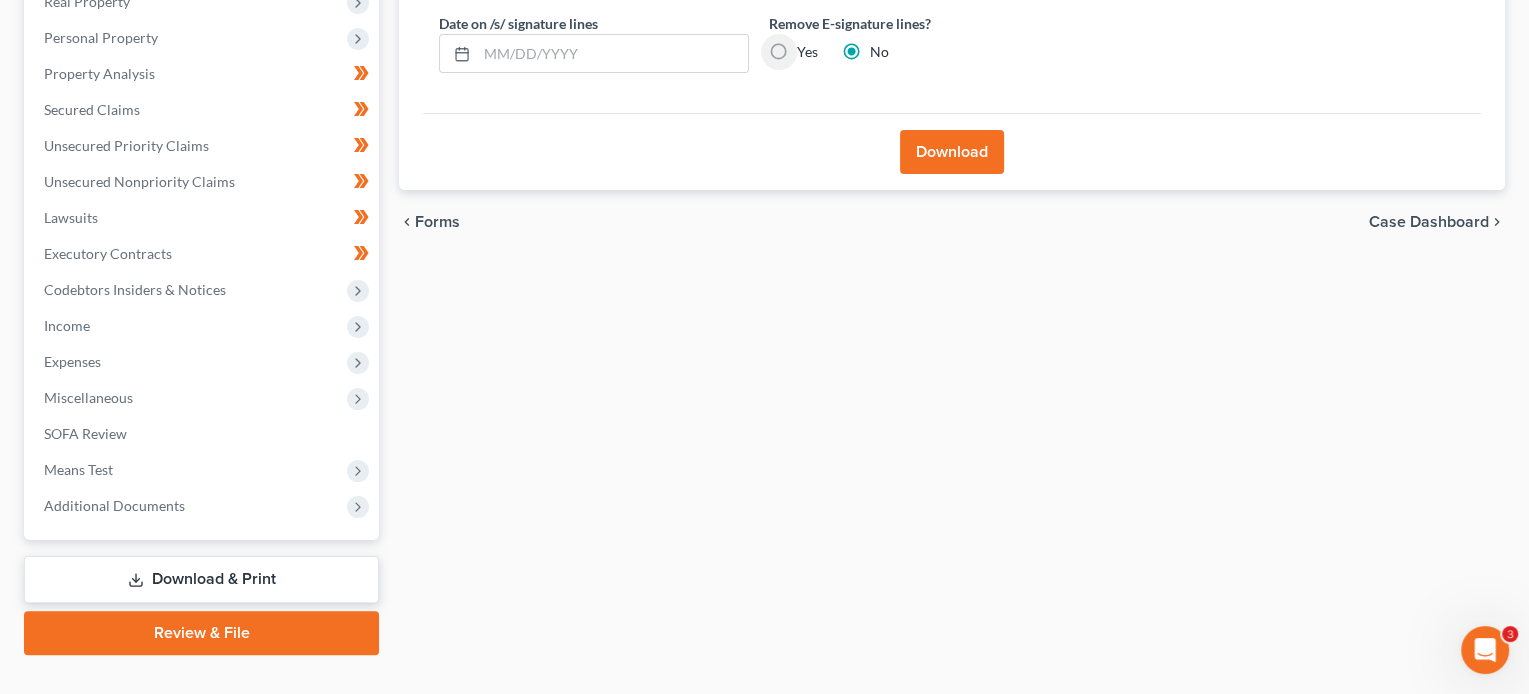 click on "Yes" at bounding box center [811, 48] 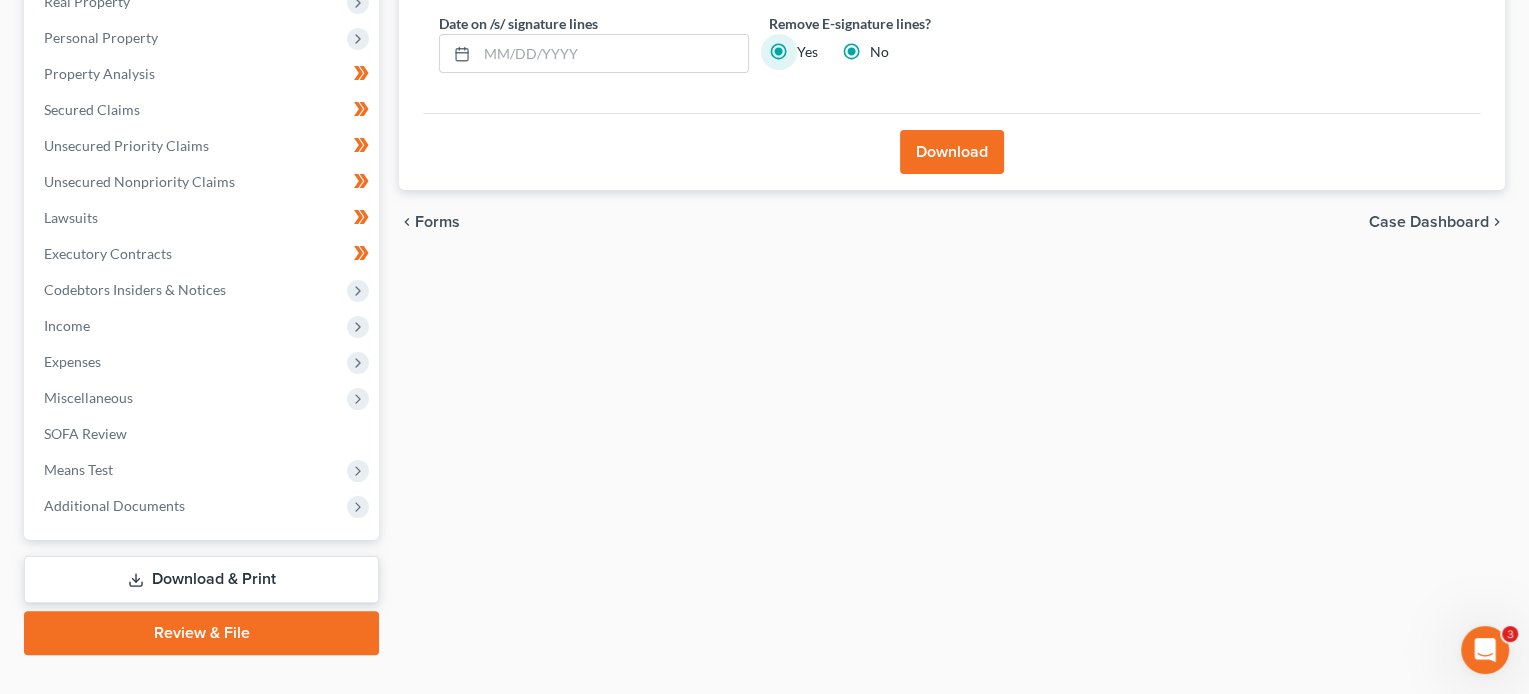 radio on "false" 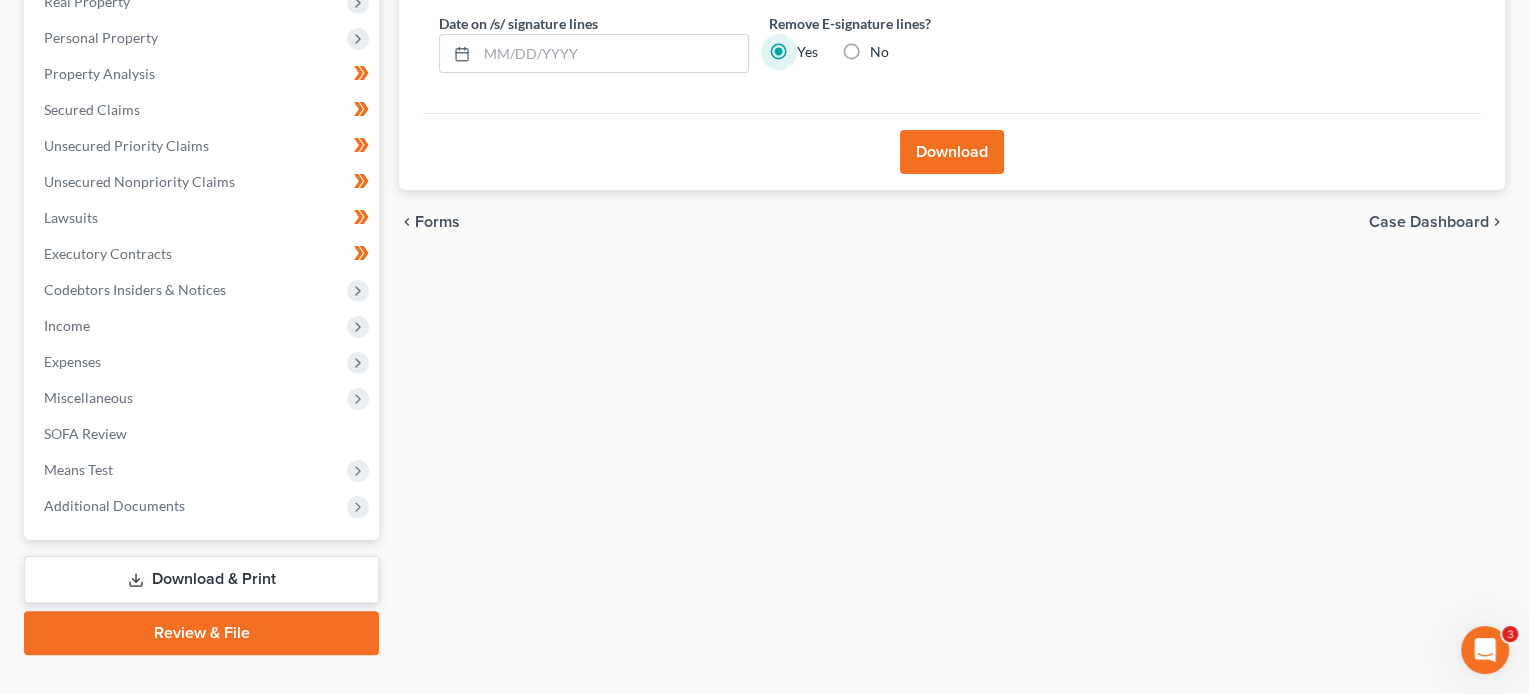 click on "Download" at bounding box center [952, 152] 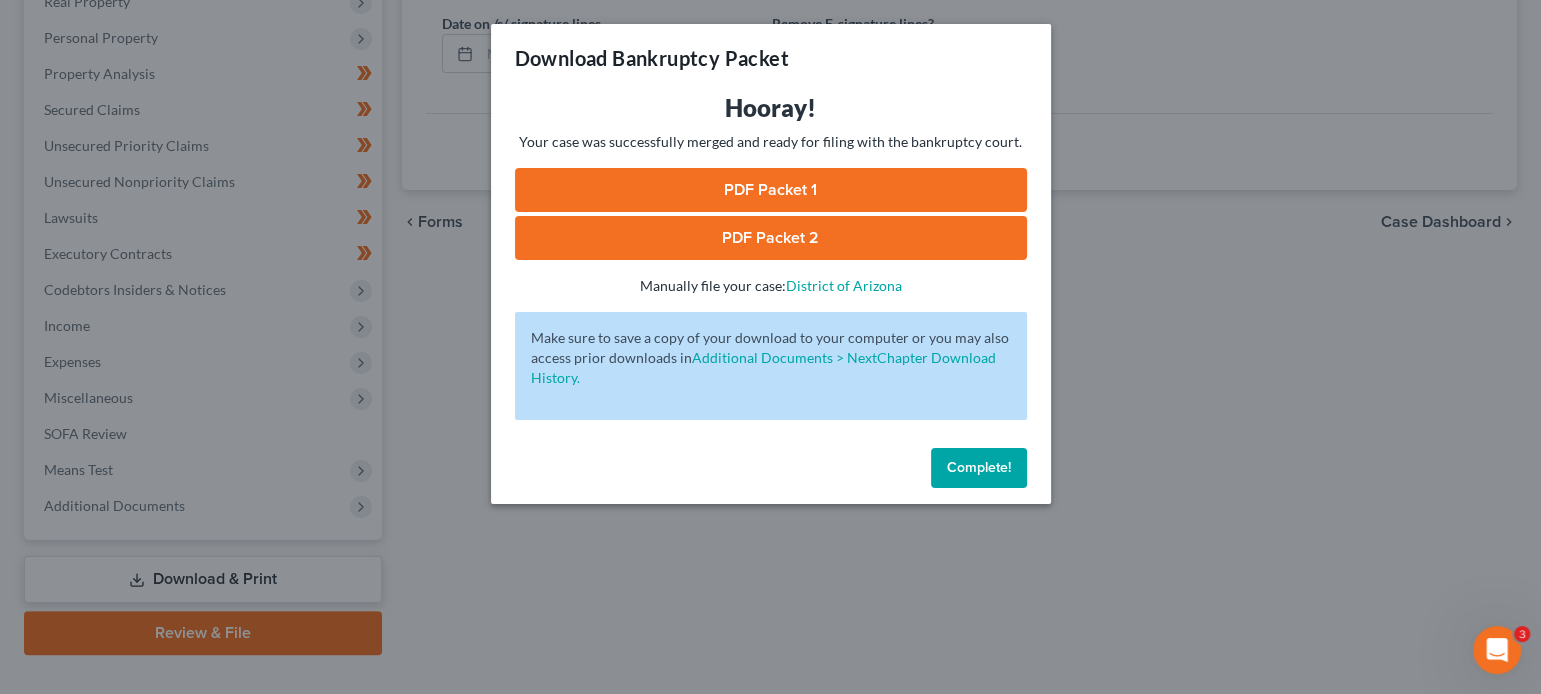 click on "PDF Packet 1" at bounding box center (771, 190) 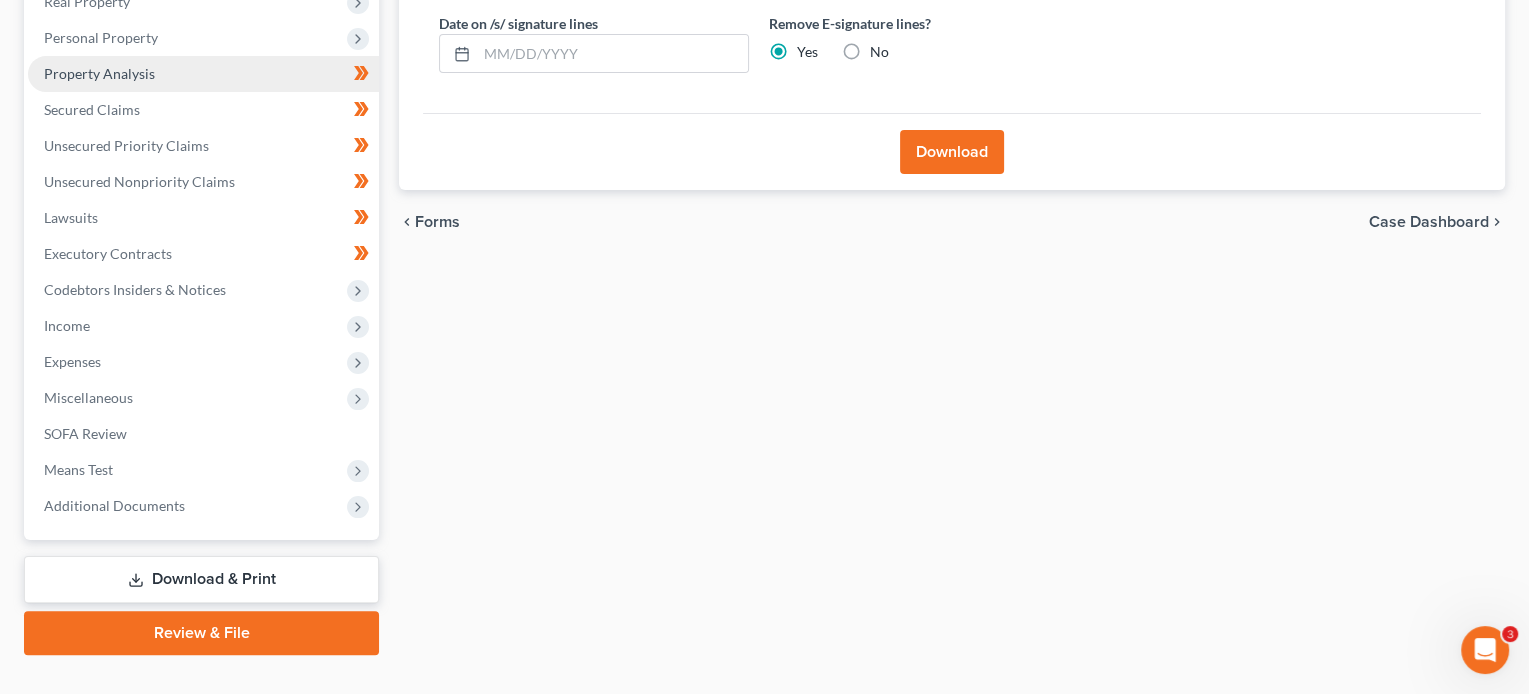 click on "Property Analysis" at bounding box center [99, 73] 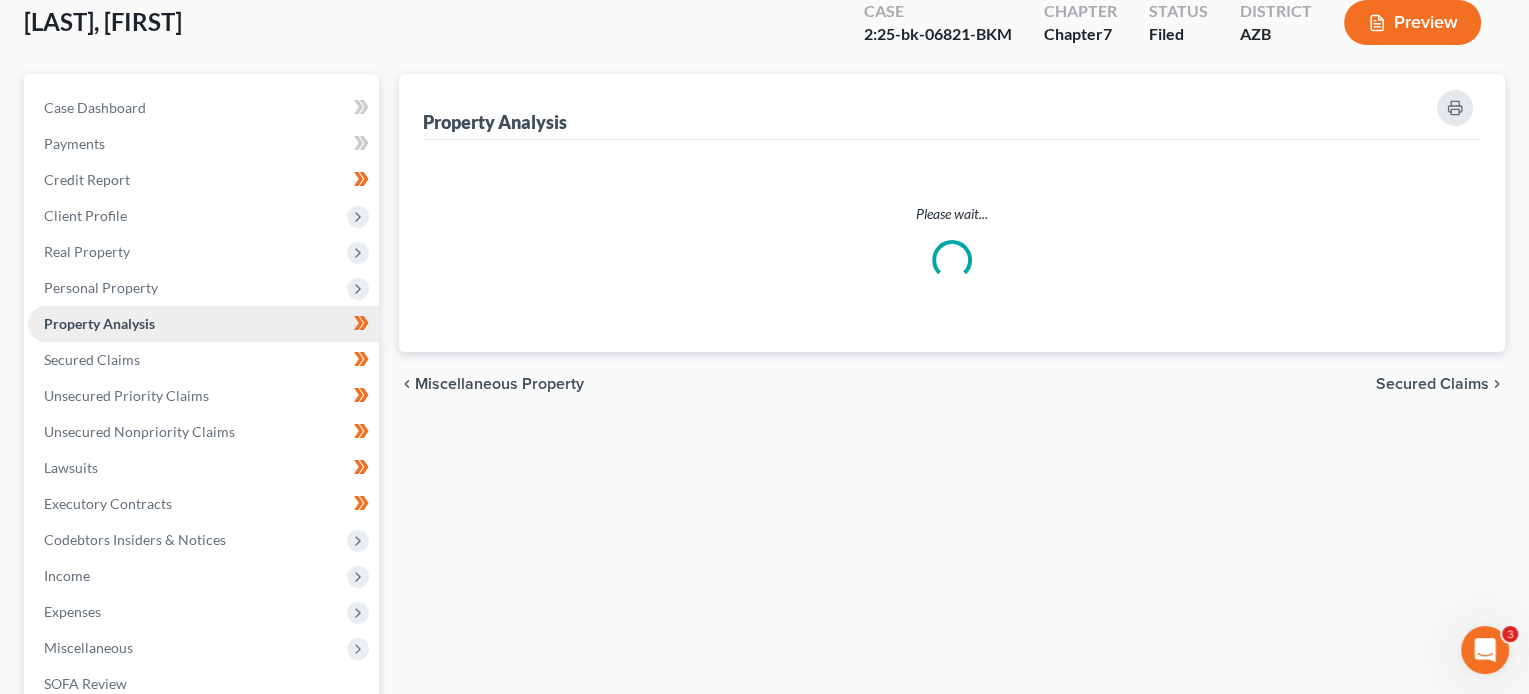 scroll, scrollTop: 0, scrollLeft: 0, axis: both 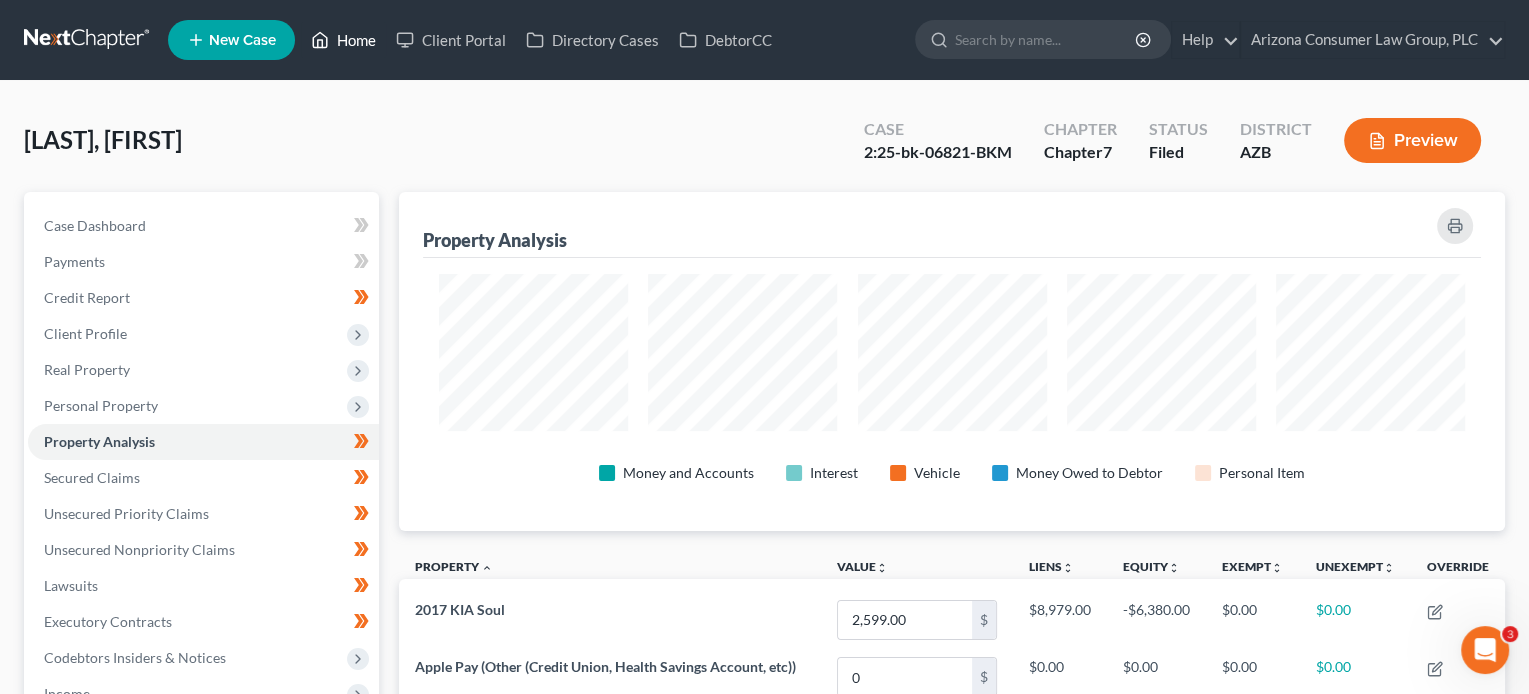 click on "Home" at bounding box center [343, 40] 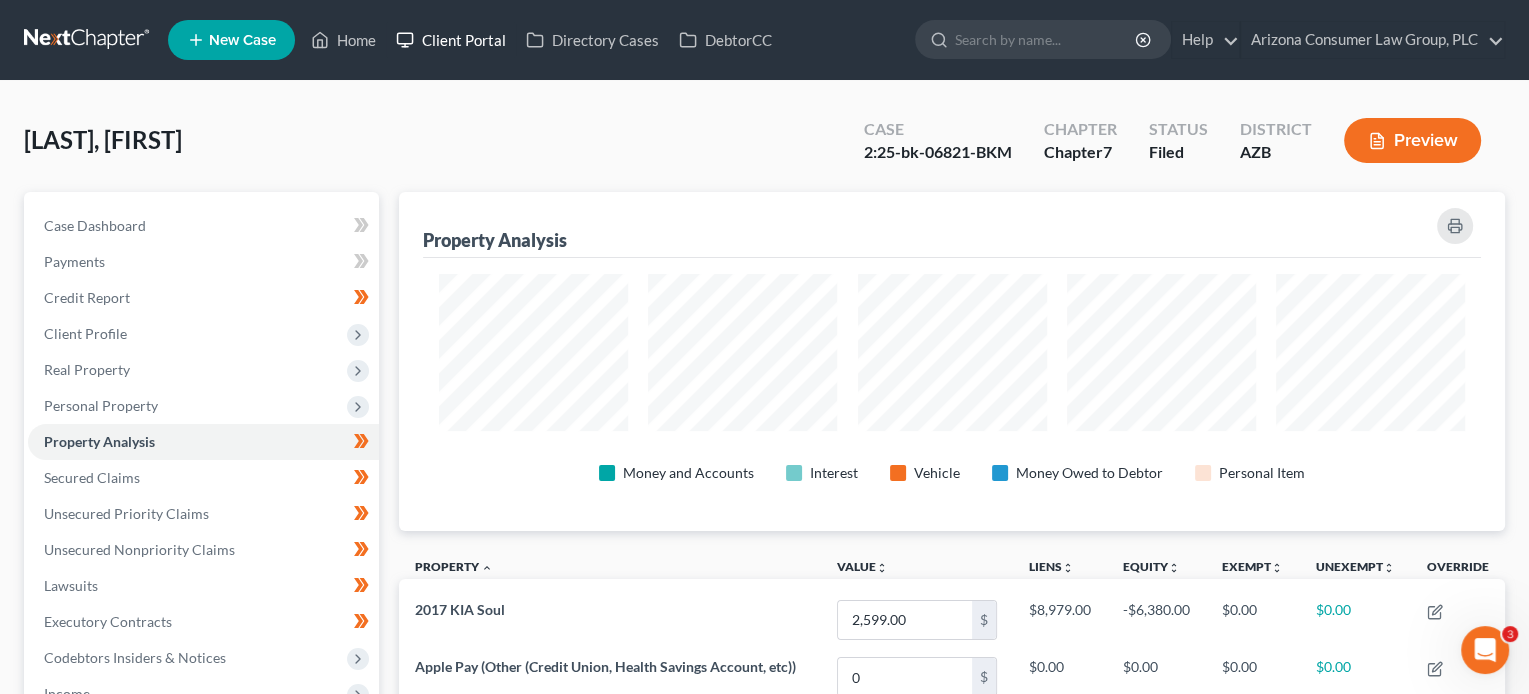 click on "Client Portal" at bounding box center (451, 40) 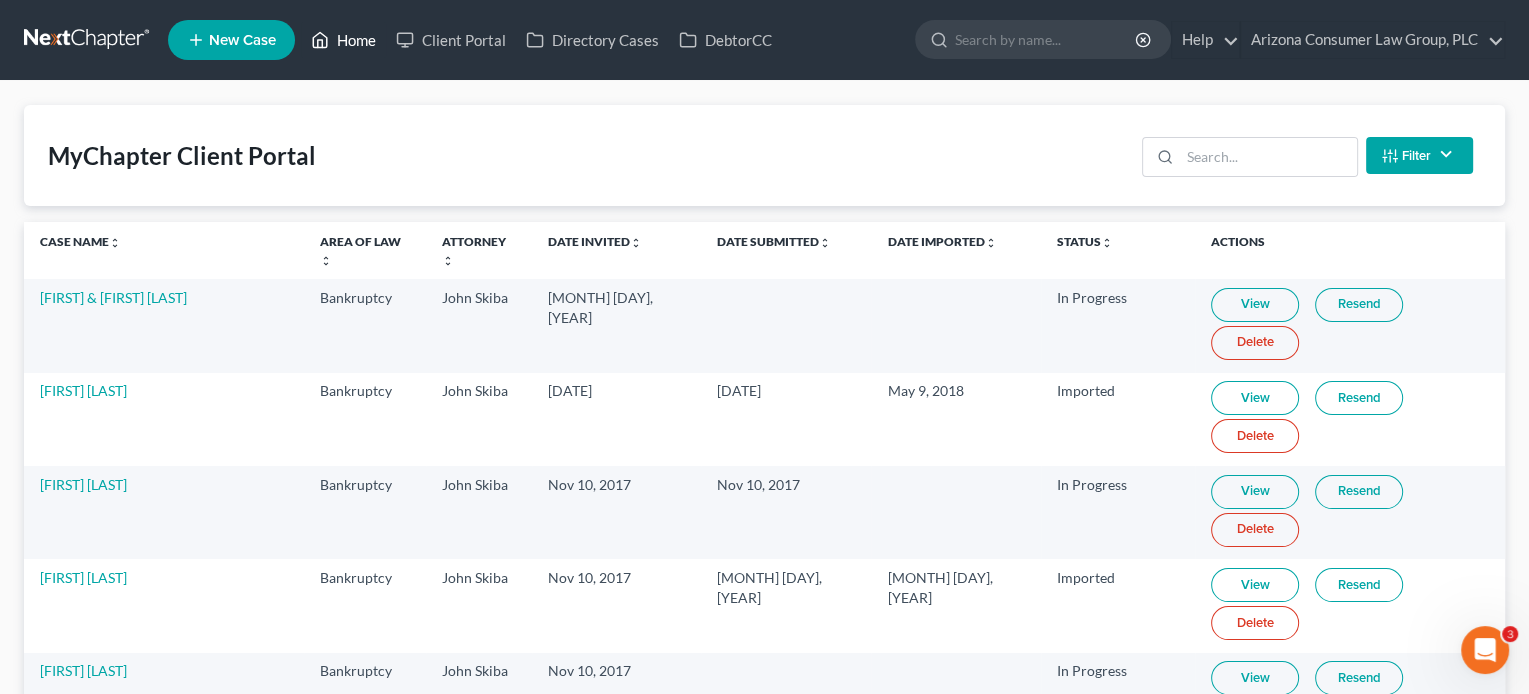 click on "Home" at bounding box center [343, 40] 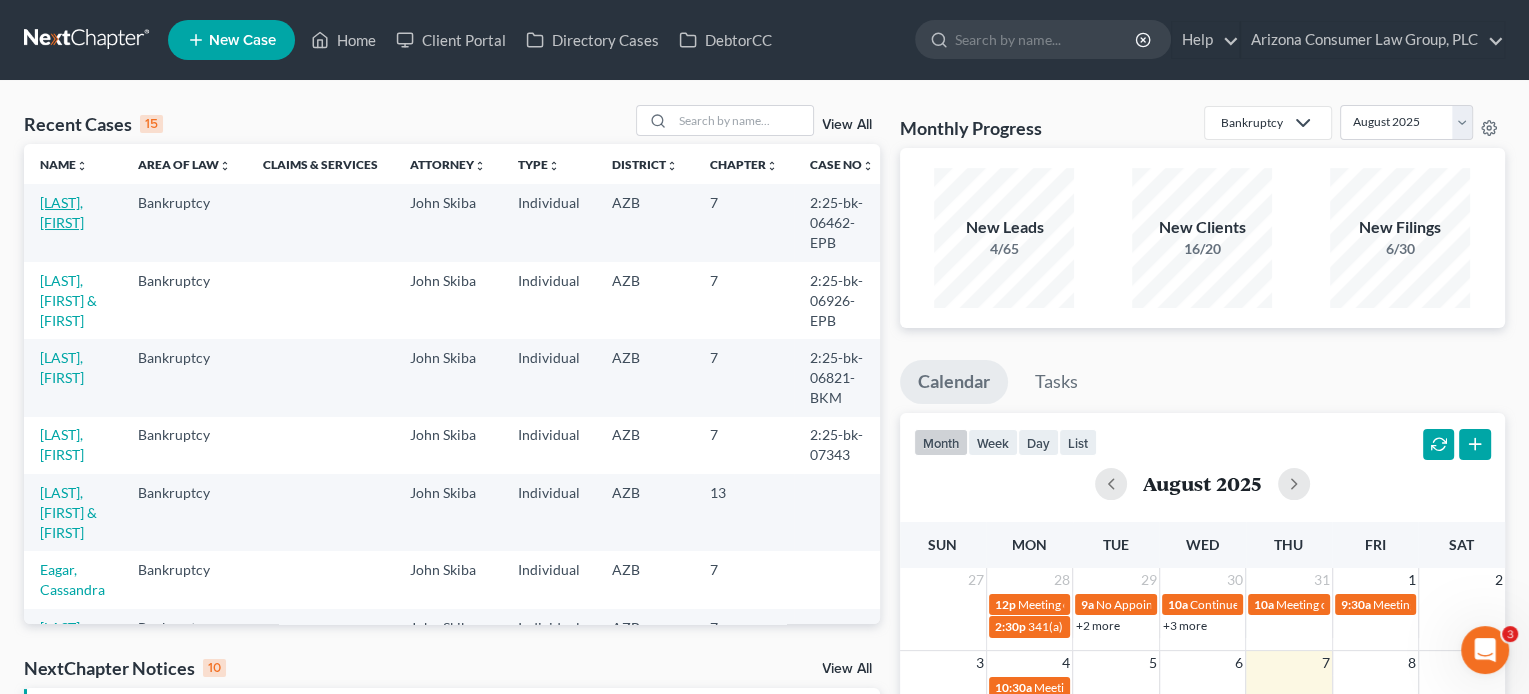 click on "[LAST], [FIRST]" at bounding box center [62, 212] 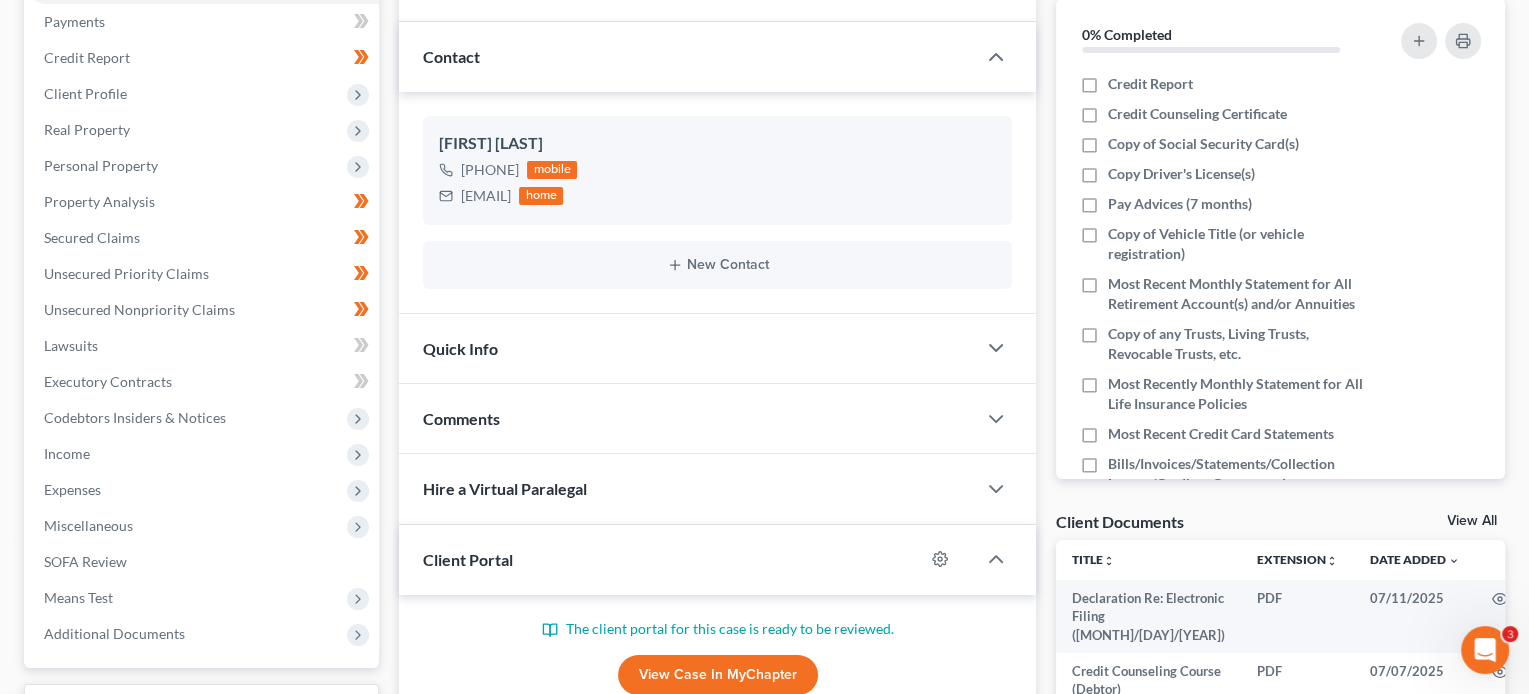 scroll, scrollTop: 376, scrollLeft: 0, axis: vertical 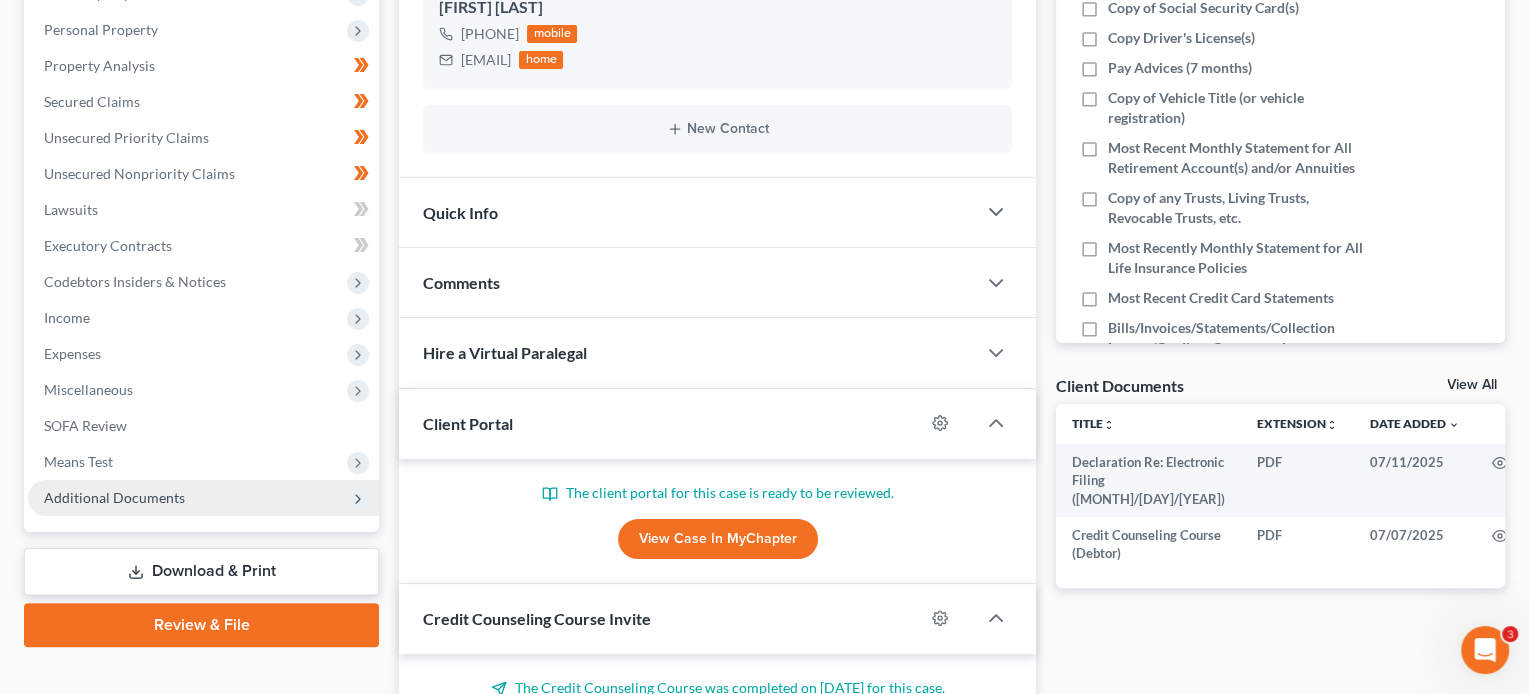 click on "Additional Documents" at bounding box center [114, 497] 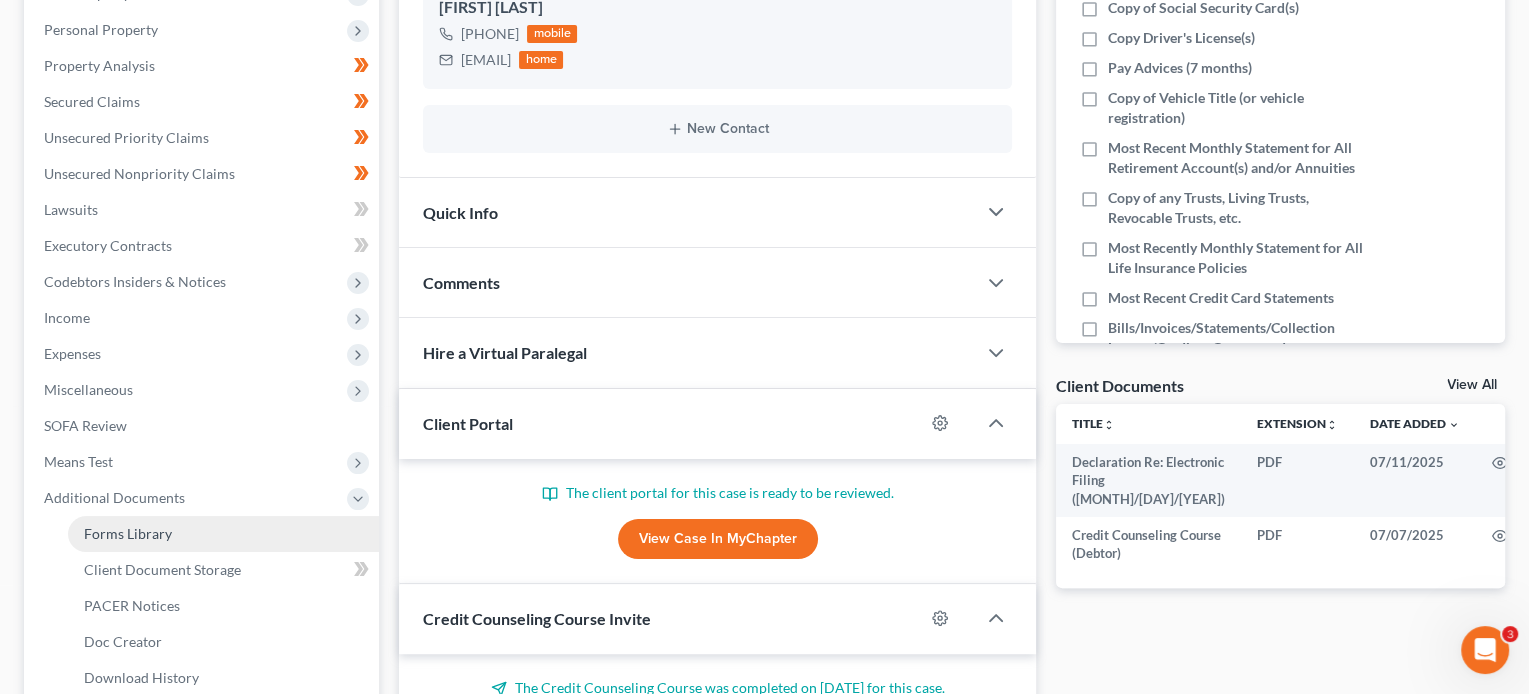 click on "Forms Library" at bounding box center (128, 533) 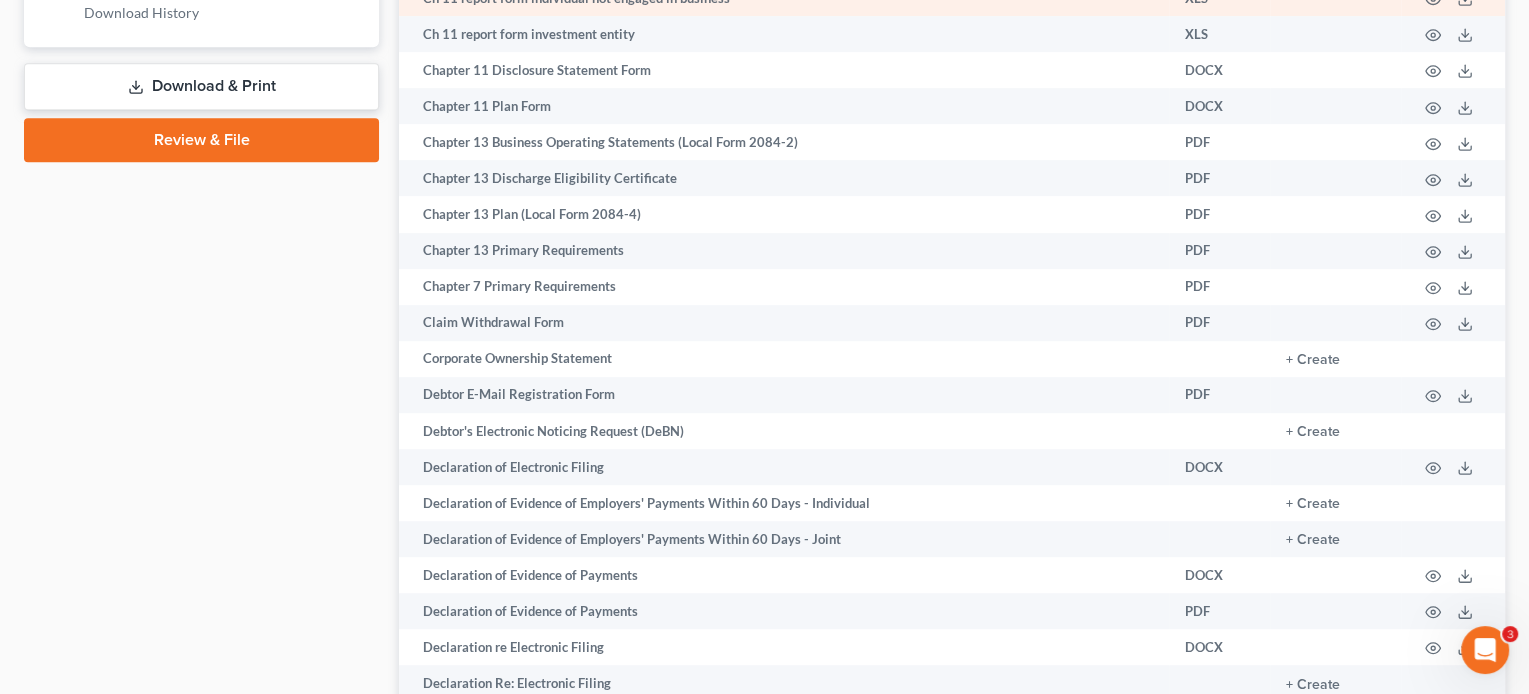 scroll, scrollTop: 1111, scrollLeft: 0, axis: vertical 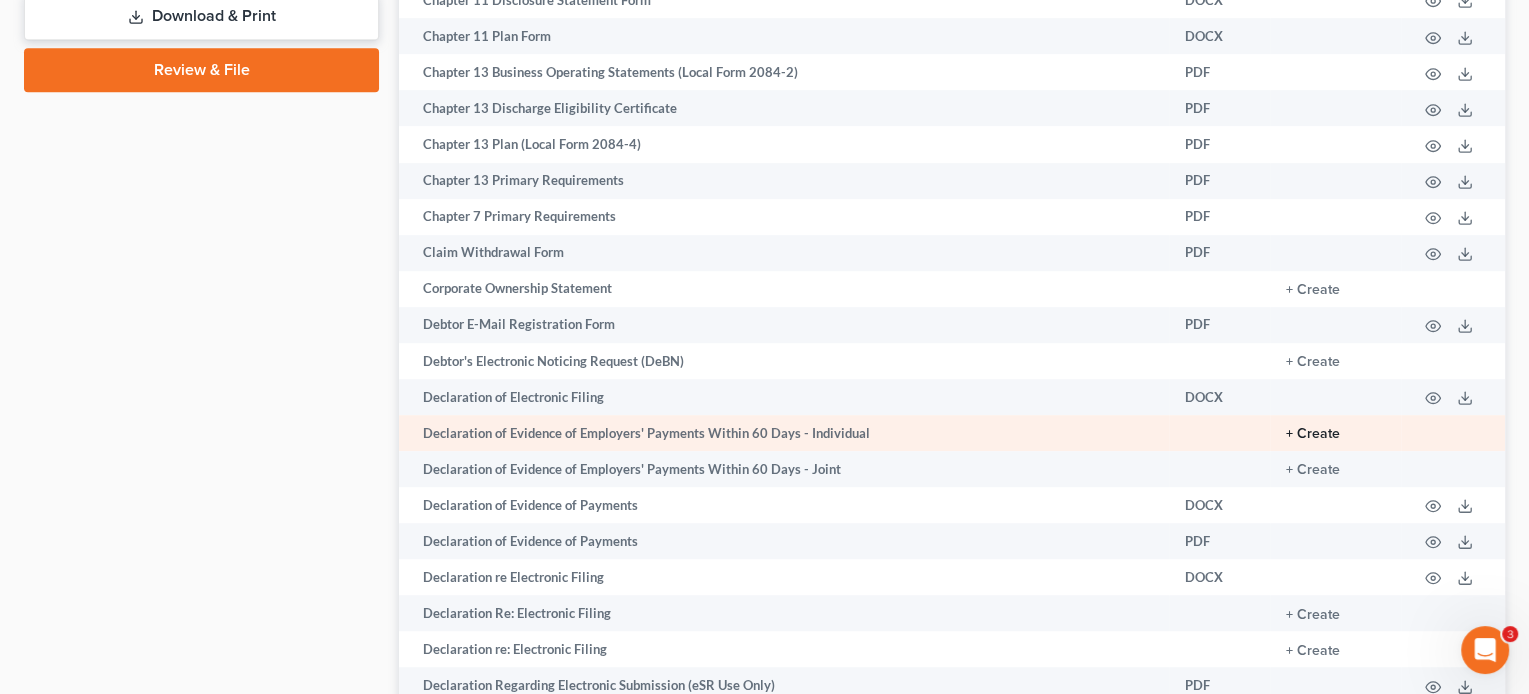click on "+ Create" at bounding box center [1313, 434] 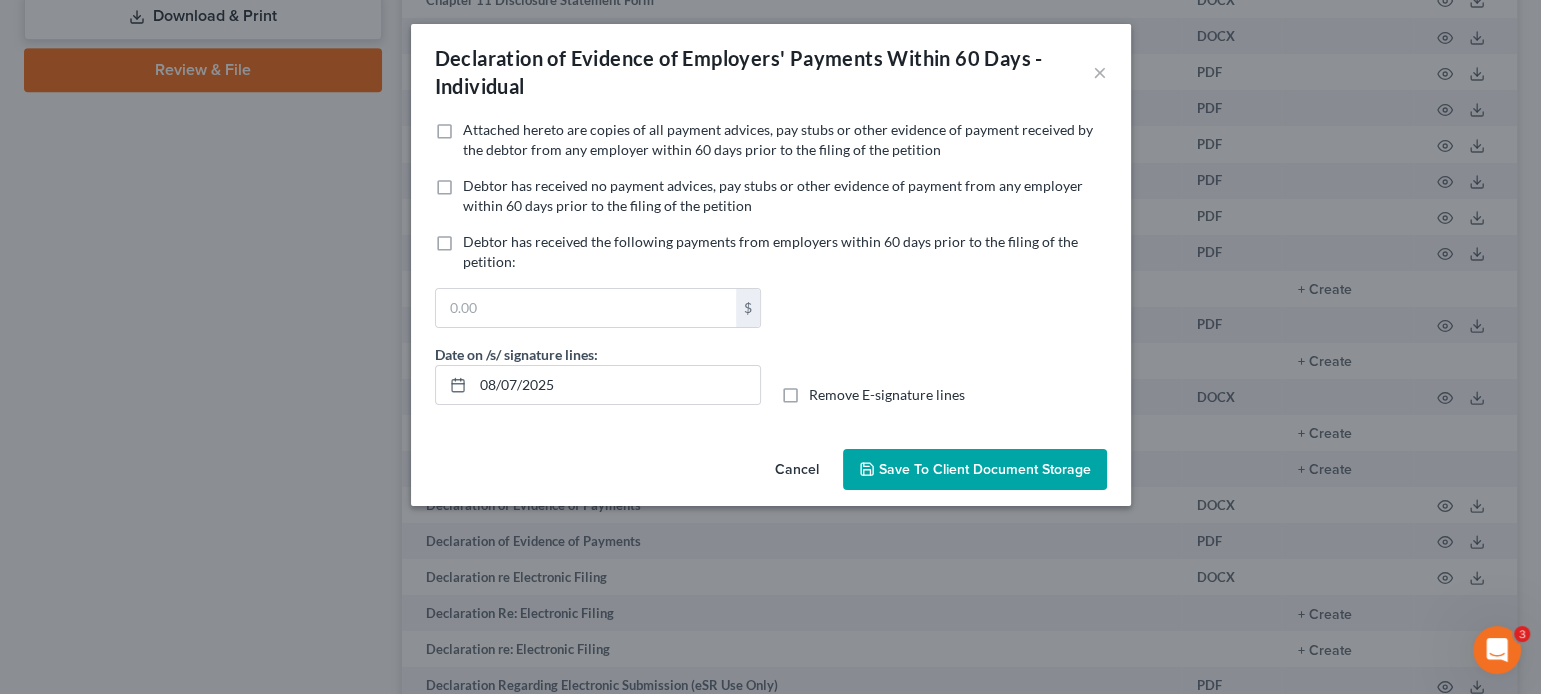 click on "Debtor has received no payment advices, pay stubs or other evidence of payment from any employer within 60 days prior to the filing of the petition" at bounding box center (773, 195) 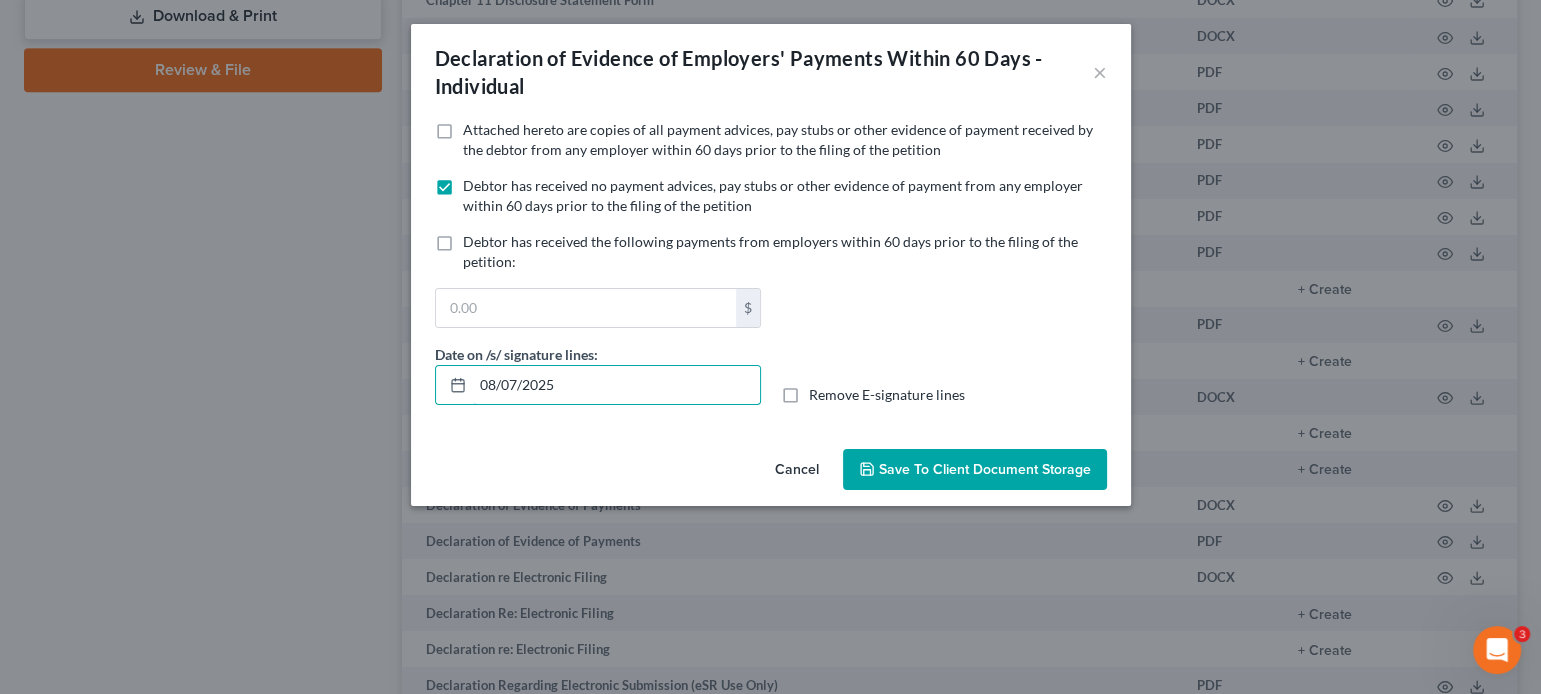 drag, startPoint x: 618, startPoint y: 389, endPoint x: 426, endPoint y: 361, distance: 194.03093 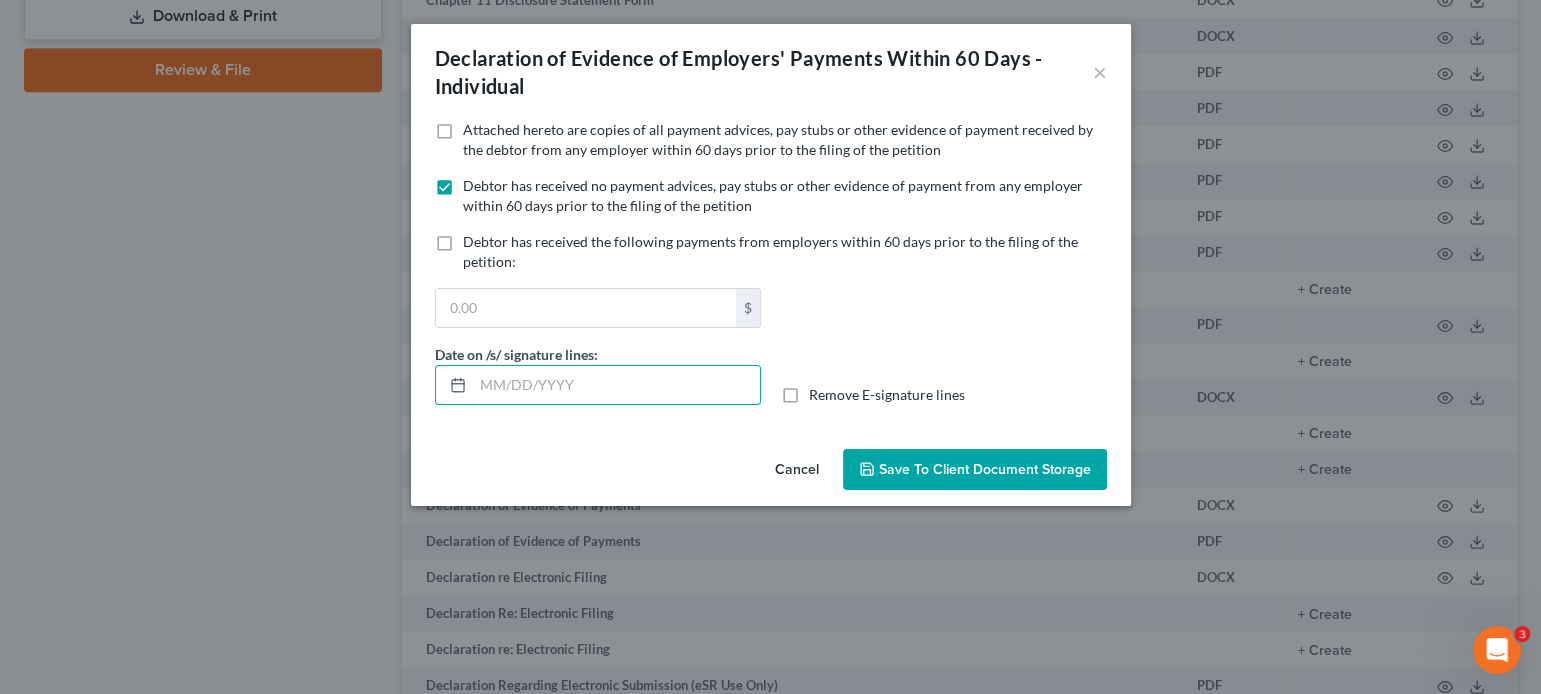 type 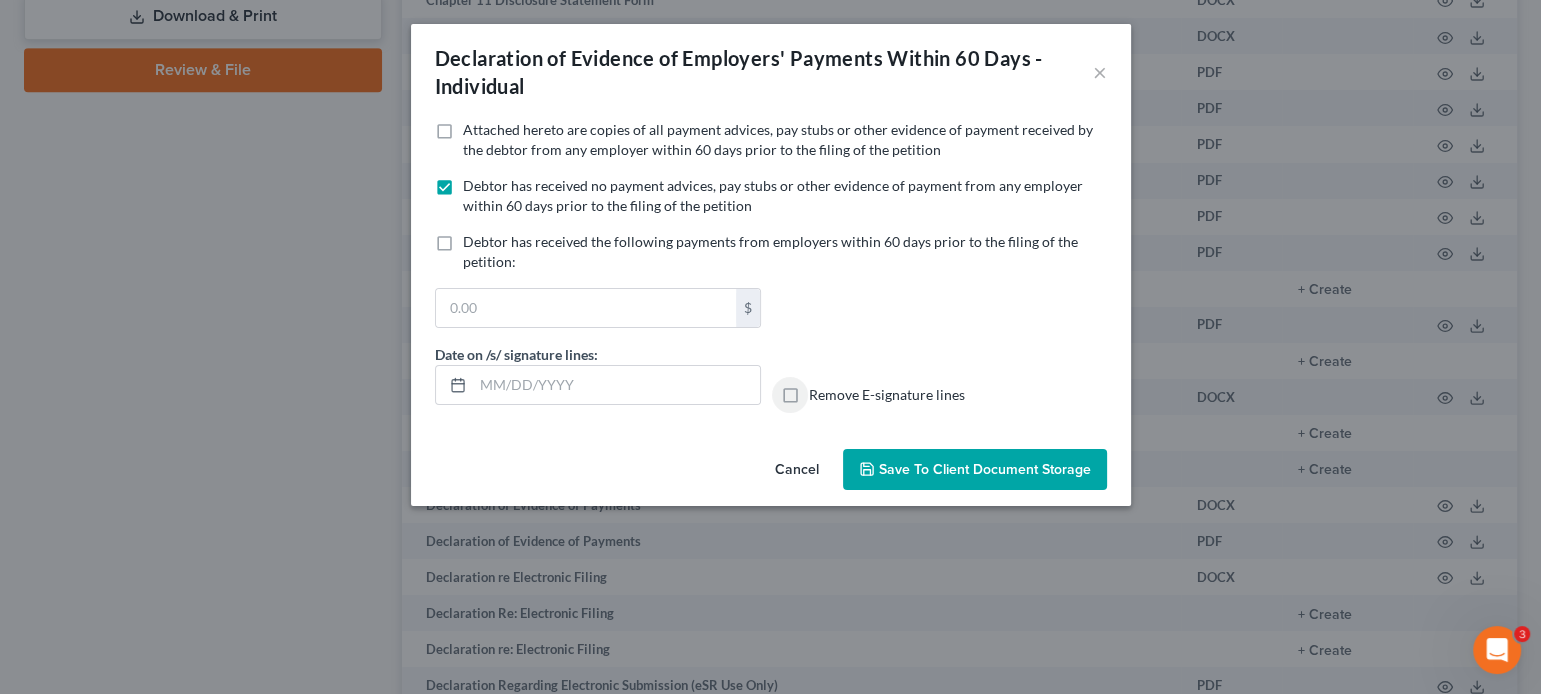 click on "Remove E-signature lines" at bounding box center (823, 391) 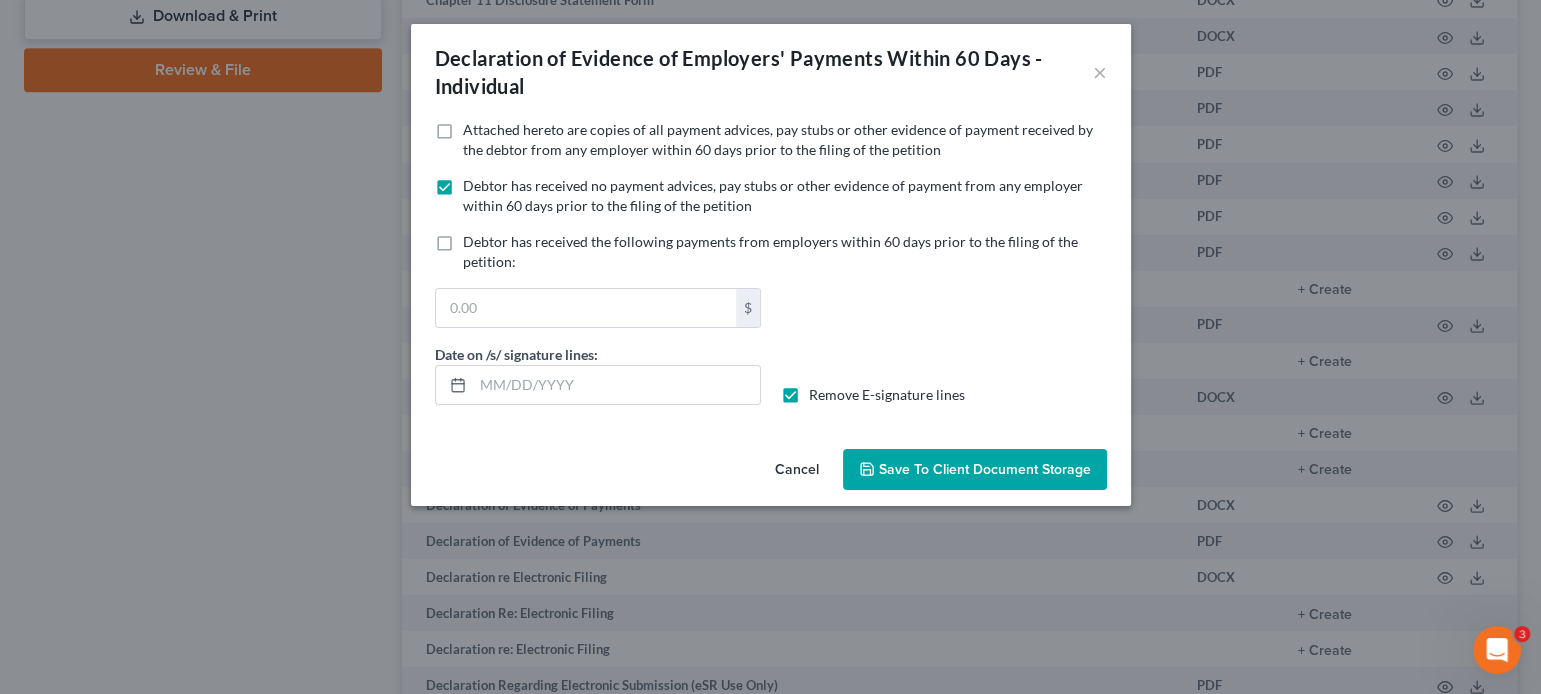 click on "Save to Client Document Storage" at bounding box center [985, 469] 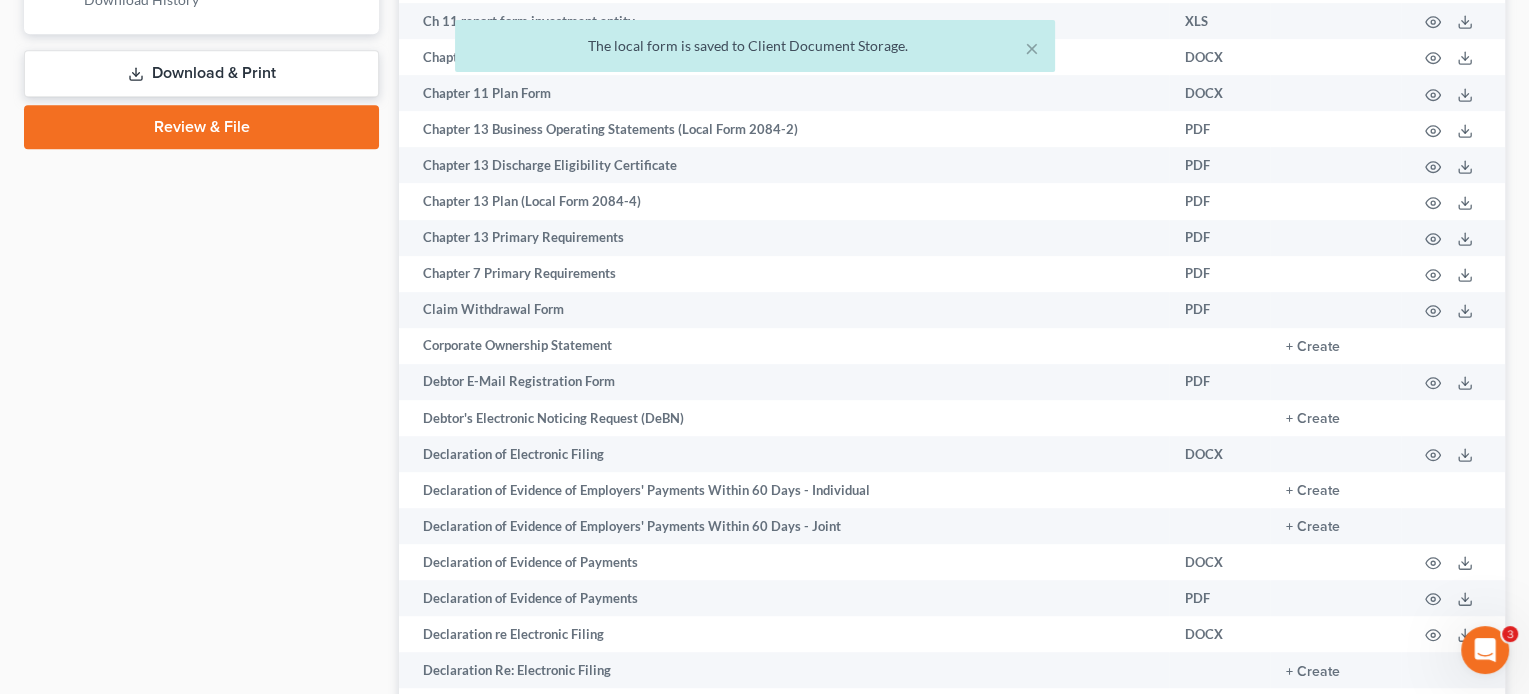 scroll, scrollTop: 815, scrollLeft: 0, axis: vertical 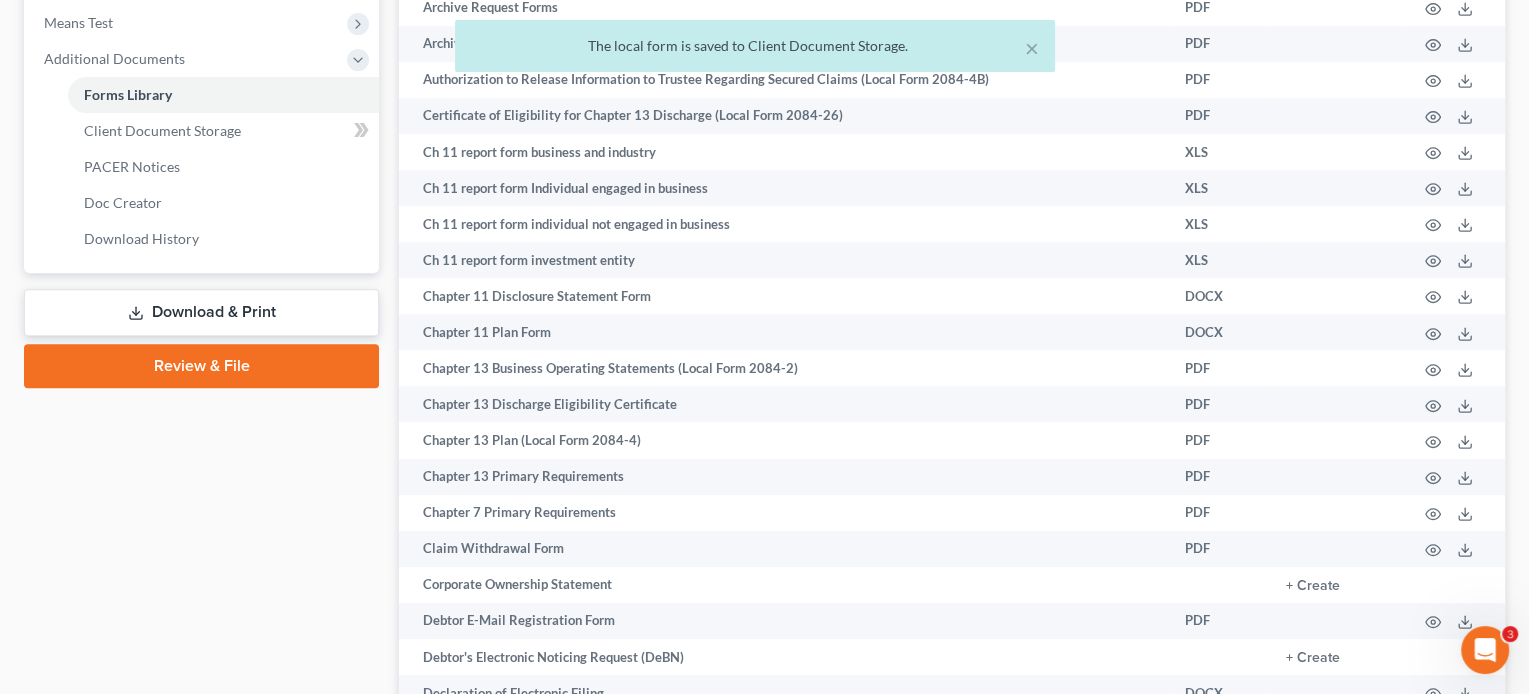 click on "Download & Print" at bounding box center [201, 312] 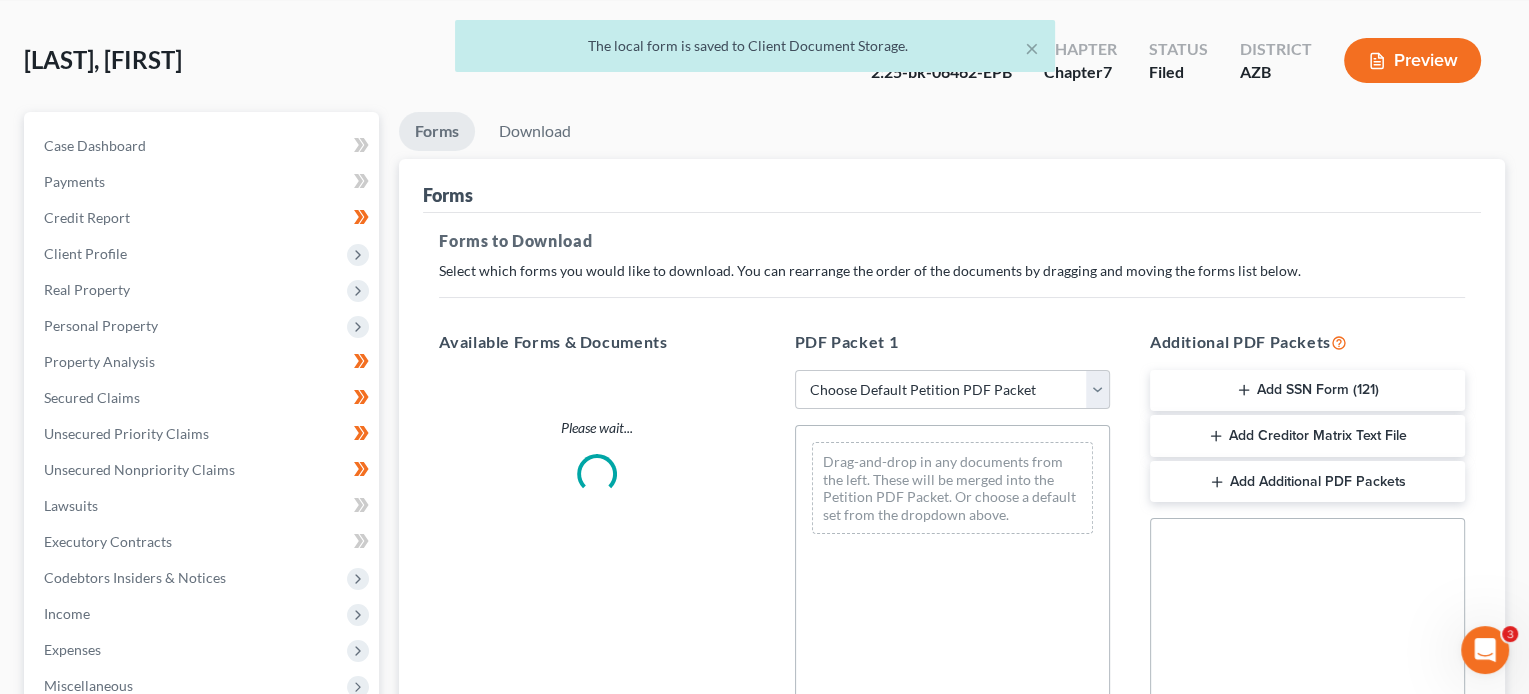 scroll, scrollTop: 0, scrollLeft: 0, axis: both 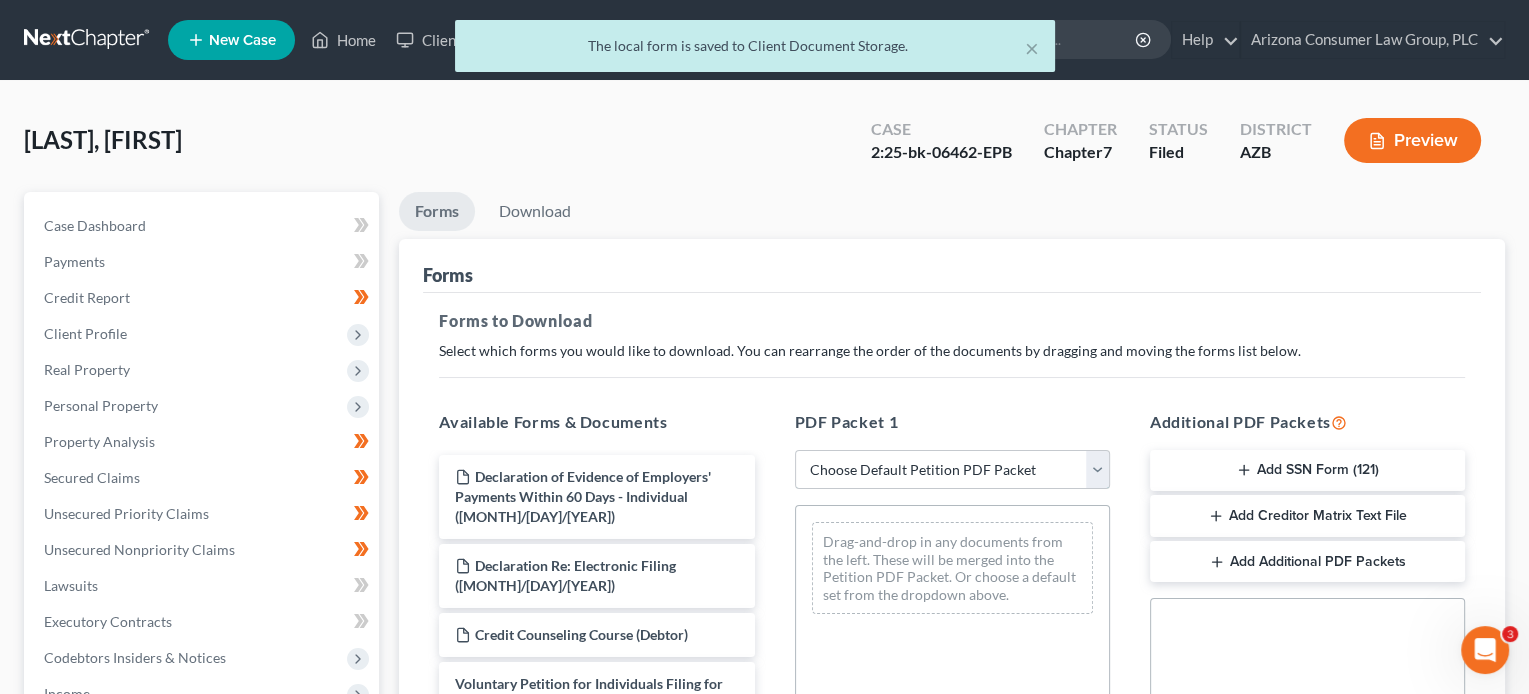 click on "Choose Default Petition PDF Packet Complete Bankruptcy Petition (all forms and schedules) Emergency Filing Forms (Petition and Creditor List Only) Amended Forms Signature Pages Only Emergency Completion Emergency Completion - Business Debts Emergency Completion Emergency Completion with Disclosure Emergency Filing with Declaration" at bounding box center [952, 470] 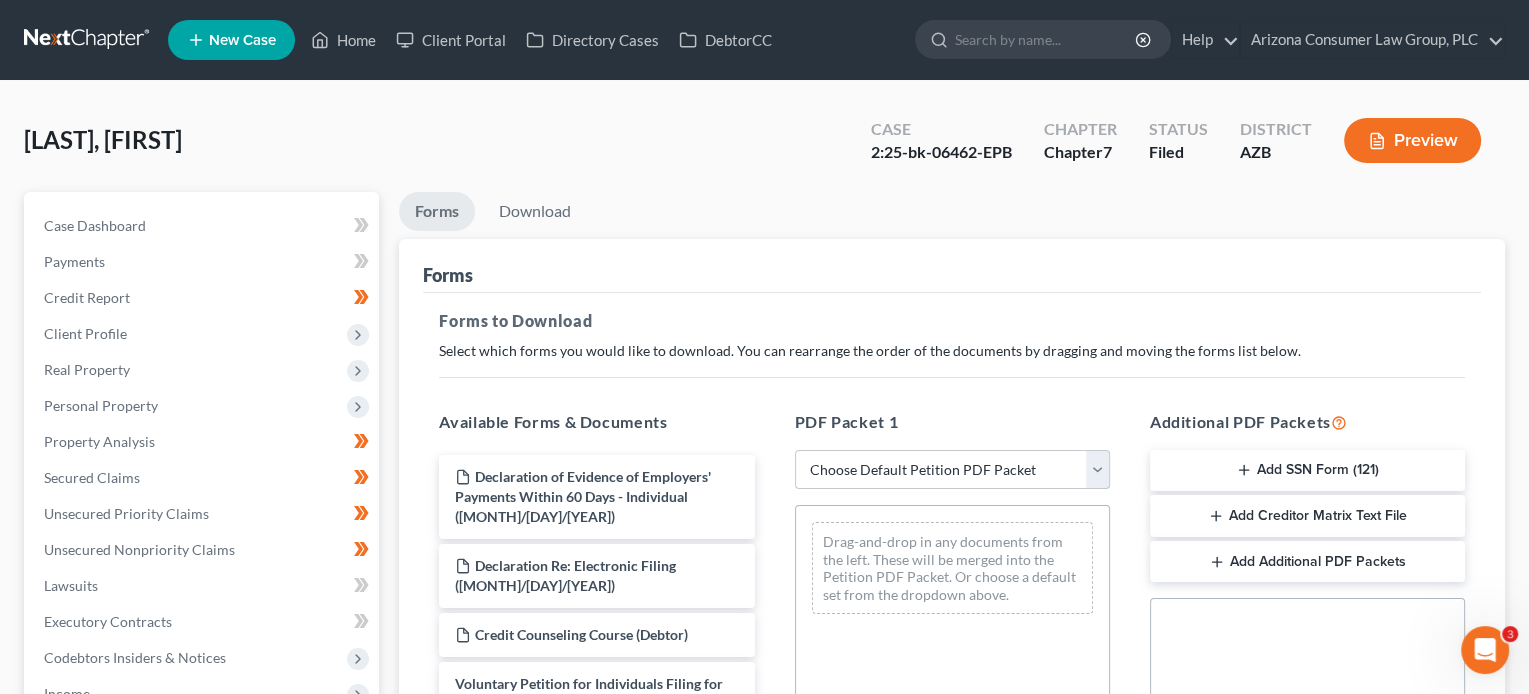 select on "6" 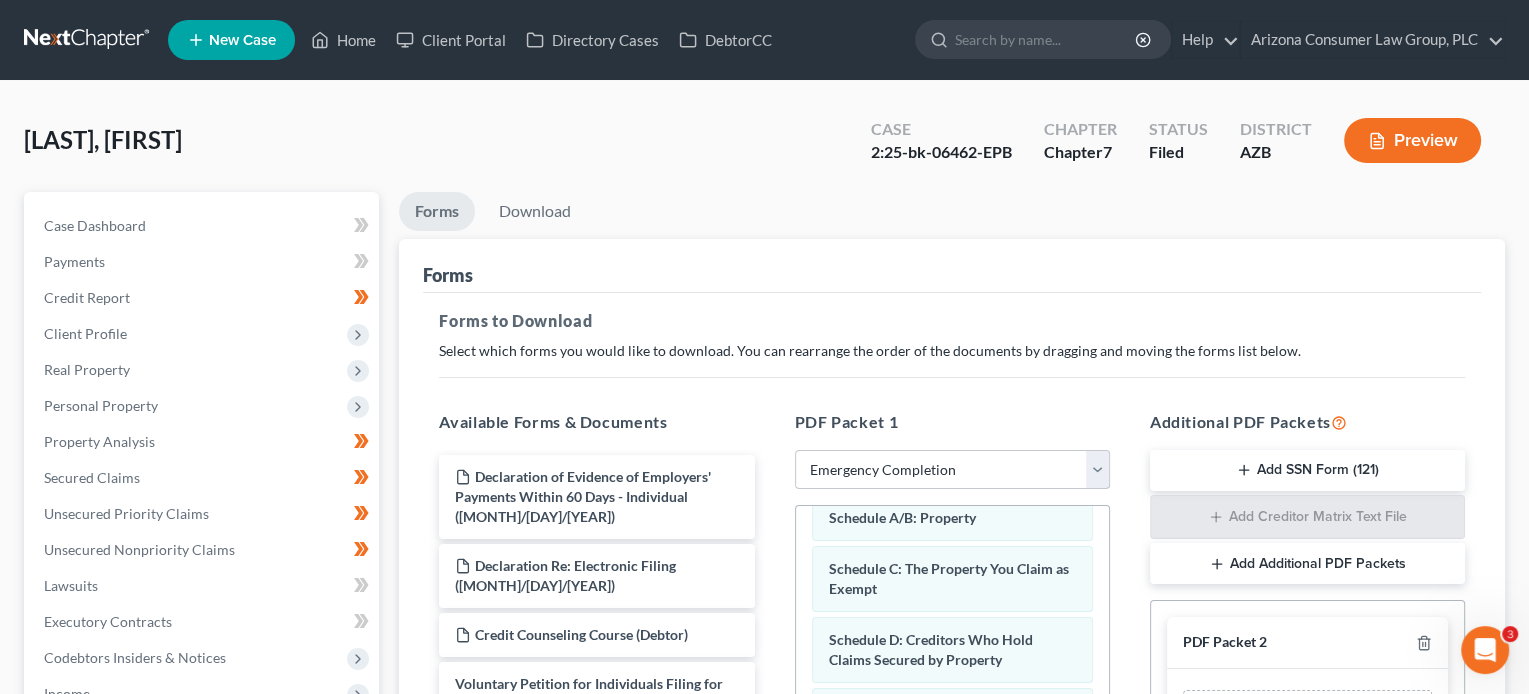 scroll, scrollTop: 94, scrollLeft: 0, axis: vertical 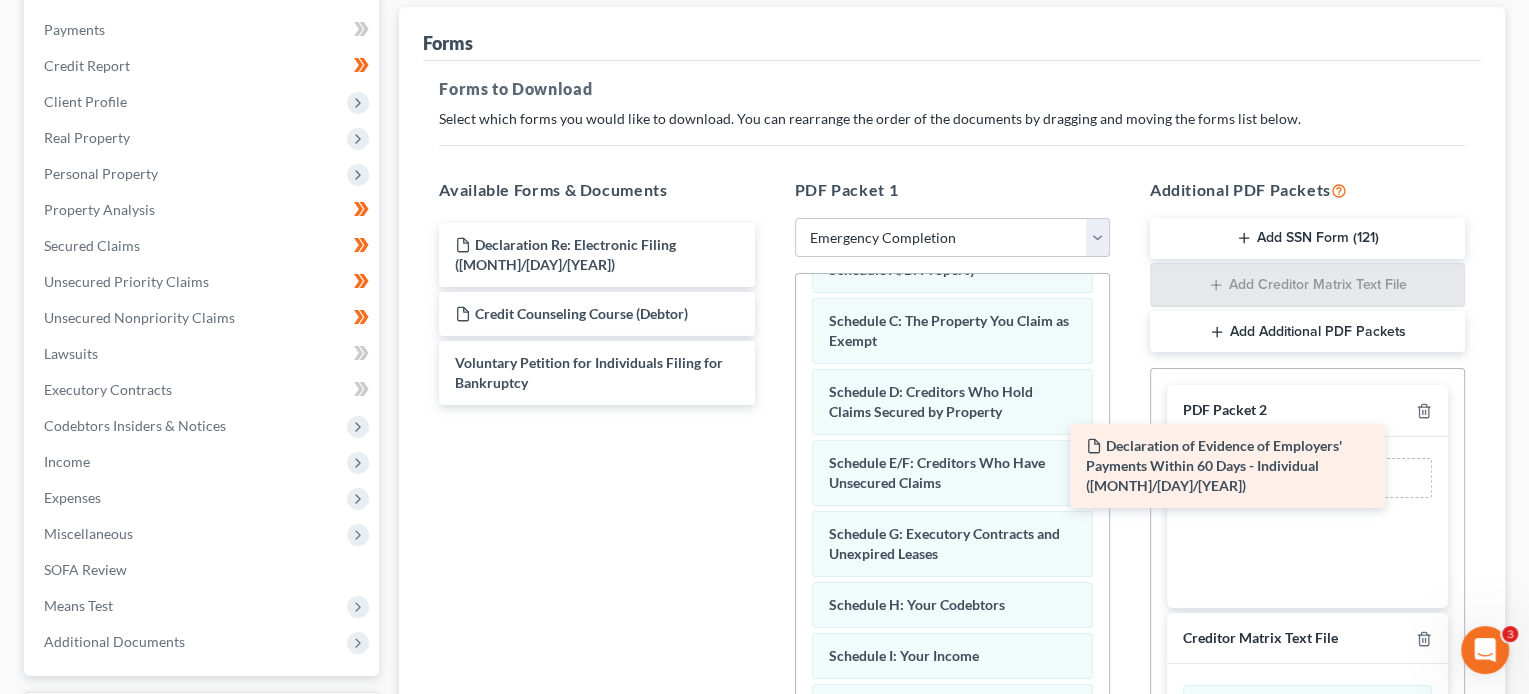 drag, startPoint x: 647, startPoint y: 263, endPoint x: 1286, endPoint y: 467, distance: 670.77344 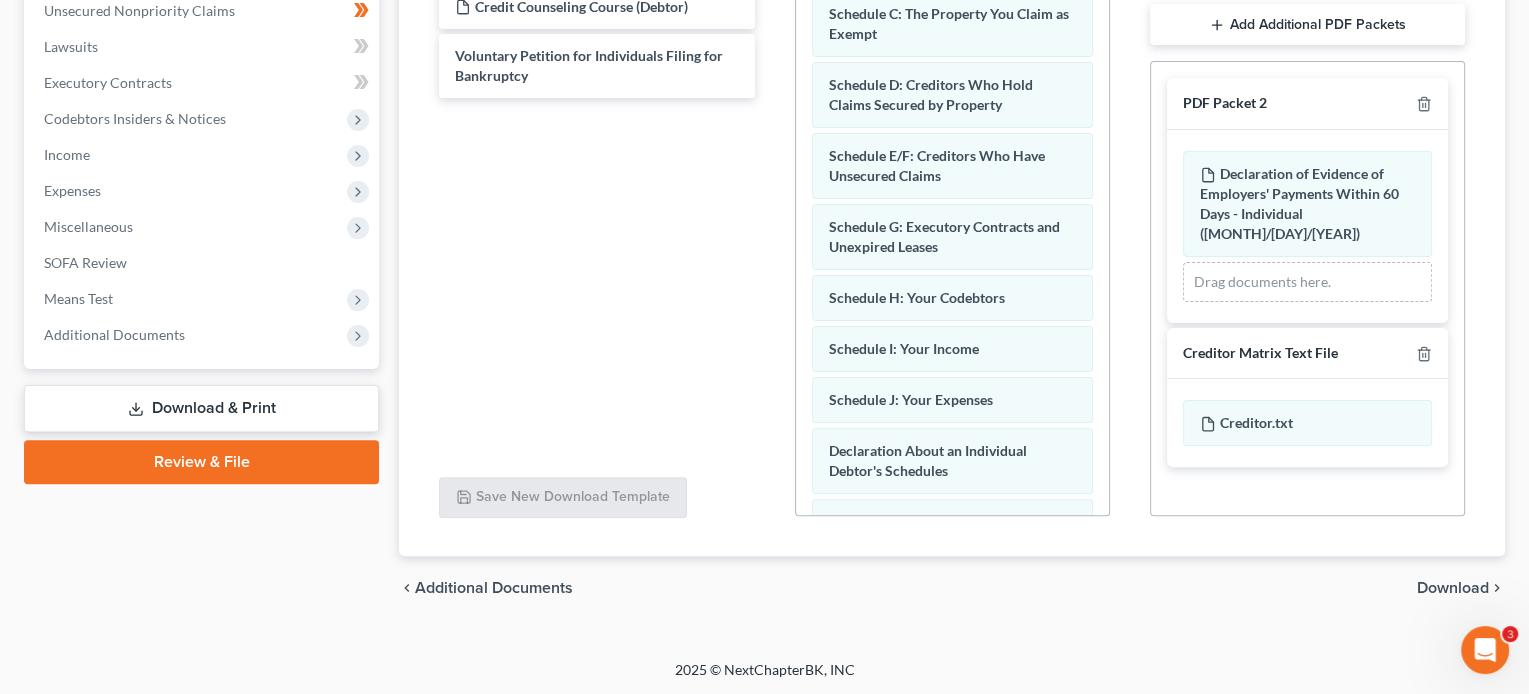 click on "Download" at bounding box center (1453, 588) 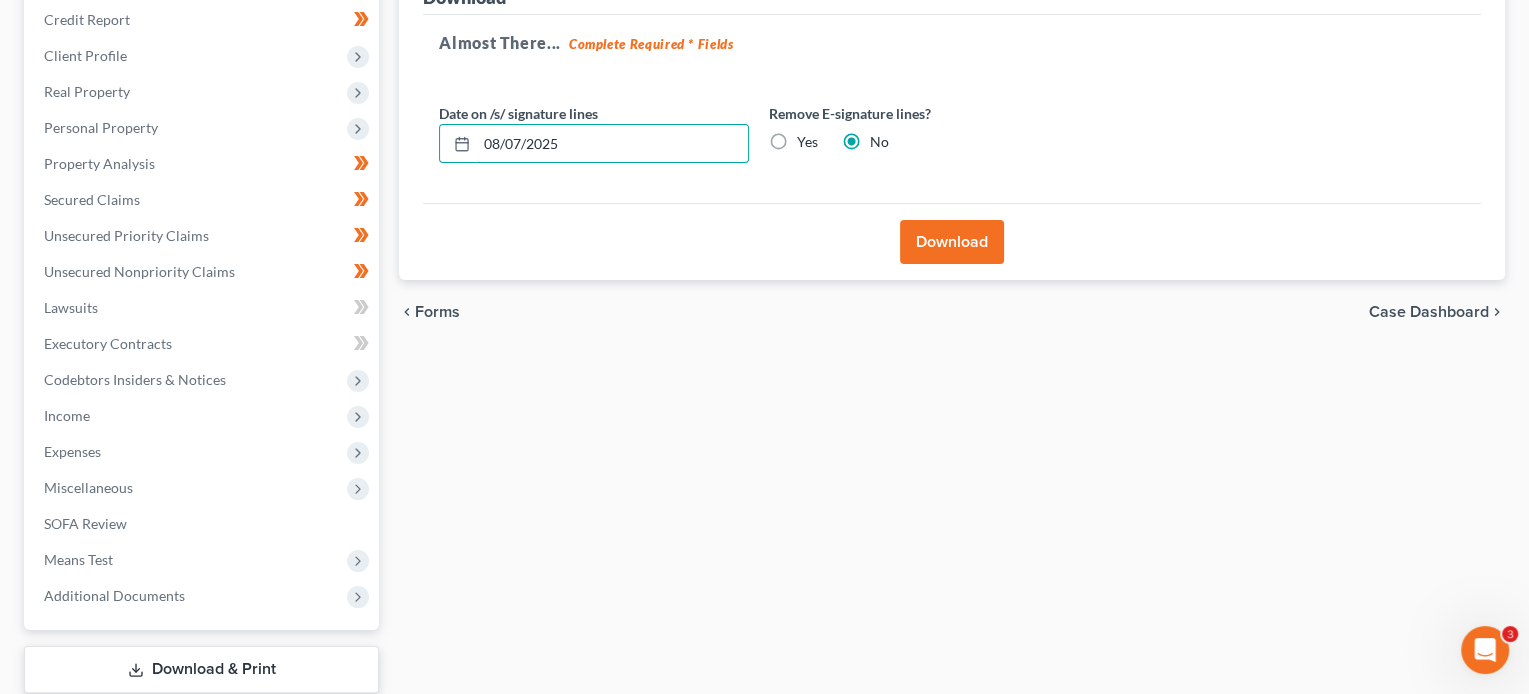 drag, startPoint x: 625, startPoint y: 26, endPoint x: 385, endPoint y: -9, distance: 242.53865 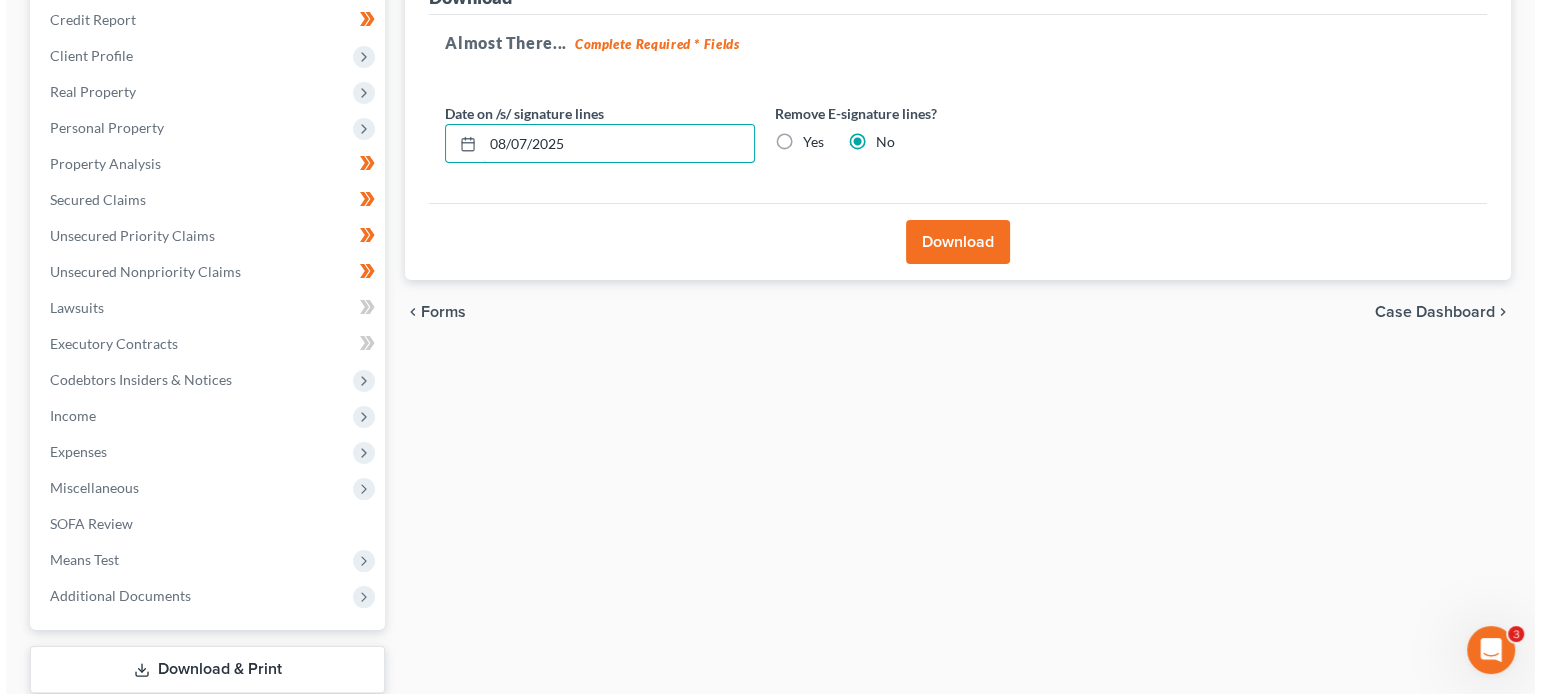 scroll, scrollTop: 253, scrollLeft: 0, axis: vertical 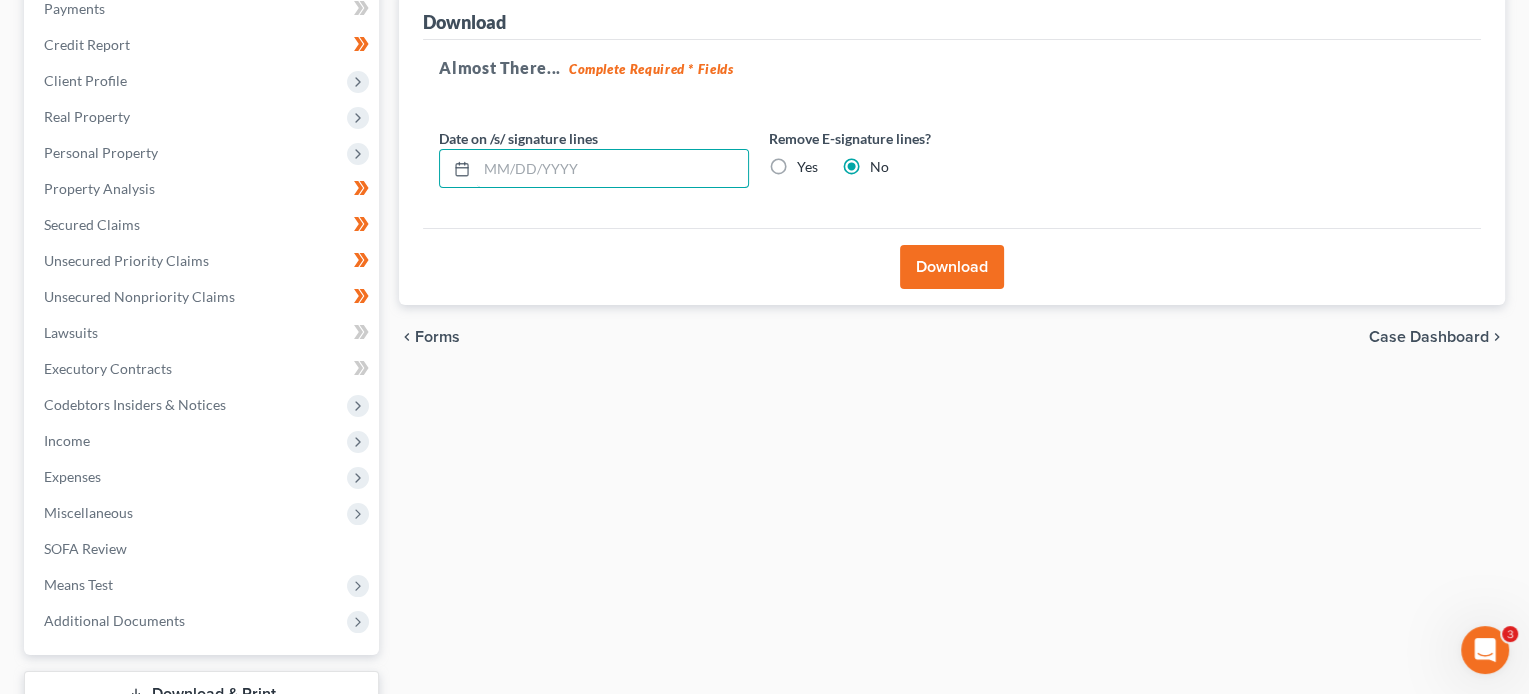type 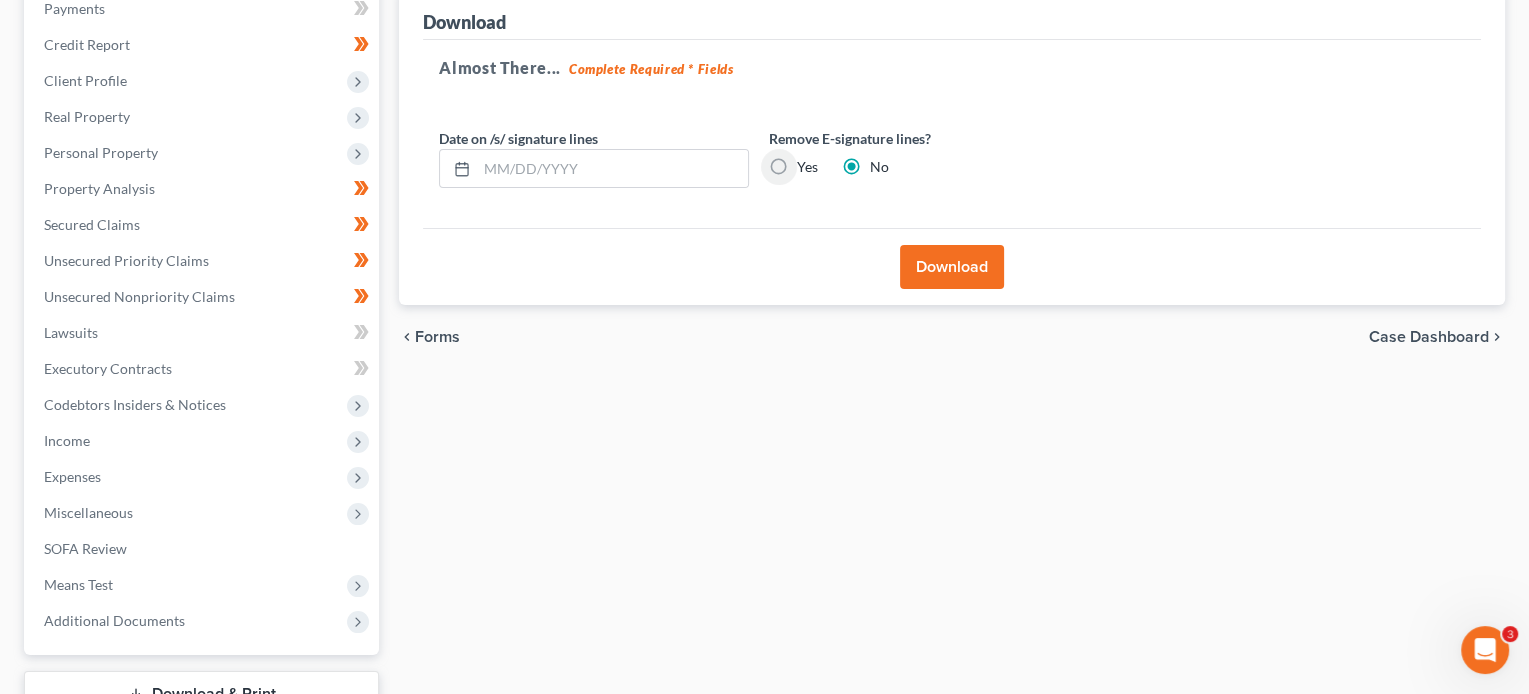 click on "Yes" at bounding box center (811, 163) 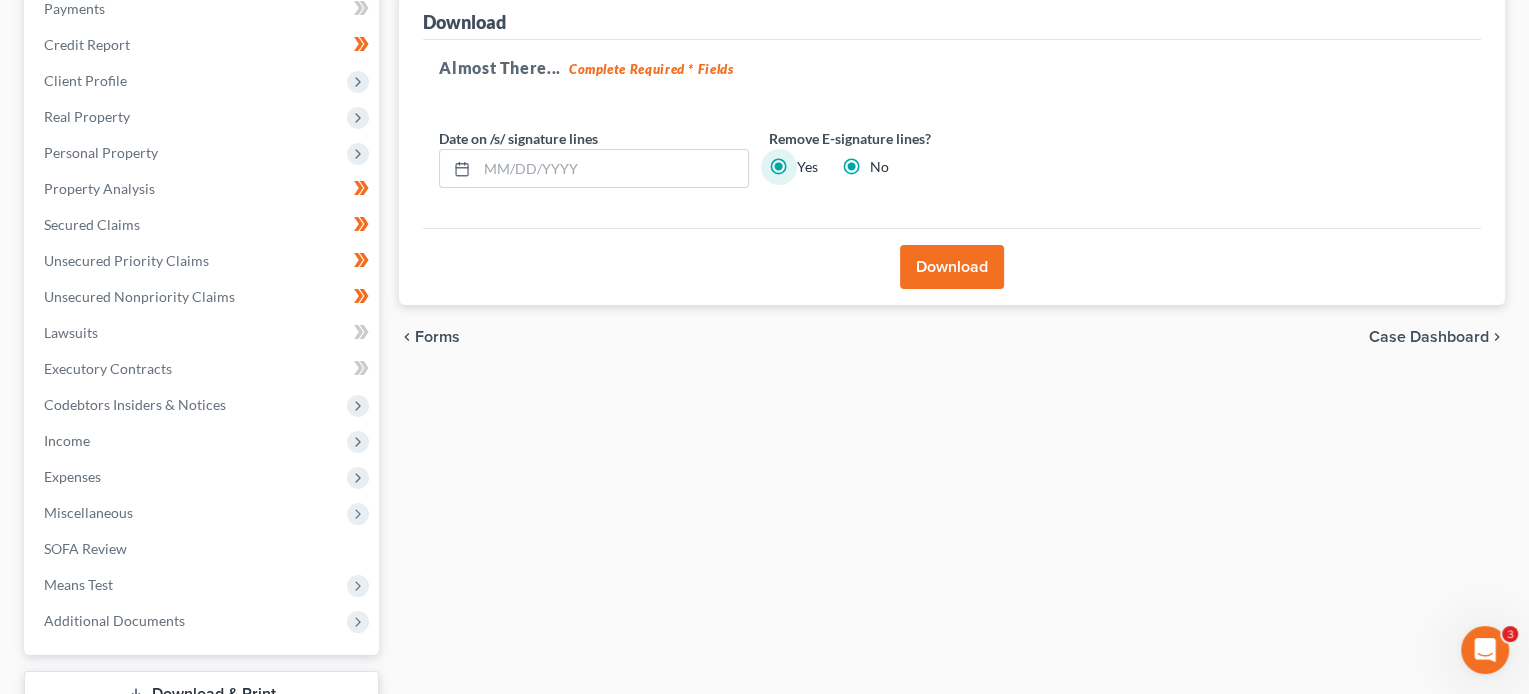 radio on "false" 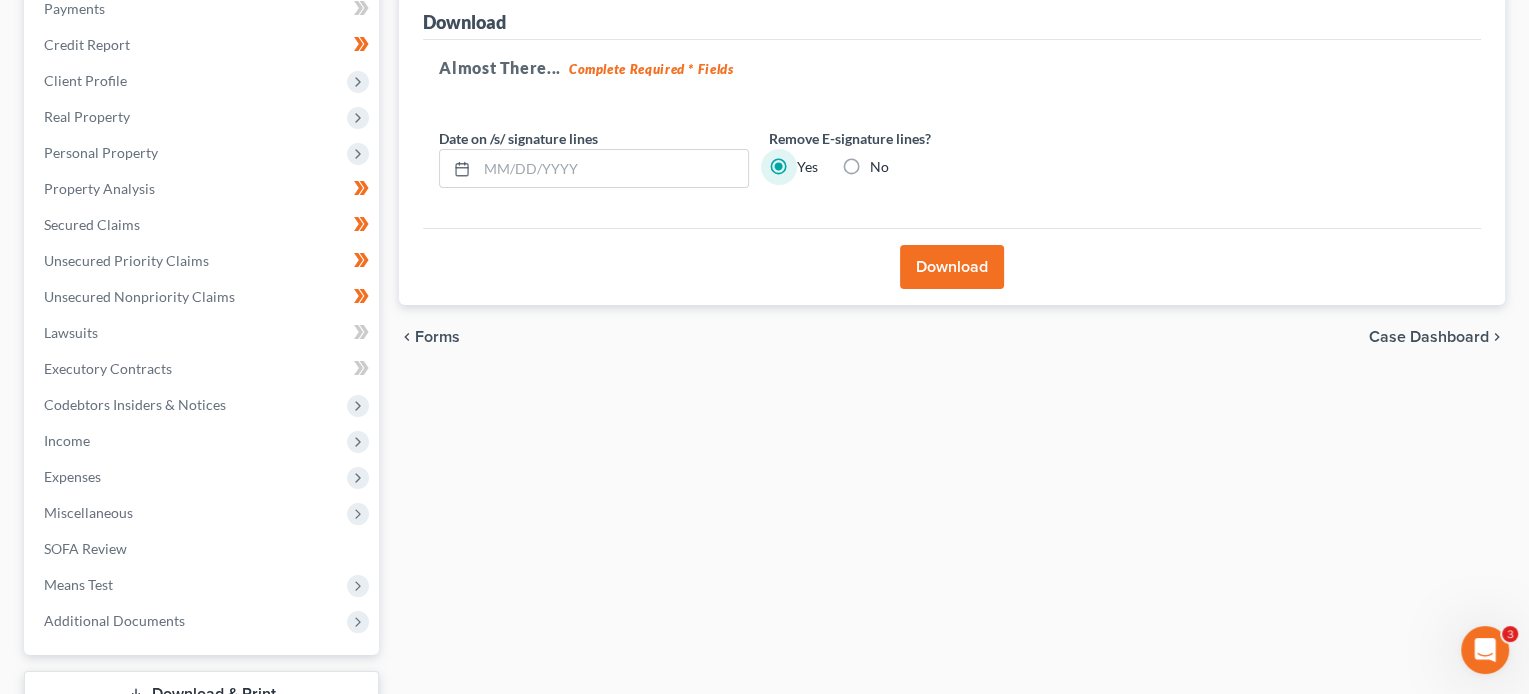 click on "Download" at bounding box center [952, 267] 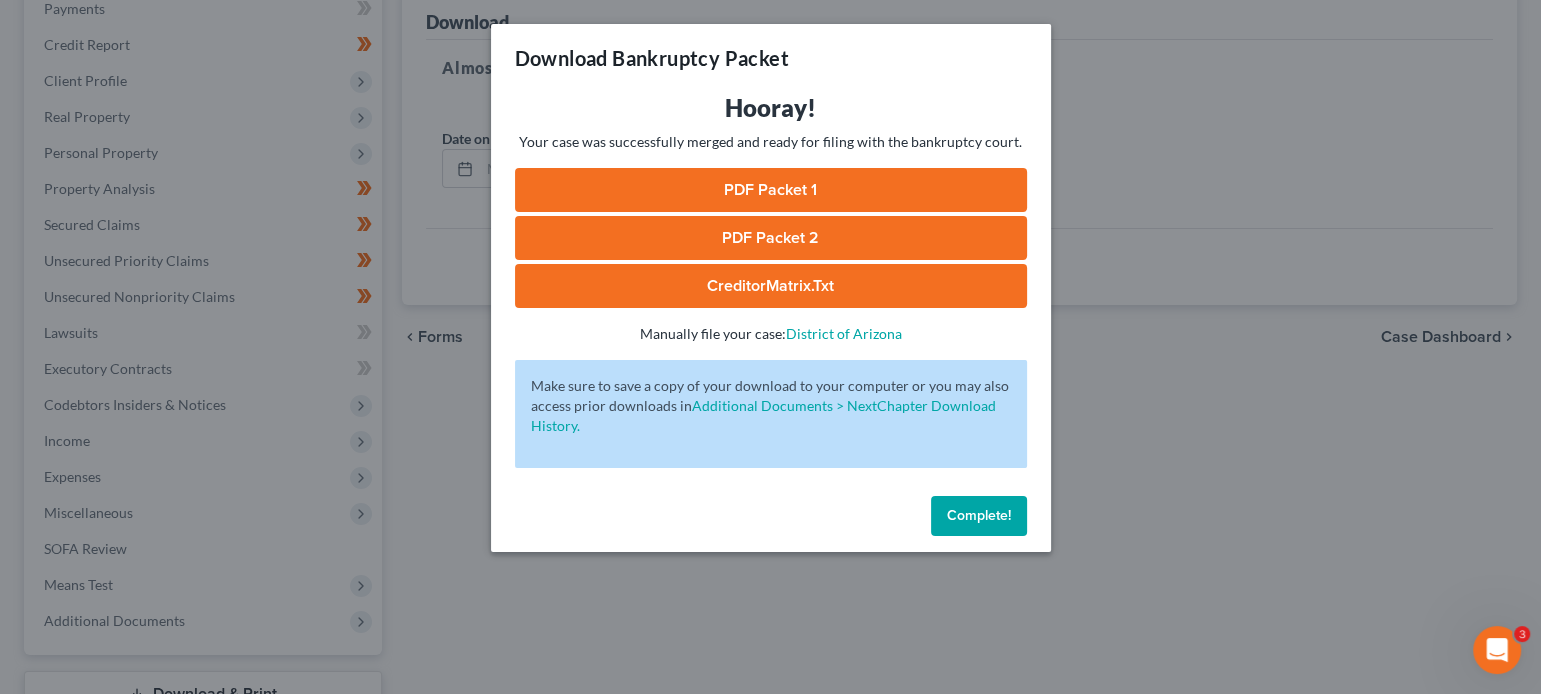 click on "PDF Packet 1" at bounding box center (771, 190) 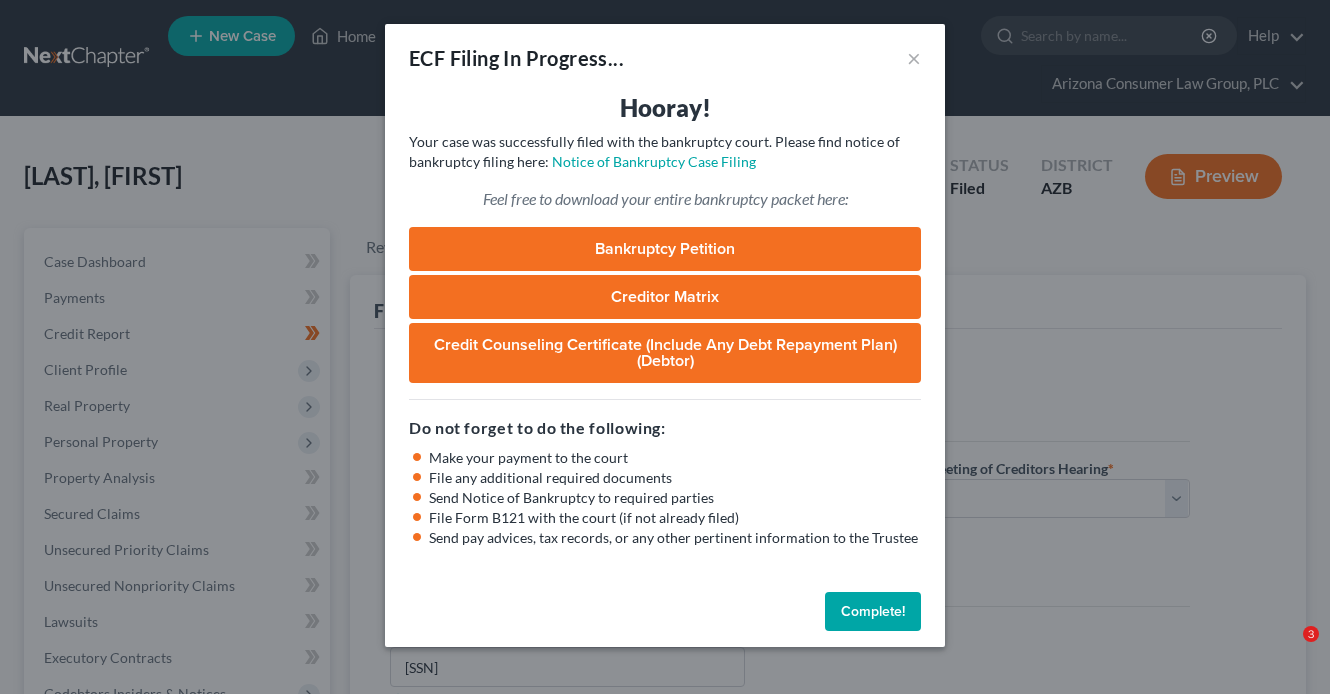 select on "0" 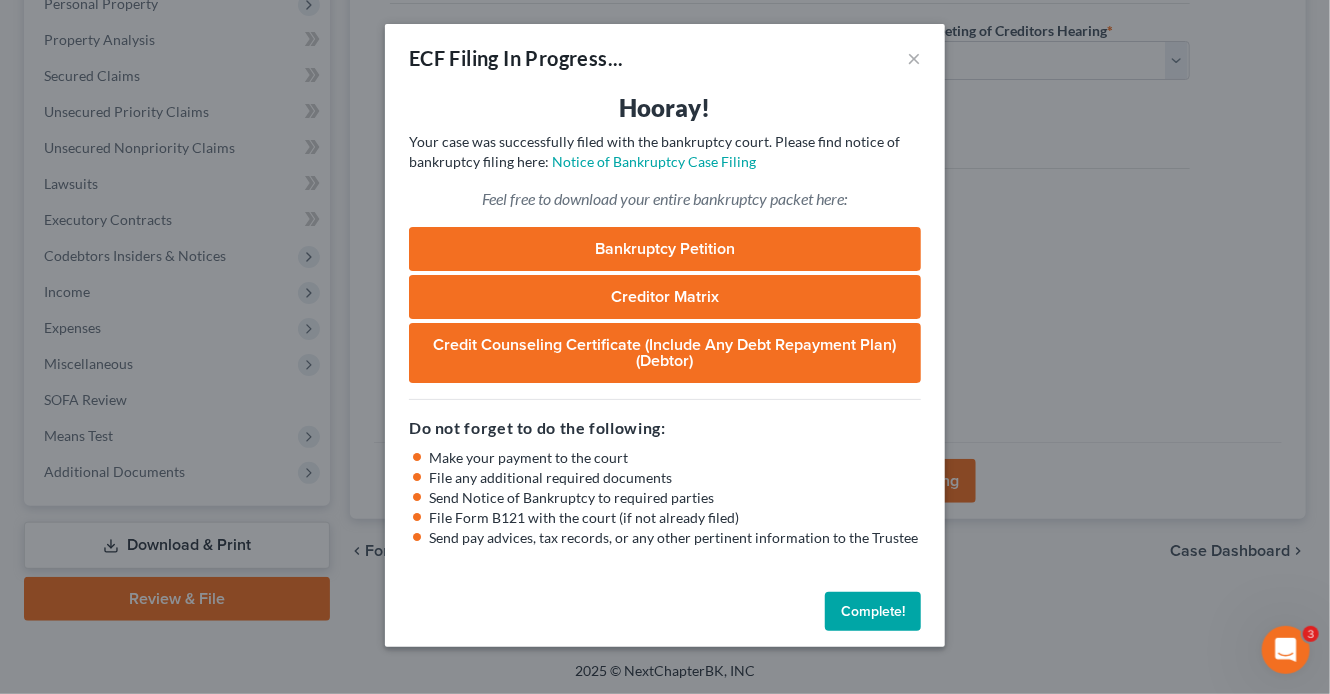 scroll, scrollTop: 0, scrollLeft: 0, axis: both 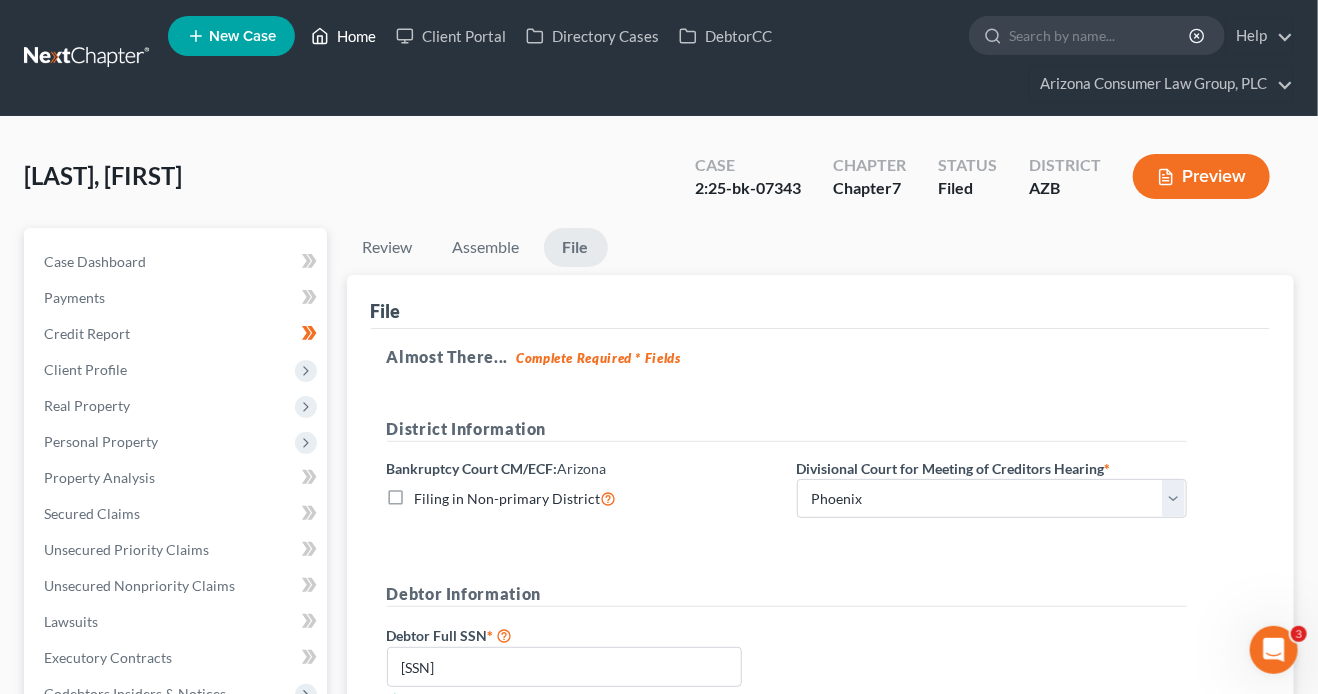 click on "Home" at bounding box center (343, 36) 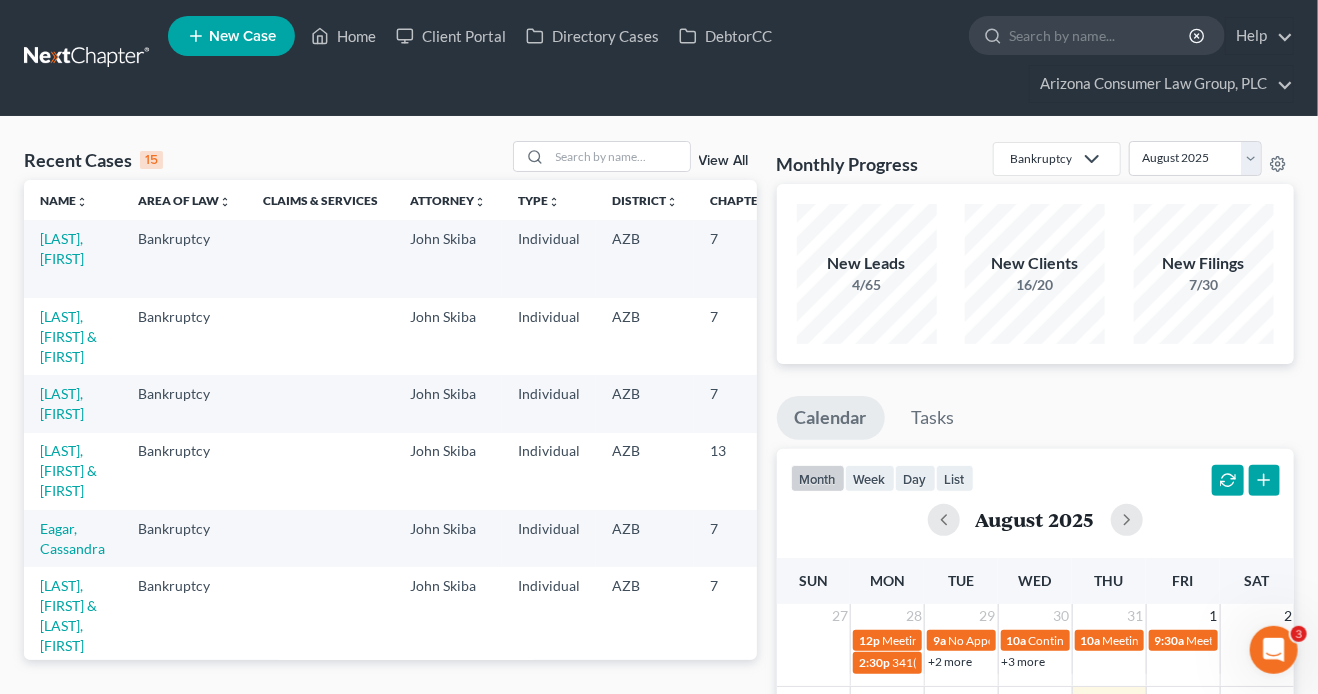 click on "View All" at bounding box center (724, 161) 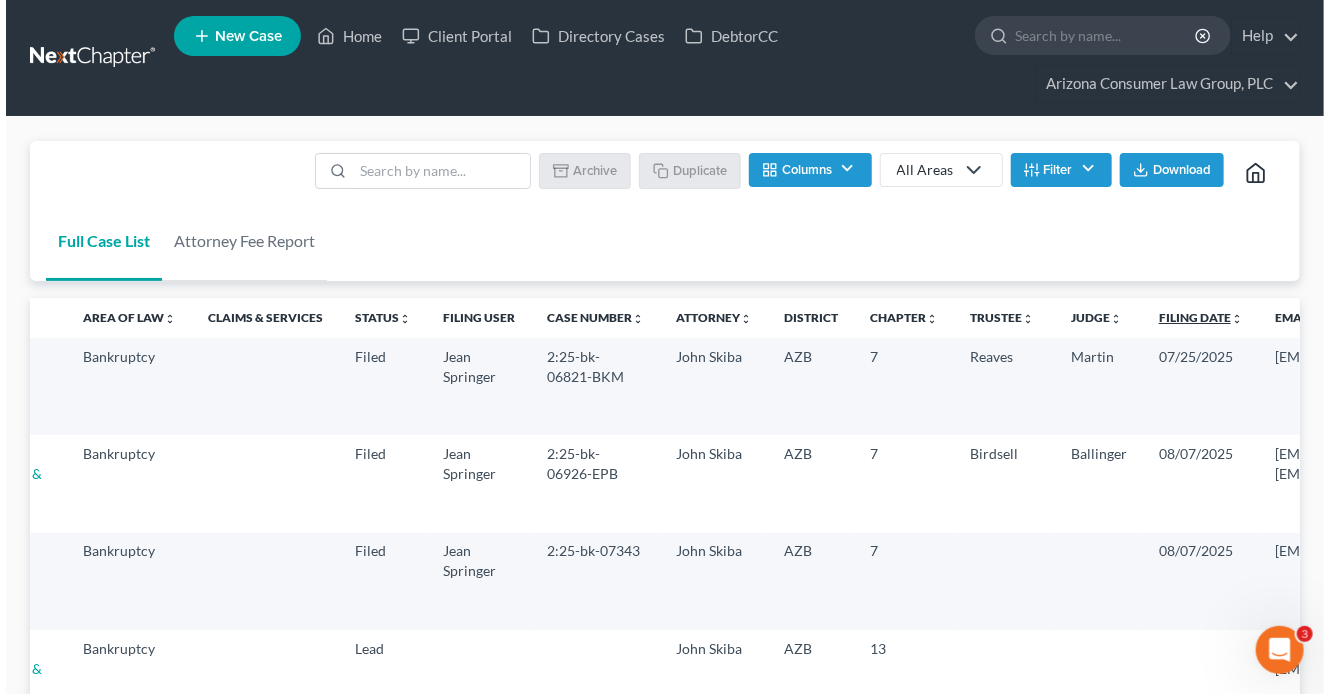 scroll, scrollTop: 0, scrollLeft: 135, axis: horizontal 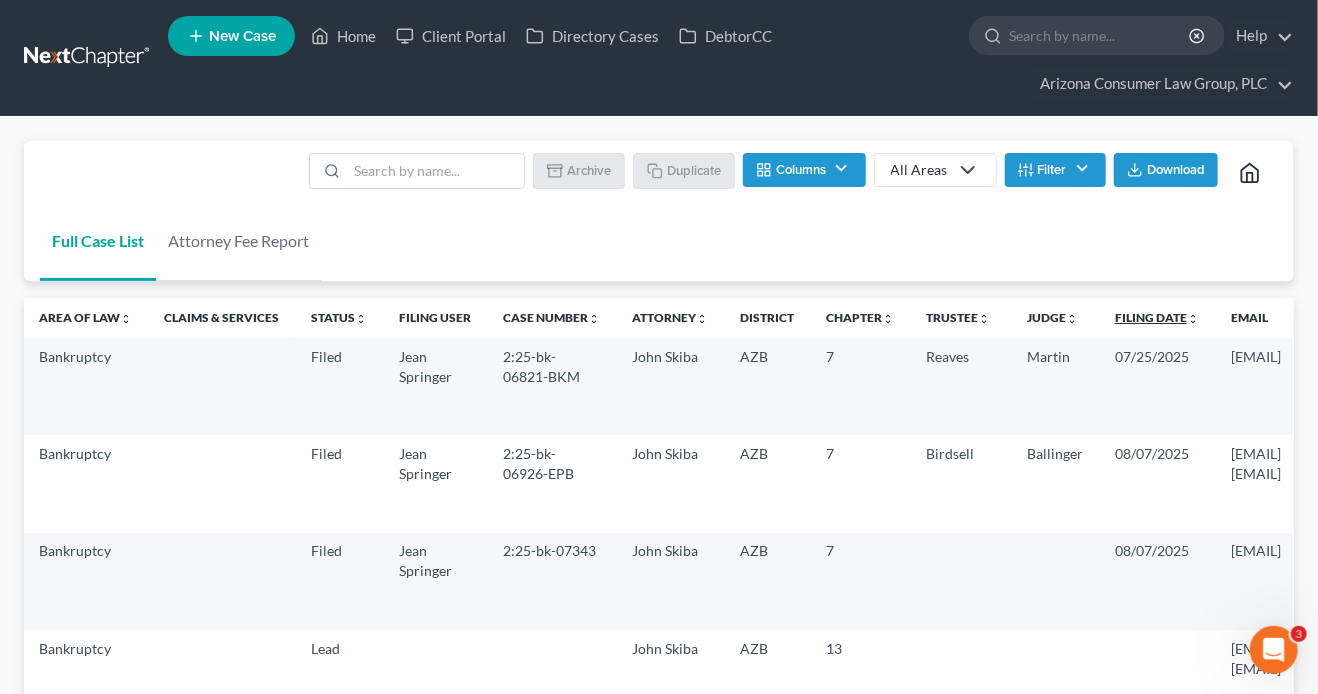 drag, startPoint x: 1278, startPoint y: 317, endPoint x: 1145, endPoint y: 319, distance: 133.01503 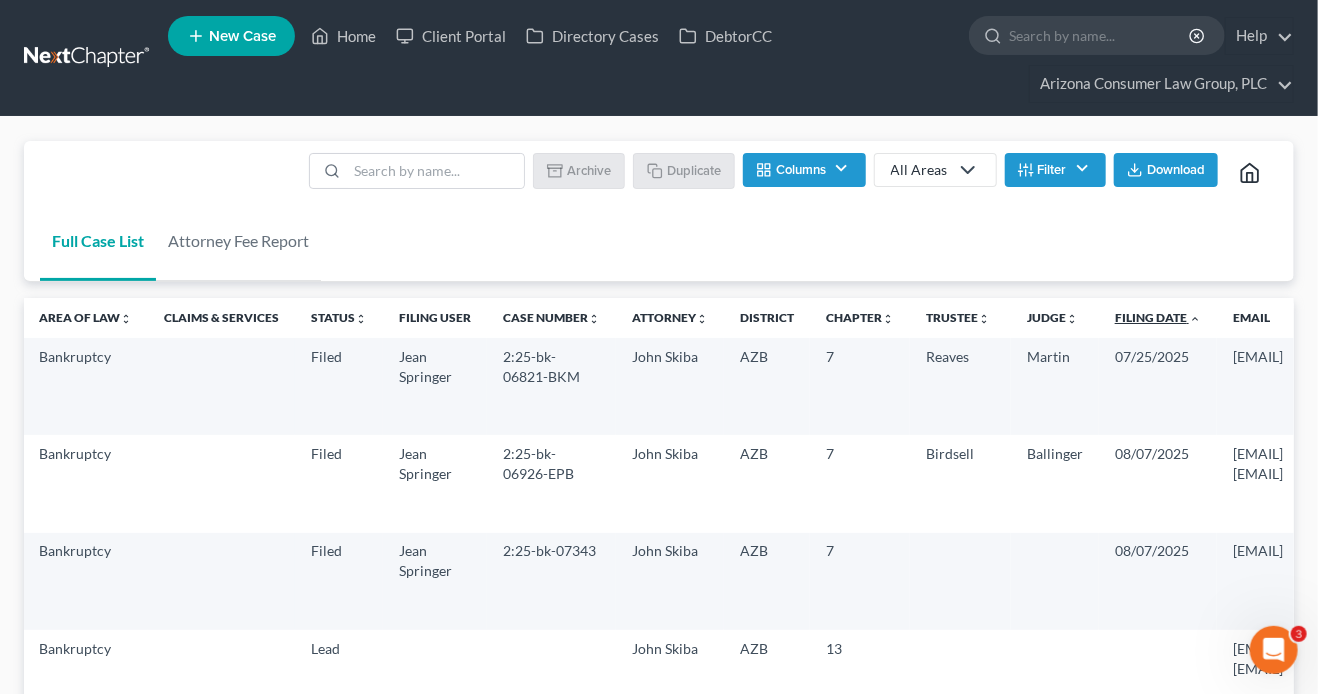 click on "Filing Date
unfold_more
expand_more
expand_less" at bounding box center [1158, 317] 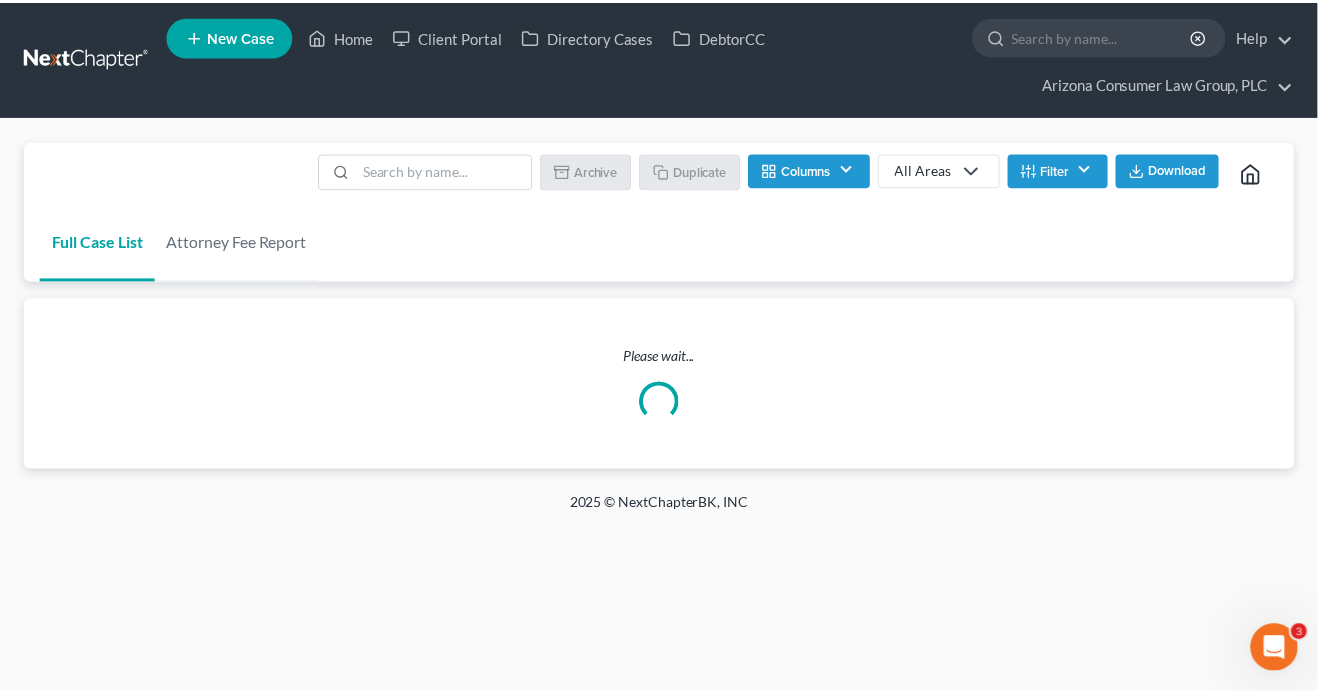 scroll, scrollTop: 0, scrollLeft: 0, axis: both 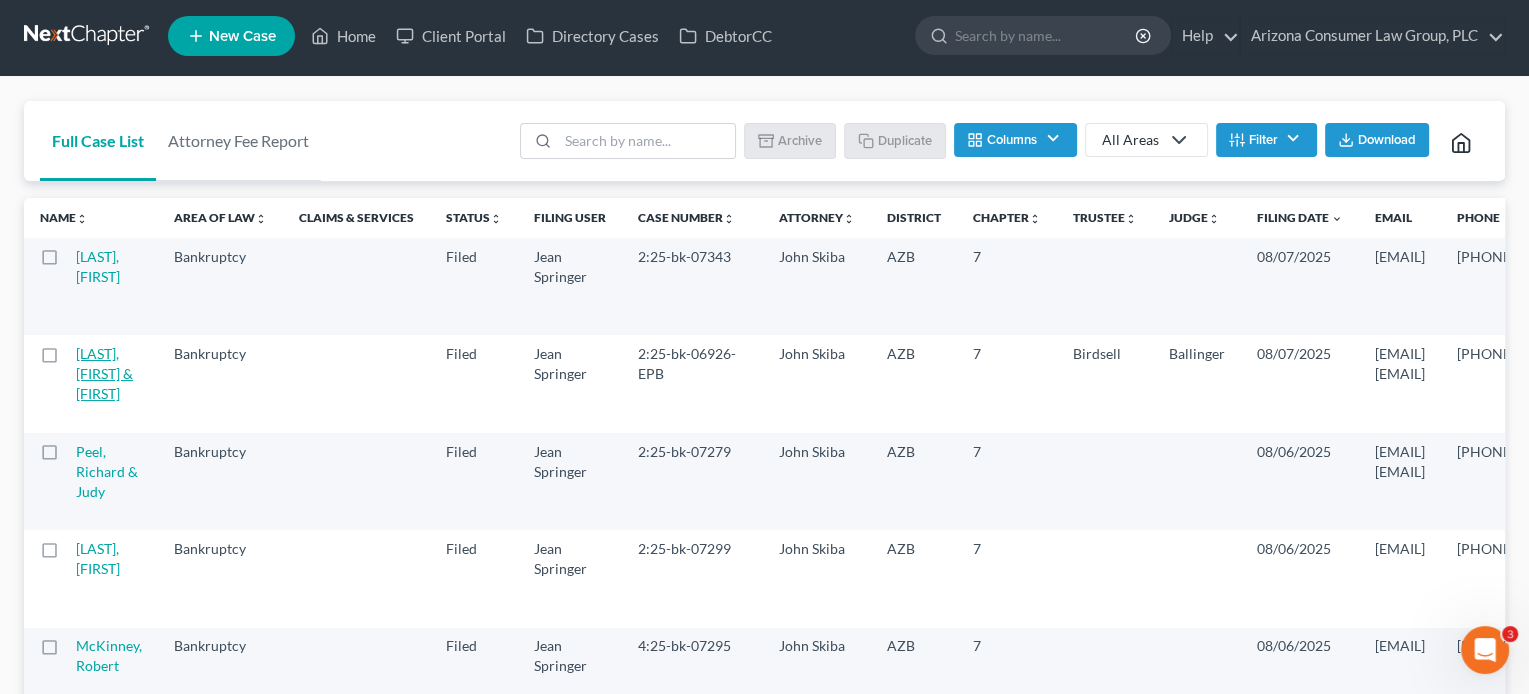 click on "[LAST], [FIRST] & [FIRST]" at bounding box center [104, 373] 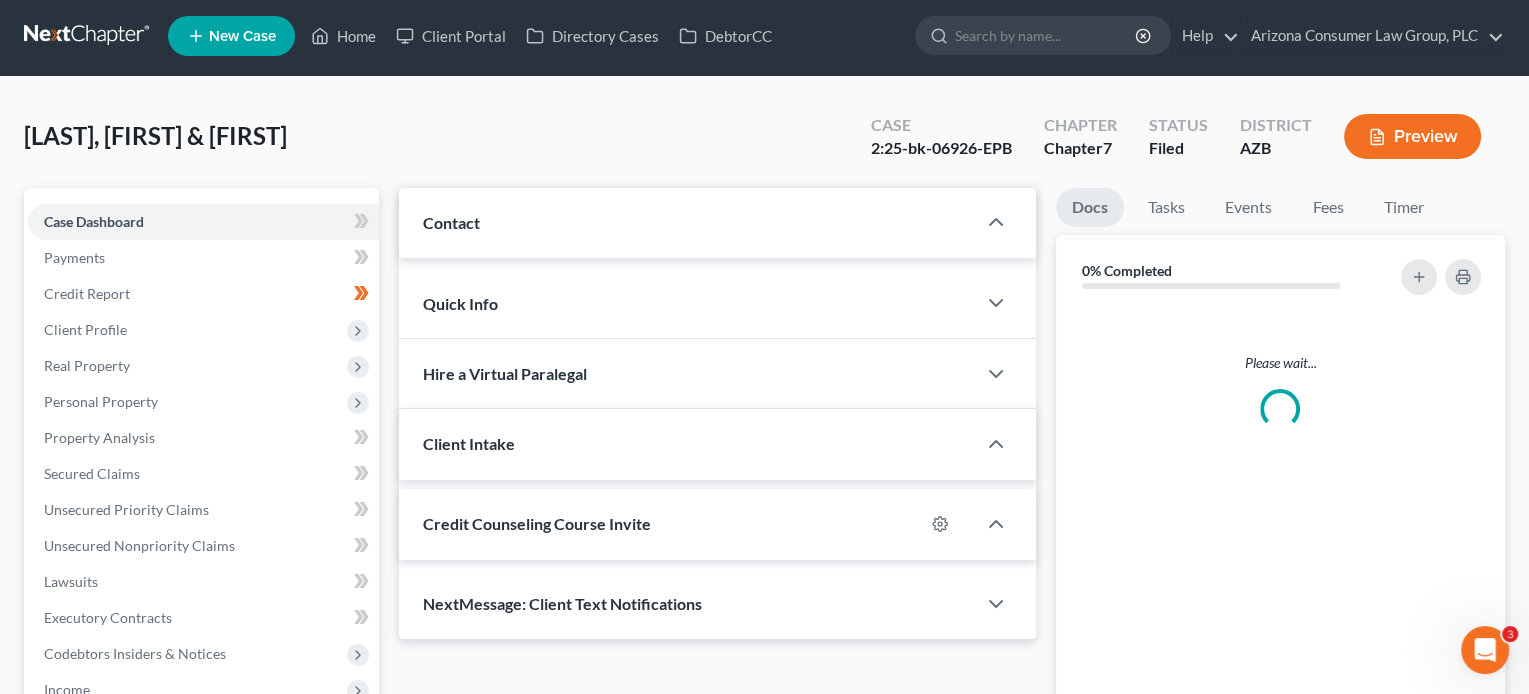 scroll, scrollTop: 0, scrollLeft: 0, axis: both 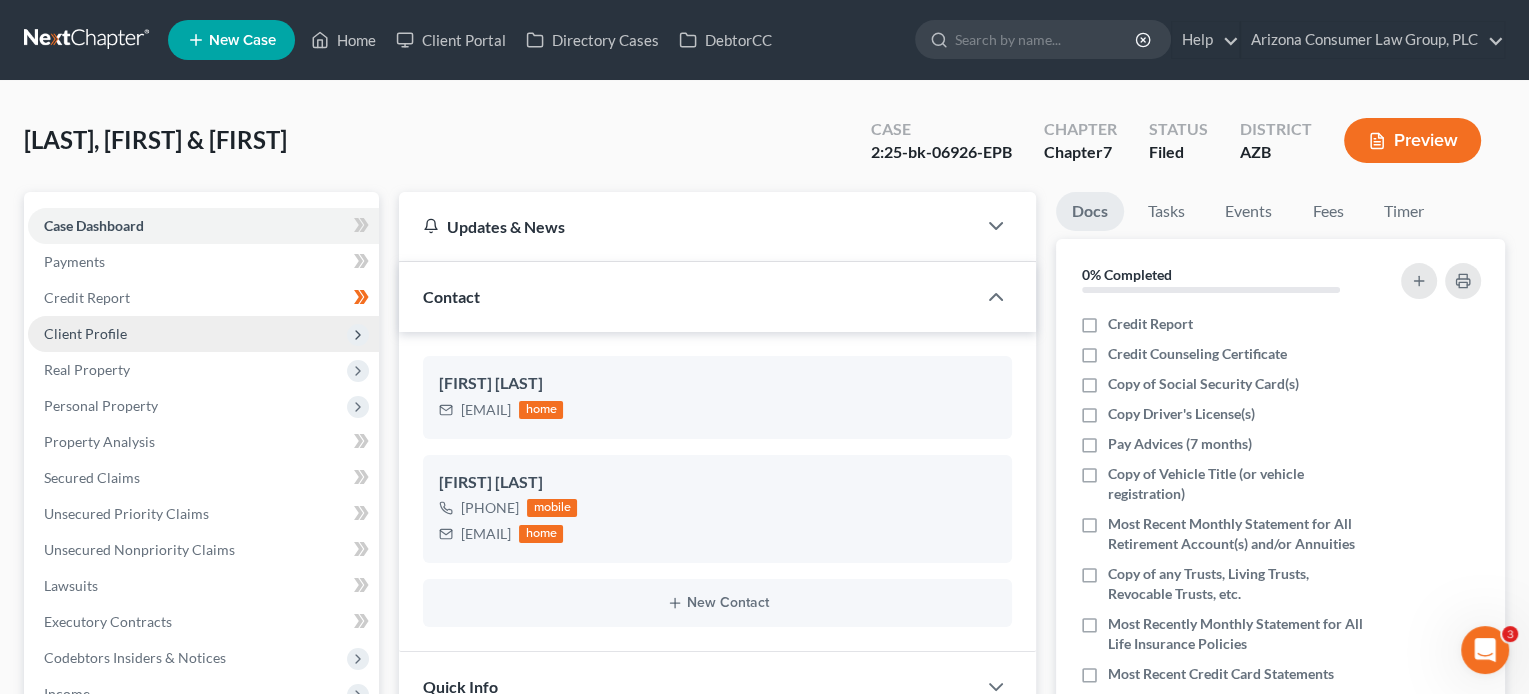 click on "Client Profile" at bounding box center (203, 334) 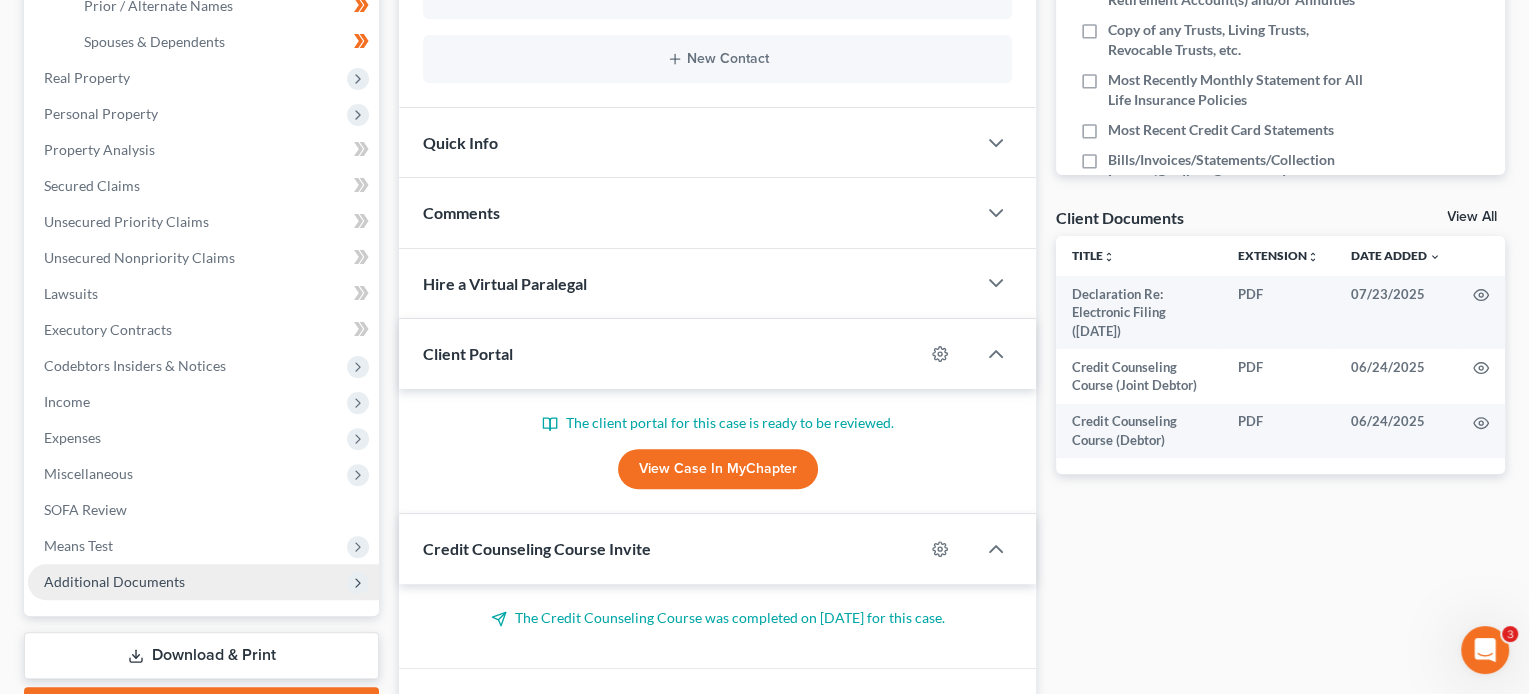 scroll, scrollTop: 628, scrollLeft: 0, axis: vertical 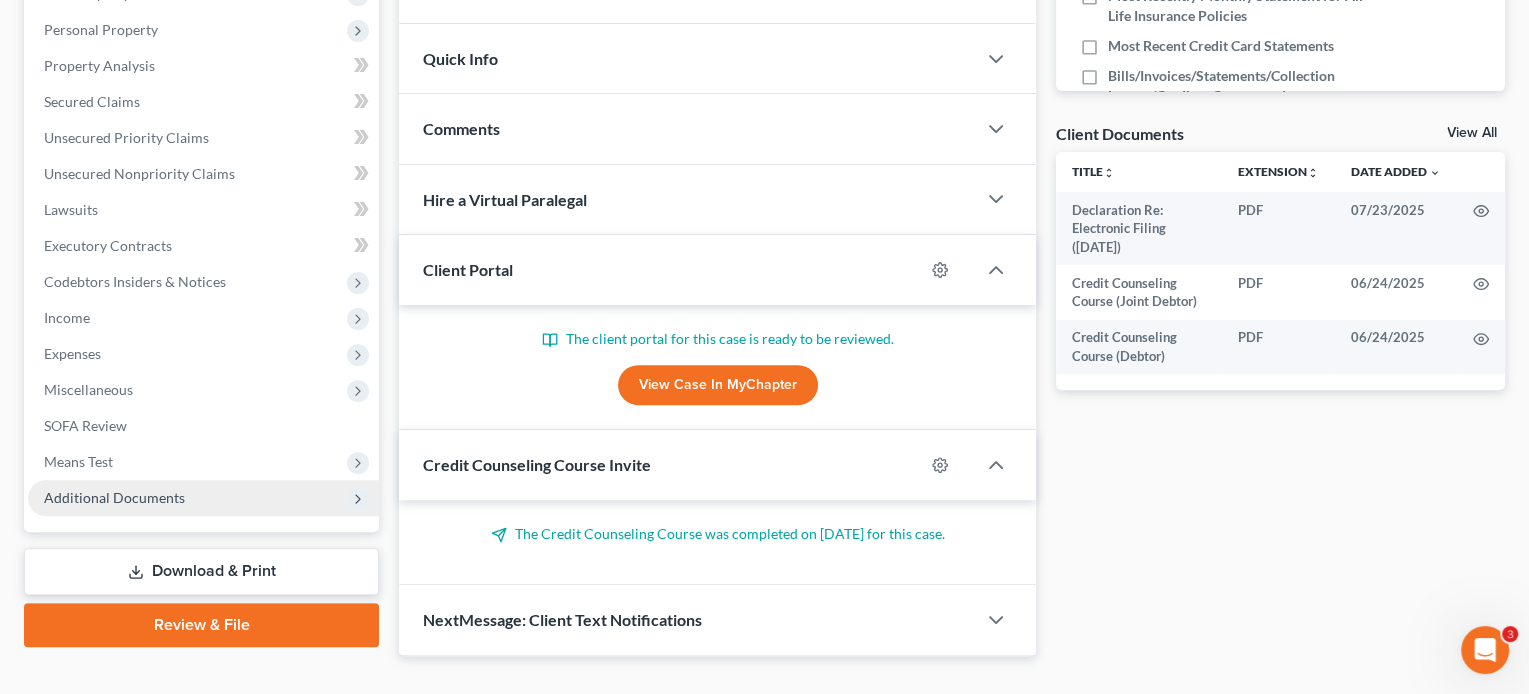 drag, startPoint x: 152, startPoint y: 494, endPoint x: 165, endPoint y: 501, distance: 14.764823 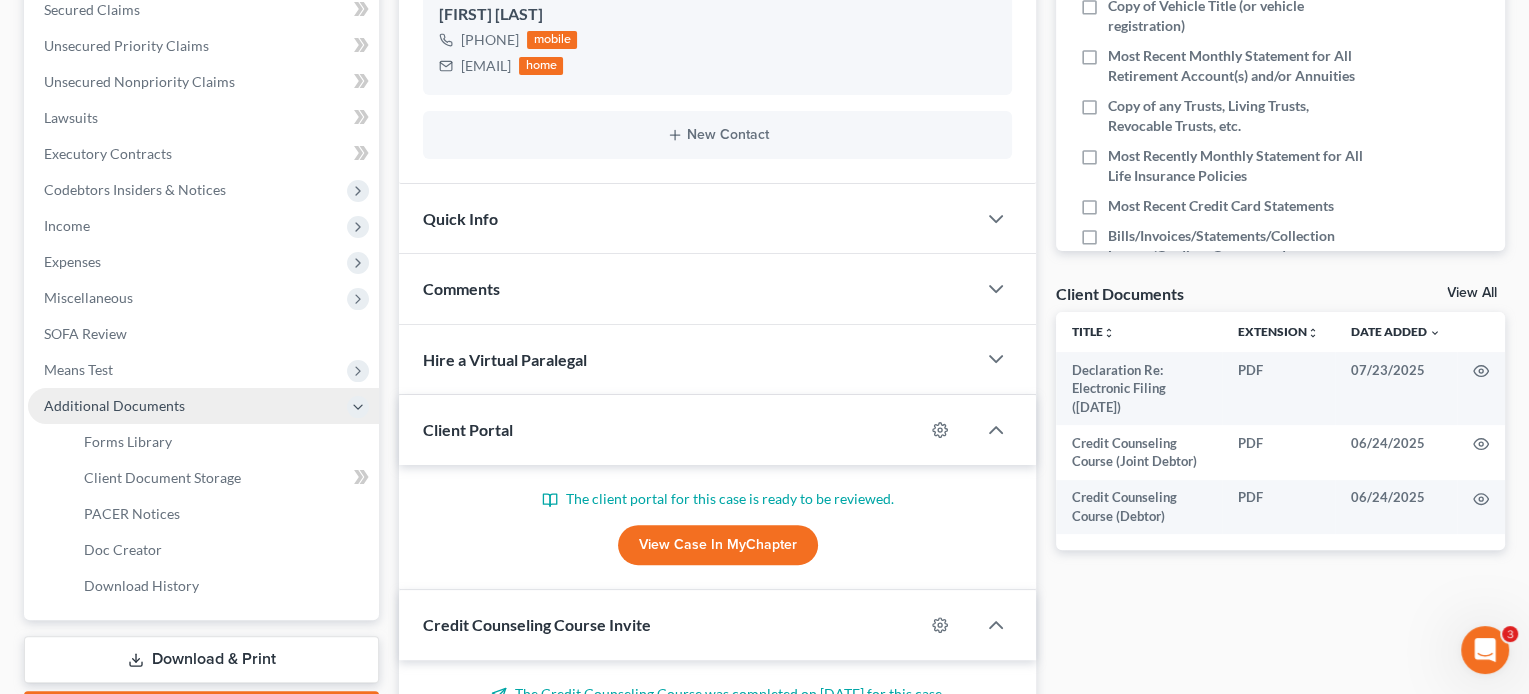 scroll, scrollTop: 376, scrollLeft: 0, axis: vertical 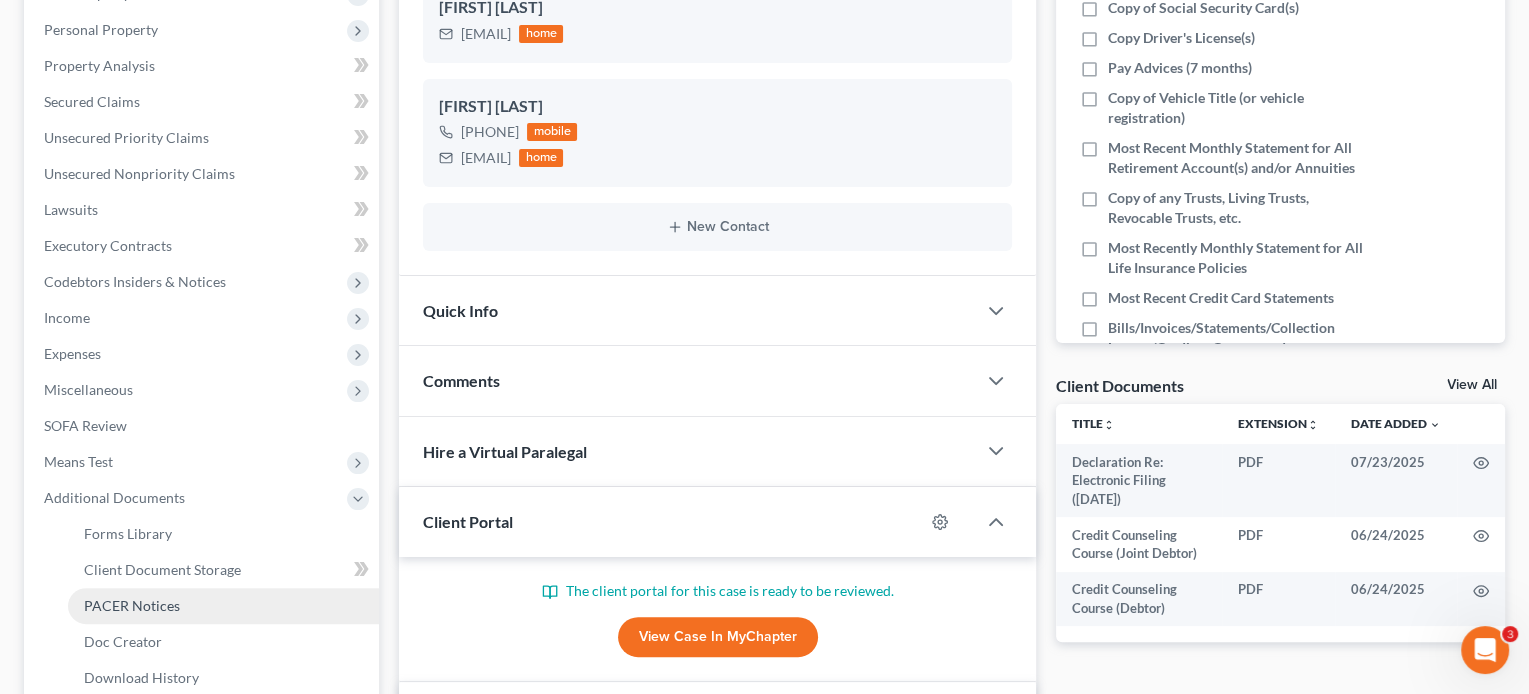 click on "PACER Notices" at bounding box center [132, 605] 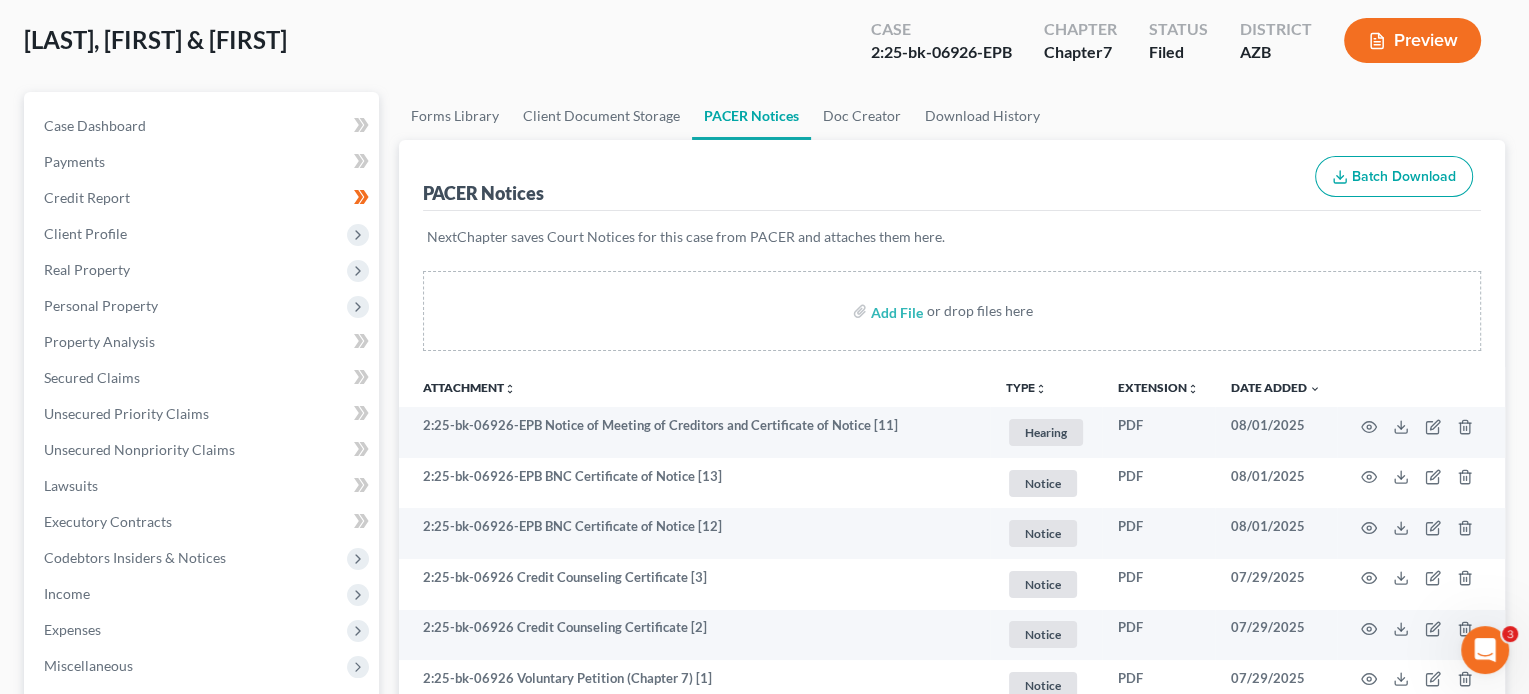 scroll, scrollTop: 0, scrollLeft: 0, axis: both 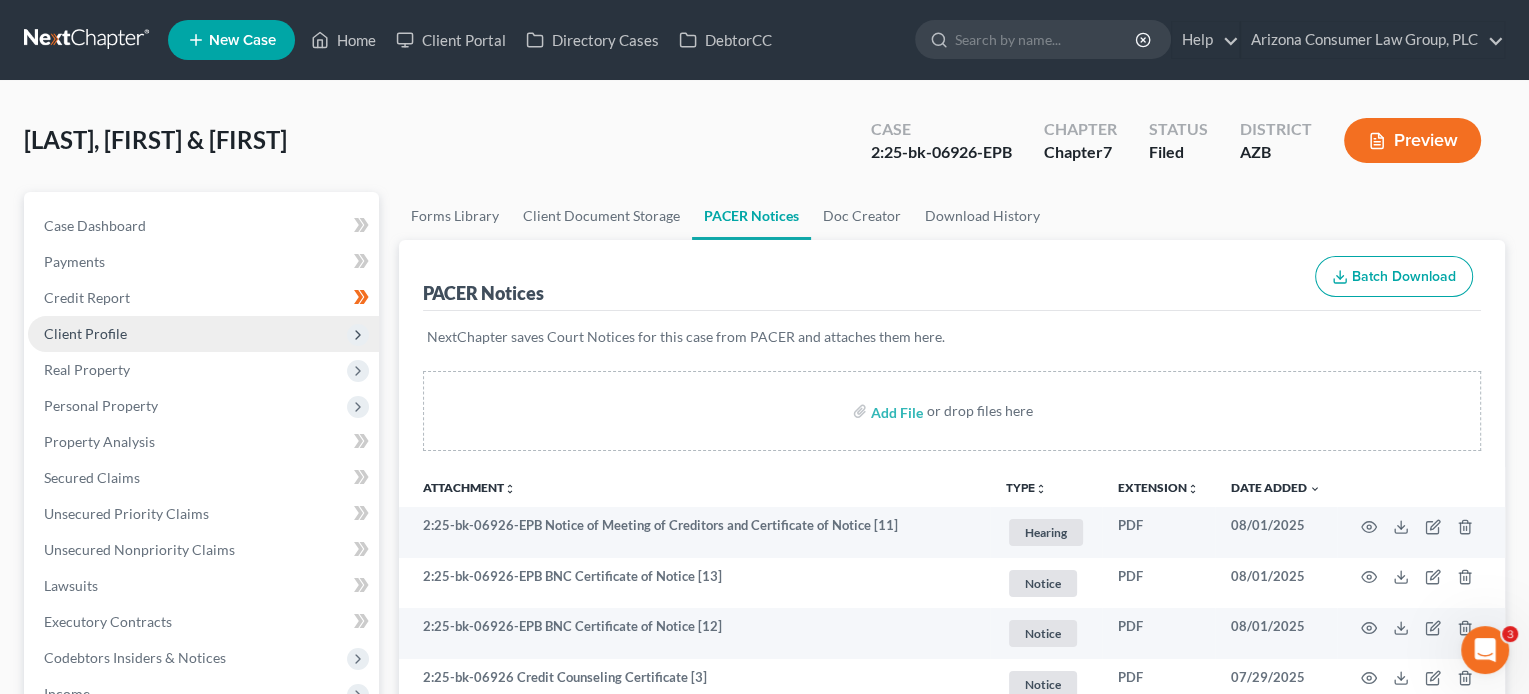 click on "Client Profile" at bounding box center [85, 333] 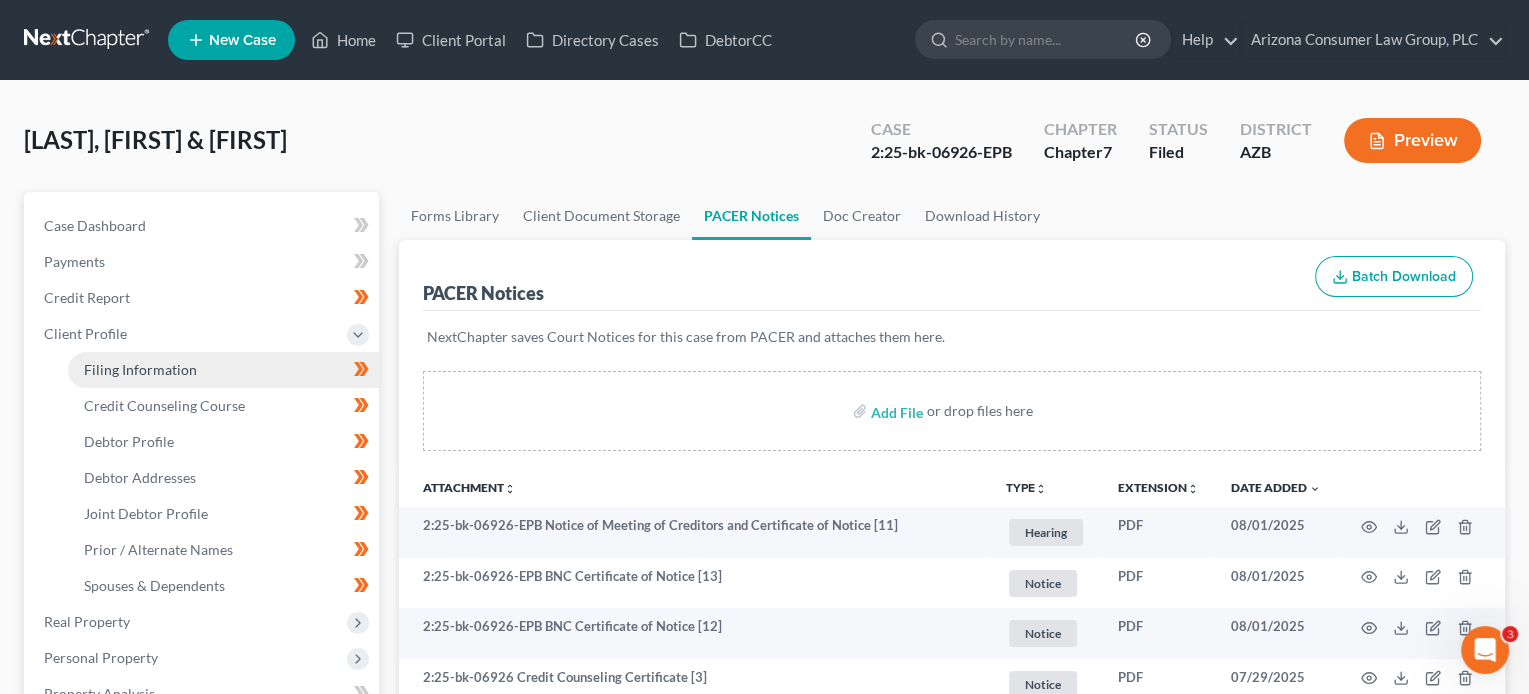 click on "Filing Information" at bounding box center [223, 370] 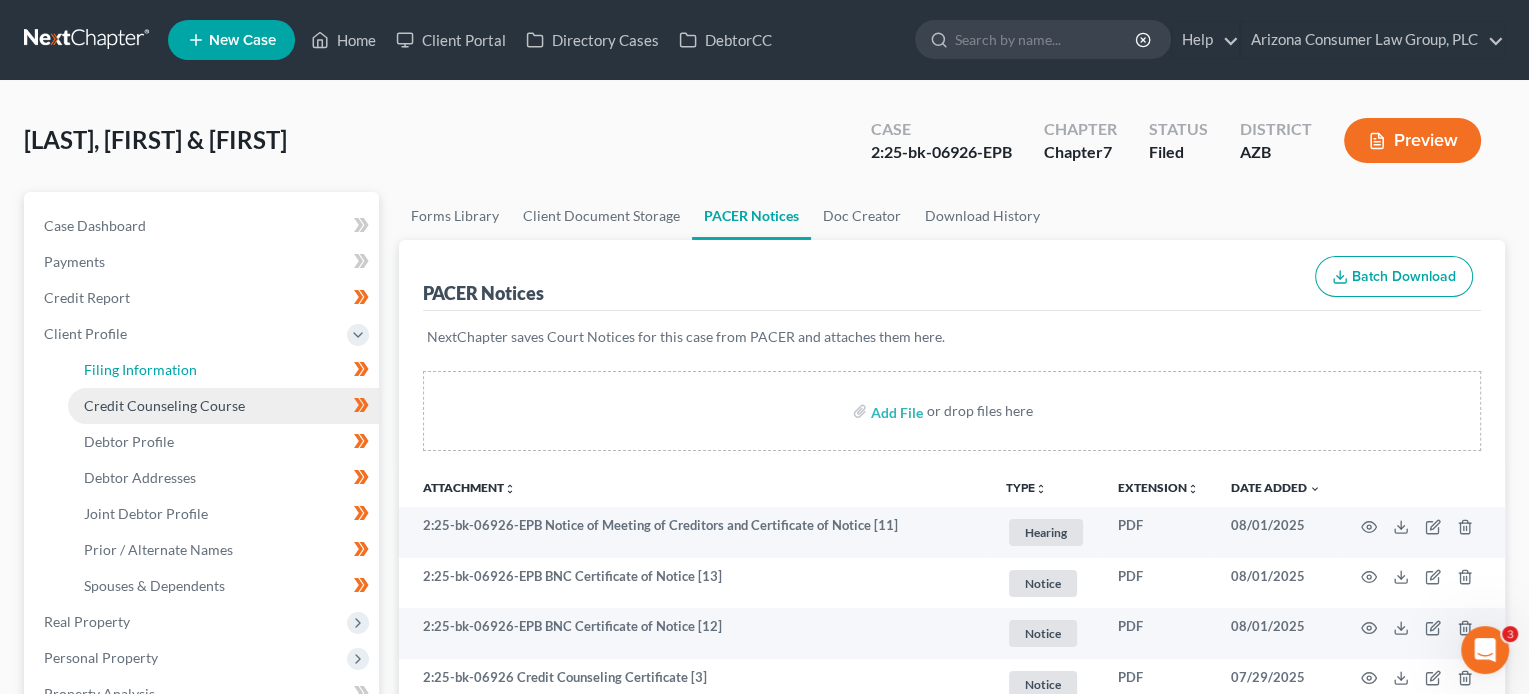 select on "1" 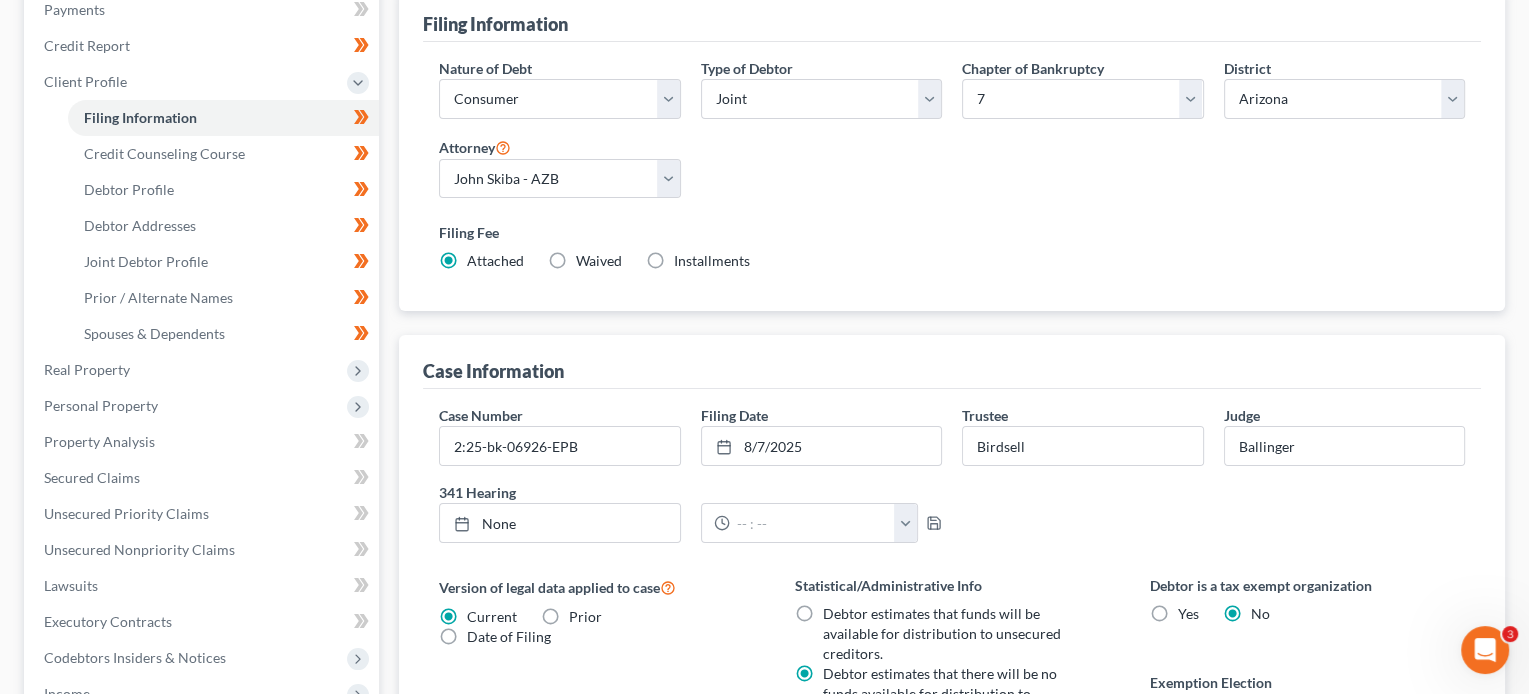 scroll, scrollTop: 255, scrollLeft: 0, axis: vertical 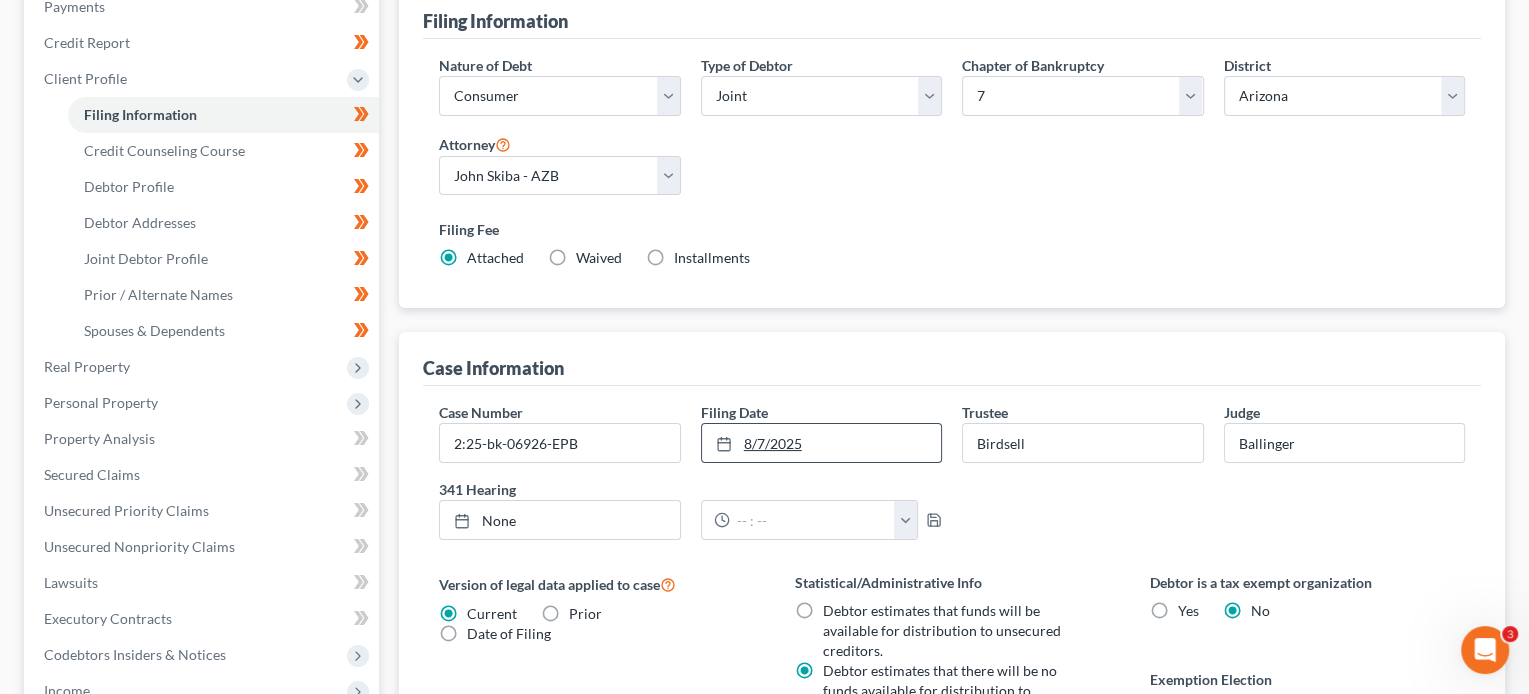 click on "8/7/2025" at bounding box center [821, 443] 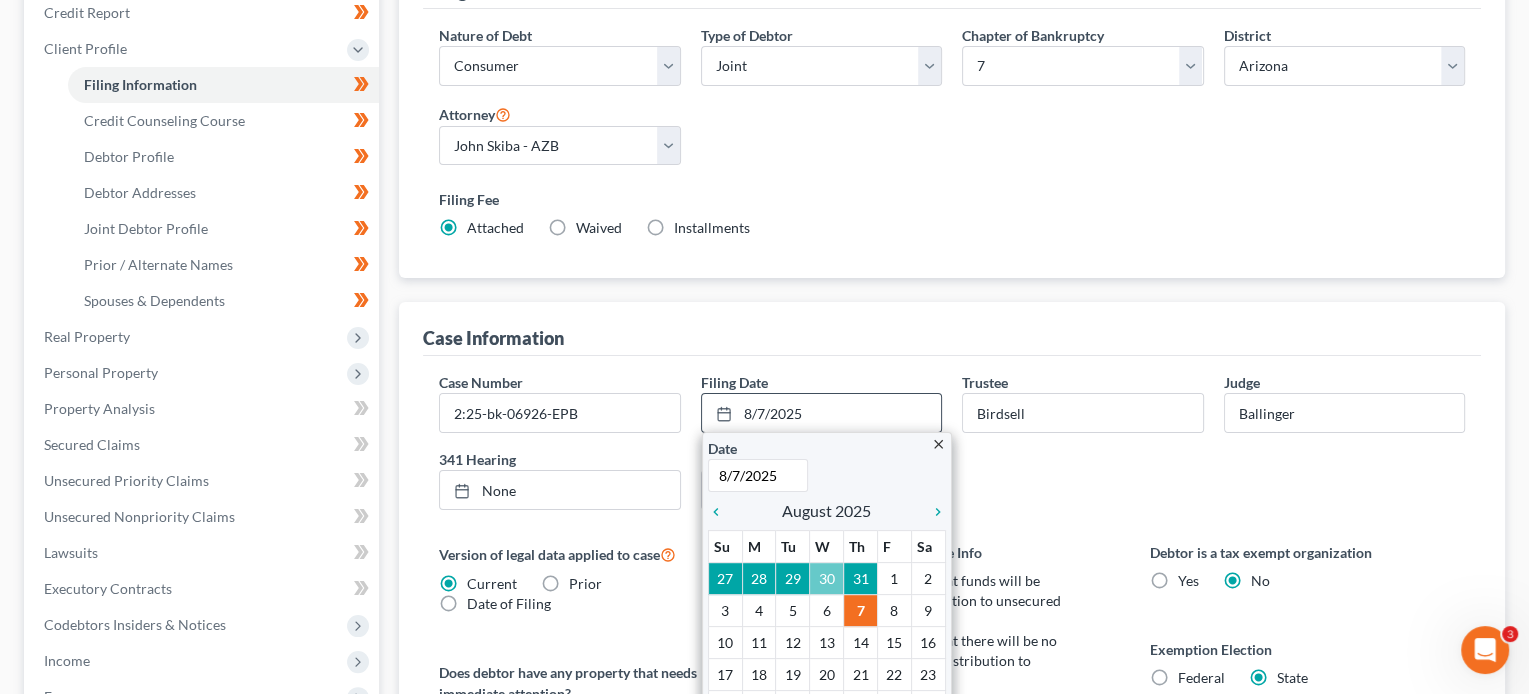 scroll, scrollTop: 286, scrollLeft: 0, axis: vertical 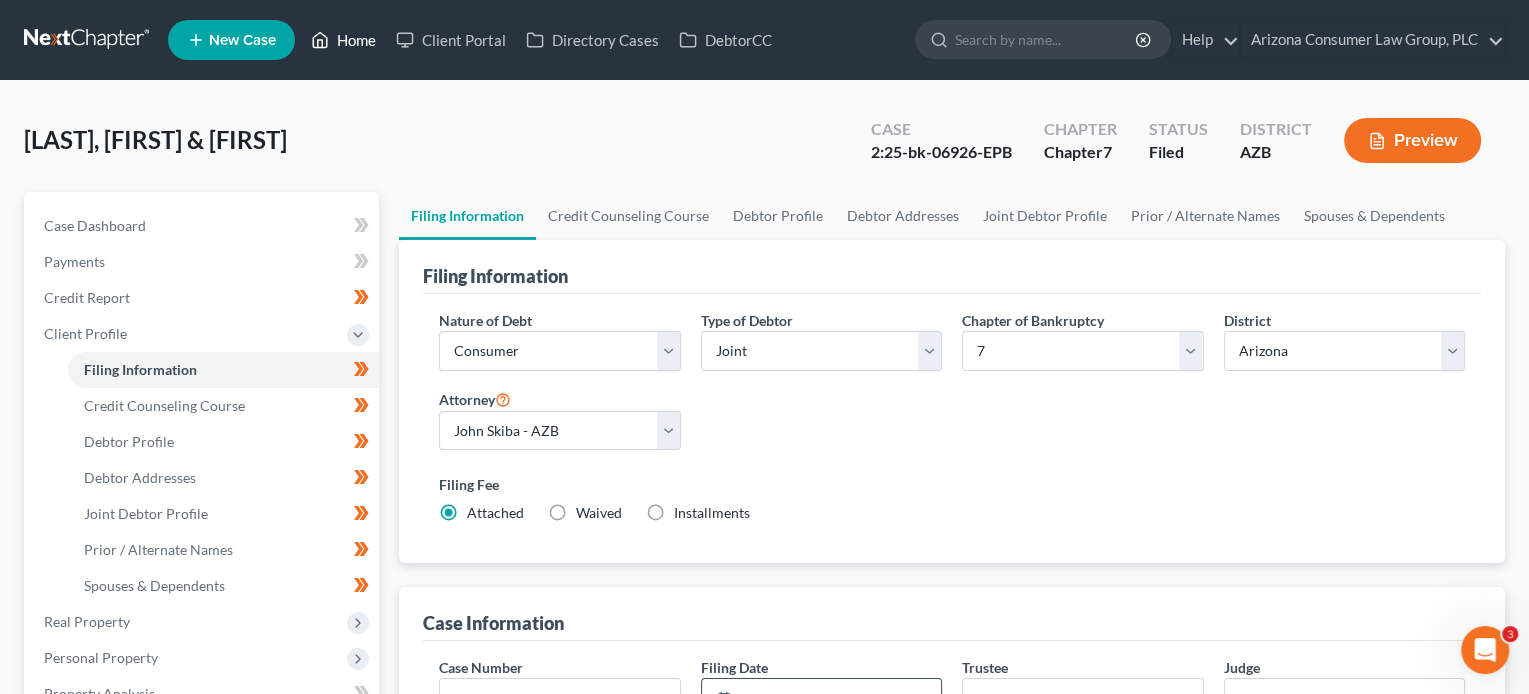 click on "Home" at bounding box center [343, 40] 